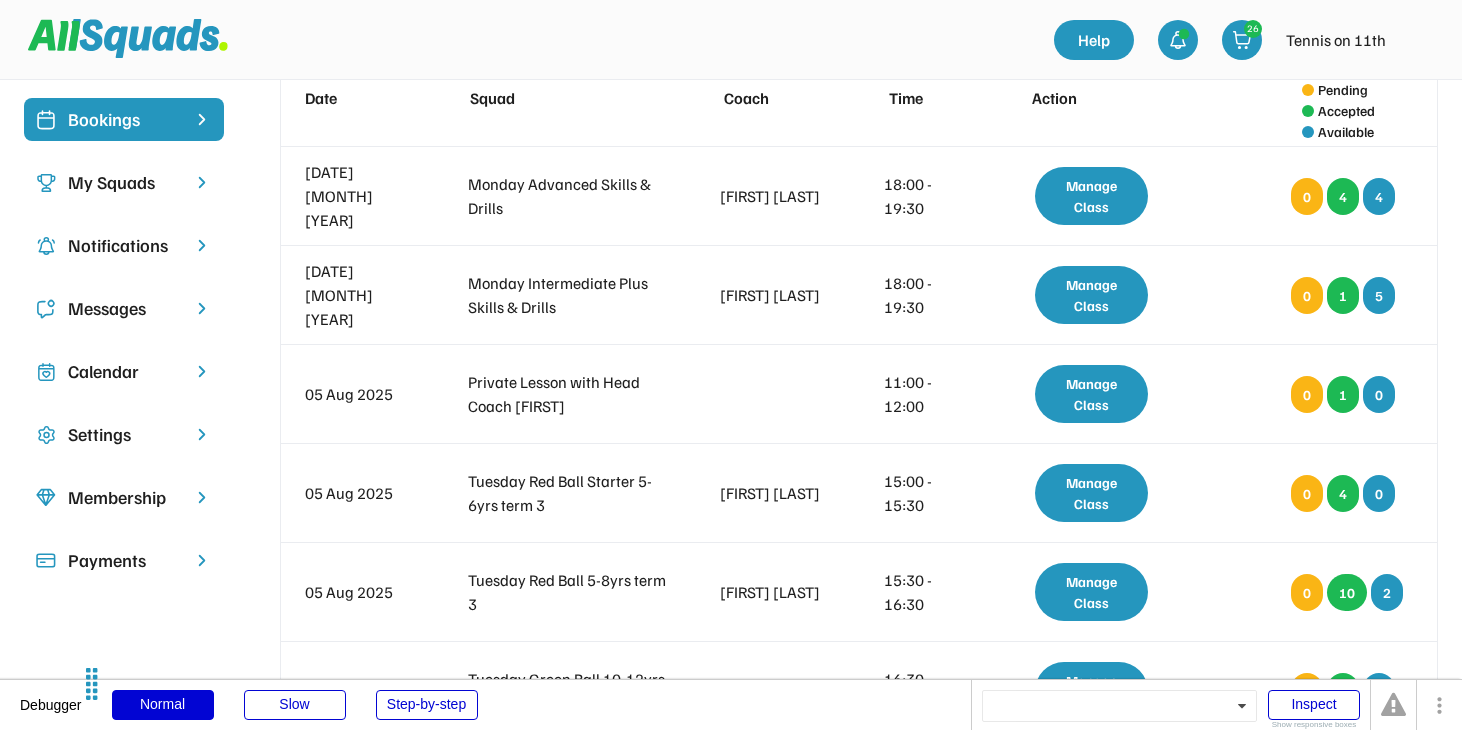 scroll, scrollTop: 0, scrollLeft: 0, axis: both 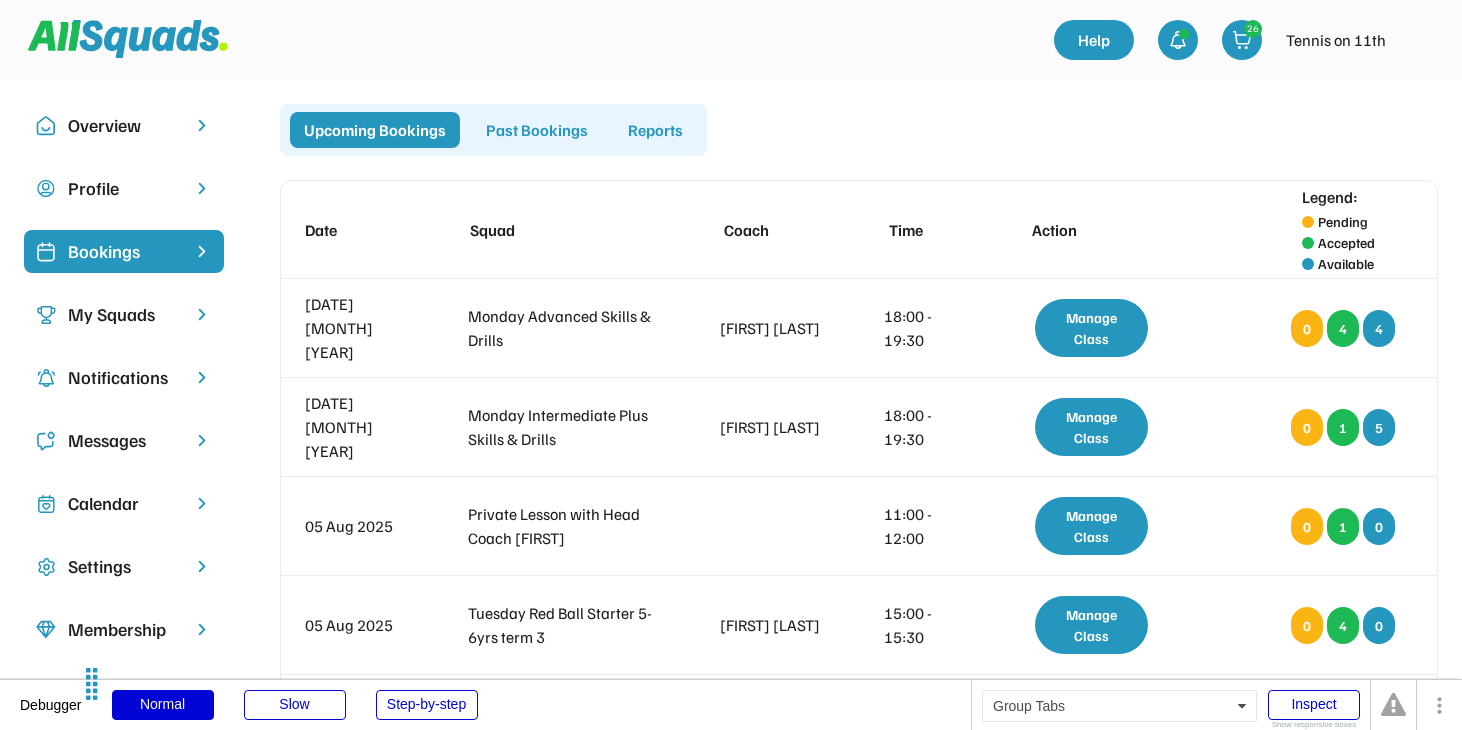 click on "Upcoming Bookings
Past Bookings Reports" at bounding box center [859, 130] 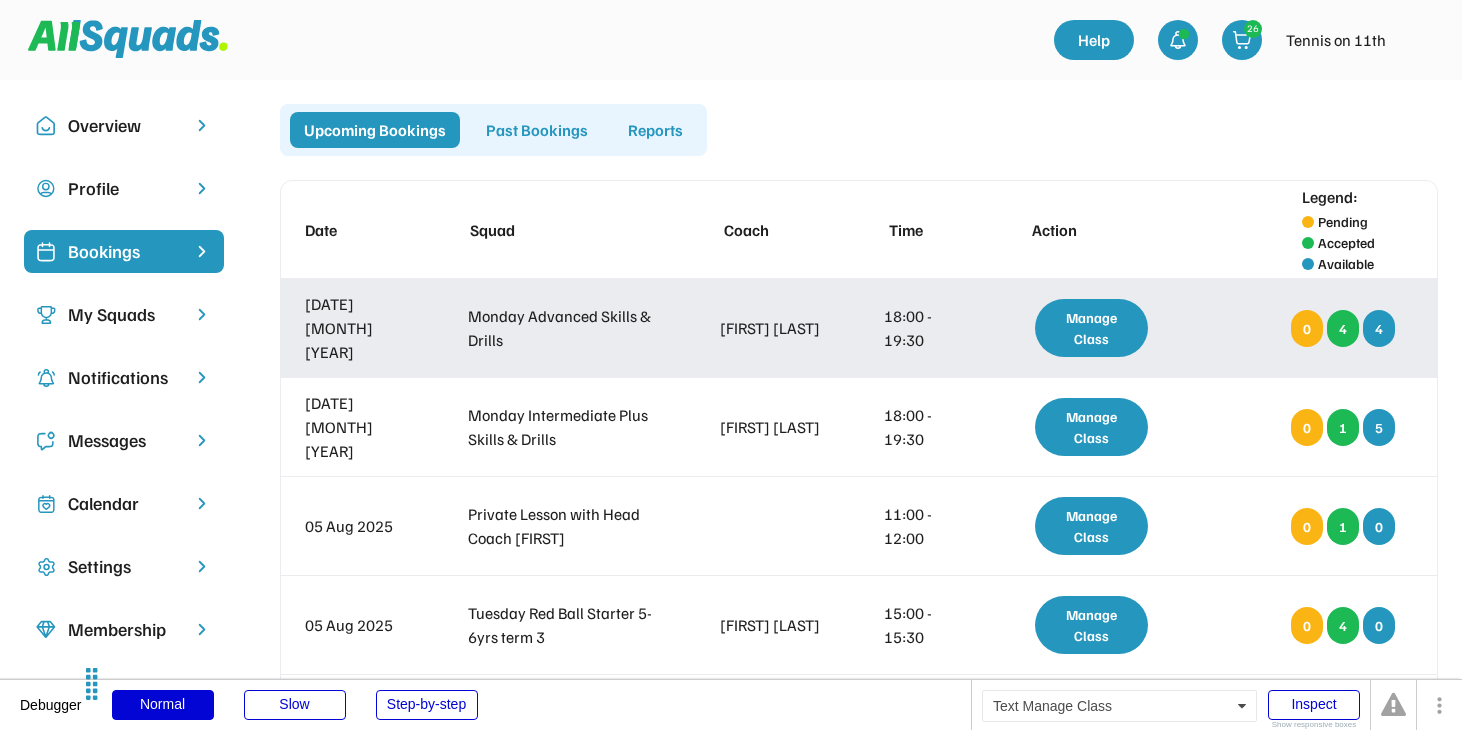 click on "Manage Class" at bounding box center (1091, 328) 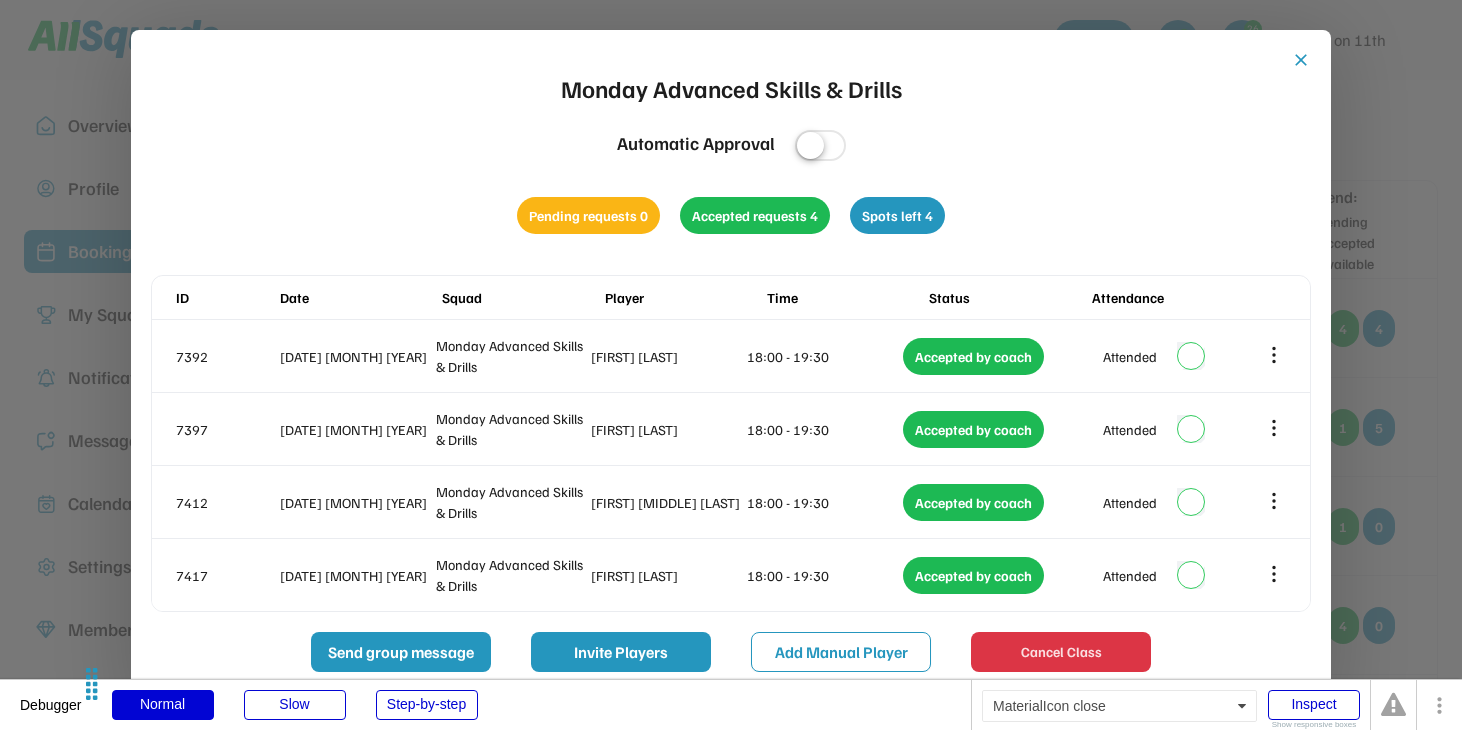 click on "close" at bounding box center [1301, 60] 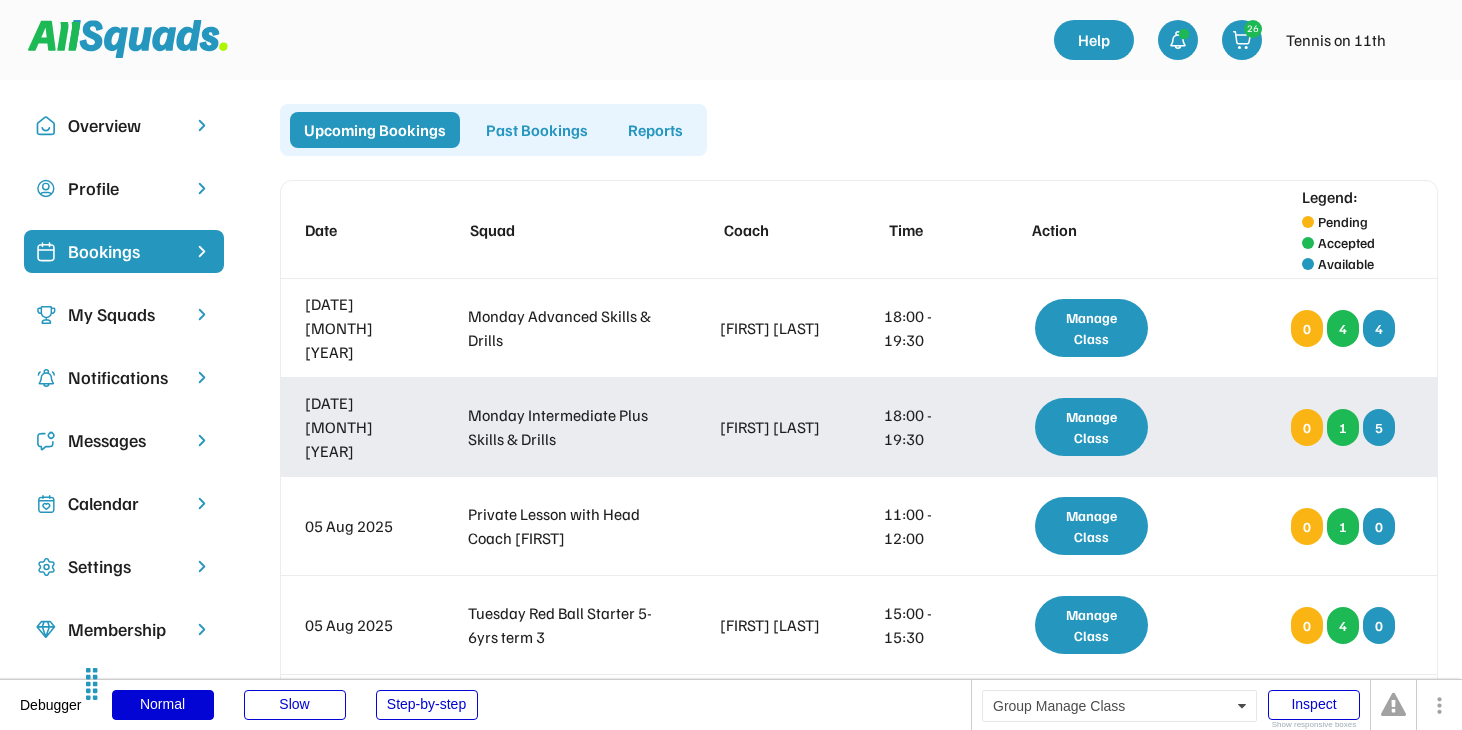 click on "Manage Class" at bounding box center [1091, 427] 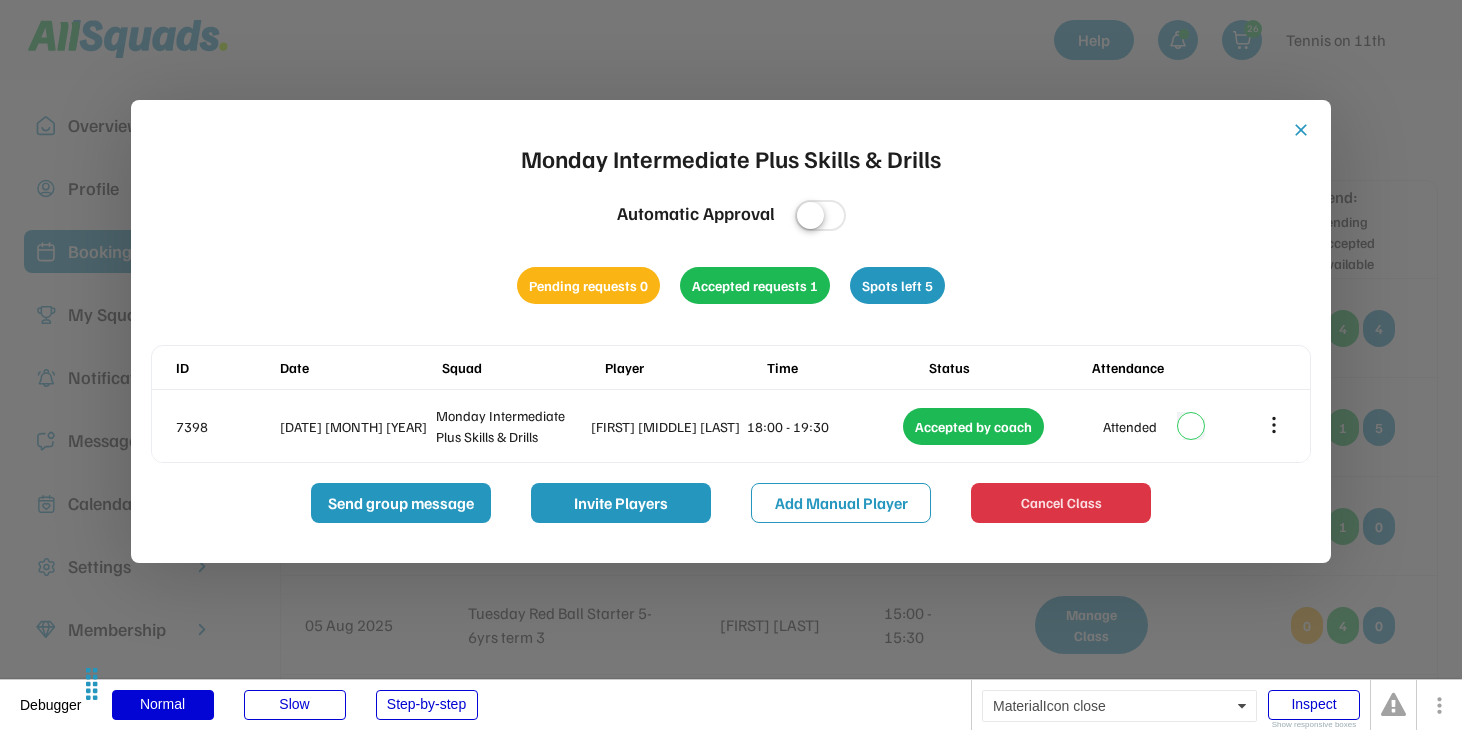 click on "close" at bounding box center (1301, 130) 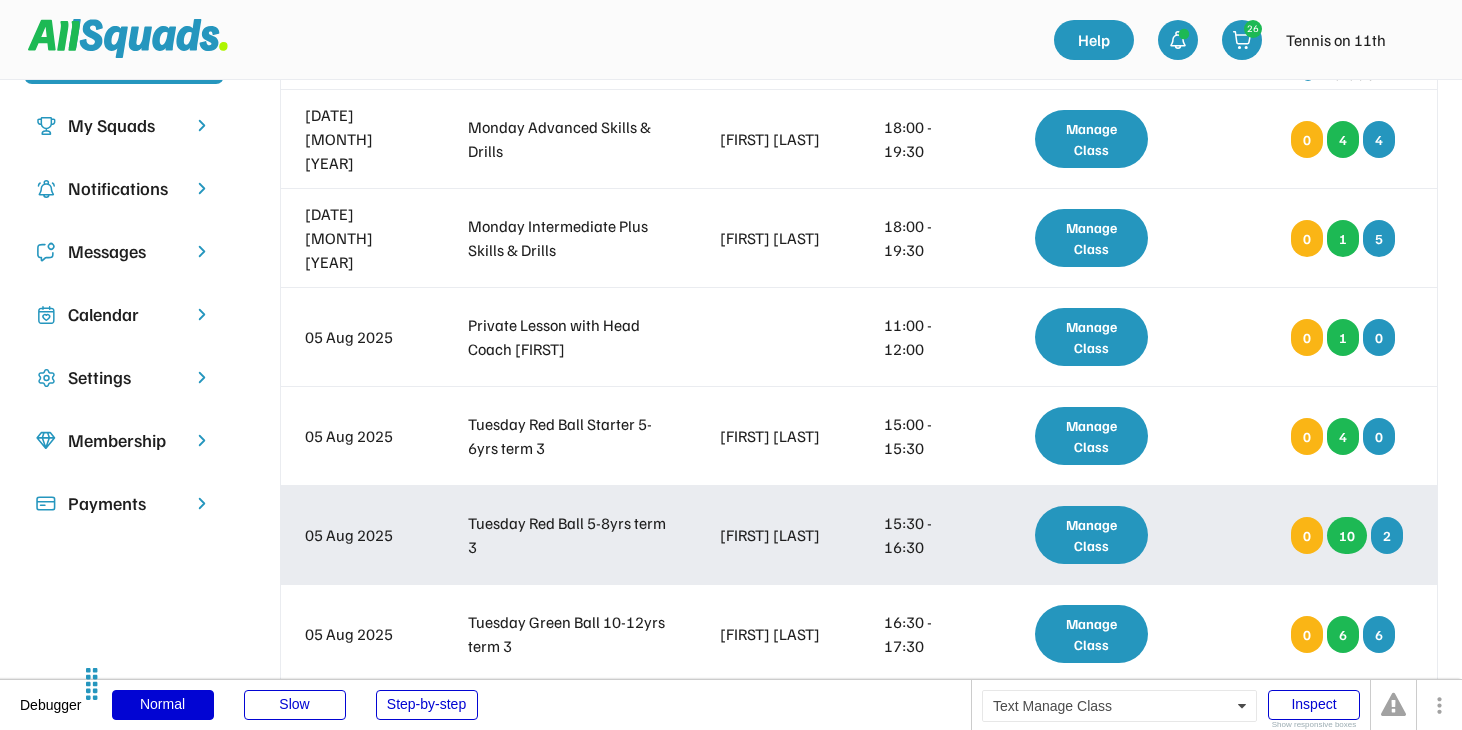scroll, scrollTop: 211, scrollLeft: 0, axis: vertical 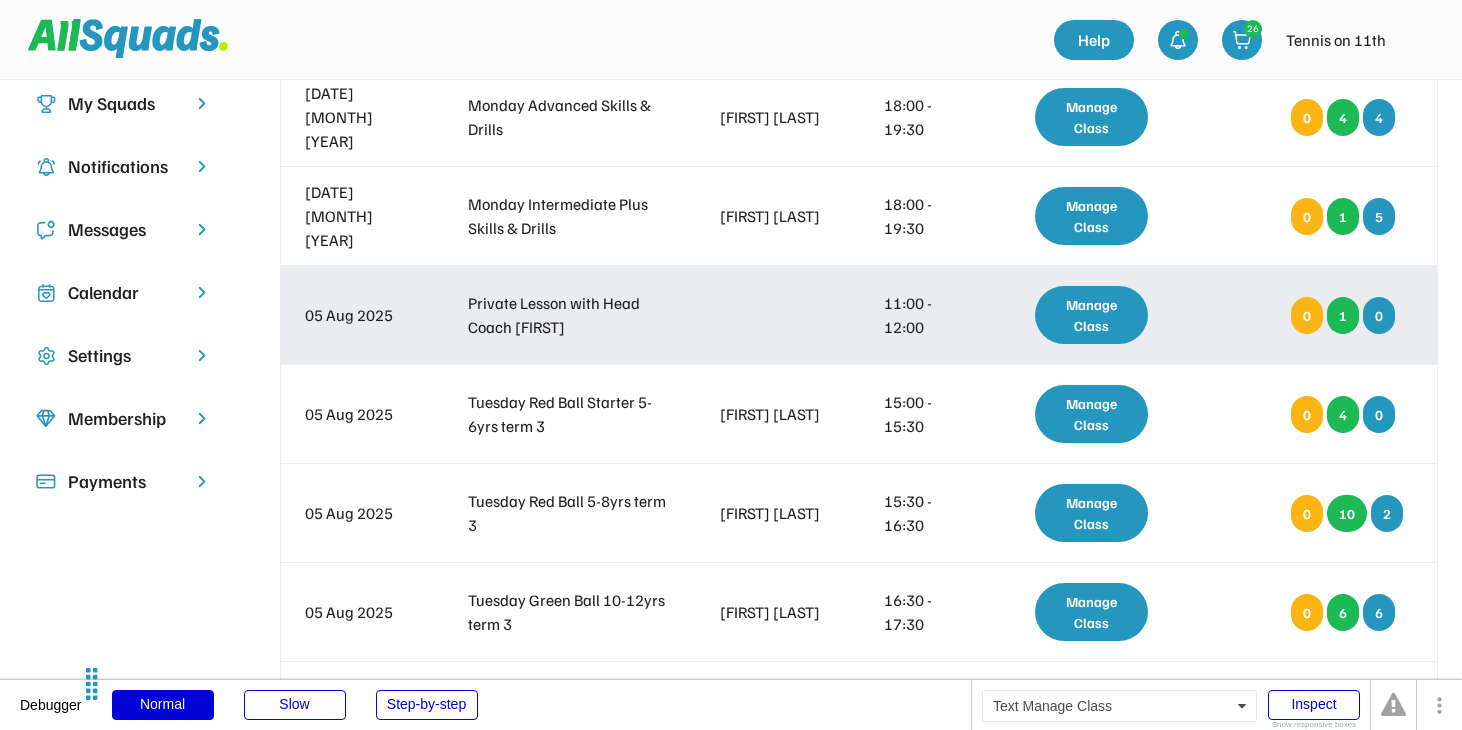 click on "Manage Class" at bounding box center [1091, 315] 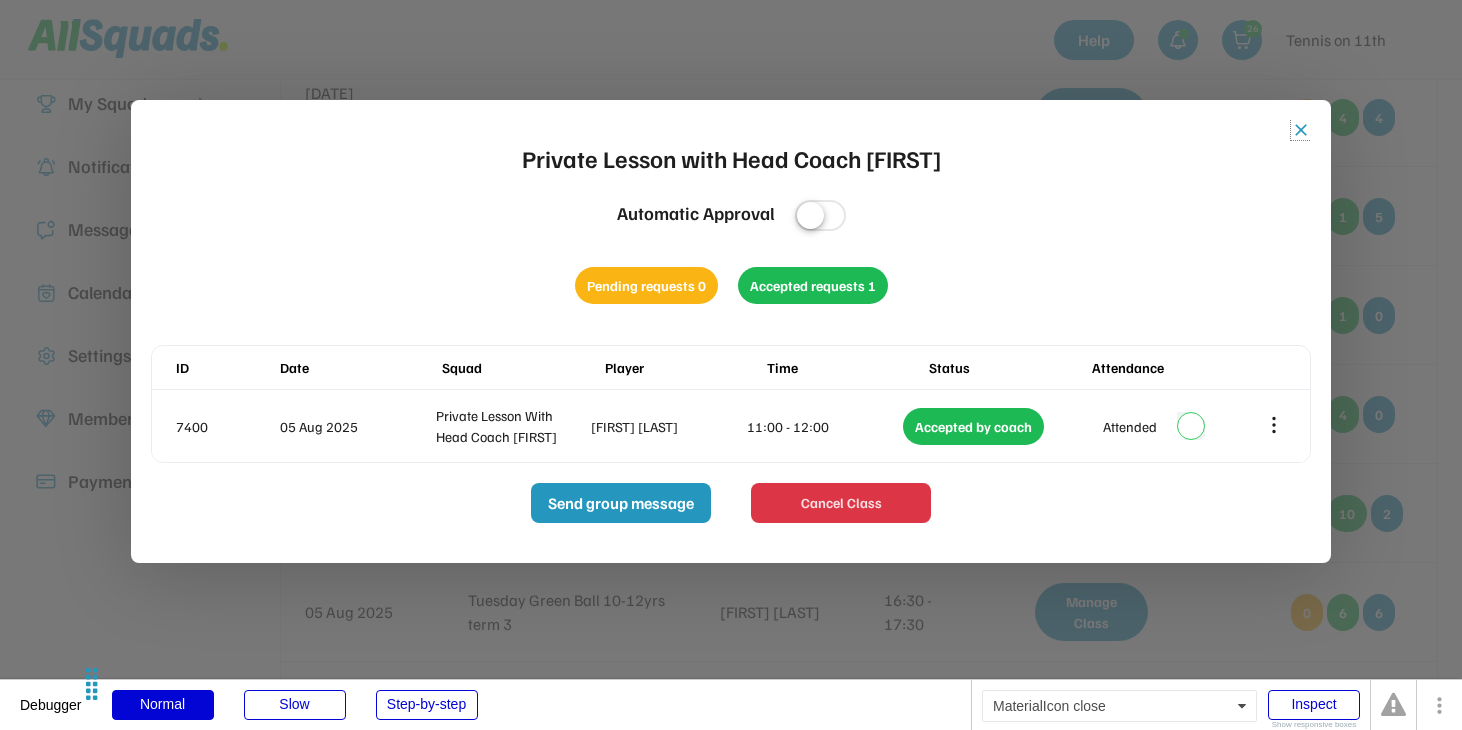 click on "close" at bounding box center [1301, 130] 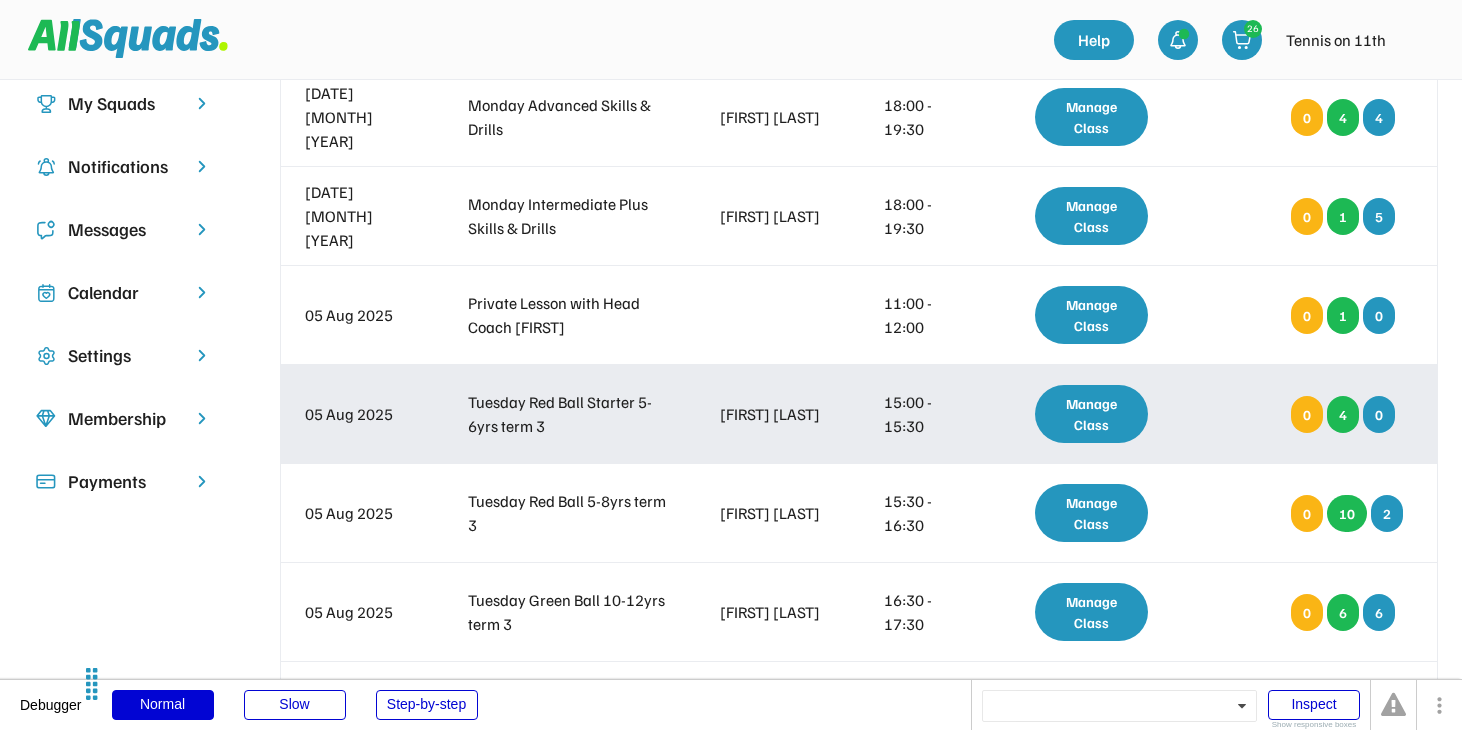 click on "Manage Class" at bounding box center (1091, 414) 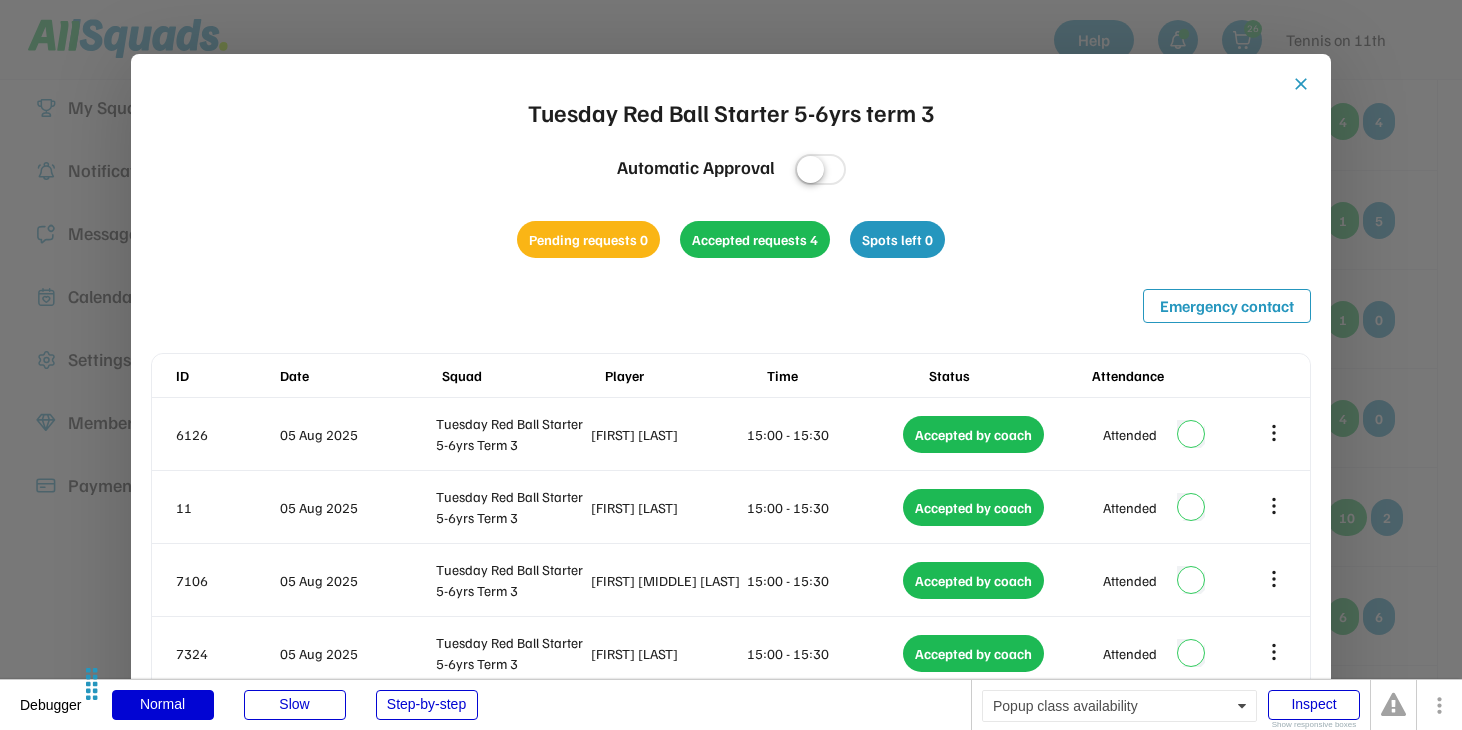 scroll, scrollTop: 208, scrollLeft: 0, axis: vertical 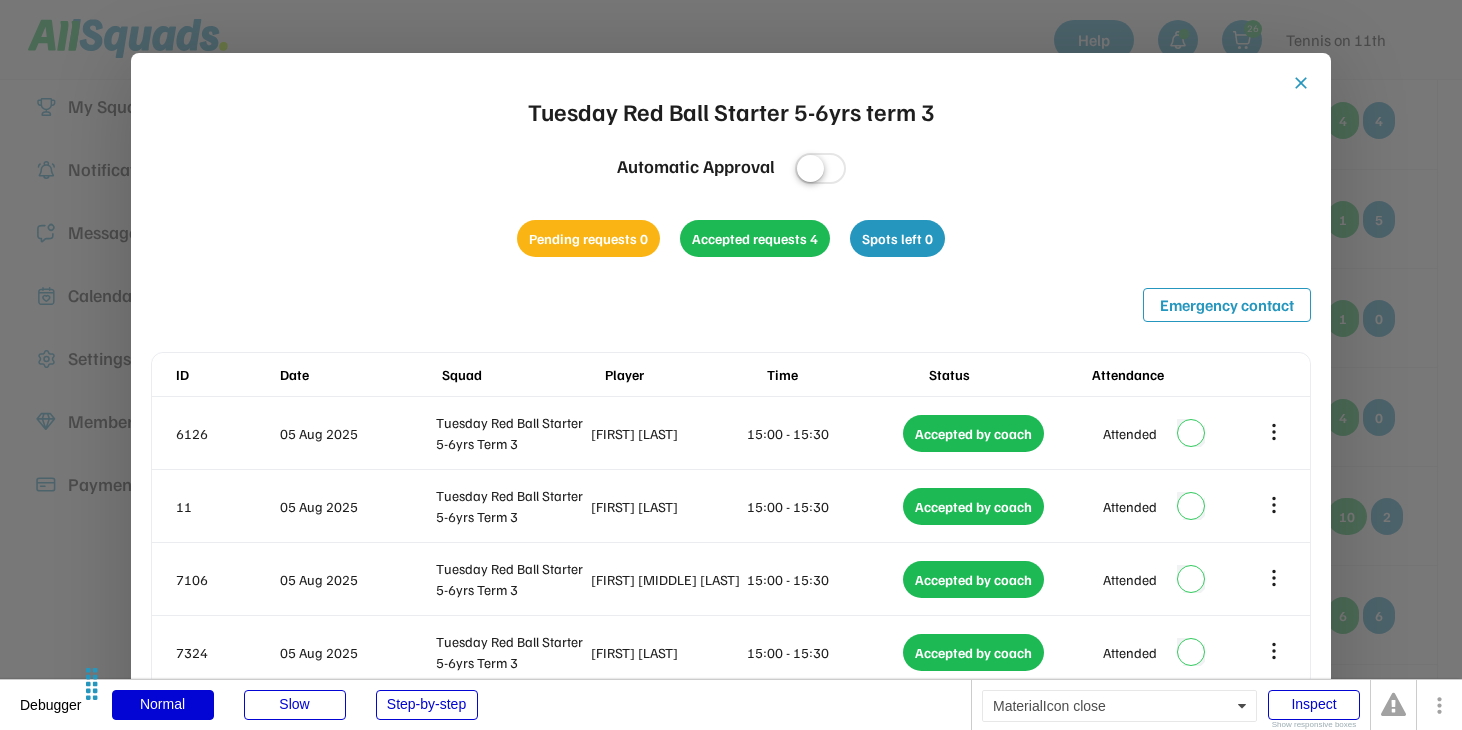 click on "close" at bounding box center (1301, 83) 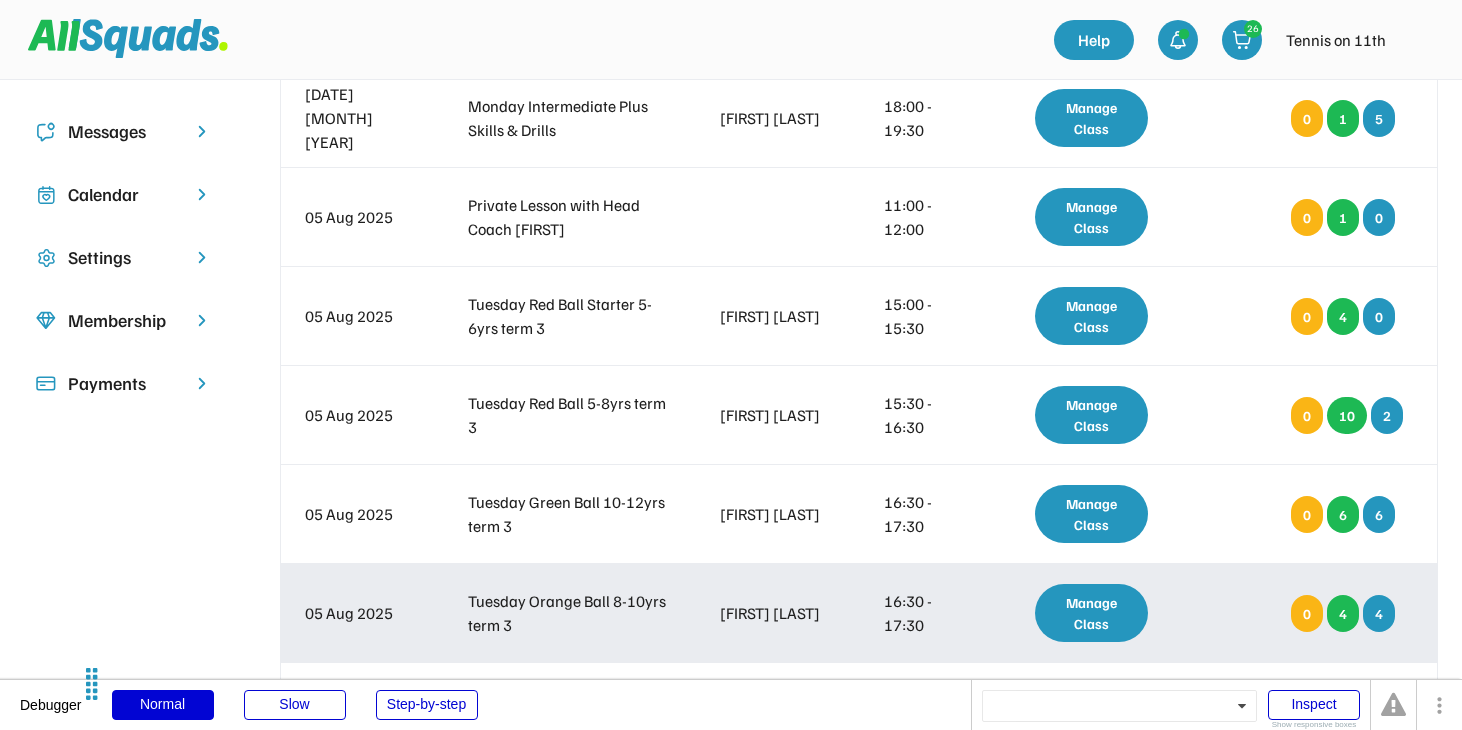 scroll, scrollTop: 324, scrollLeft: 0, axis: vertical 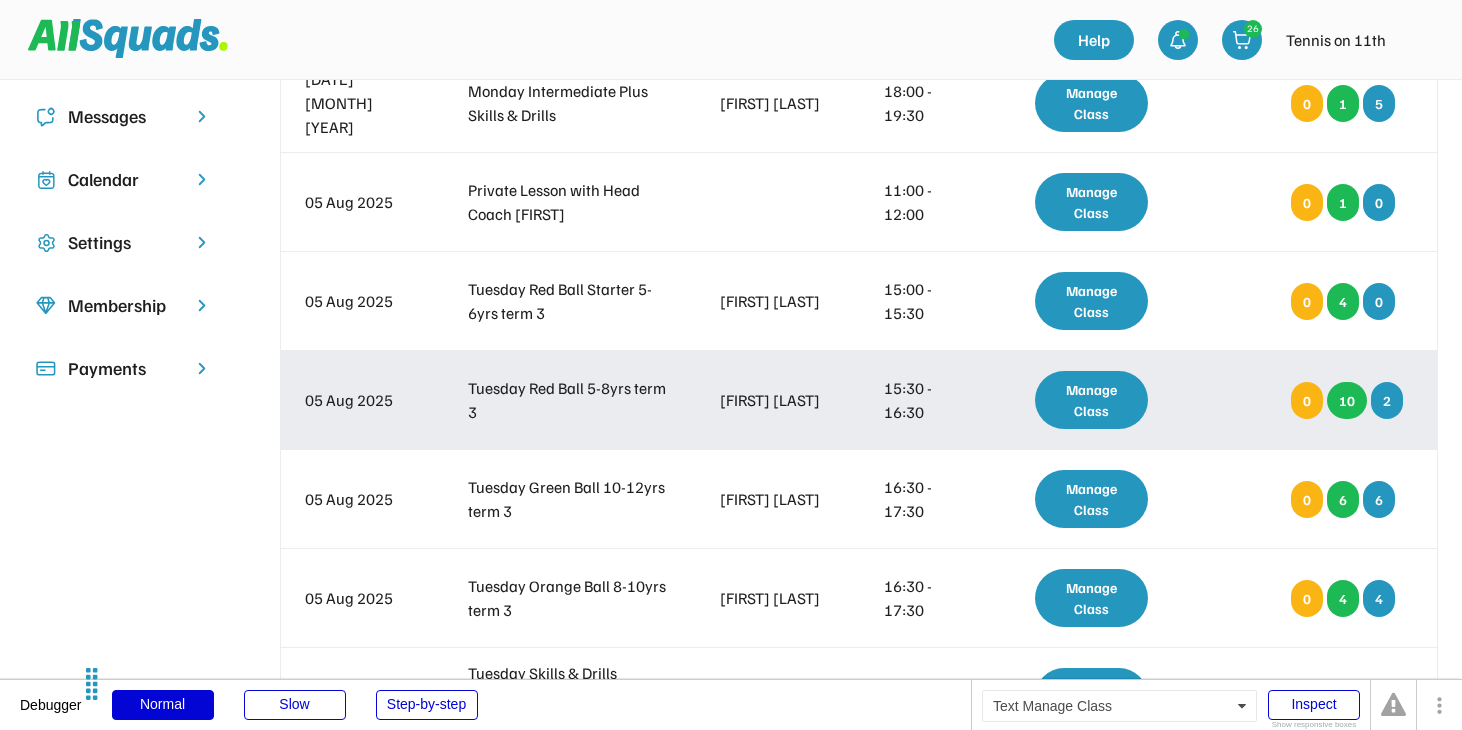 click on "Manage Class" at bounding box center [1091, 400] 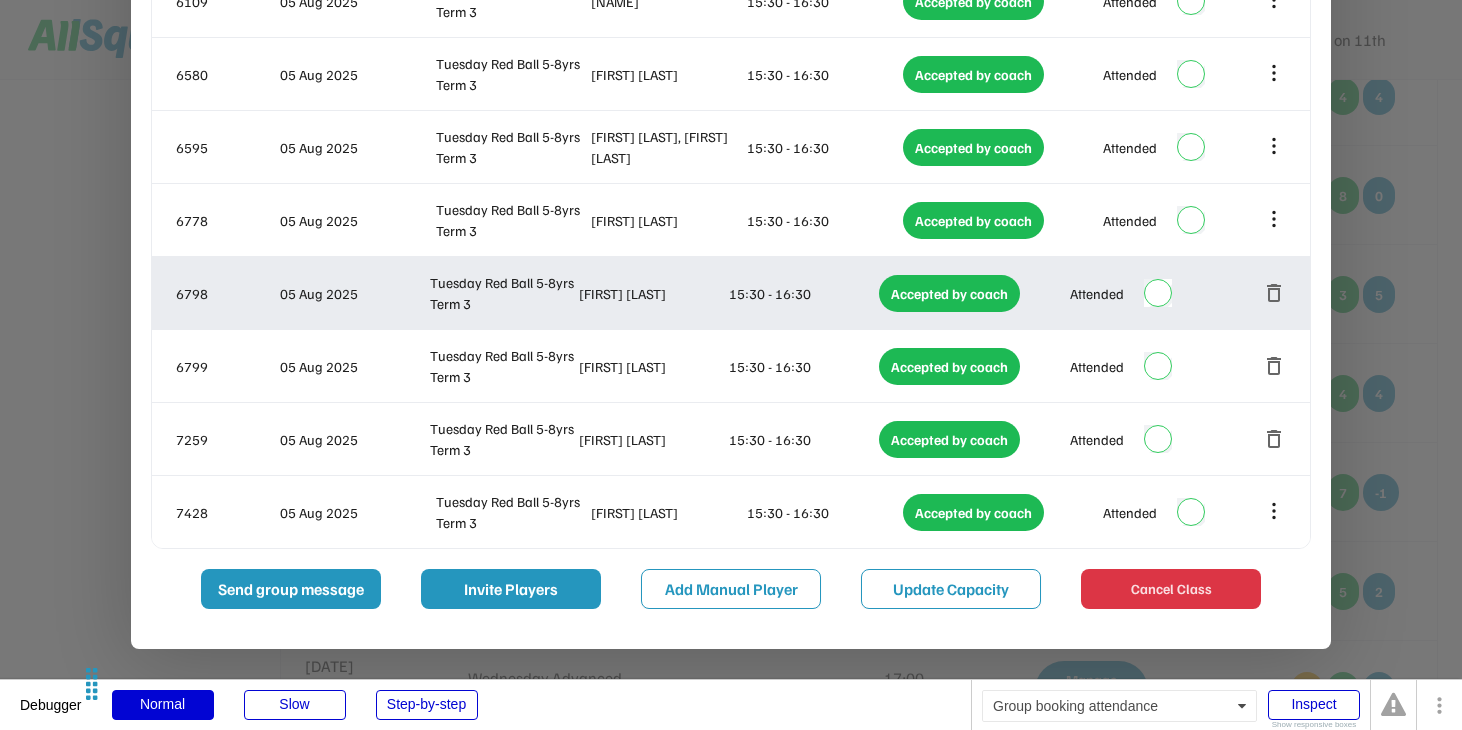 scroll, scrollTop: 358, scrollLeft: 0, axis: vertical 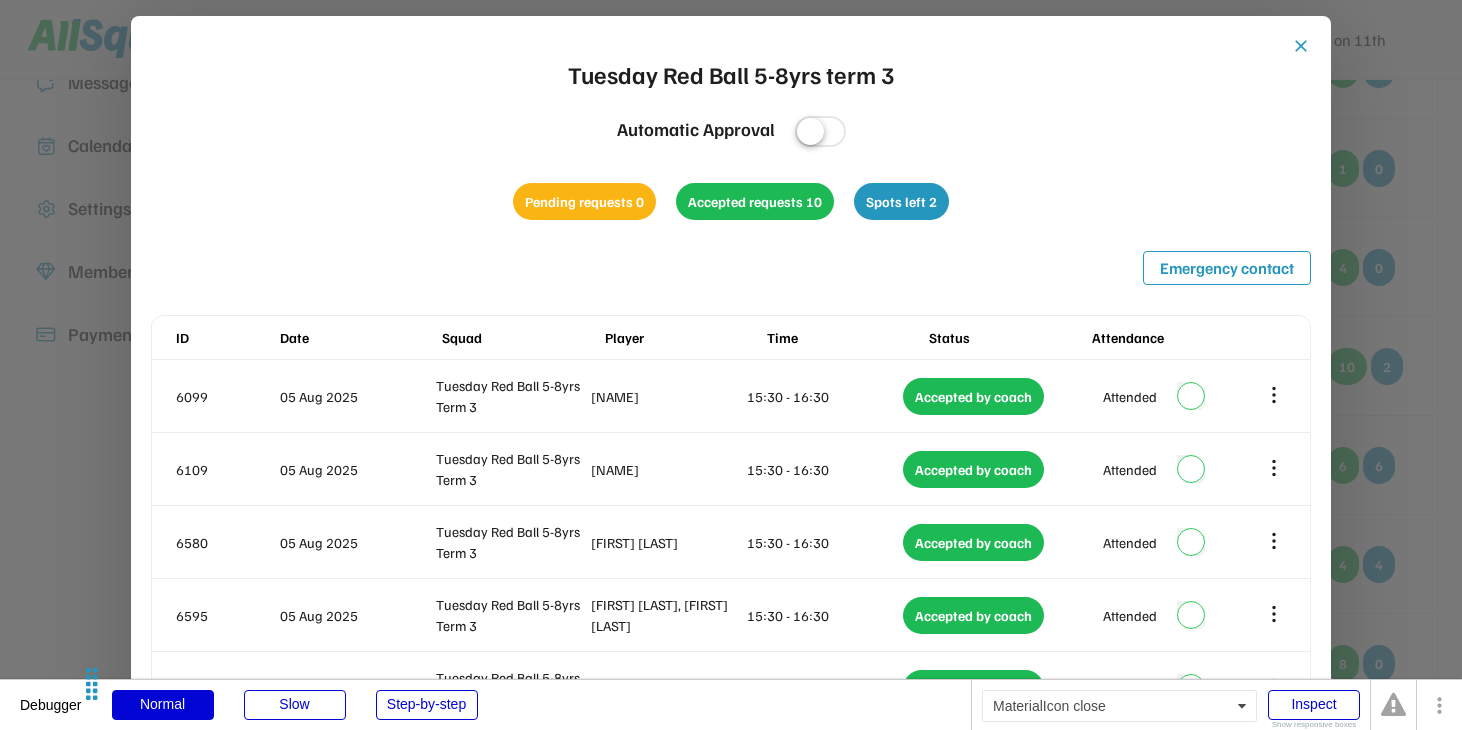click on "close" at bounding box center (1301, 46) 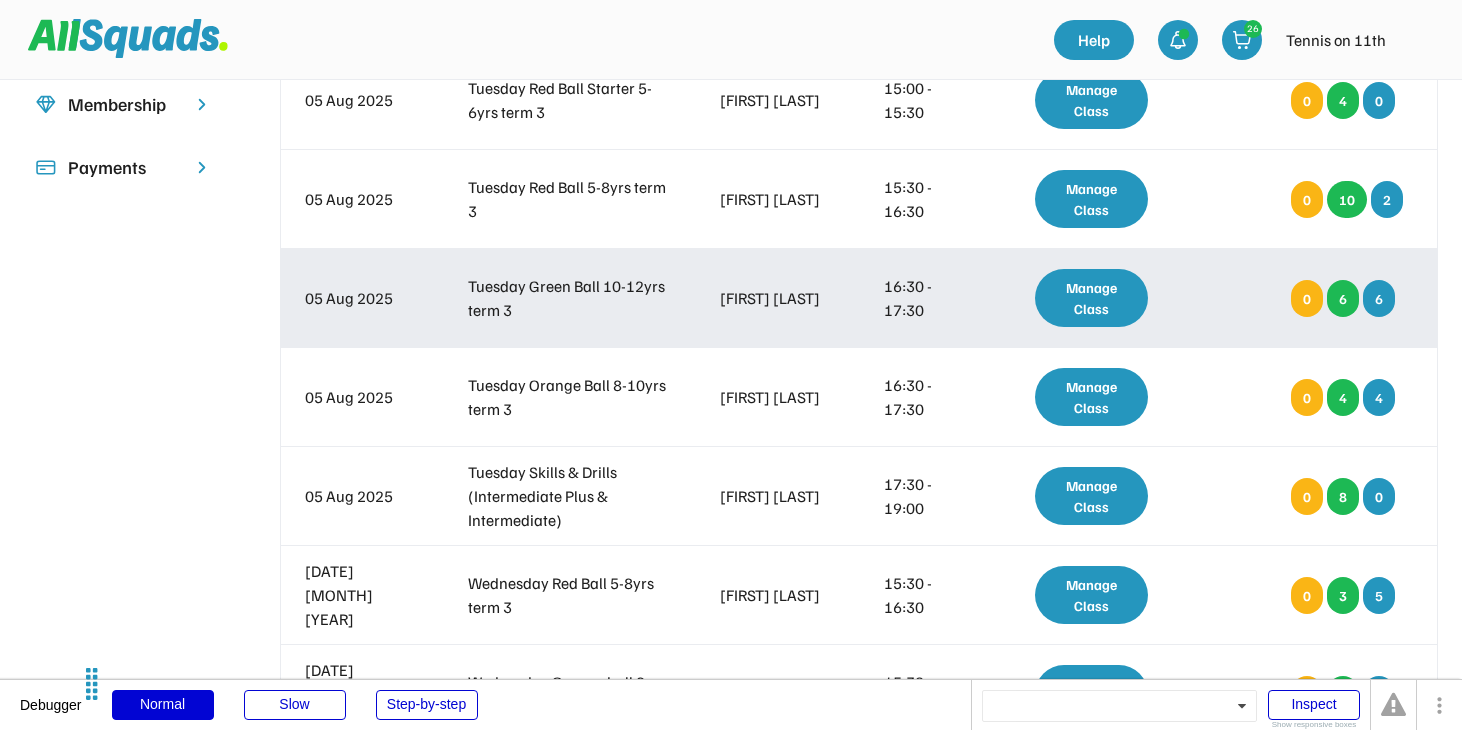 scroll, scrollTop: 528, scrollLeft: 0, axis: vertical 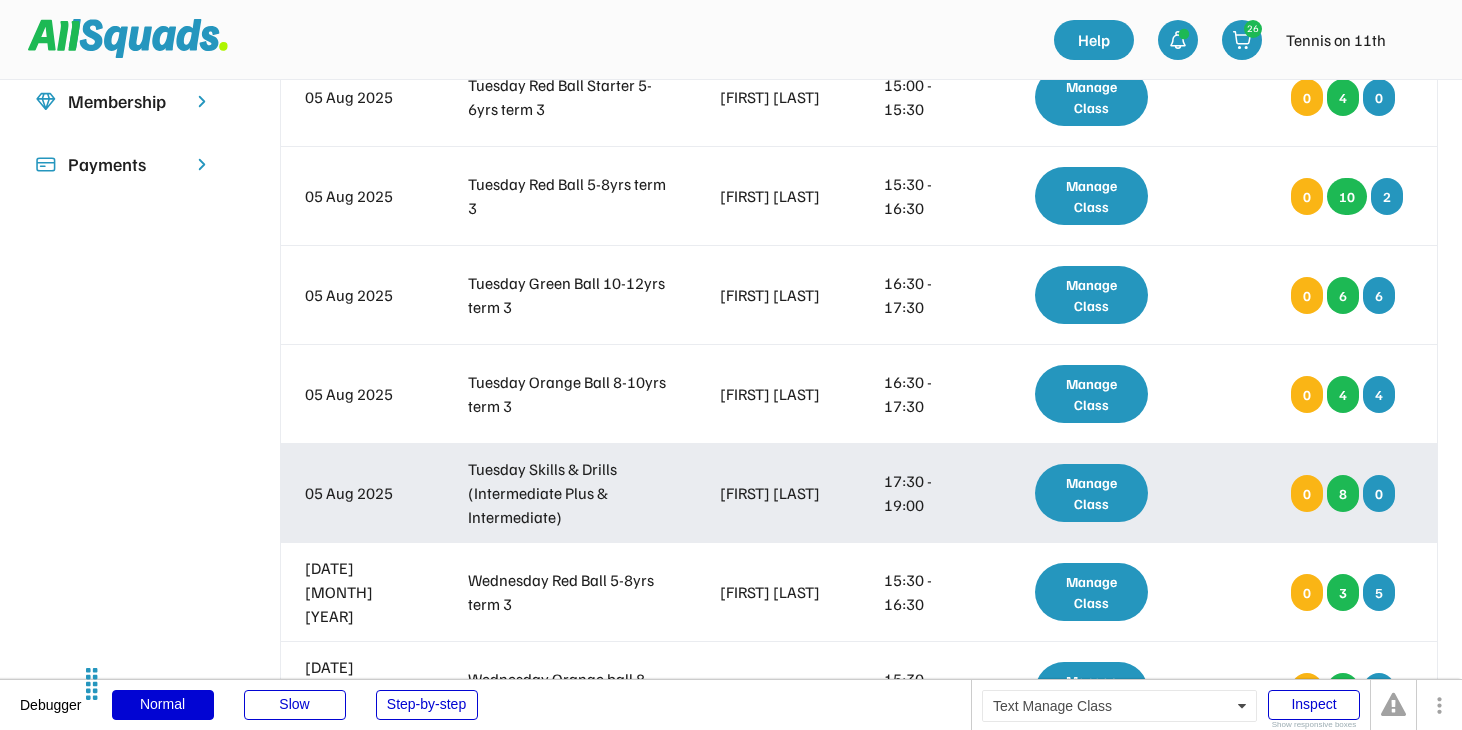 click on "Manage Class" at bounding box center (1091, 493) 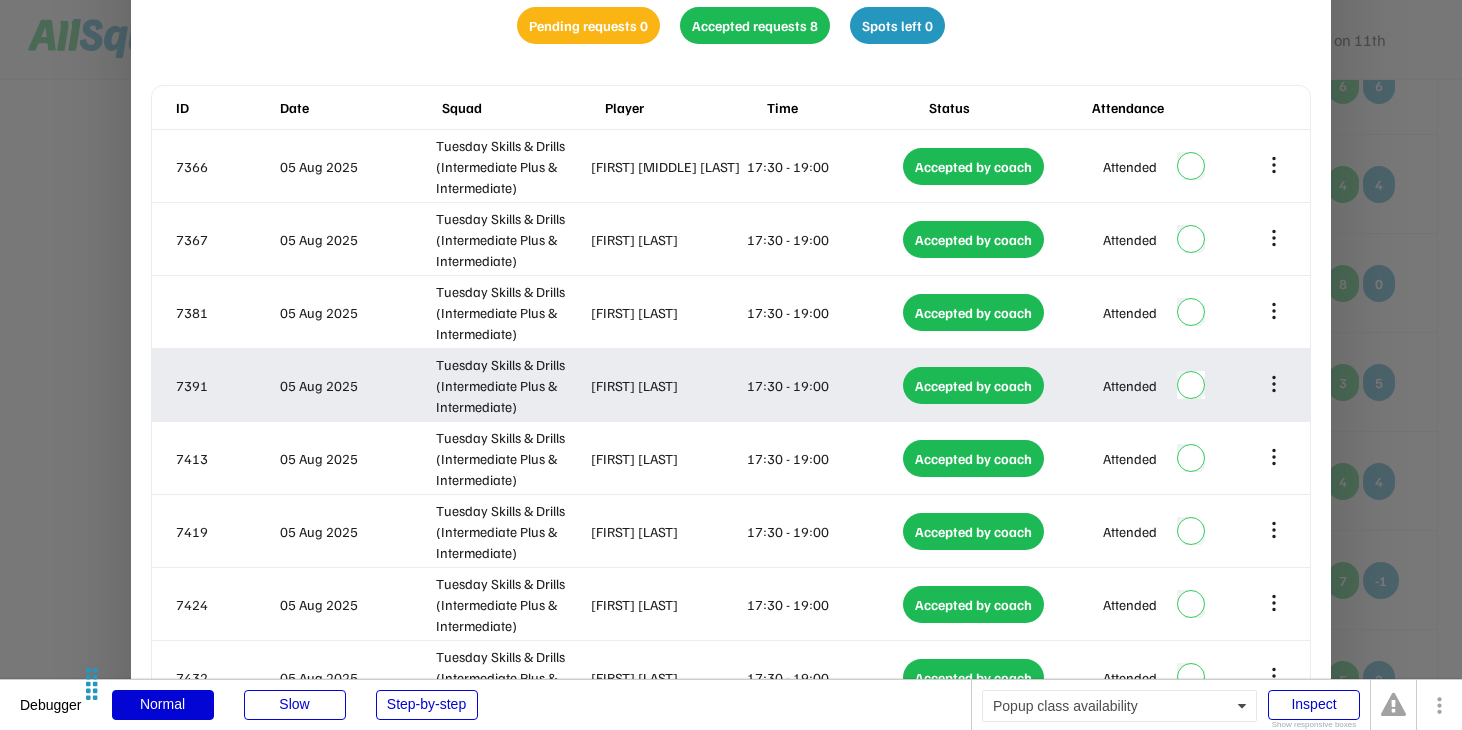 scroll, scrollTop: 487, scrollLeft: 0, axis: vertical 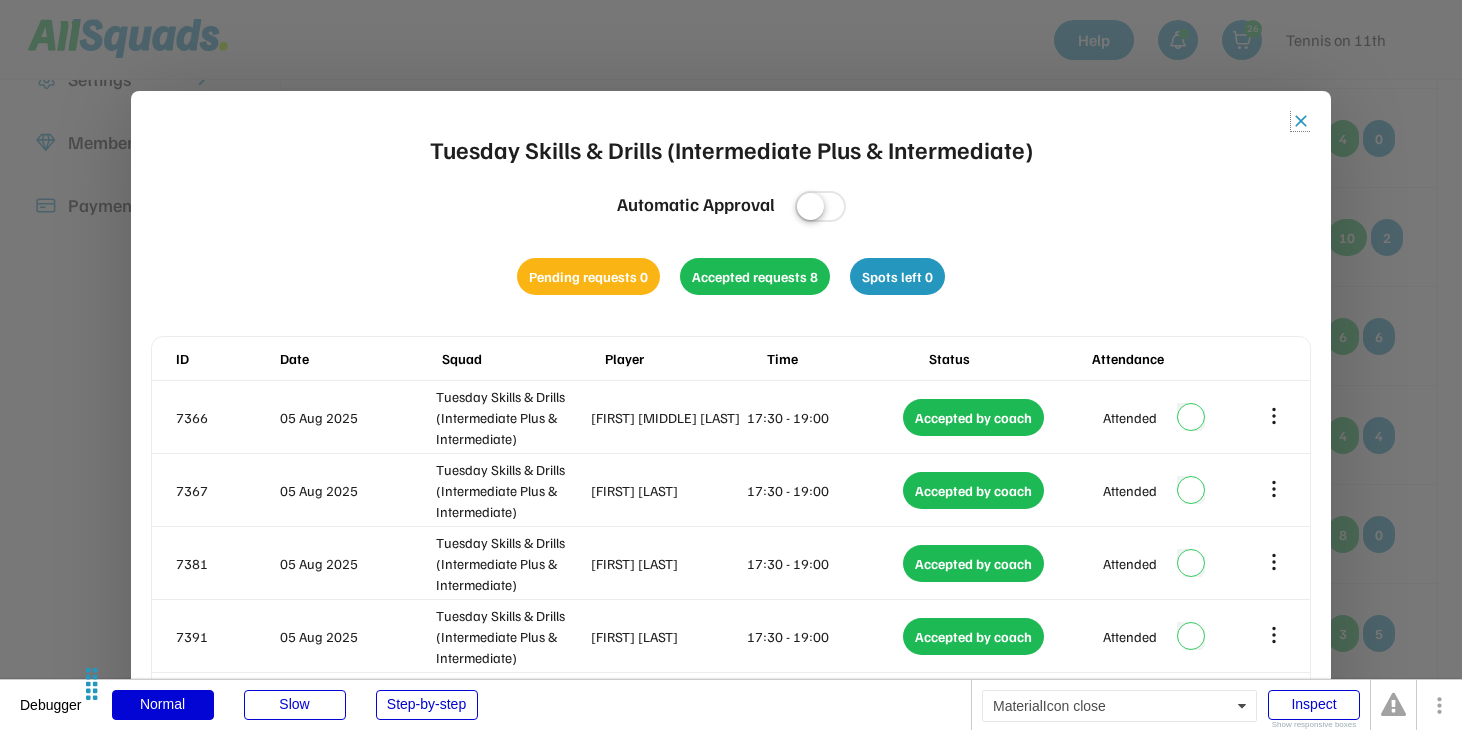 click on "close" at bounding box center [1301, 121] 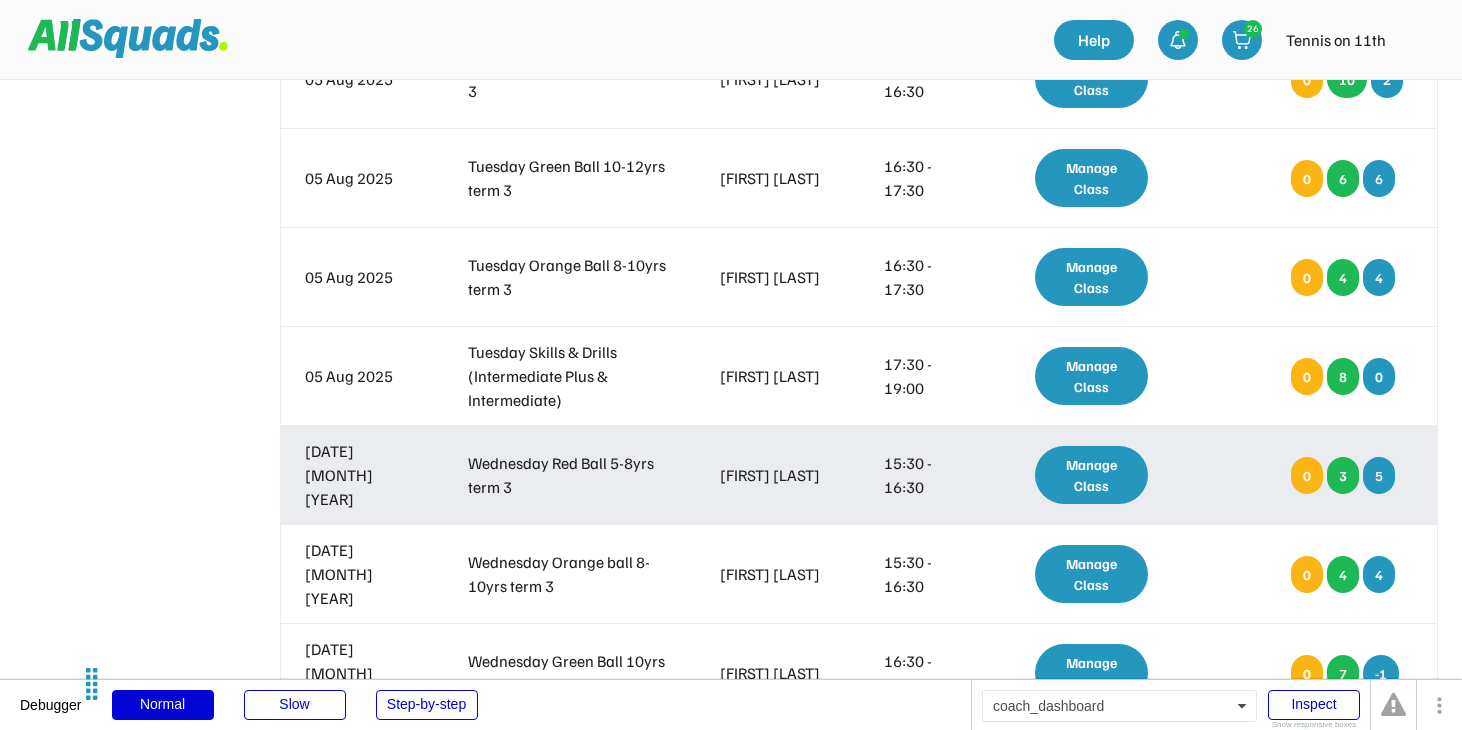 scroll, scrollTop: 944, scrollLeft: 0, axis: vertical 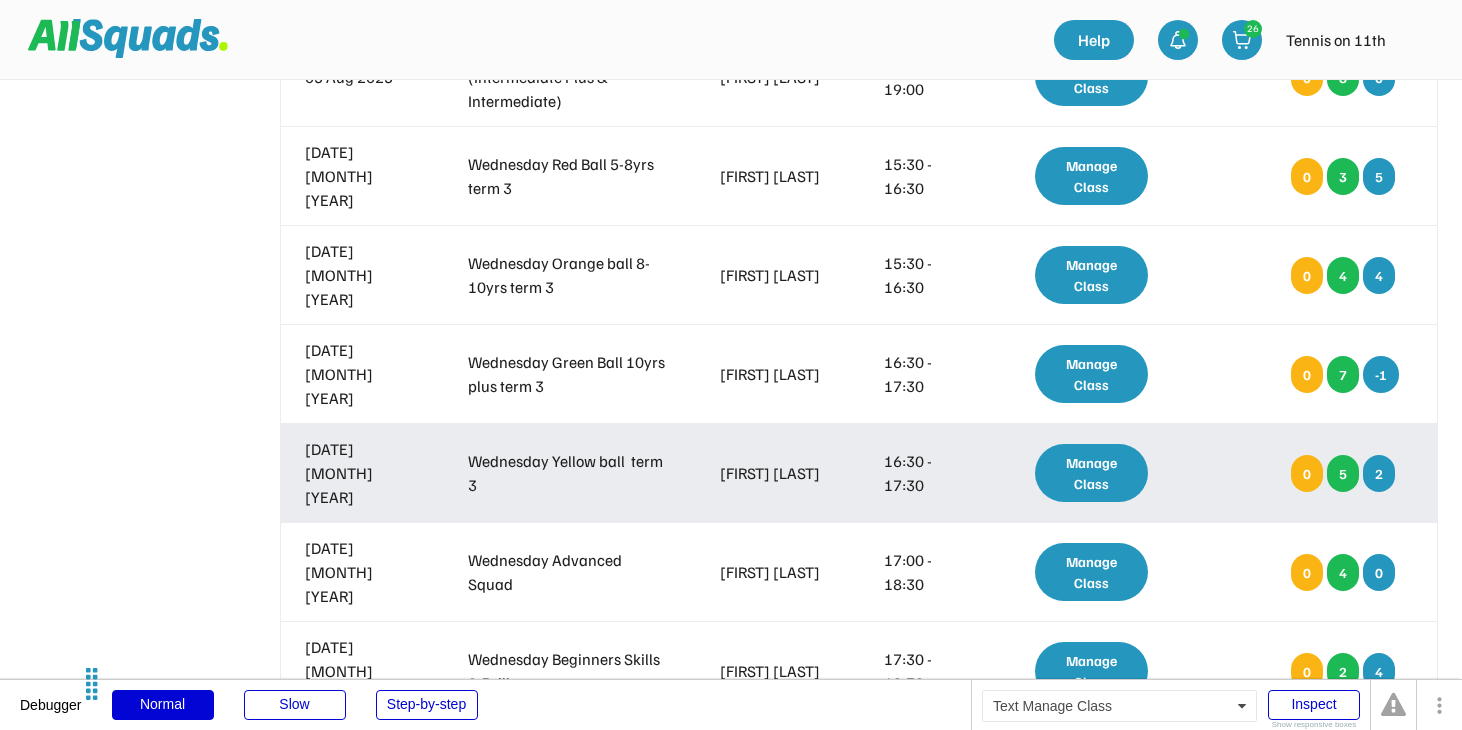 click on "Manage Class" at bounding box center (1091, 473) 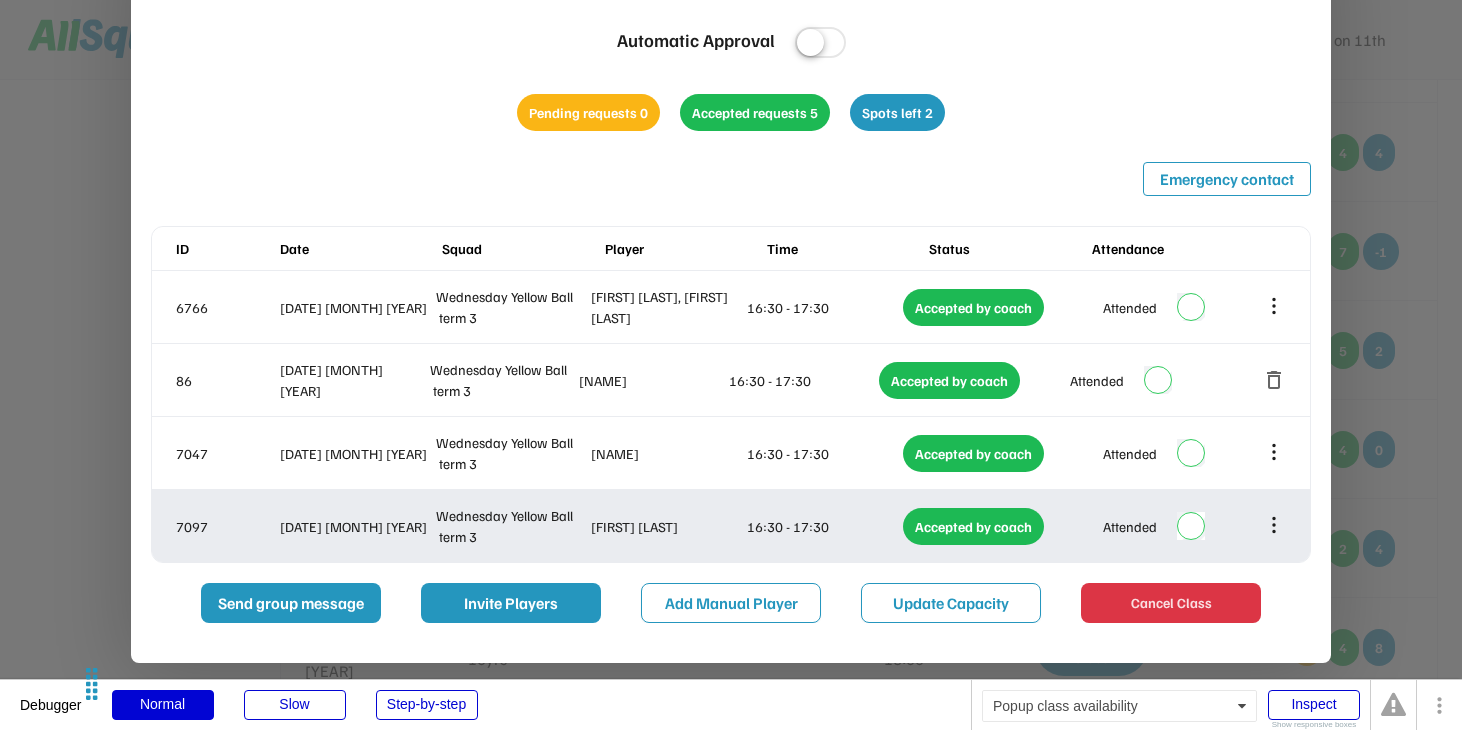 scroll, scrollTop: 932, scrollLeft: 0, axis: vertical 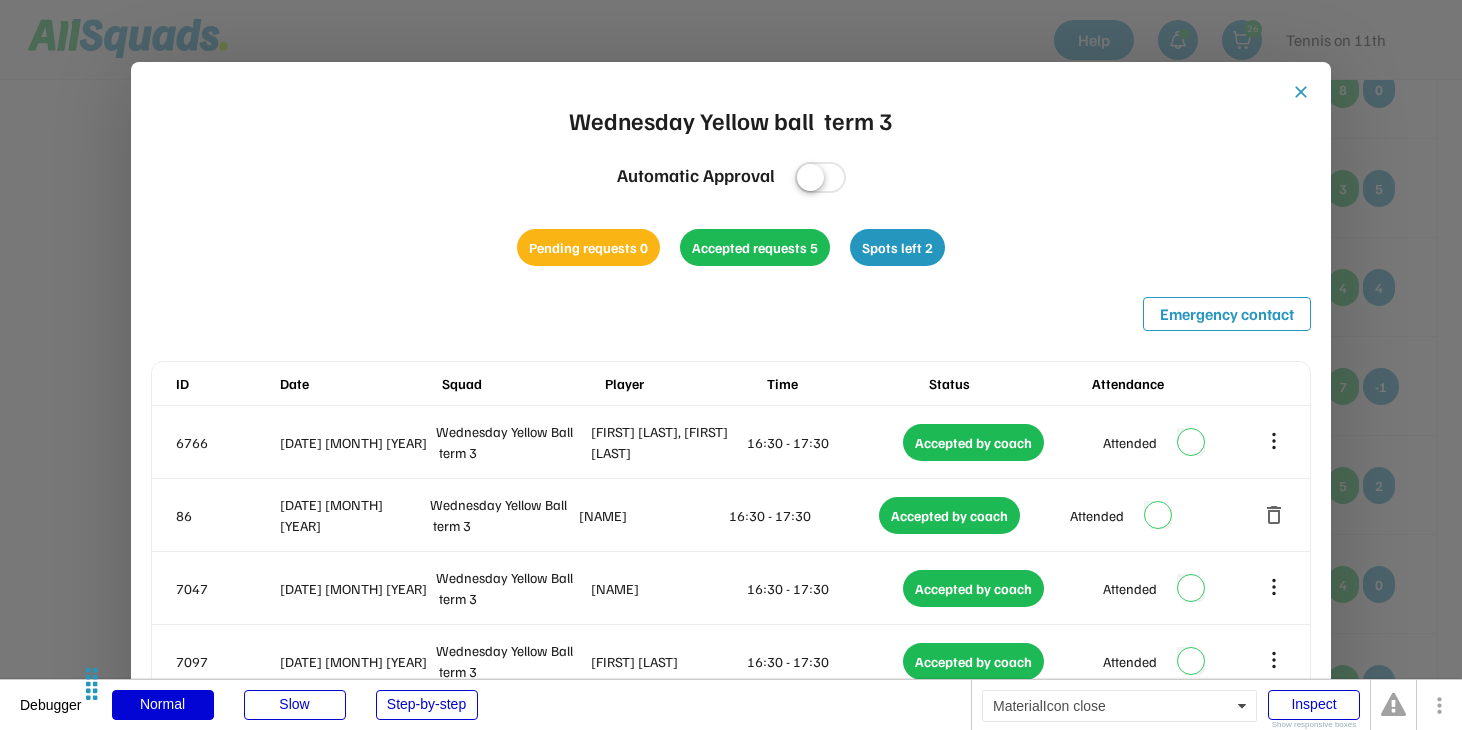click on "close" at bounding box center [1301, 92] 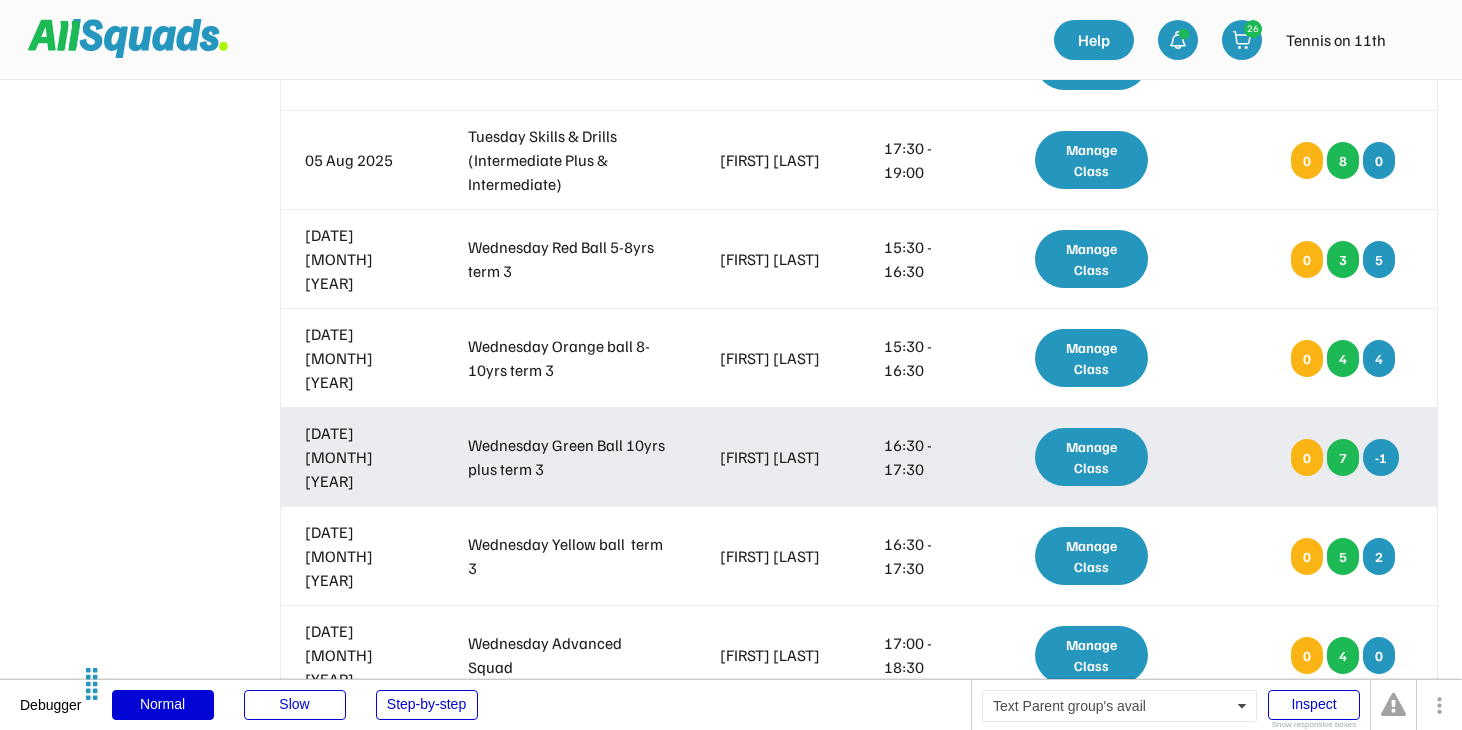 scroll, scrollTop: 854, scrollLeft: 0, axis: vertical 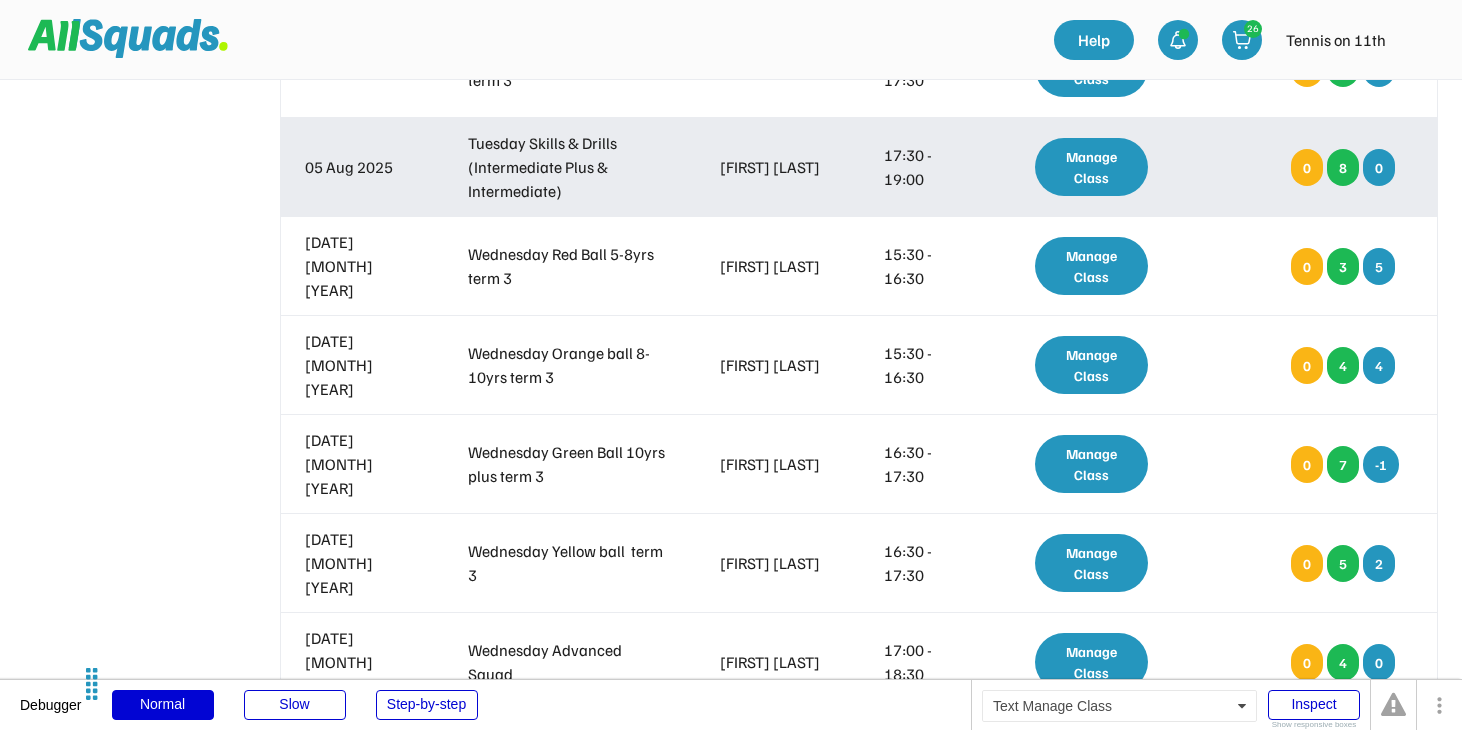 click on "Manage Class" at bounding box center [1091, 167] 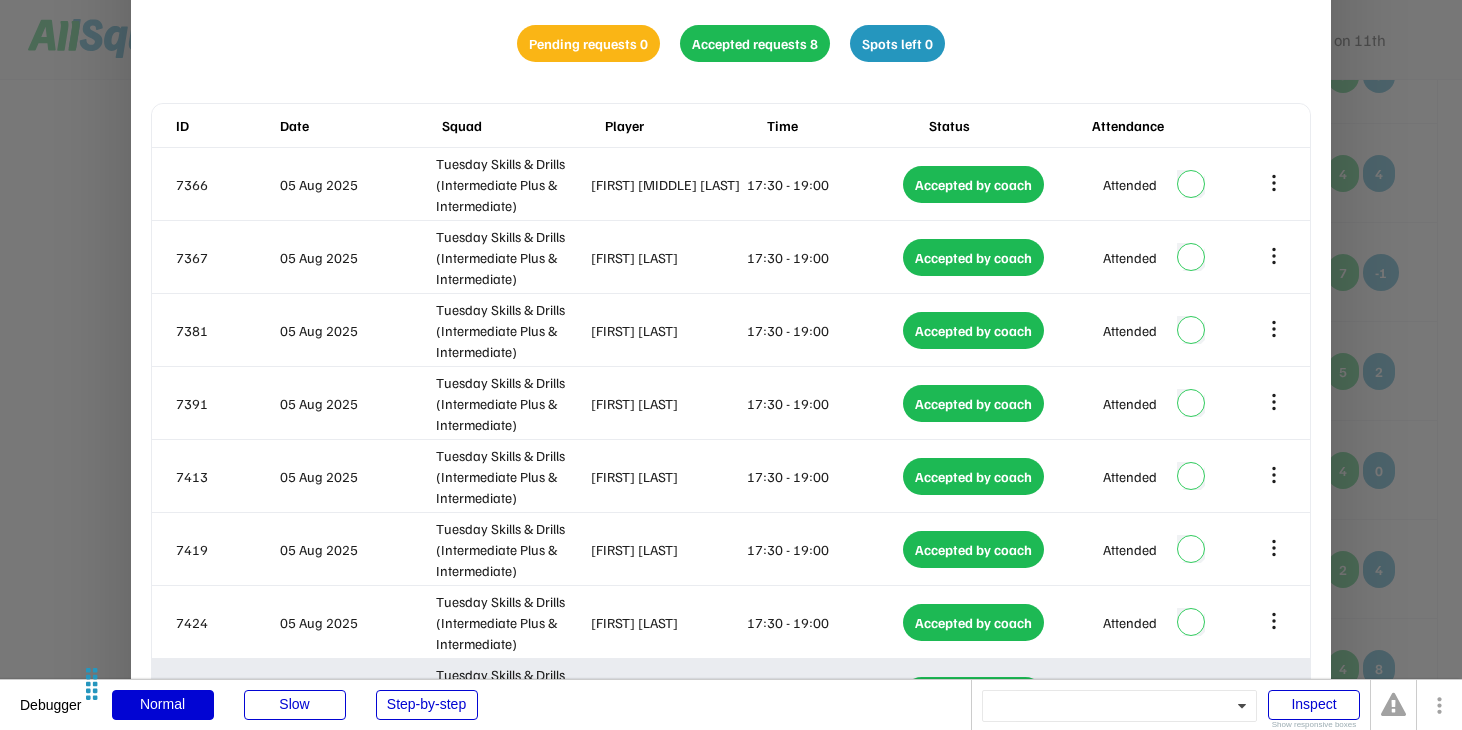 scroll, scrollTop: 804, scrollLeft: 0, axis: vertical 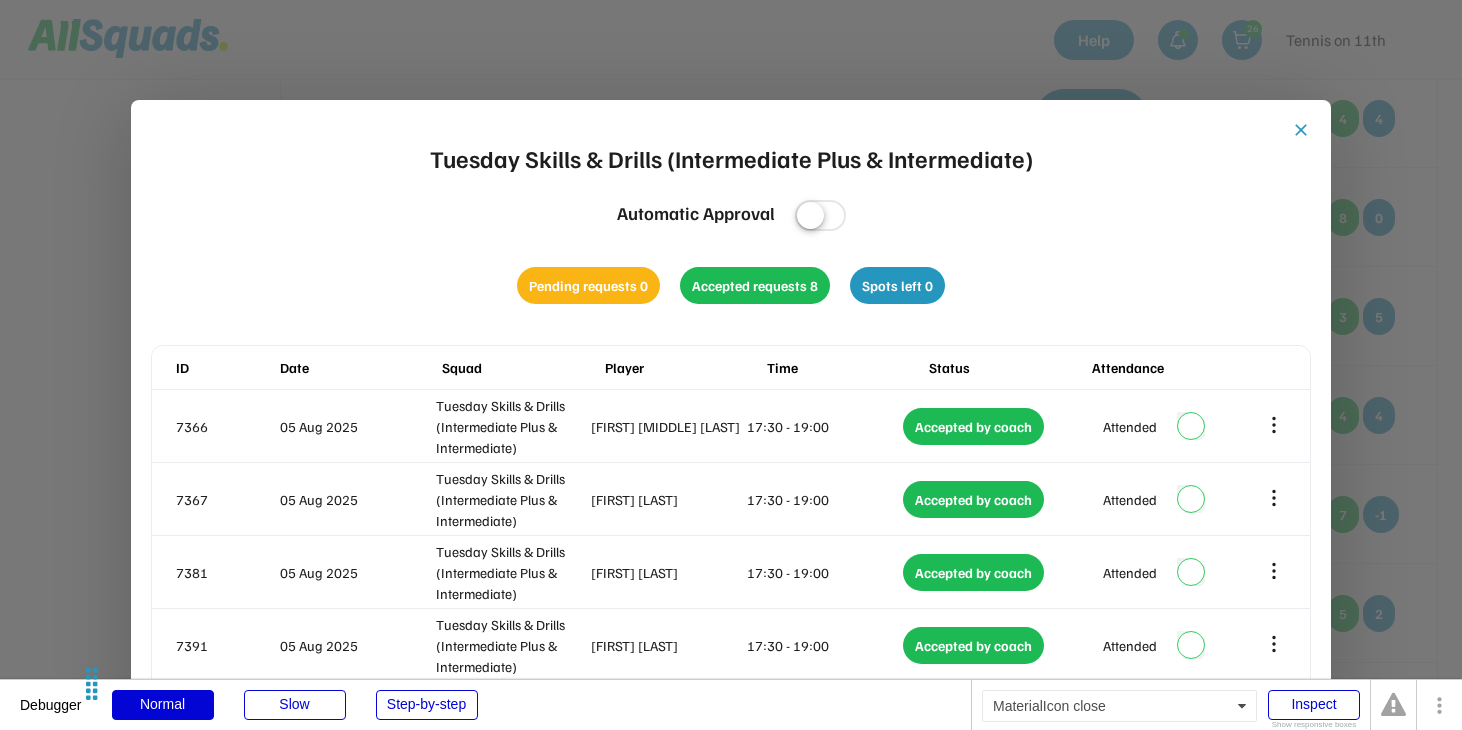 click on "close" at bounding box center (1301, 130) 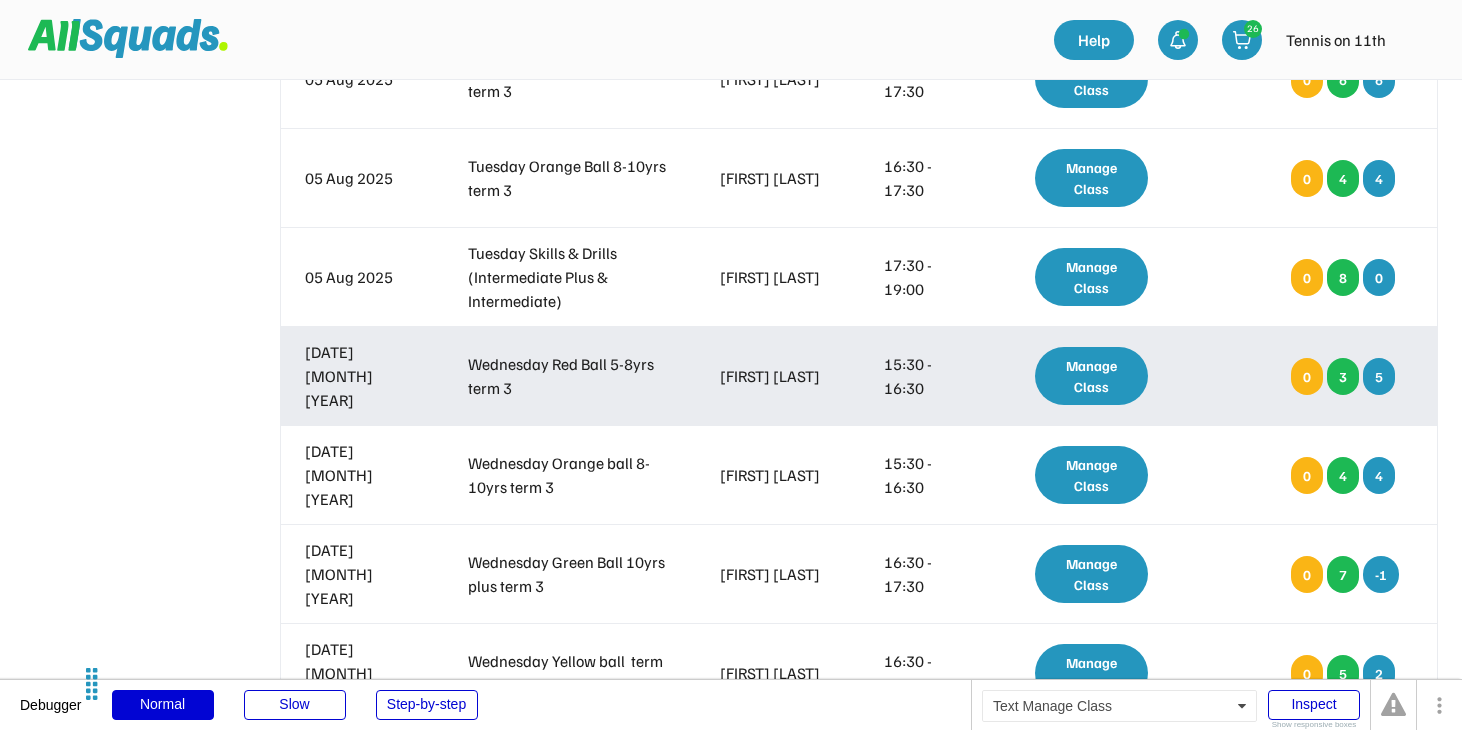 scroll, scrollTop: 731, scrollLeft: 0, axis: vertical 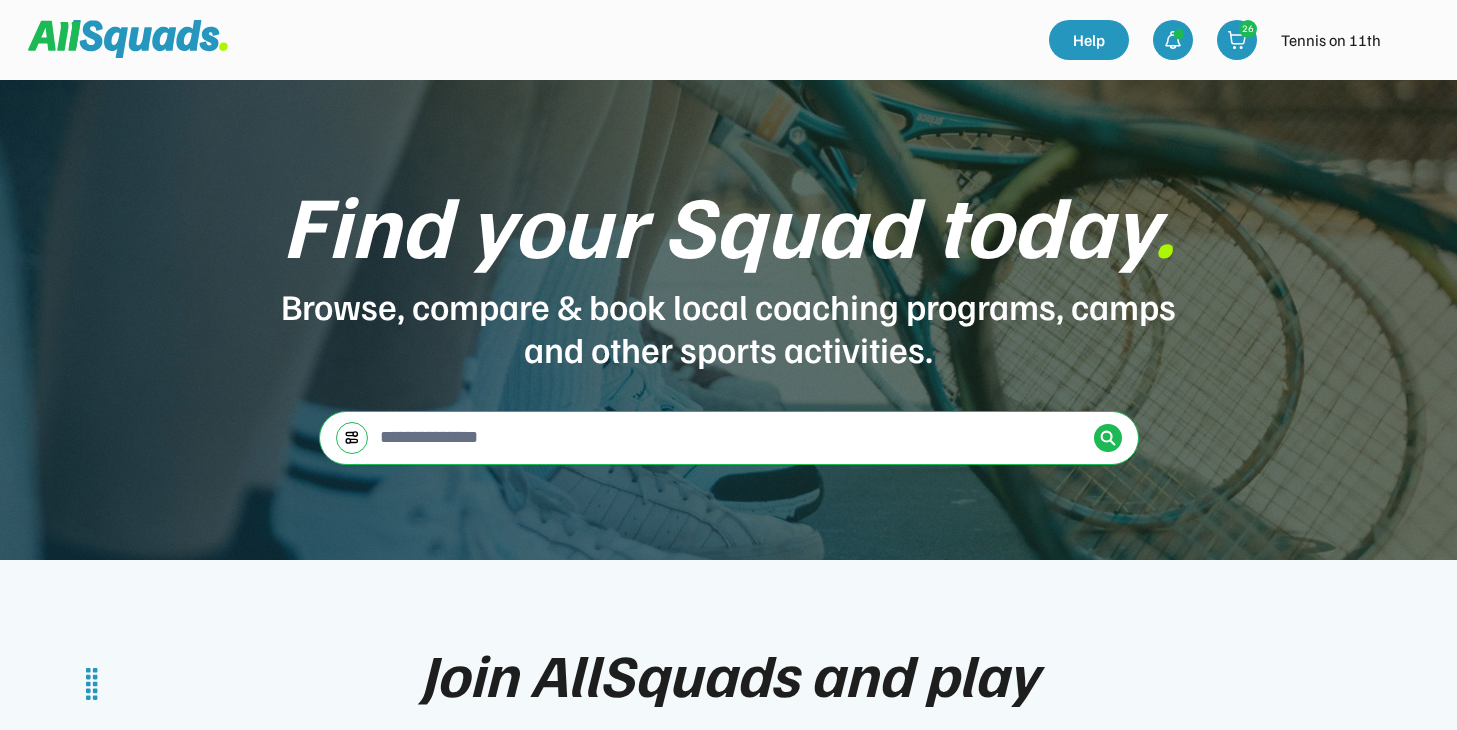 click at bounding box center (1413, 40) 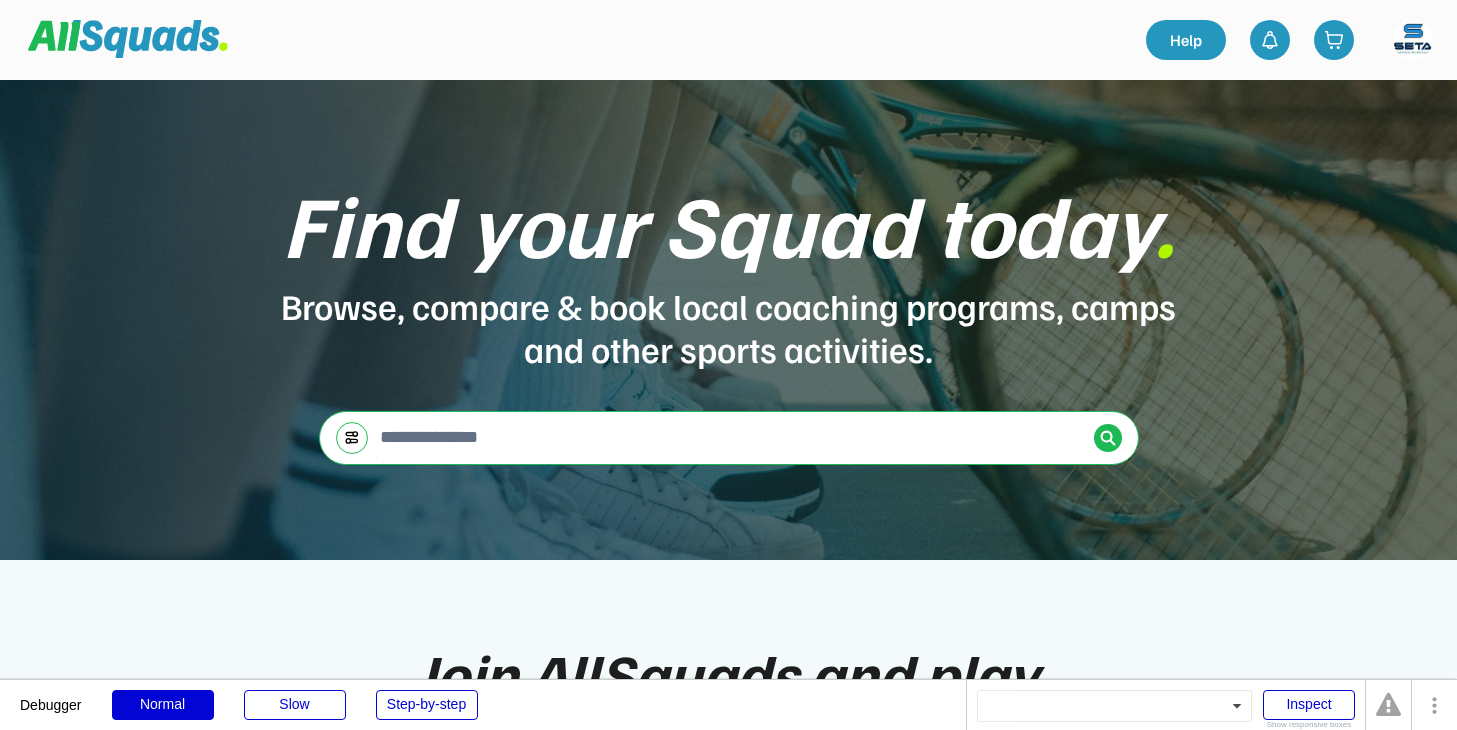 scroll, scrollTop: 0, scrollLeft: 0, axis: both 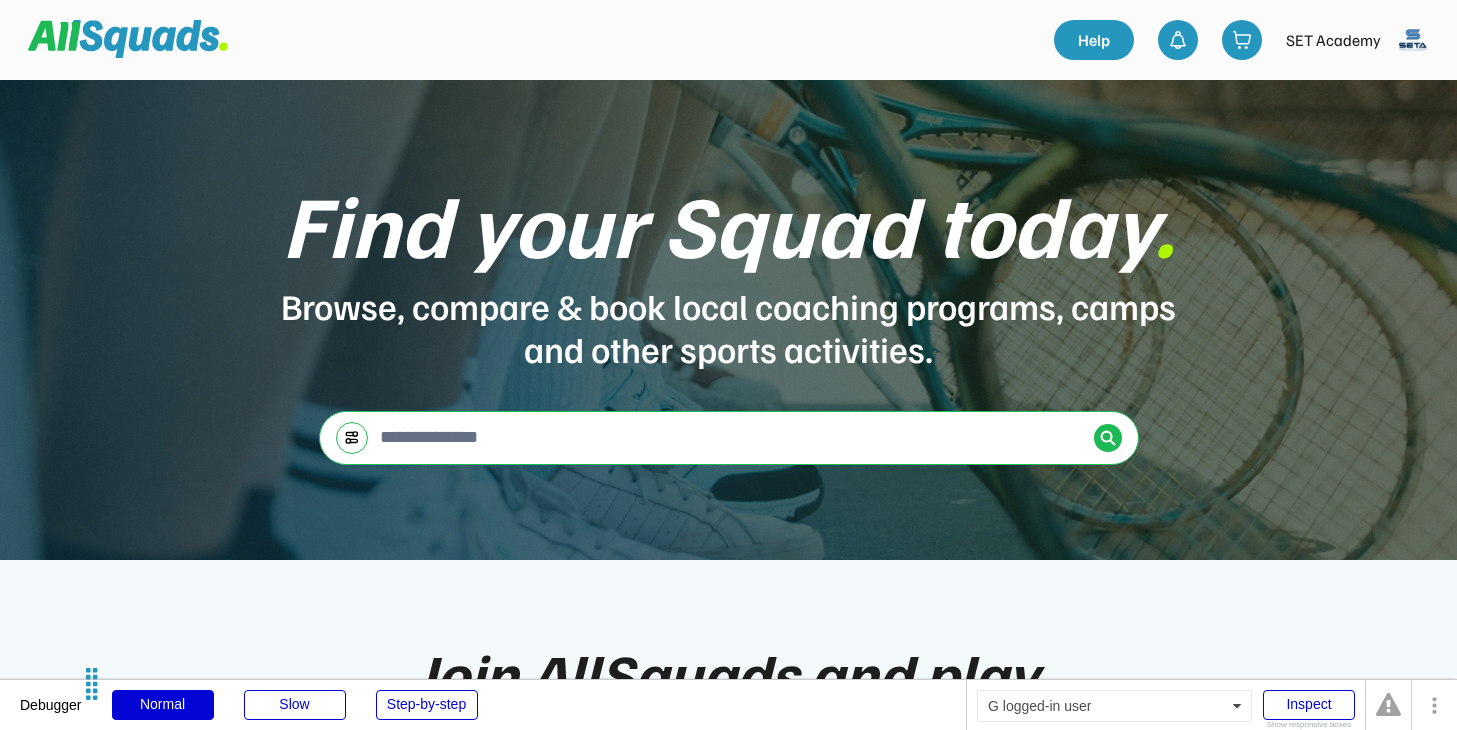 click at bounding box center [1413, 40] 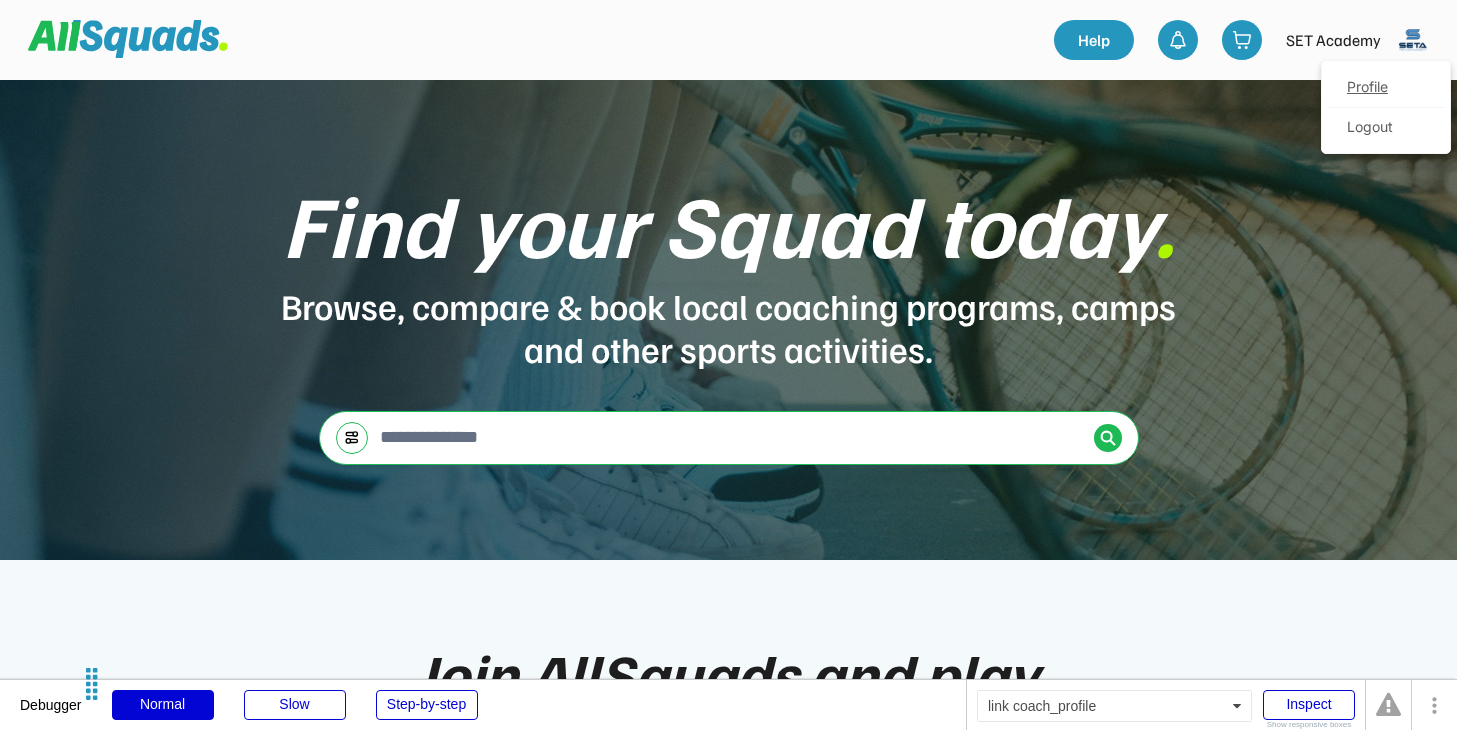 click on "Profile" at bounding box center (1386, 88) 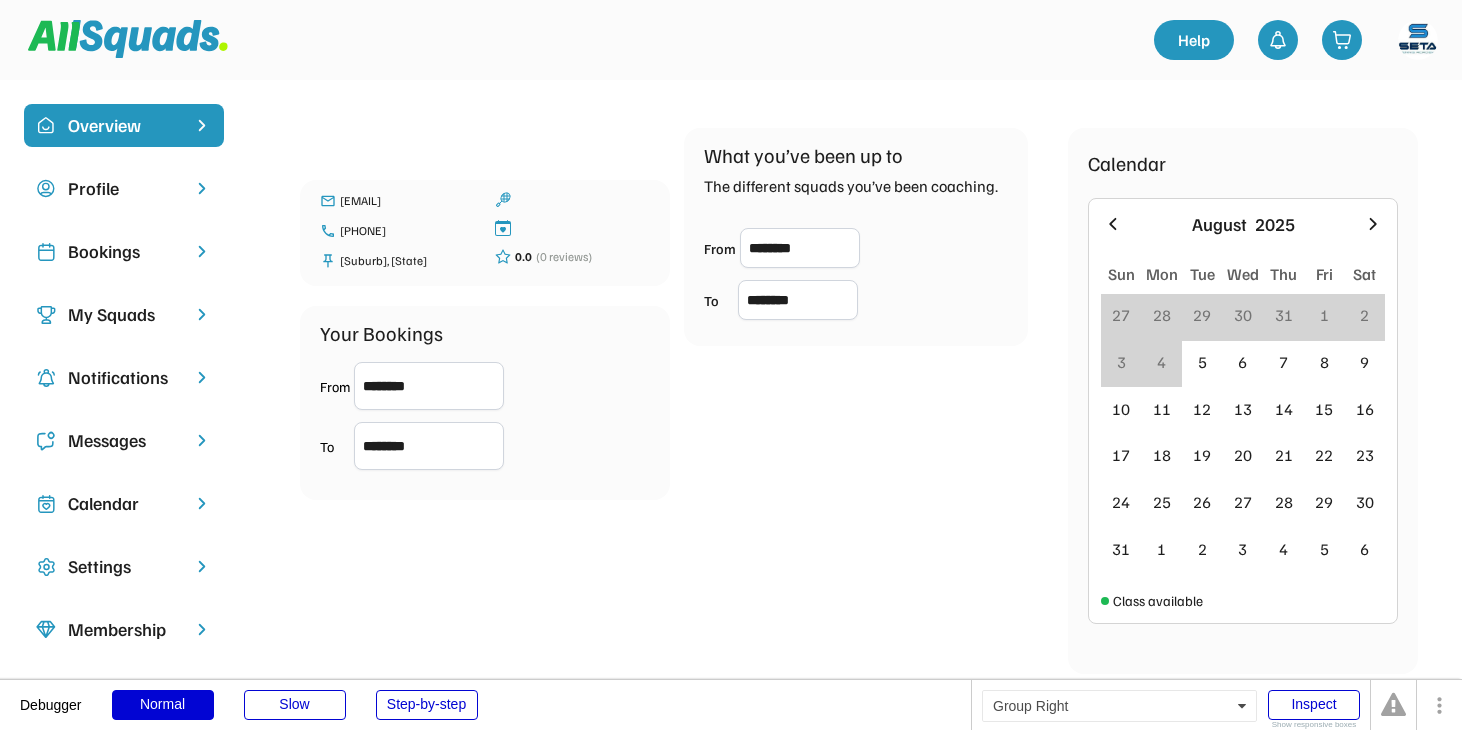 scroll, scrollTop: 0, scrollLeft: 0, axis: both 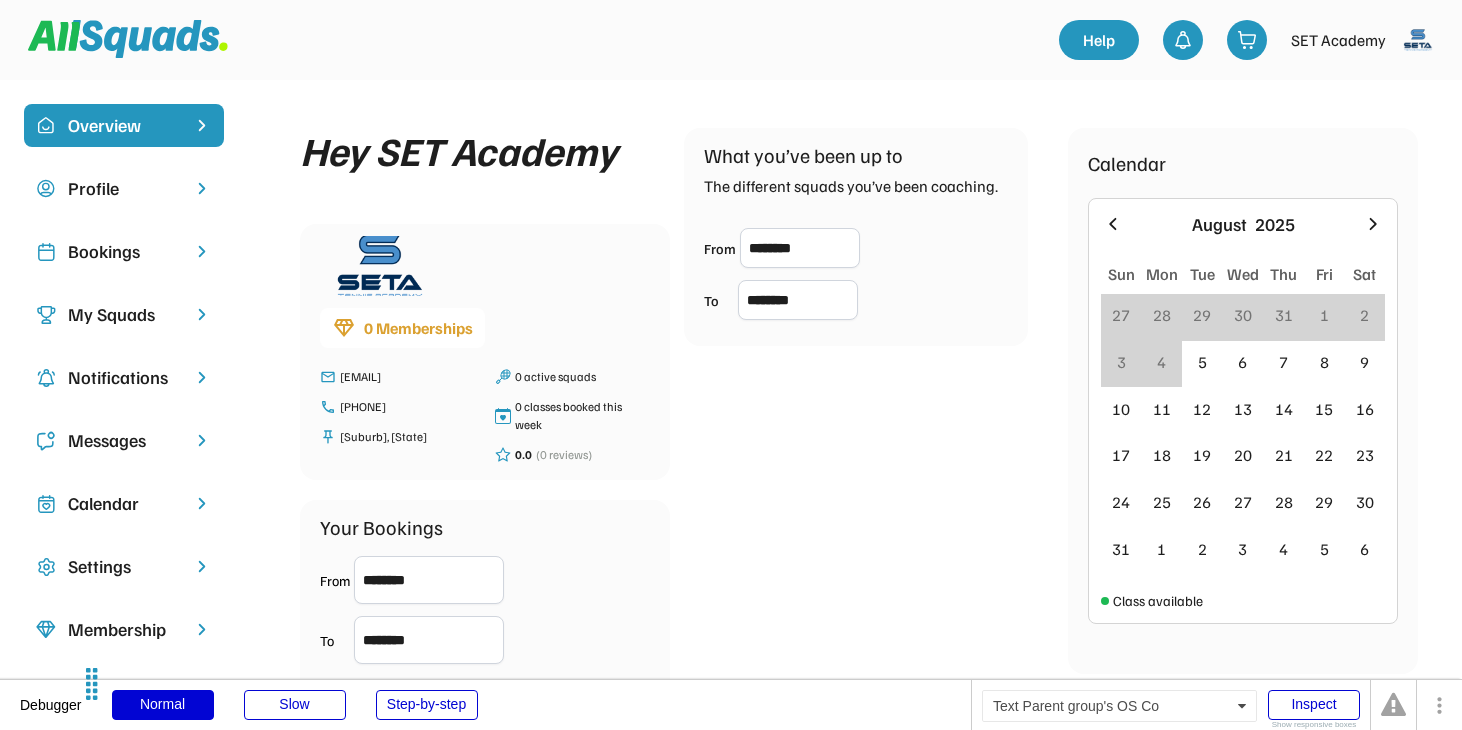 click on "My Squads" at bounding box center [124, 314] 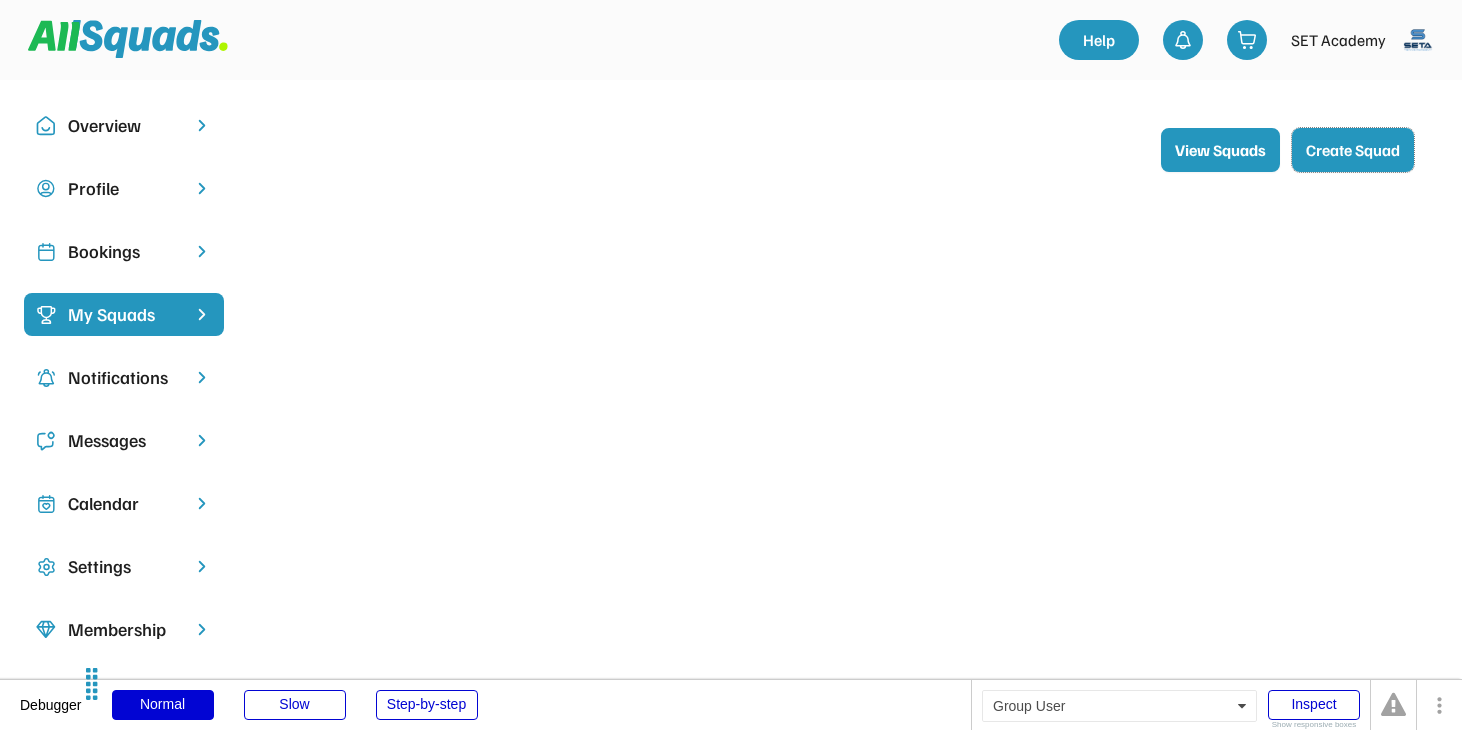click on "Create Squad" at bounding box center [1353, 150] 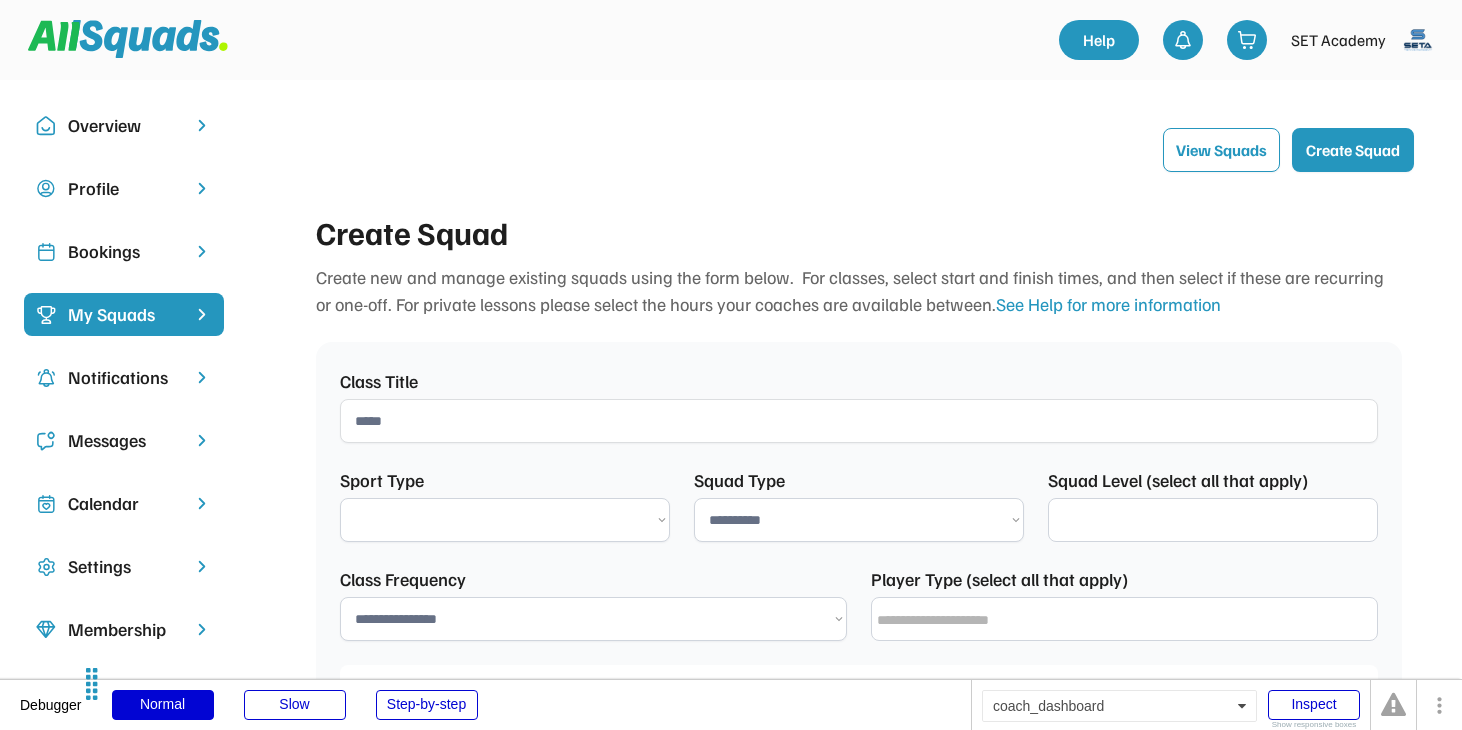 select on "**********" 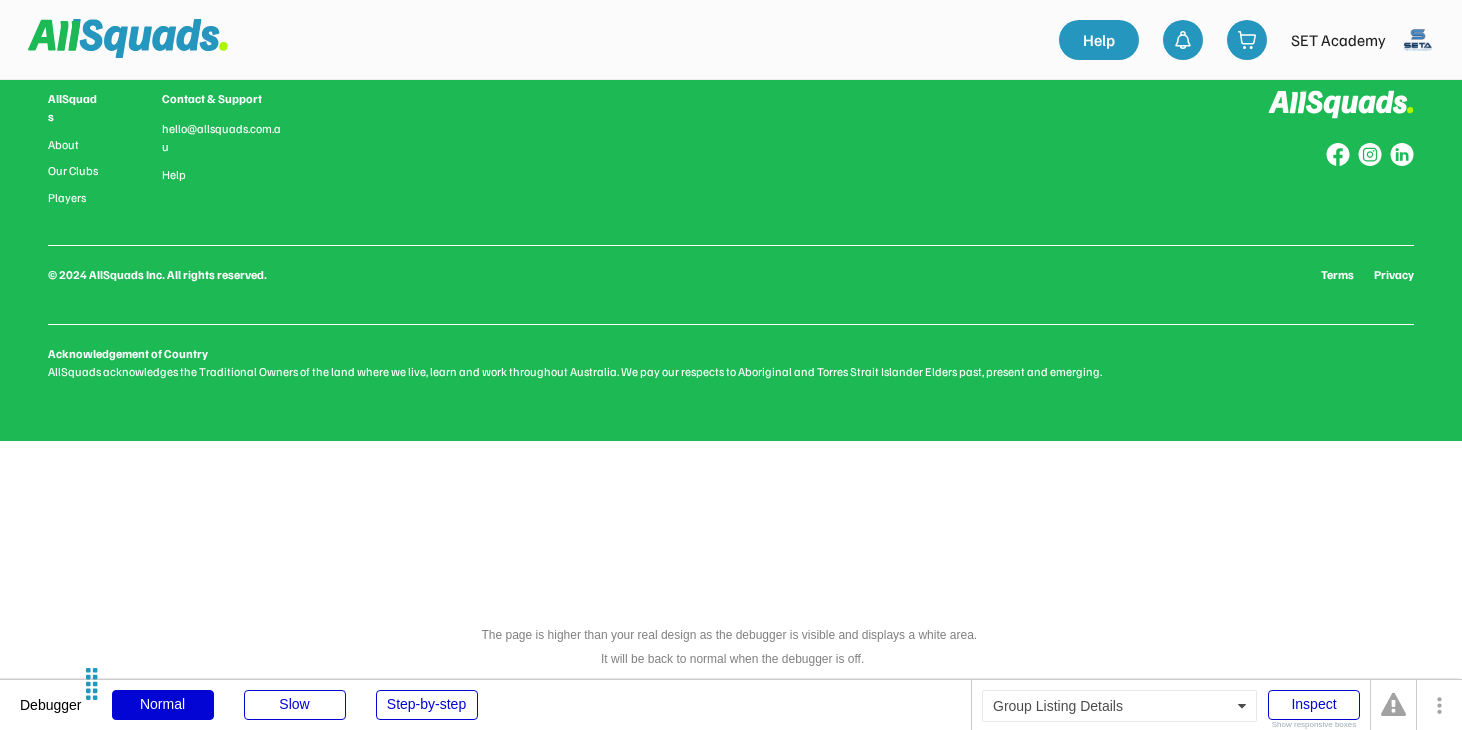 select 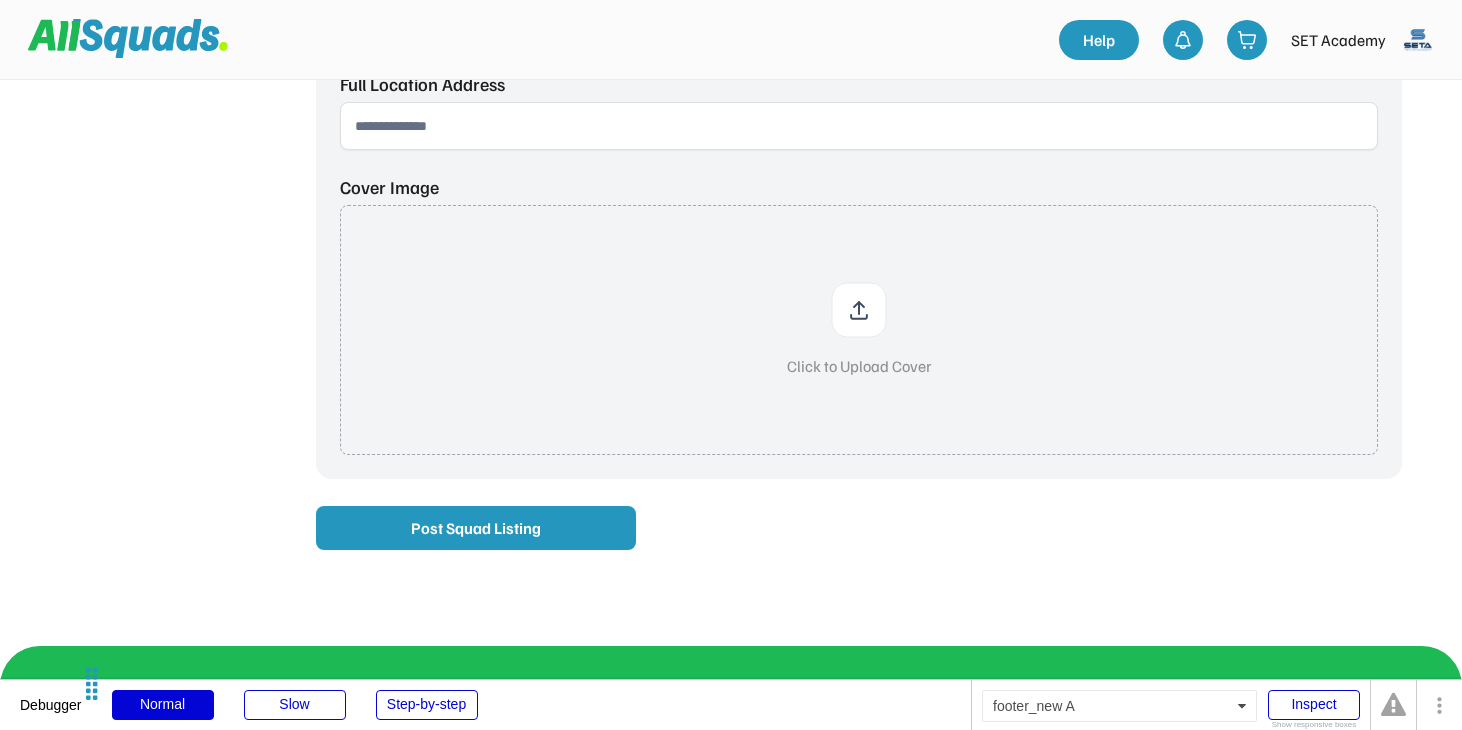 scroll, scrollTop: 922, scrollLeft: 0, axis: vertical 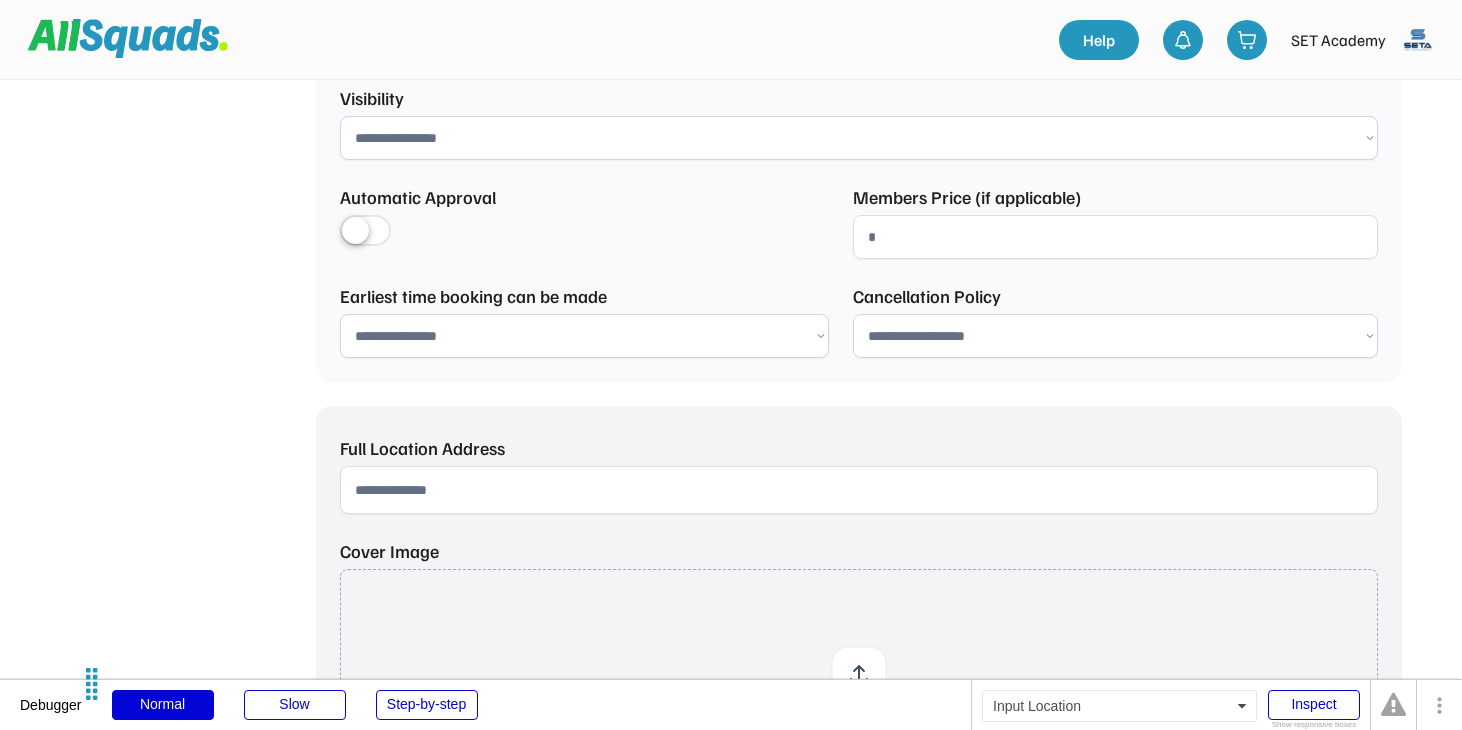 click at bounding box center [859, 490] 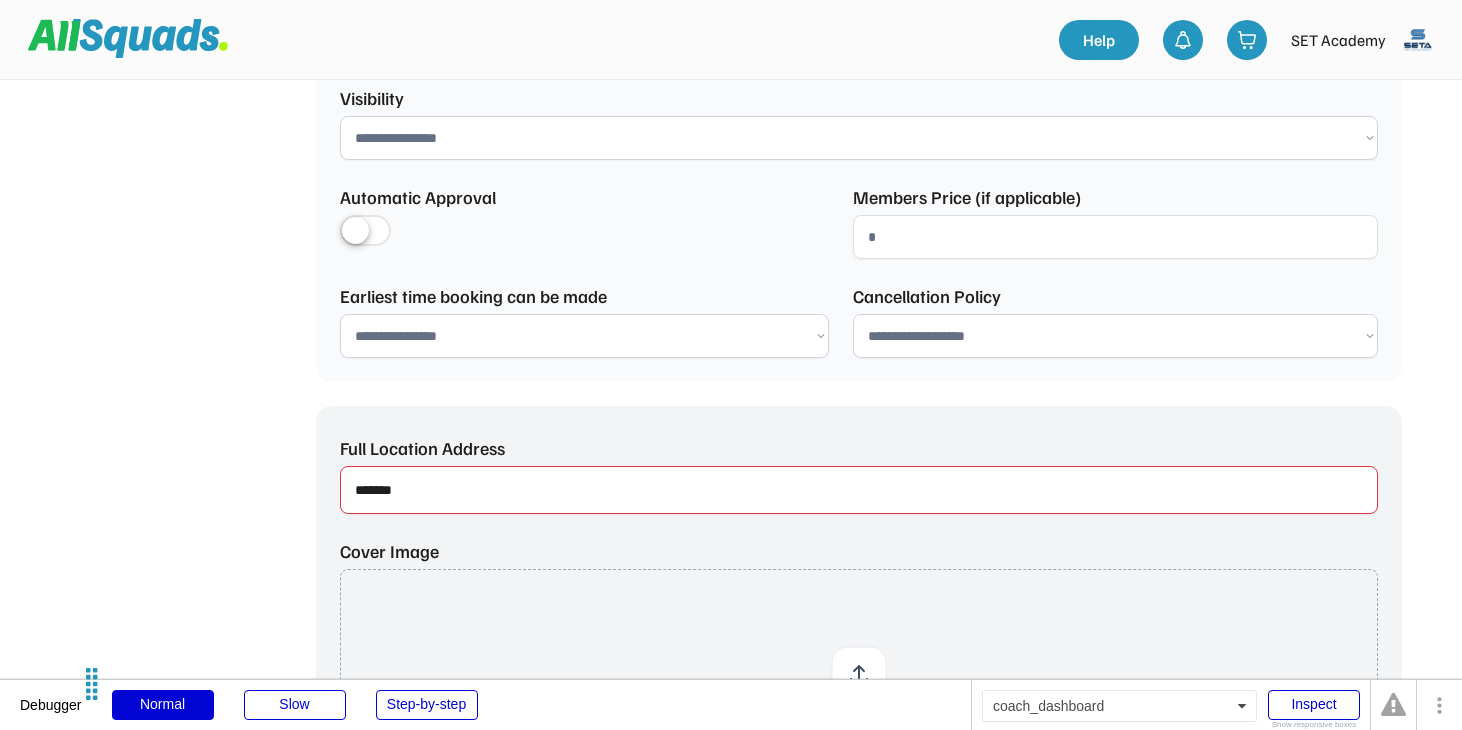 click at bounding box center [859, 490] 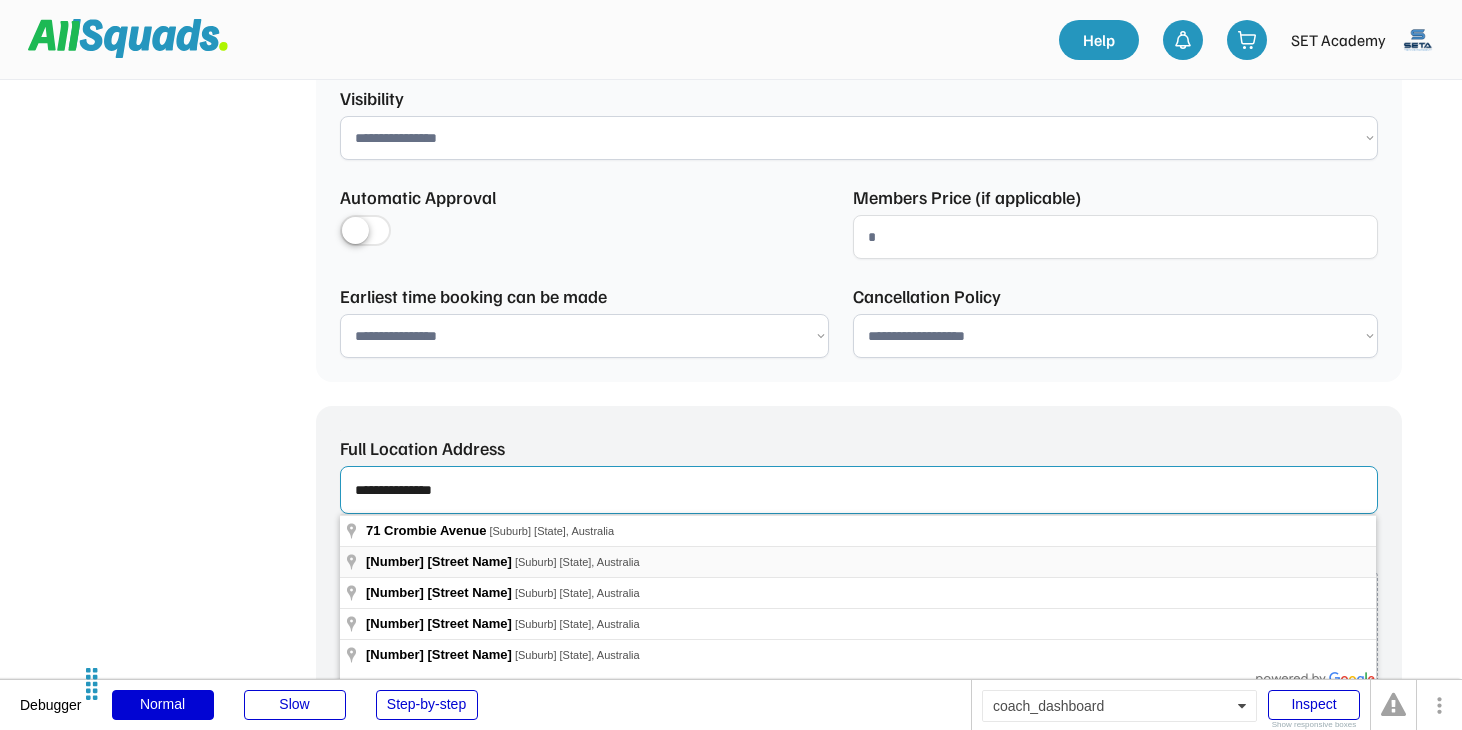type on "**********" 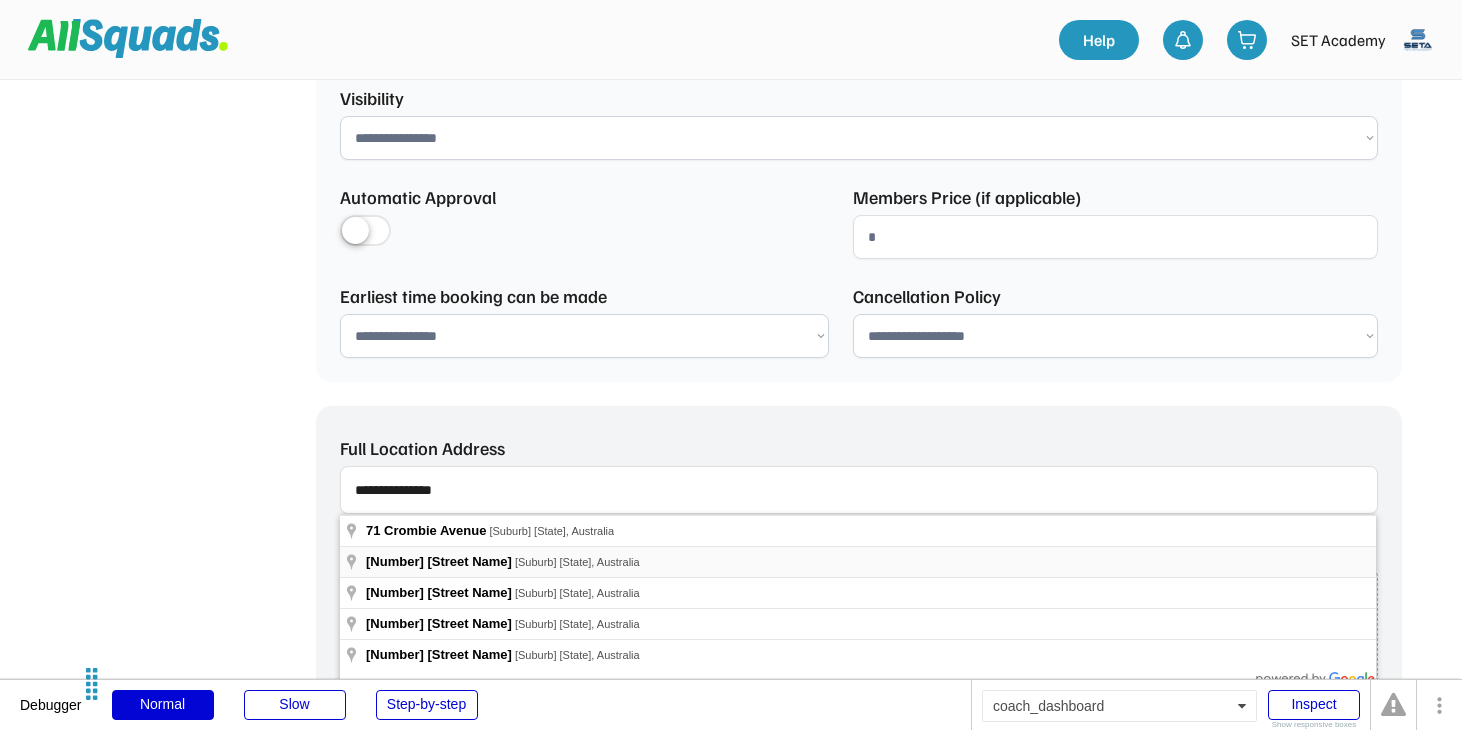 click on "71 Cromb Avenue" at bounding box center [439, 561] 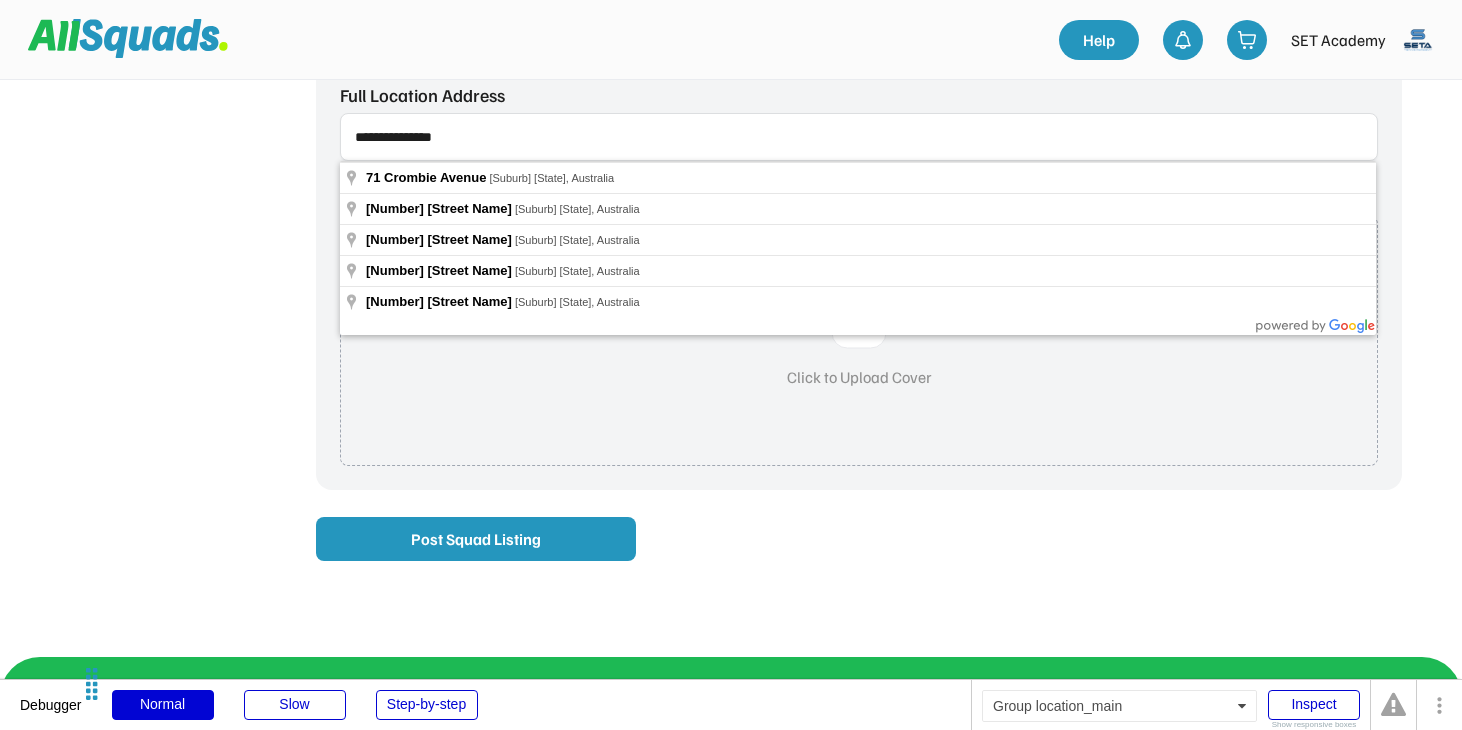 scroll, scrollTop: 1244, scrollLeft: 0, axis: vertical 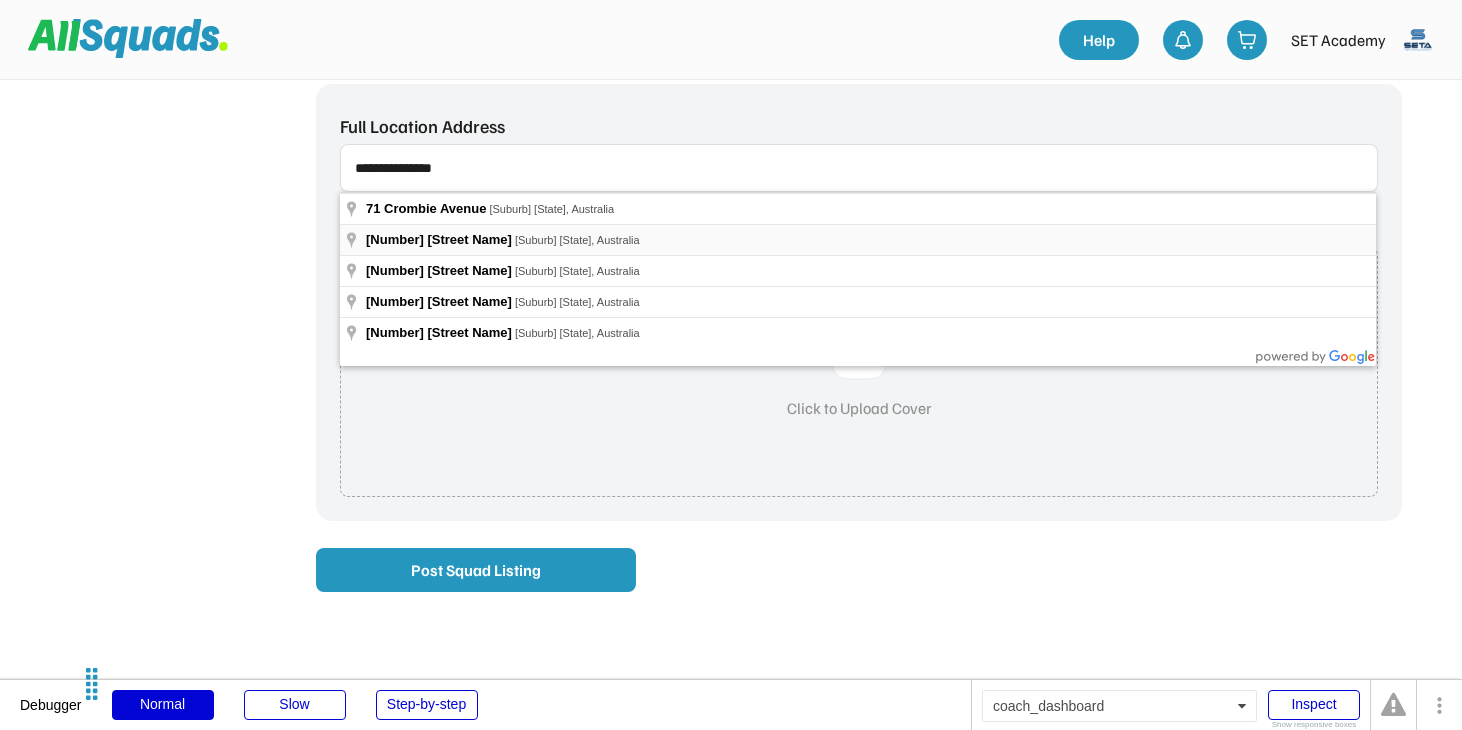 click on "Beaumaris VIC, Australia" at bounding box center (577, 240) 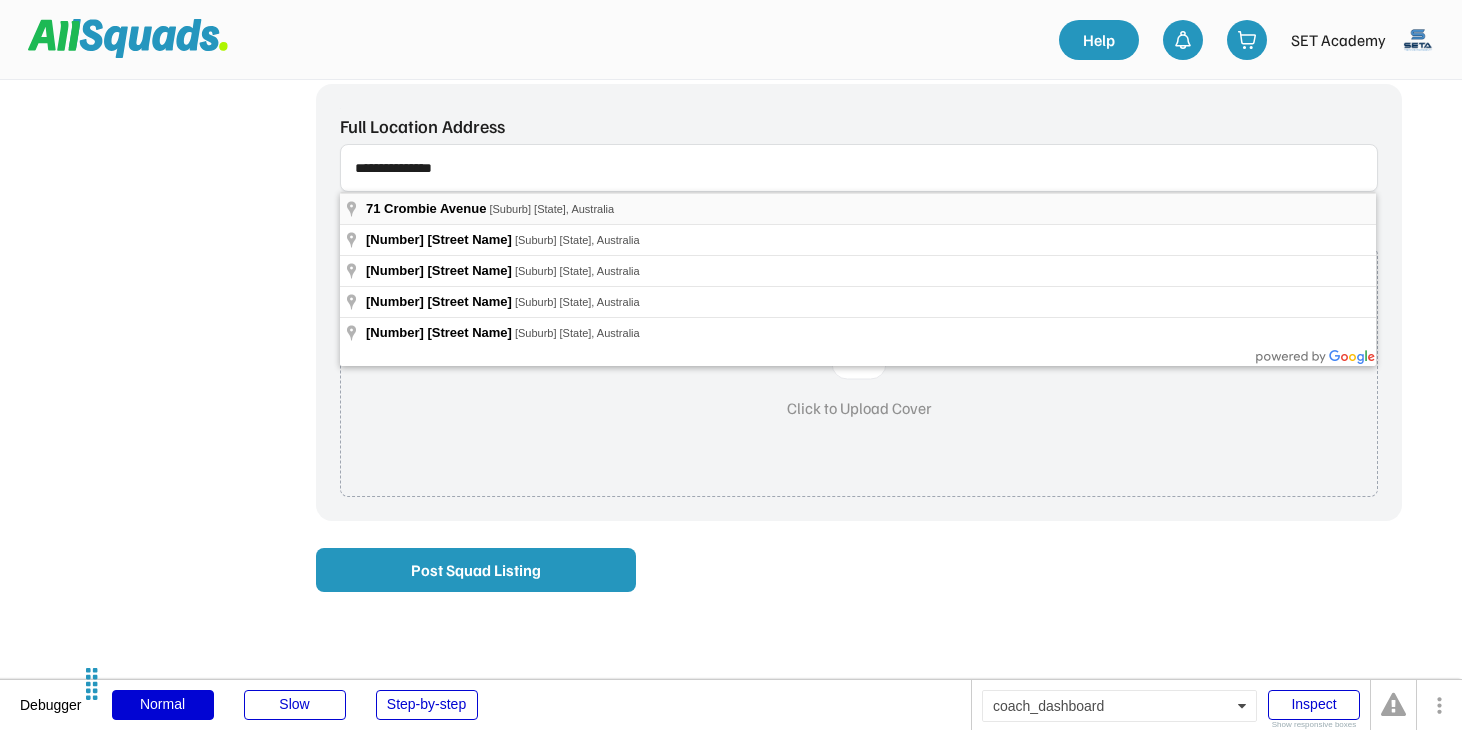 click on "71   Crombie Avenue Bundall QLD, Australia" at bounding box center (858, 208) 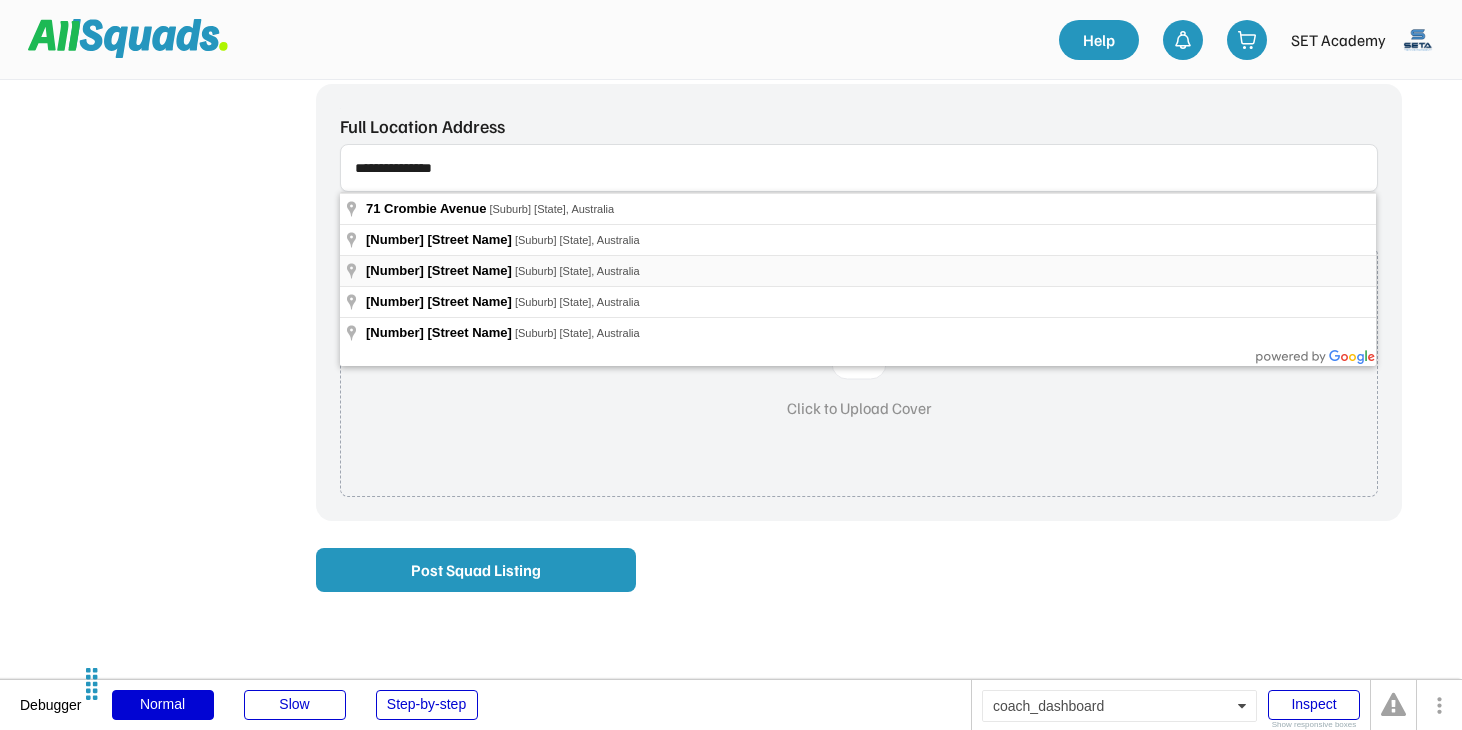 click on "71 Crombie Road Lilydale VIC, Australia" at bounding box center (858, 270) 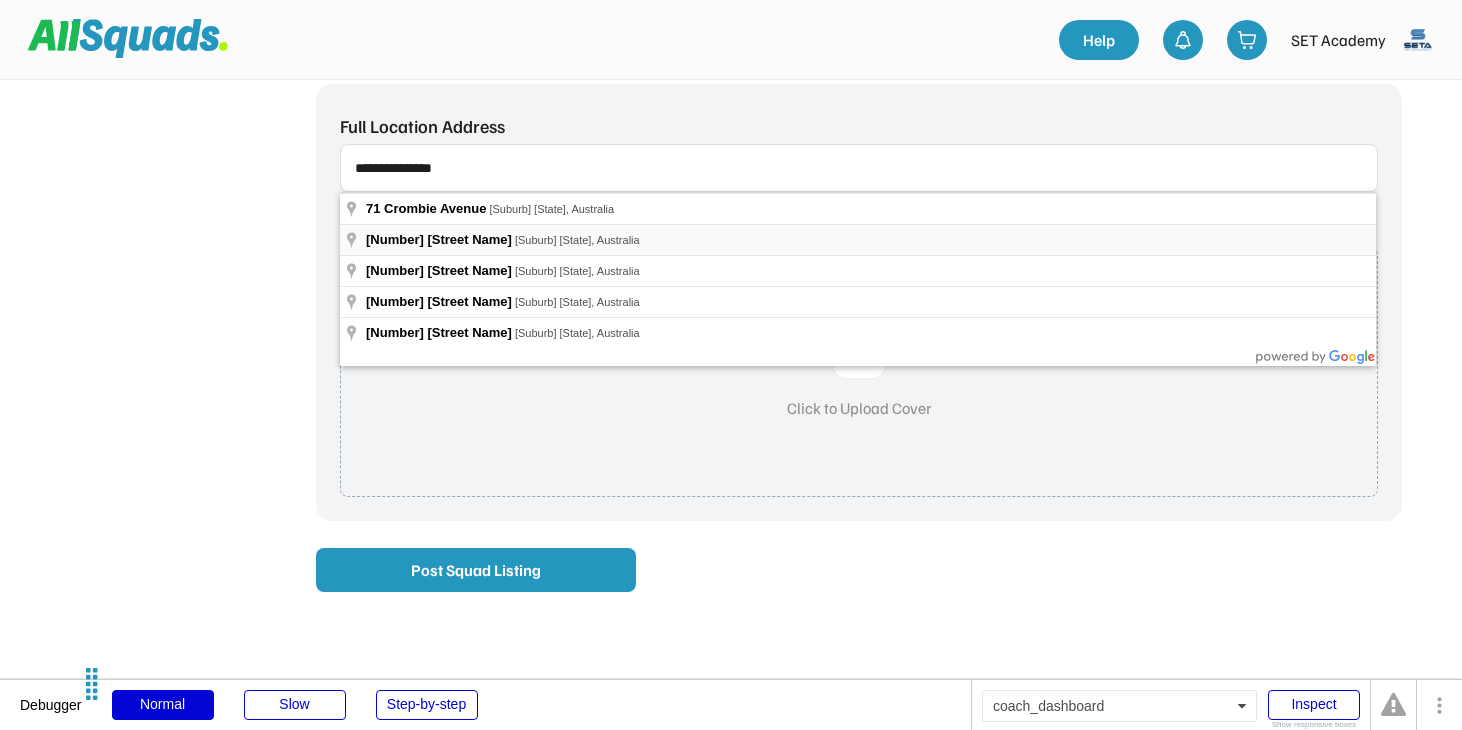 click on "Beaumaris VIC, Australia" at bounding box center [577, 240] 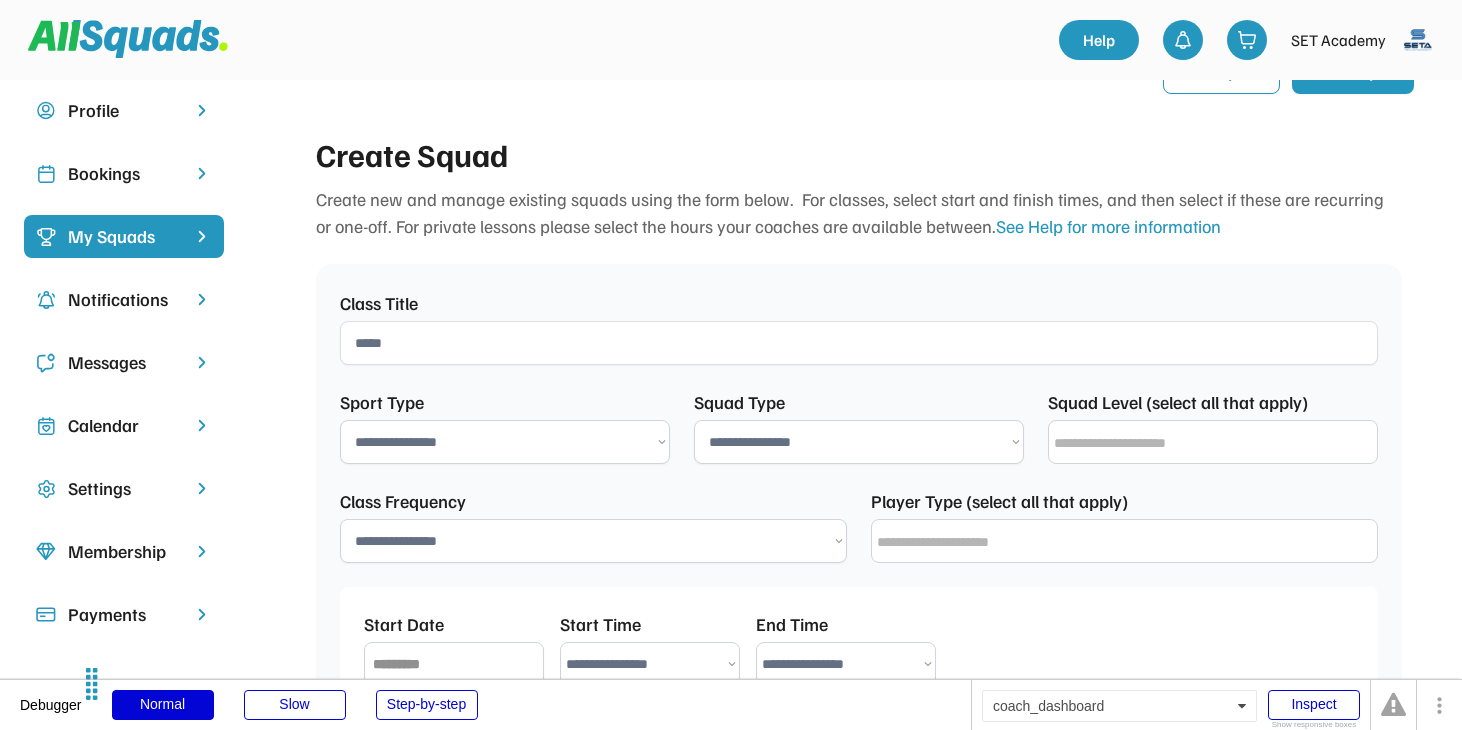 scroll, scrollTop: 0, scrollLeft: 0, axis: both 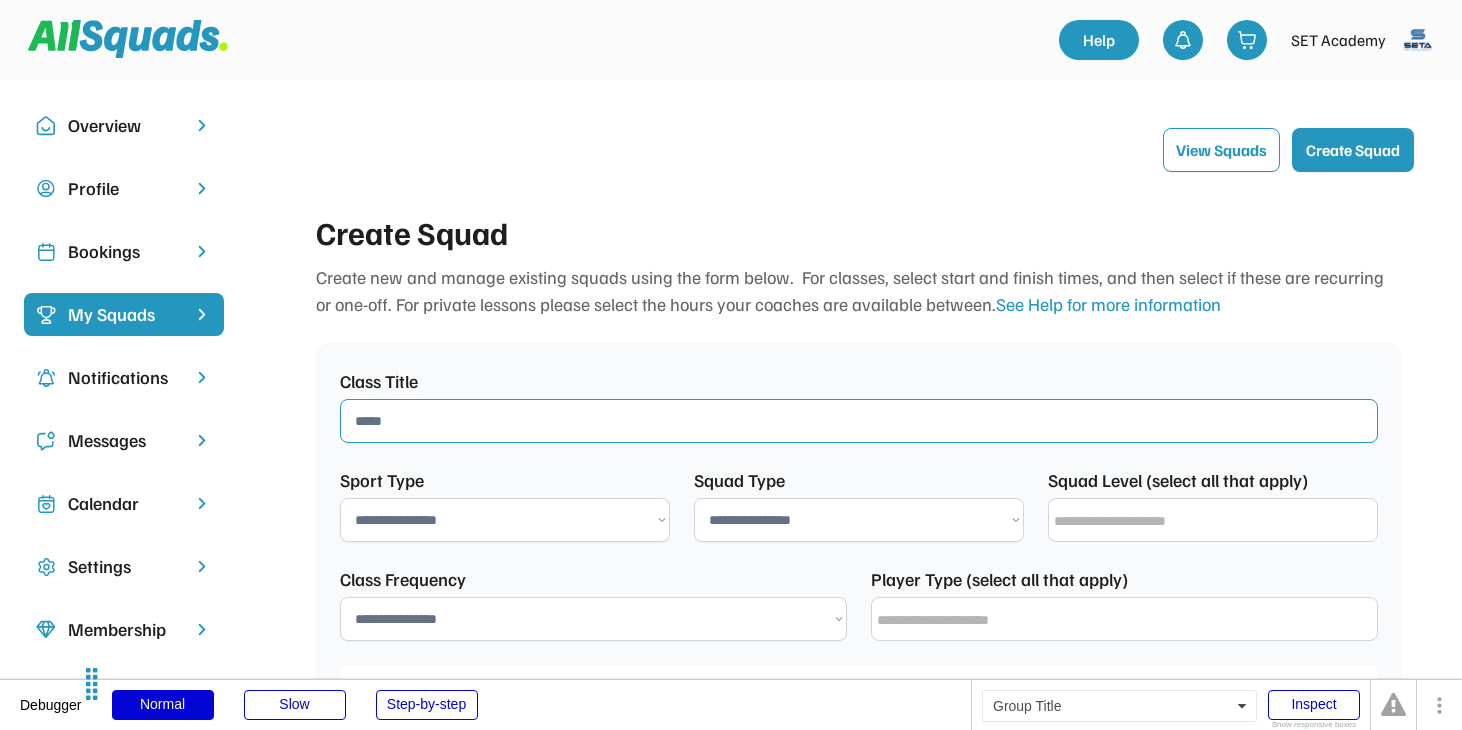 click at bounding box center (859, 421) 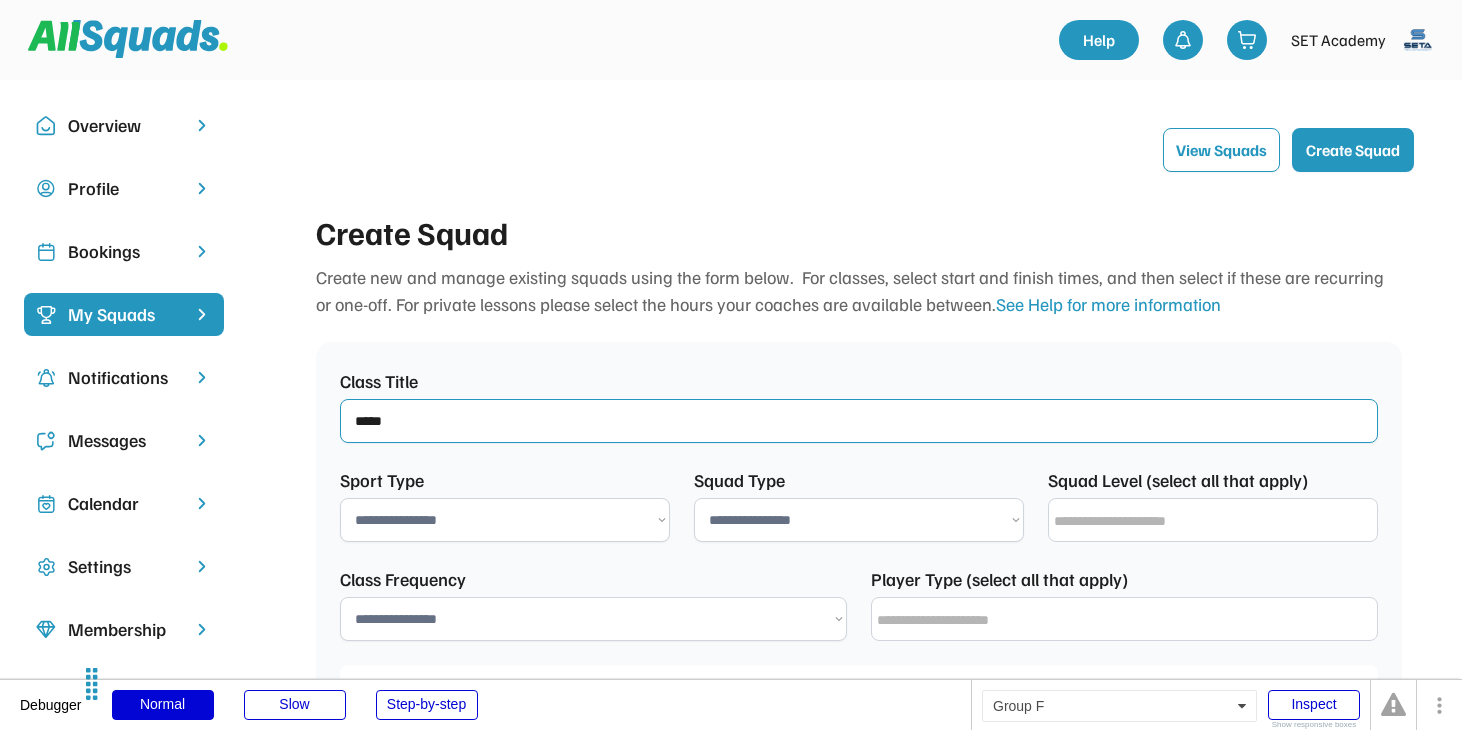 type on "****" 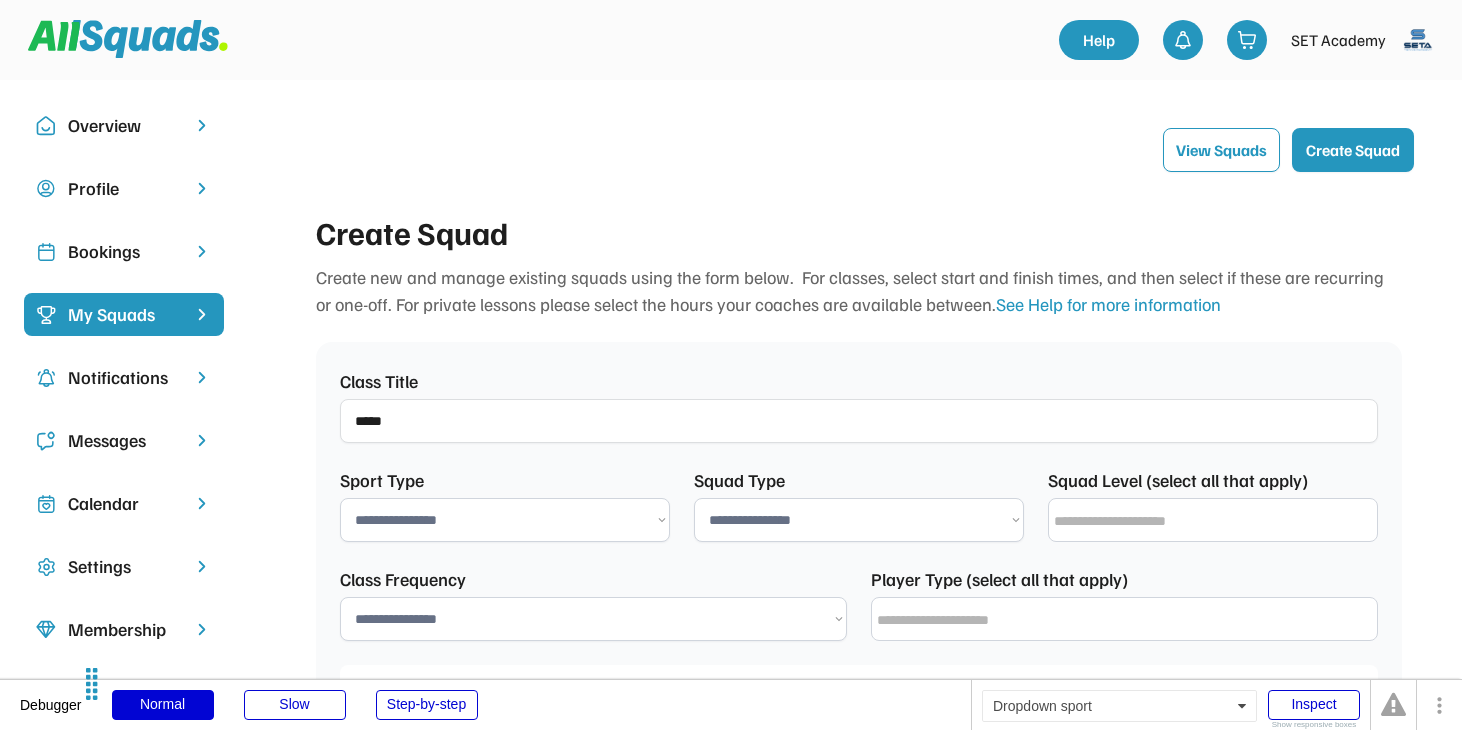 select on "**********" 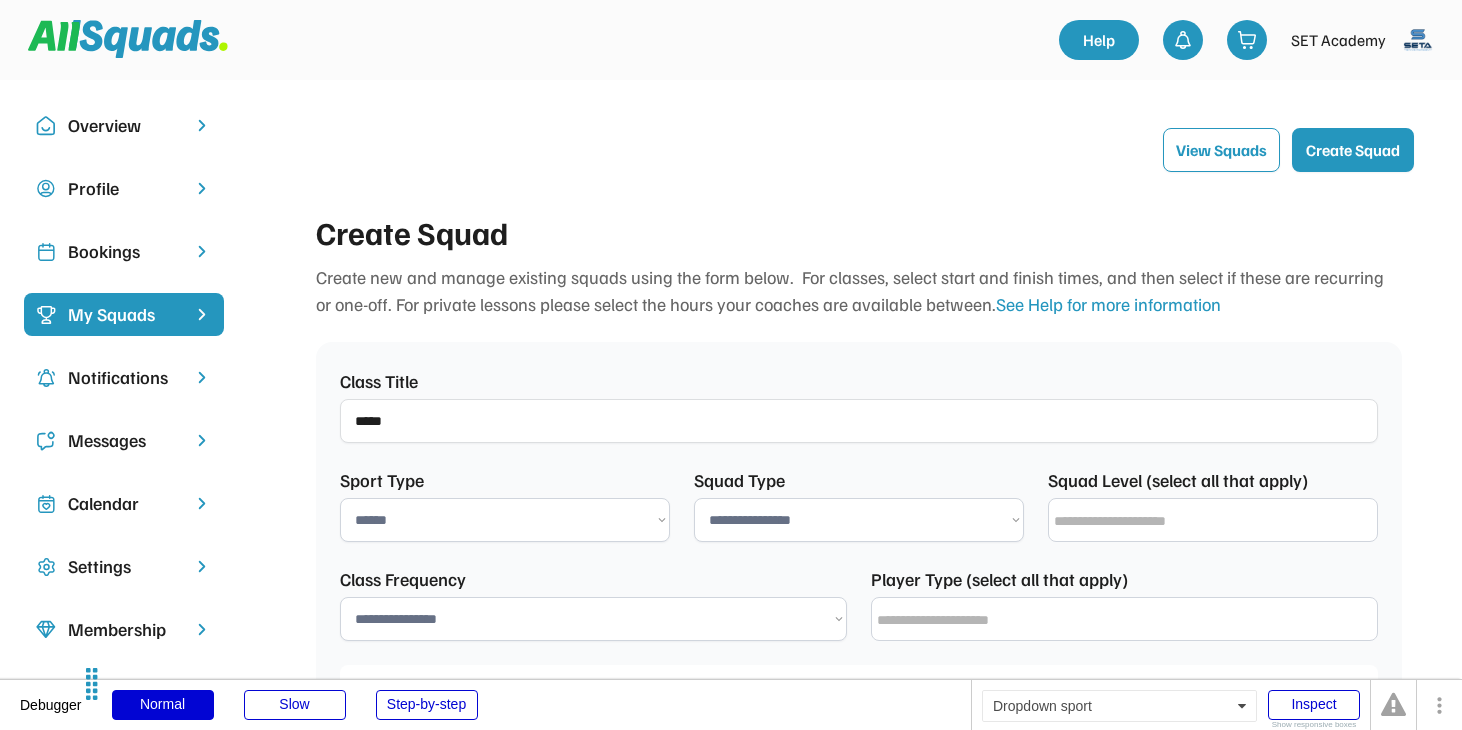 click on "**********" at bounding box center [859, 520] 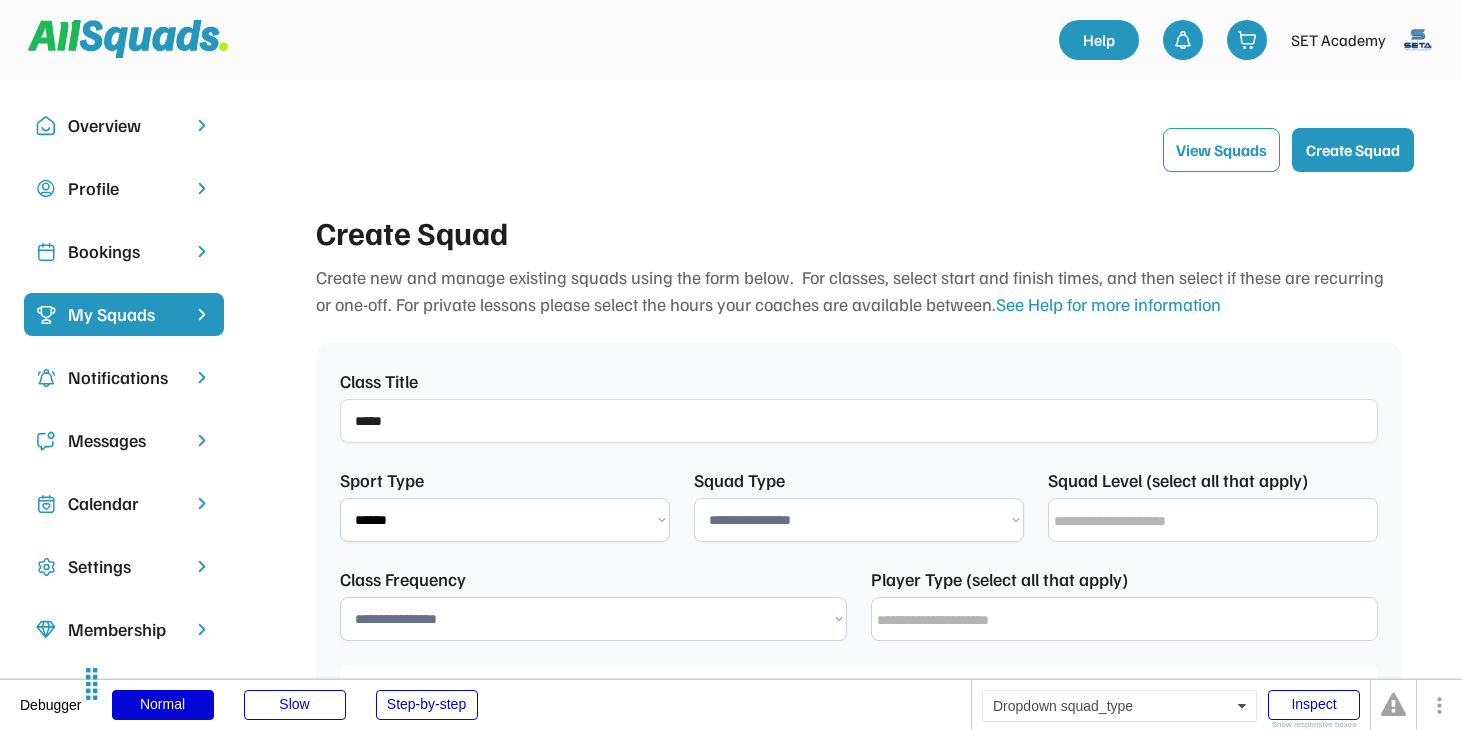 select on "**********" 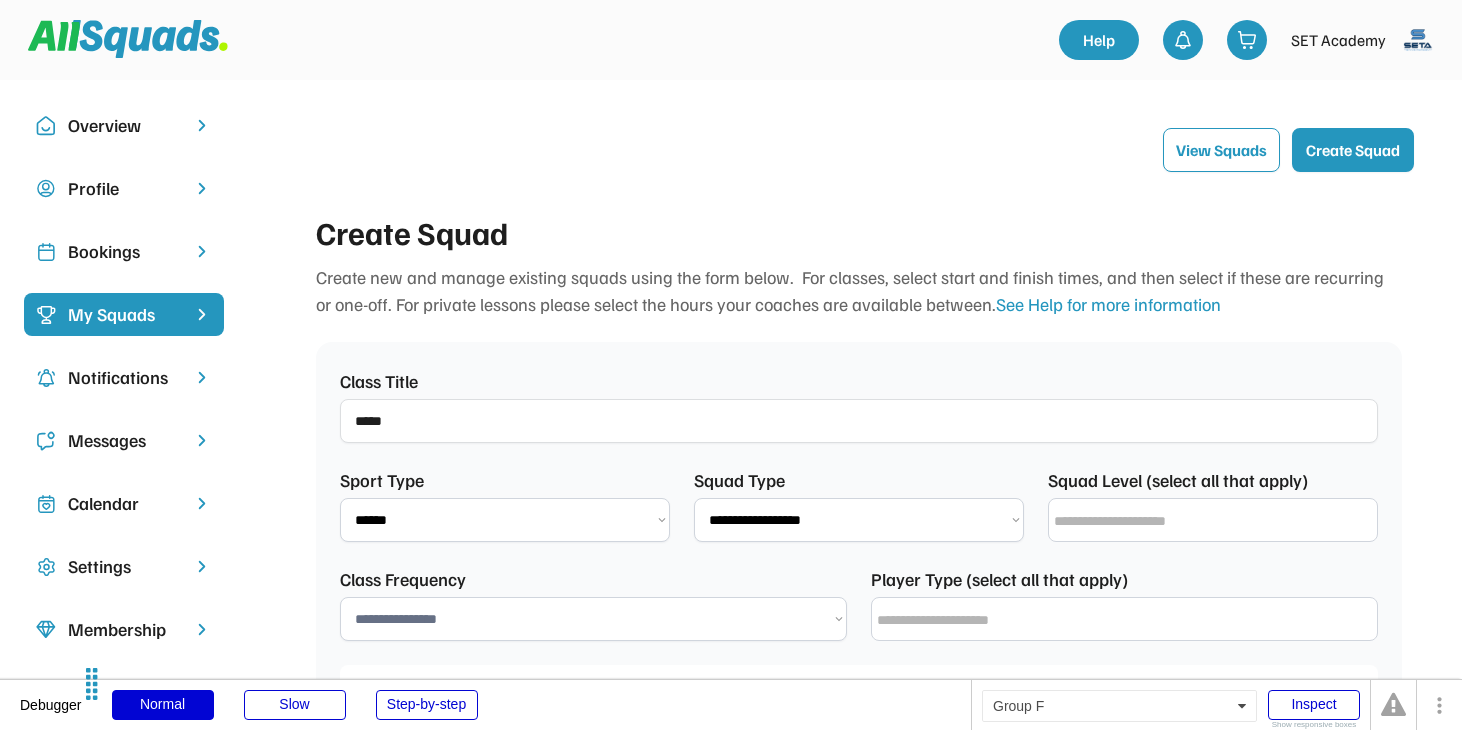 click on "**********" at bounding box center [1213, 520] 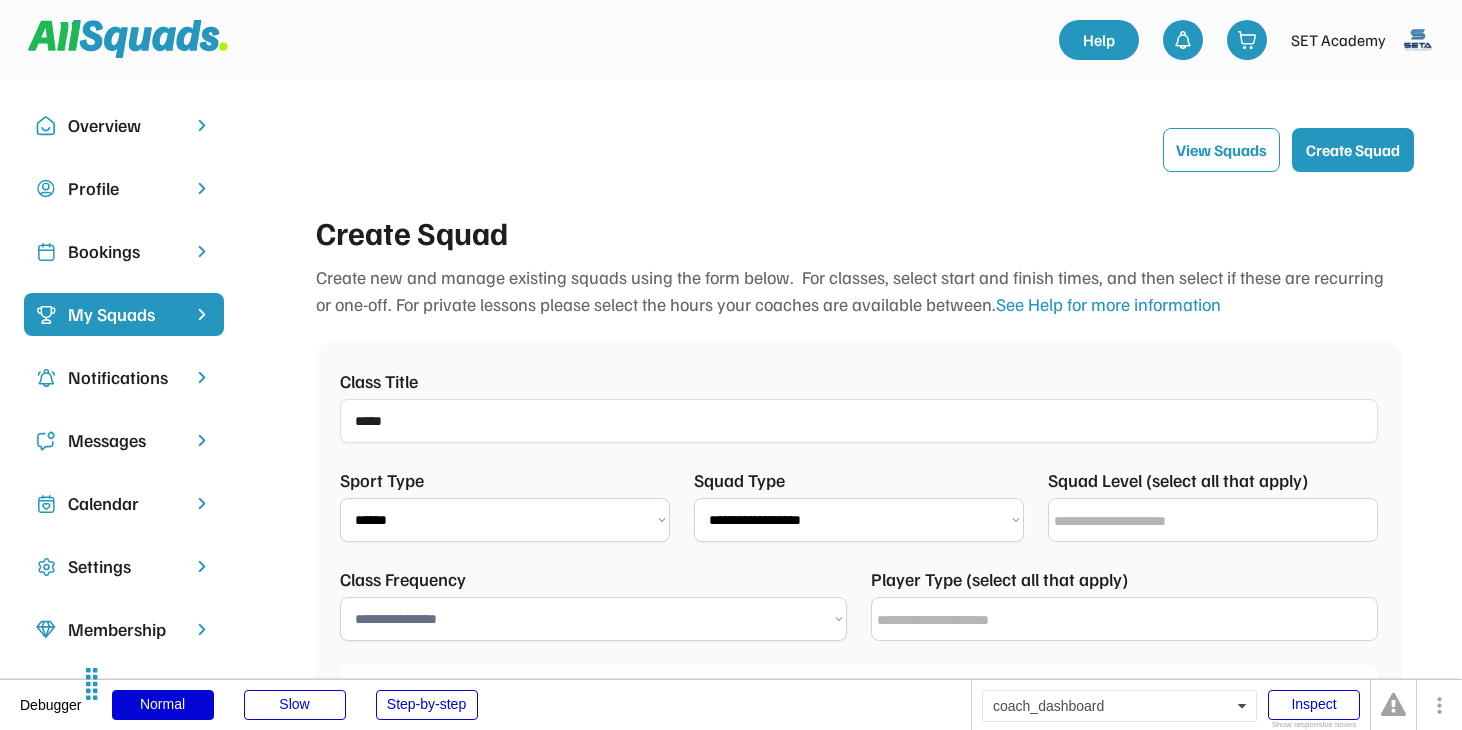 click at bounding box center [1218, 521] 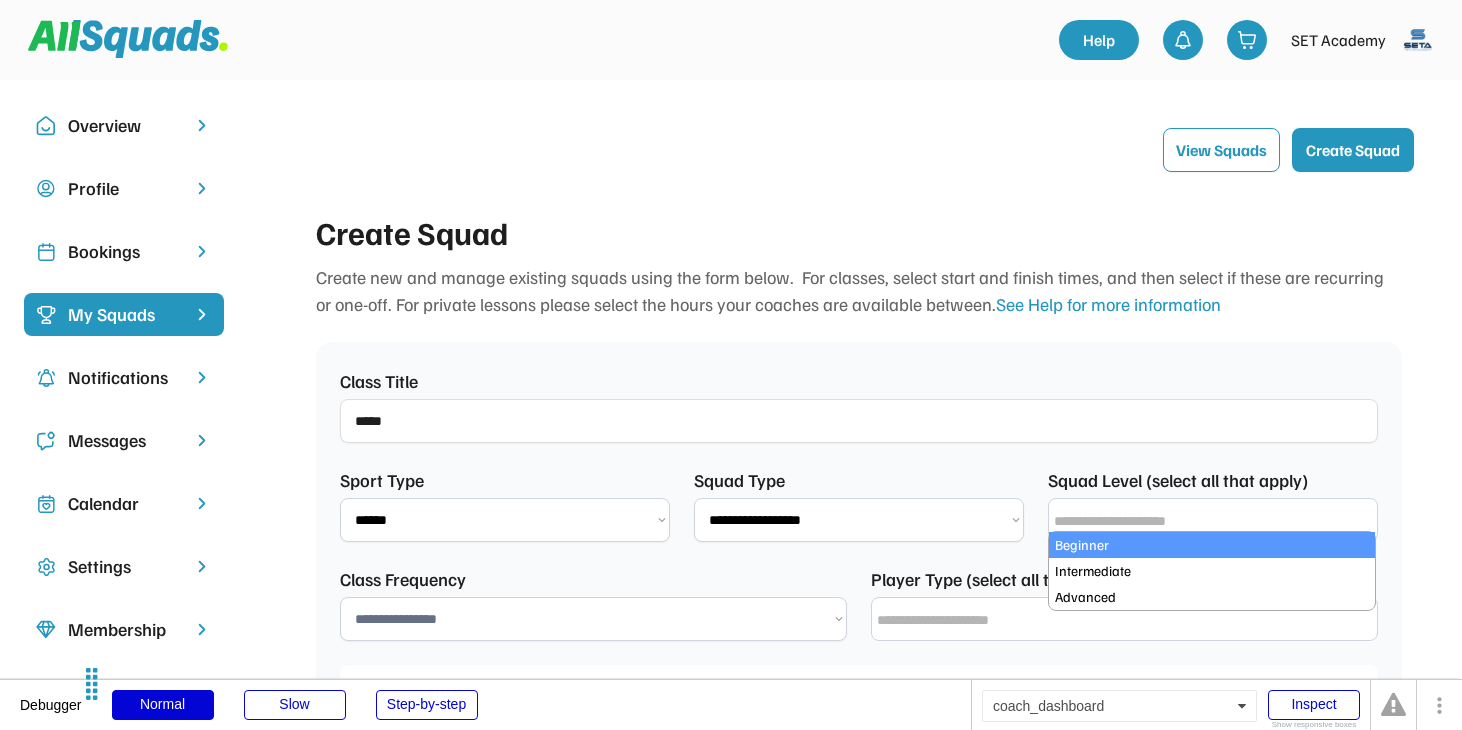 select on "**********" 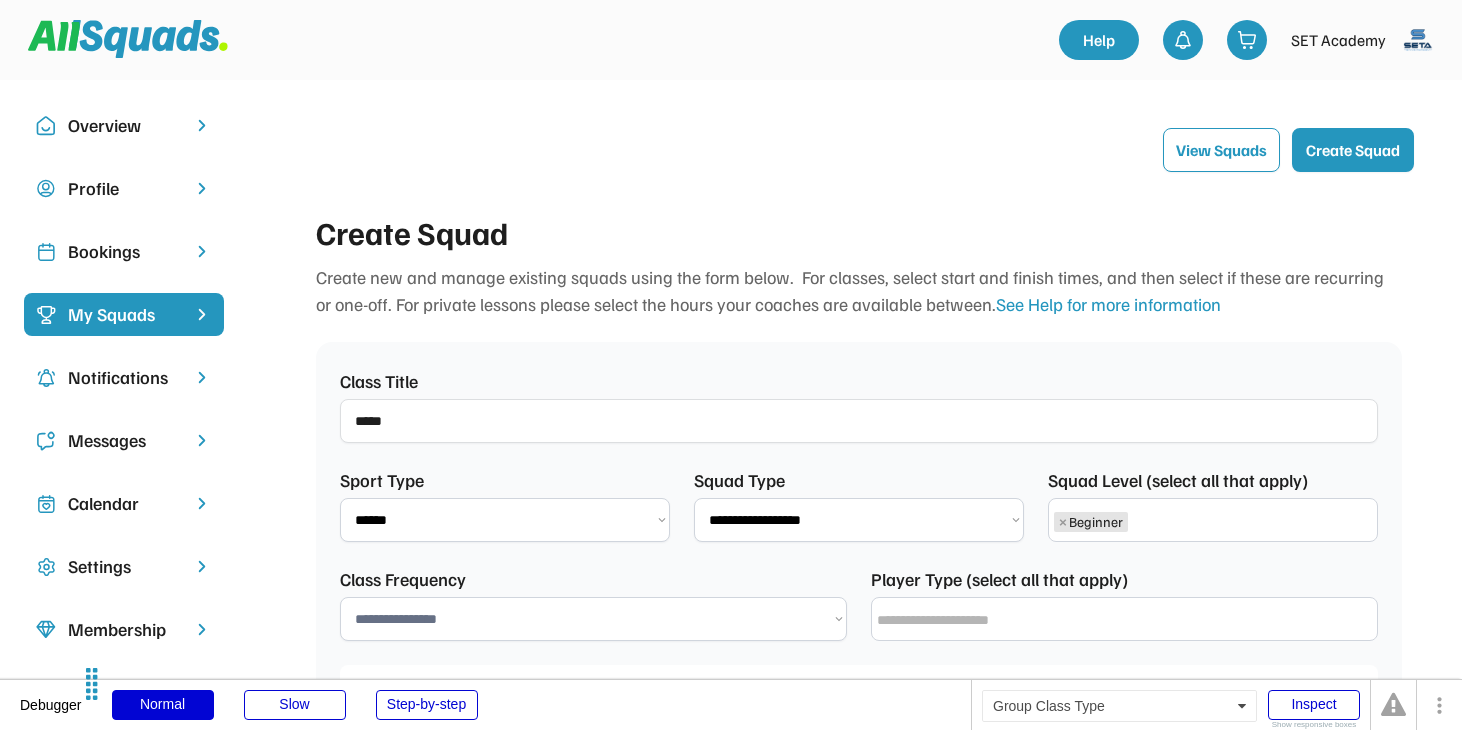 click on "**********" at bounding box center [593, 619] 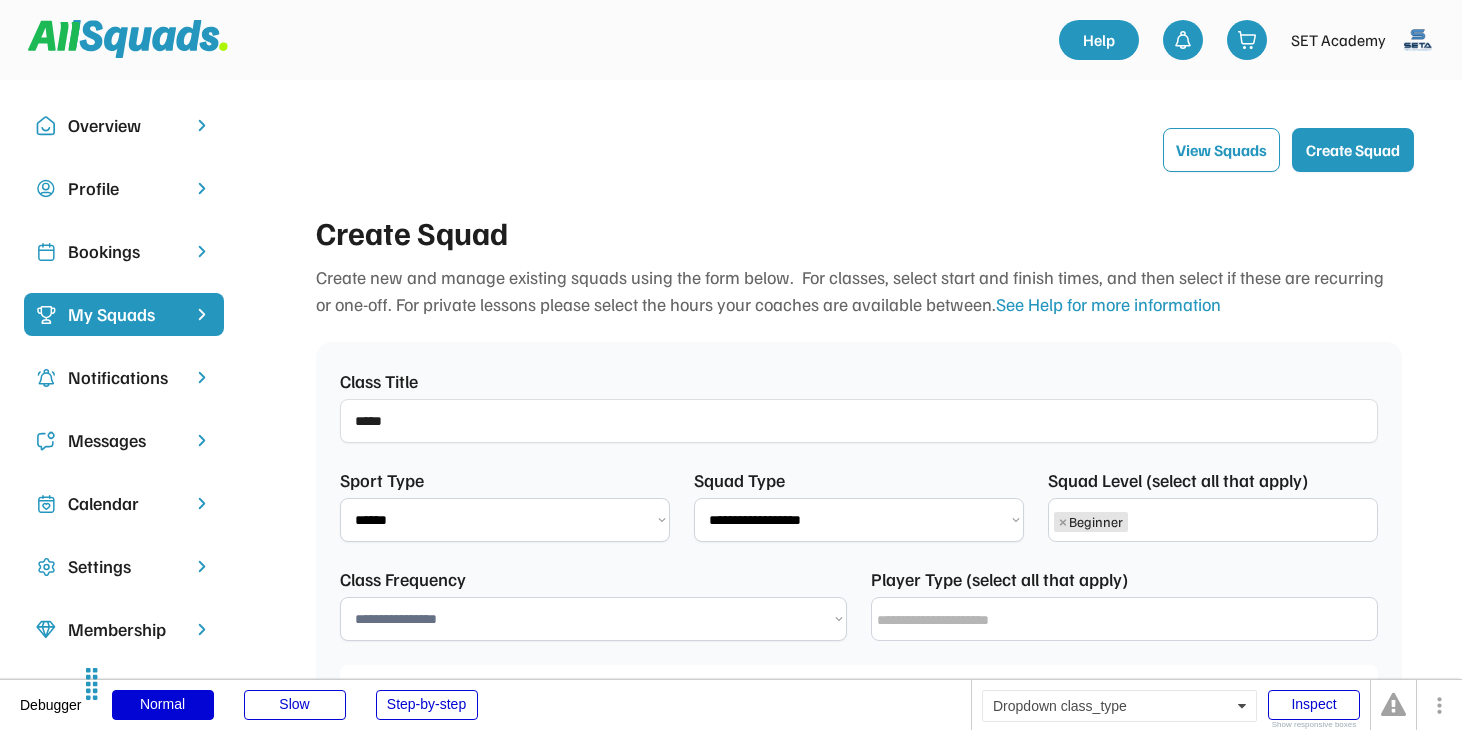 select on "**********" 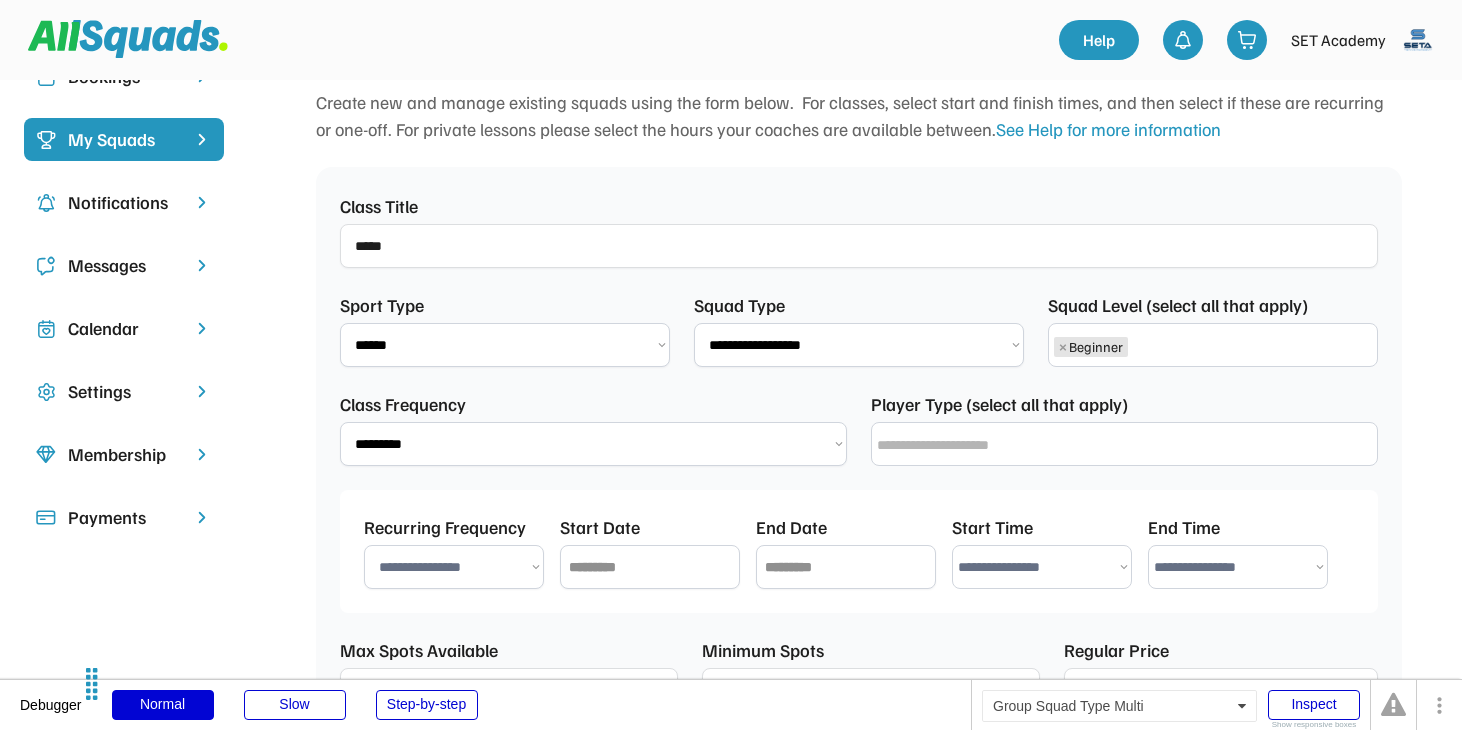 scroll, scrollTop: 213, scrollLeft: 0, axis: vertical 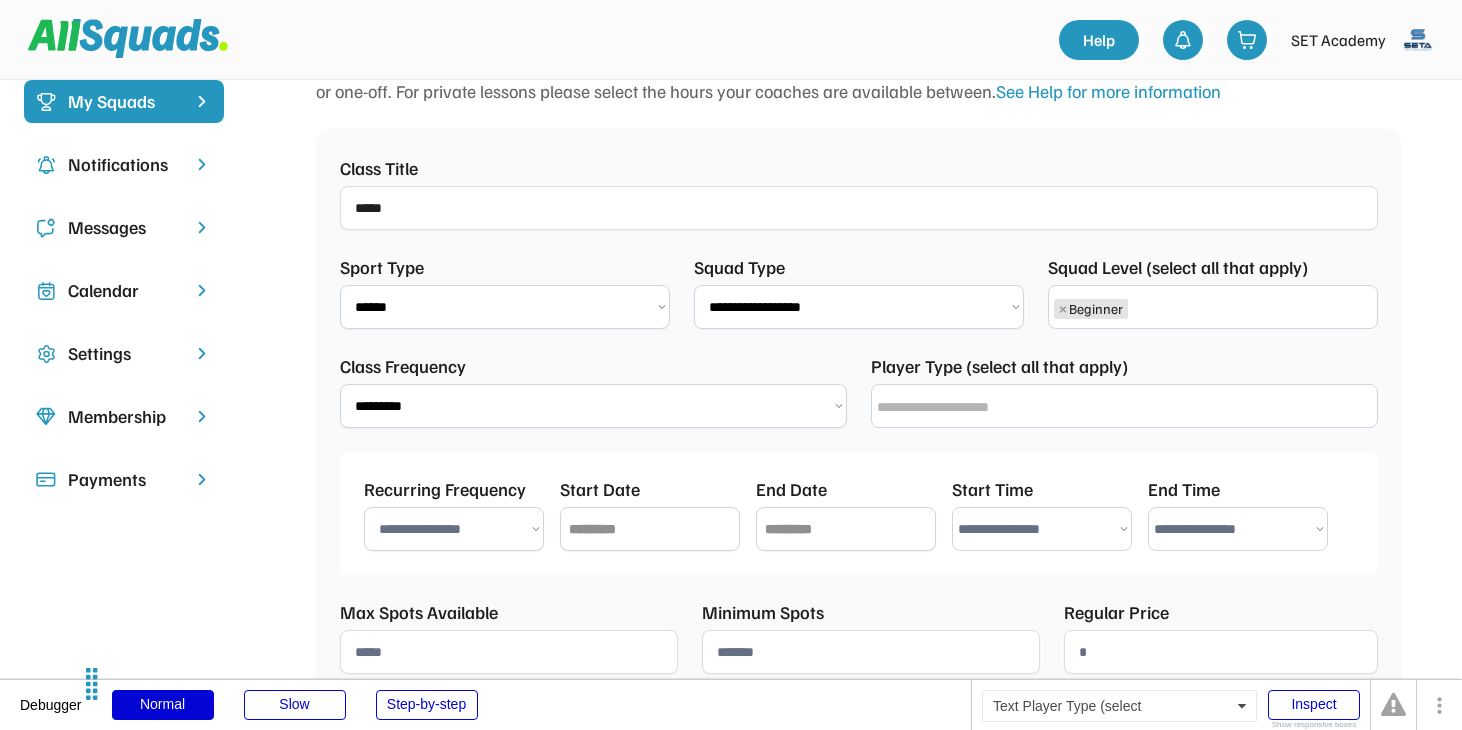 click at bounding box center [1124, 405] 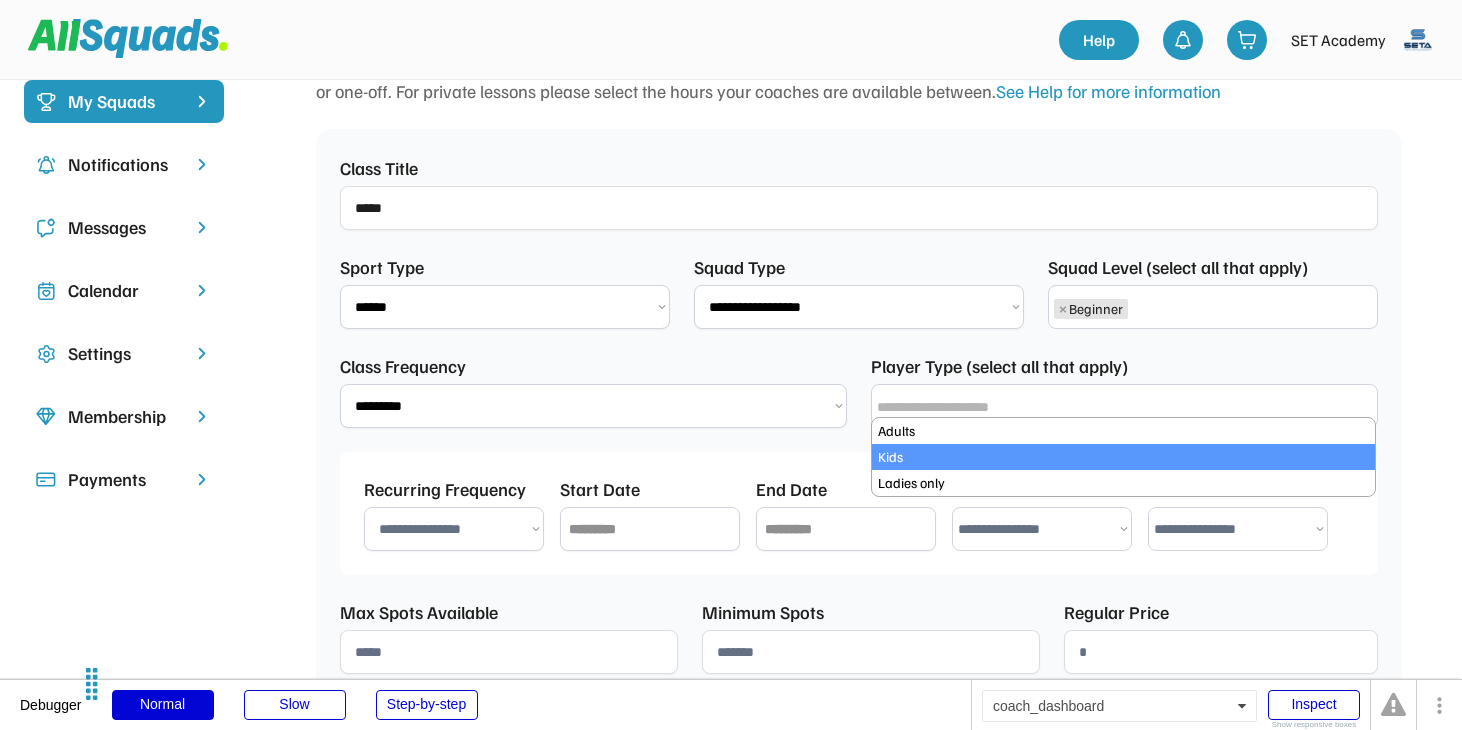 scroll, scrollTop: 17, scrollLeft: 0, axis: vertical 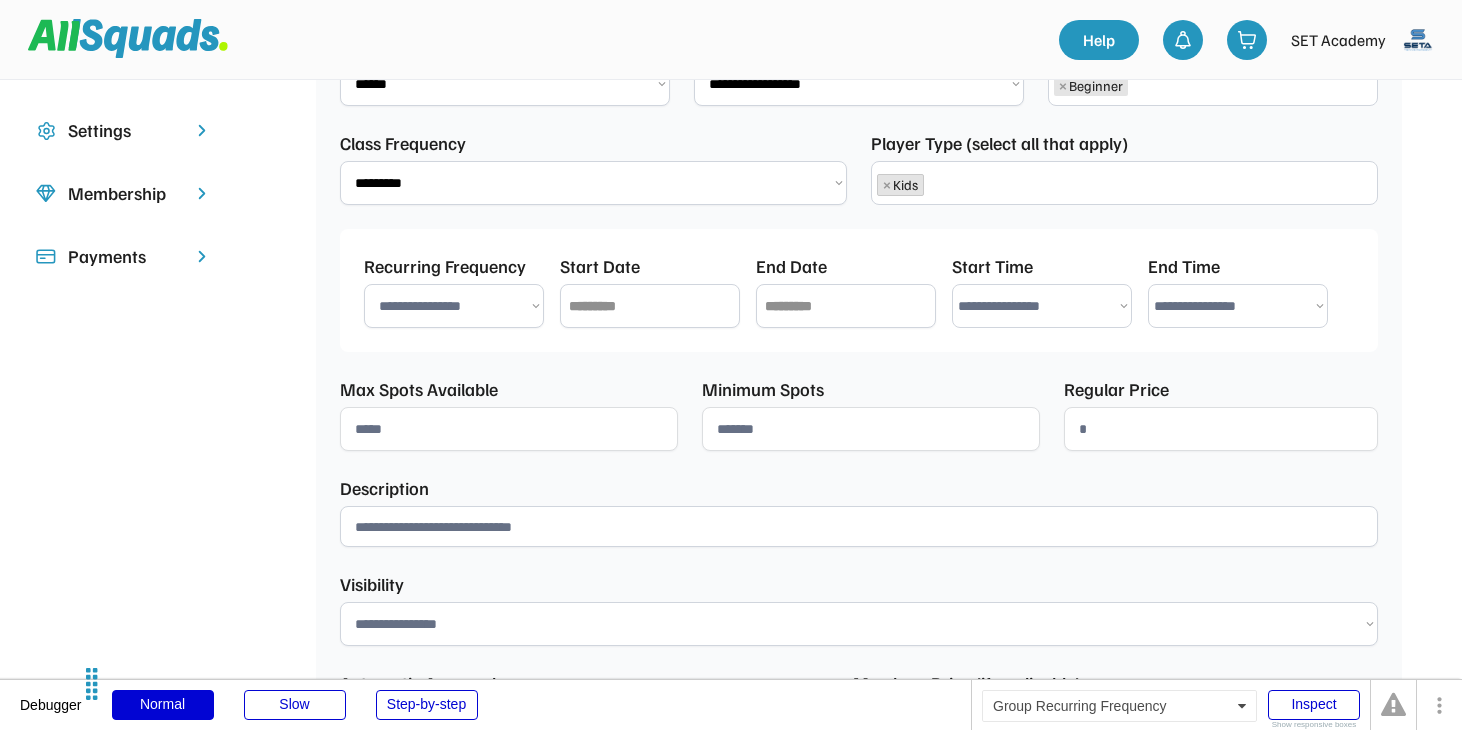 click on "**********" at bounding box center [454, 306] 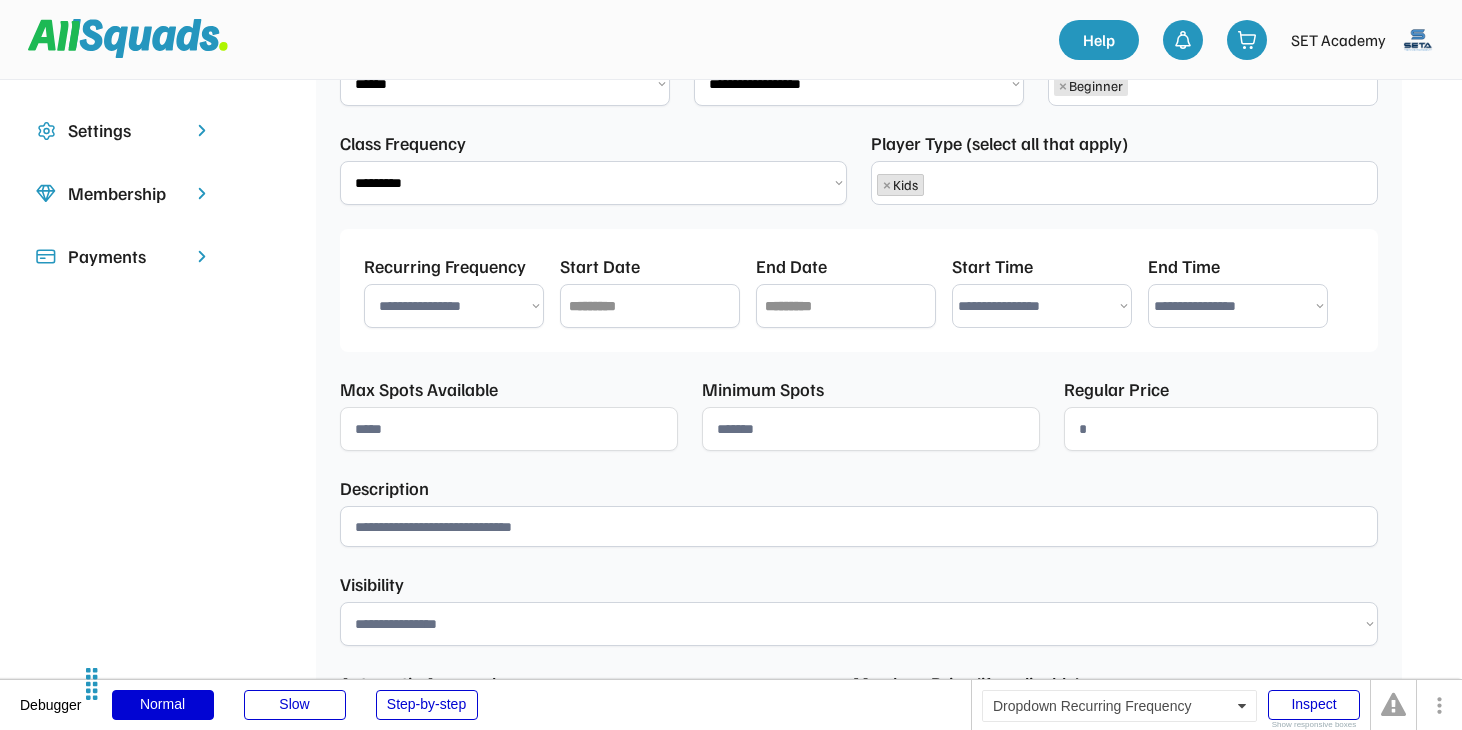 select on "********" 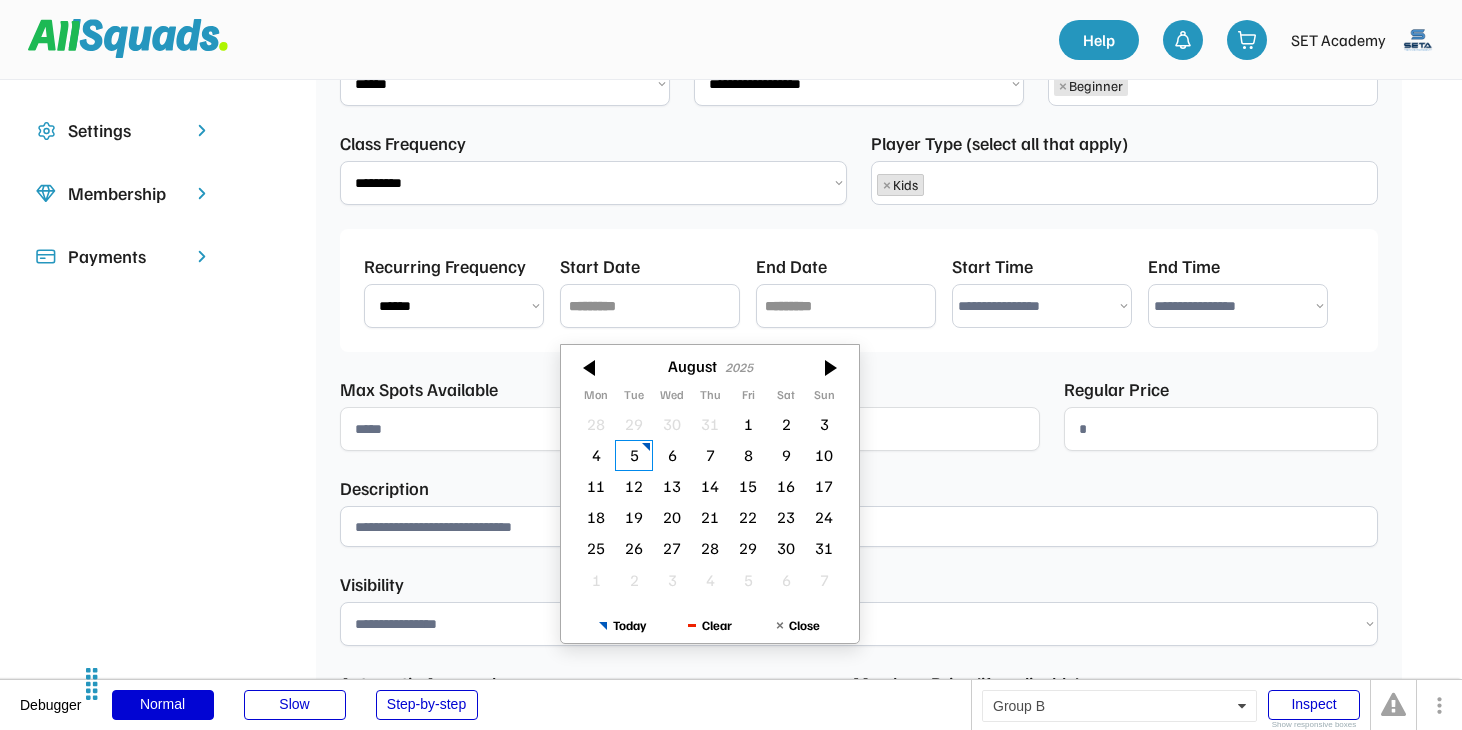 click at bounding box center (650, 306) 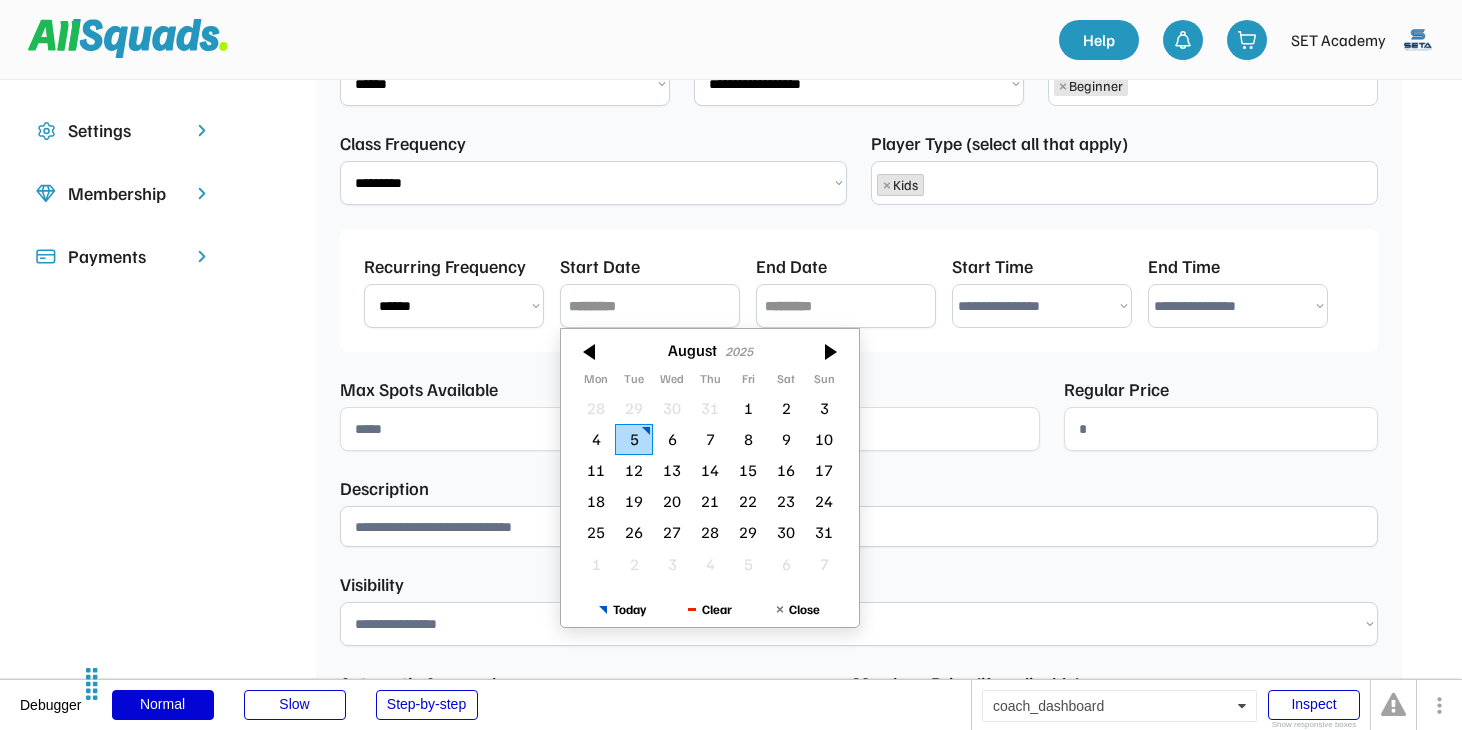 click on "5" at bounding box center (634, 439) 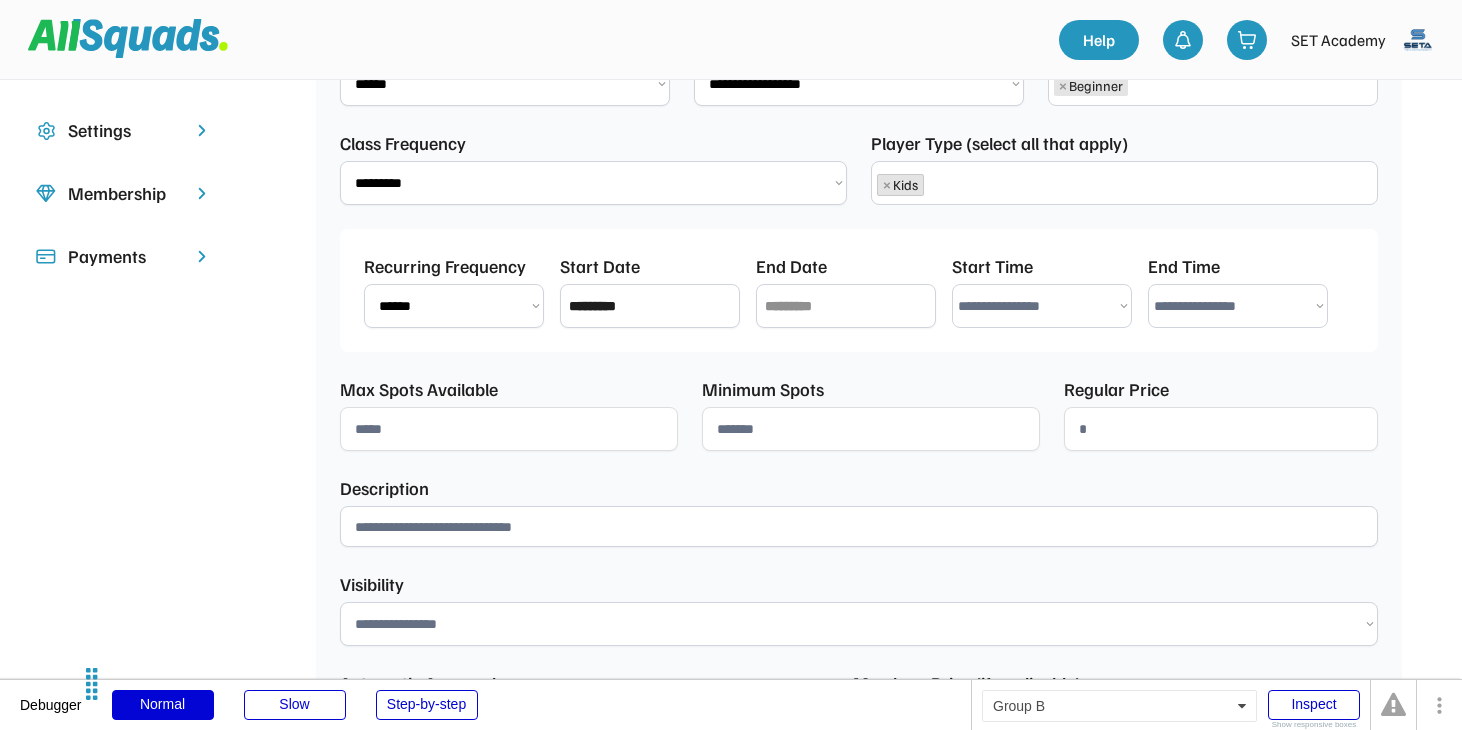 click at bounding box center [846, 306] 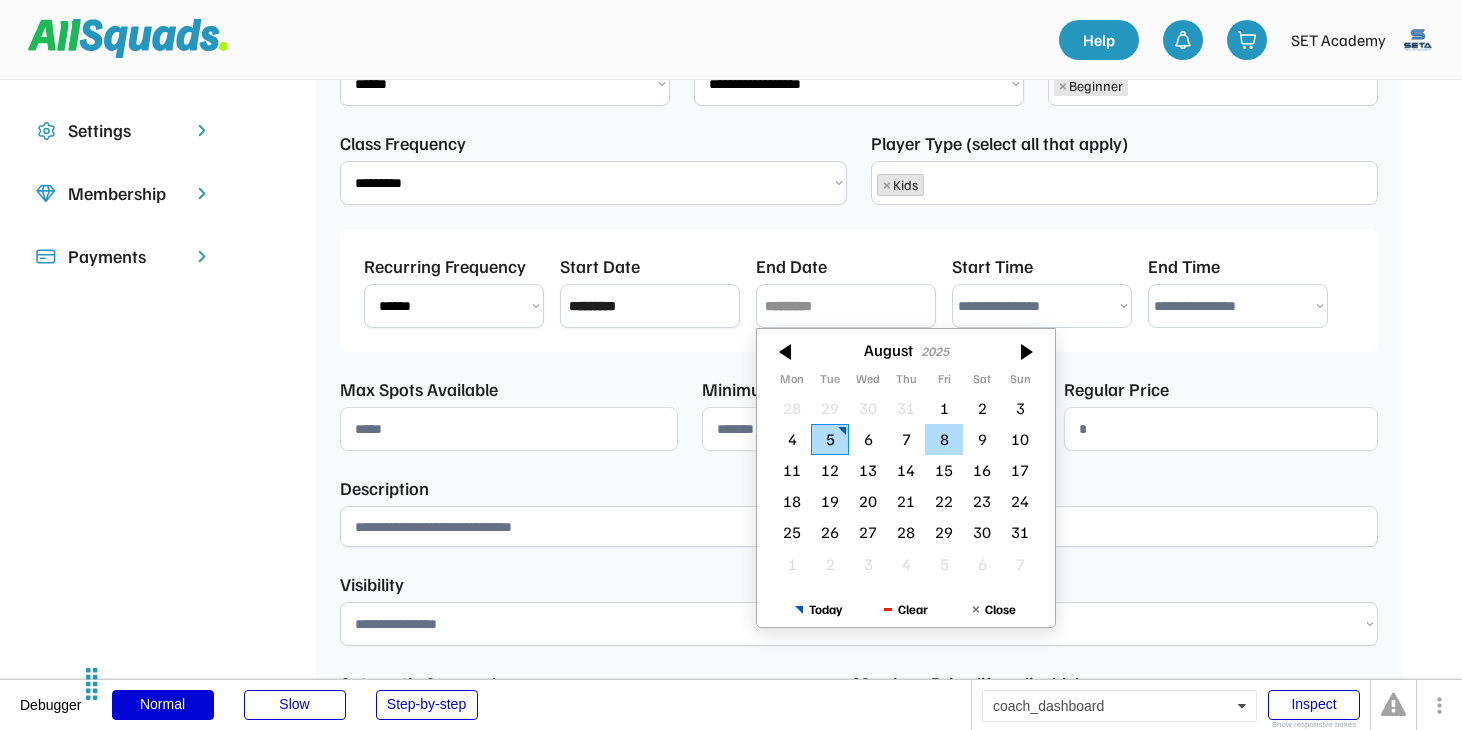 click on "8" at bounding box center [944, 439] 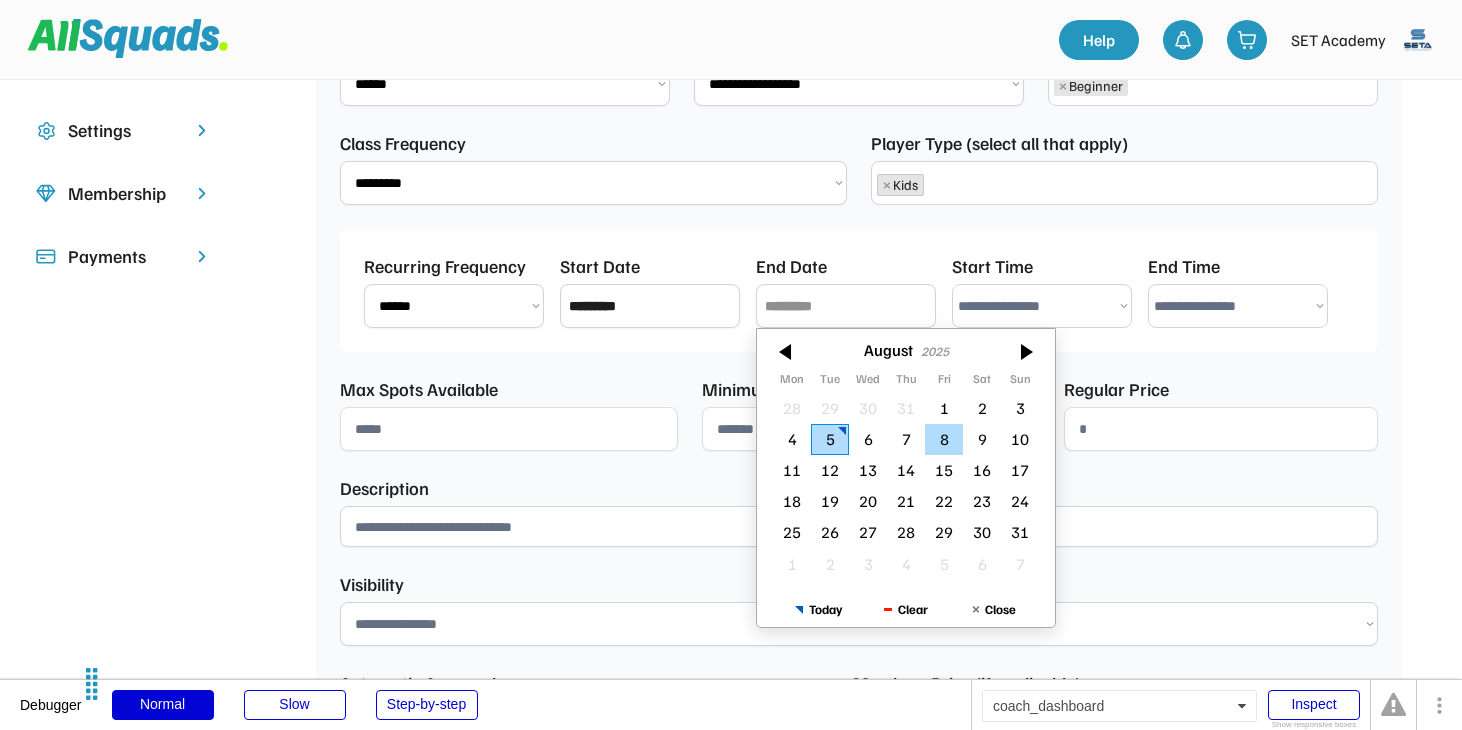 type on "*********" 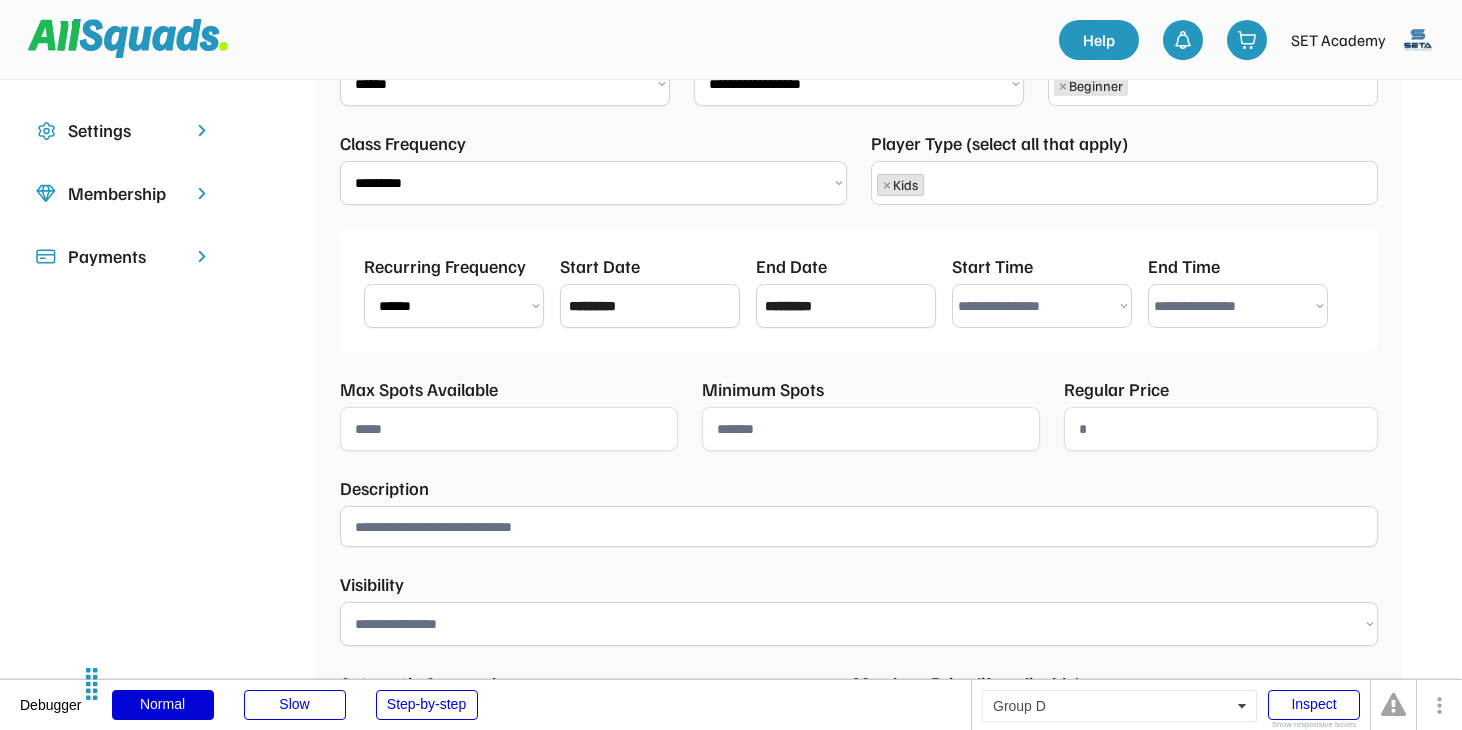 click on "**********" at bounding box center (1042, 306) 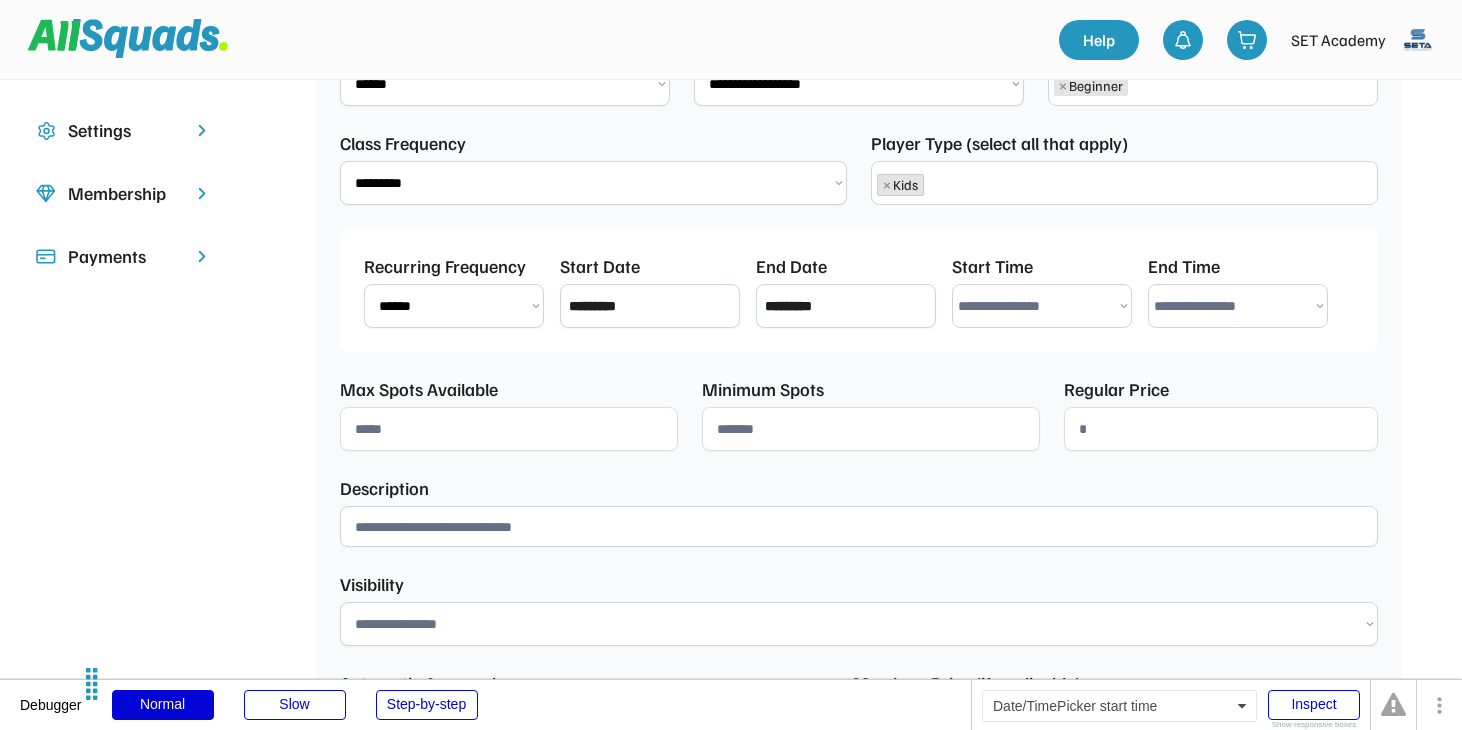 select on "*******" 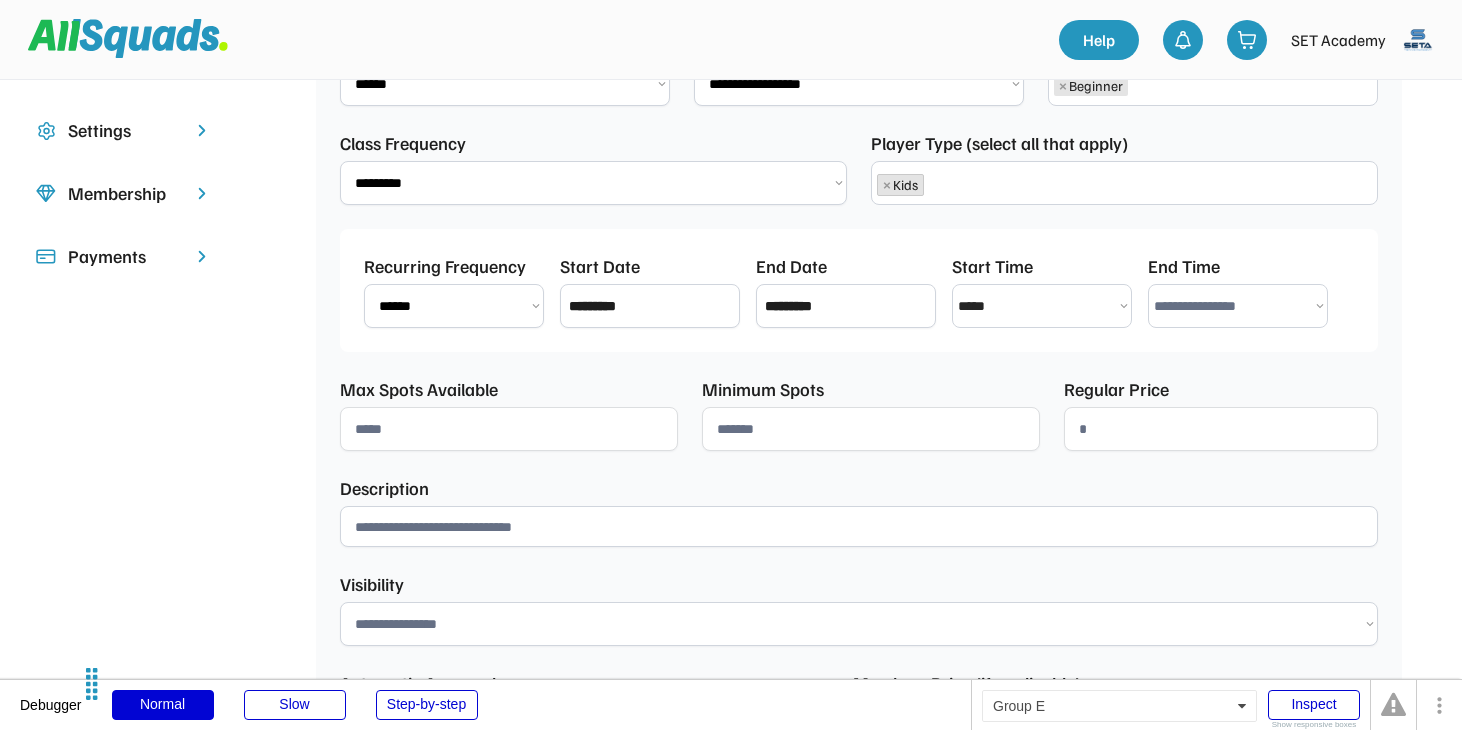 click on "**********" at bounding box center (1238, 306) 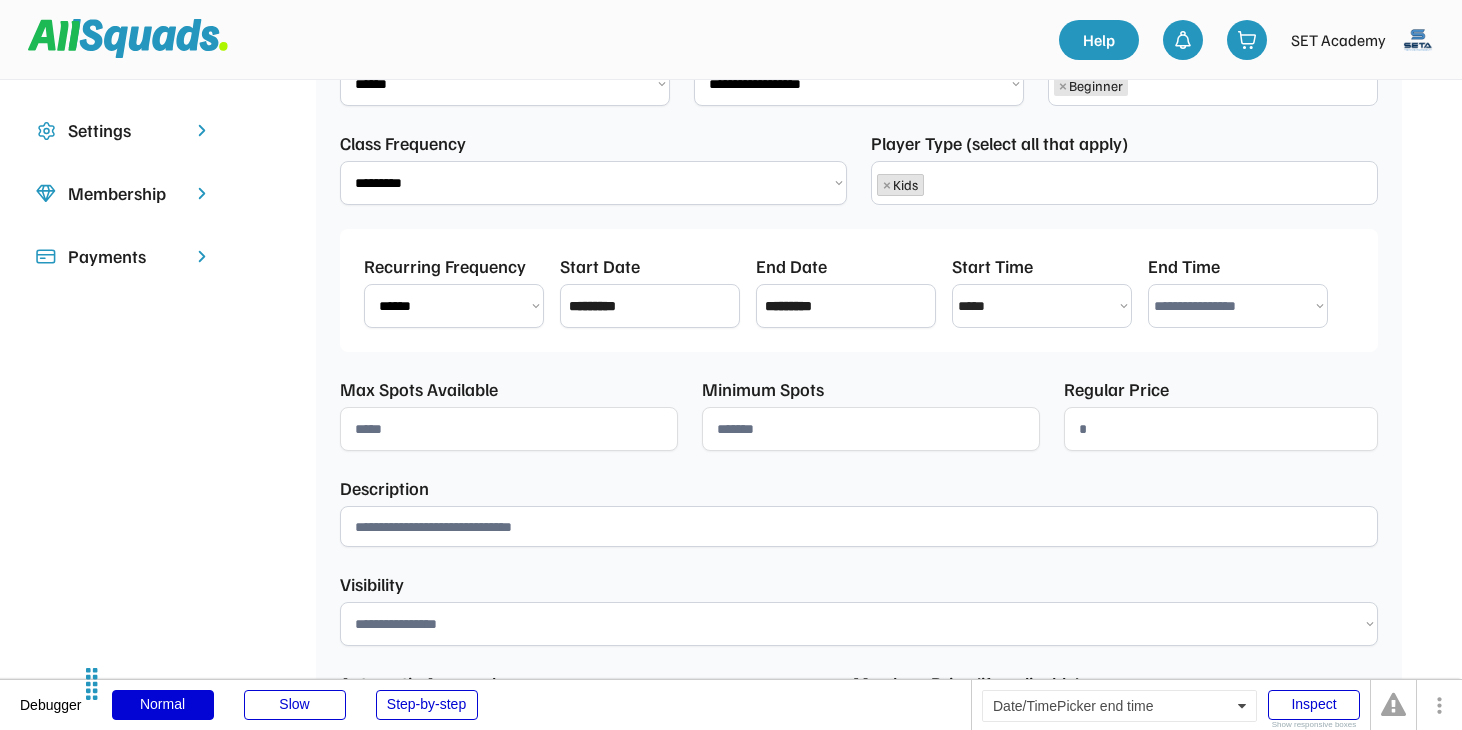 select on "*******" 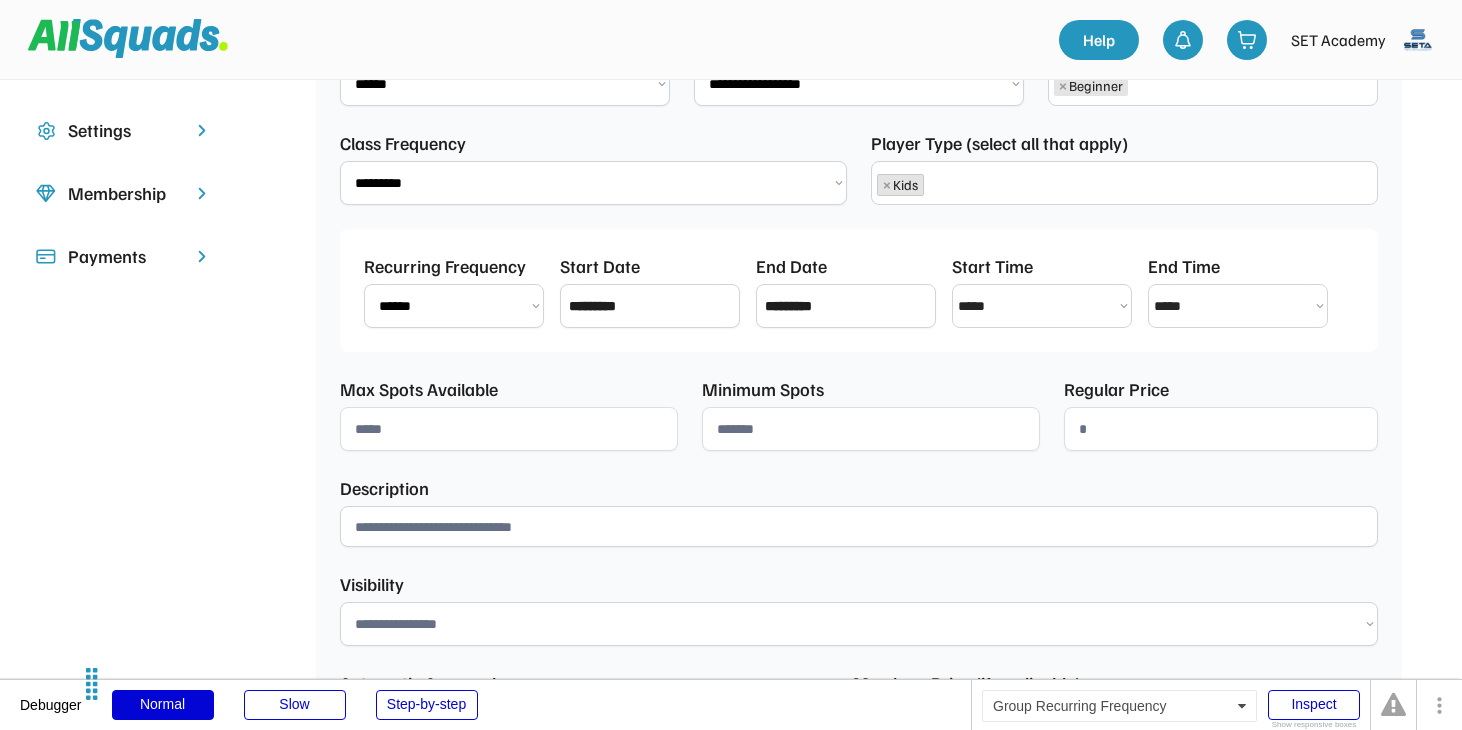 click on "**********" at bounding box center [454, 306] 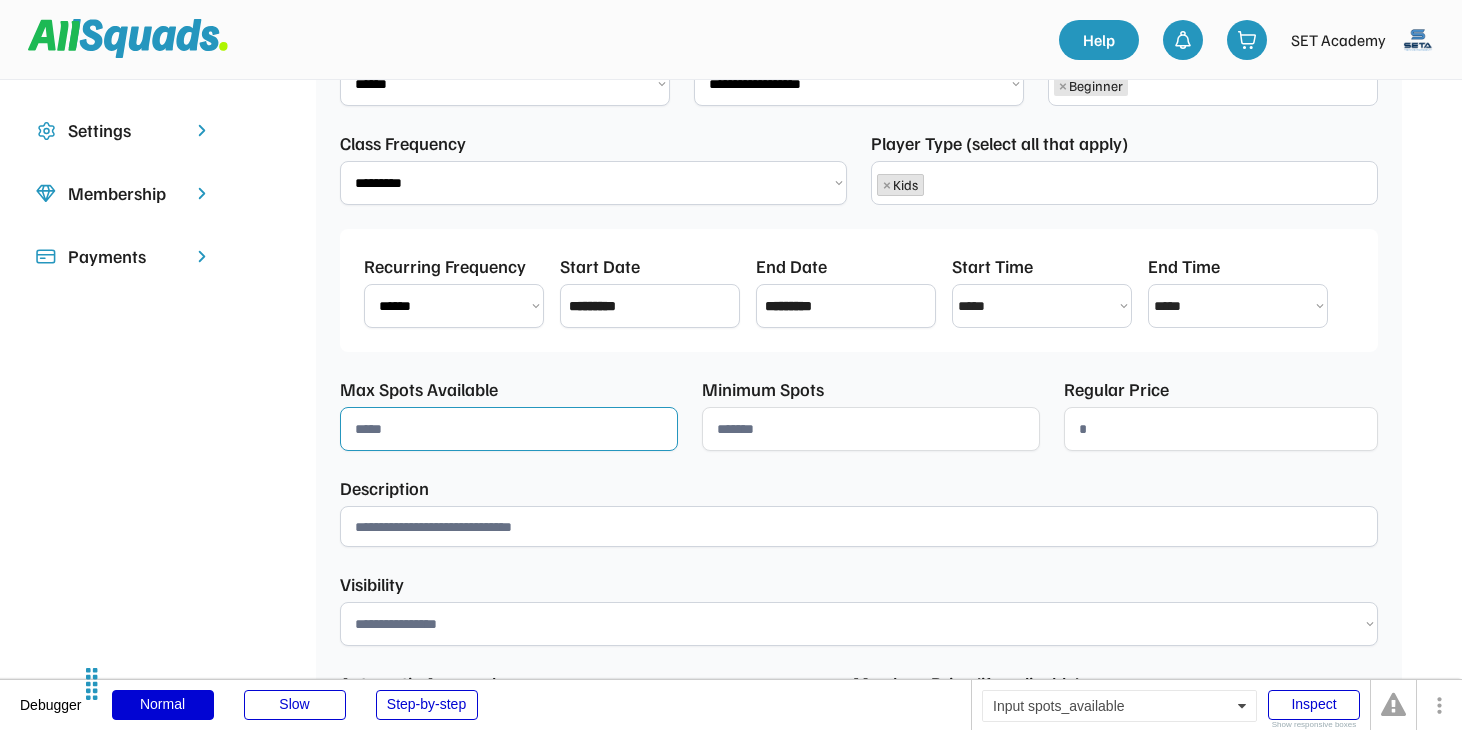 click at bounding box center [509, 429] 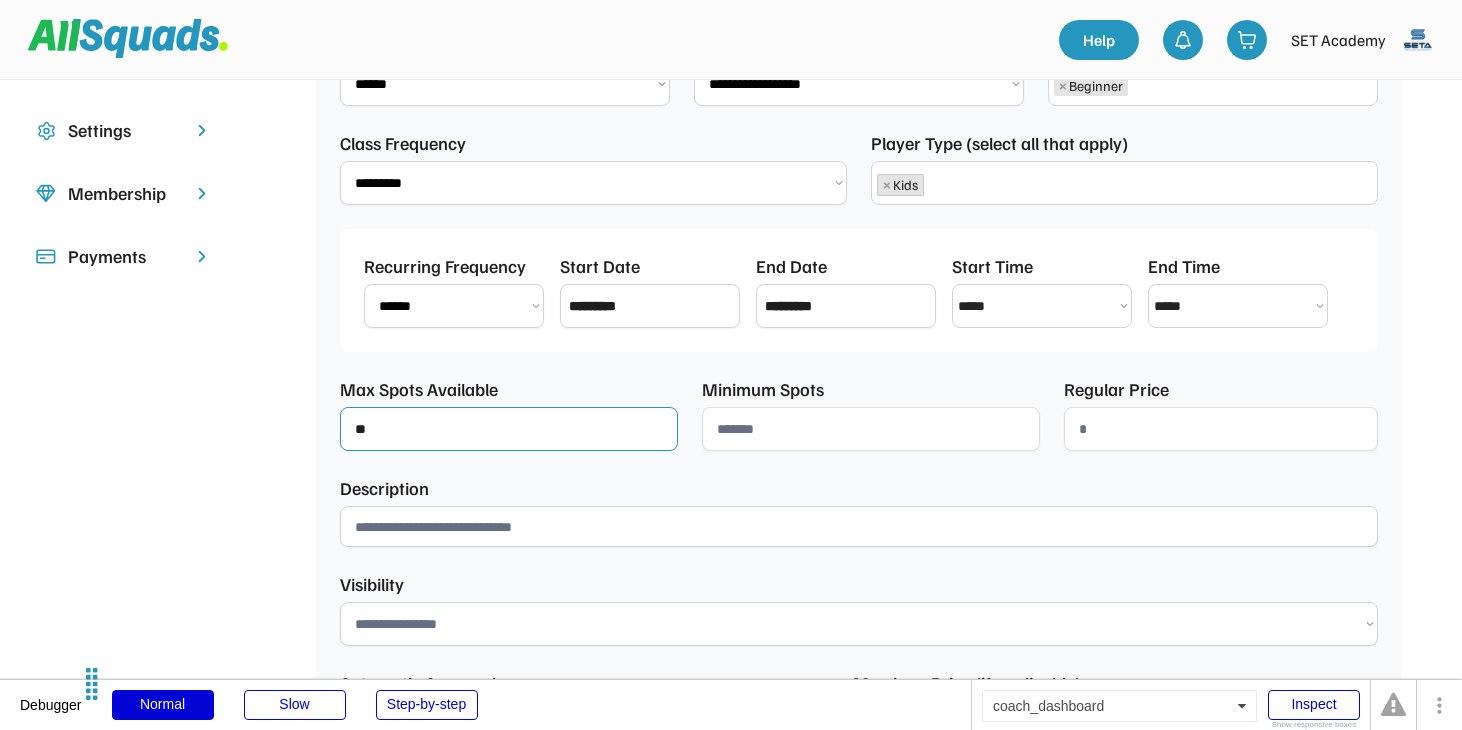 type on "**" 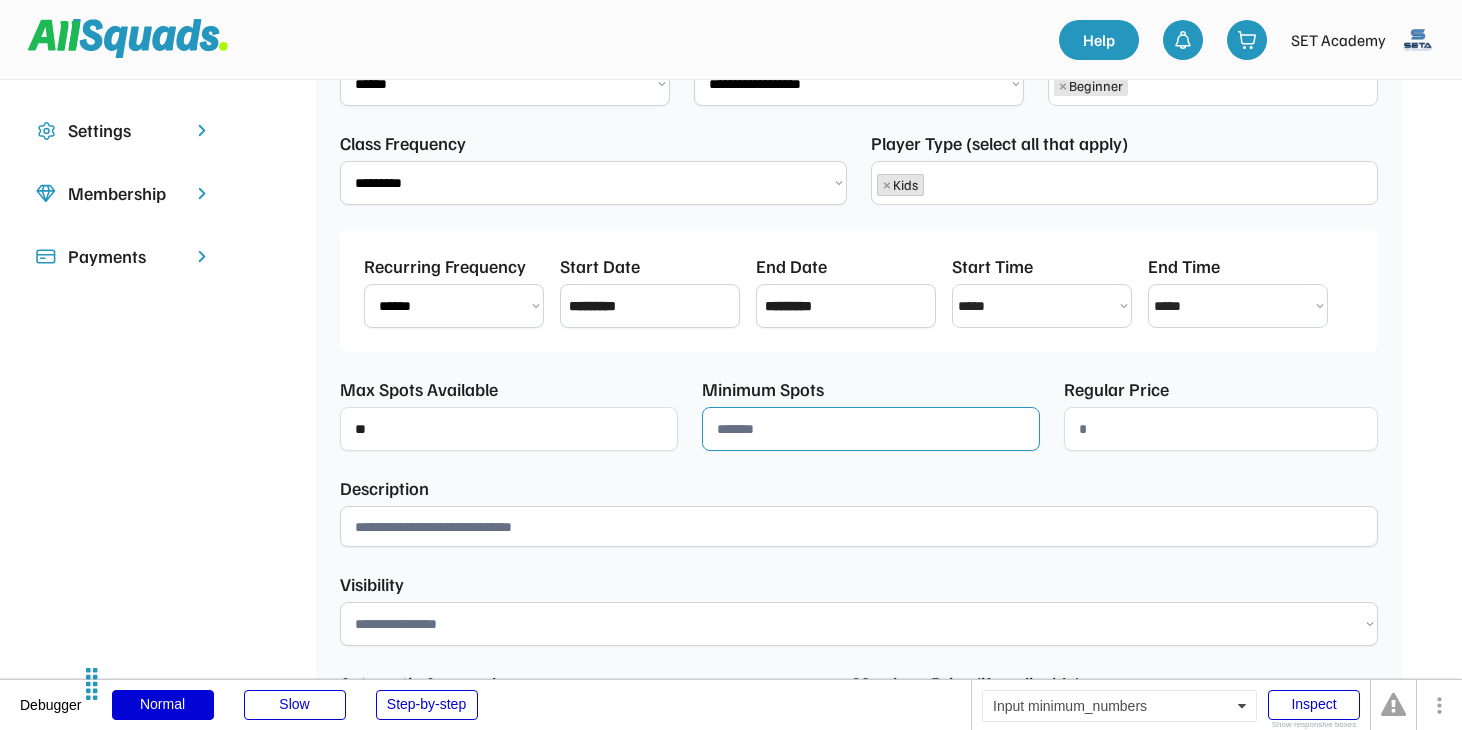 click at bounding box center (871, 429) 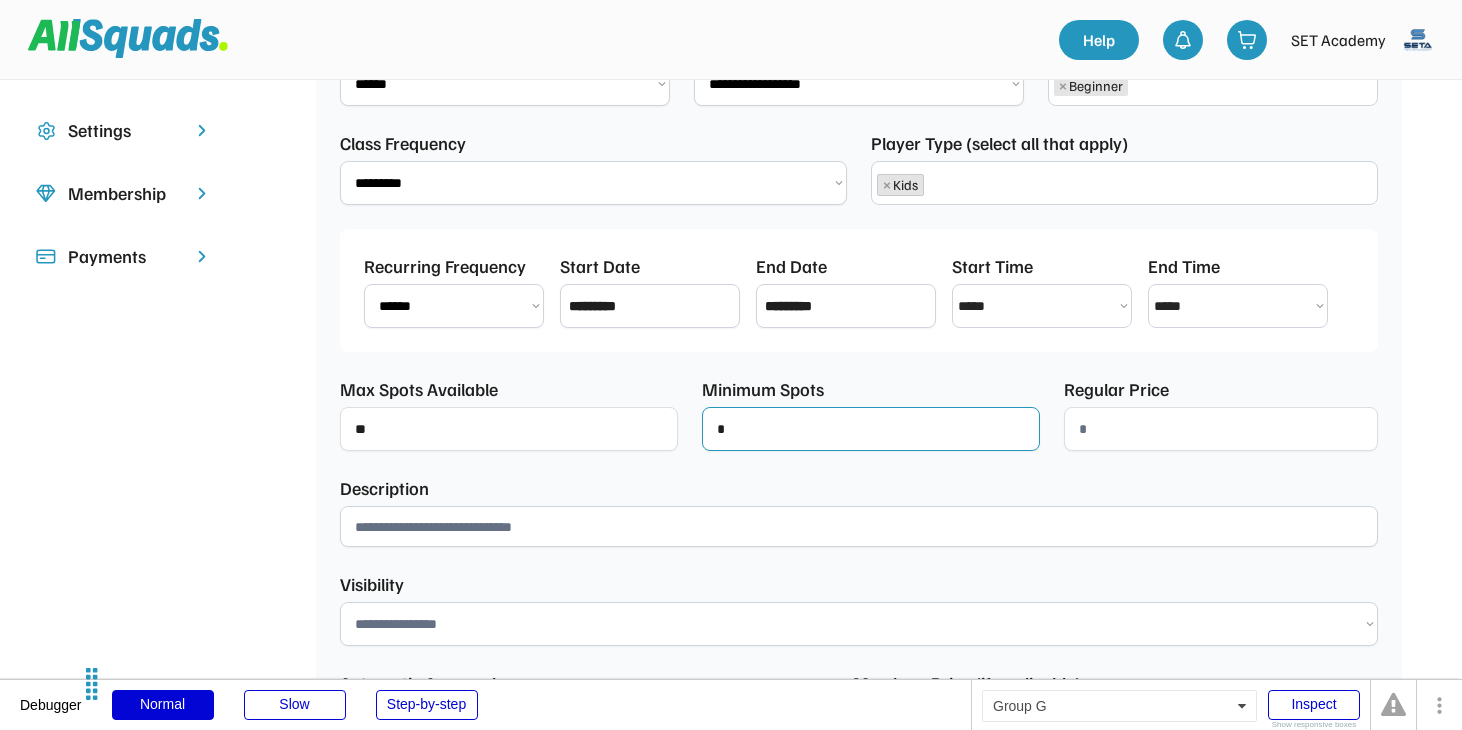 type on "*" 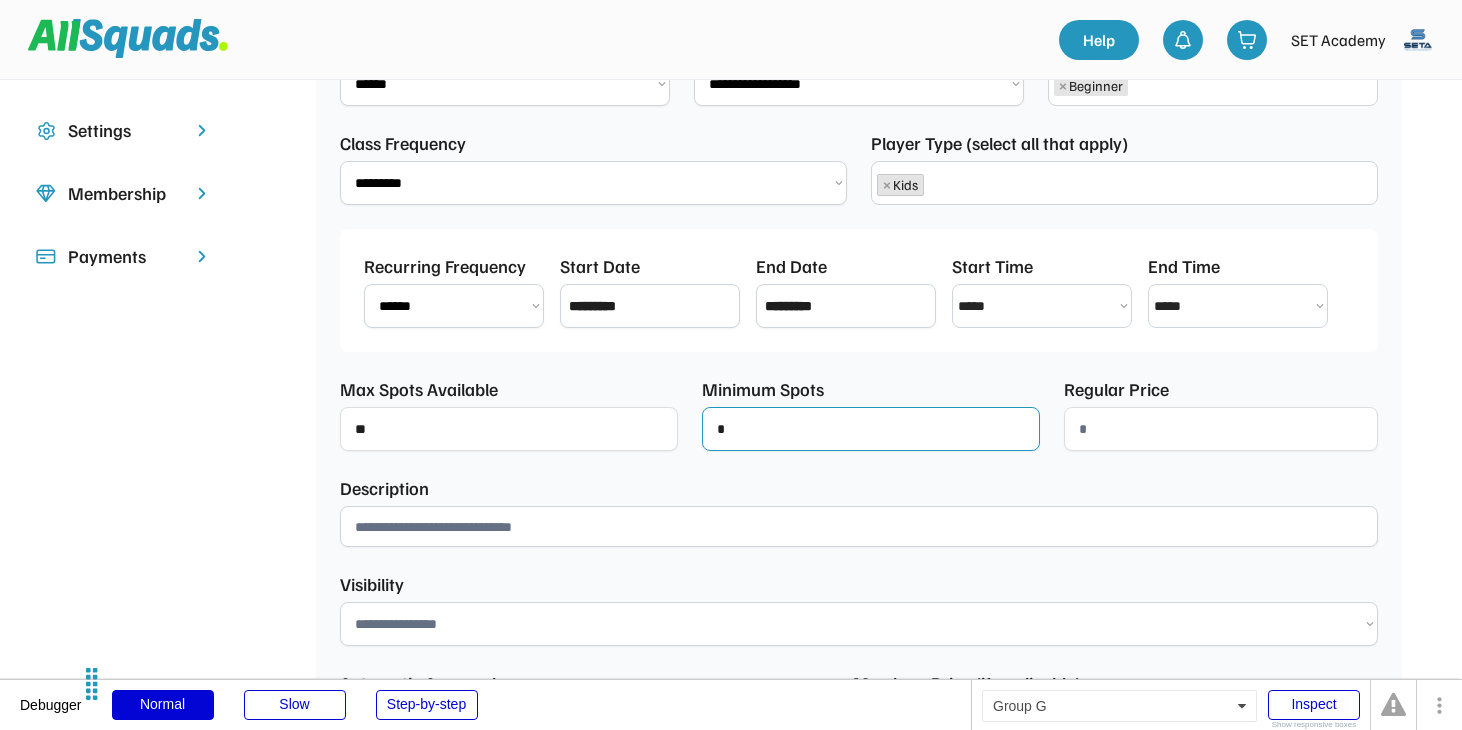 click at bounding box center [1221, 429] 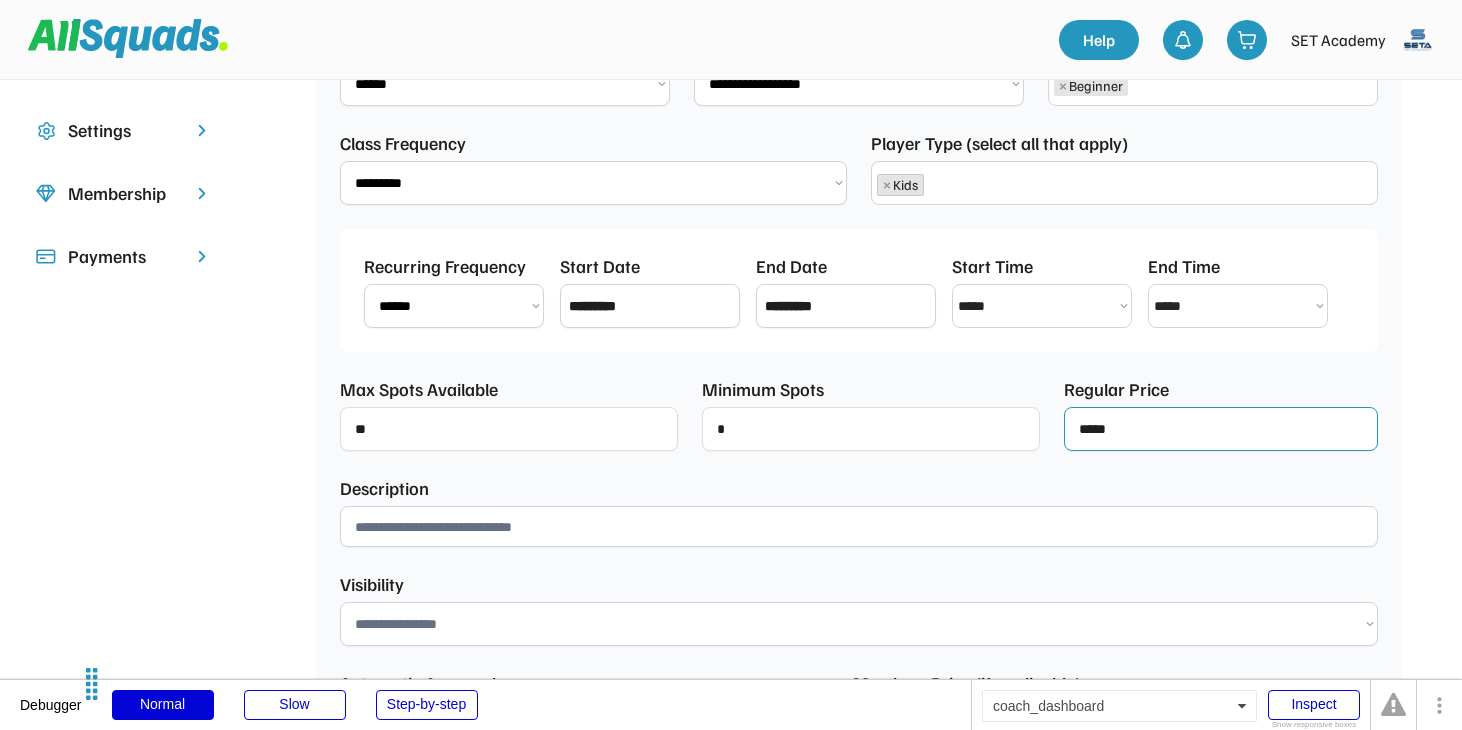 type on "*****" 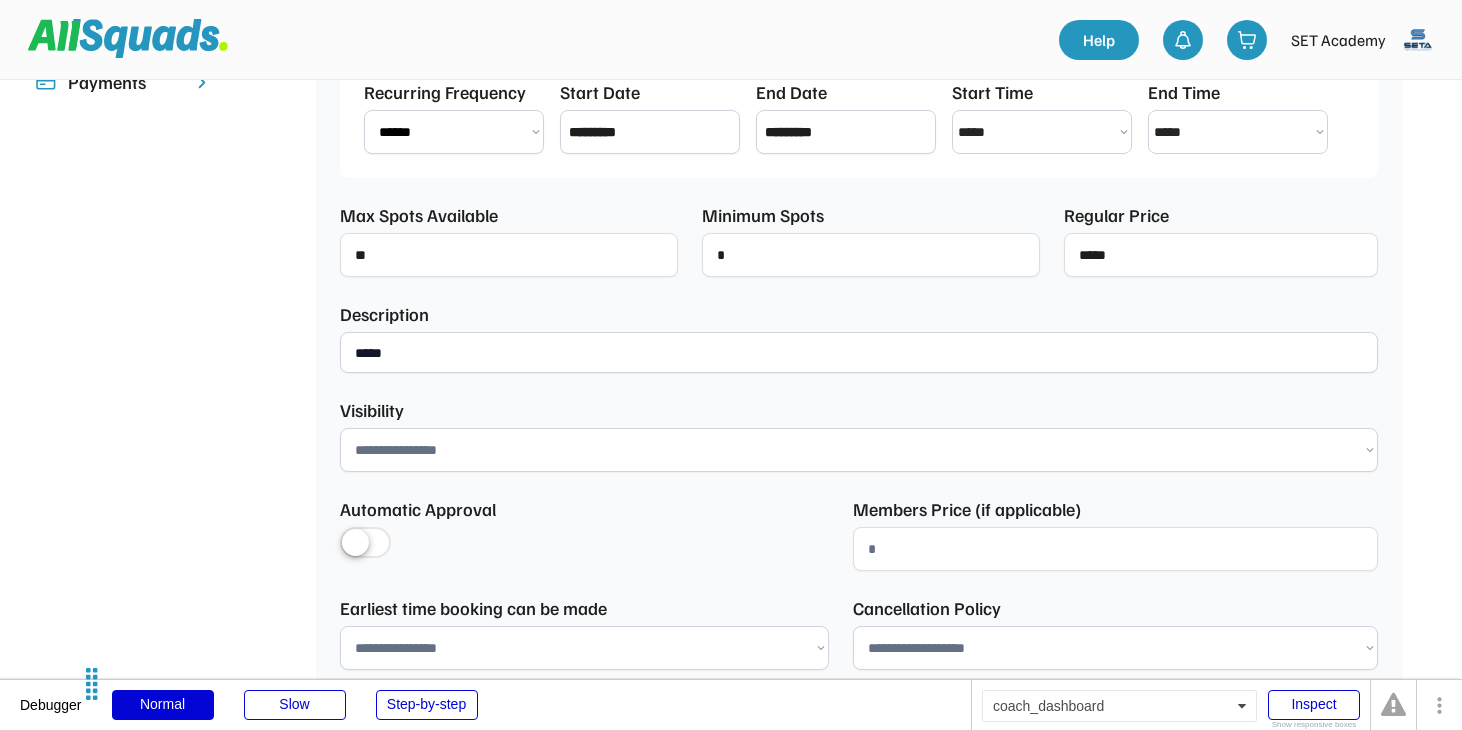 scroll, scrollTop: 621, scrollLeft: 0, axis: vertical 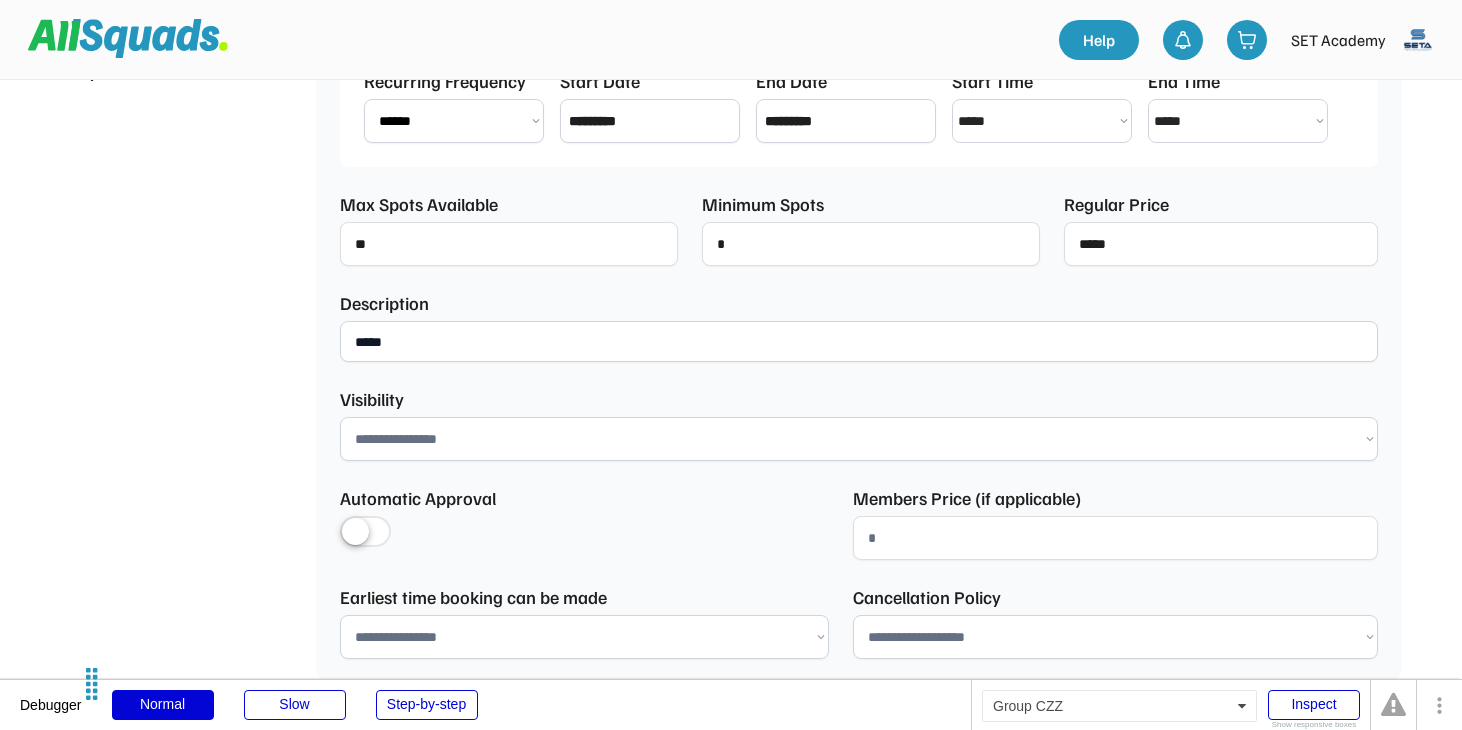 type on "****" 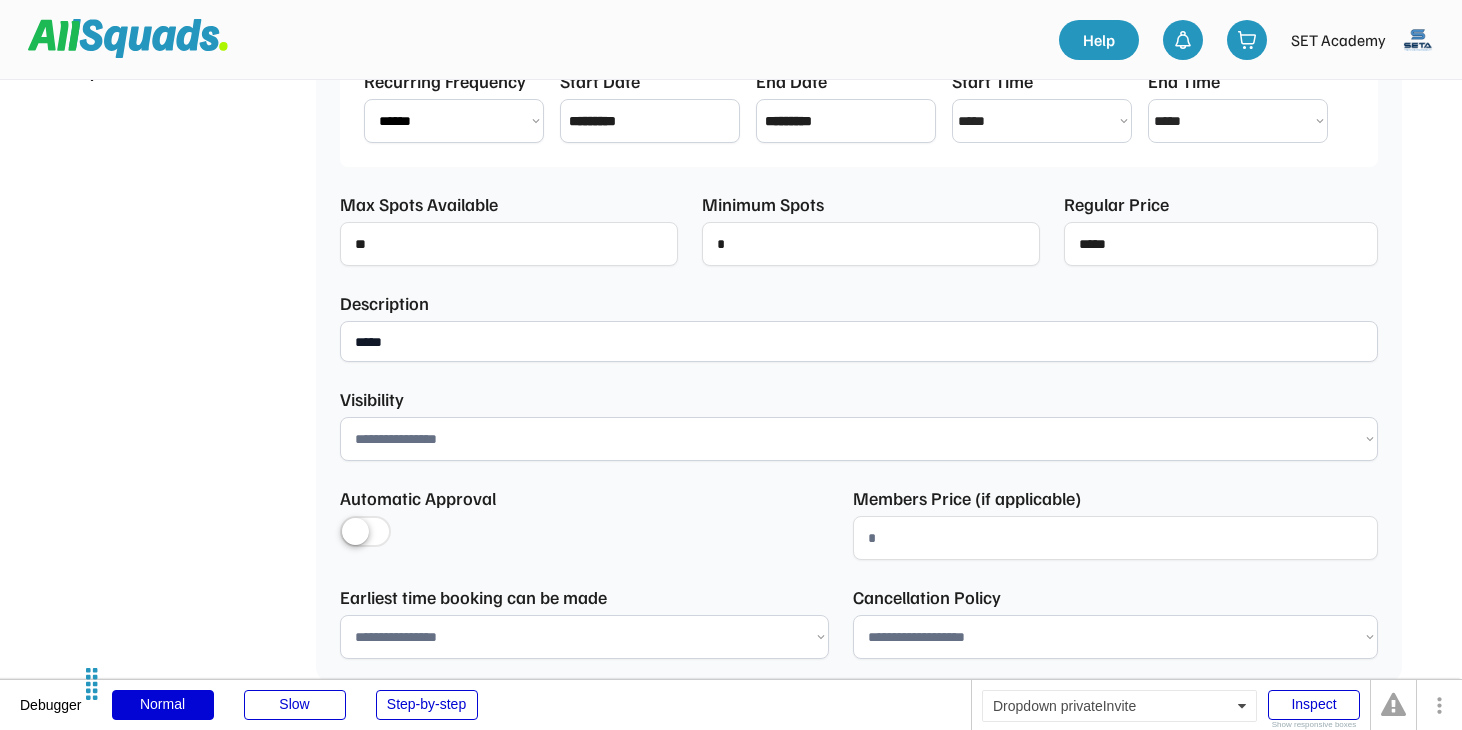 select on "********" 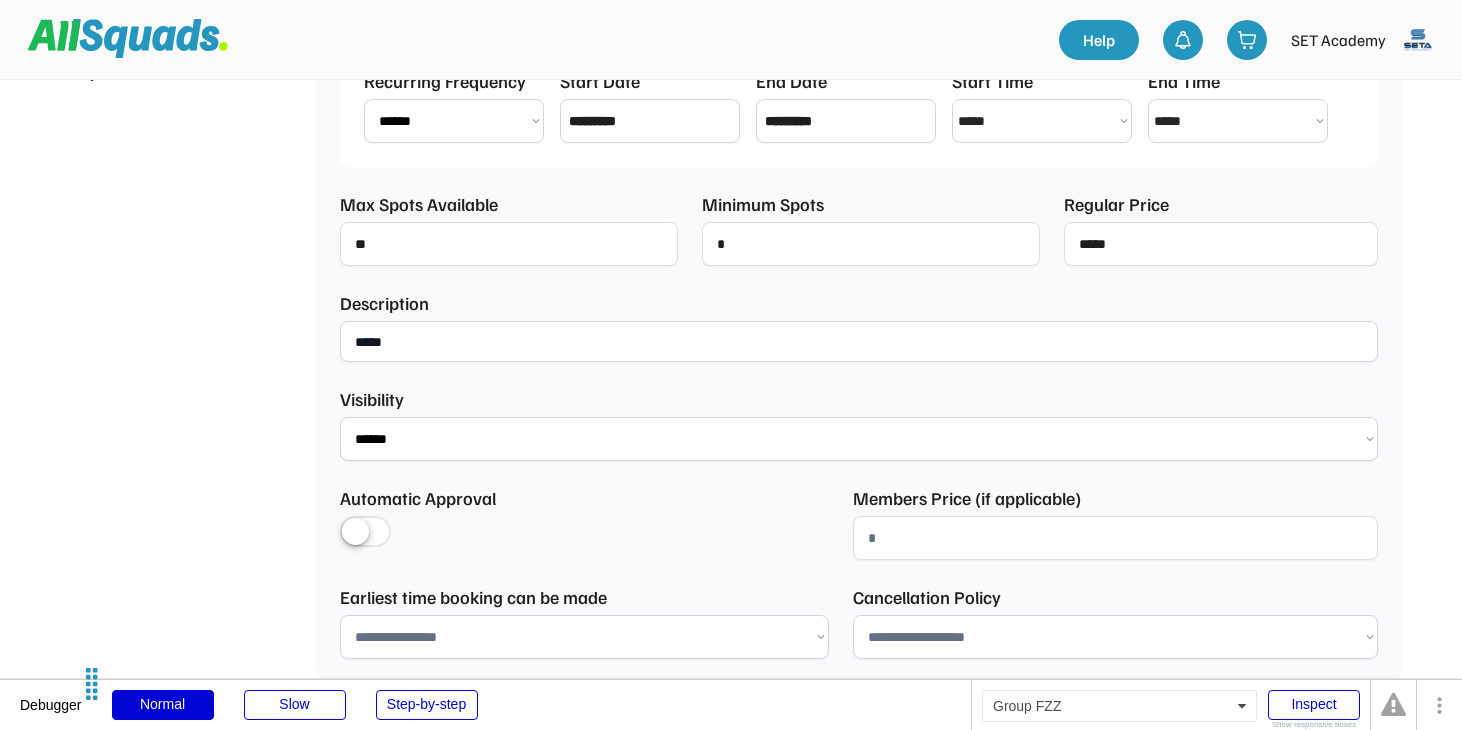 click at bounding box center [365, 533] 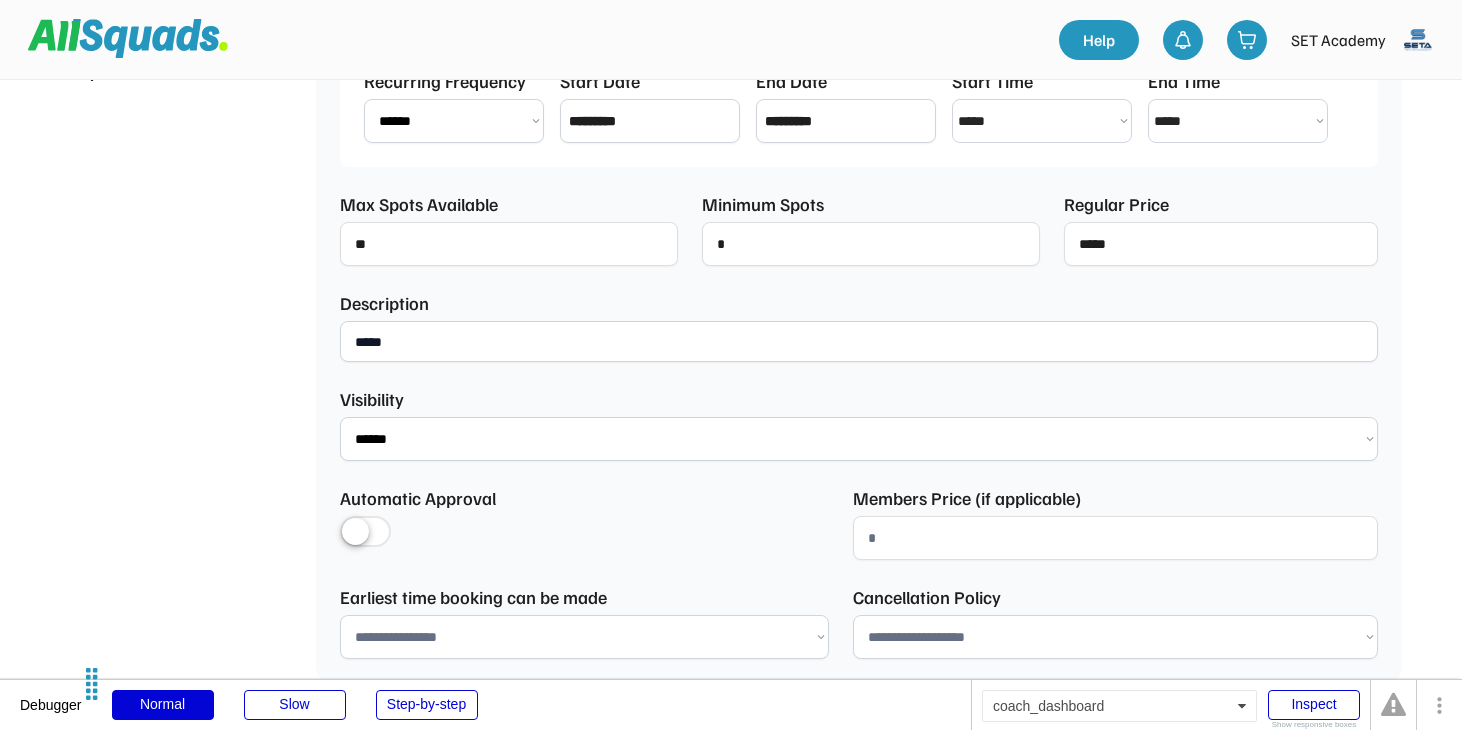 click on "**********" at bounding box center (859, 202) 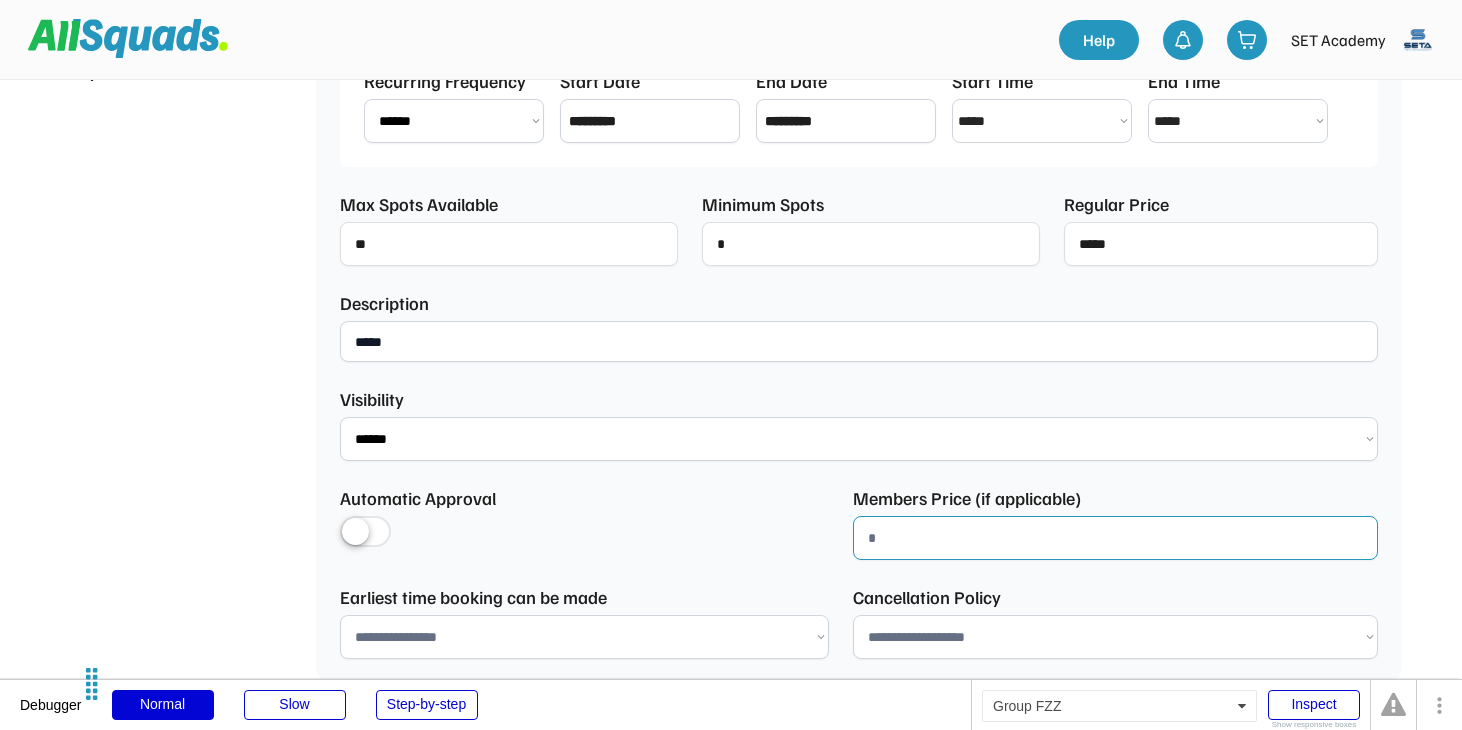 click at bounding box center (1115, 538) 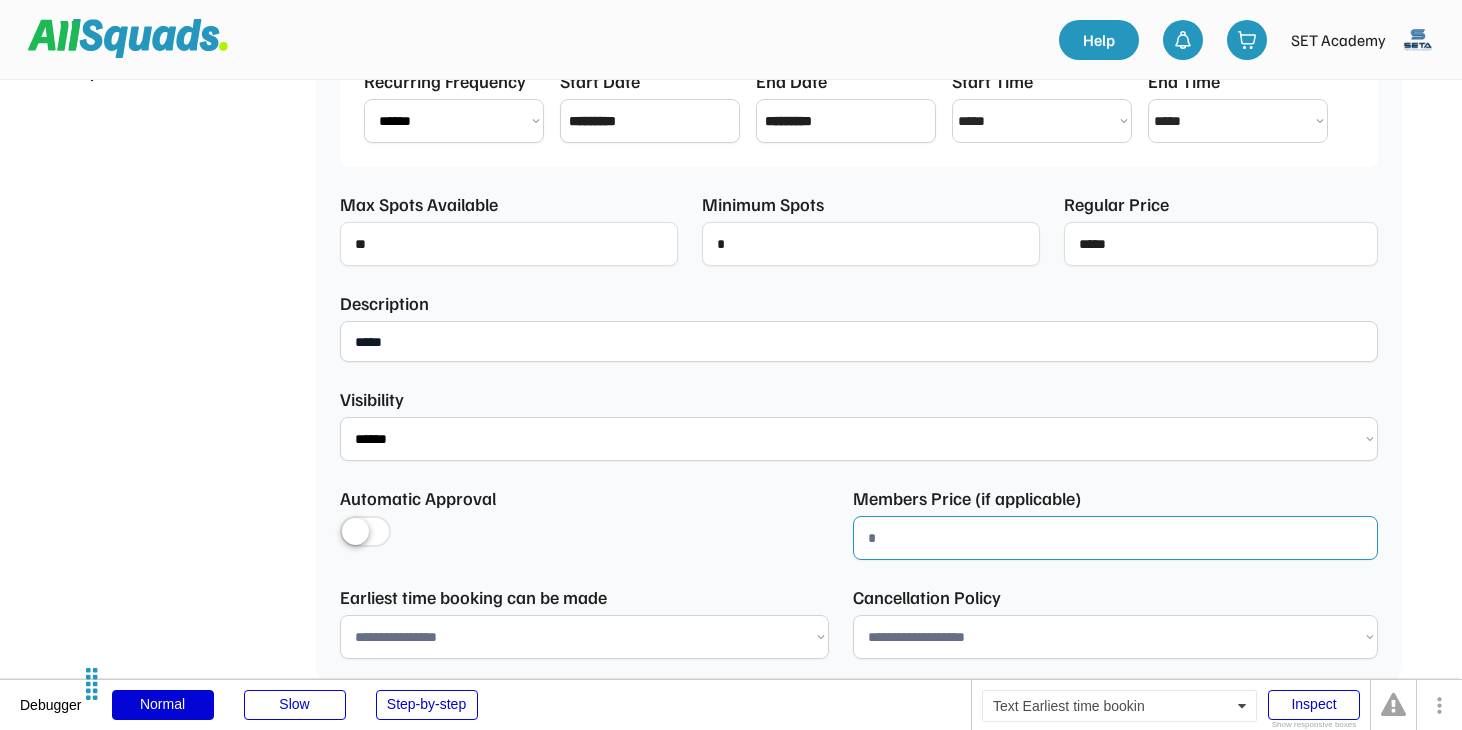 click on "**********" at bounding box center (584, 637) 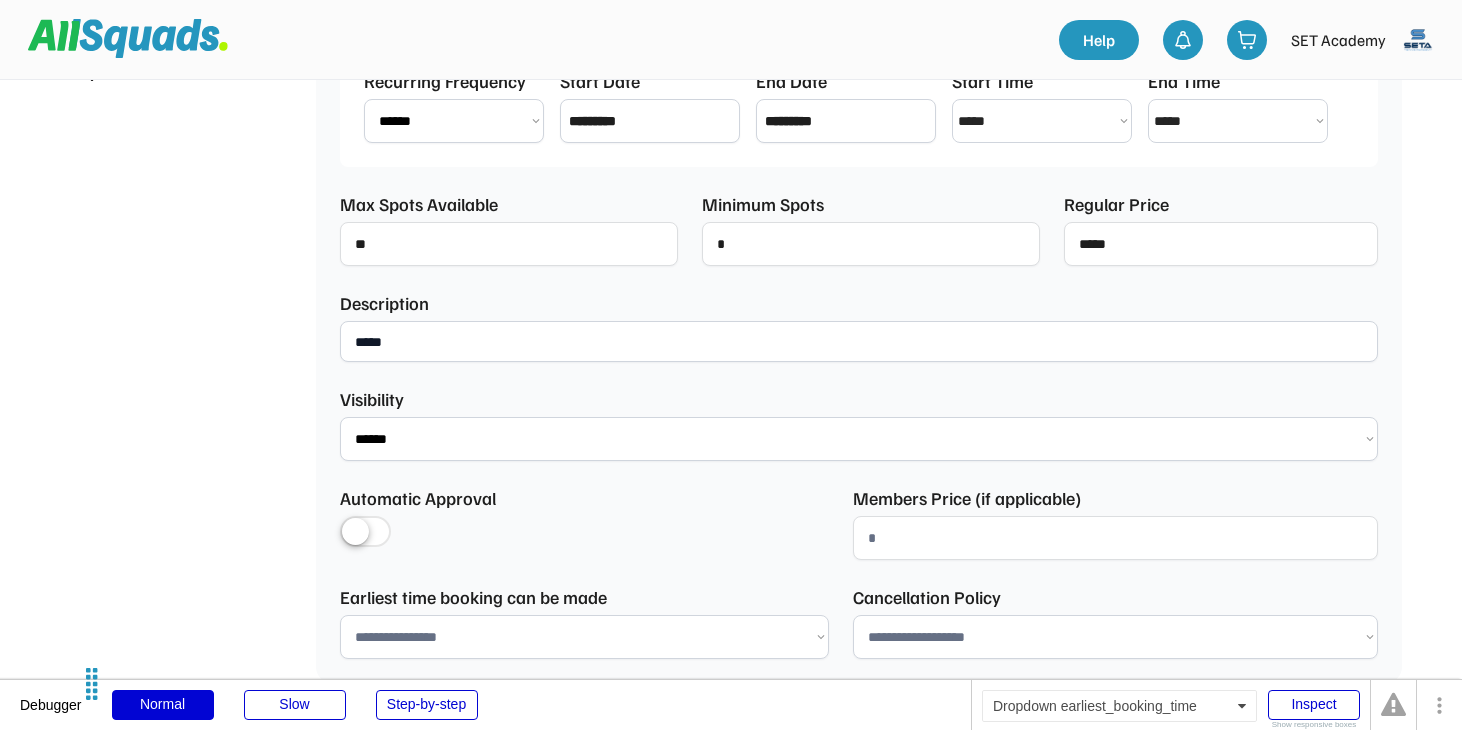 select on "********" 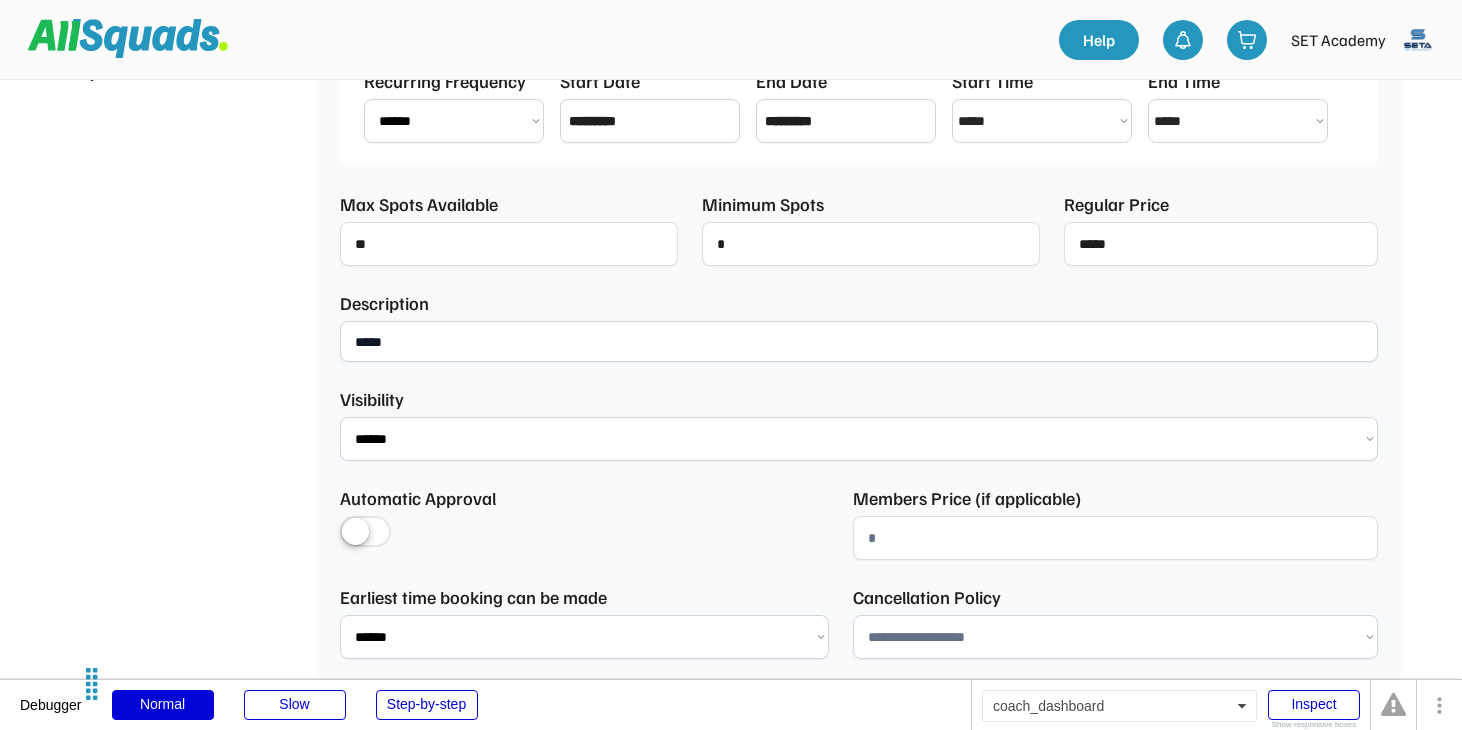 click on "**********" at bounding box center [1115, 637] 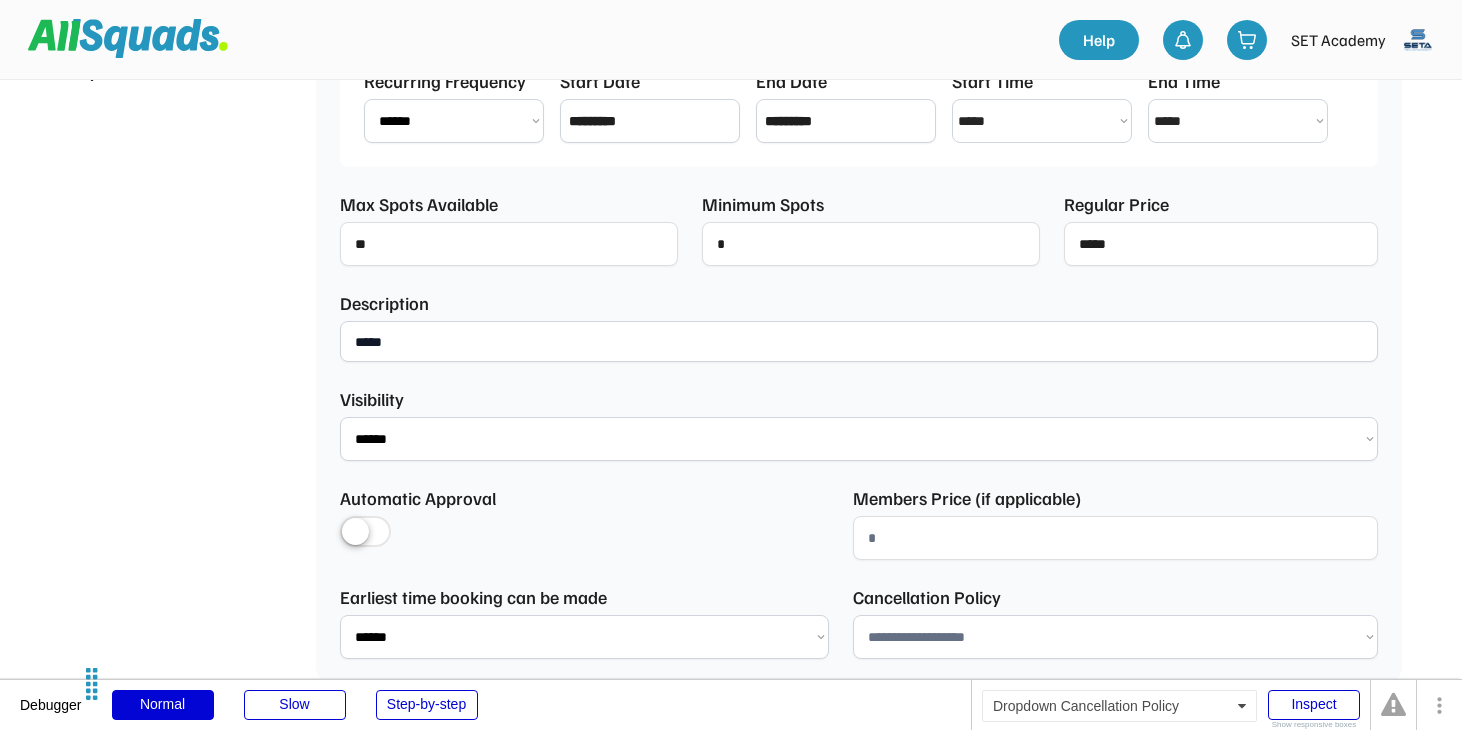 select on "**********" 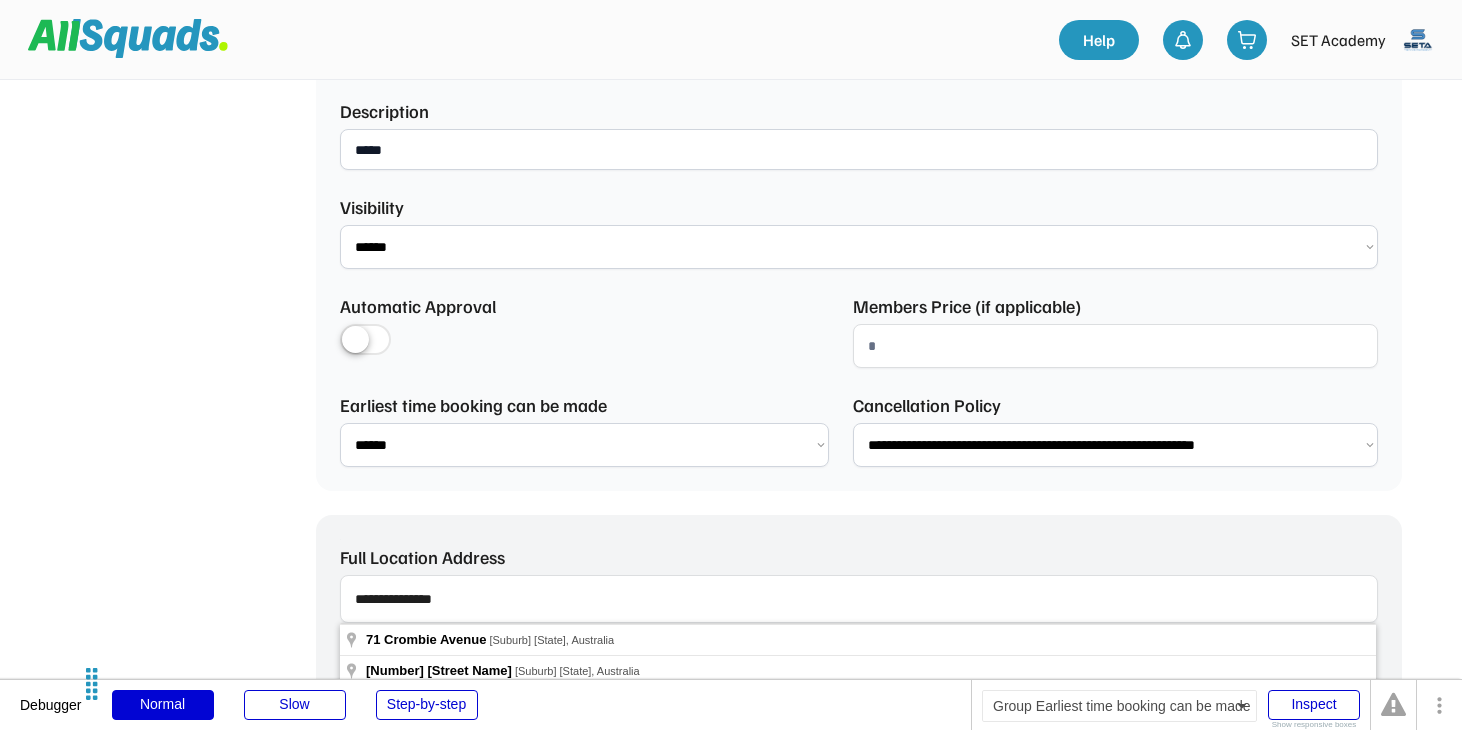 scroll, scrollTop: 983, scrollLeft: 0, axis: vertical 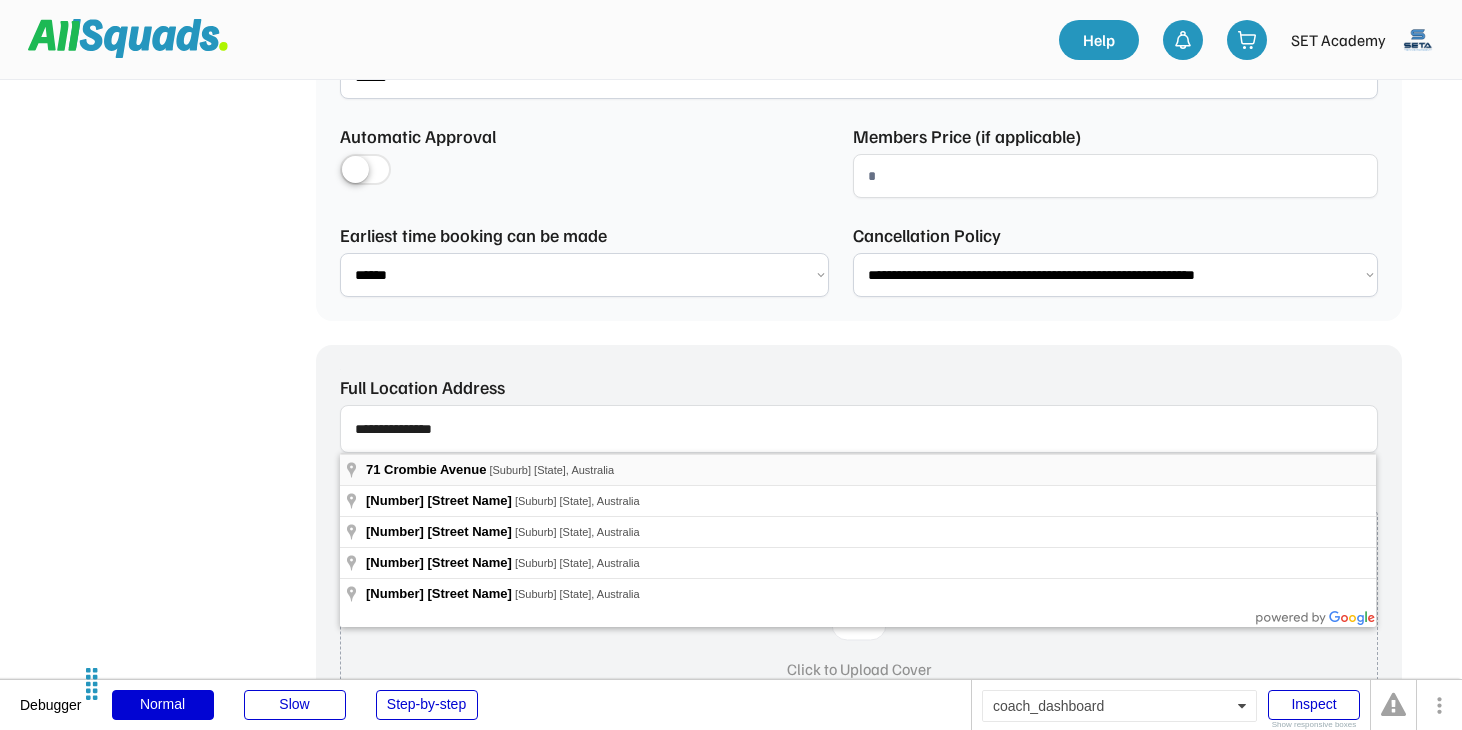 click on "71   Crombie Avenue Bundall QLD, Australia" at bounding box center (858, 469) 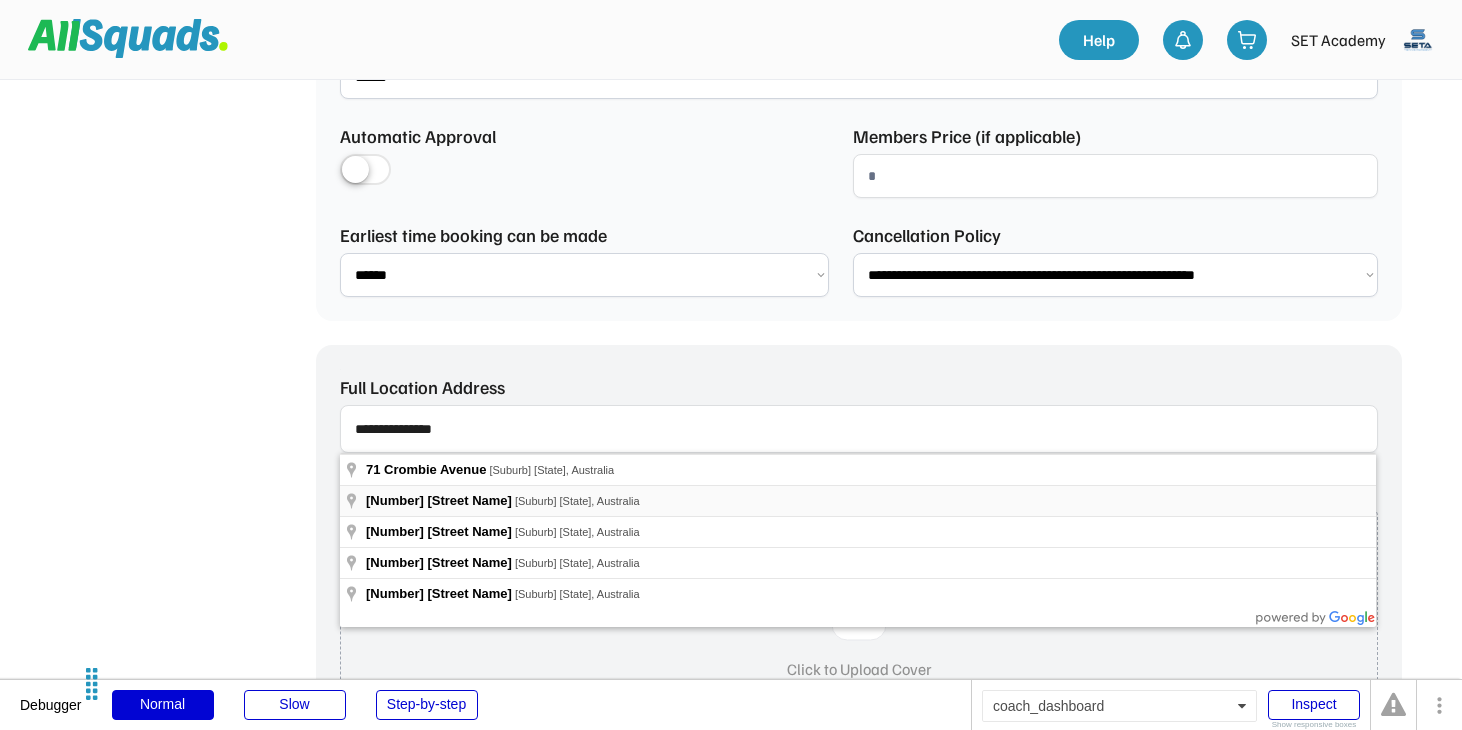 click on "Beaumaris VIC, Australia" at bounding box center (577, 501) 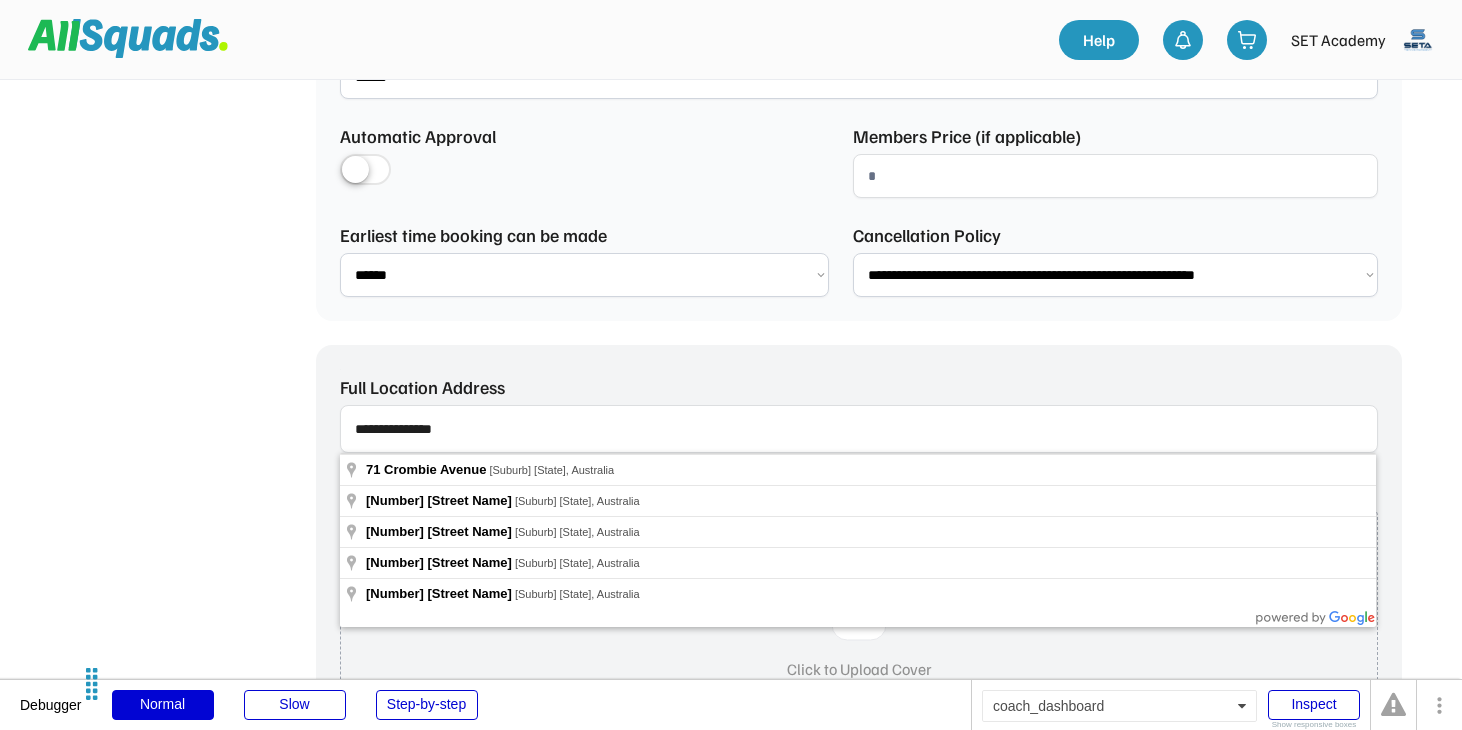 click at bounding box center (859, 429) 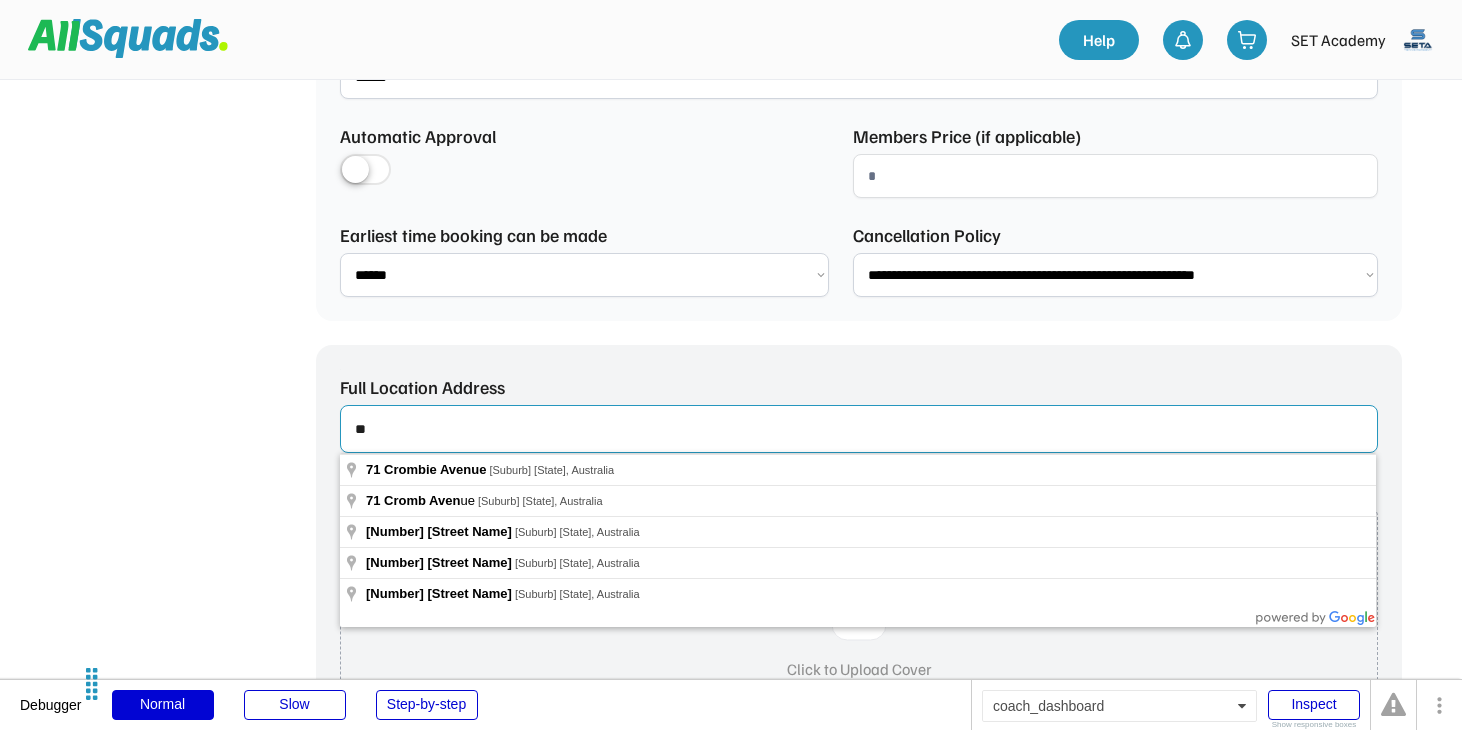 type on "*" 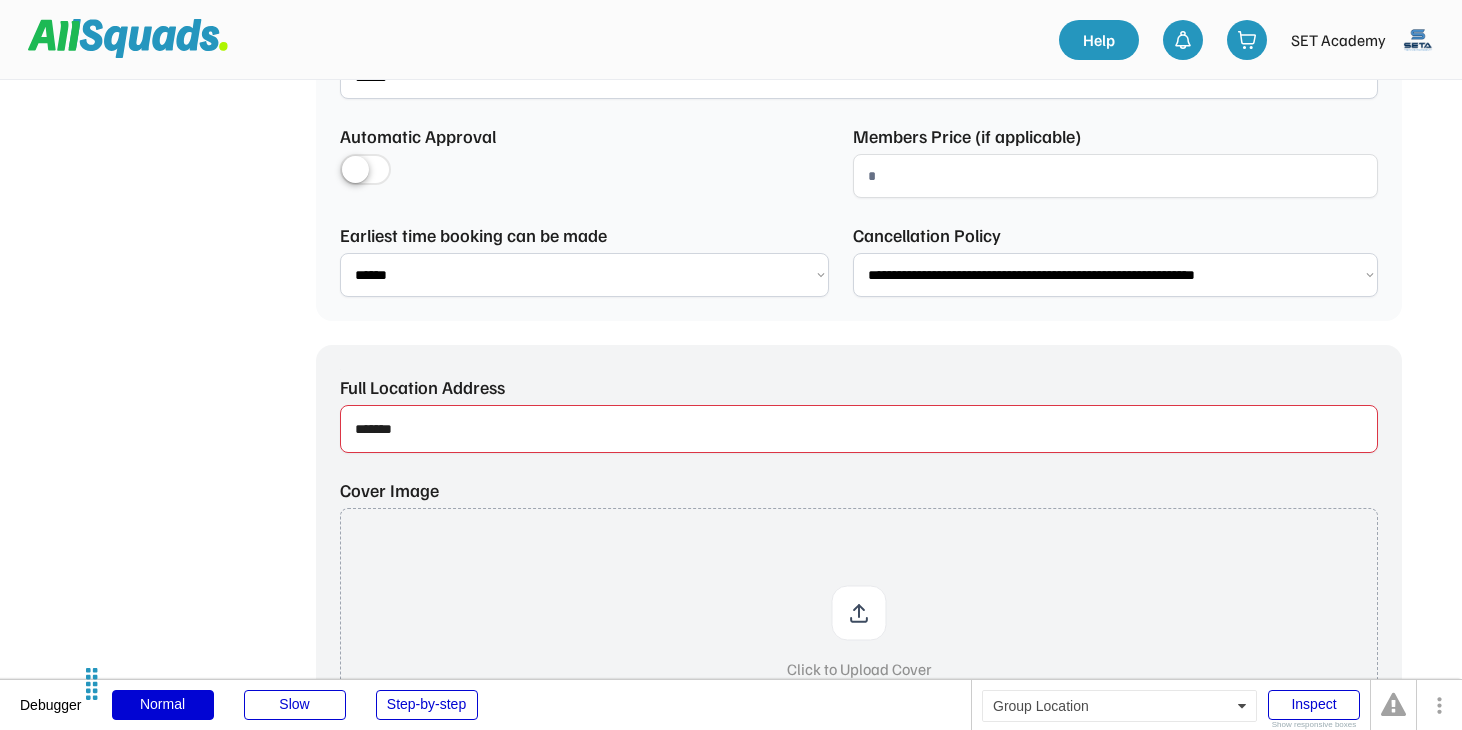 click at bounding box center [859, 429] 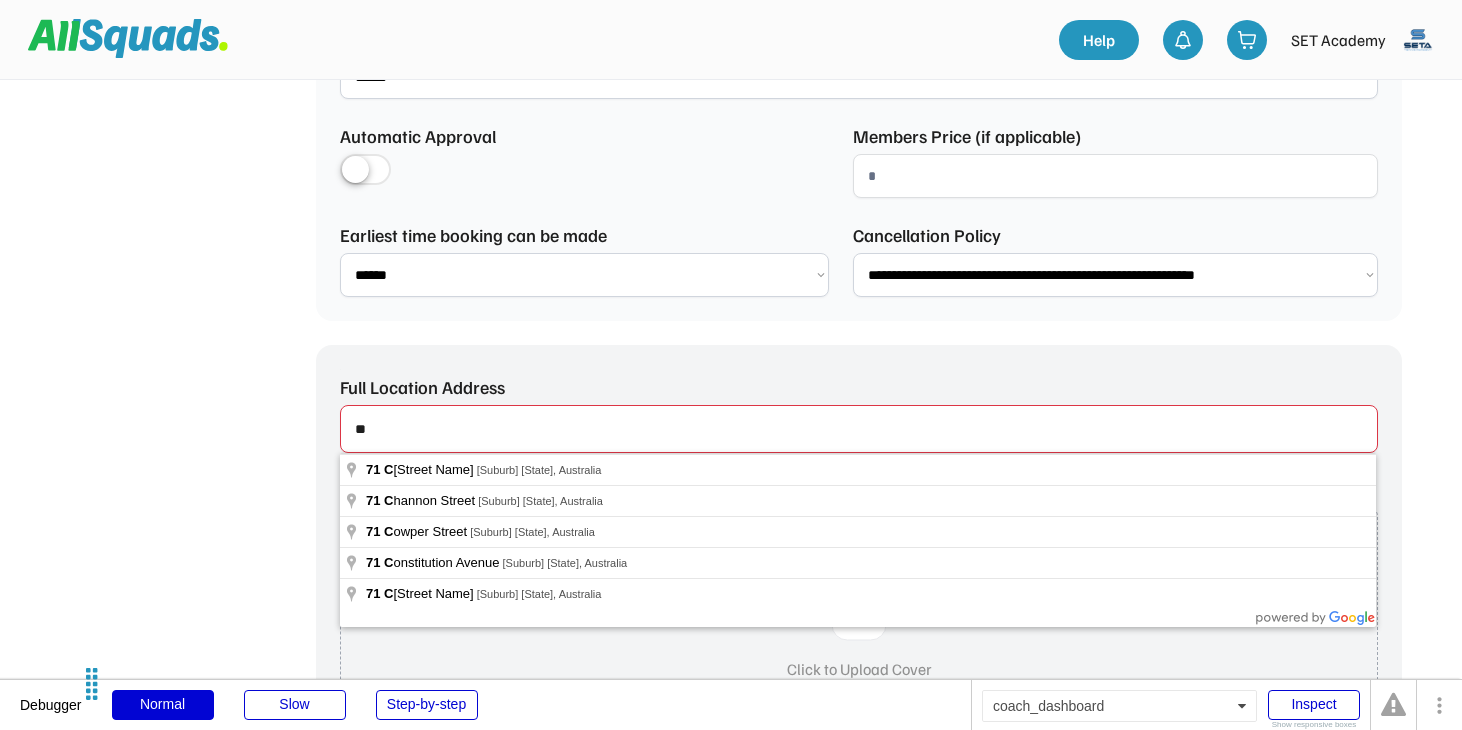type on "*" 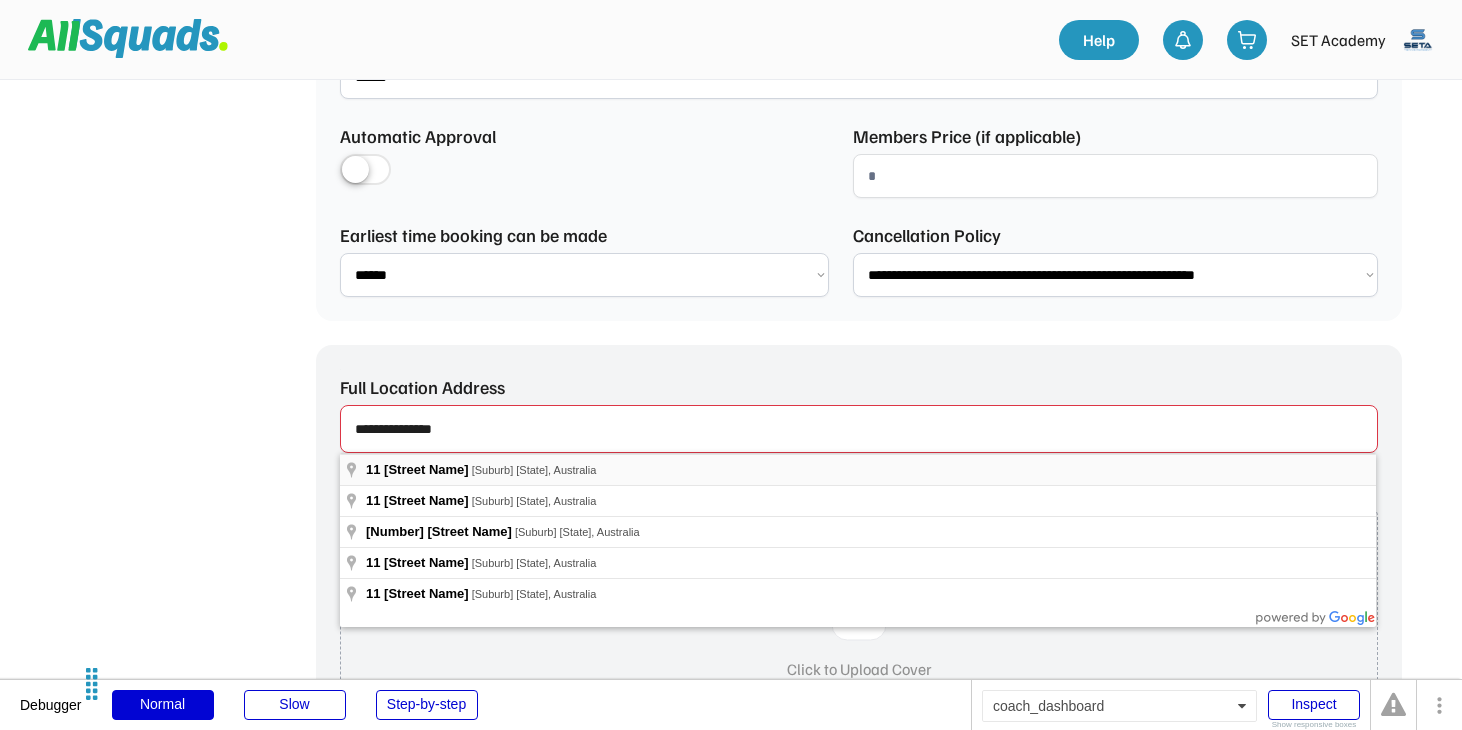 click on "Beaumaris VIC, Australia" at bounding box center [534, 470] 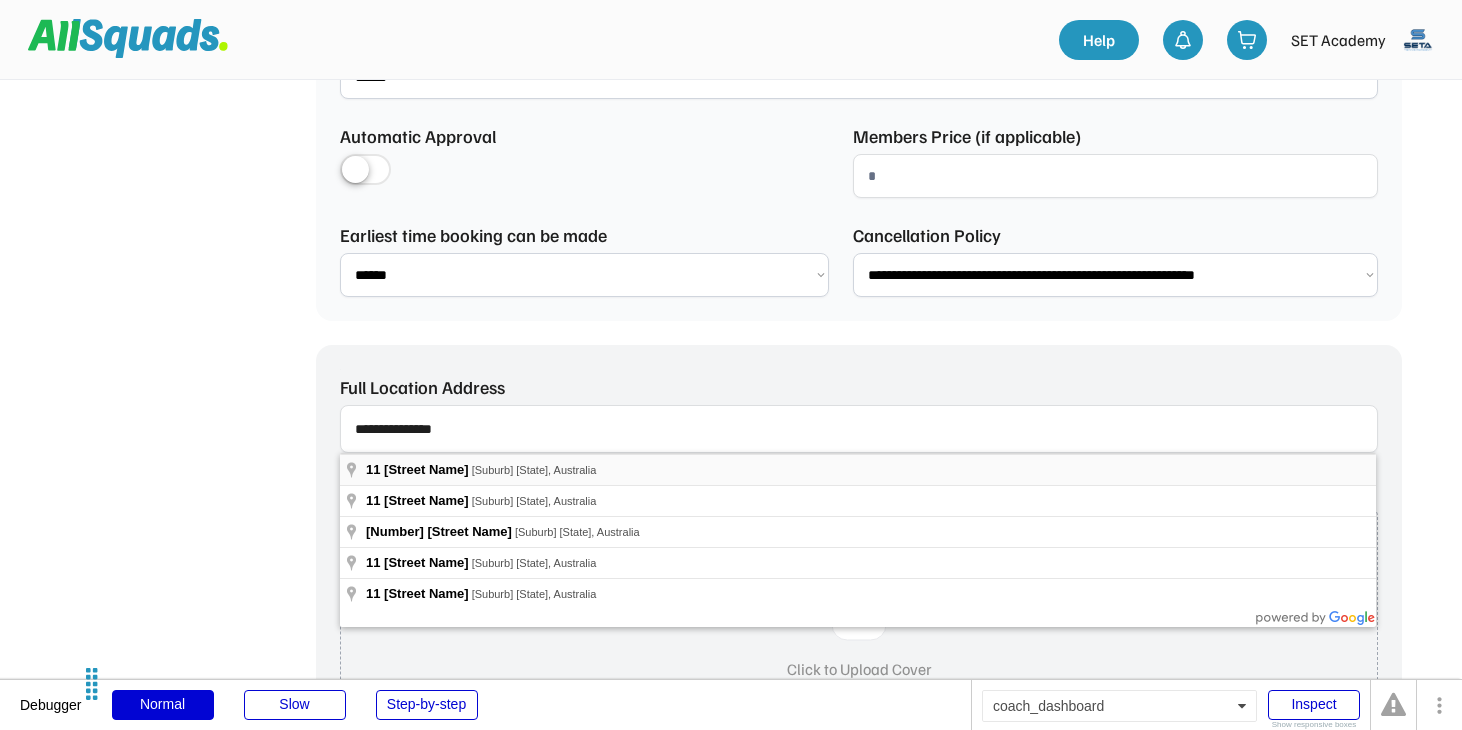 click on "Beaumaris VIC, Australia" at bounding box center [534, 470] 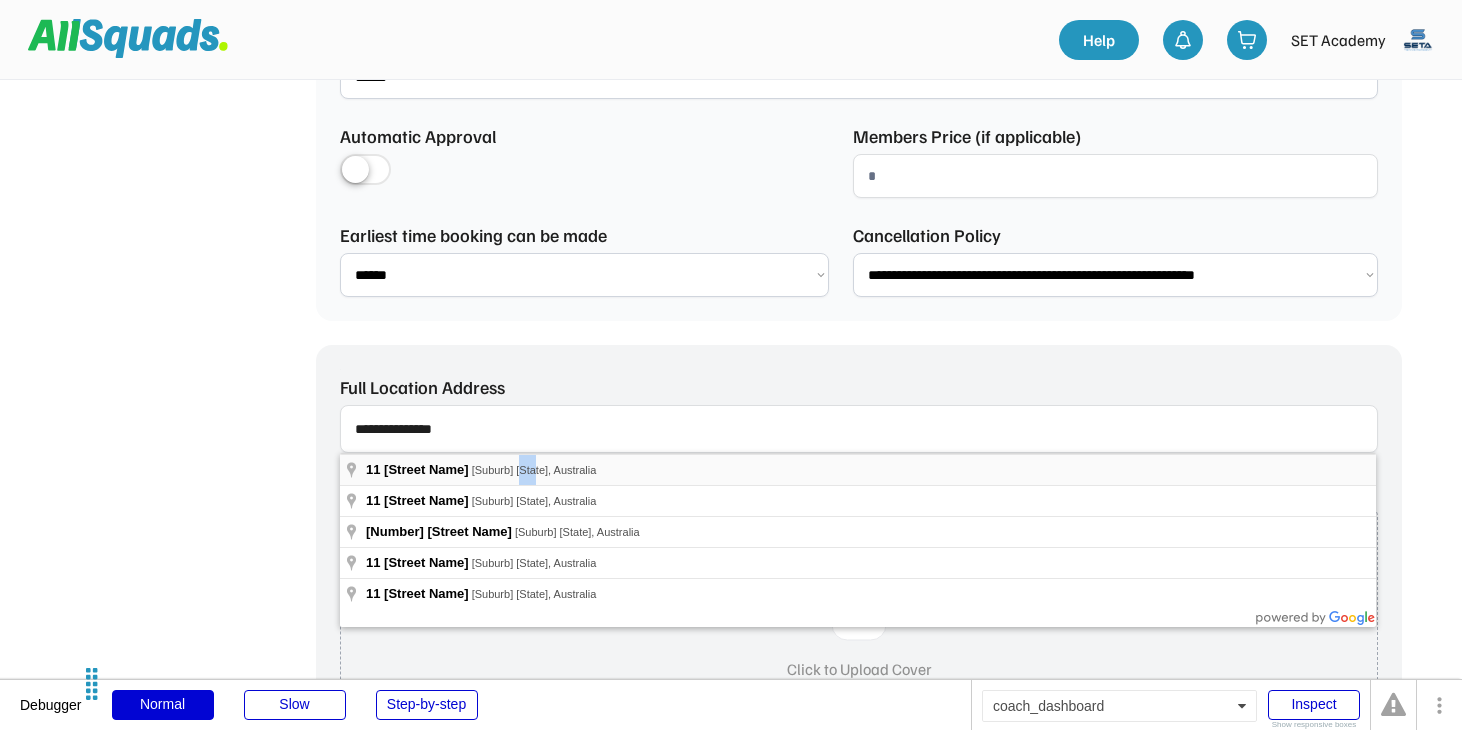 click on "Beaumaris VIC, Australia" at bounding box center [534, 470] 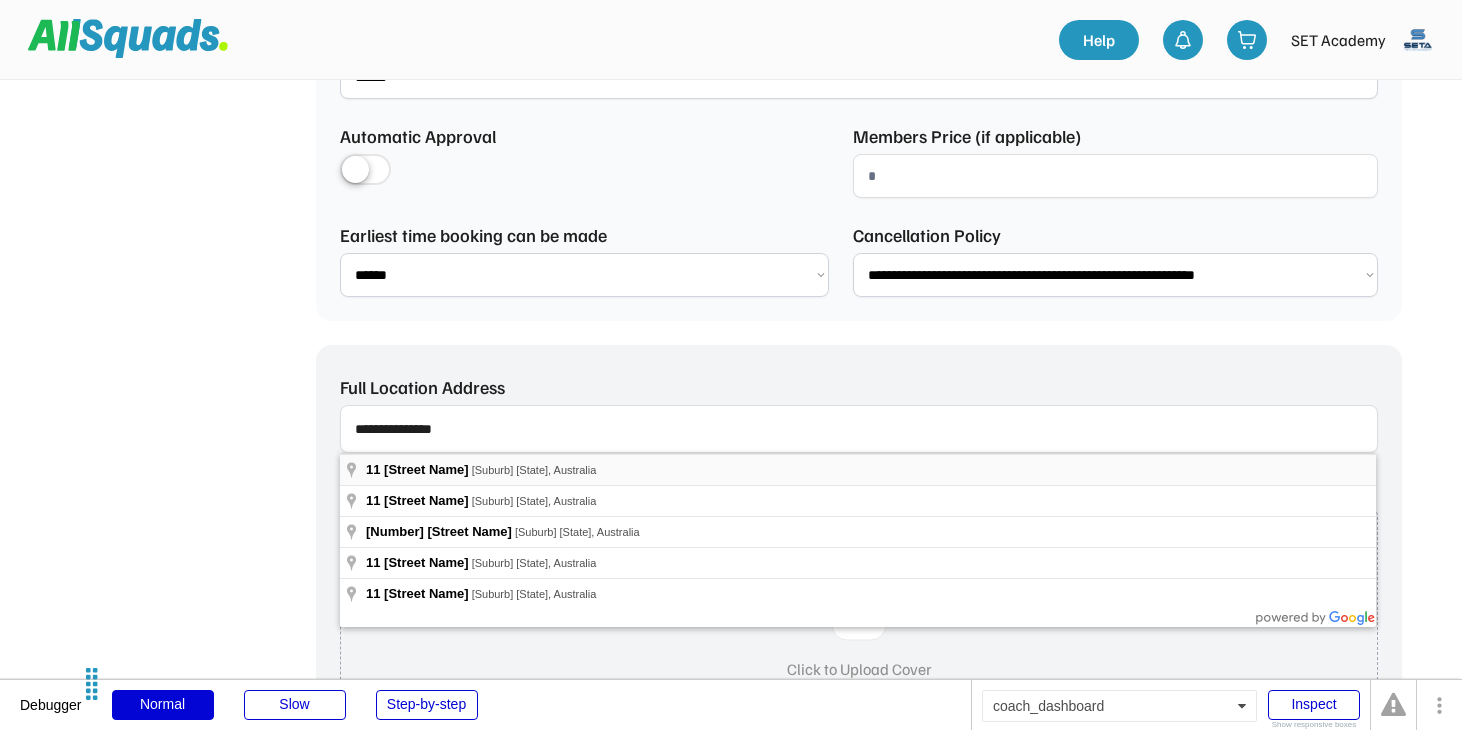 click on "Cromb Avenue" at bounding box center [426, 469] 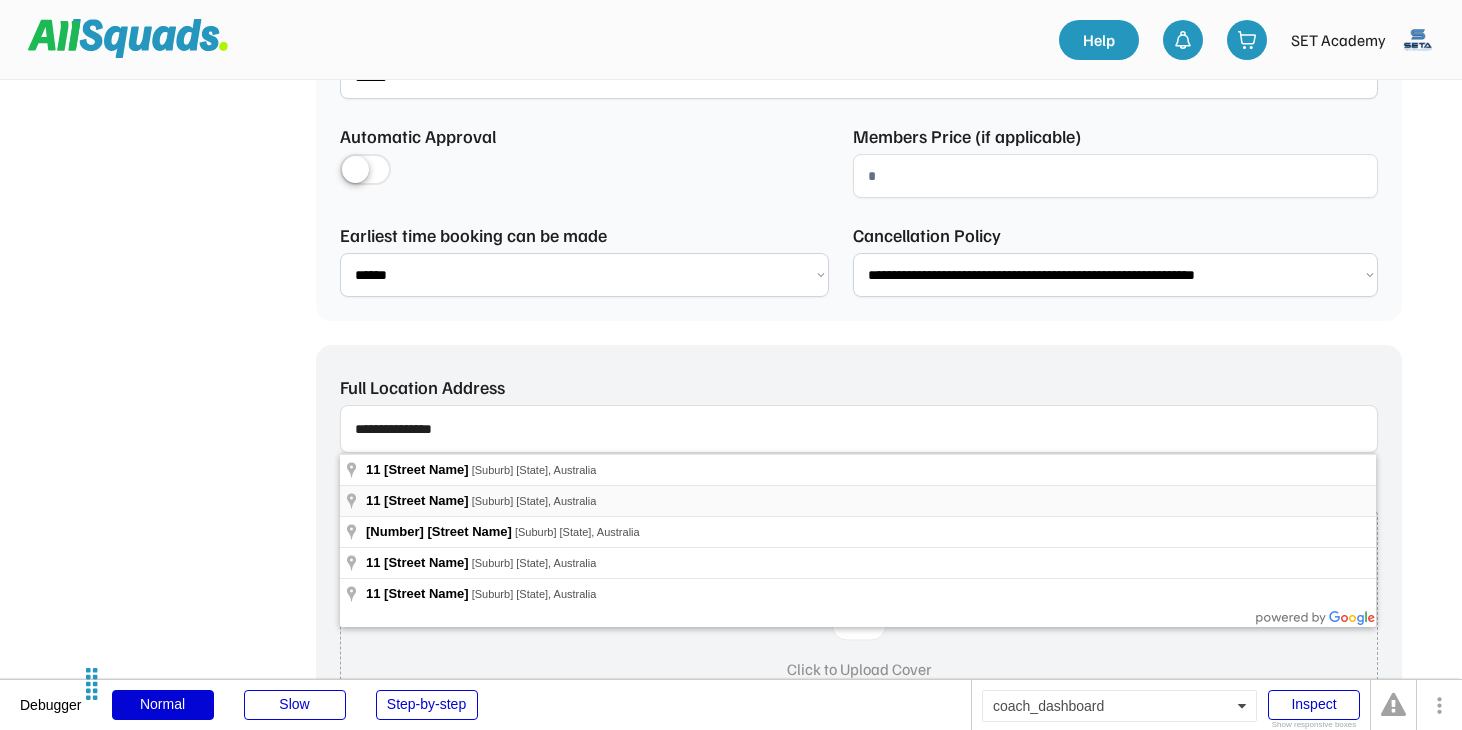 click on "11   Crombie Street Milton QLD, Australia" at bounding box center [858, 500] 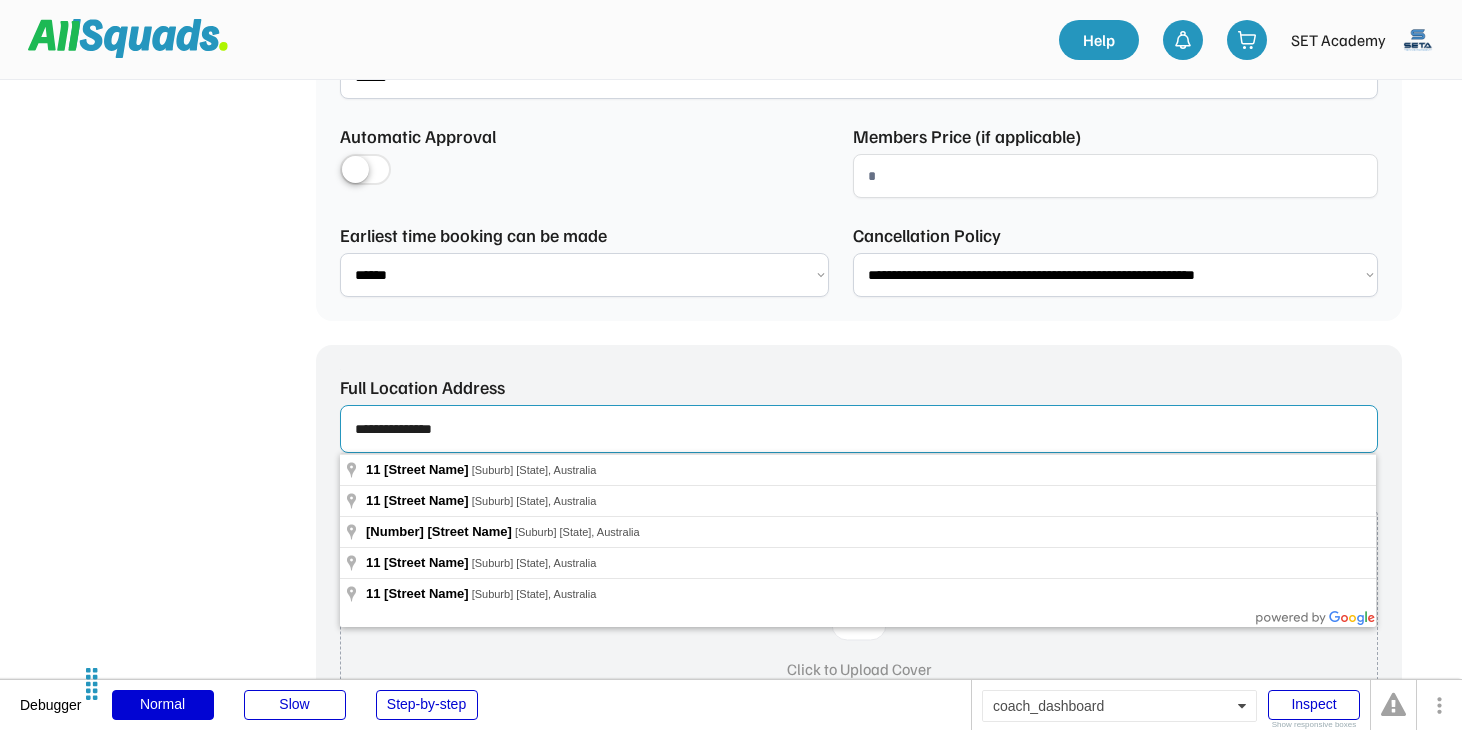 click at bounding box center (859, 429) 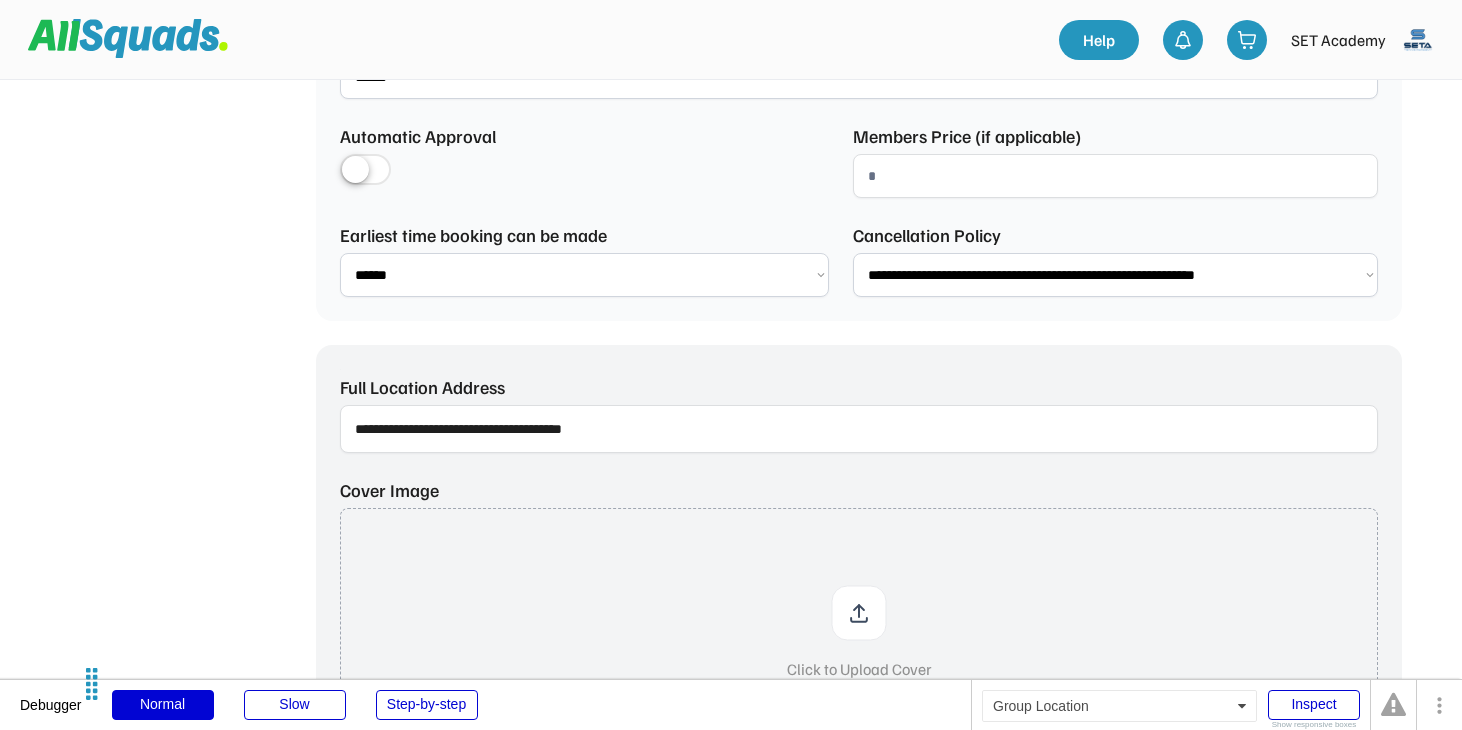click at bounding box center (859, 429) 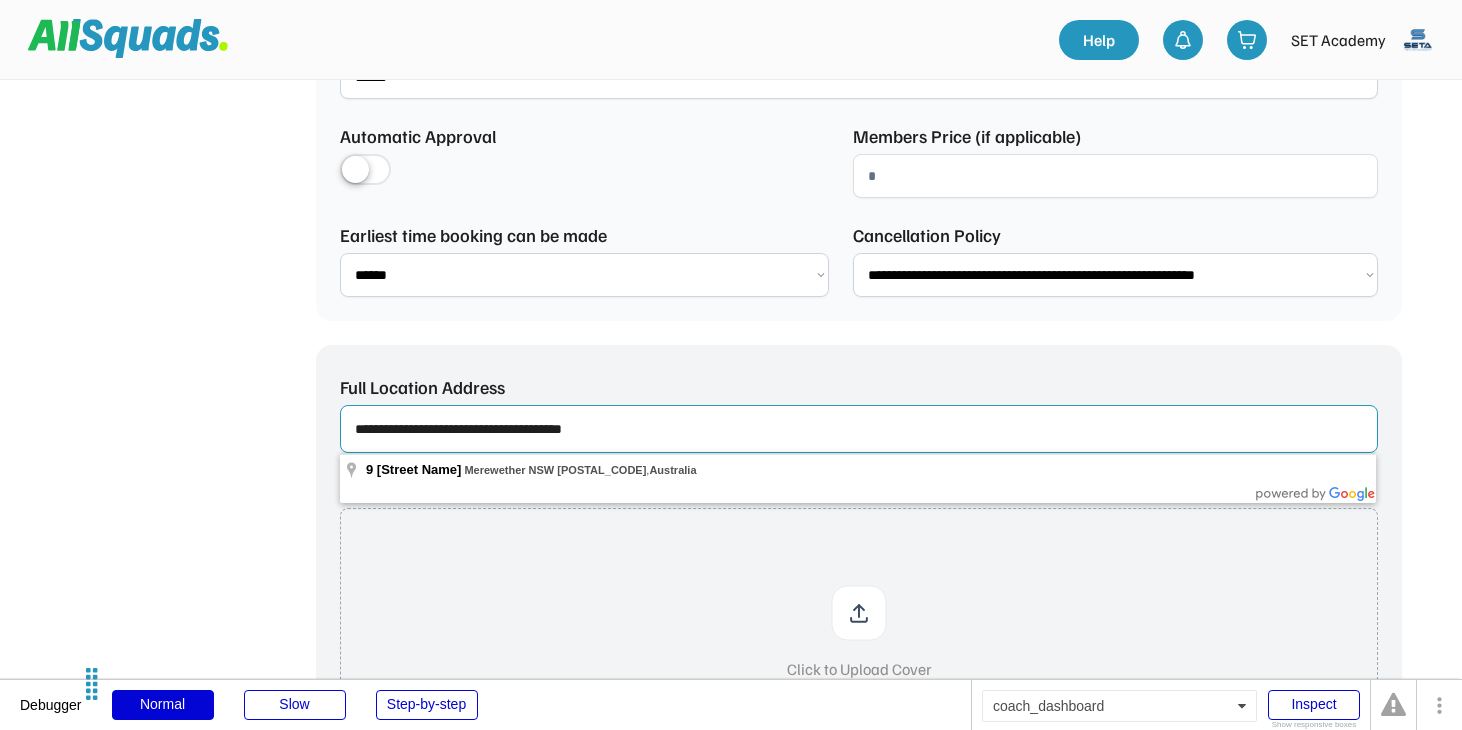 drag, startPoint x: 689, startPoint y: 426, endPoint x: 196, endPoint y: 430, distance: 493.01624 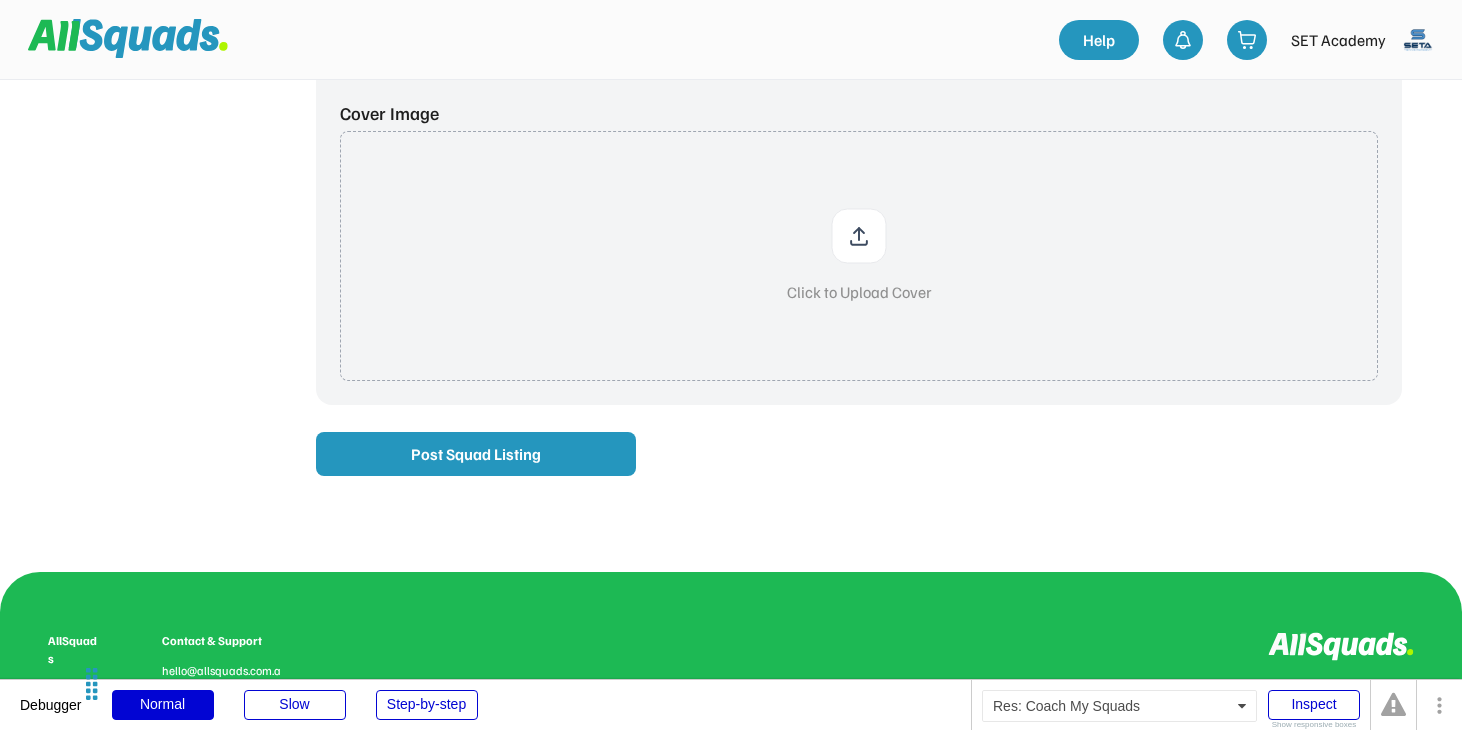 scroll, scrollTop: 1185, scrollLeft: 0, axis: vertical 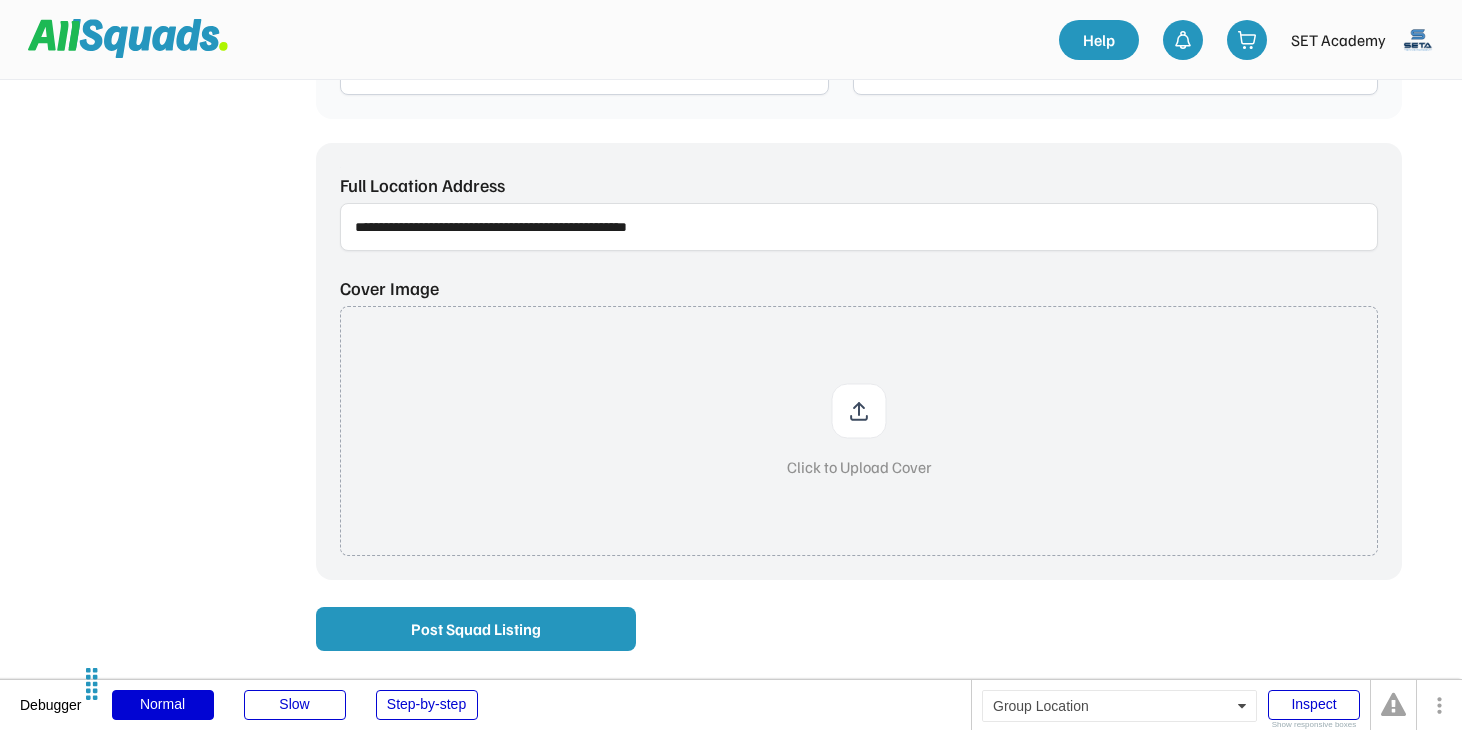 click at bounding box center [859, 227] 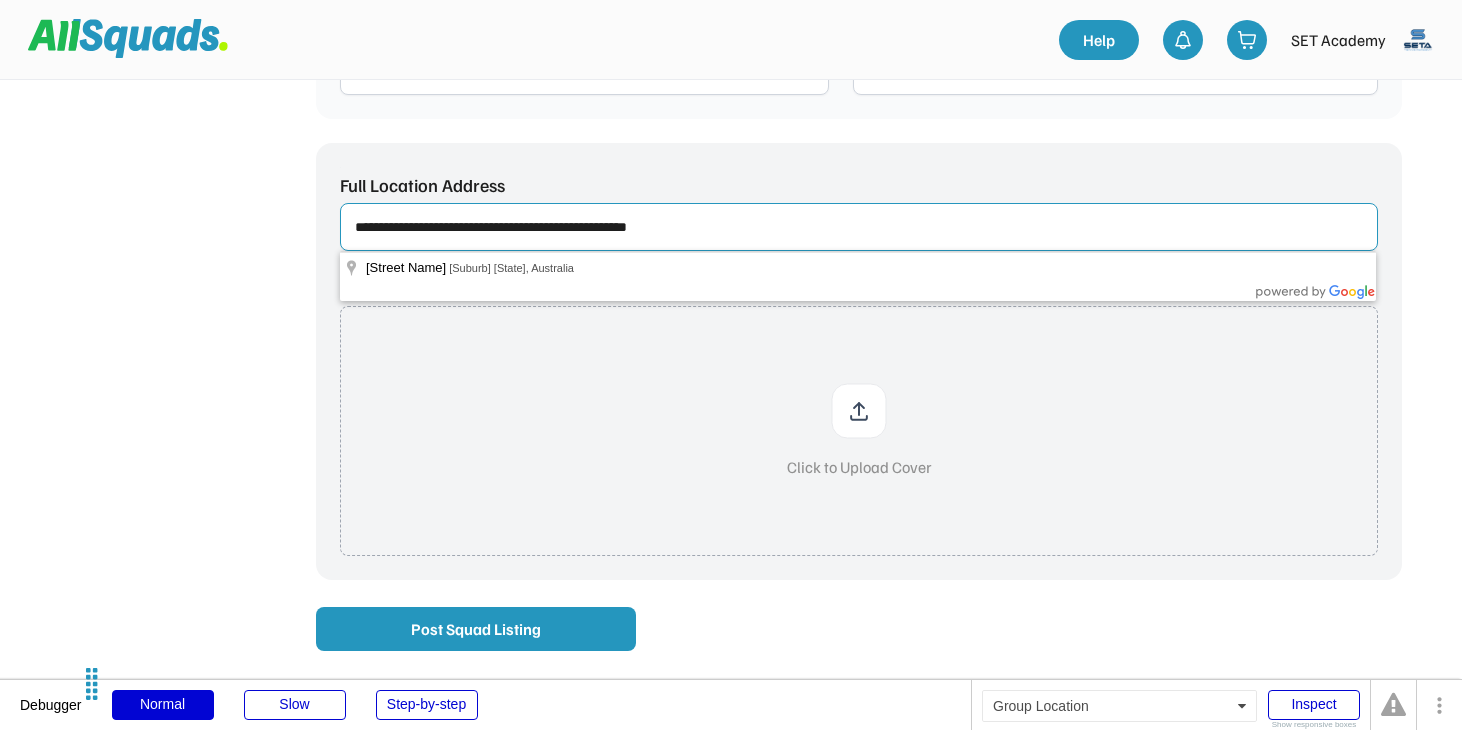 drag, startPoint x: 716, startPoint y: 231, endPoint x: 450, endPoint y: 233, distance: 266.0075 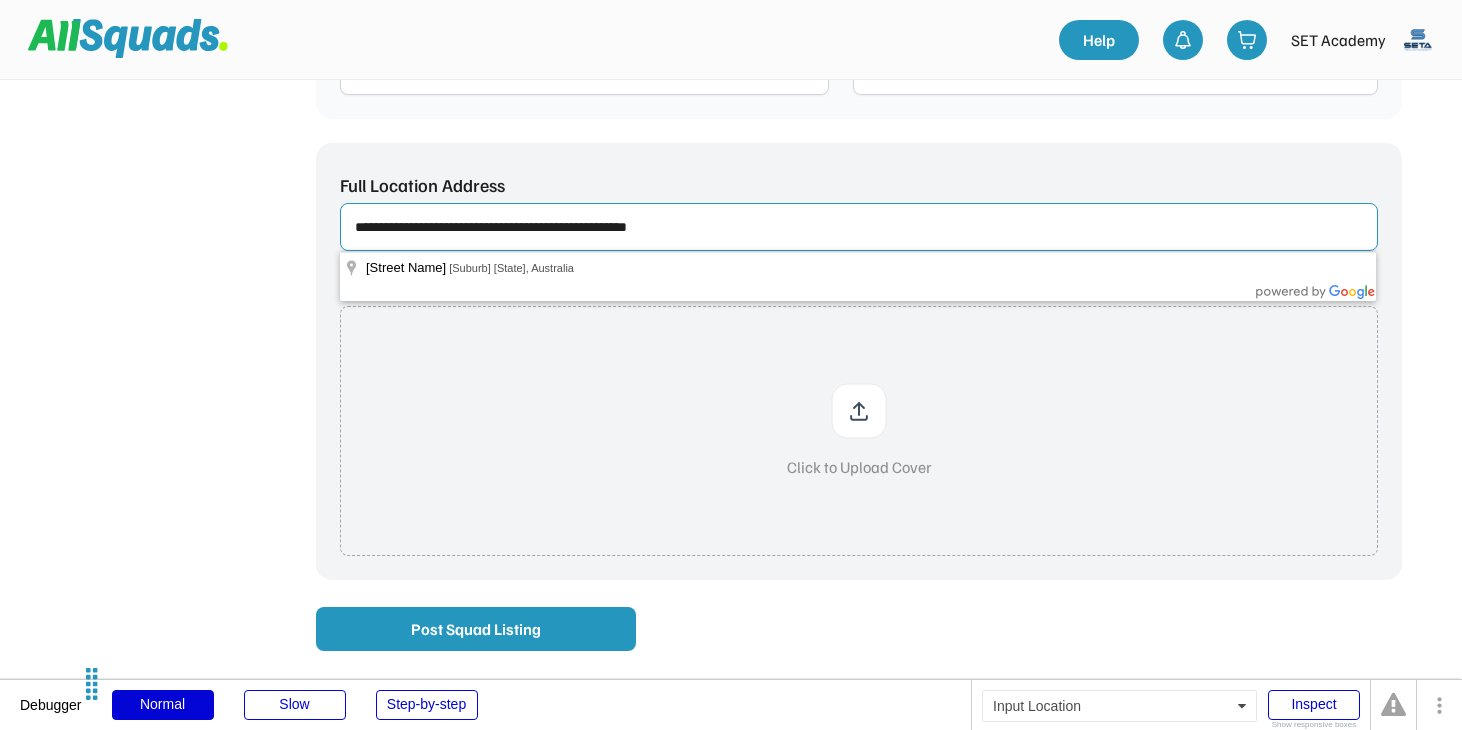 click at bounding box center (859, 227) 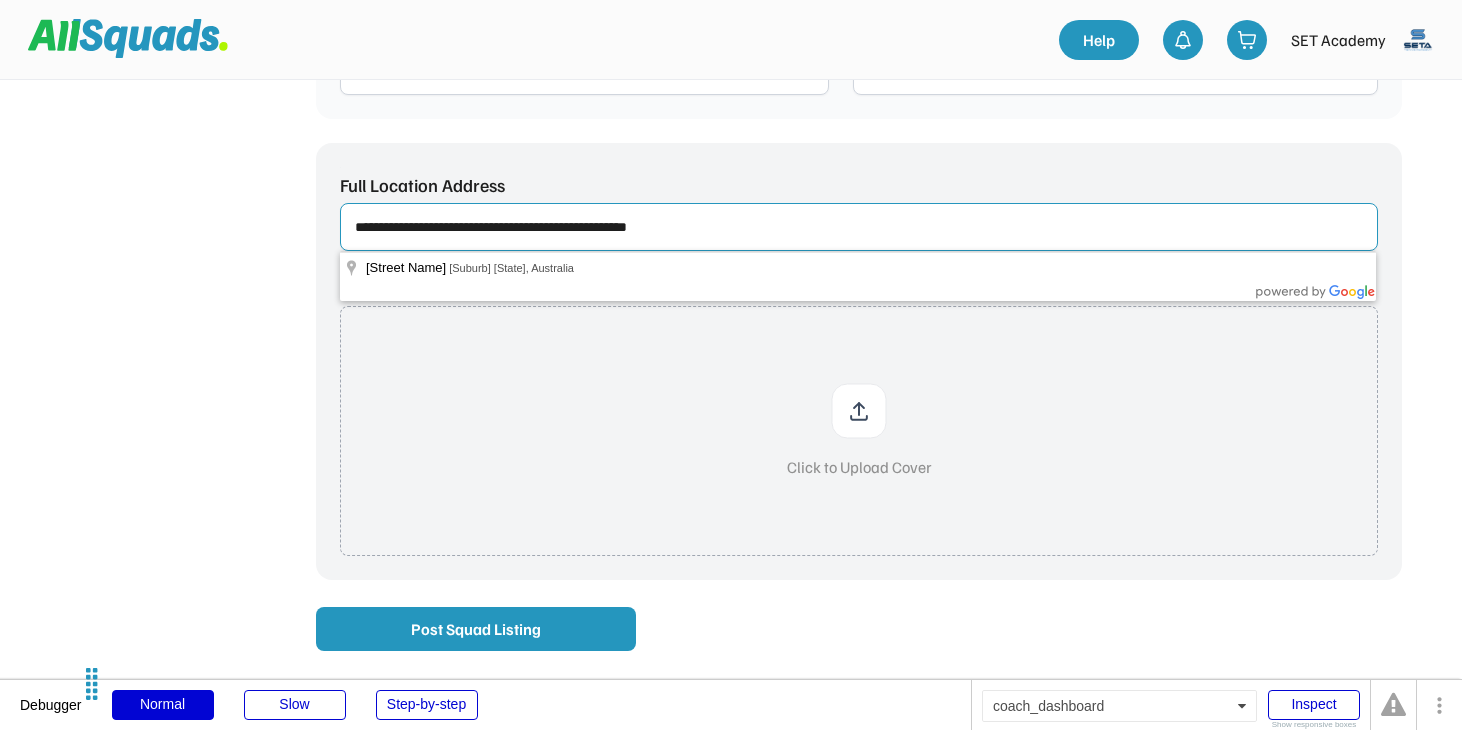 drag, startPoint x: 711, startPoint y: 233, endPoint x: 258, endPoint y: 216, distance: 453.31888 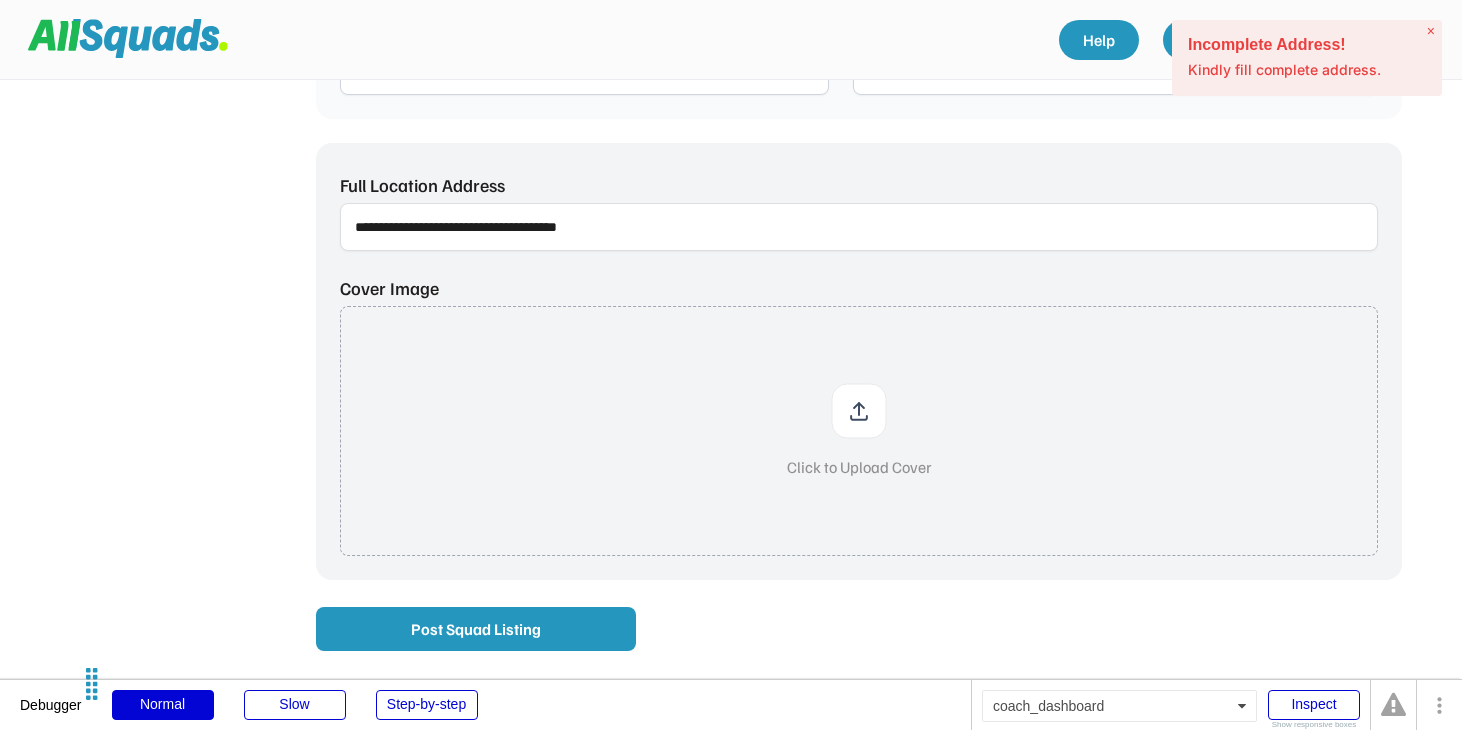 click on "×" at bounding box center (1431, 31) 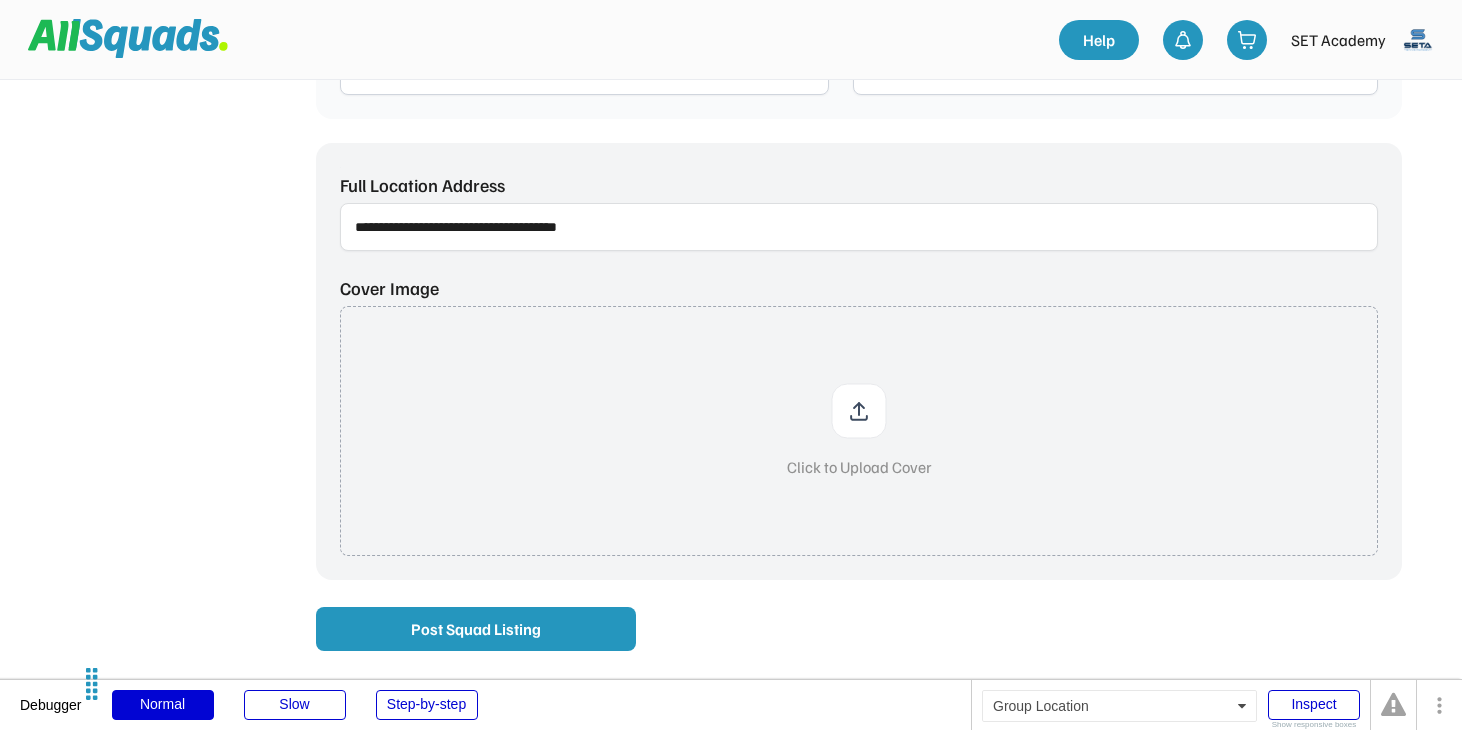 click at bounding box center (859, 227) 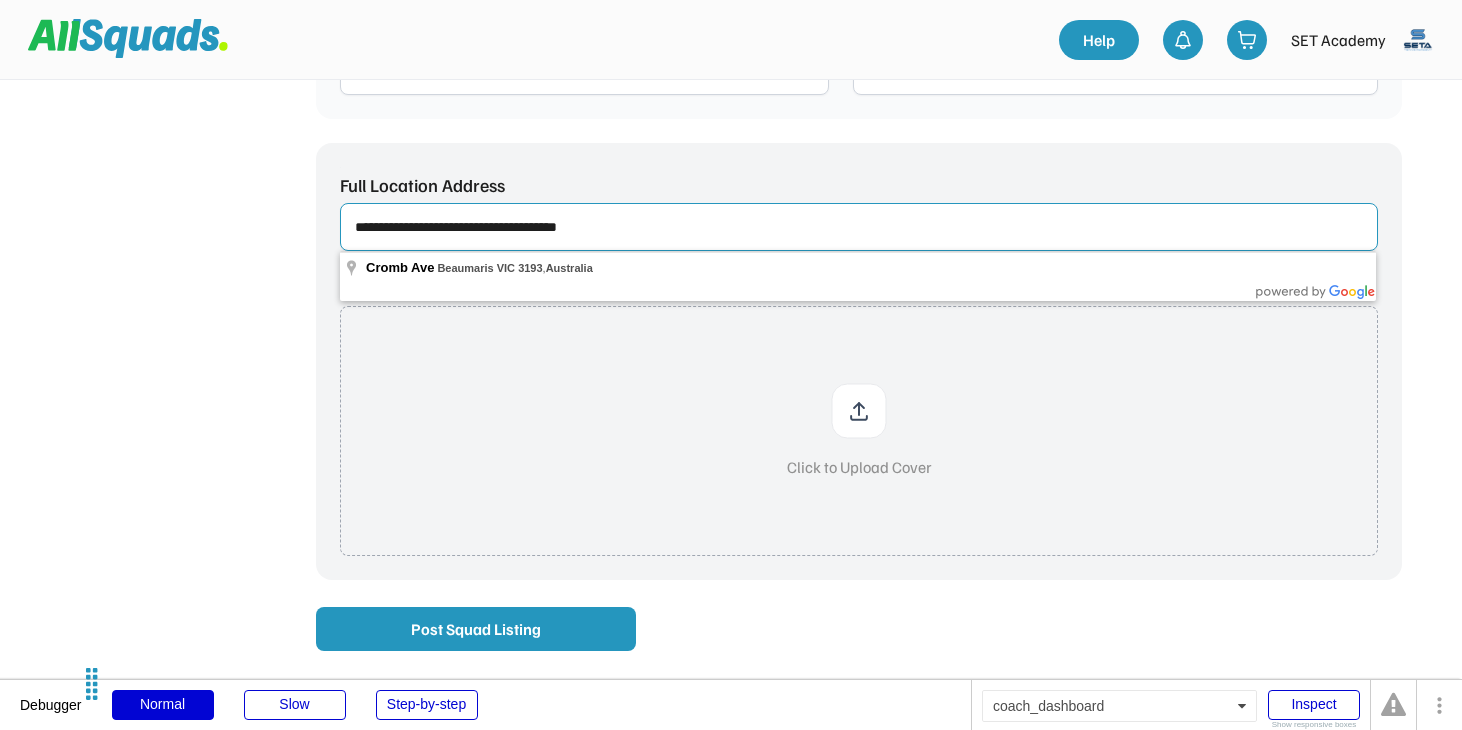drag, startPoint x: 640, startPoint y: 224, endPoint x: 256, endPoint y: 182, distance: 386.29004 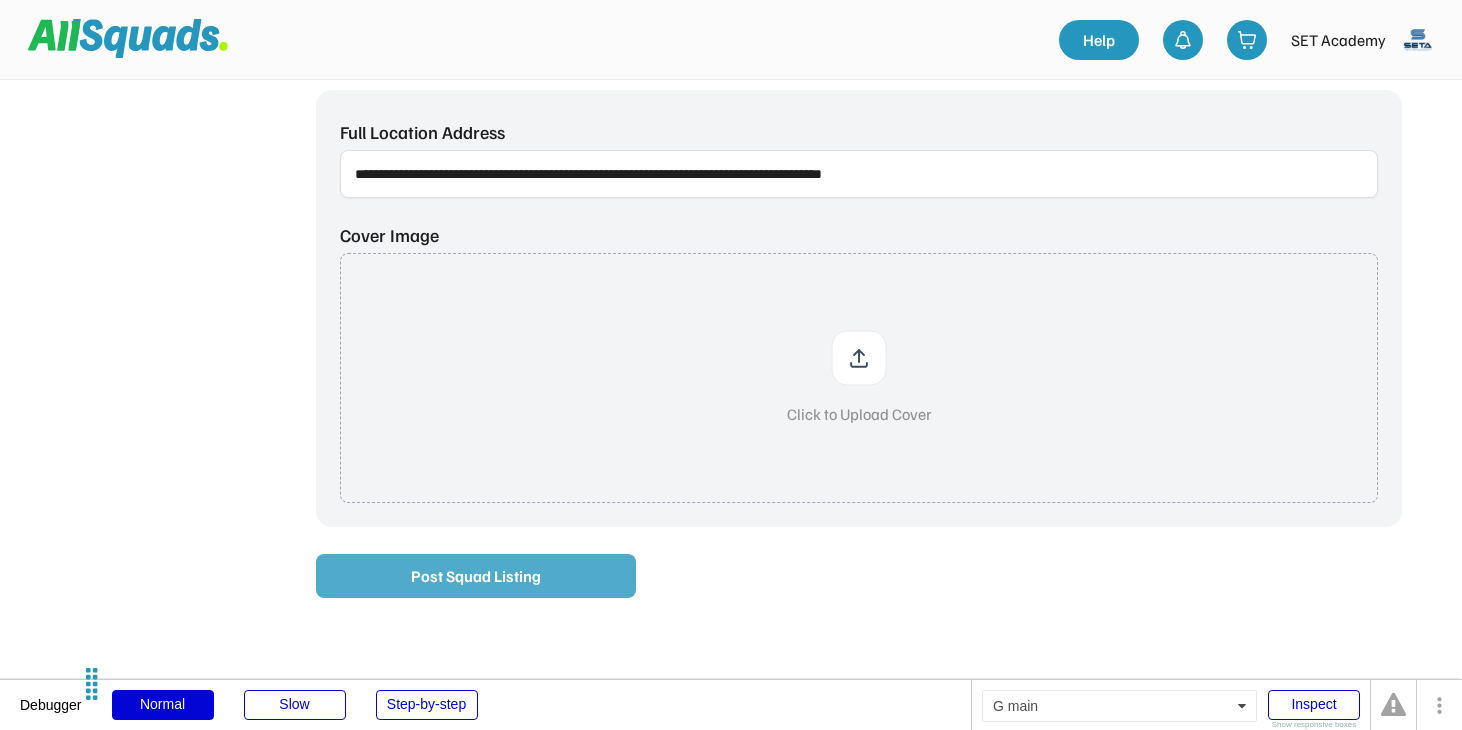 scroll, scrollTop: 1236, scrollLeft: 0, axis: vertical 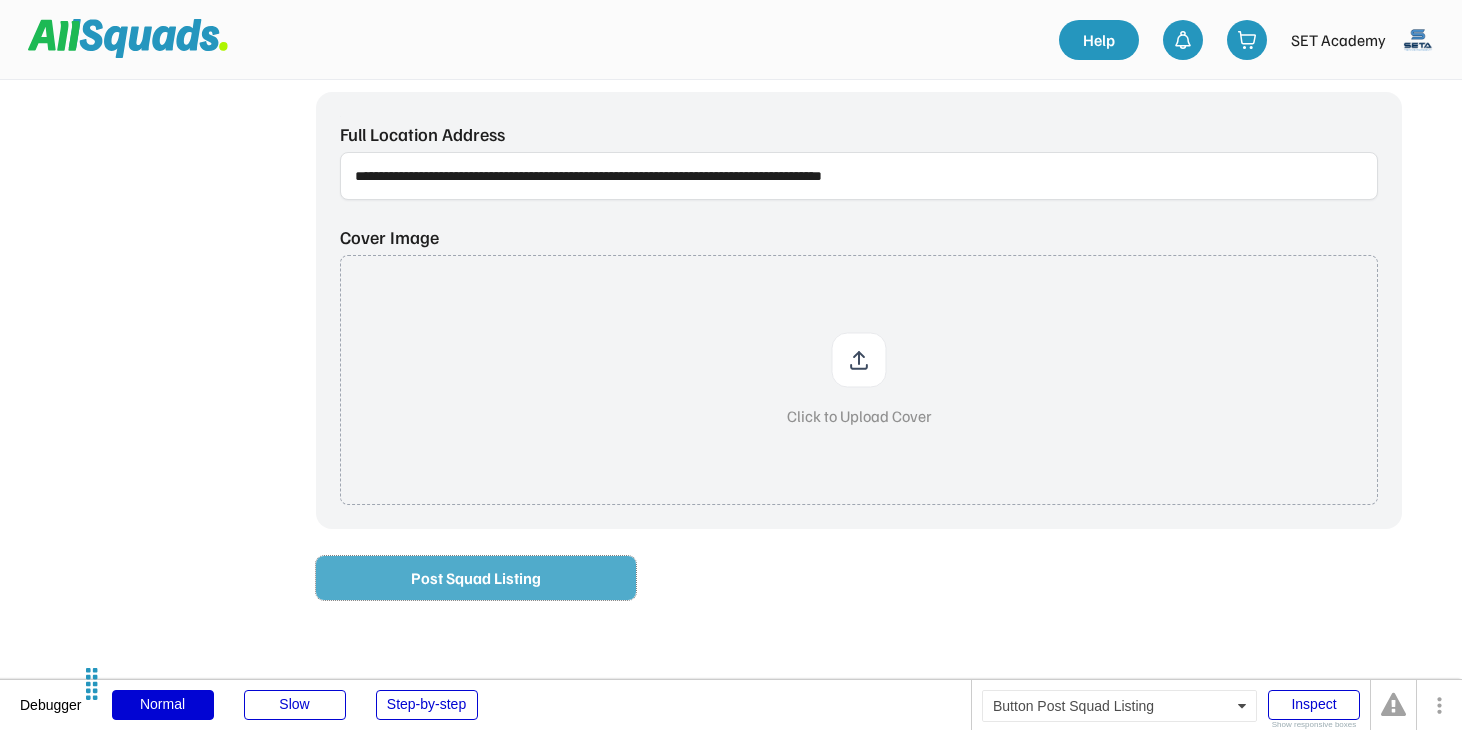 click on "Post Squad Listing" at bounding box center (476, 578) 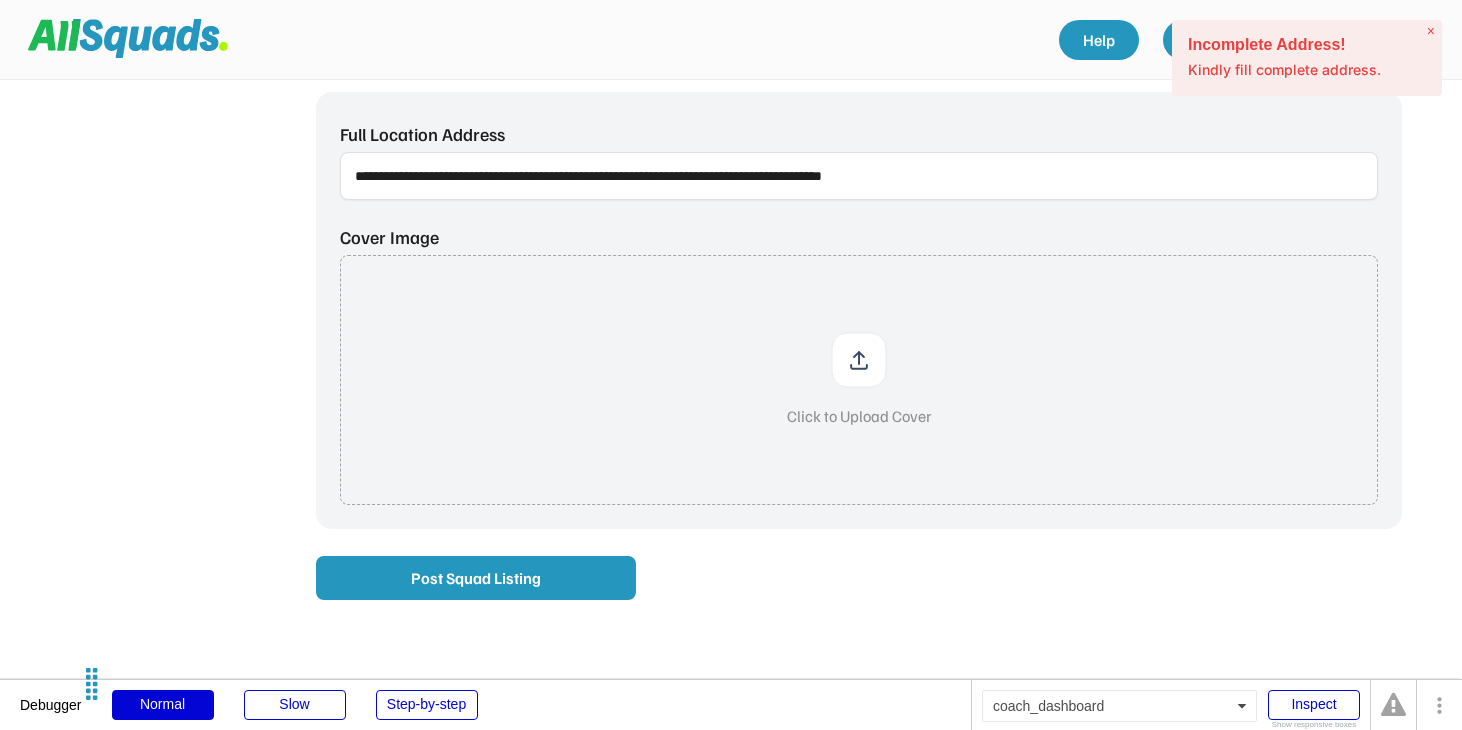 click at bounding box center [859, 176] 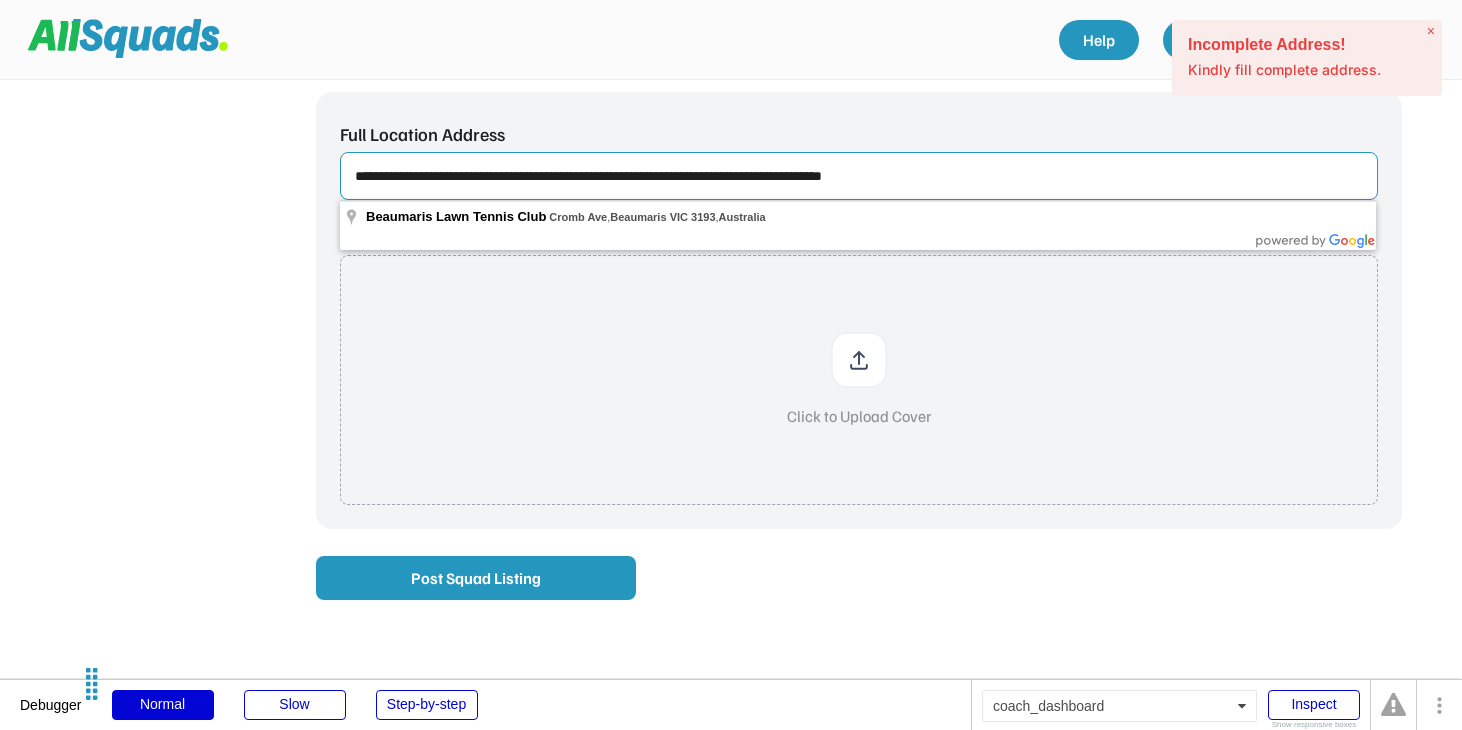click at bounding box center (859, 176) 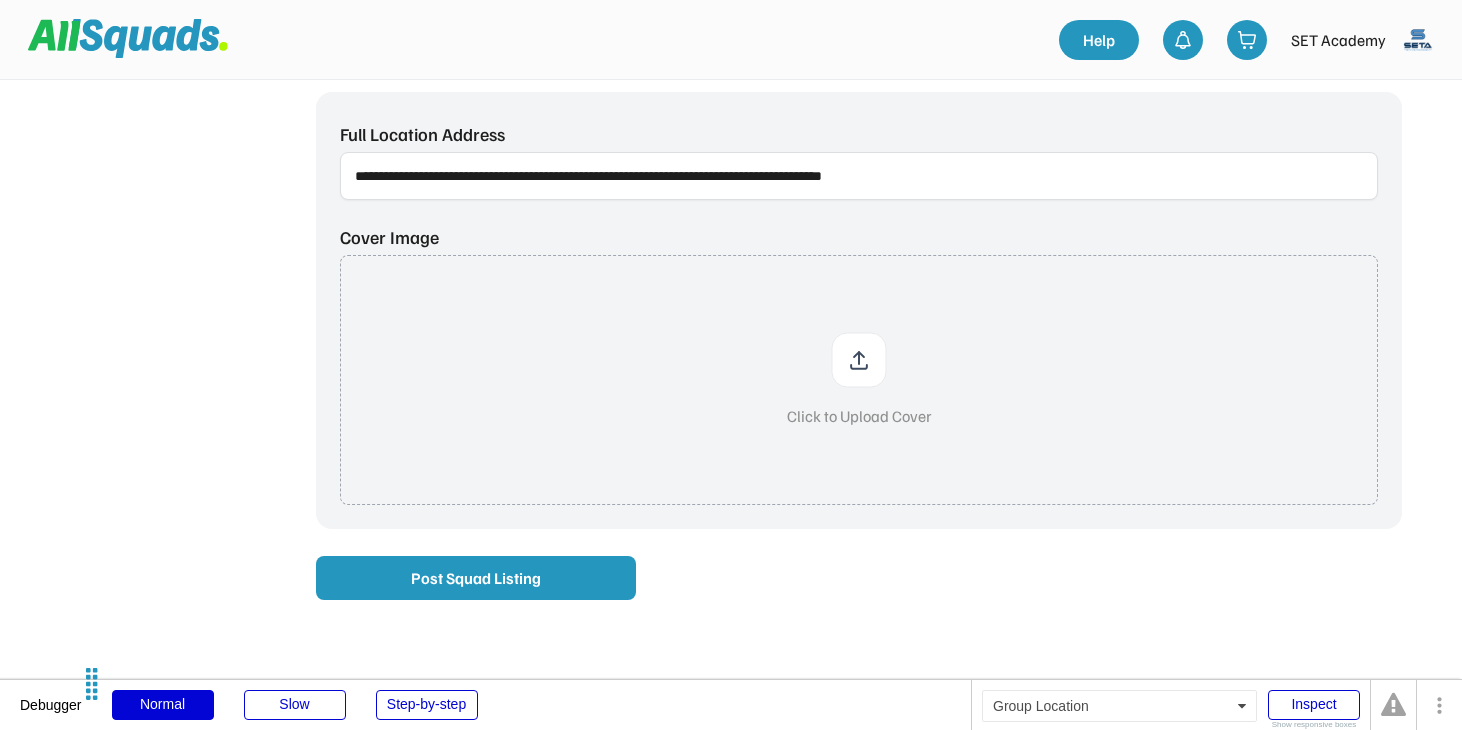 click at bounding box center (859, 176) 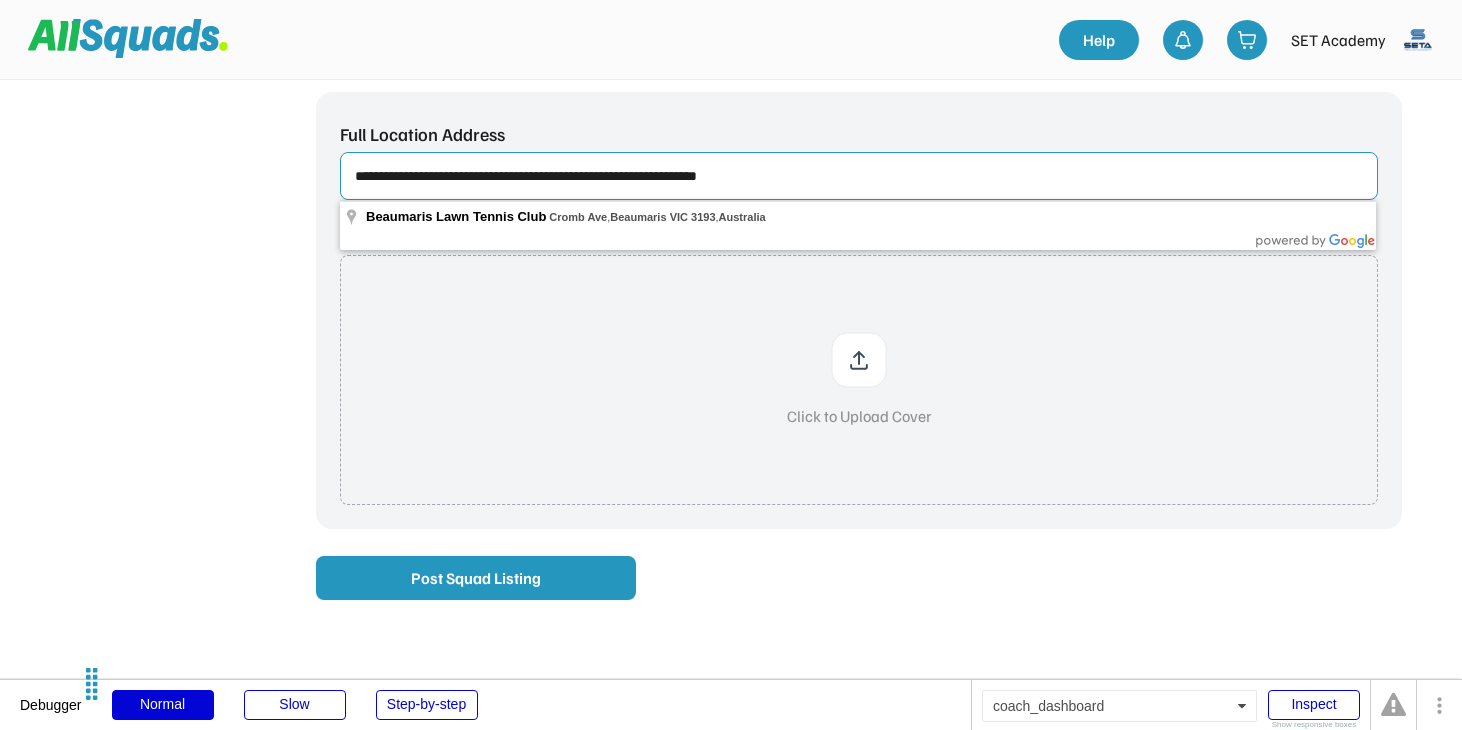 type on "**********" 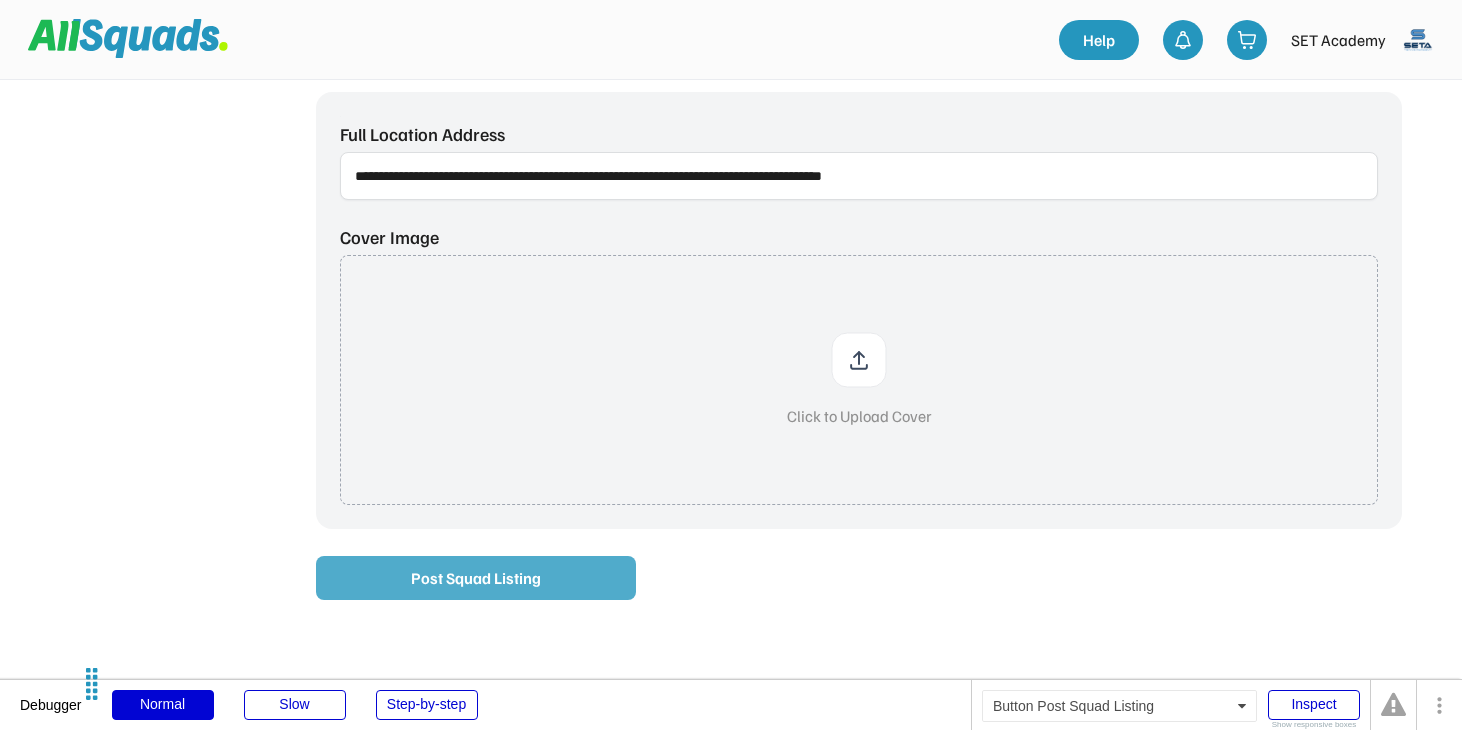 click on "Post Squad Listing" at bounding box center [476, 578] 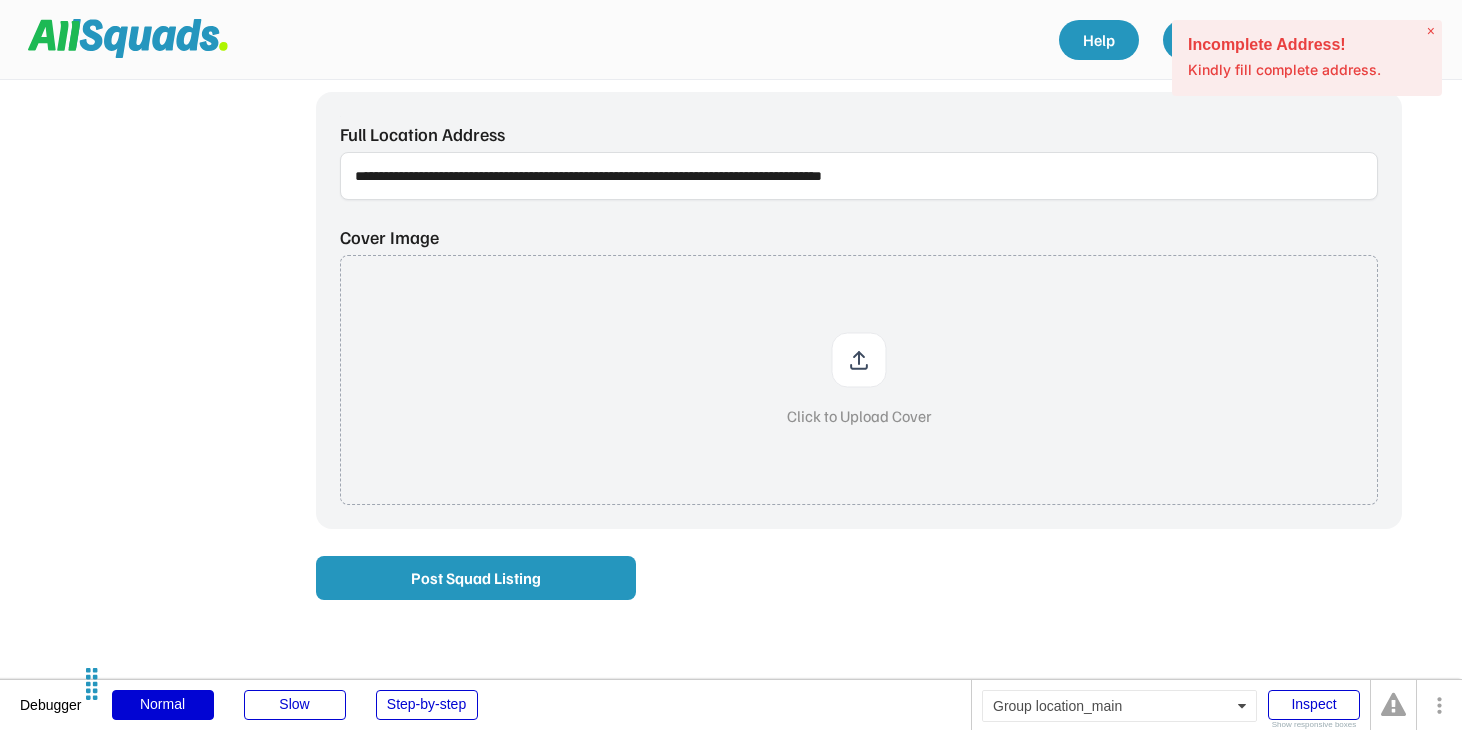click at bounding box center [859, 176] 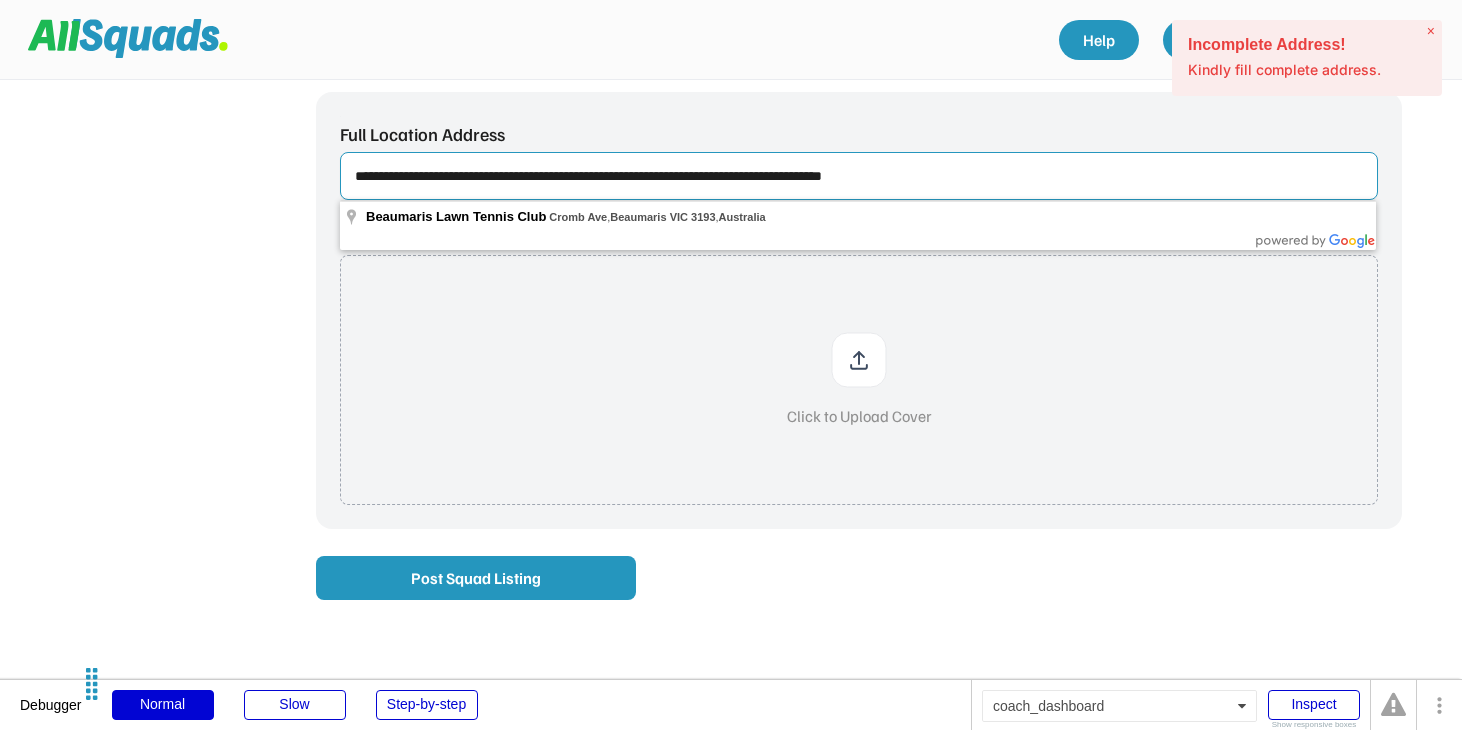 drag, startPoint x: 1022, startPoint y: 177, endPoint x: 296, endPoint y: 189, distance: 726.0992 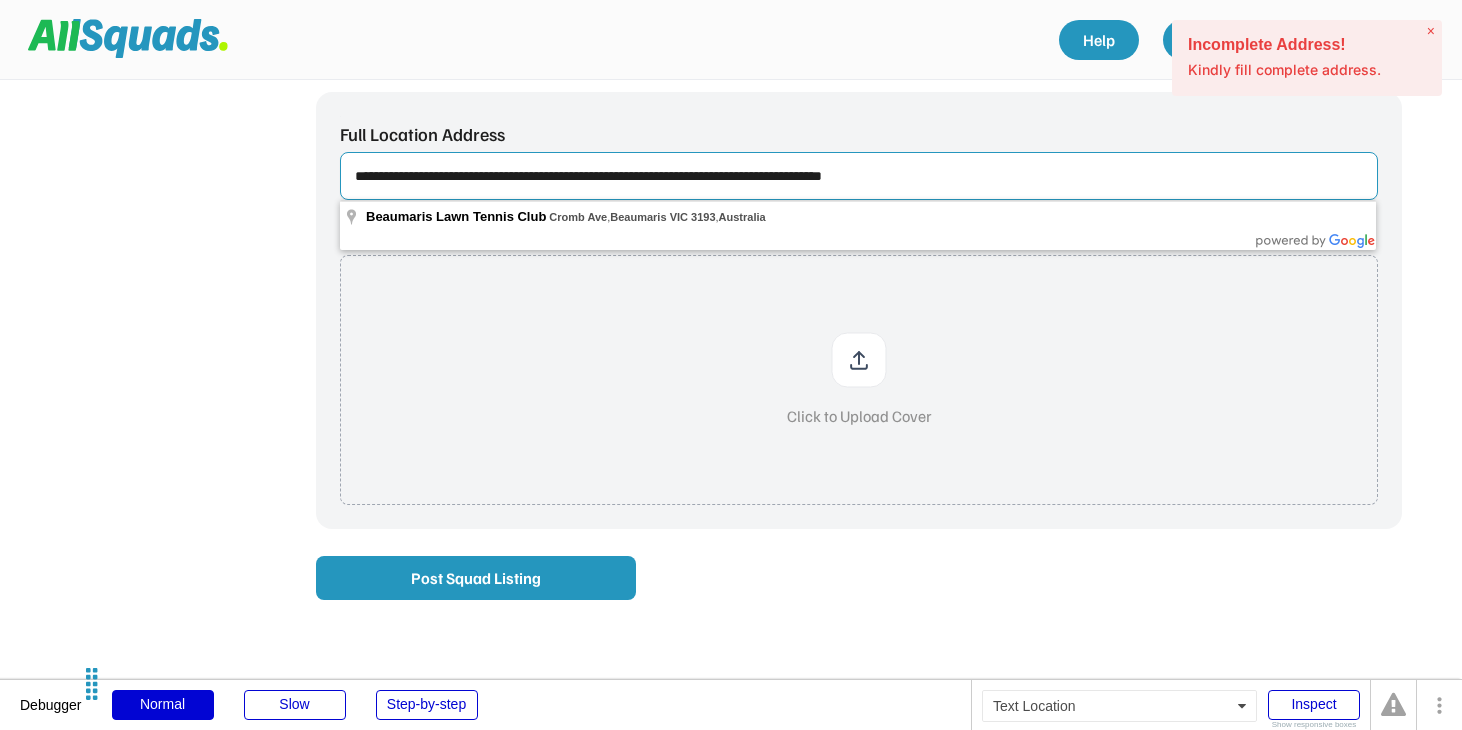 drag, startPoint x: 1002, startPoint y: 174, endPoint x: 364, endPoint y: 122, distance: 640.1156 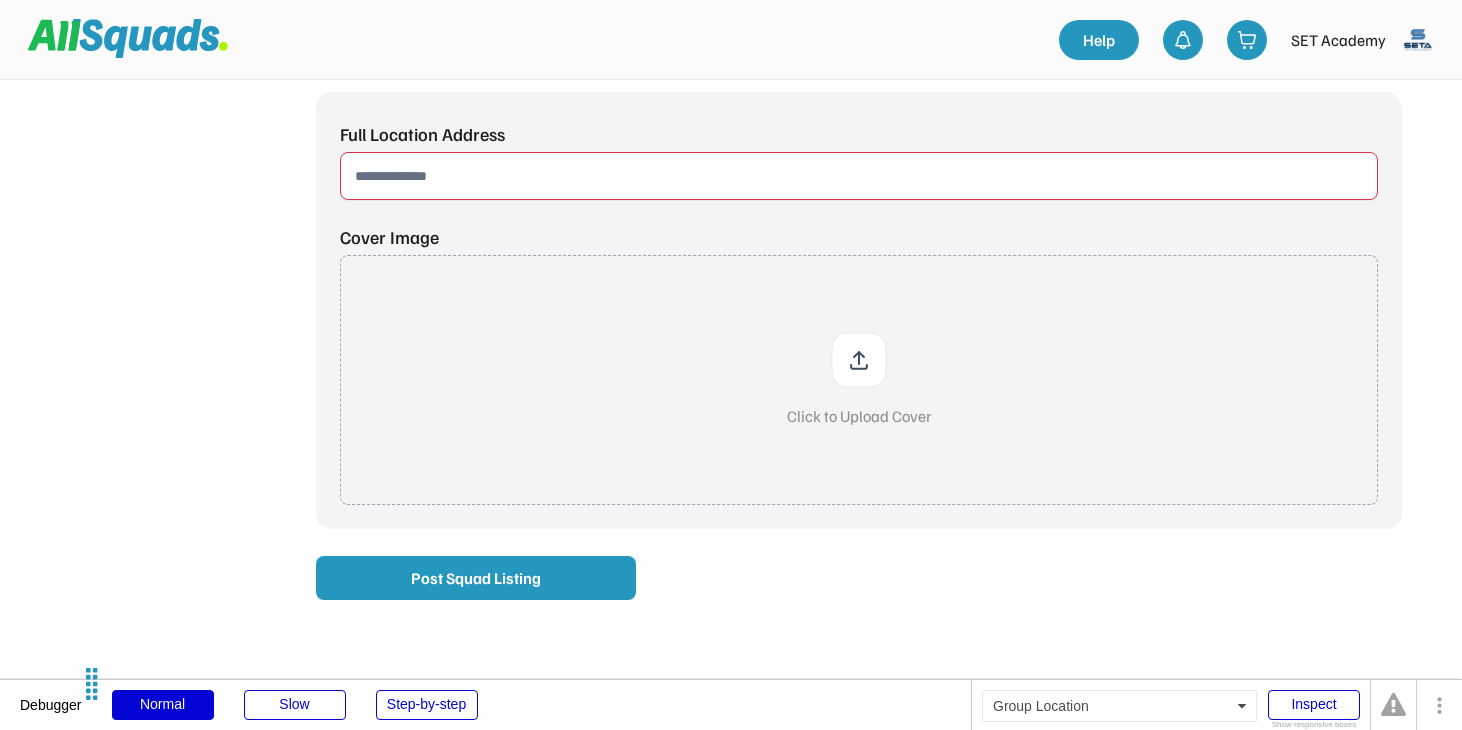 click at bounding box center [859, 176] 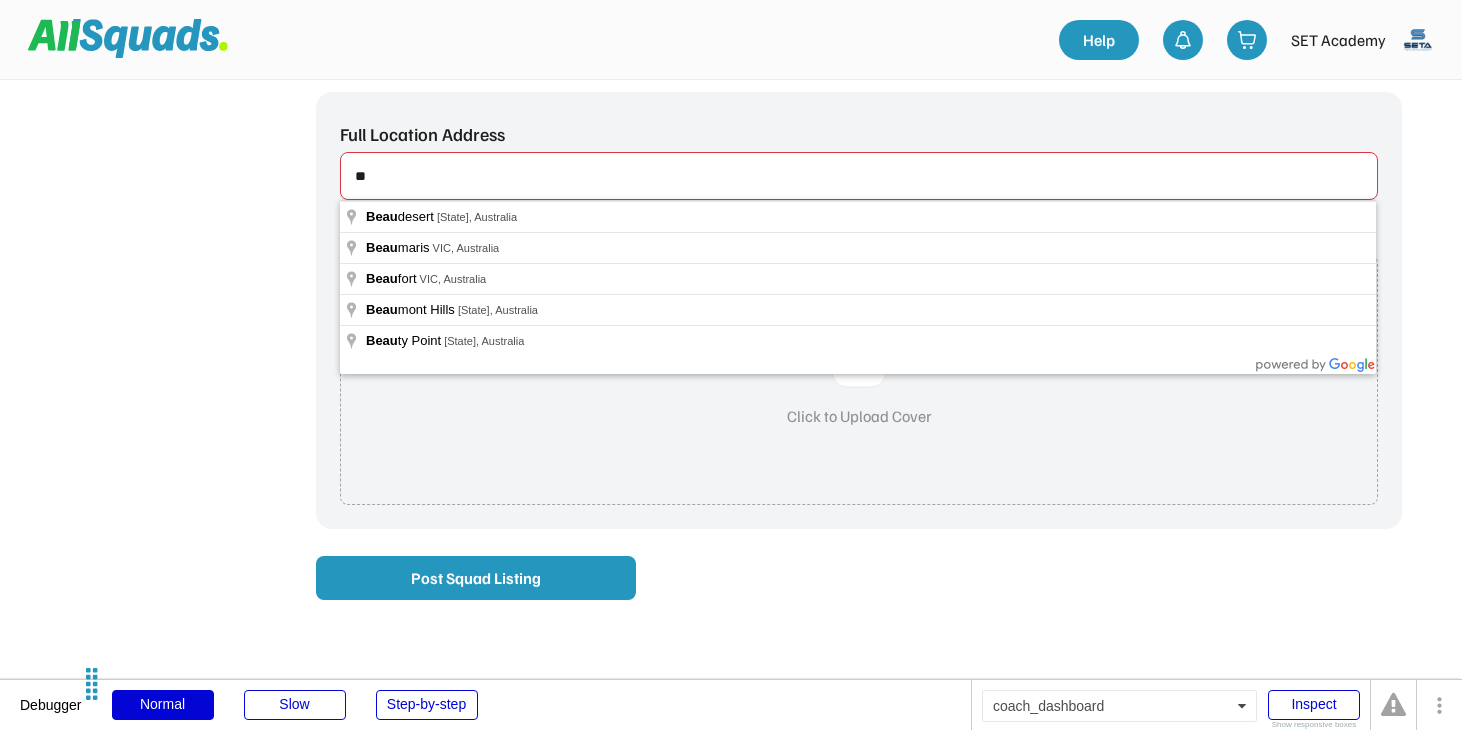 type on "*" 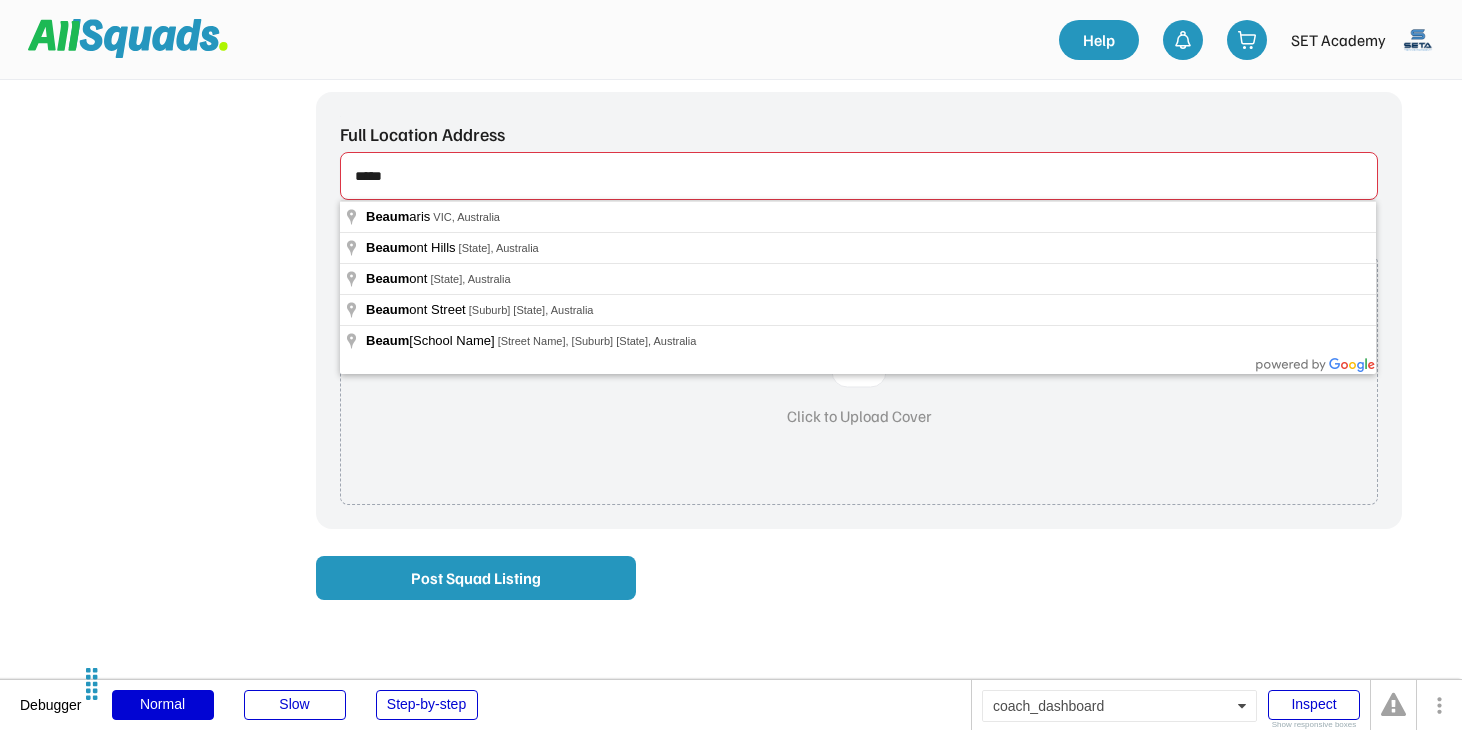 drag, startPoint x: 469, startPoint y: 186, endPoint x: 304, endPoint y: 173, distance: 165.51132 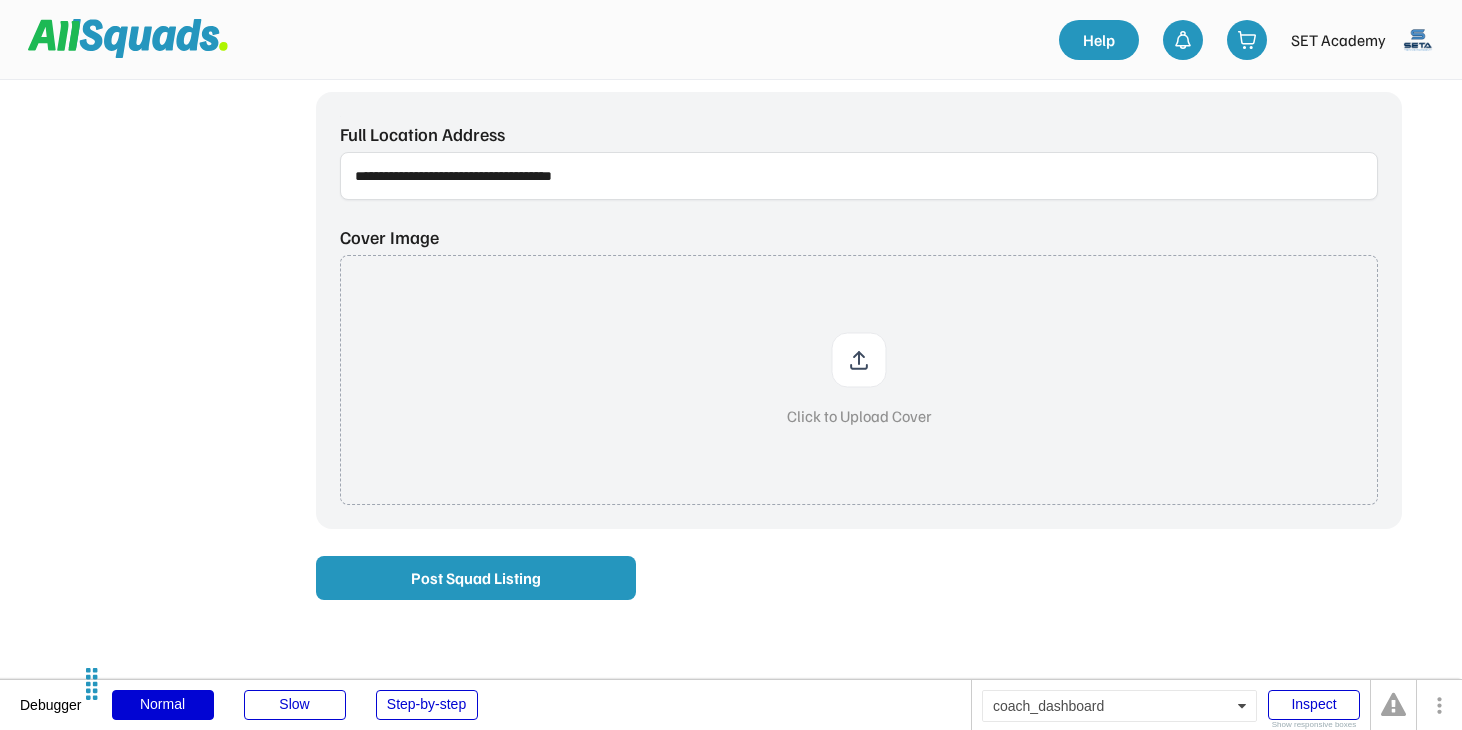 type on "**********" 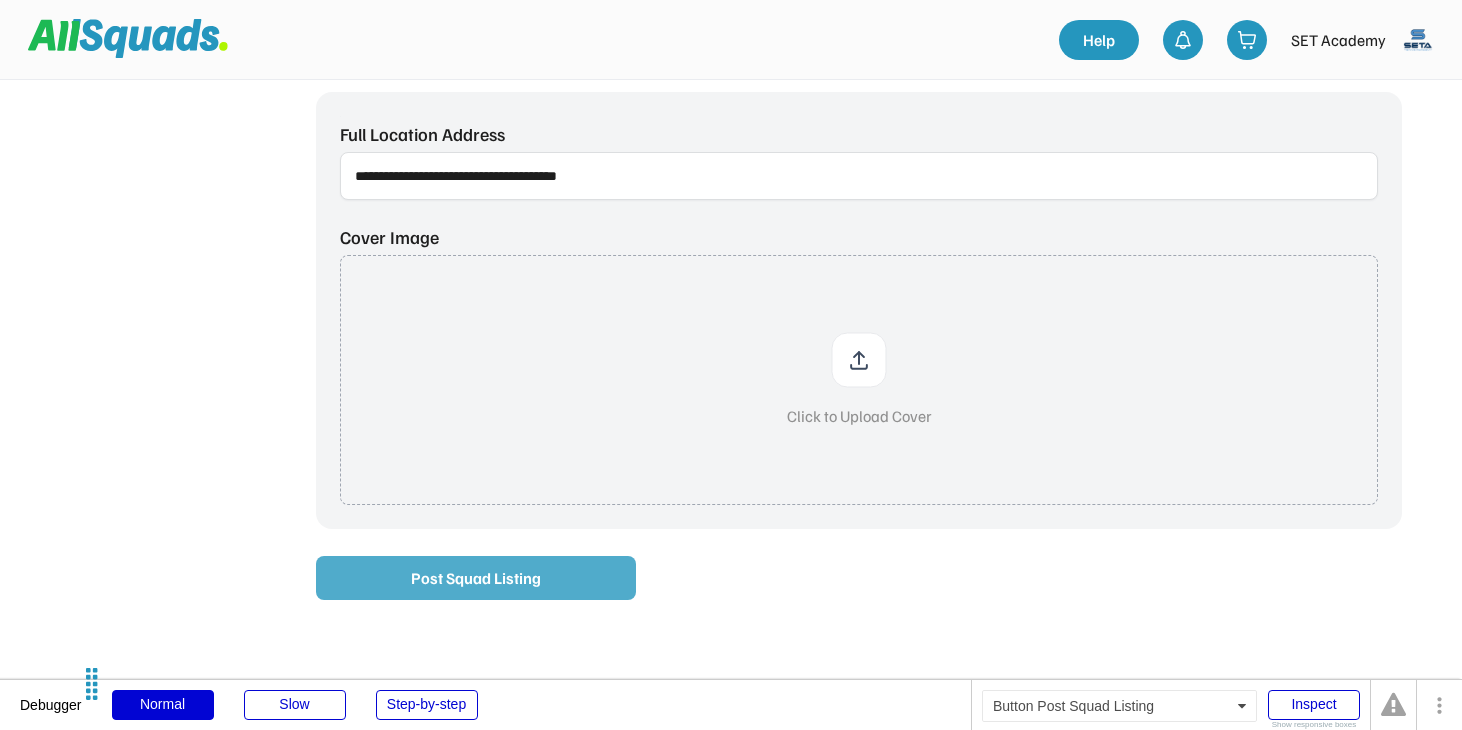 click on "Post Squad Listing" at bounding box center (476, 578) 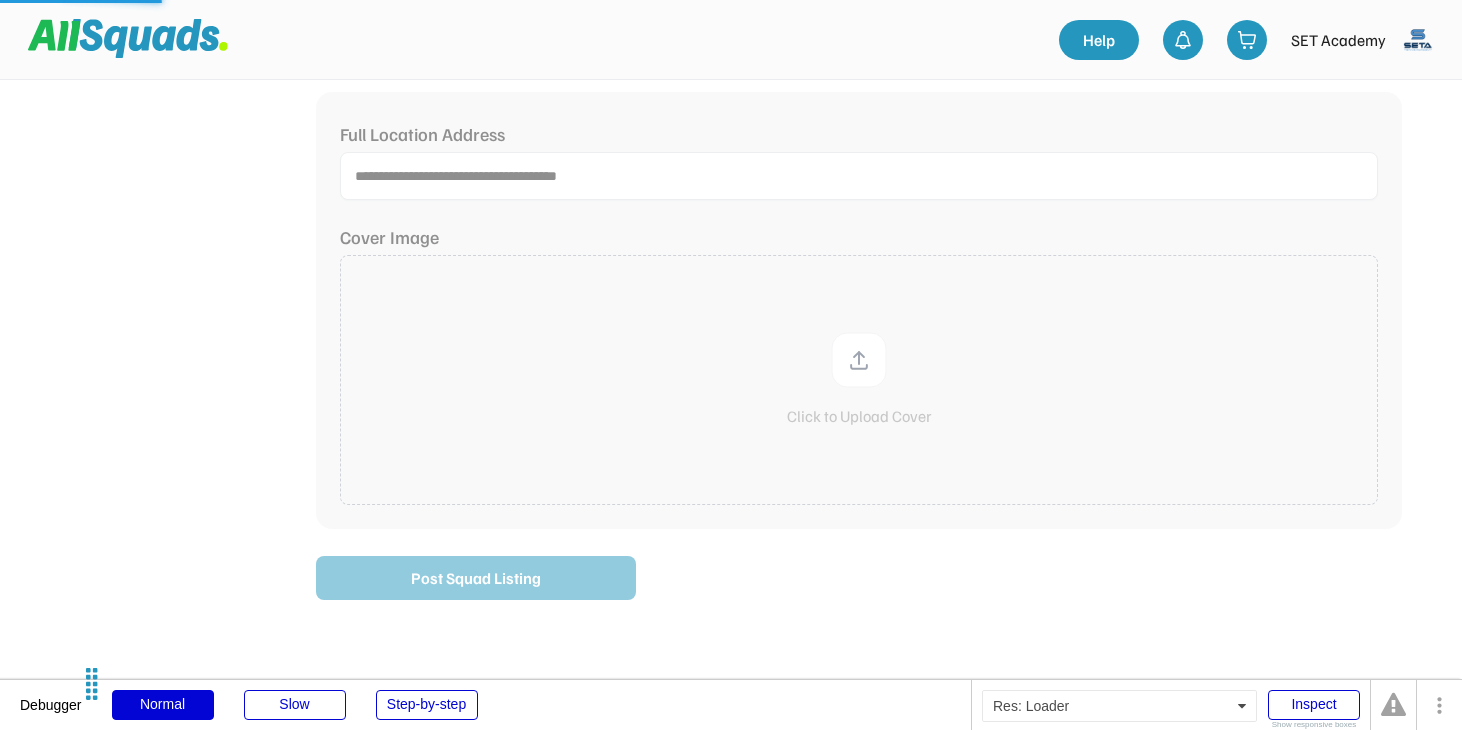 type 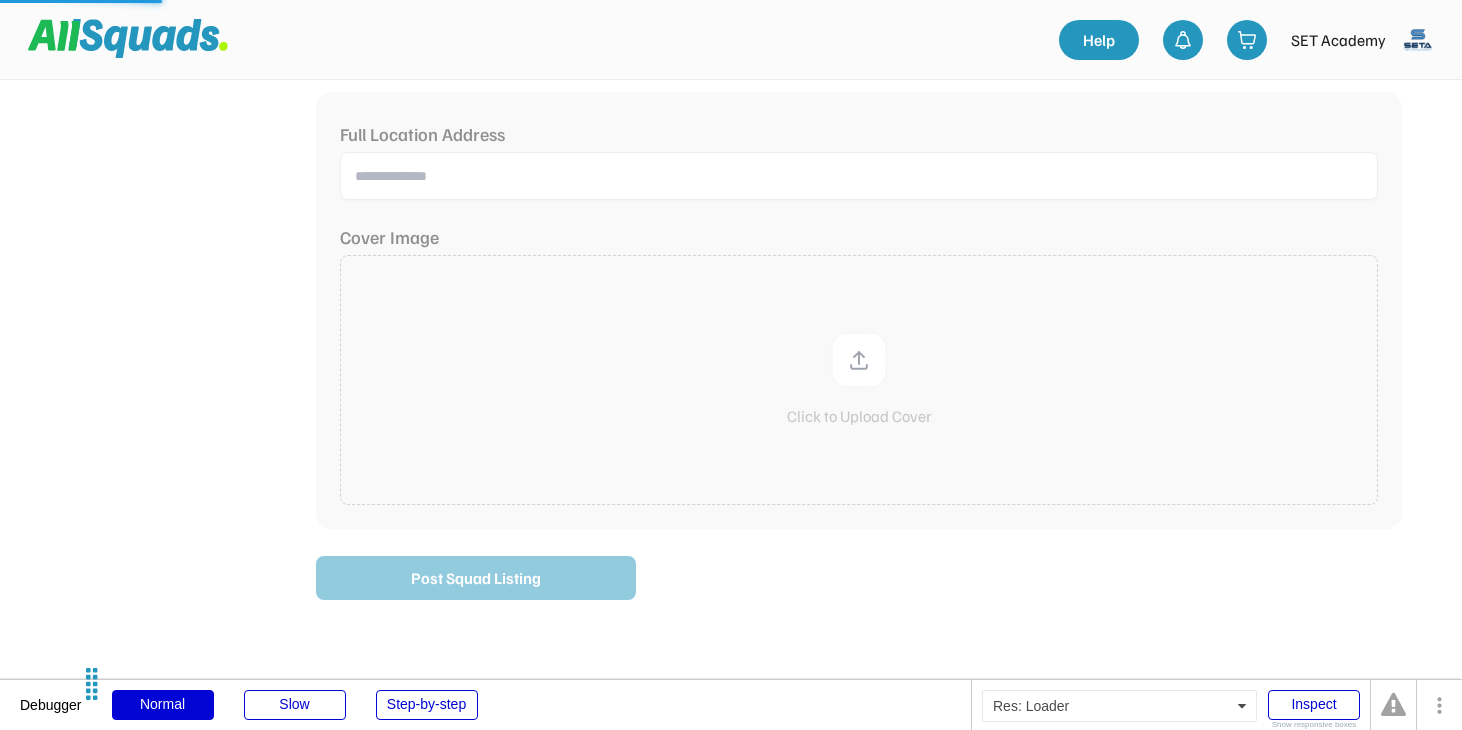 select 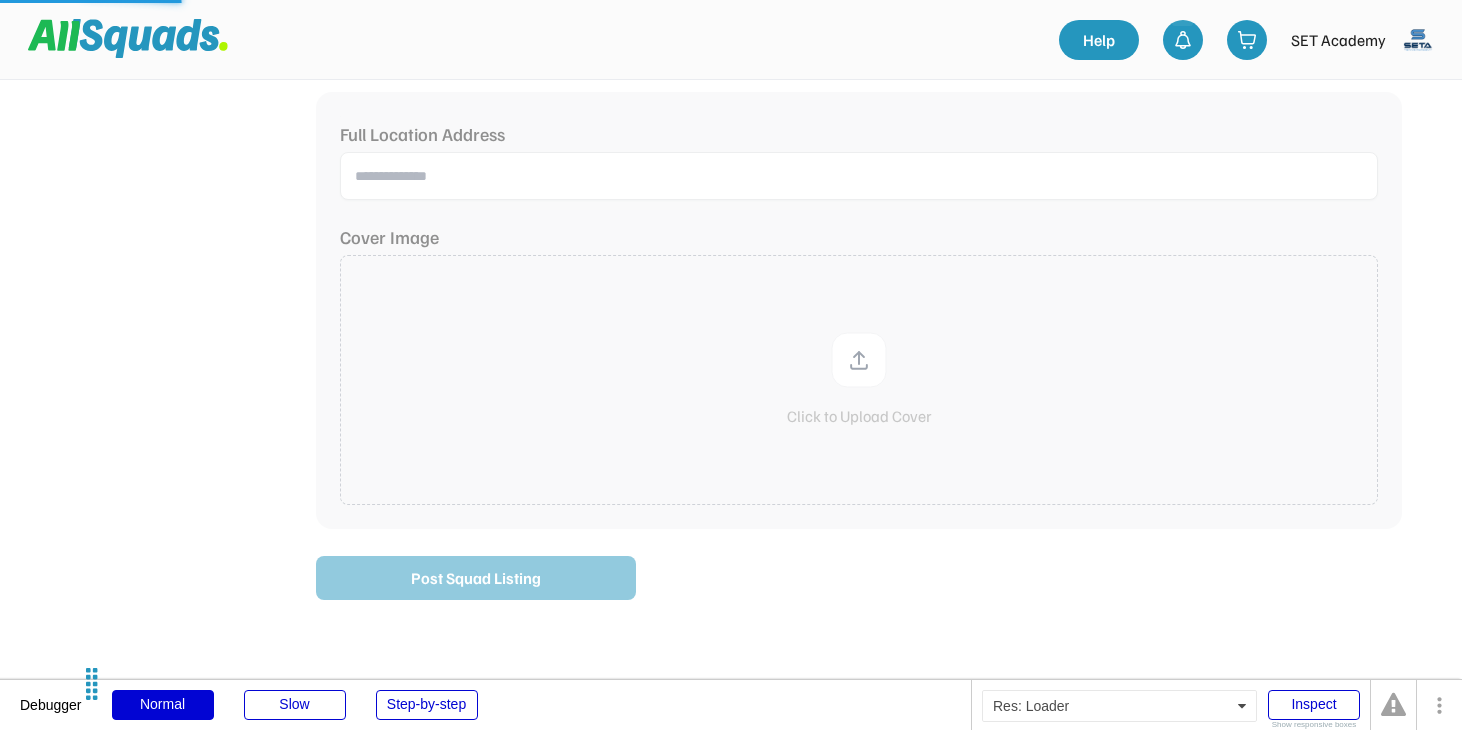 scroll, scrollTop: 267, scrollLeft: 0, axis: vertical 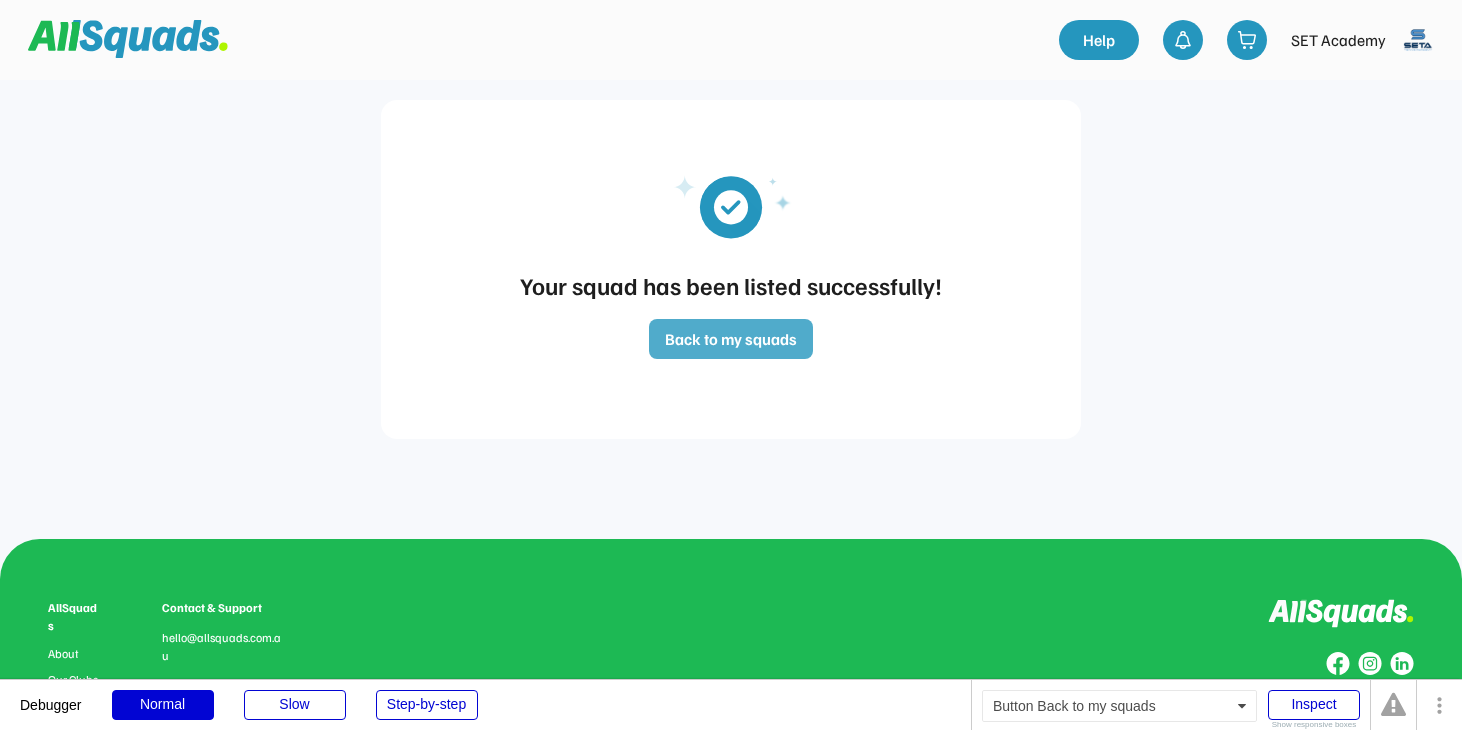 click on "Back to my squads" at bounding box center [731, 339] 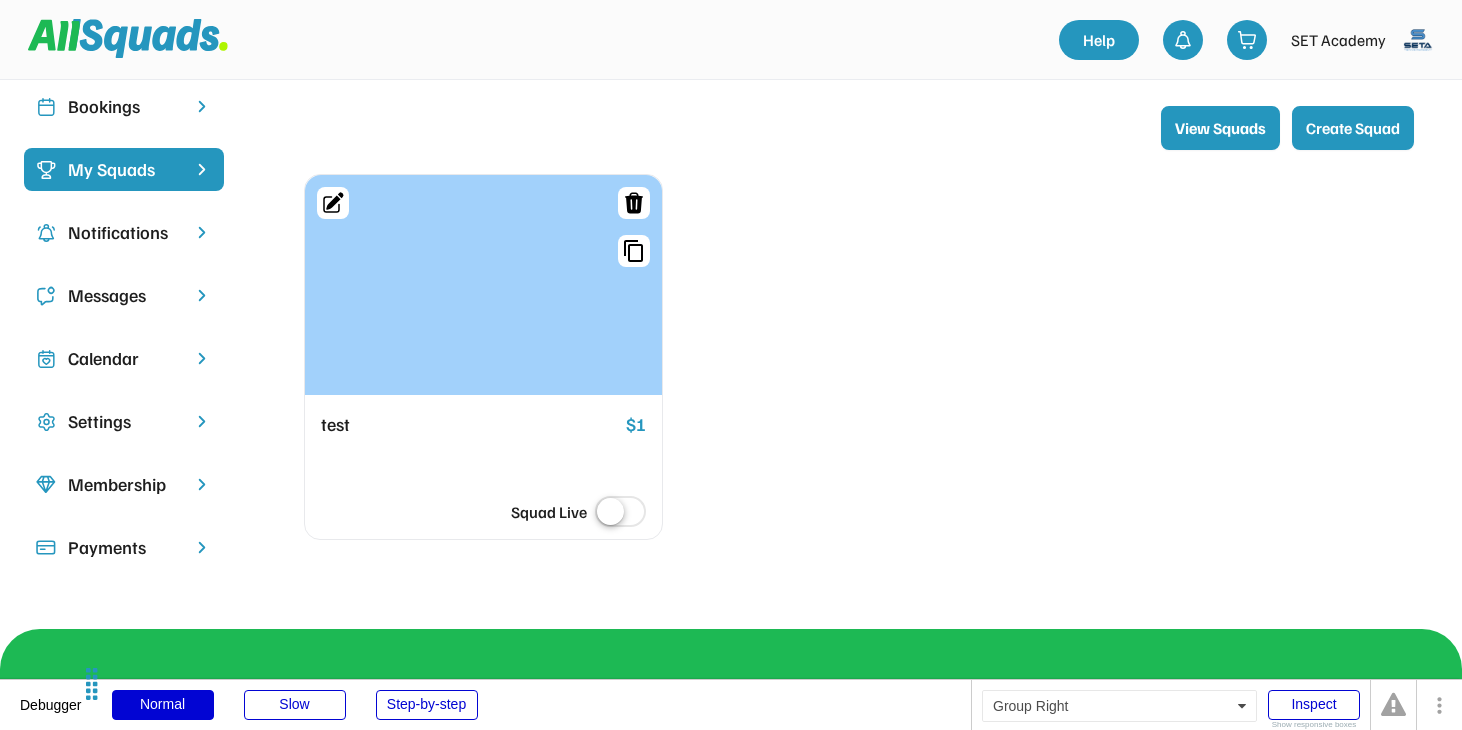 scroll, scrollTop: 77, scrollLeft: 0, axis: vertical 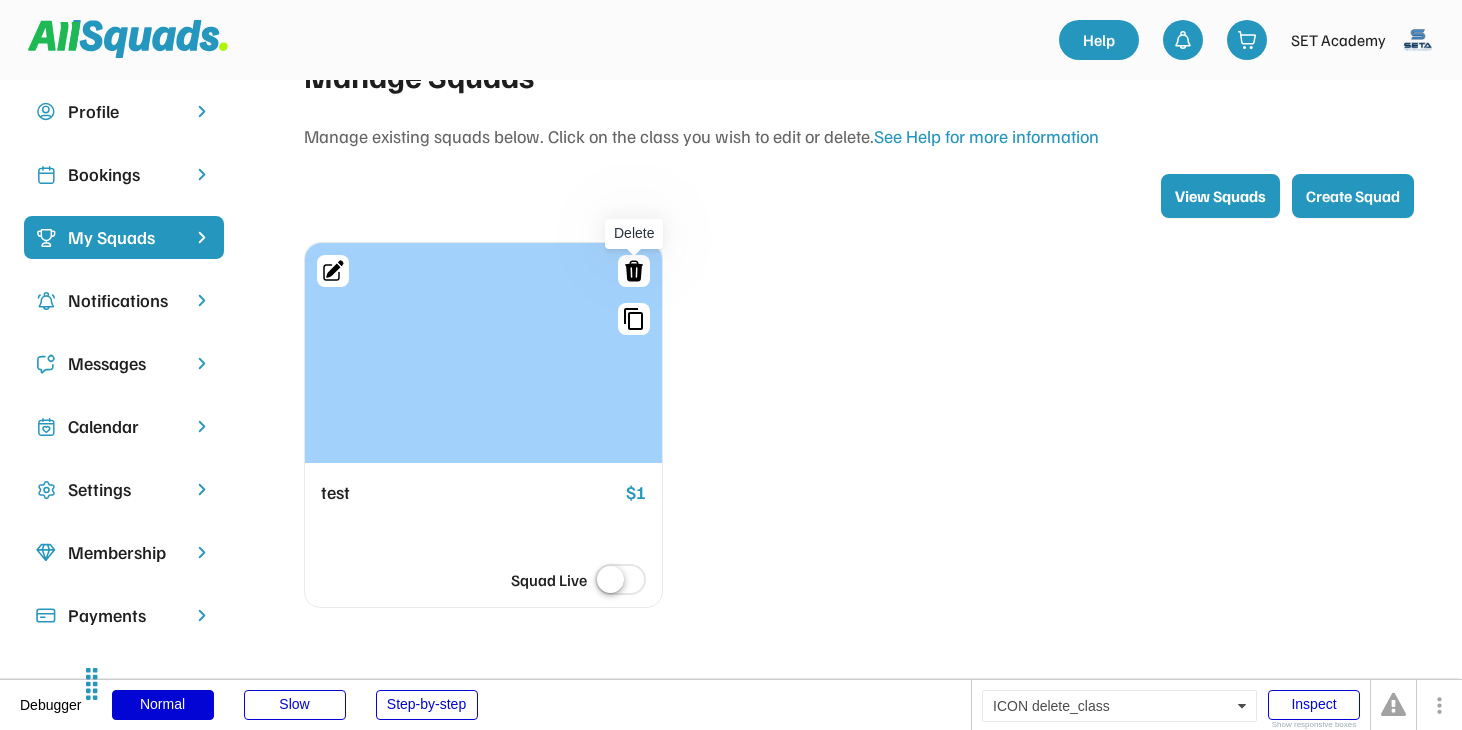 click 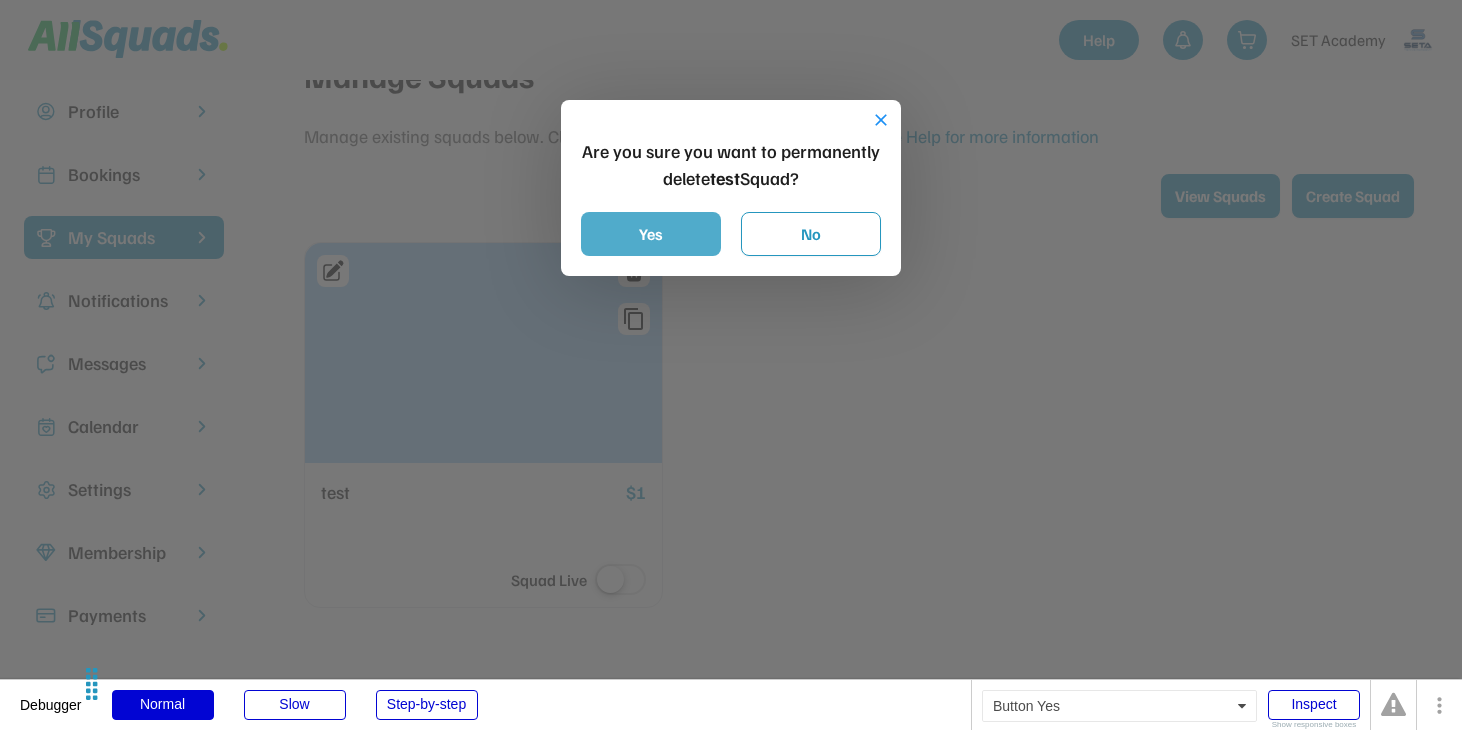 click on "Yes" at bounding box center (651, 234) 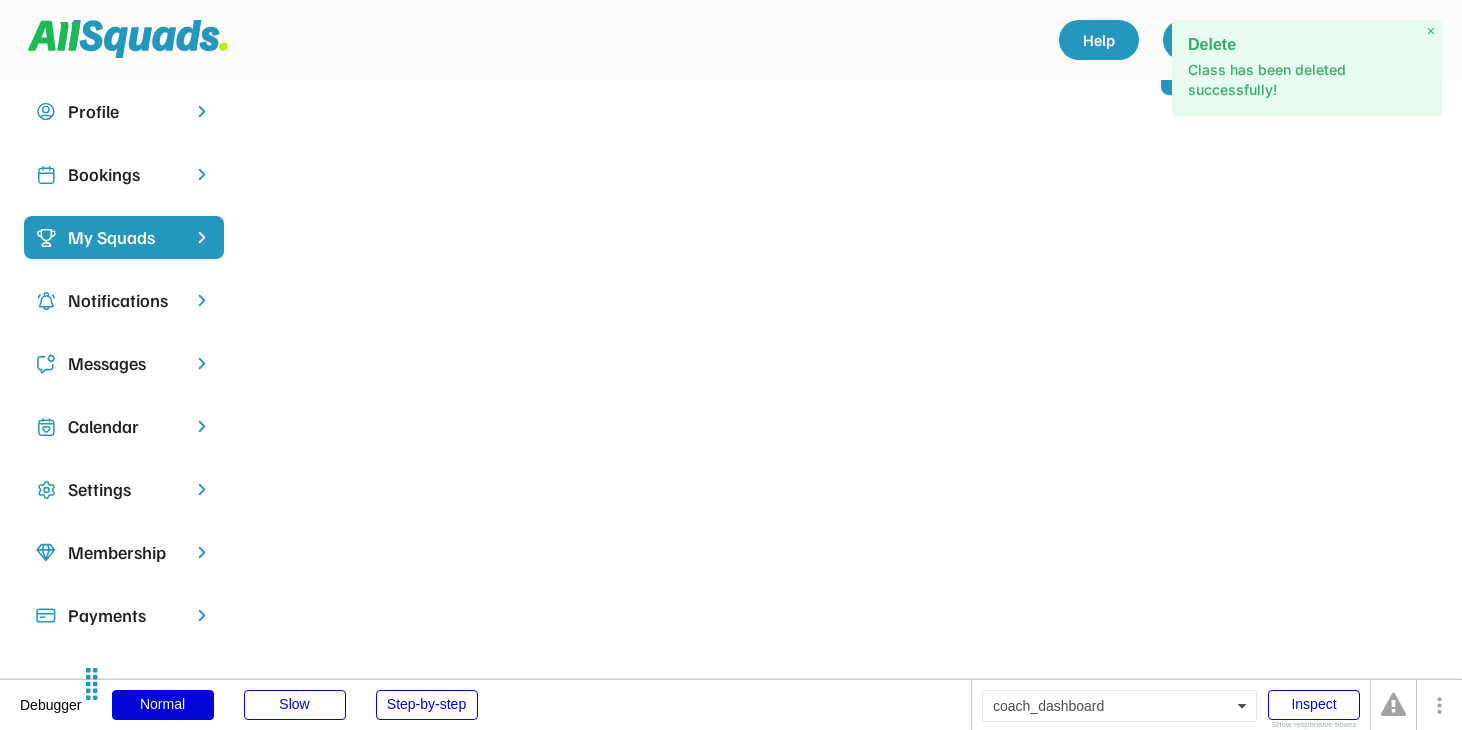 click on "×" at bounding box center [1431, 31] 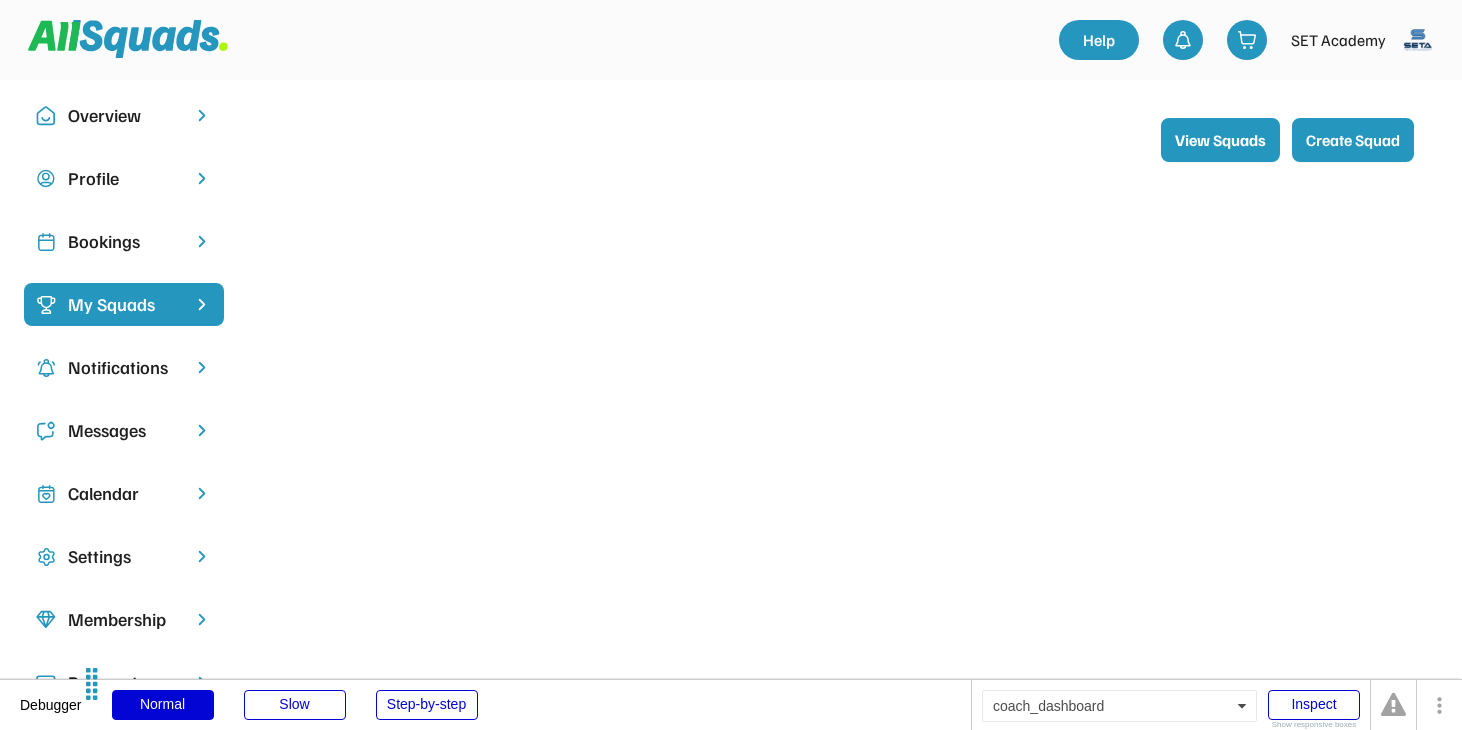 scroll, scrollTop: 0, scrollLeft: 0, axis: both 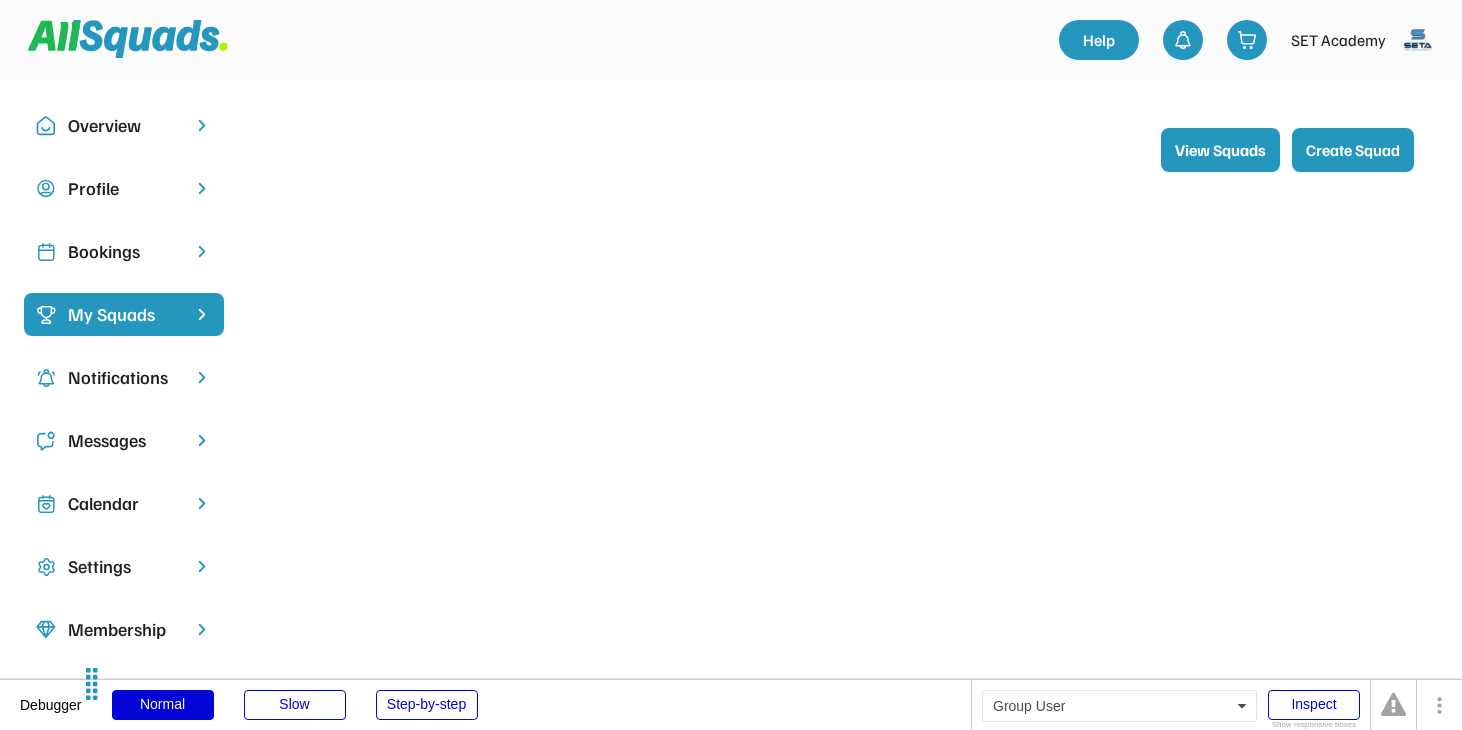 click on "Create Squad" at bounding box center [1353, 150] 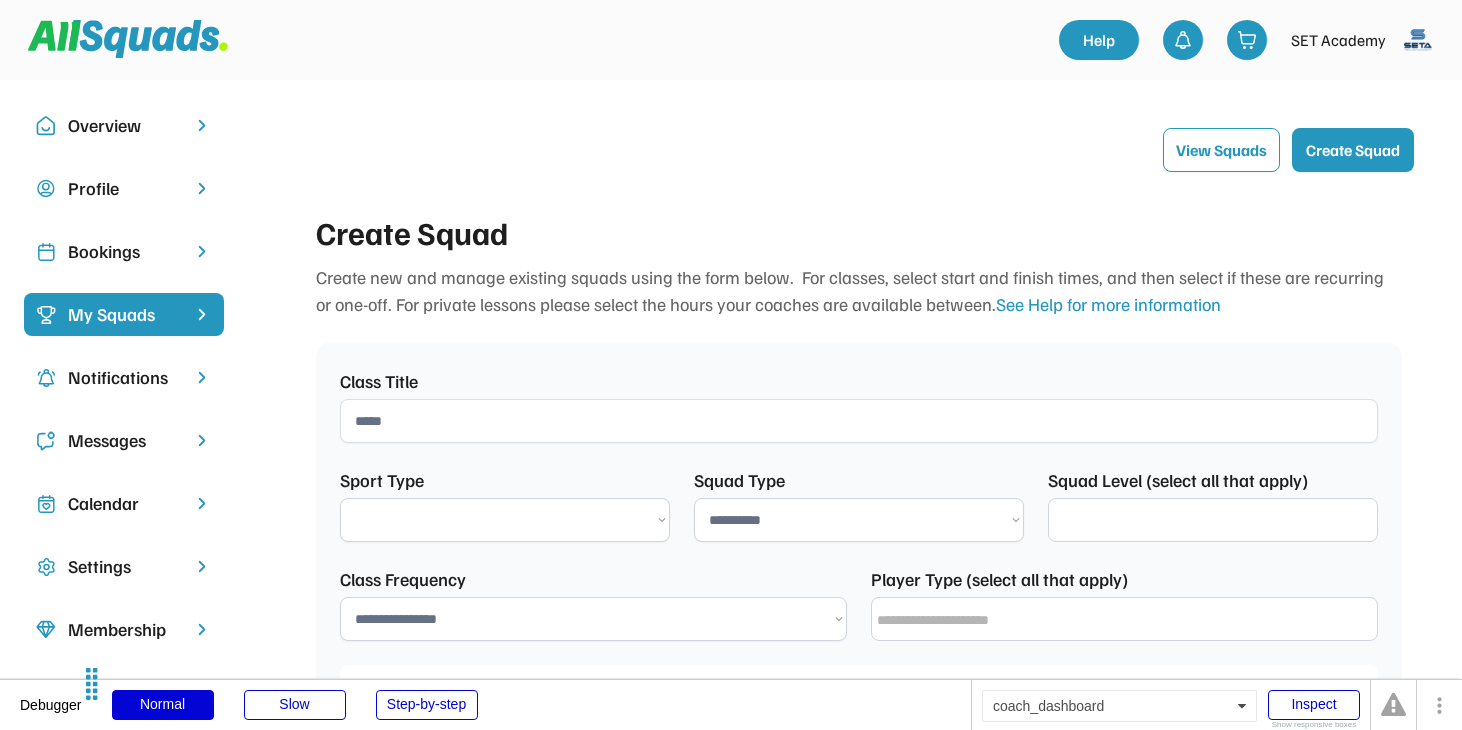 select 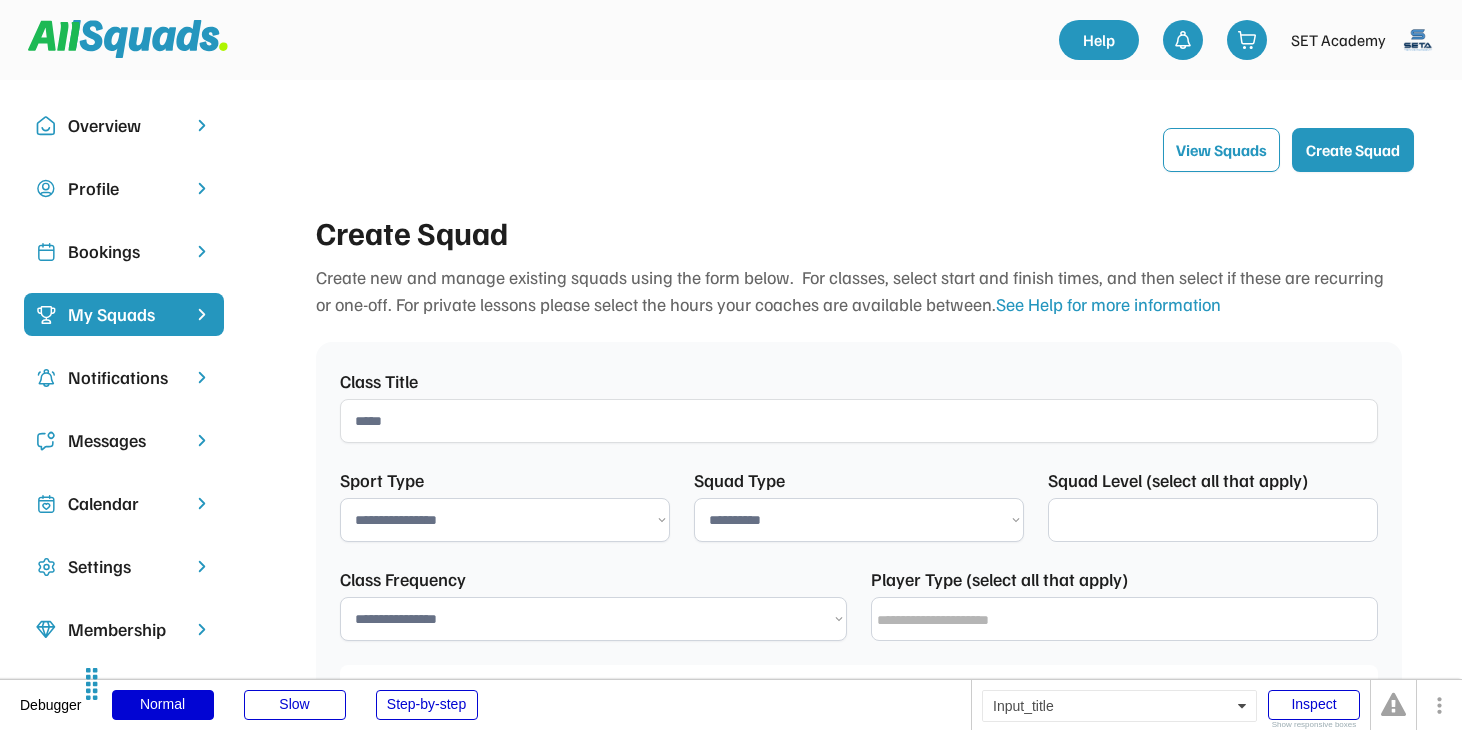 click at bounding box center [859, 421] 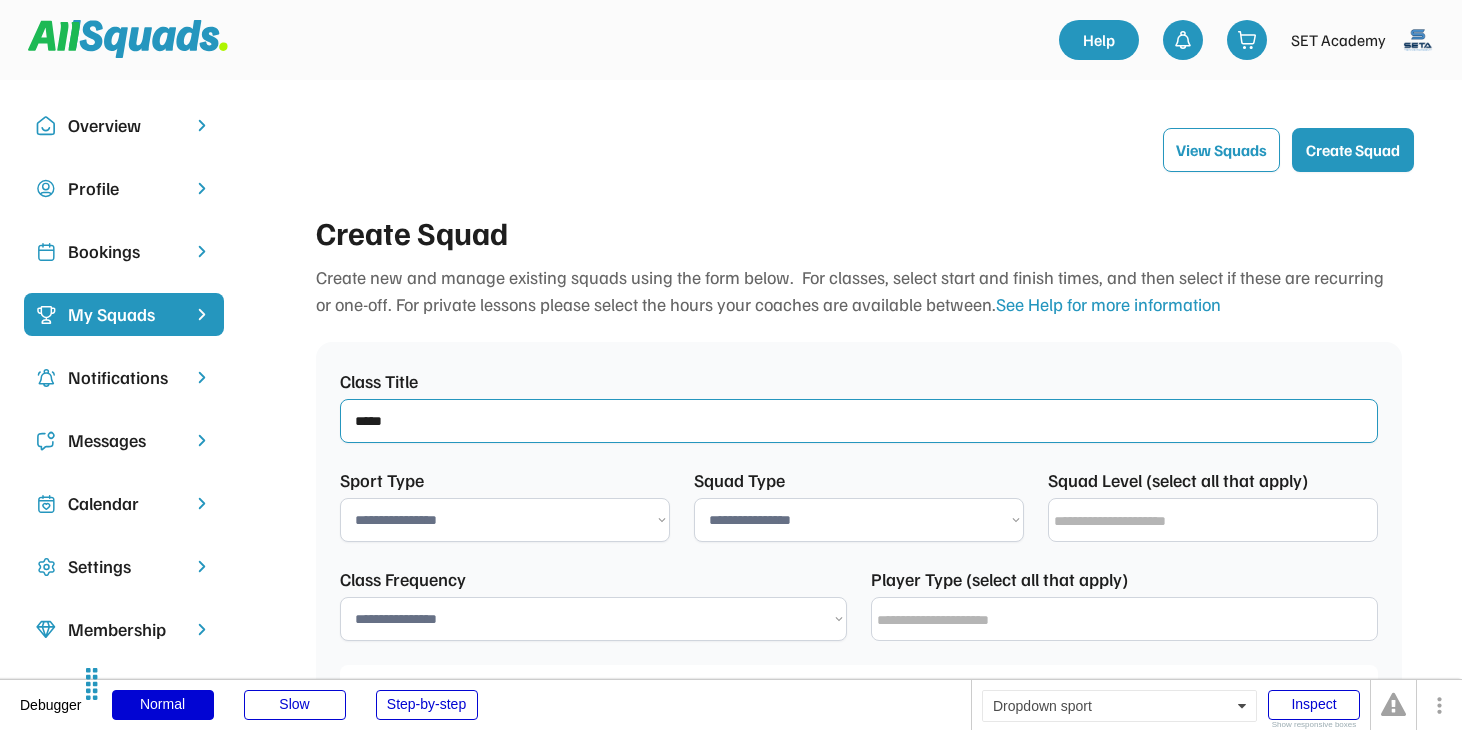 type on "****" 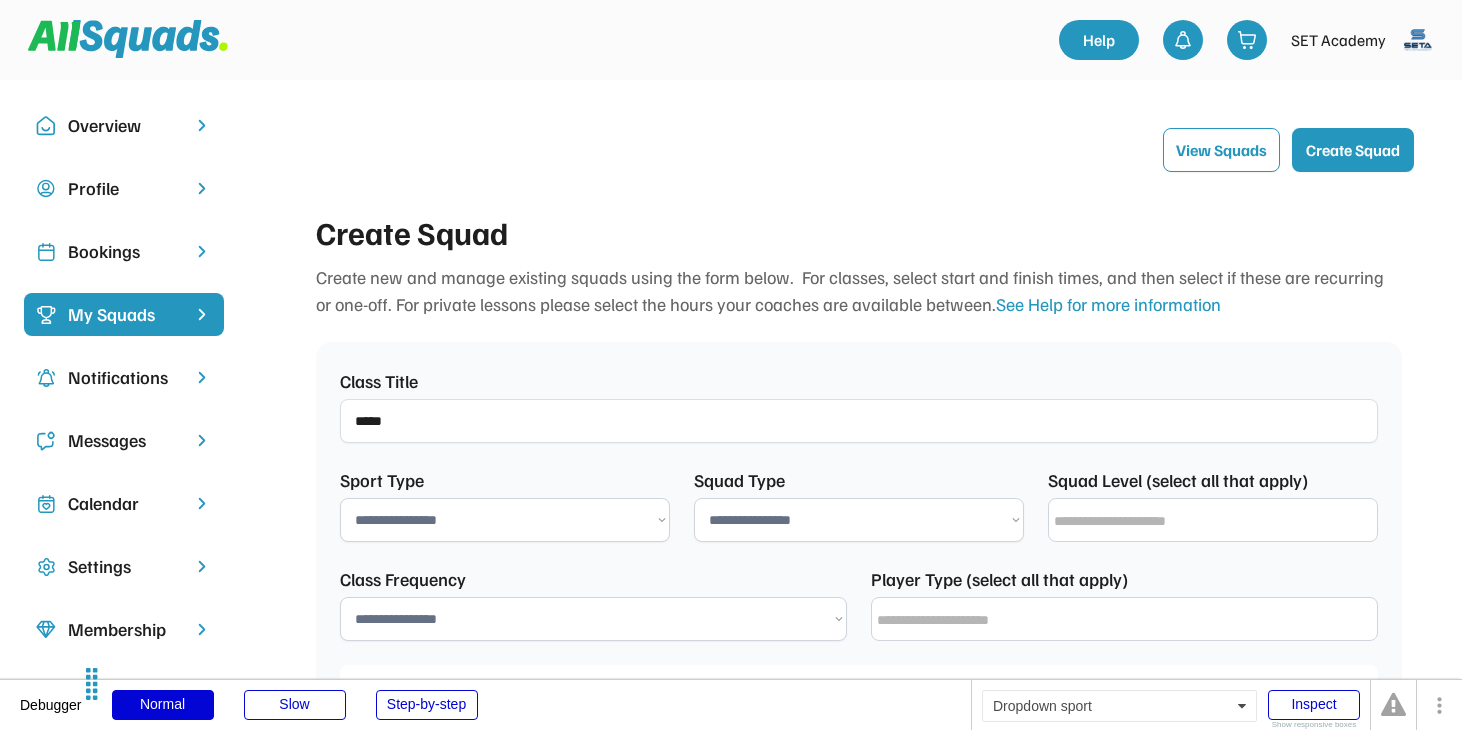 select on "**********" 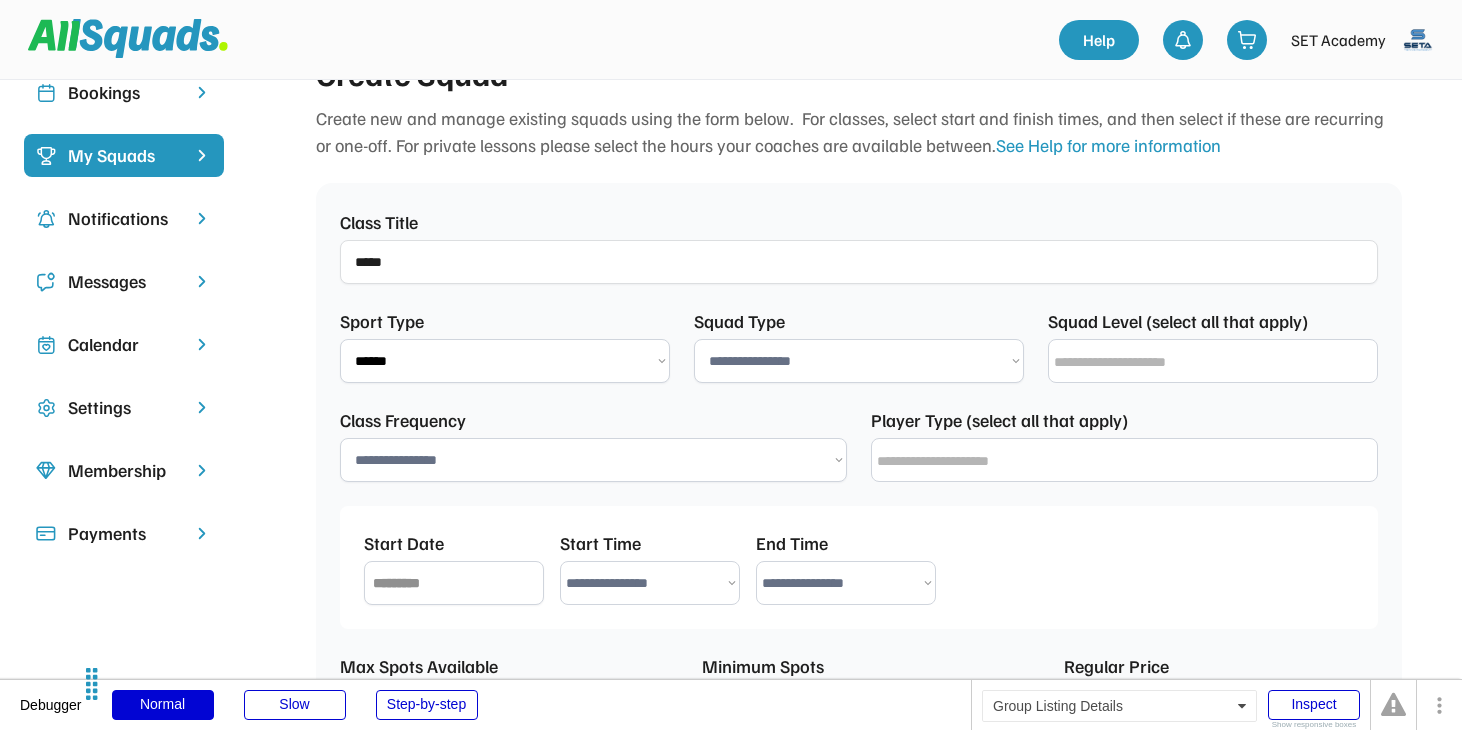 scroll, scrollTop: 187, scrollLeft: 0, axis: vertical 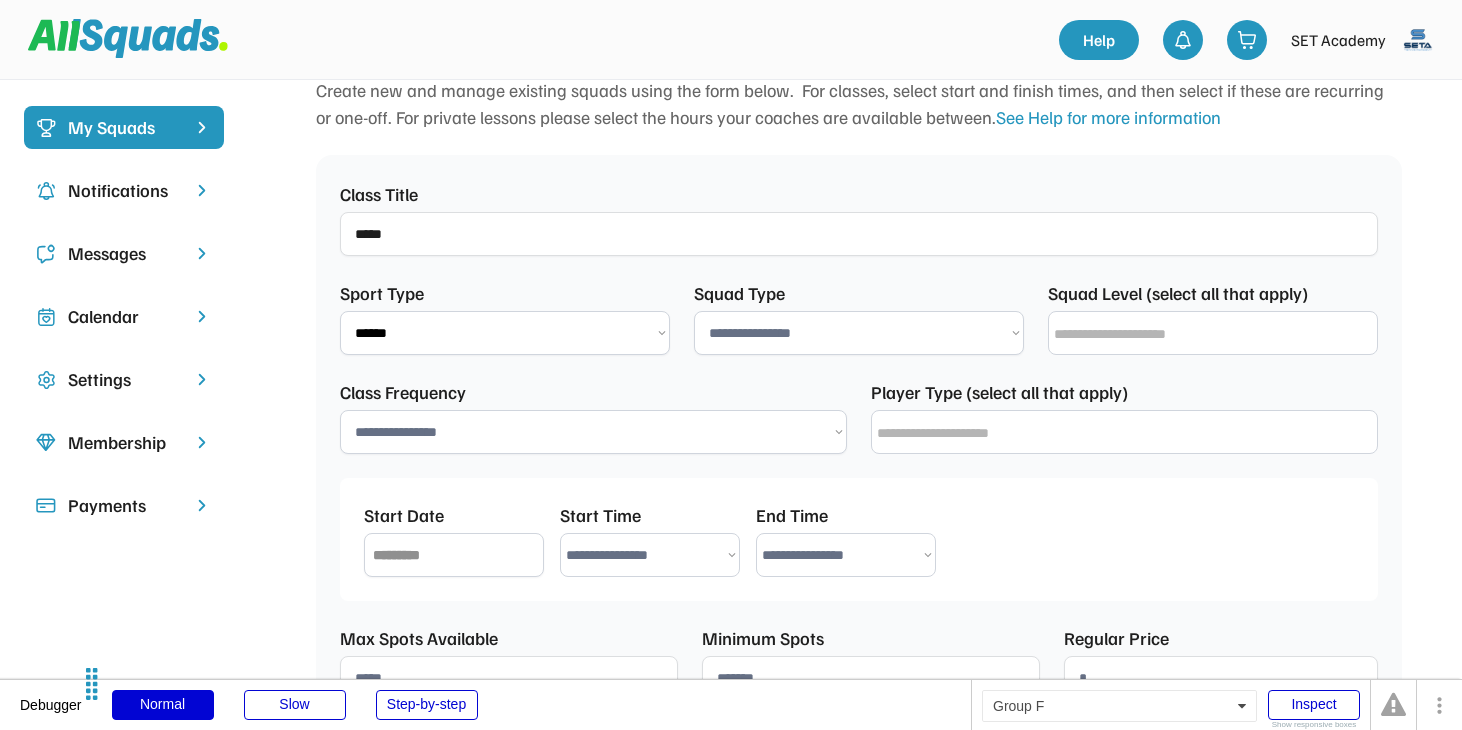 click on "**********" at bounding box center [859, 333] 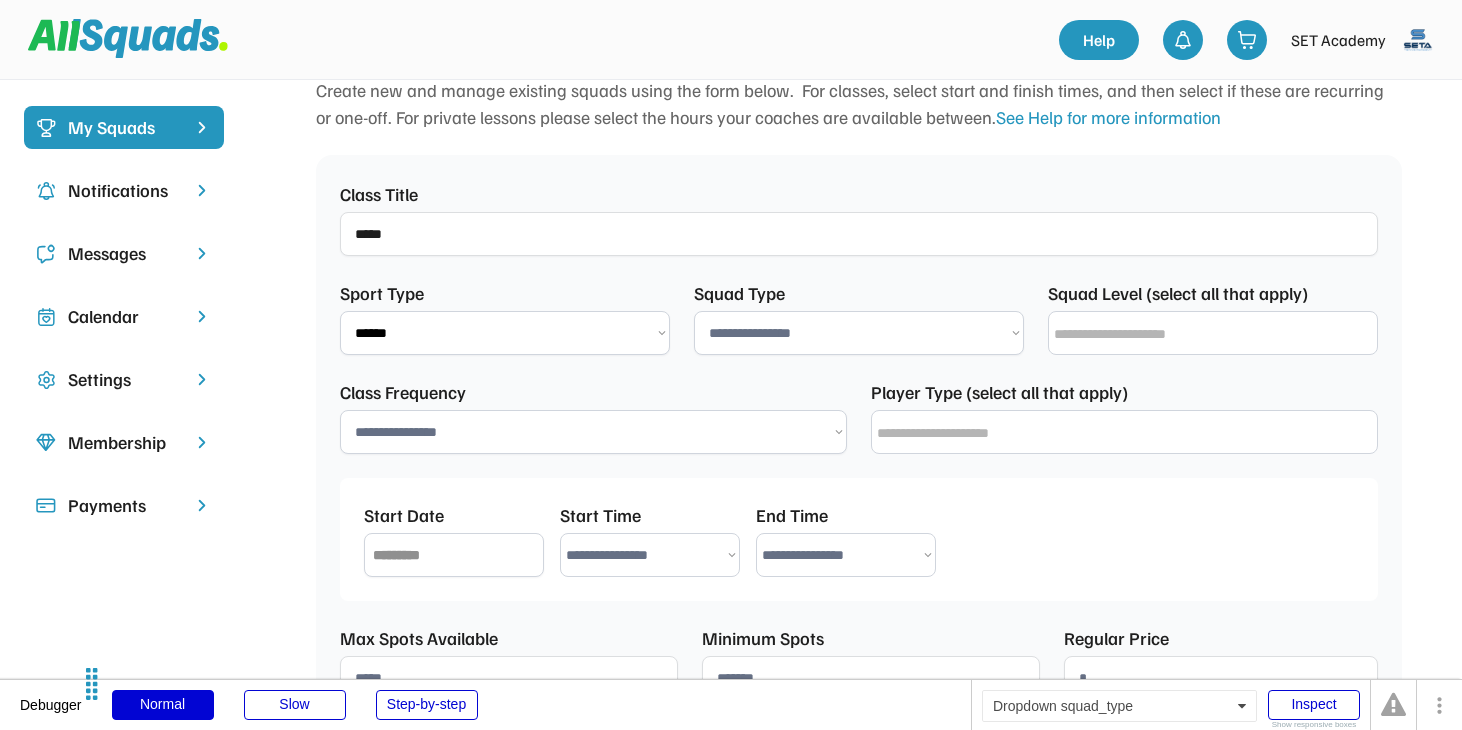 select on "**********" 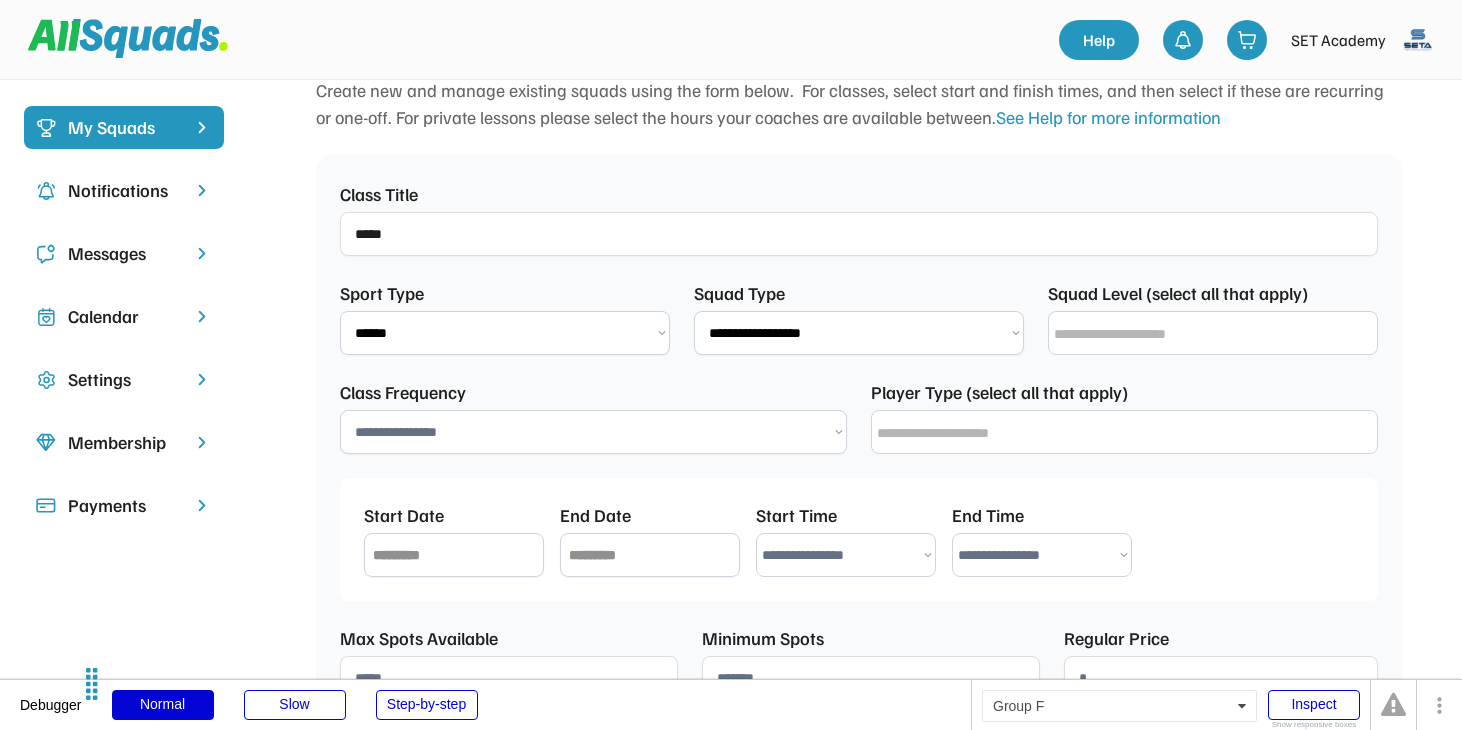 click at bounding box center (1218, 334) 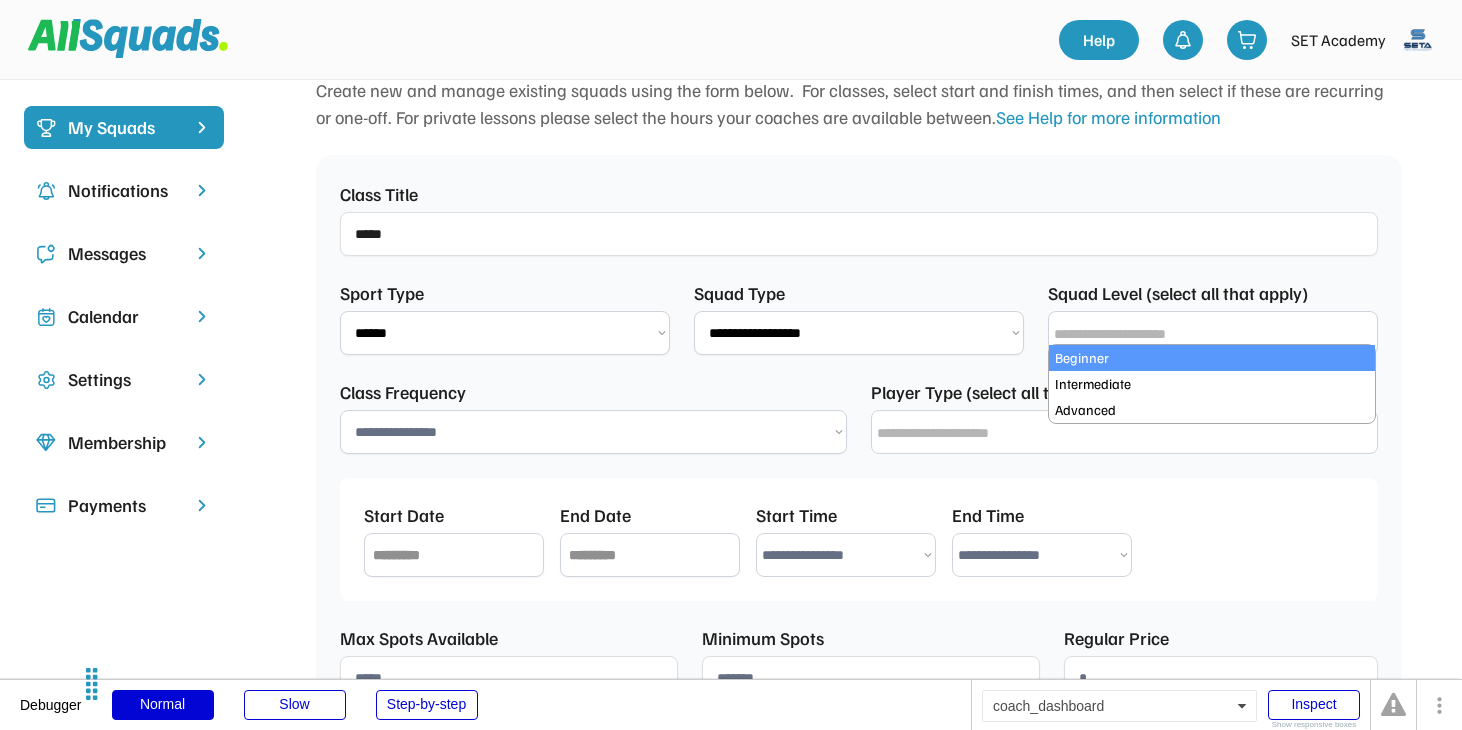 select on "**********" 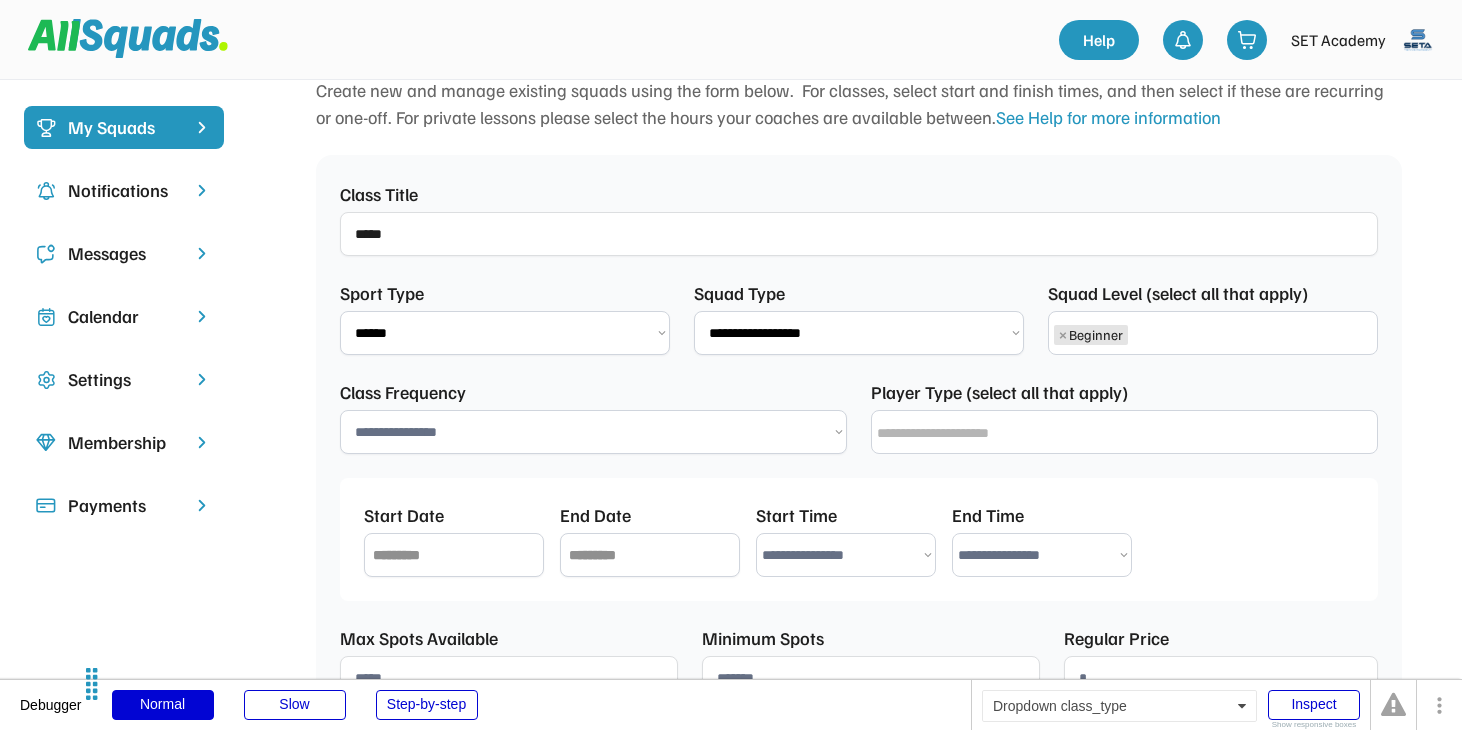 click on "**********" at bounding box center (593, 432) 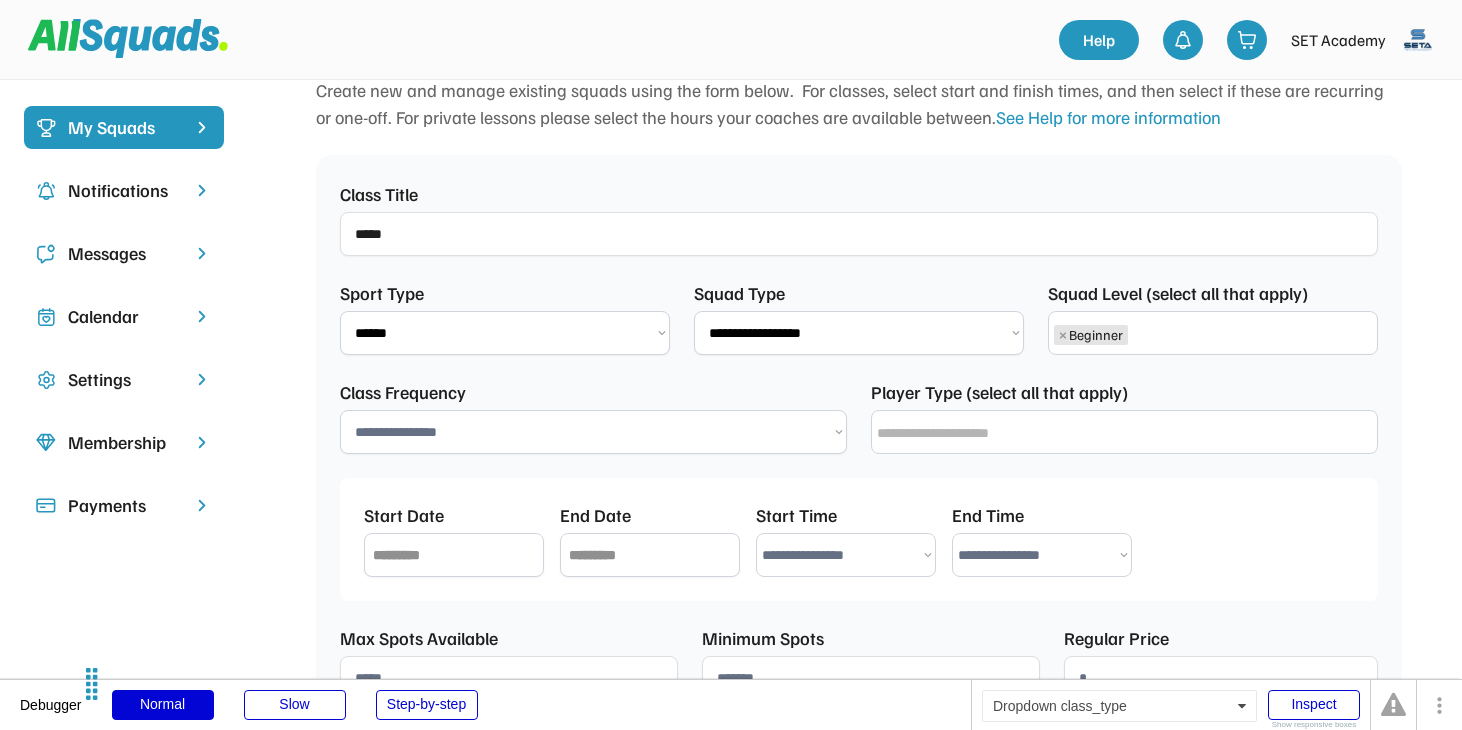 select on "**********" 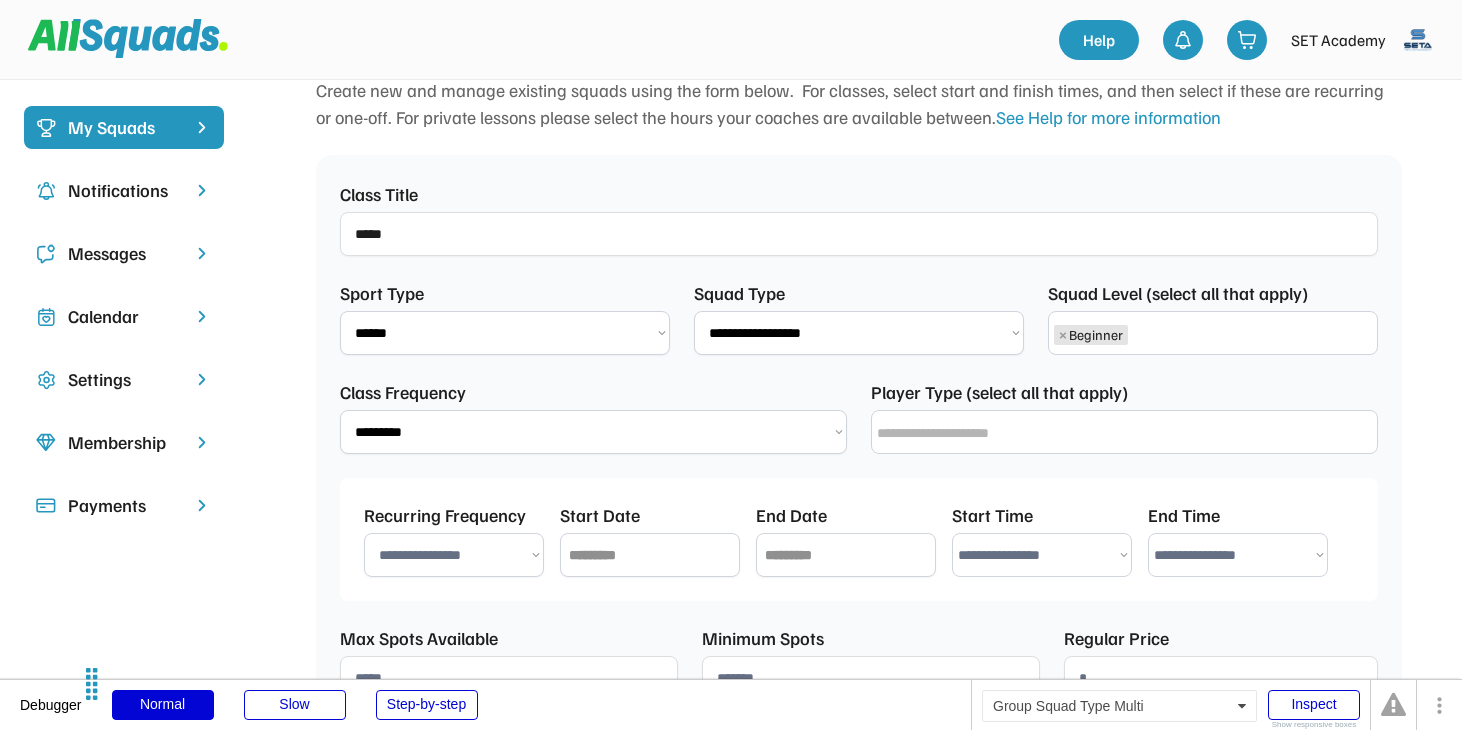 click at bounding box center (1129, 433) 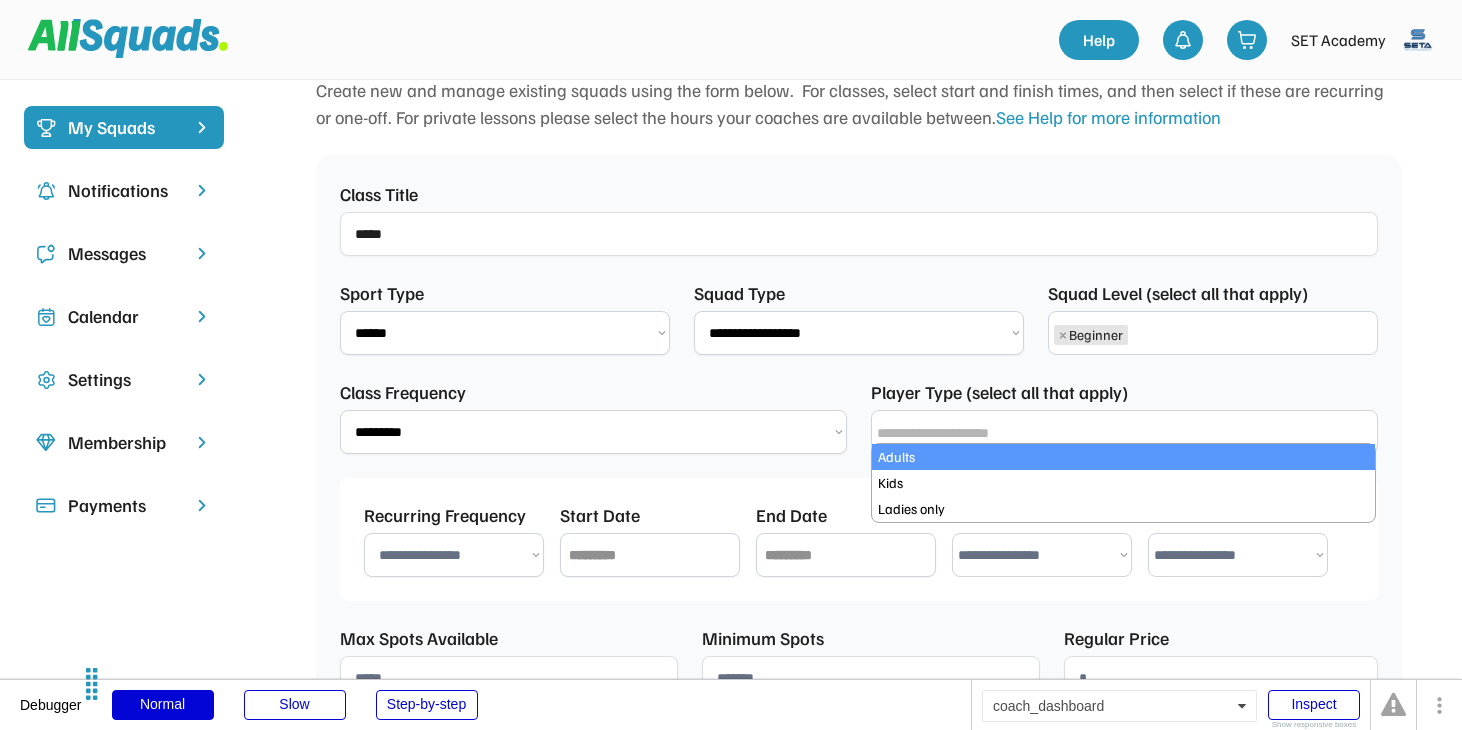 select on "*****" 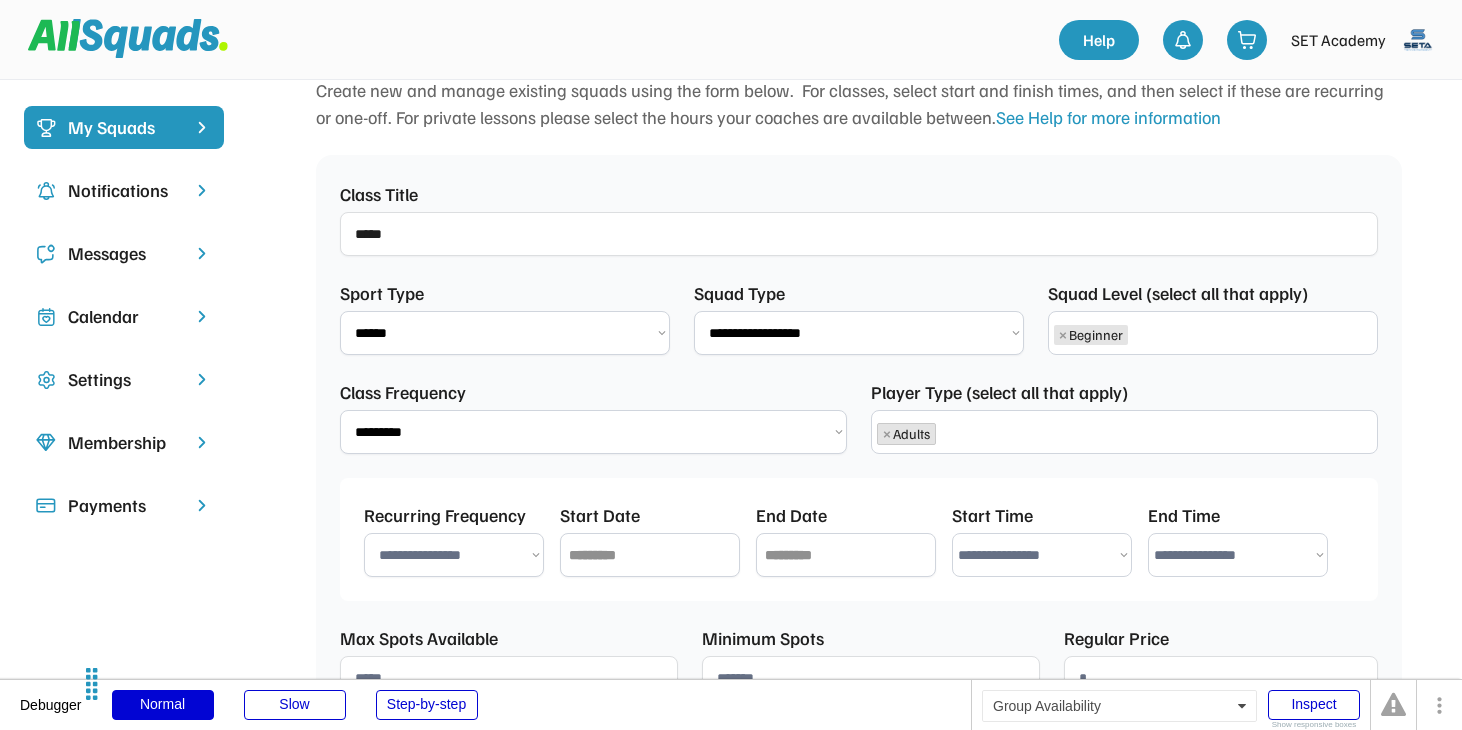 scroll, scrollTop: 346, scrollLeft: 0, axis: vertical 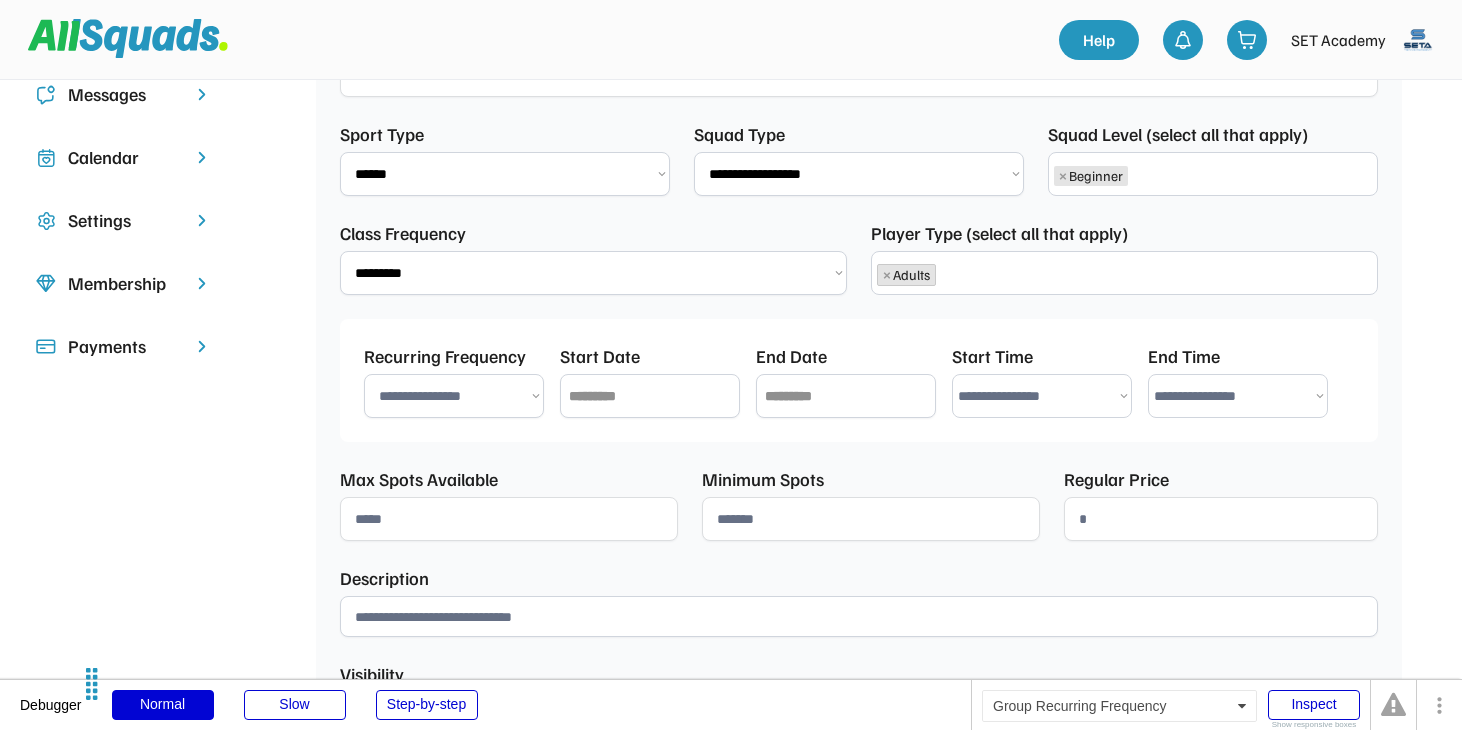 click on "**********" at bounding box center [454, 396] 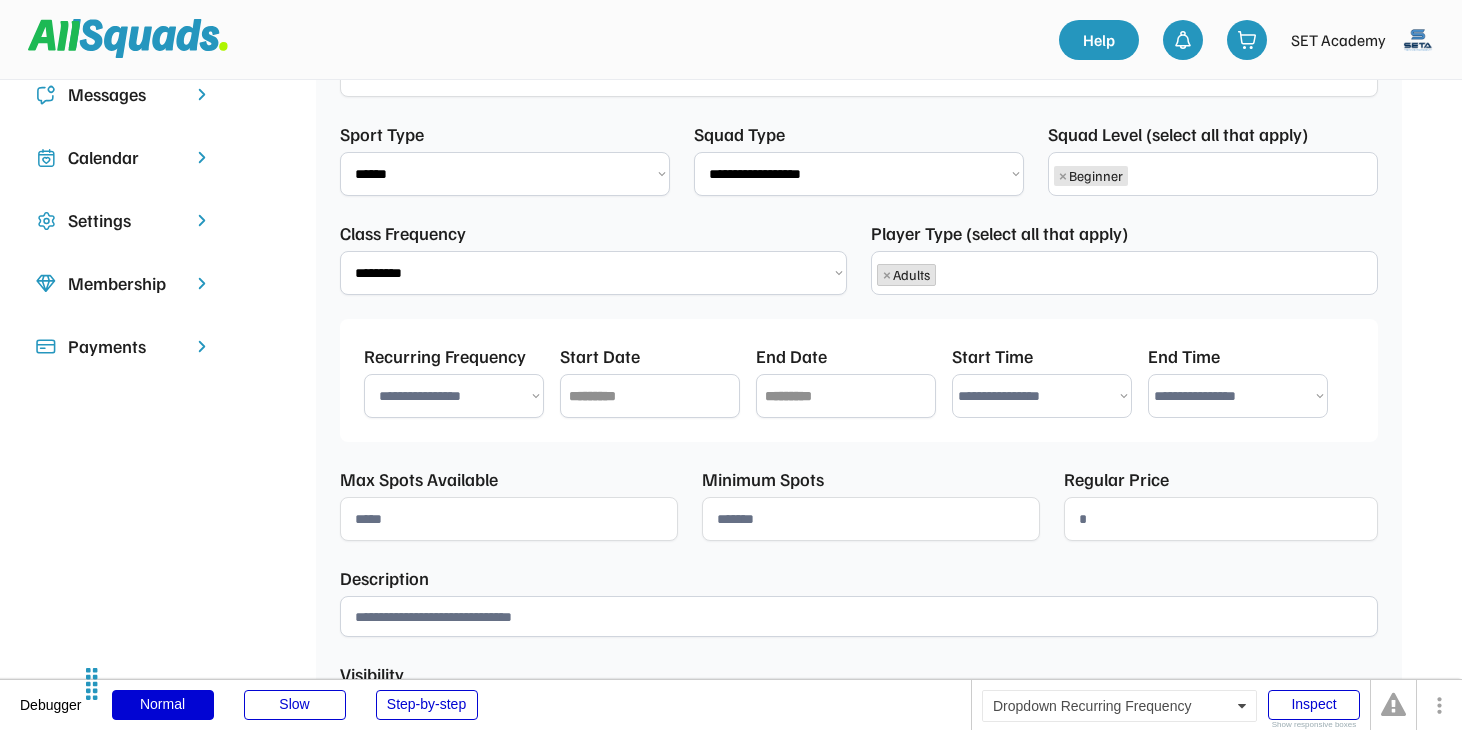 select on "**********" 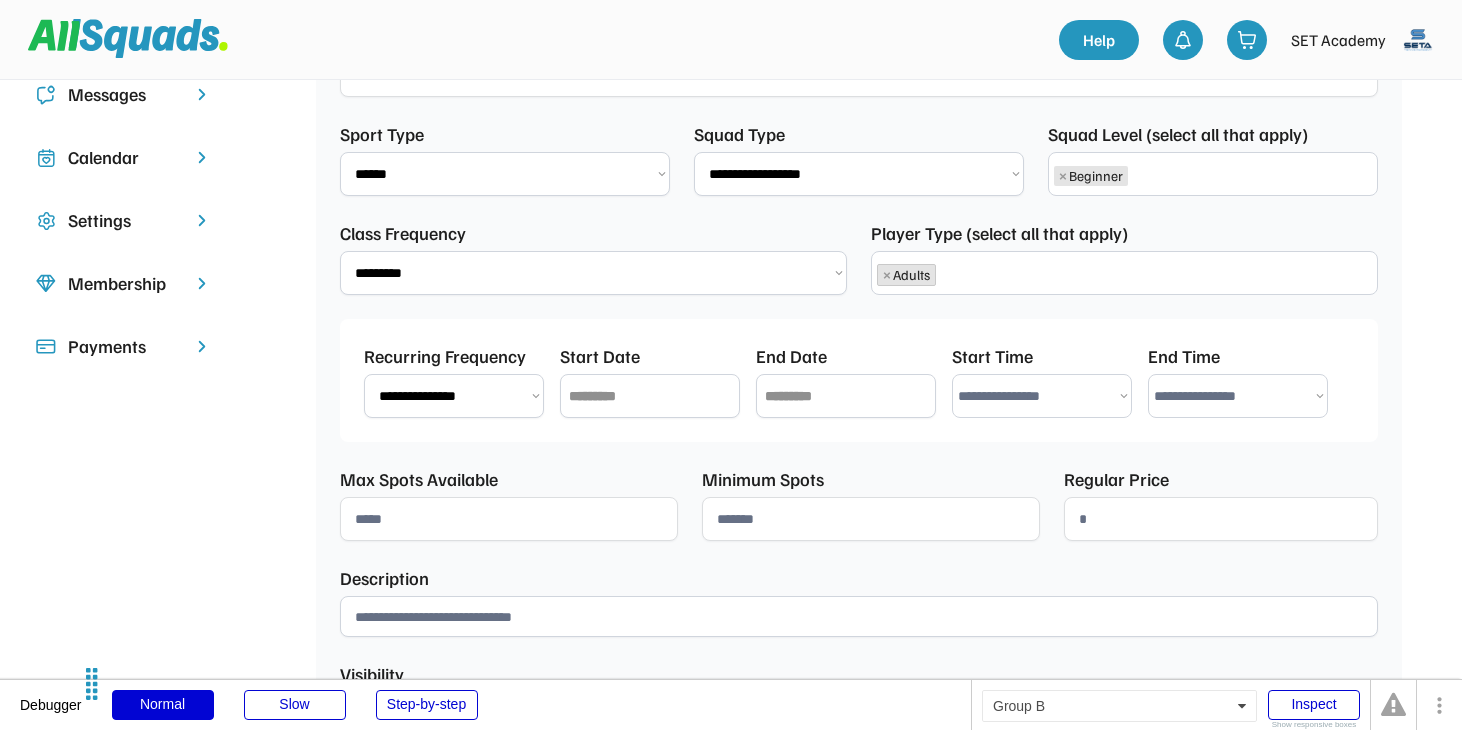 click at bounding box center [650, 396] 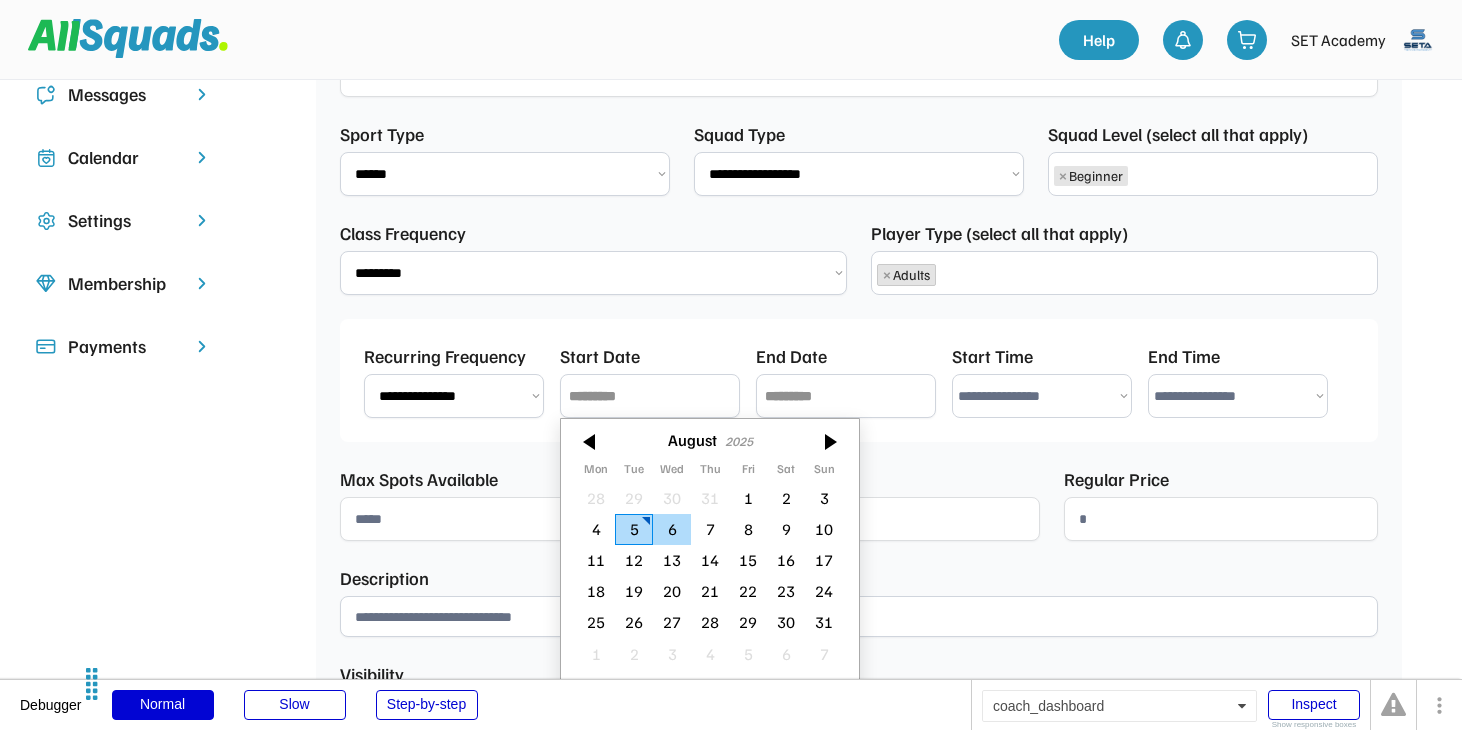 click on "6" at bounding box center (672, 529) 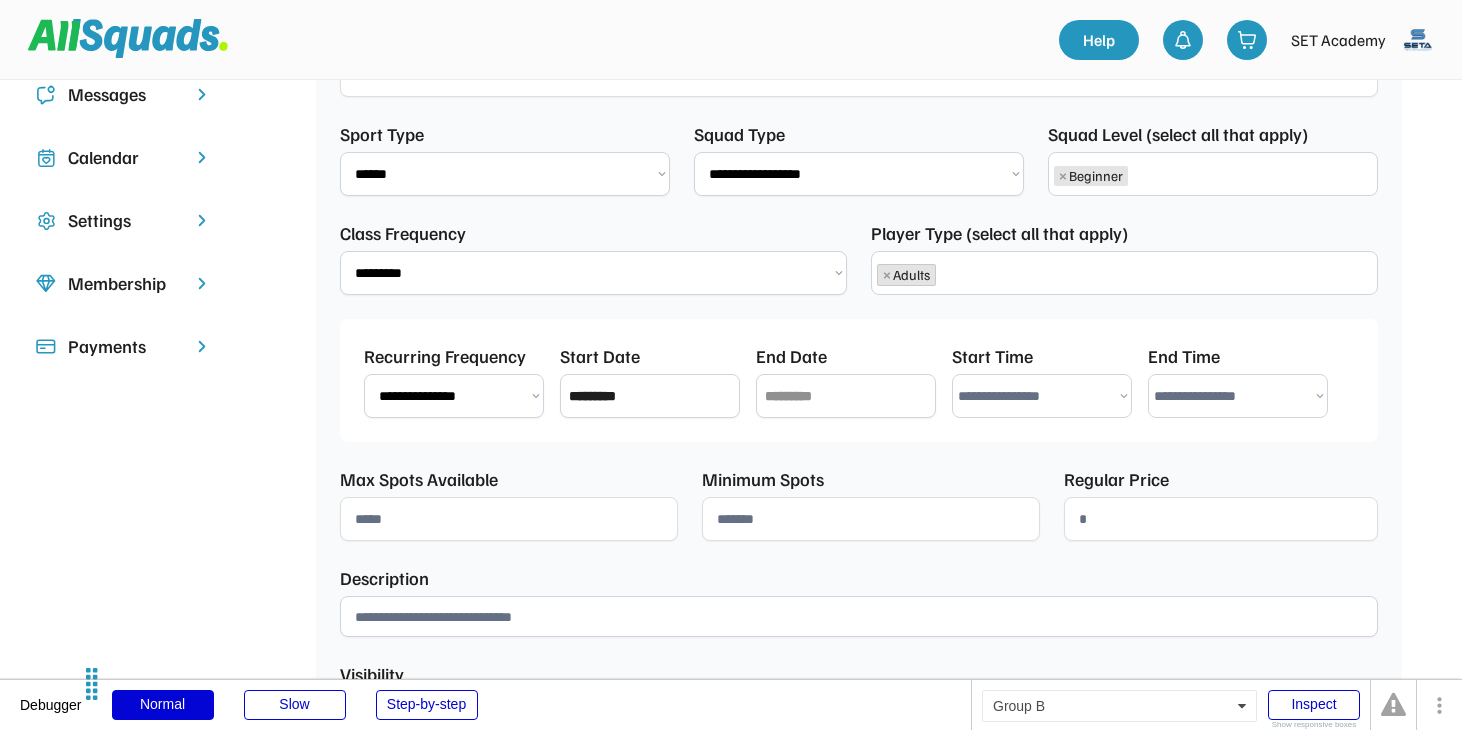 click at bounding box center (846, 396) 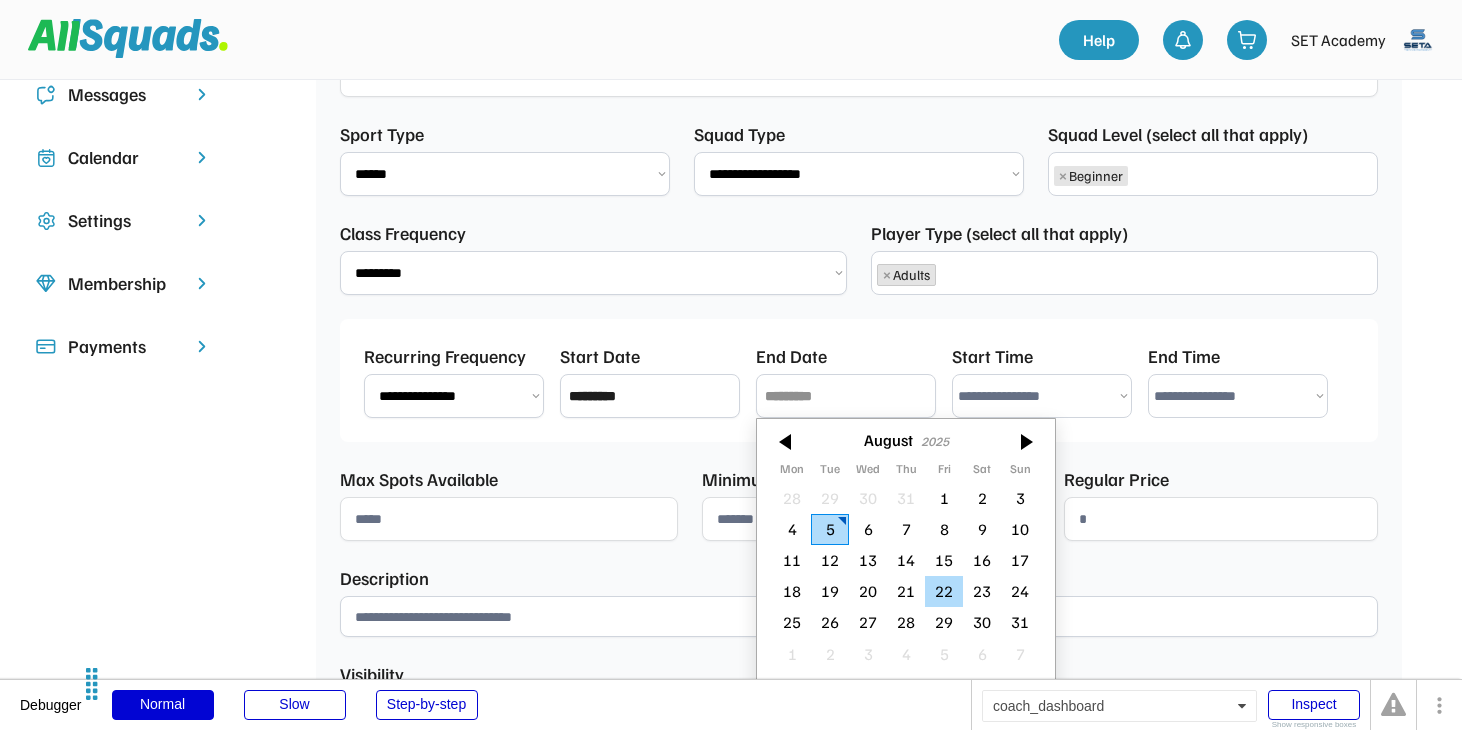 click on "22" at bounding box center [944, 591] 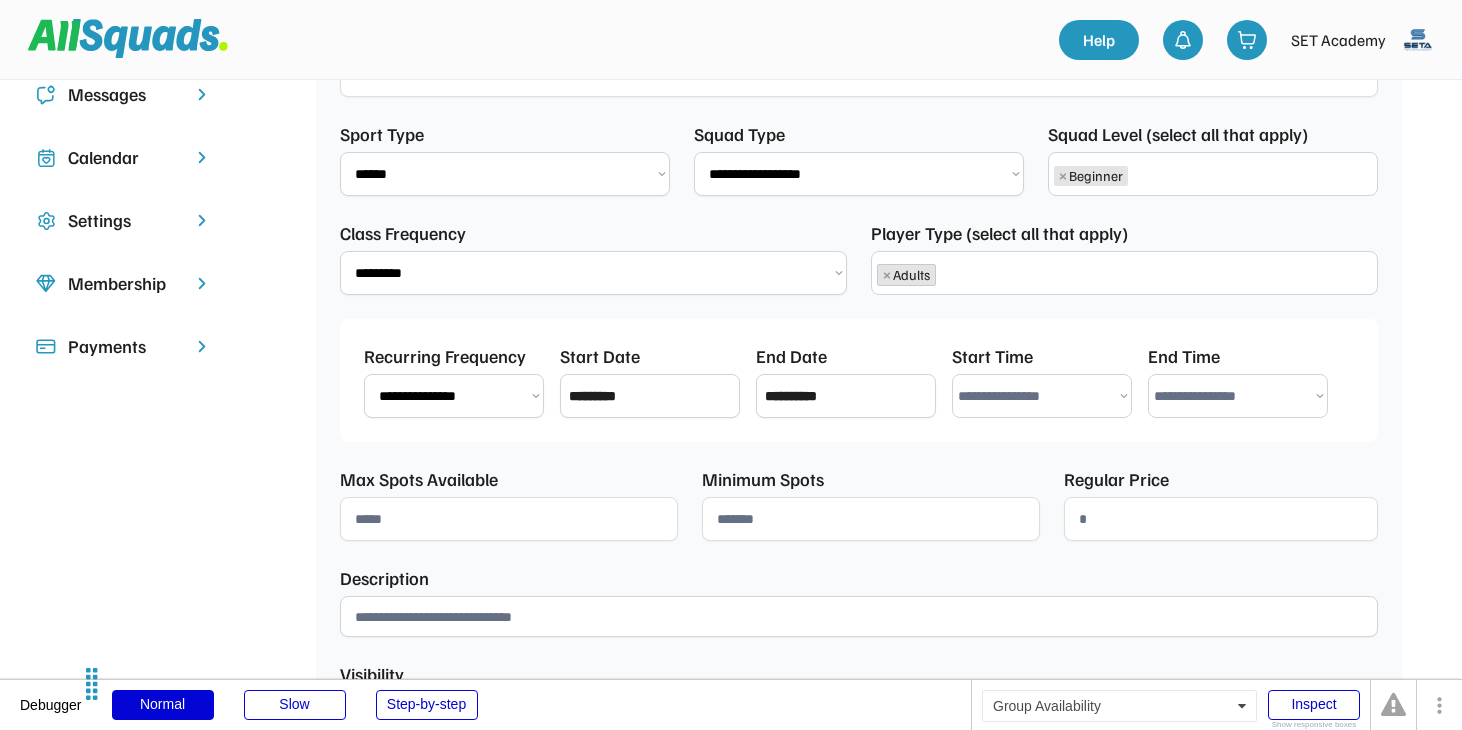 click on "**********" at bounding box center (859, 380) 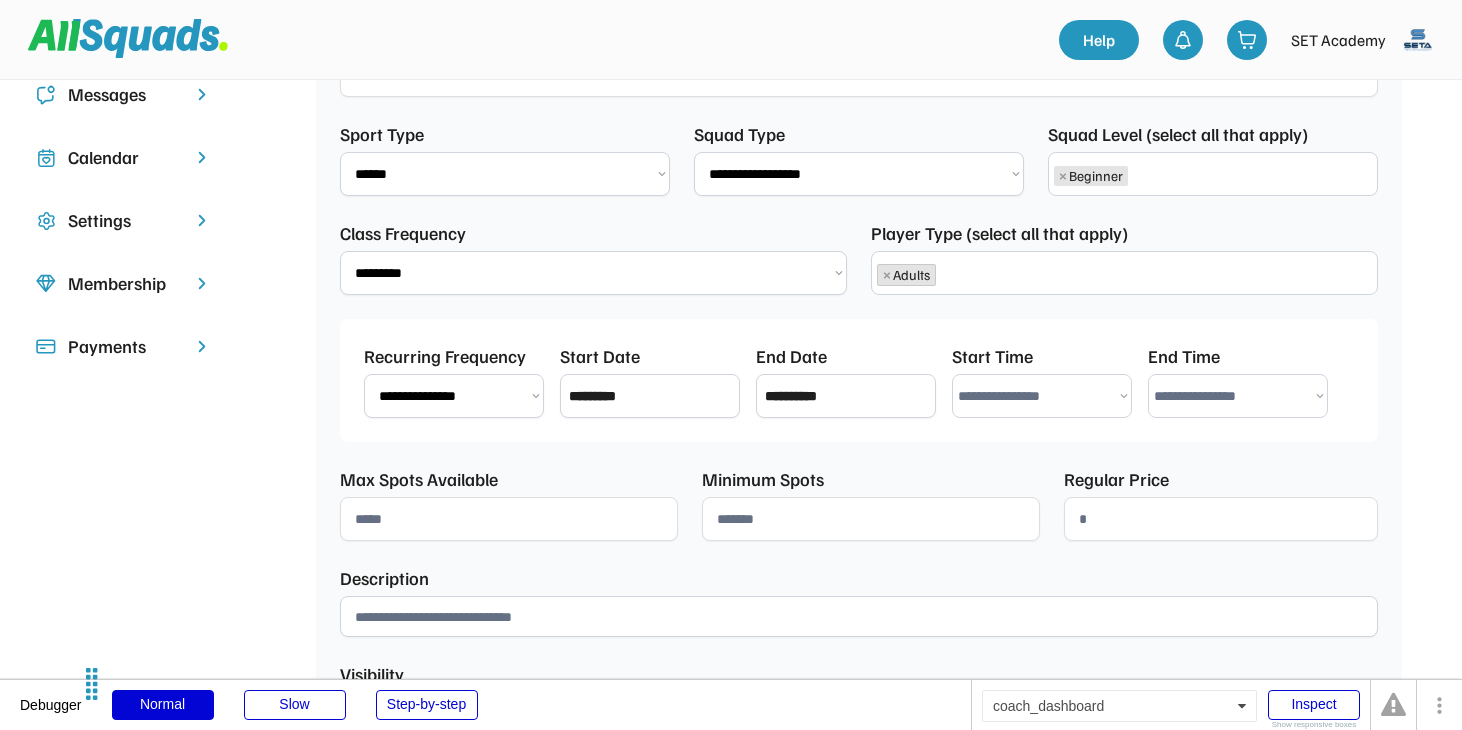 click on "**********" at bounding box center [1042, 396] 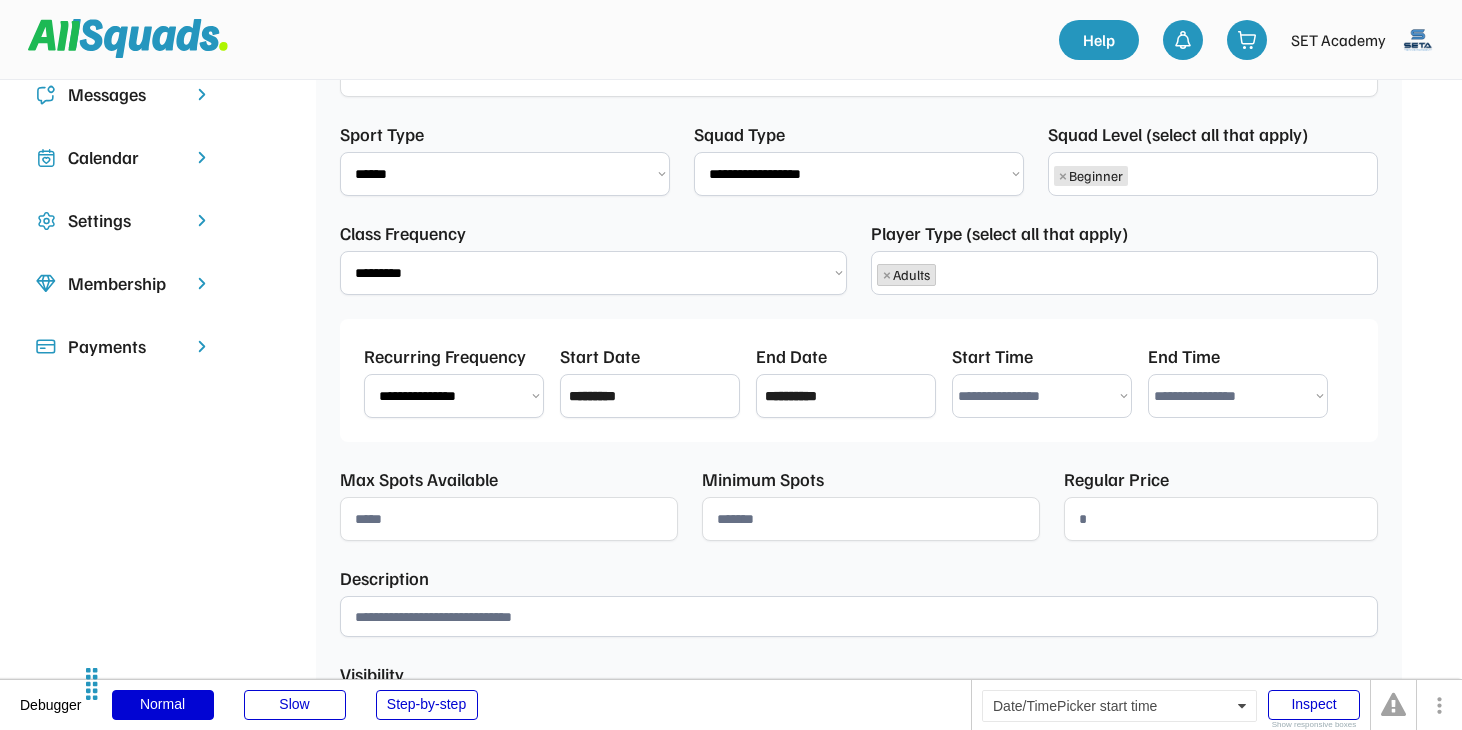 select on "********" 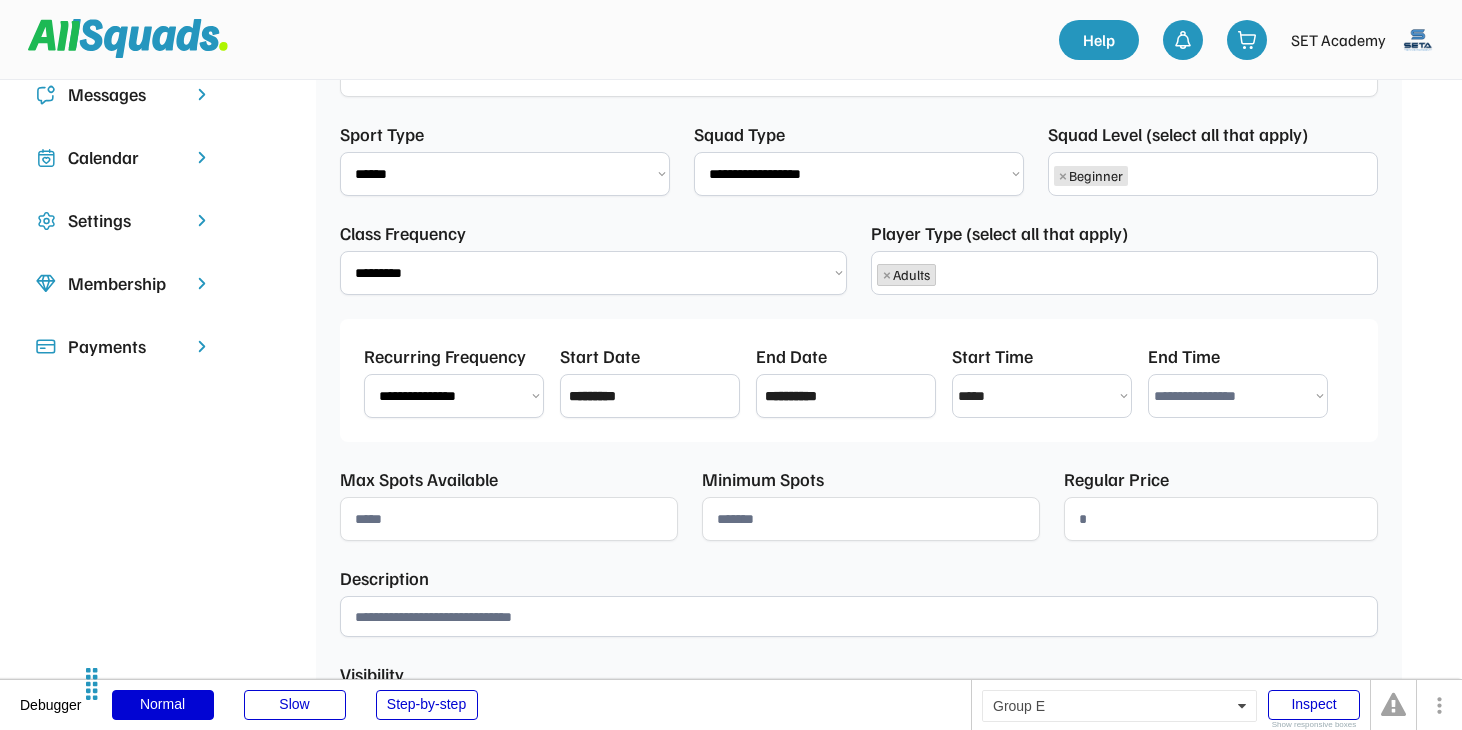 click on "**********" at bounding box center [1238, 396] 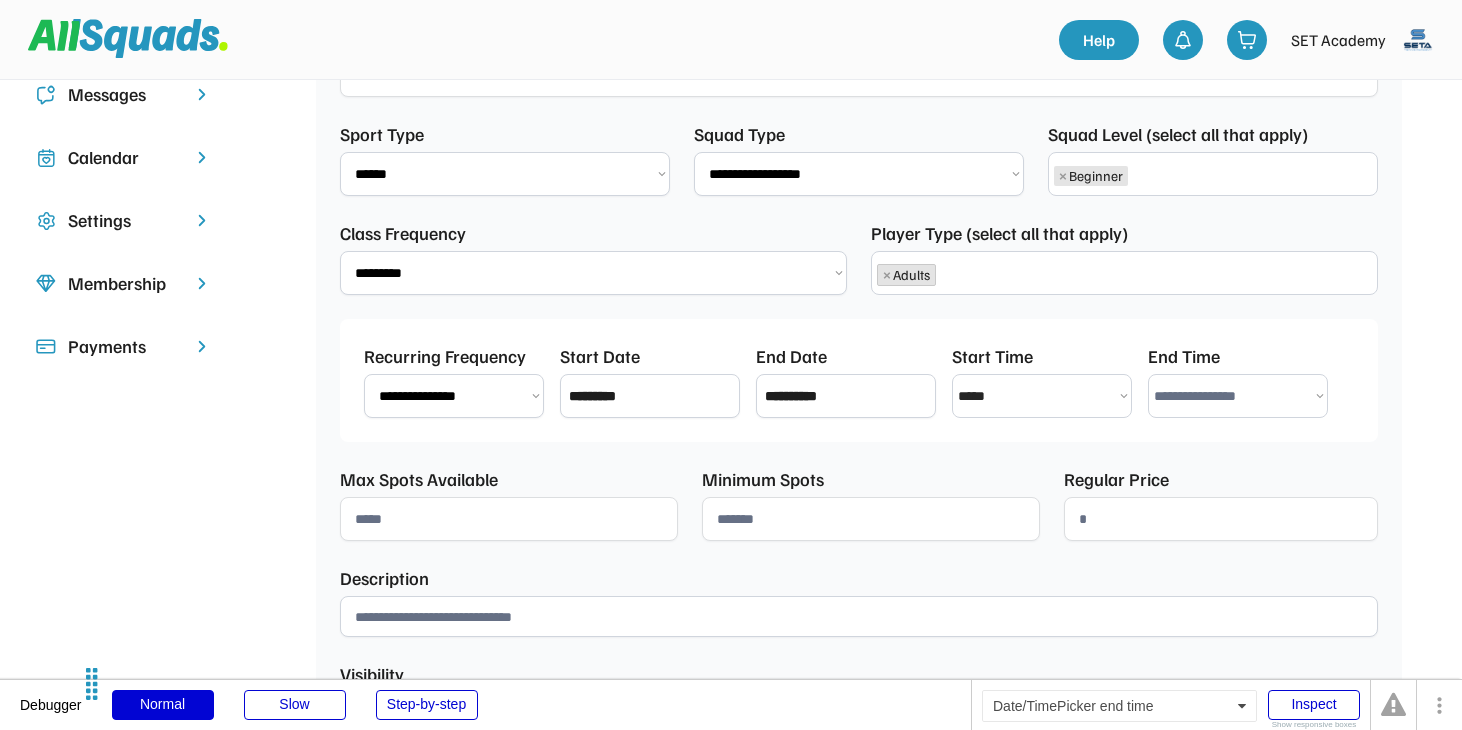 select on "*******" 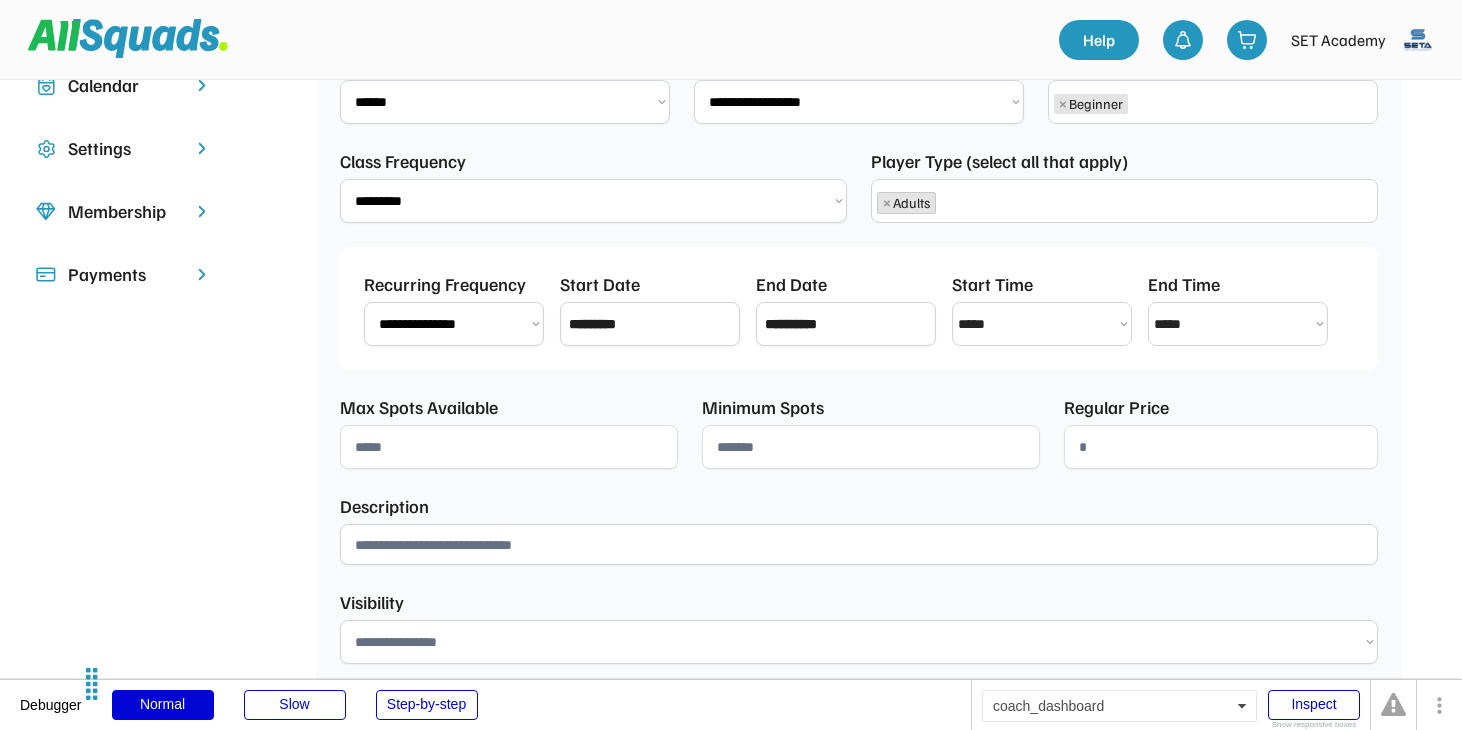 scroll, scrollTop: 426, scrollLeft: 0, axis: vertical 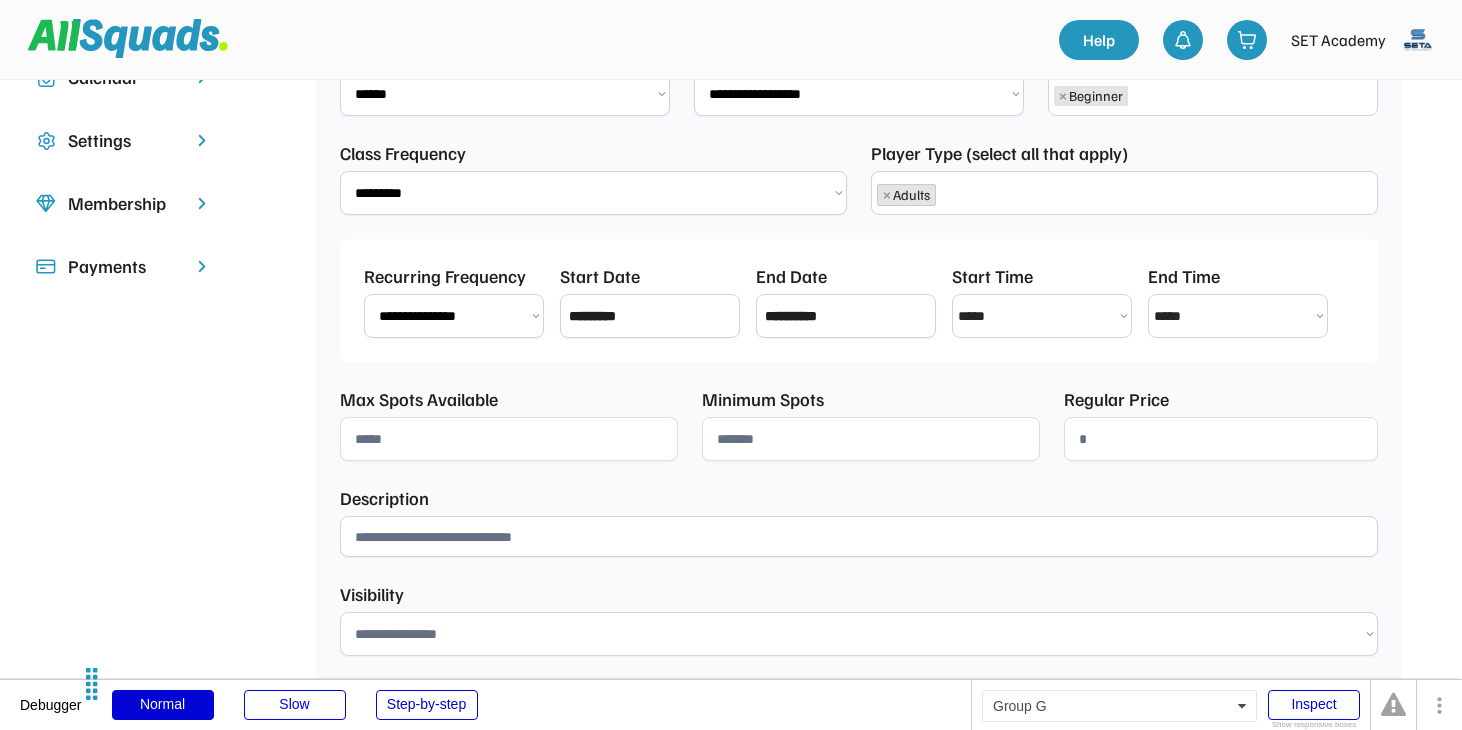click at bounding box center [509, 439] 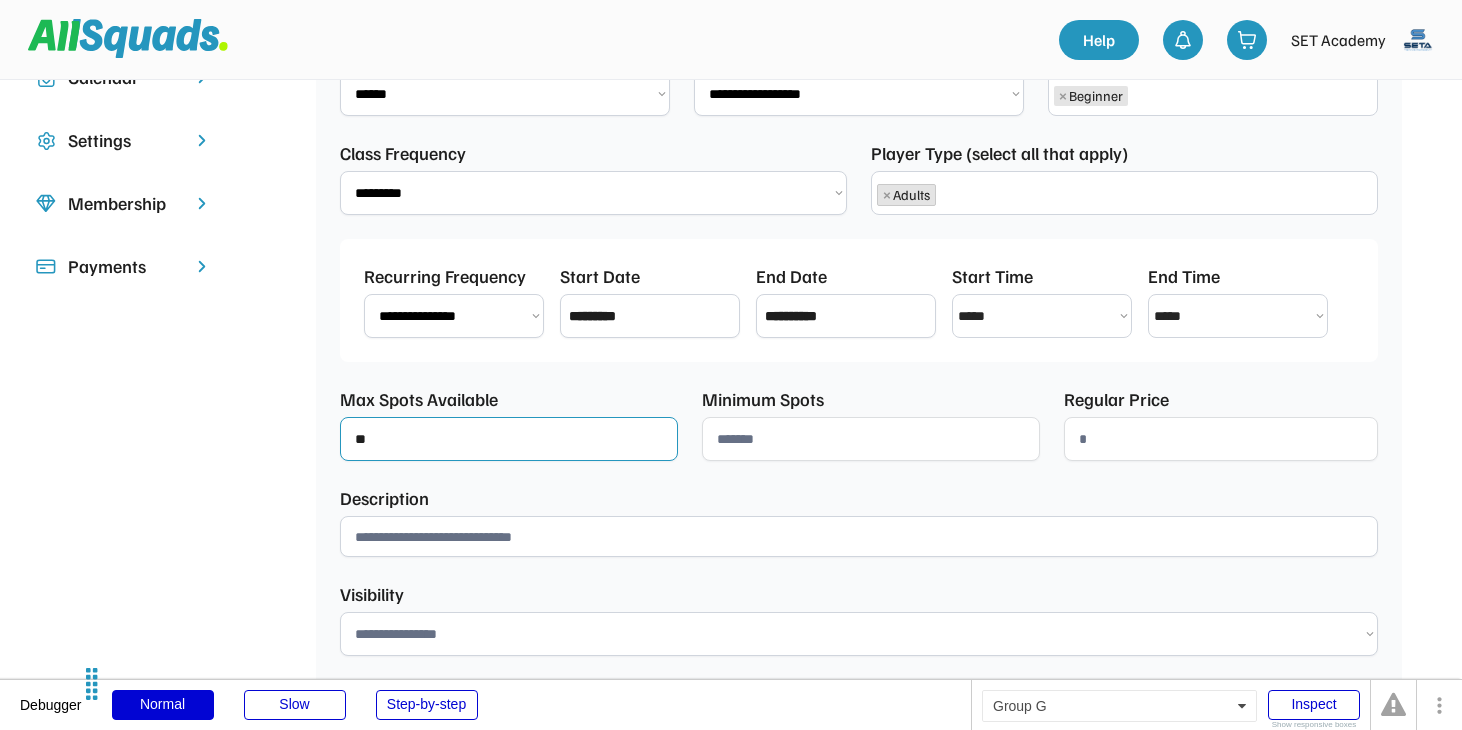 type on "**" 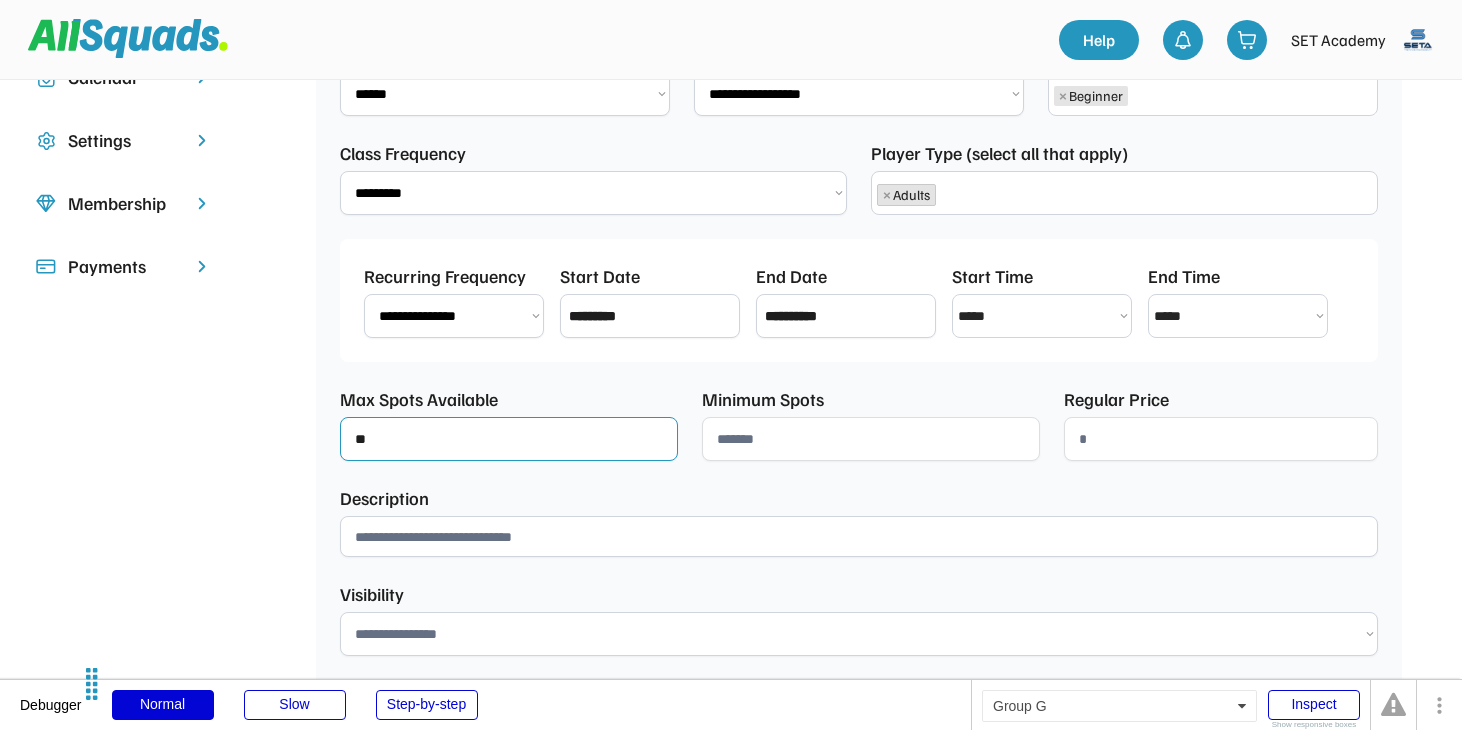click at bounding box center [871, 439] 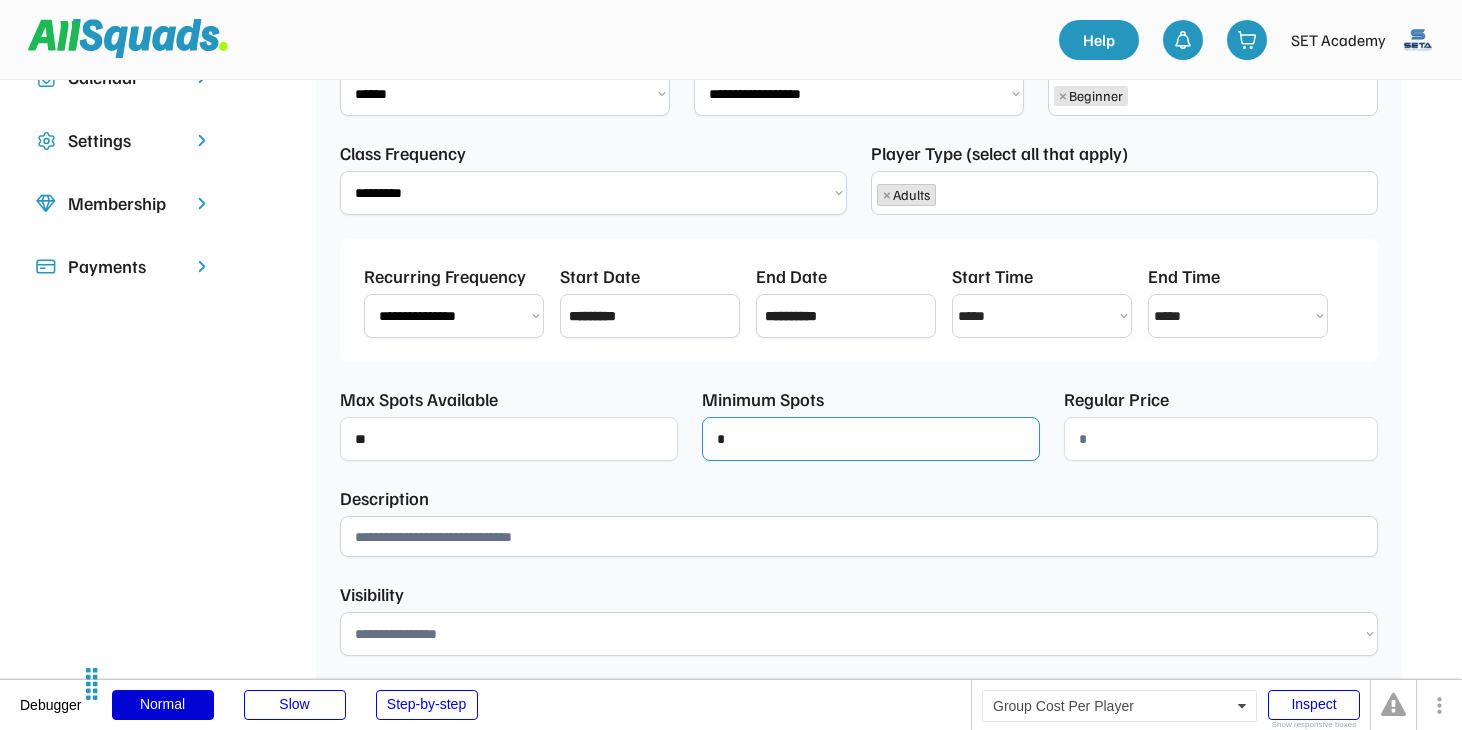 type on "*" 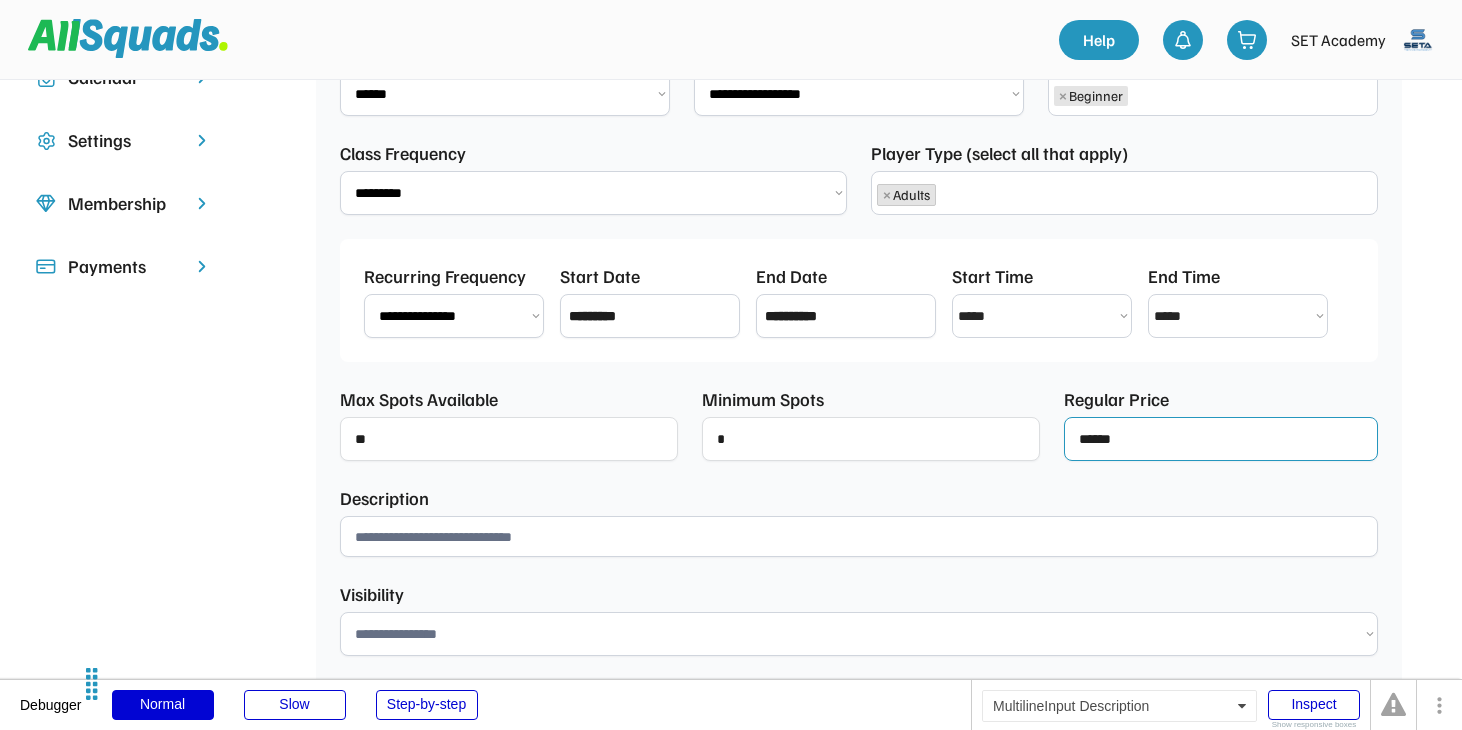 type on "******" 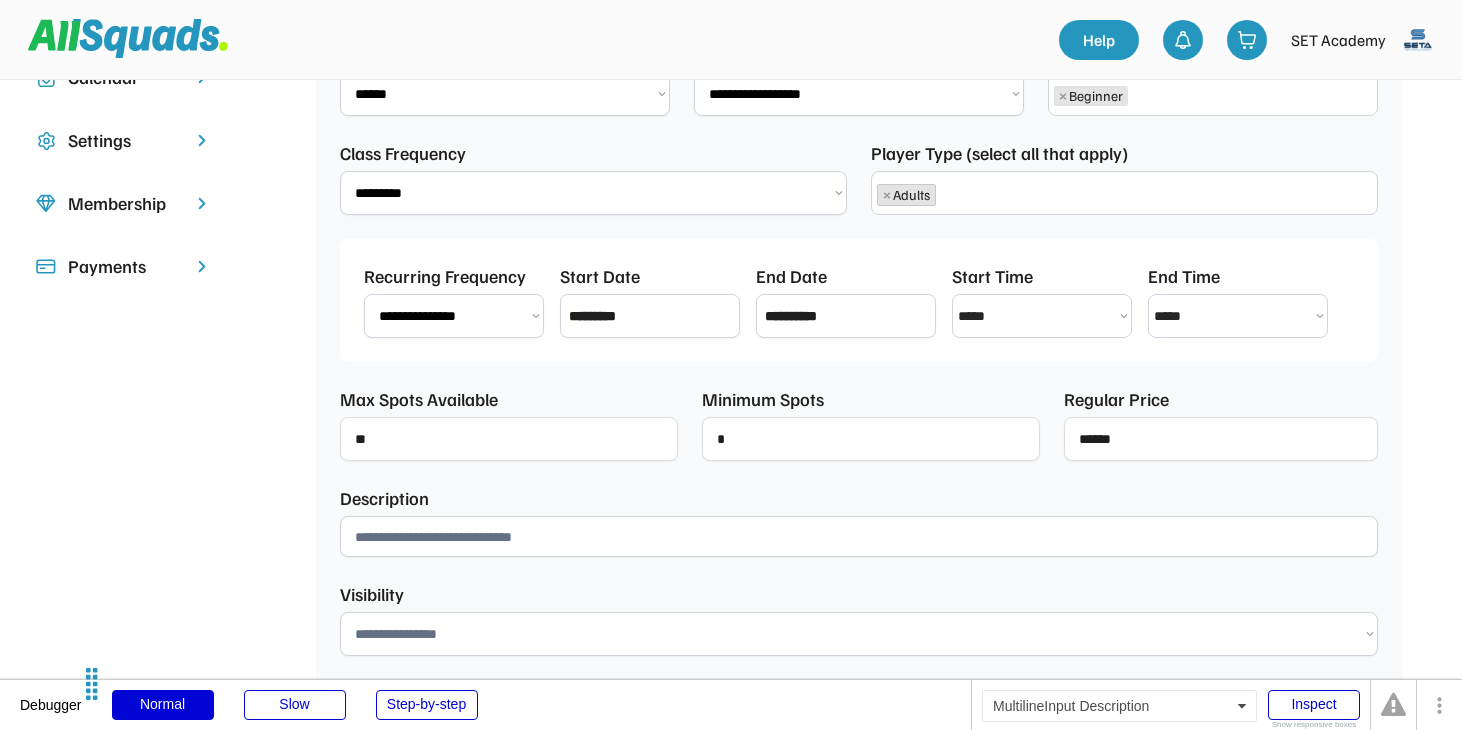 click at bounding box center [859, 536] 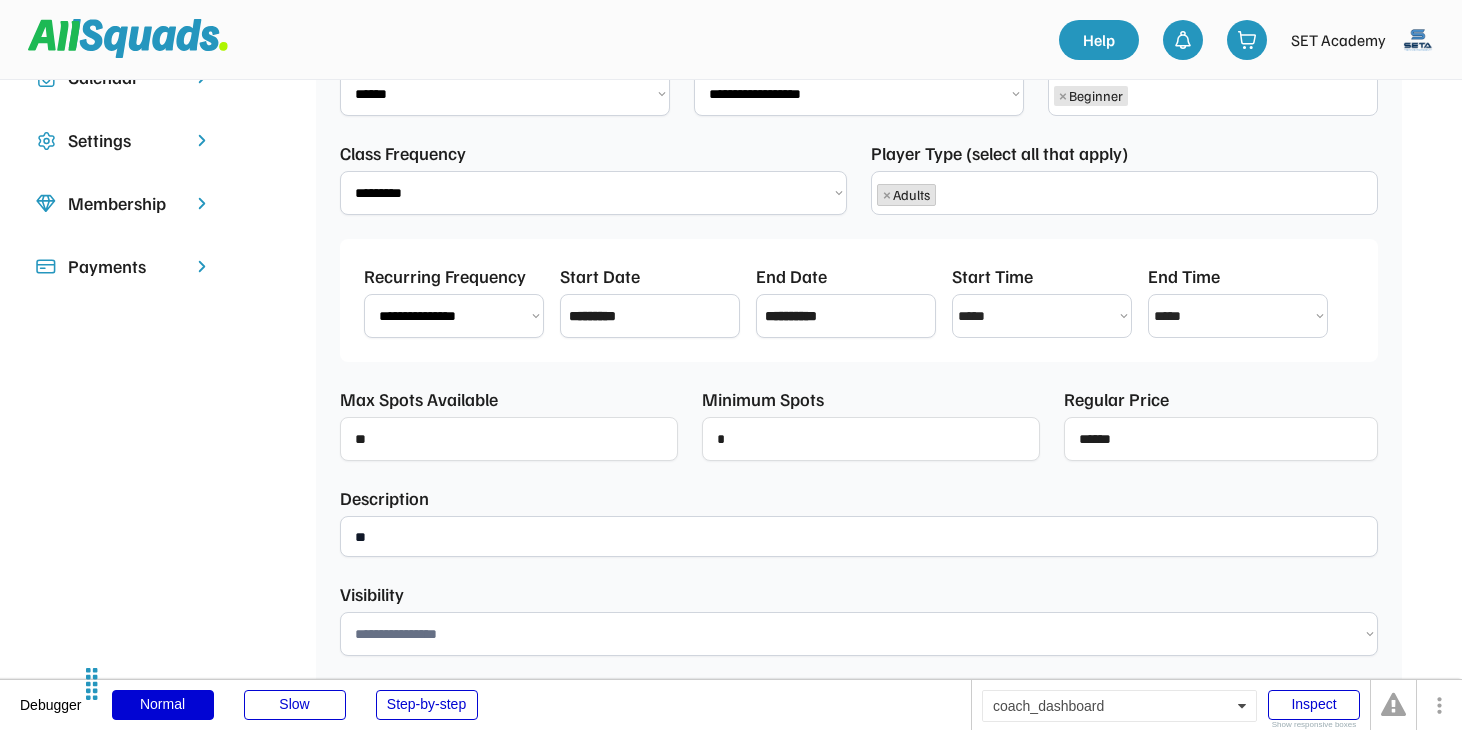type on "*" 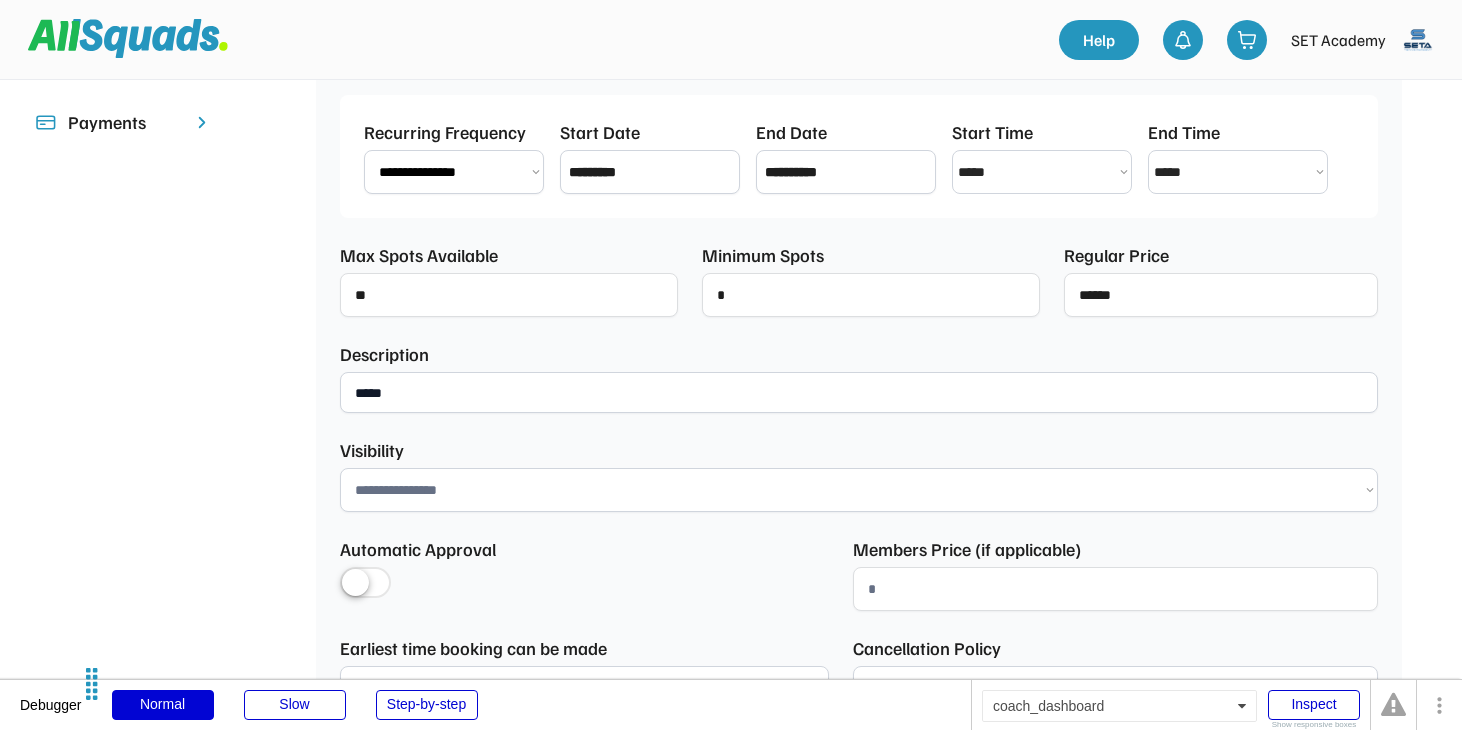 scroll, scrollTop: 648, scrollLeft: 0, axis: vertical 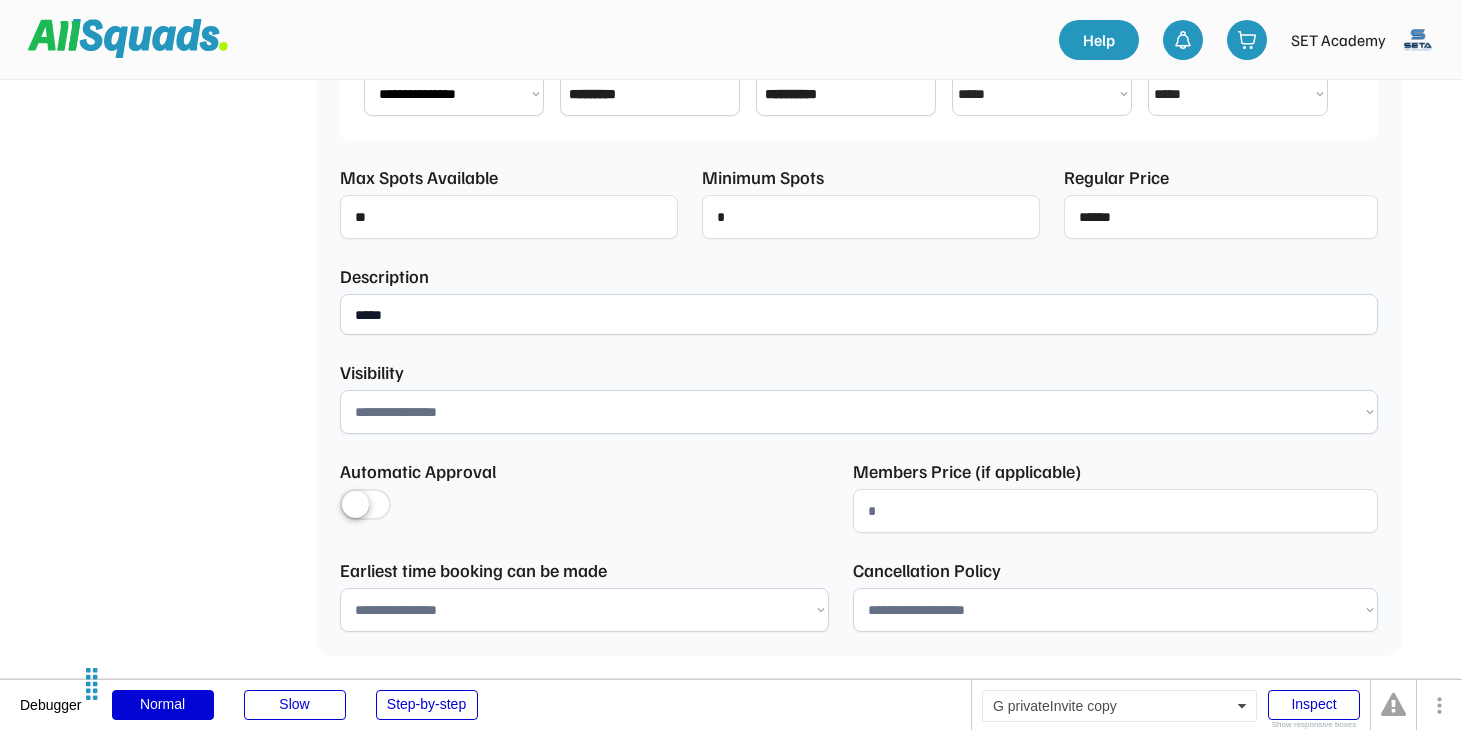 type on "****" 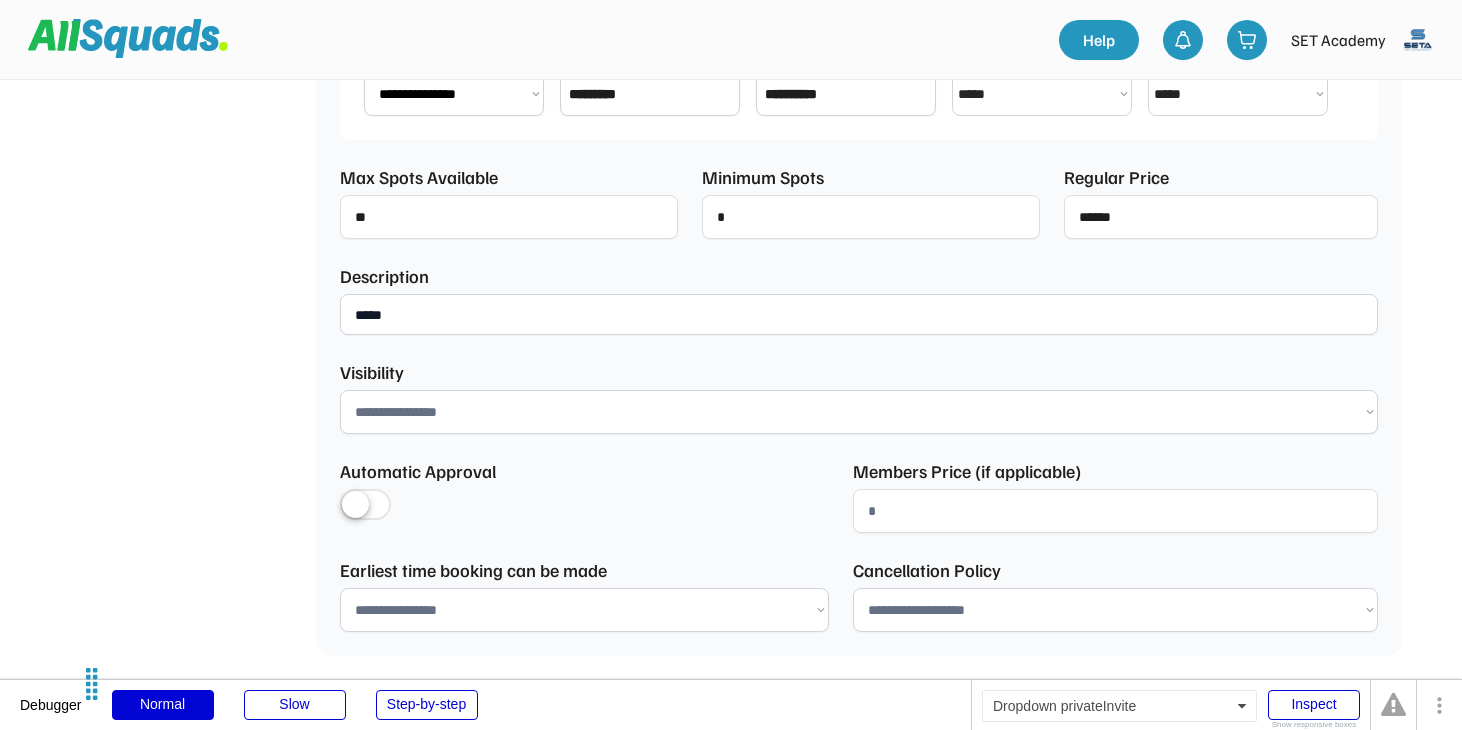 select on "********" 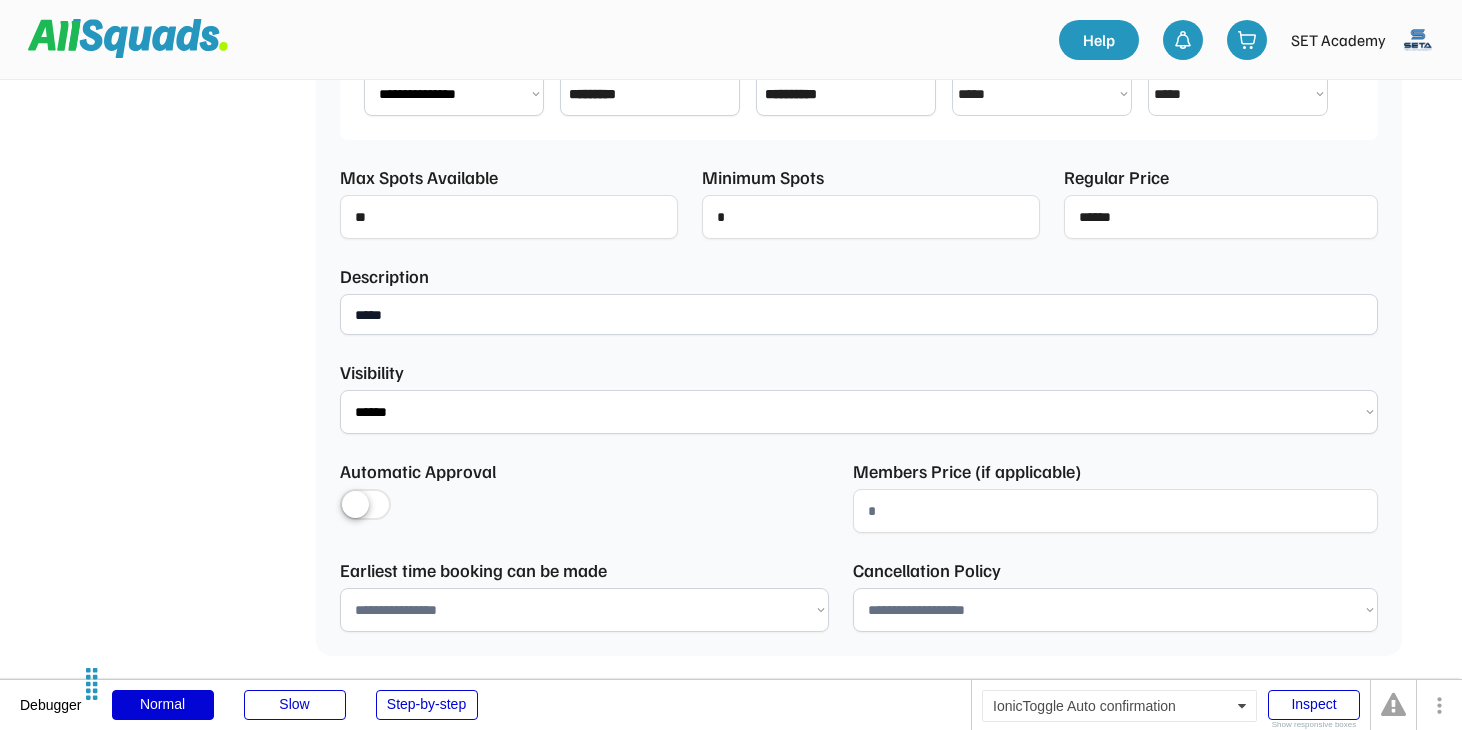 click at bounding box center [365, 506] 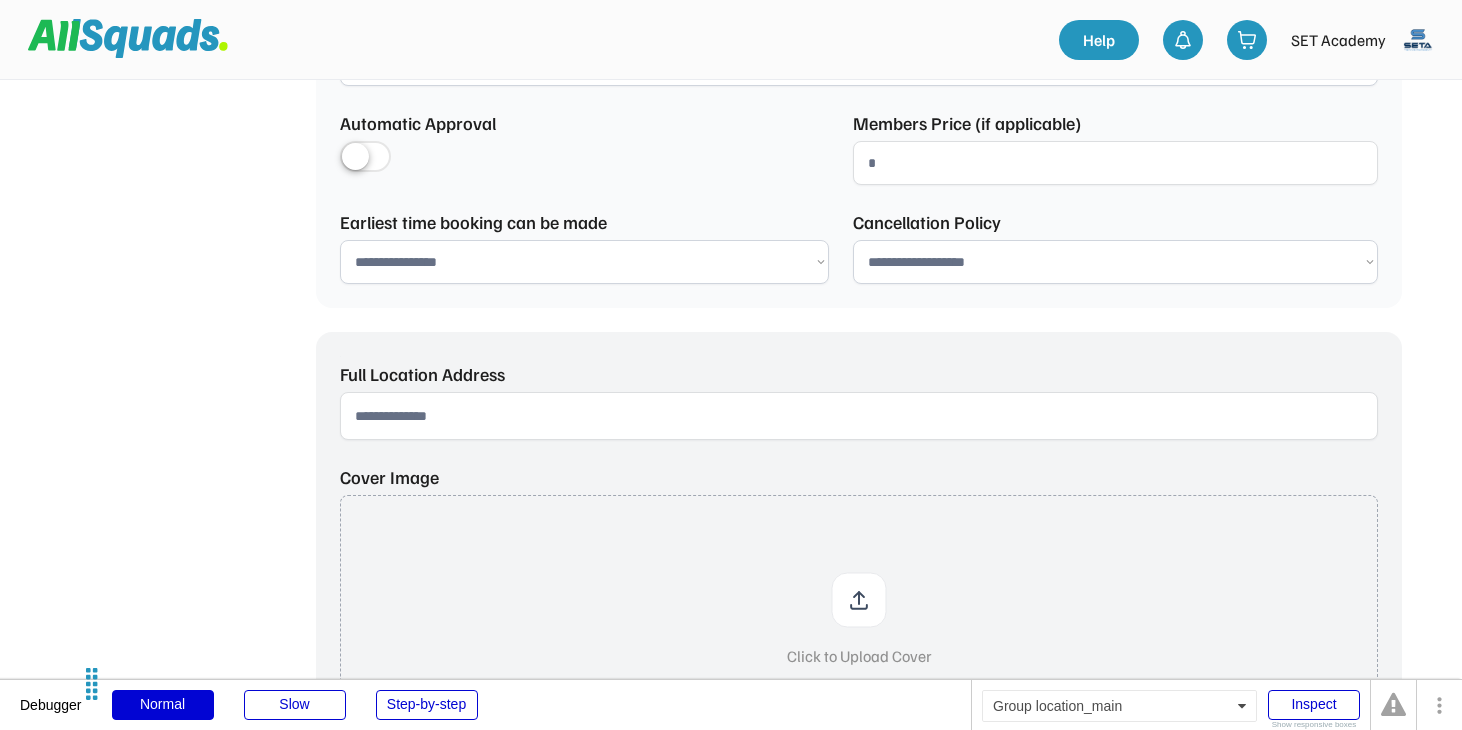 scroll, scrollTop: 945, scrollLeft: 0, axis: vertical 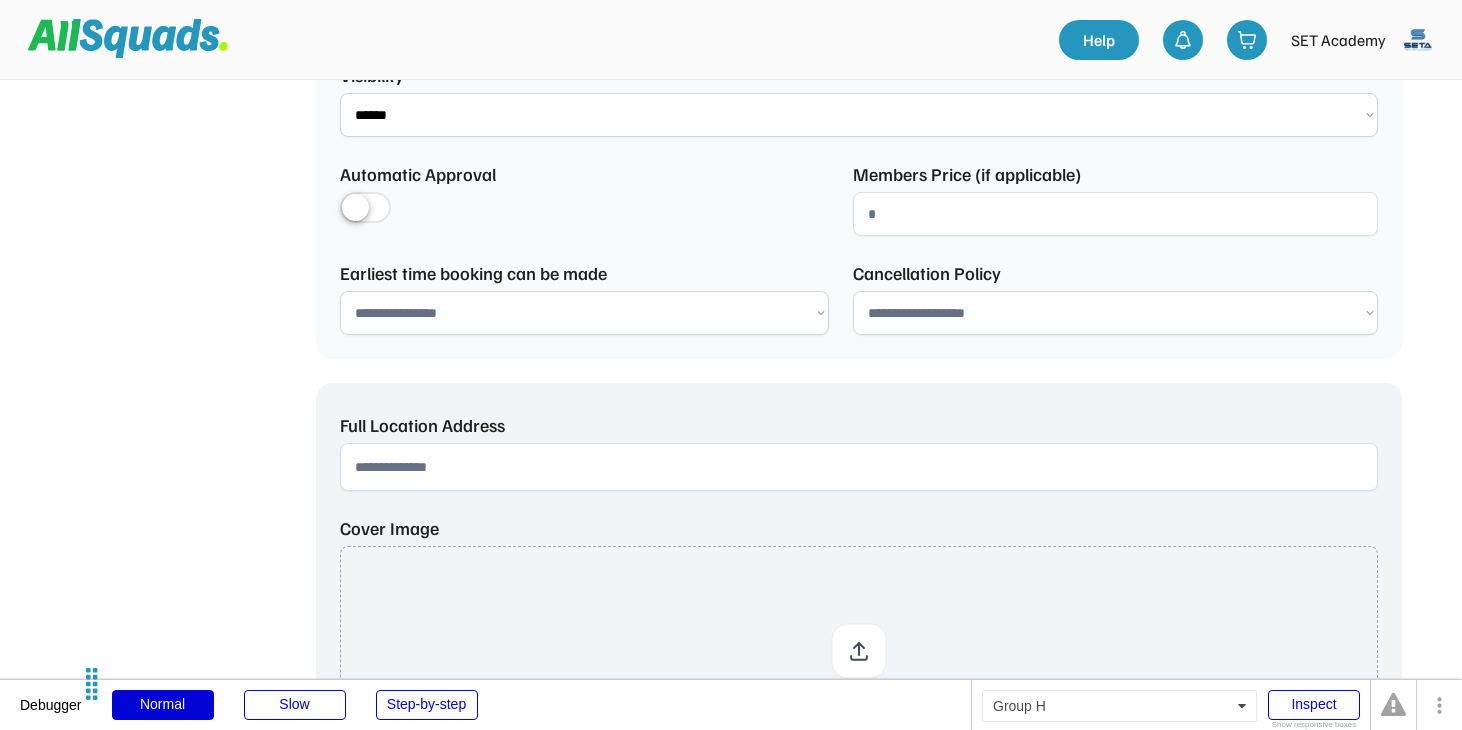 click on "**********" at bounding box center [584, 313] 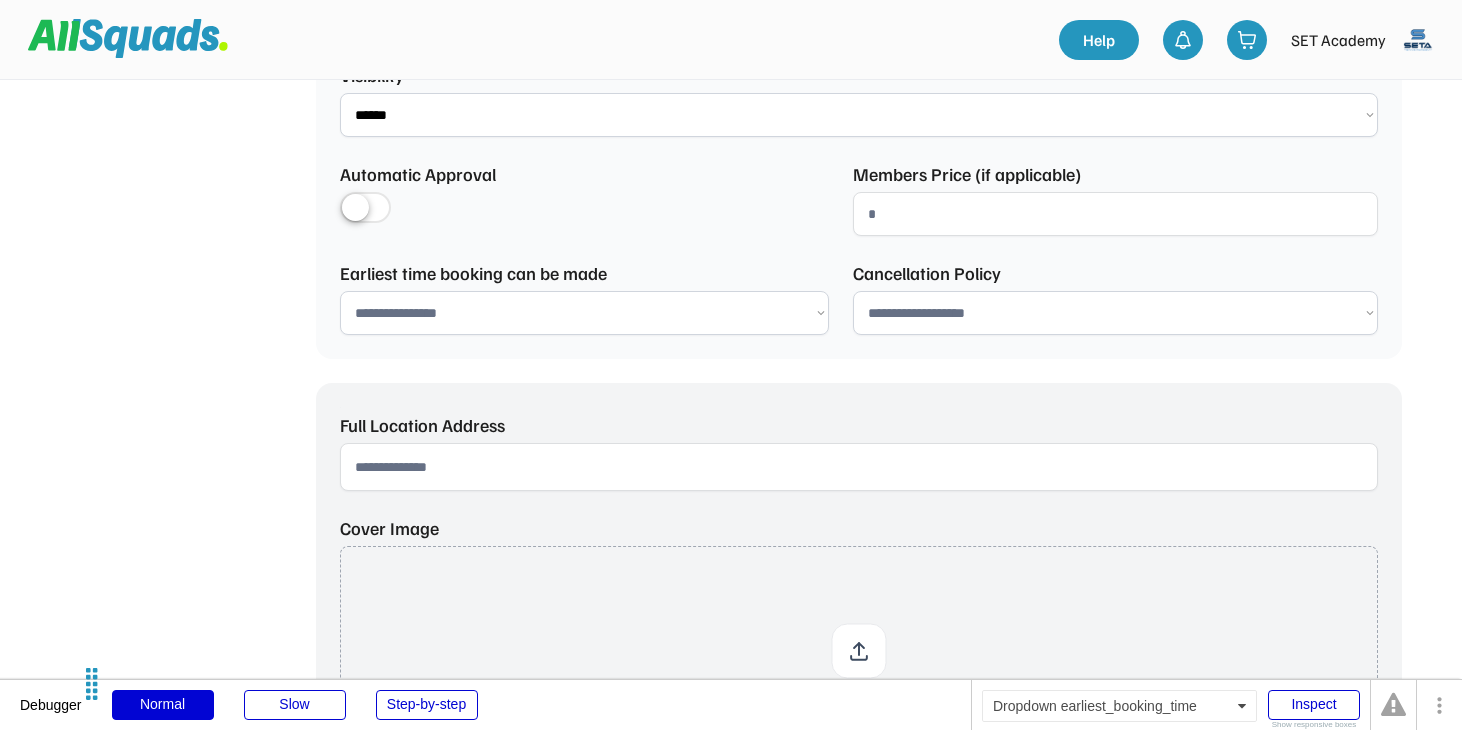select on "*********" 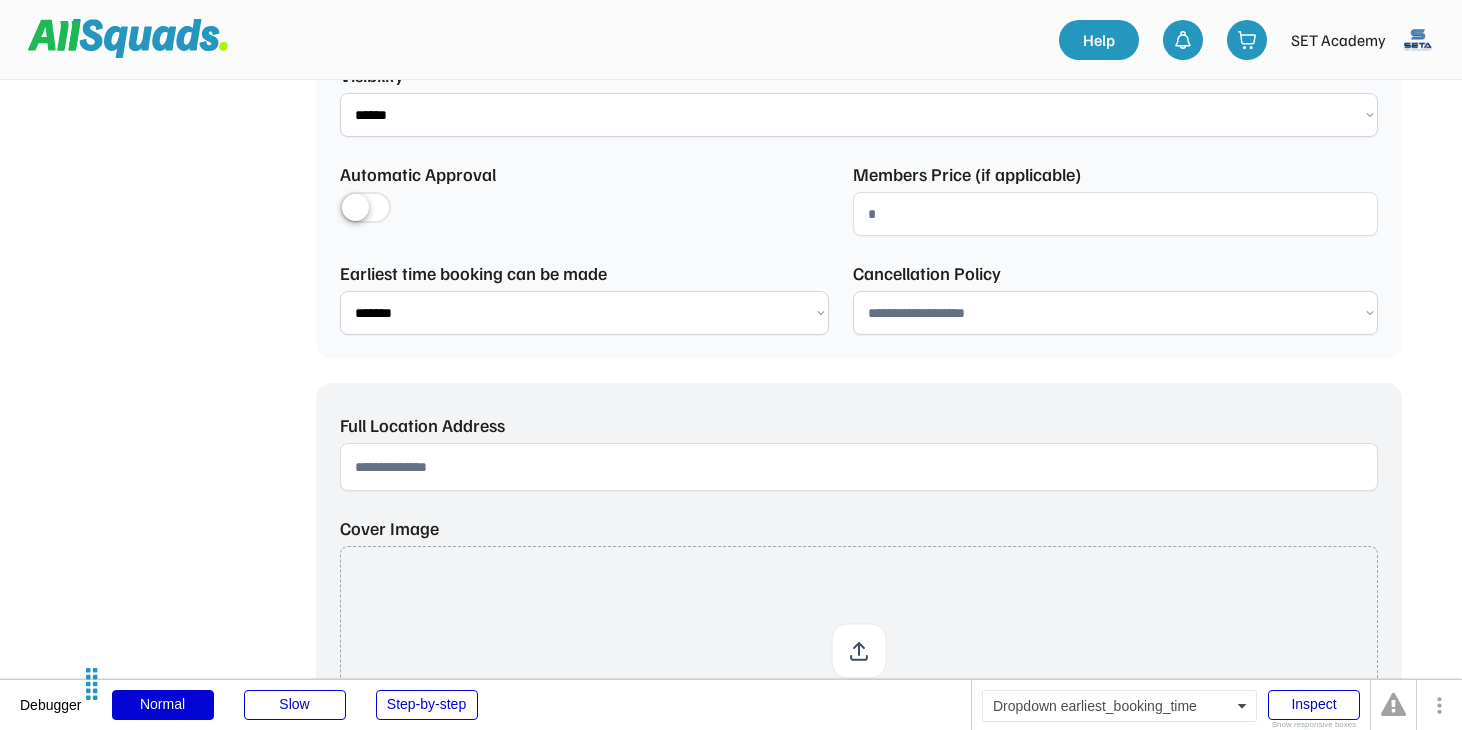 click on "**********" at bounding box center (1115, 313) 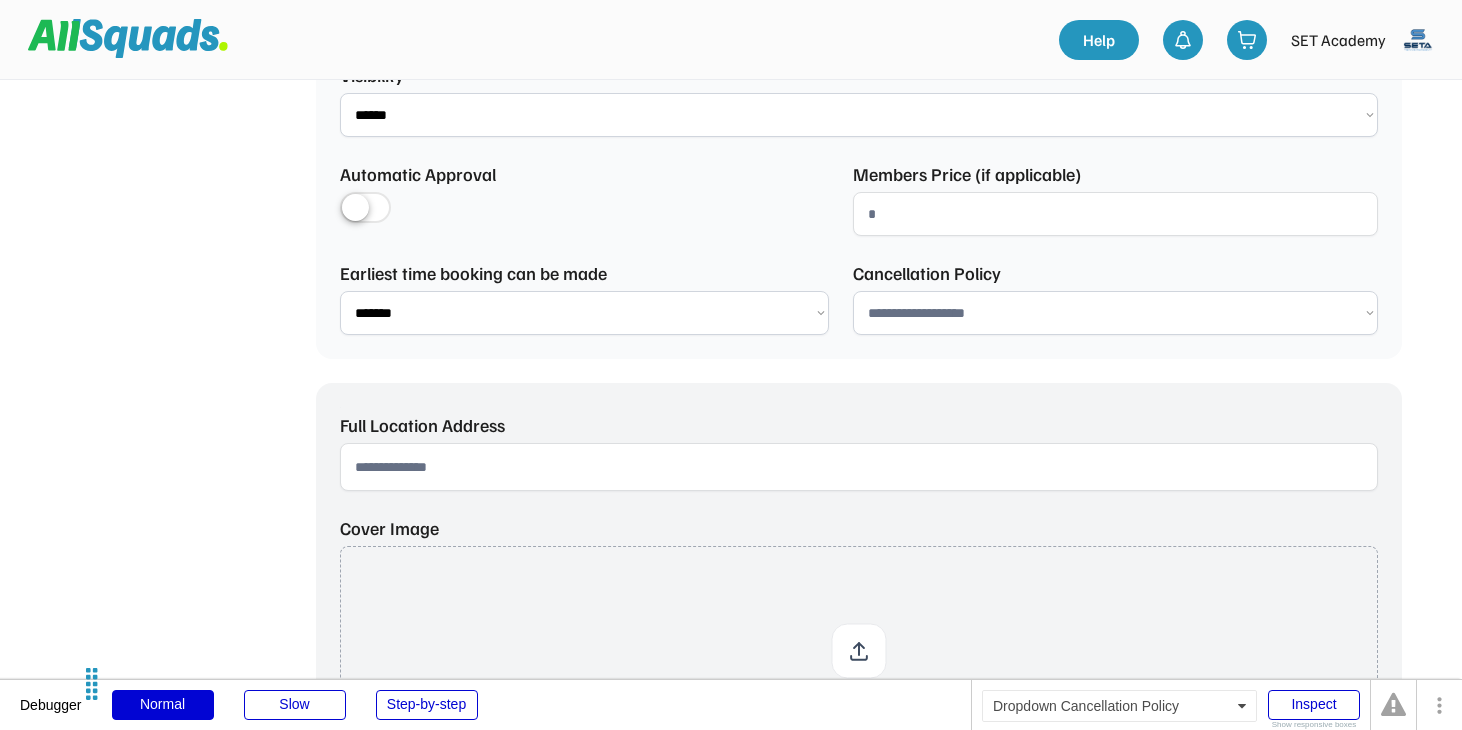 select on "**********" 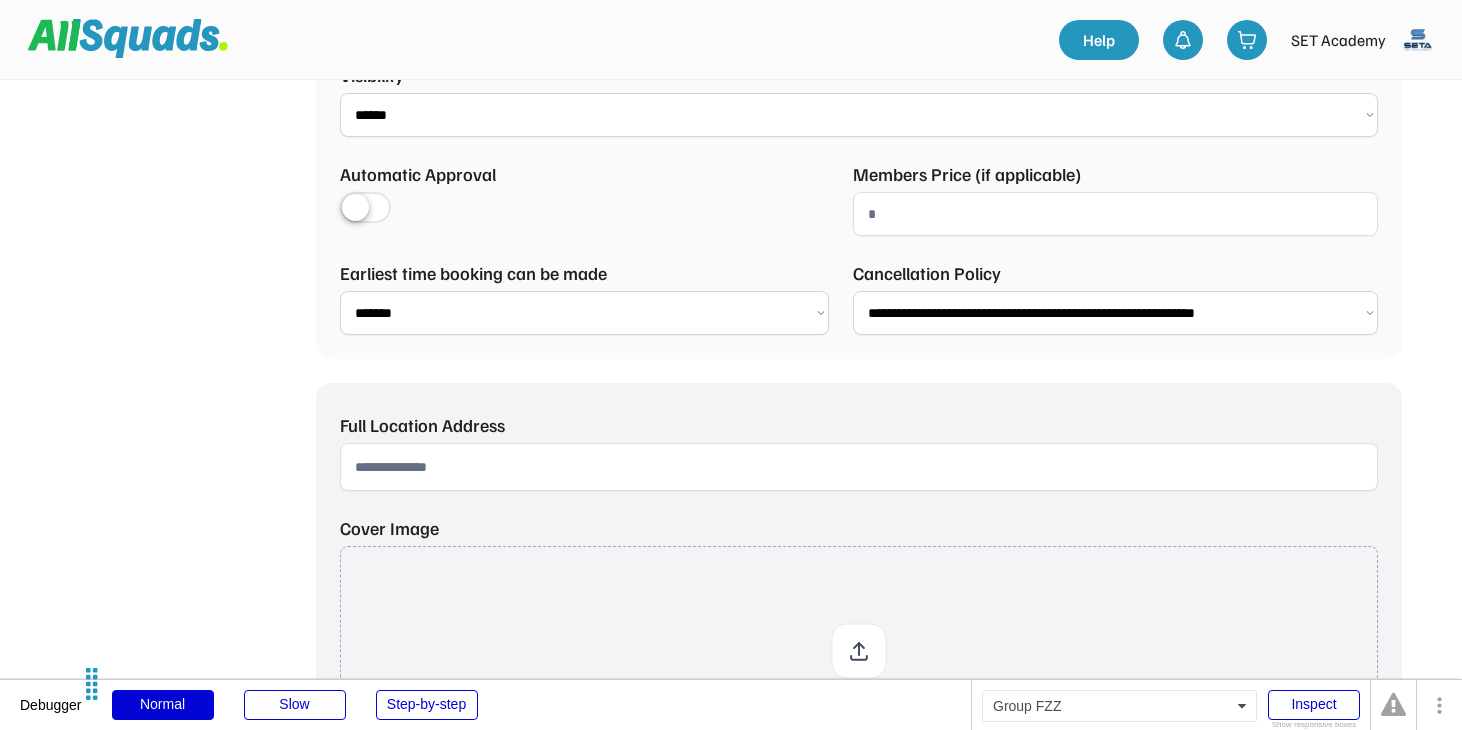 scroll, scrollTop: 1137, scrollLeft: 0, axis: vertical 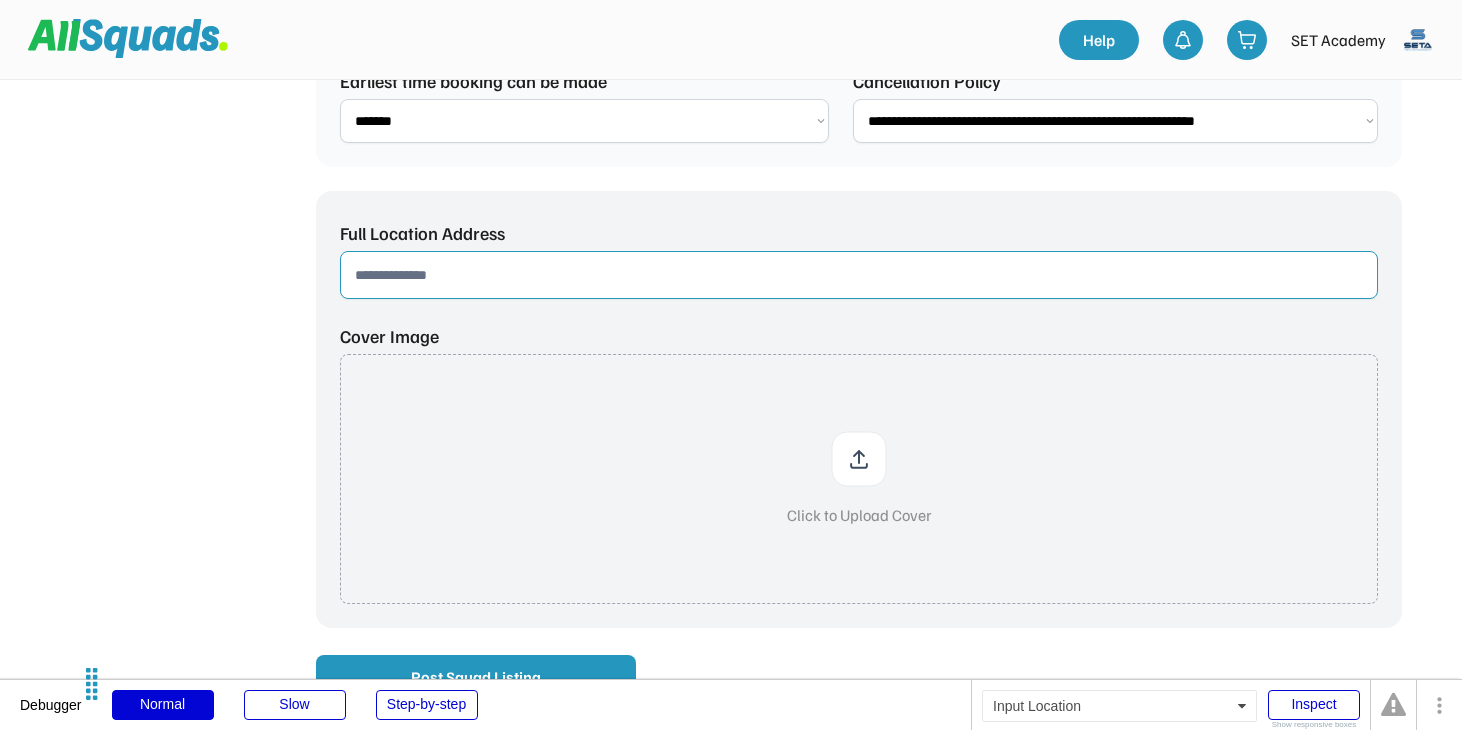 click at bounding box center [859, 275] 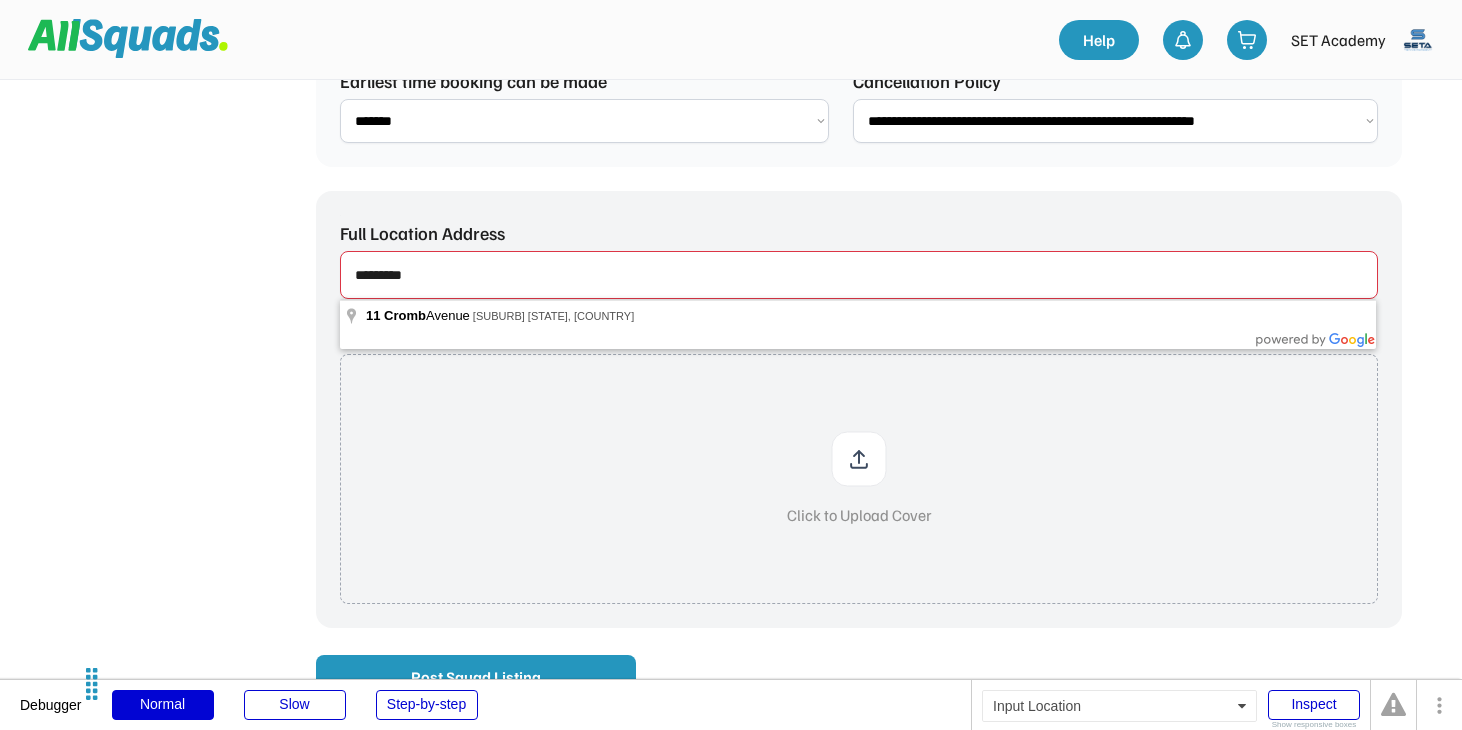 click at bounding box center [859, 275] 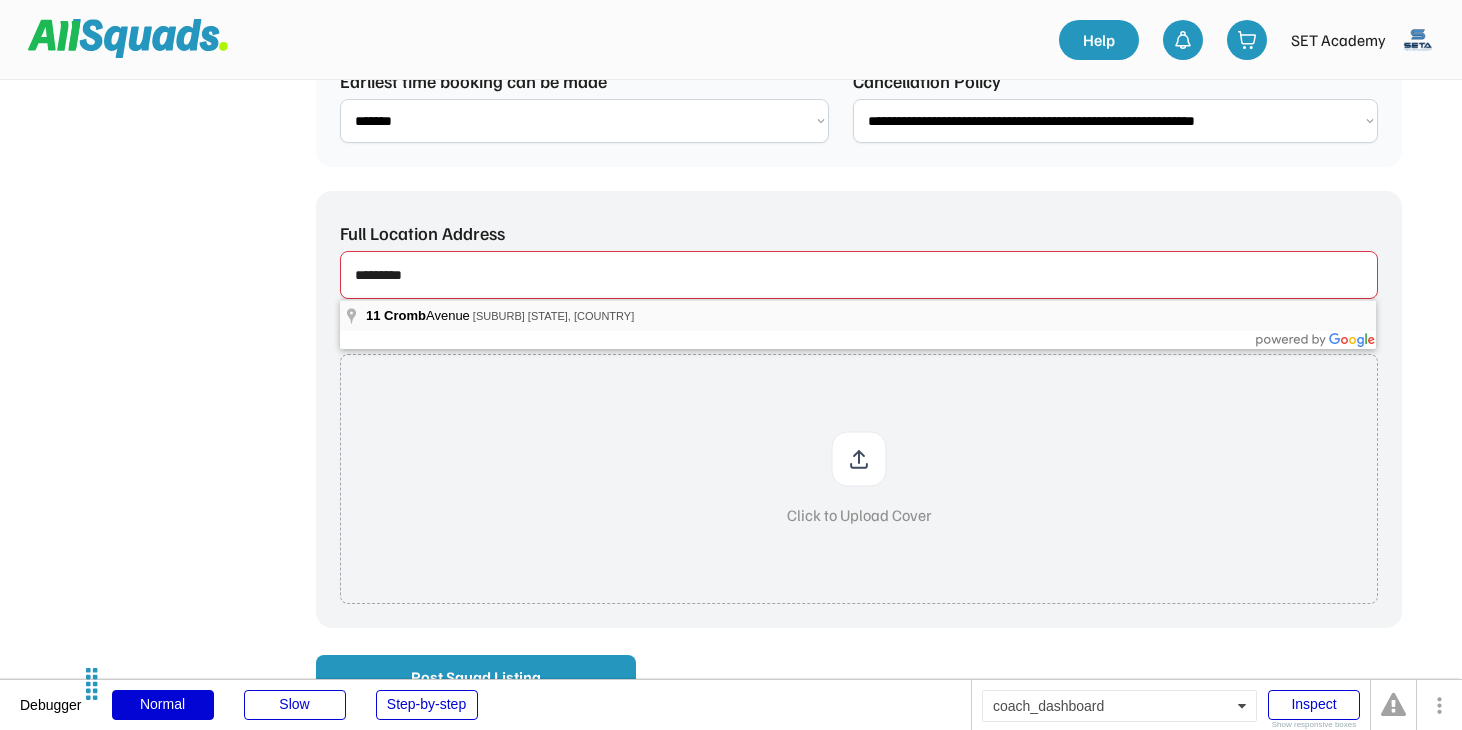 click on "[CITY] [STATE], [COUNTRY]" at bounding box center (553, 316) 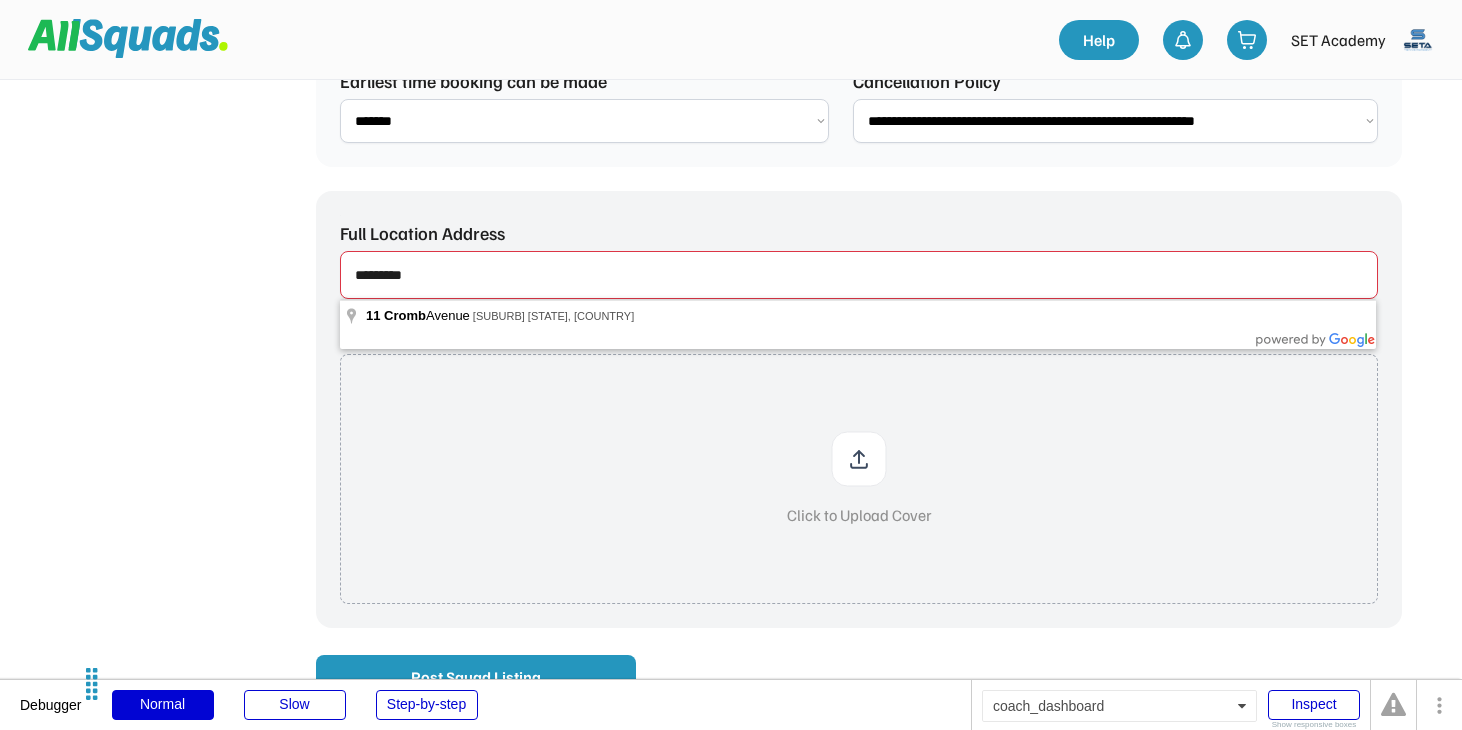 click at bounding box center [859, 275] 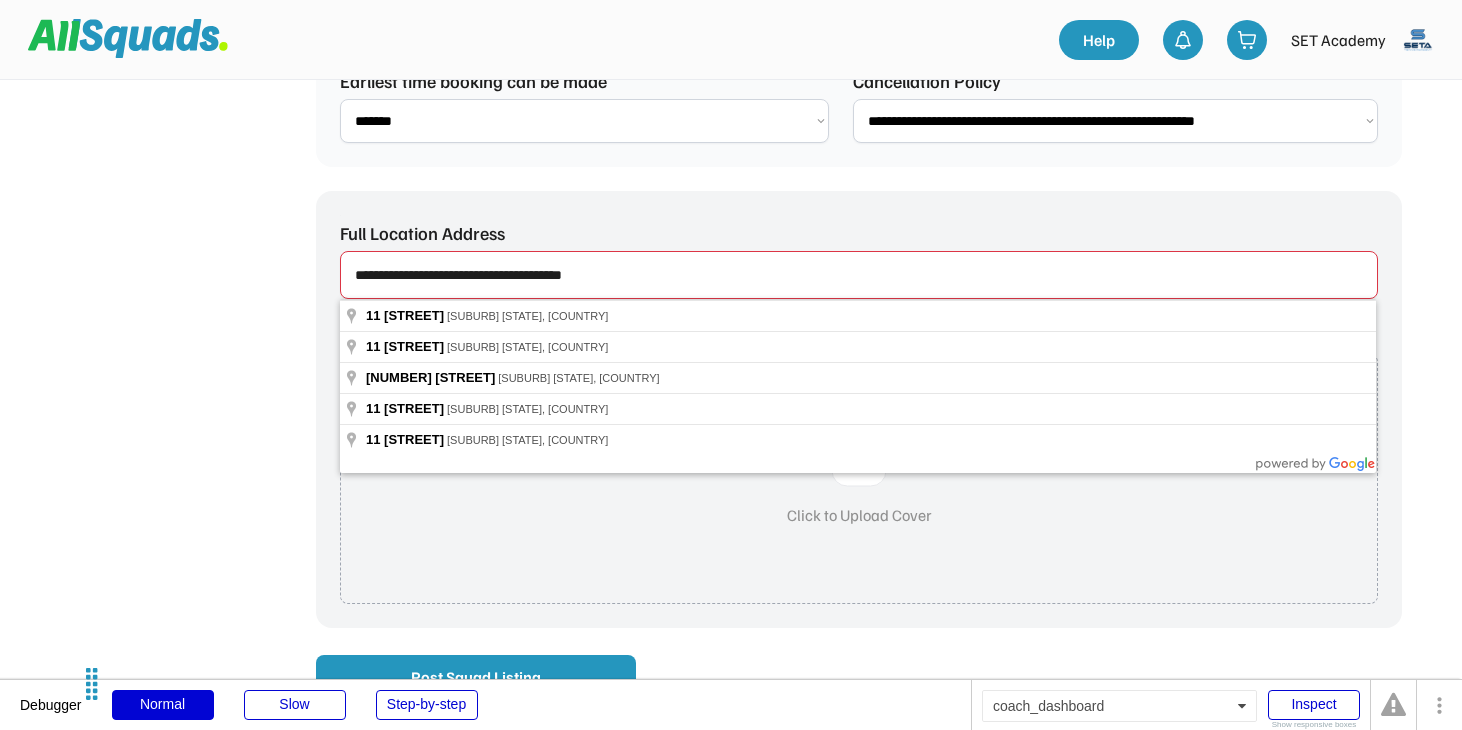 type on "**********" 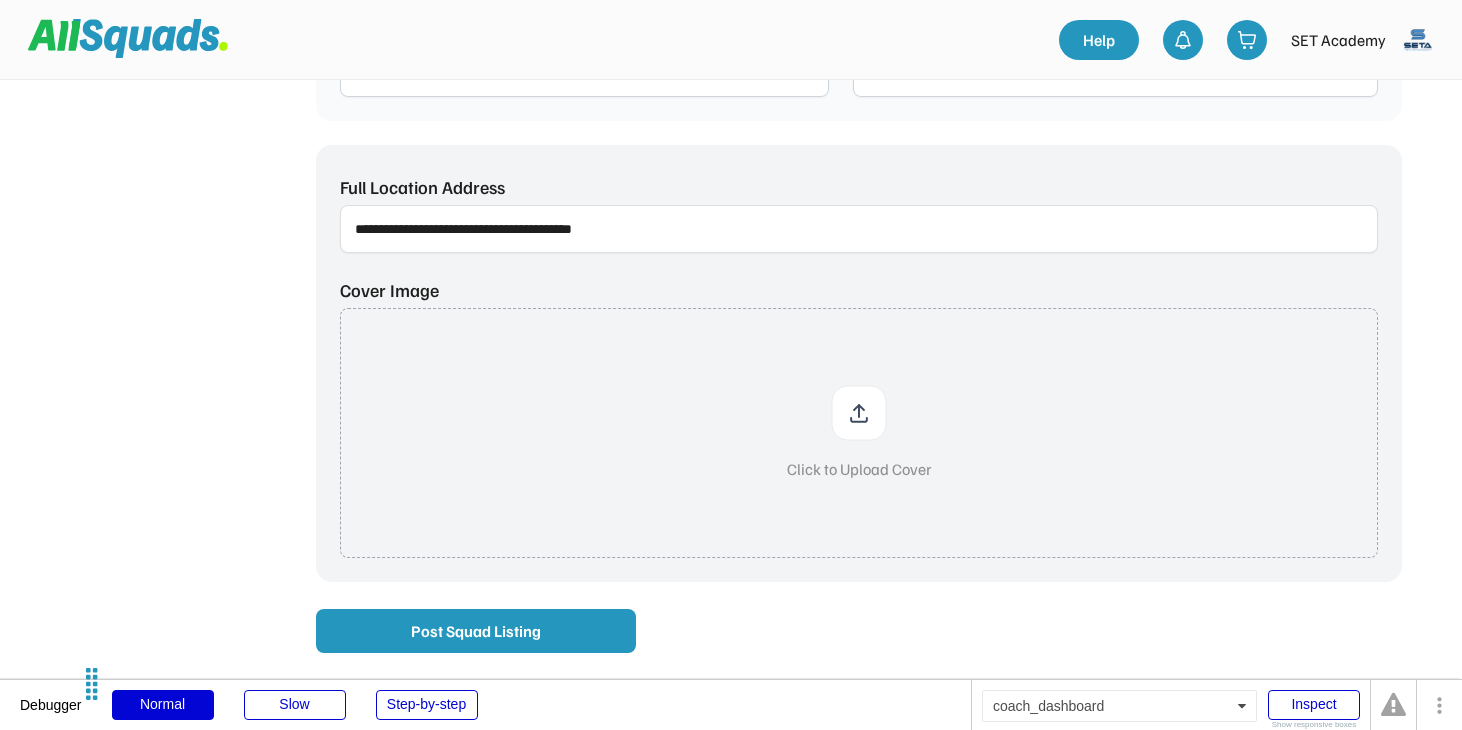 scroll, scrollTop: 1189, scrollLeft: 0, axis: vertical 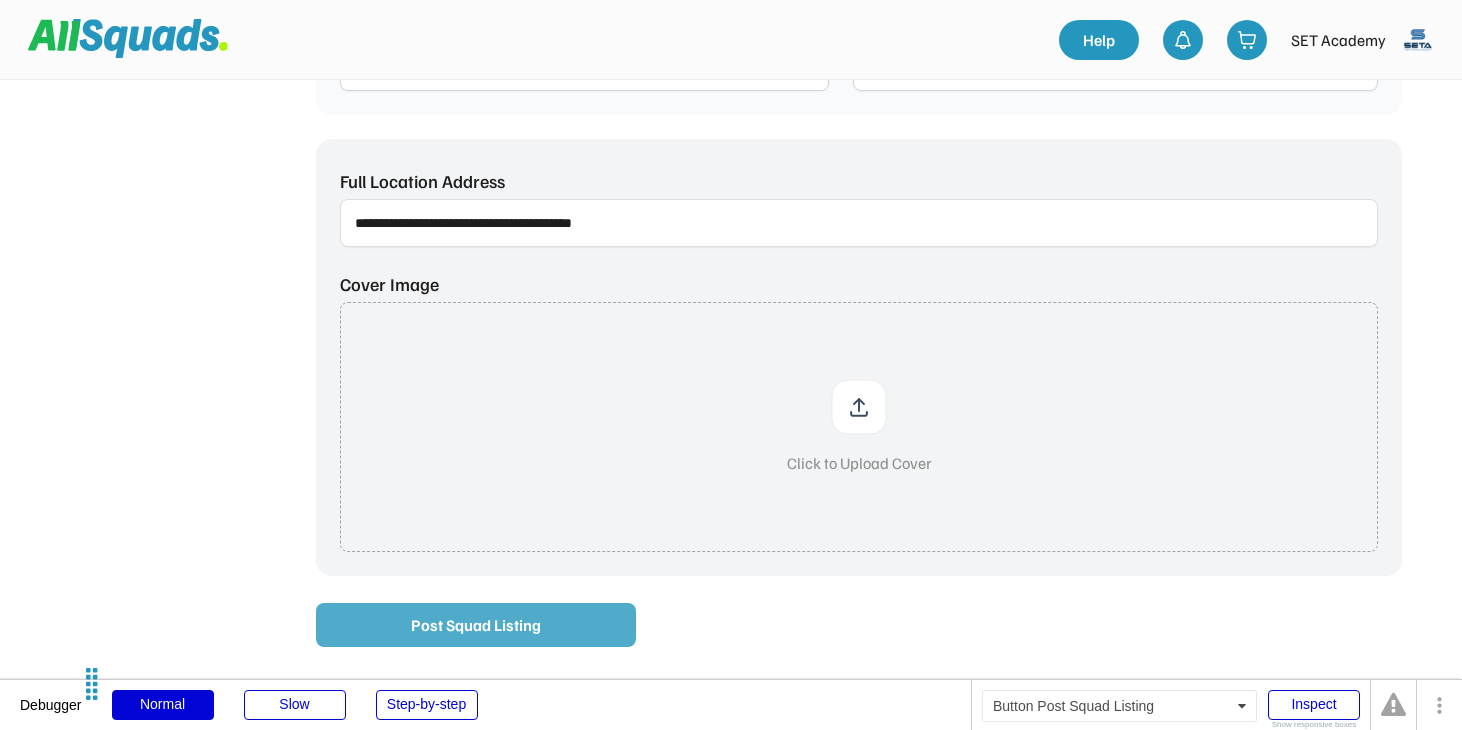 click on "Post Squad Listing" at bounding box center [476, 625] 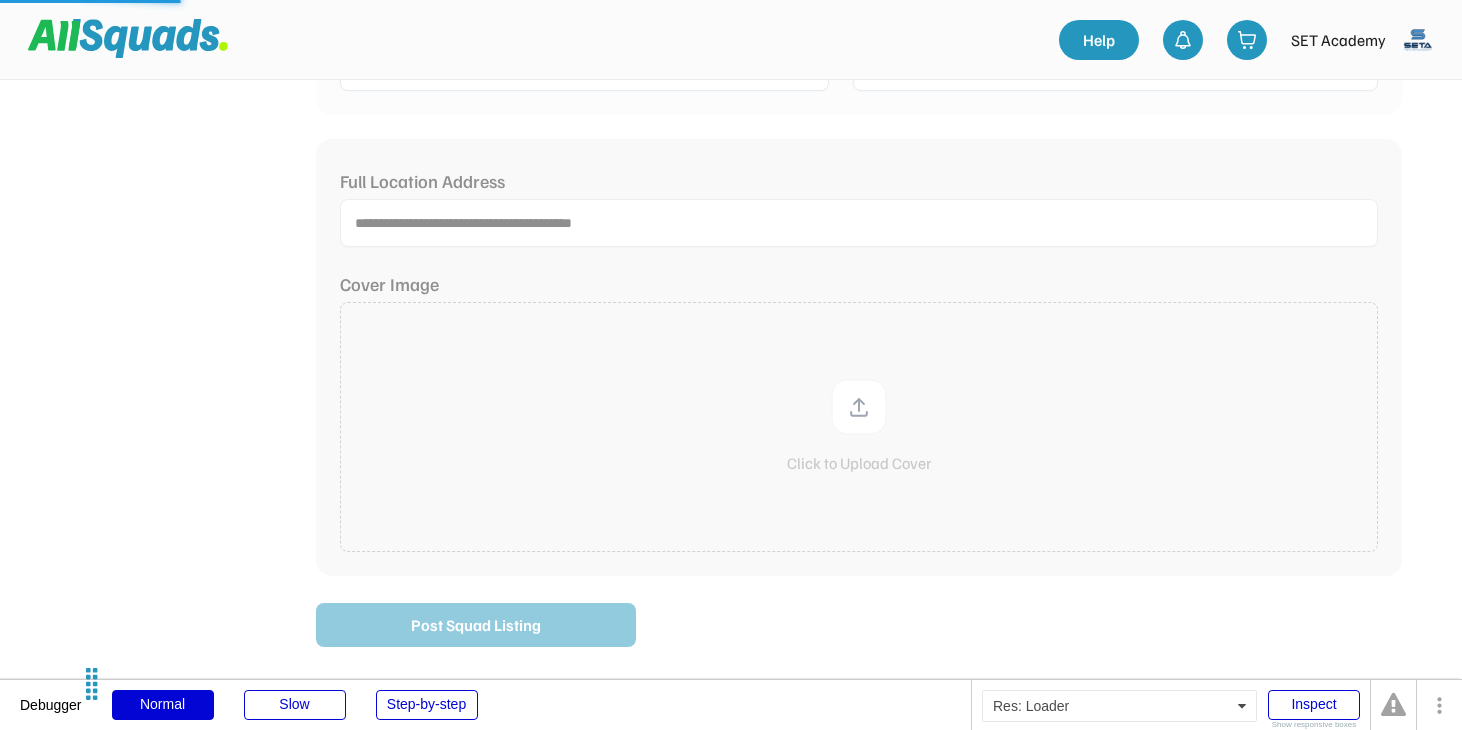 type 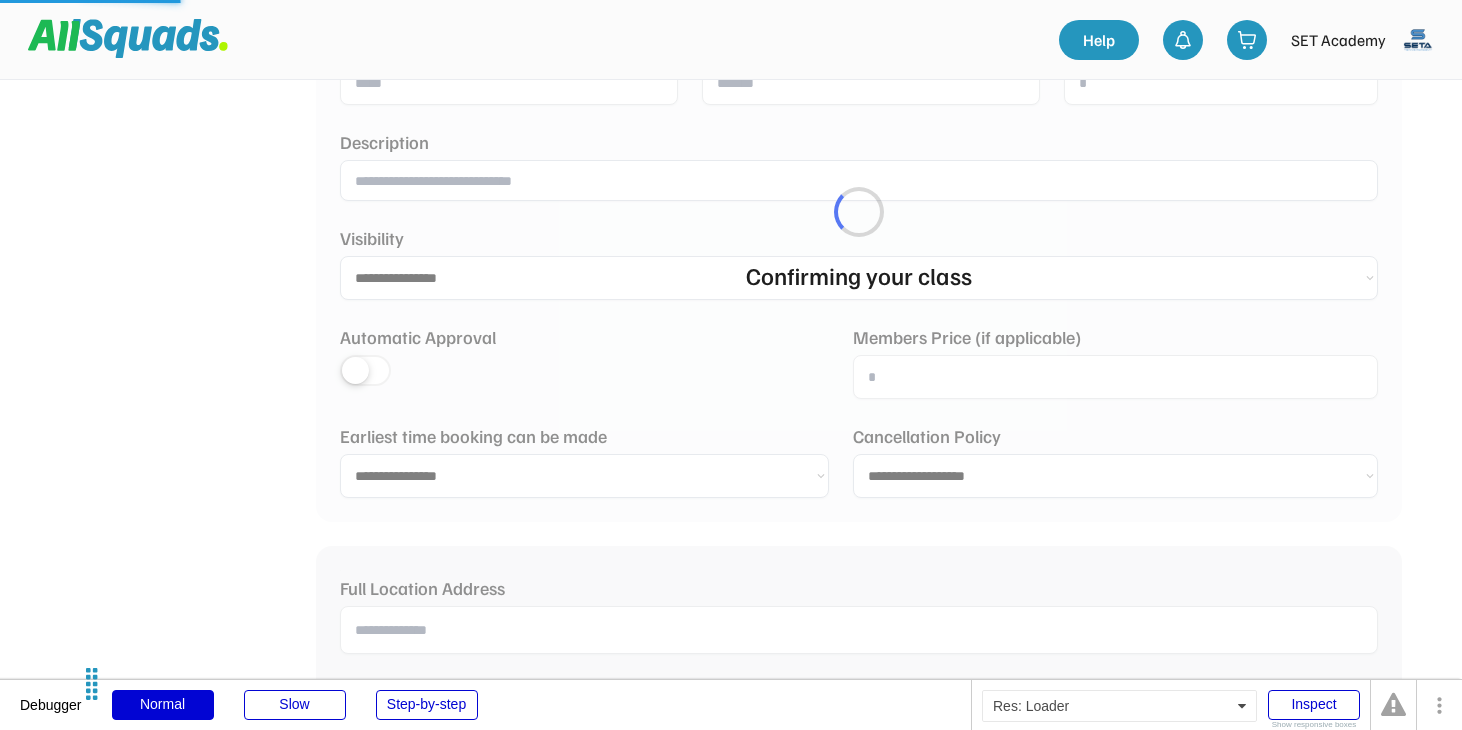 select 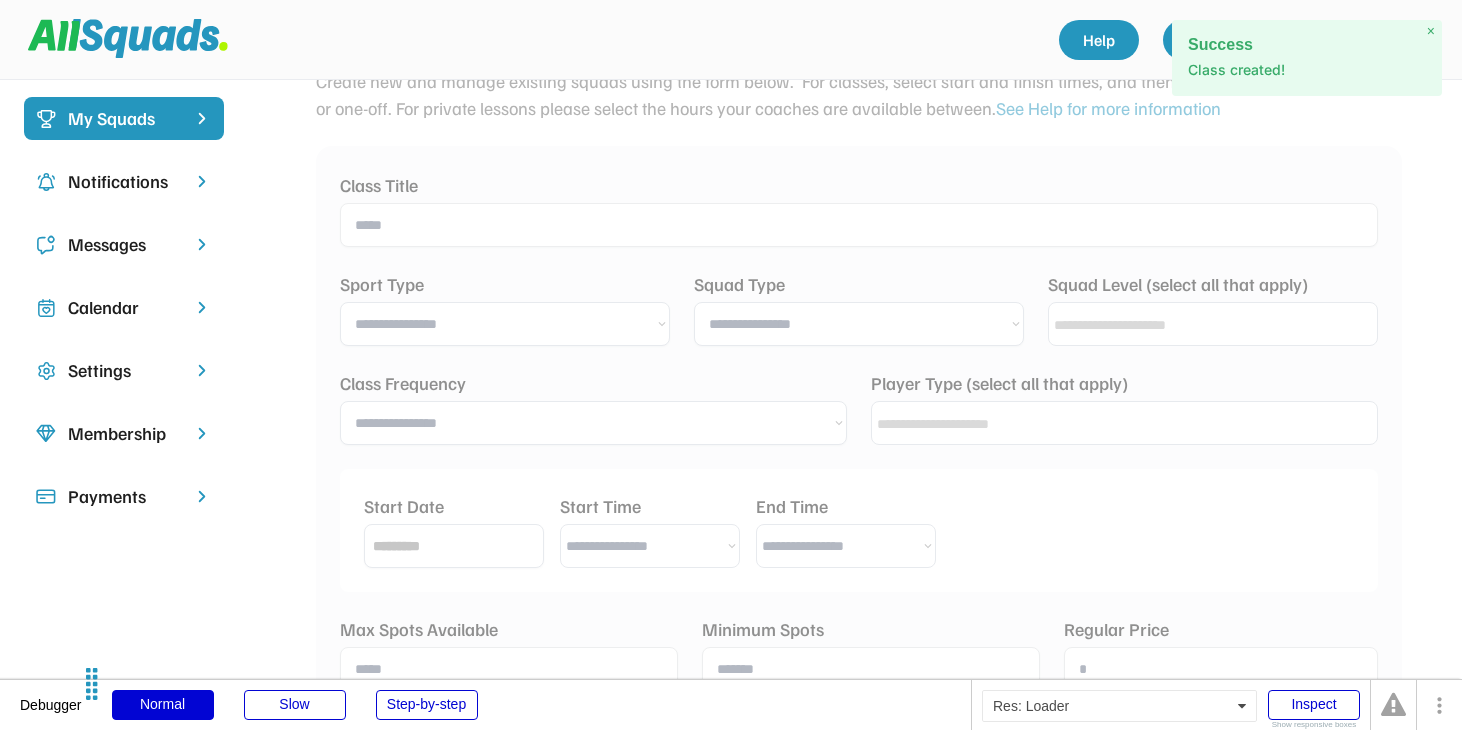 scroll, scrollTop: 820, scrollLeft: 0, axis: vertical 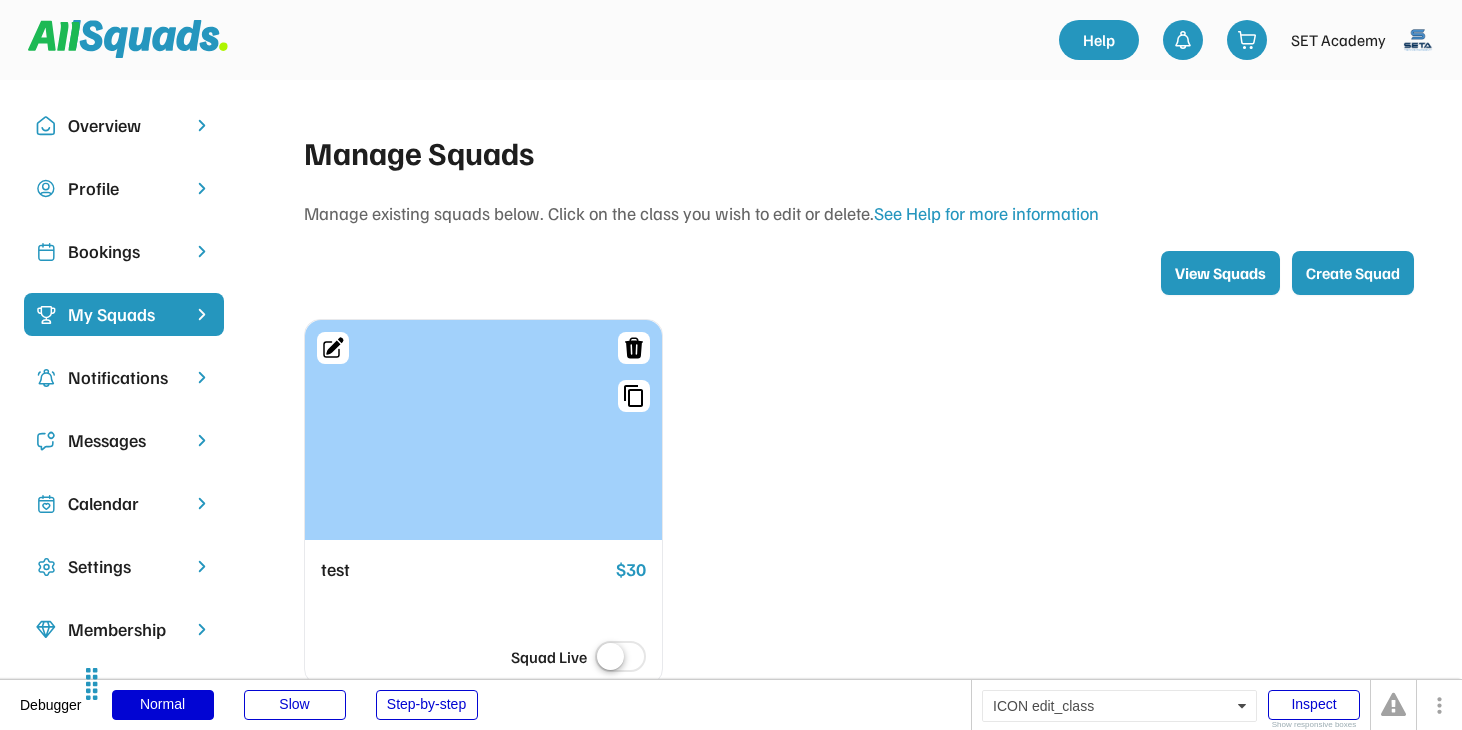 click 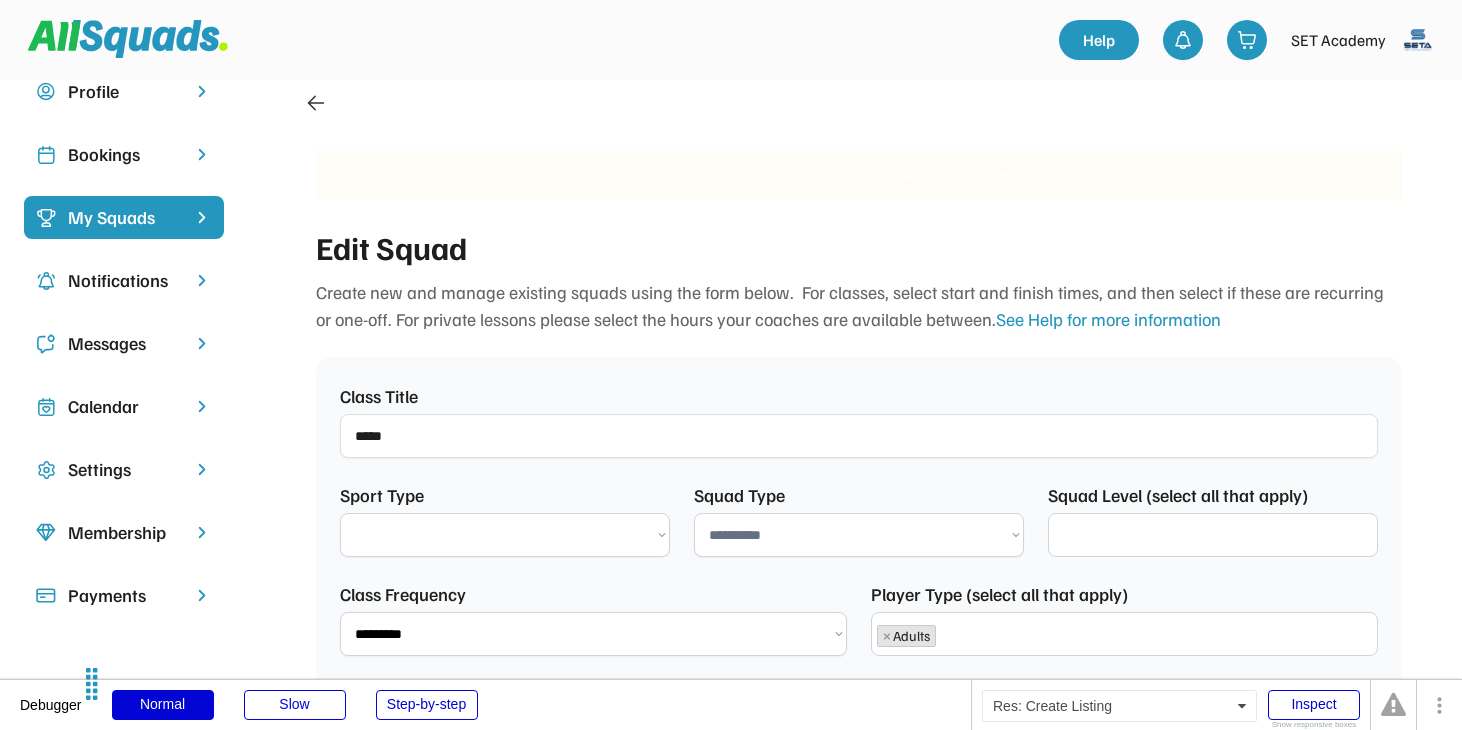 select 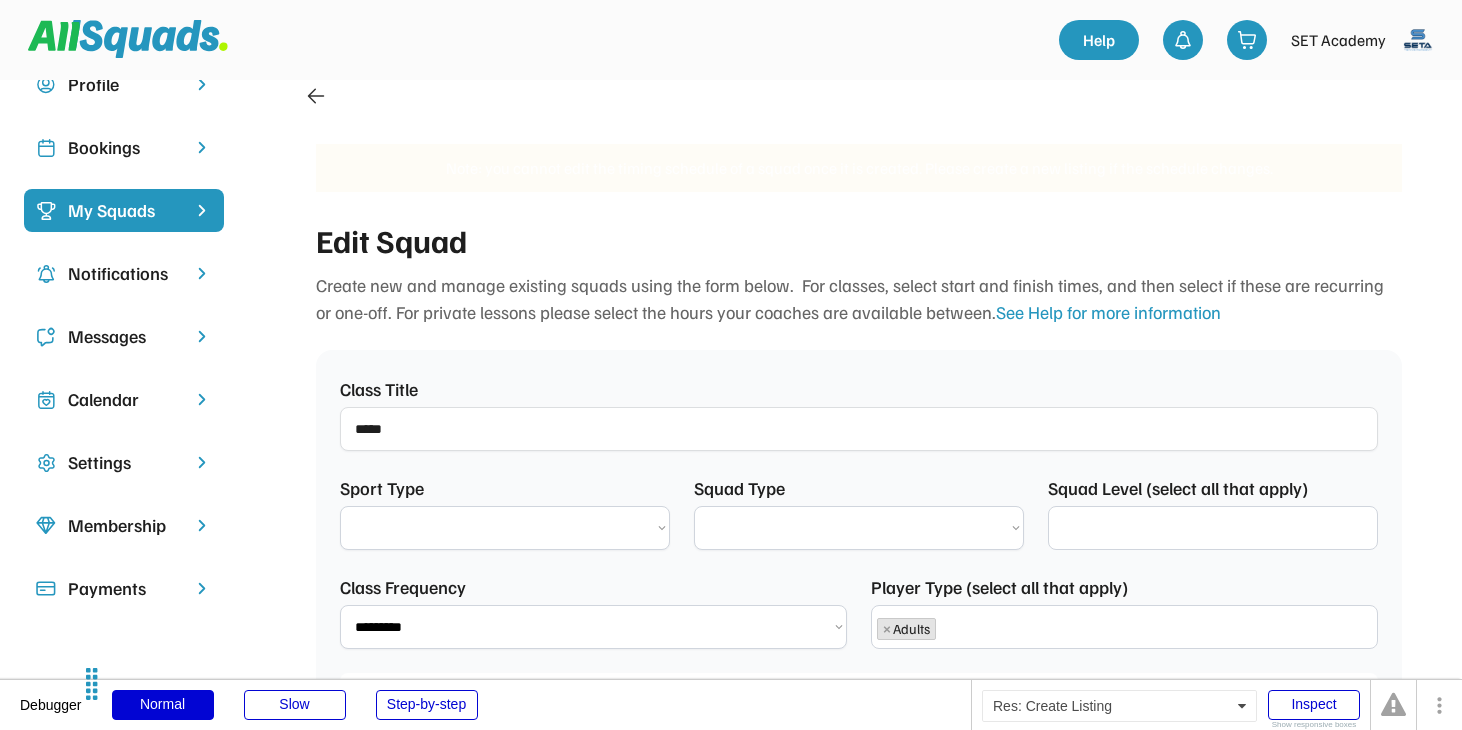 select on "********" 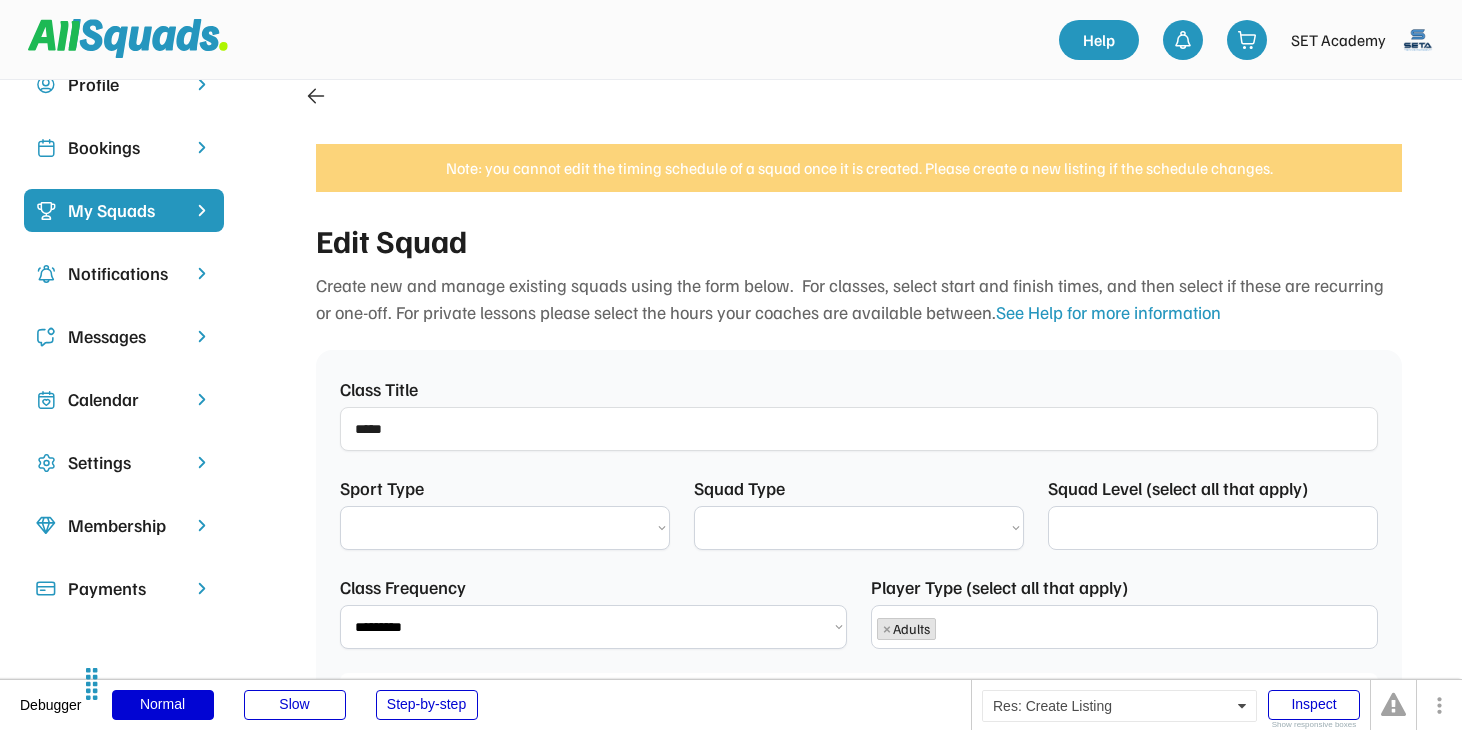 select on "**********" 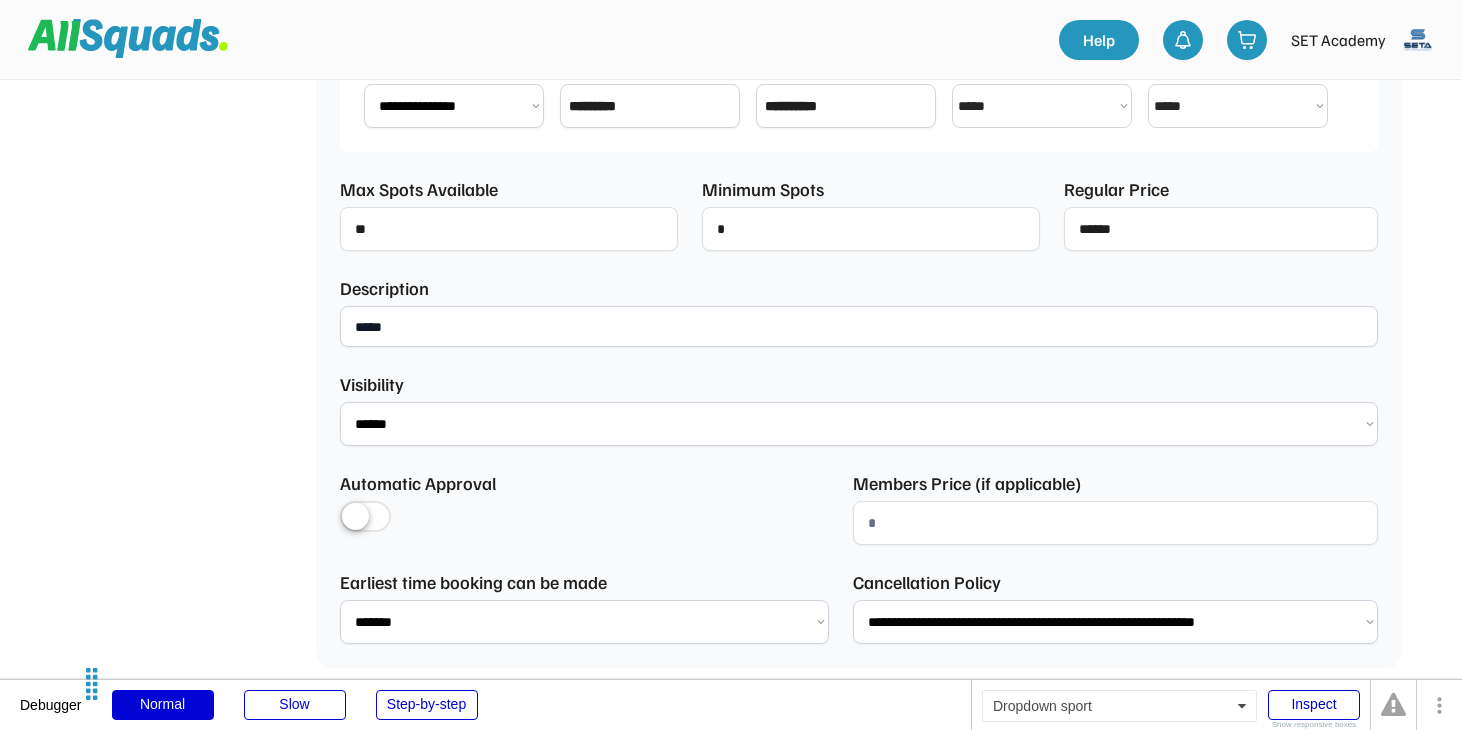 select on "**********" 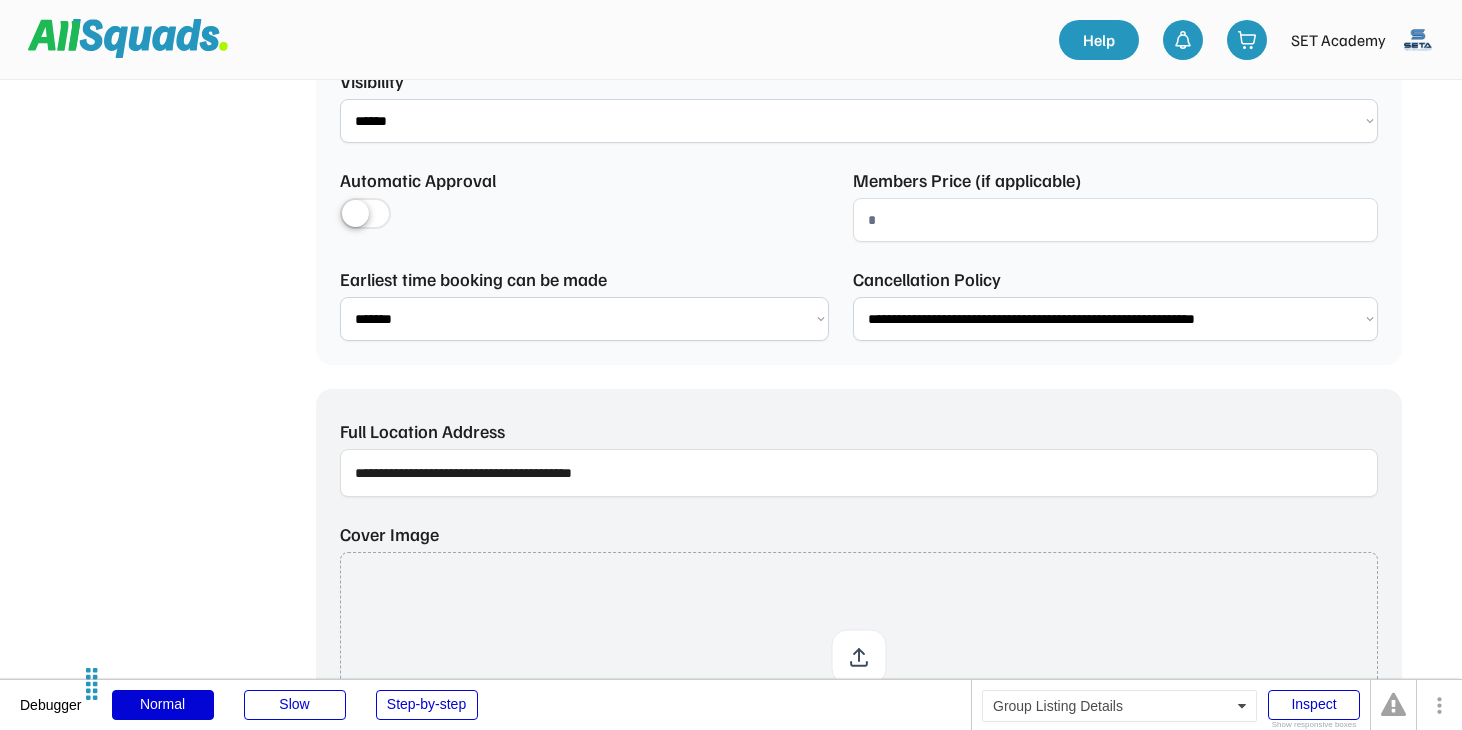 scroll, scrollTop: 1233, scrollLeft: 0, axis: vertical 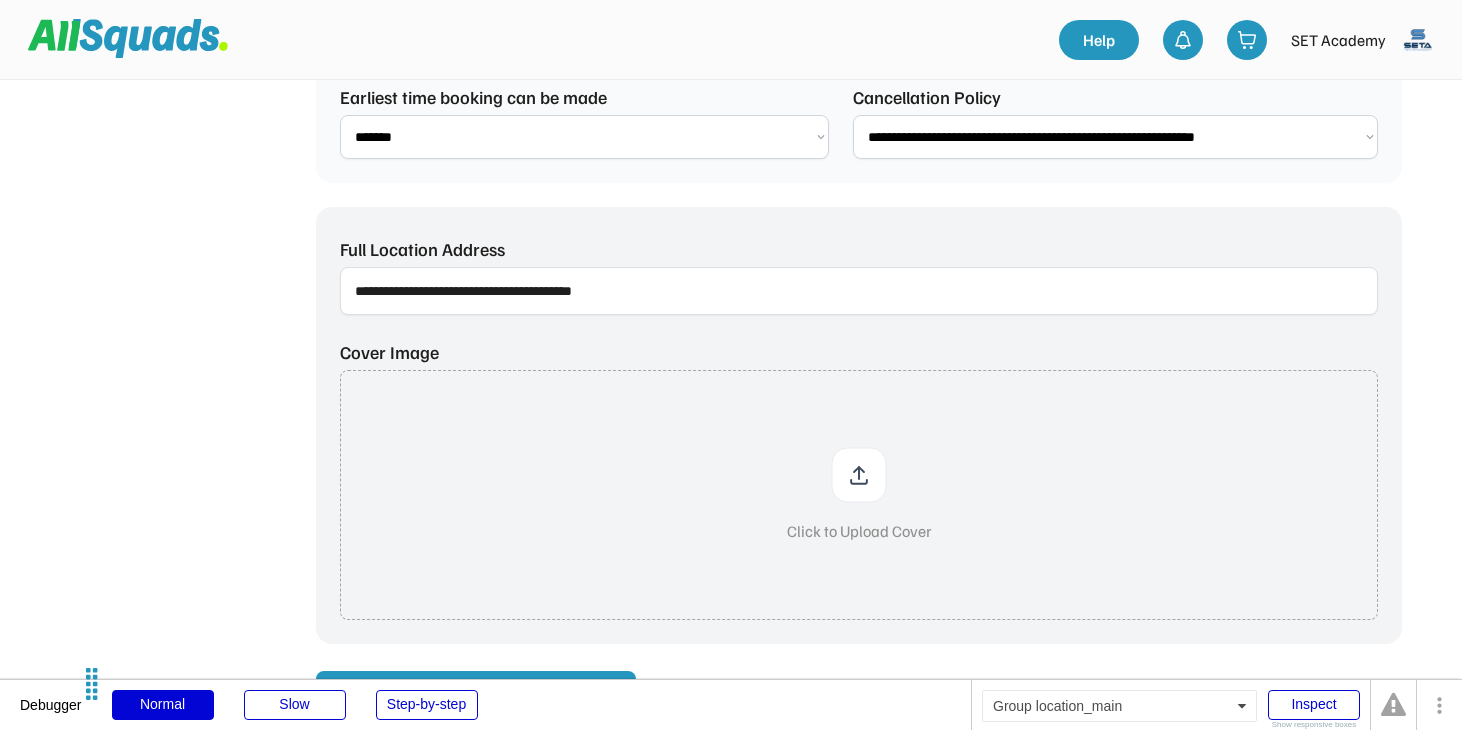select on "**********" 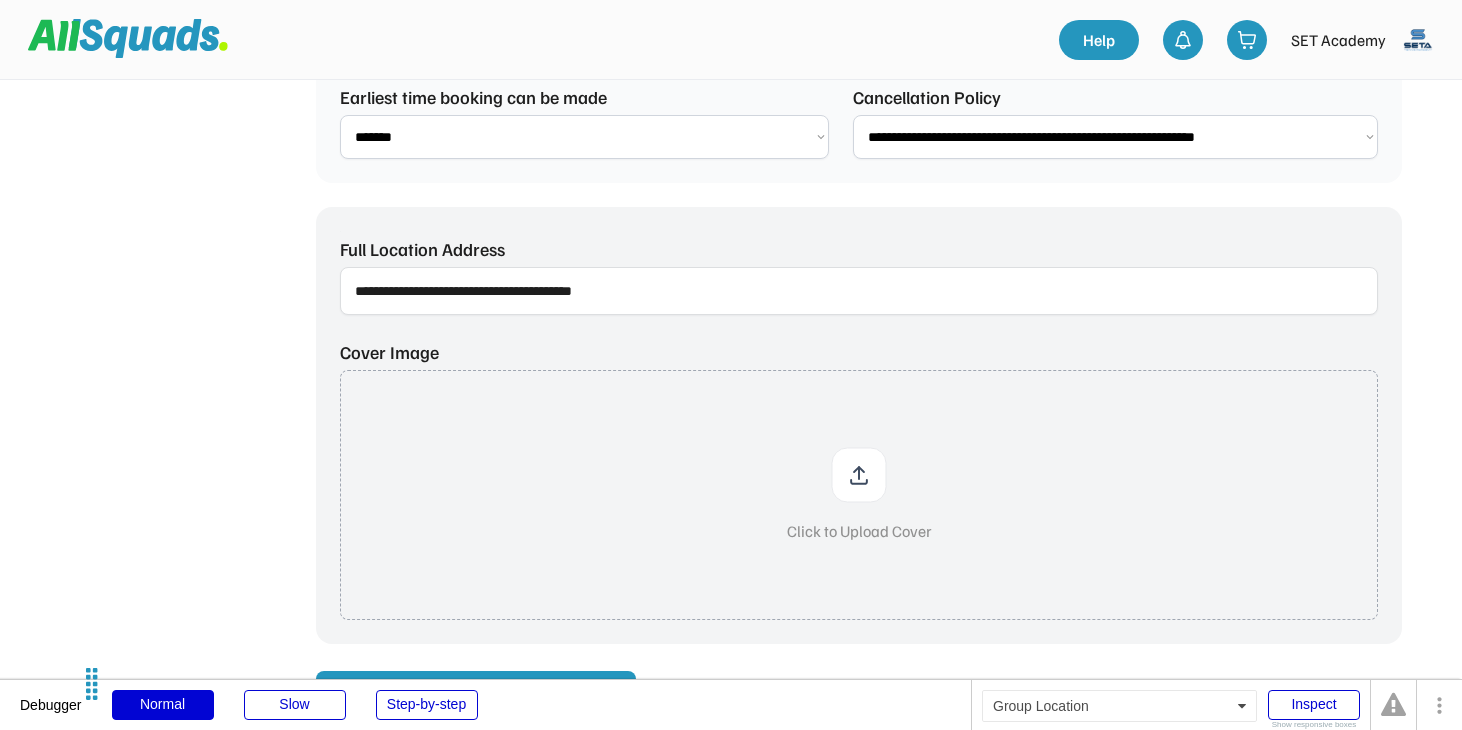 click at bounding box center [859, 291] 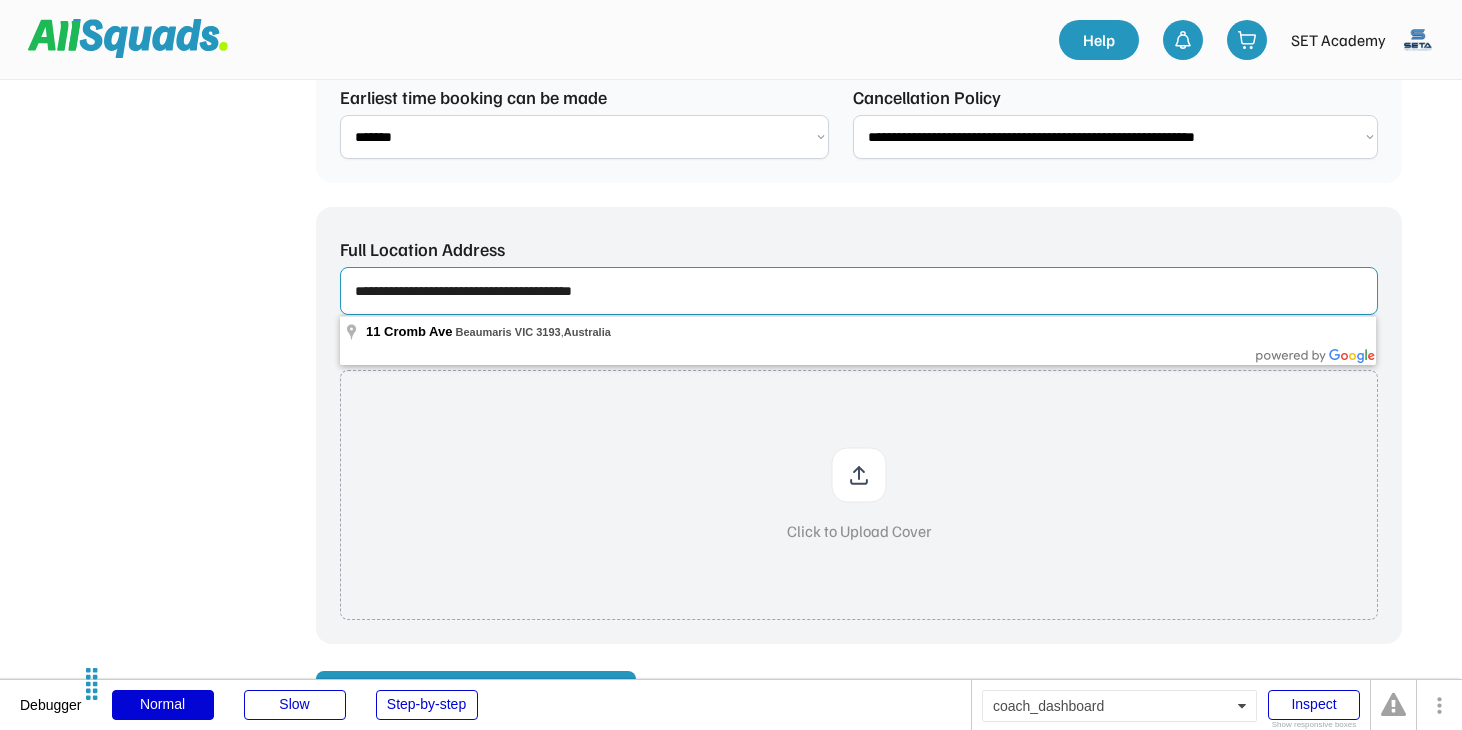 click at bounding box center (859, 291) 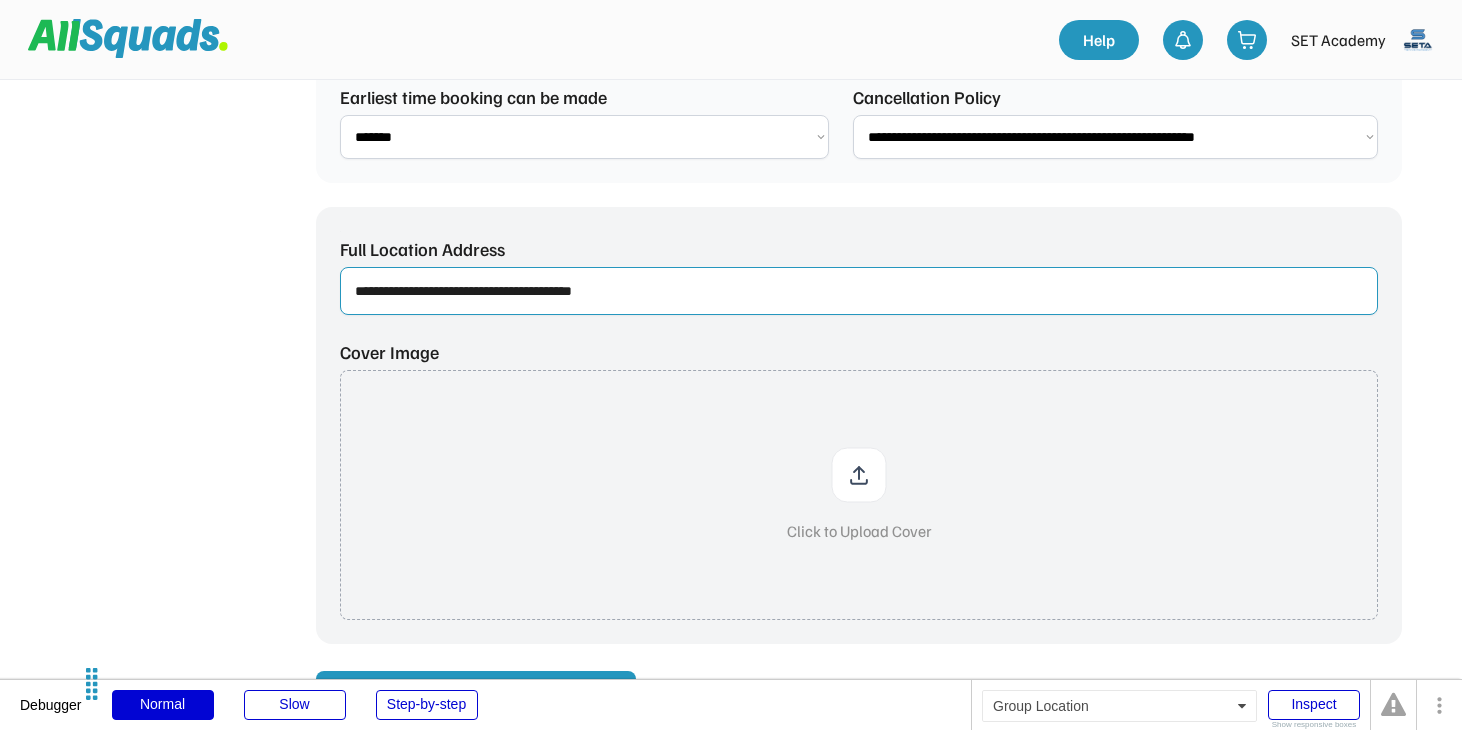drag, startPoint x: 656, startPoint y: 282, endPoint x: 252, endPoint y: 279, distance: 404.01114 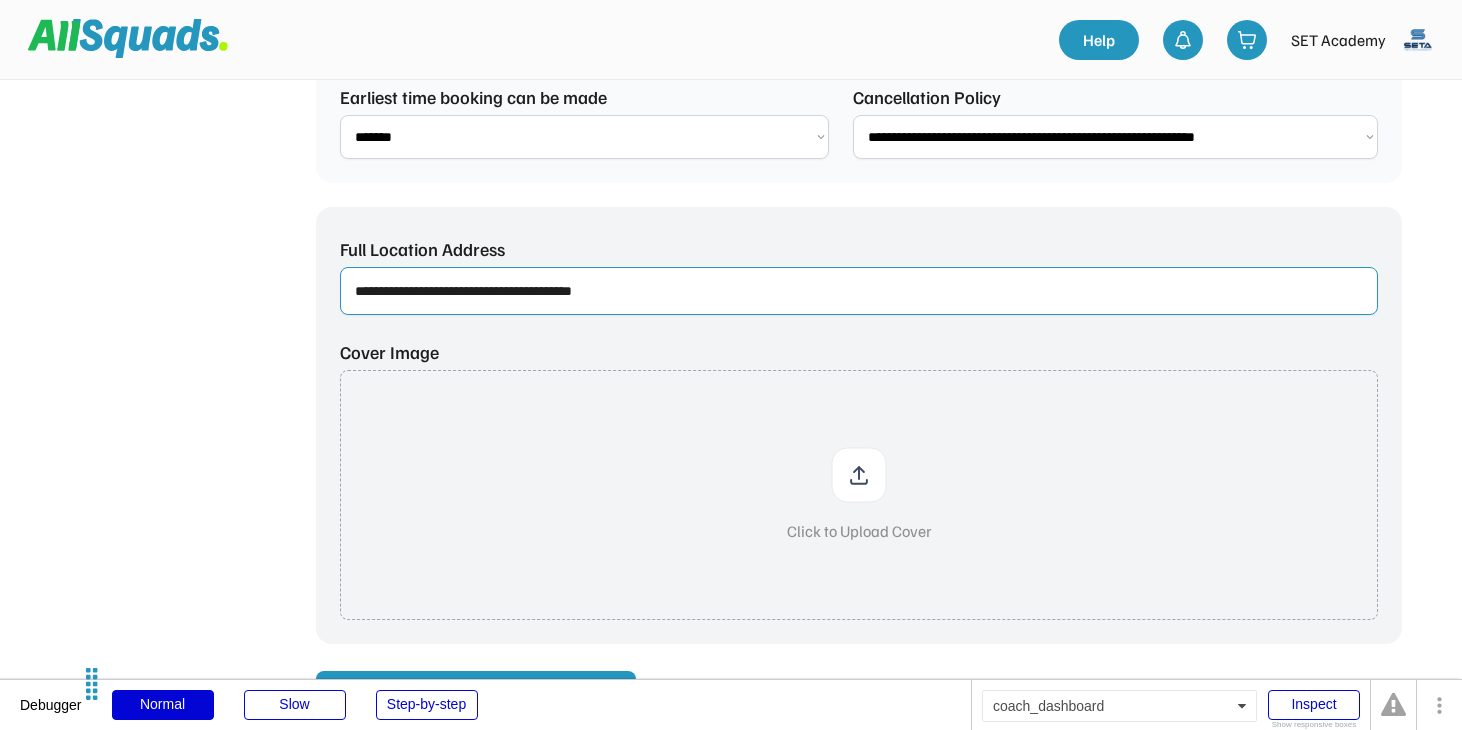drag, startPoint x: 639, startPoint y: 299, endPoint x: 269, endPoint y: 267, distance: 371.3812 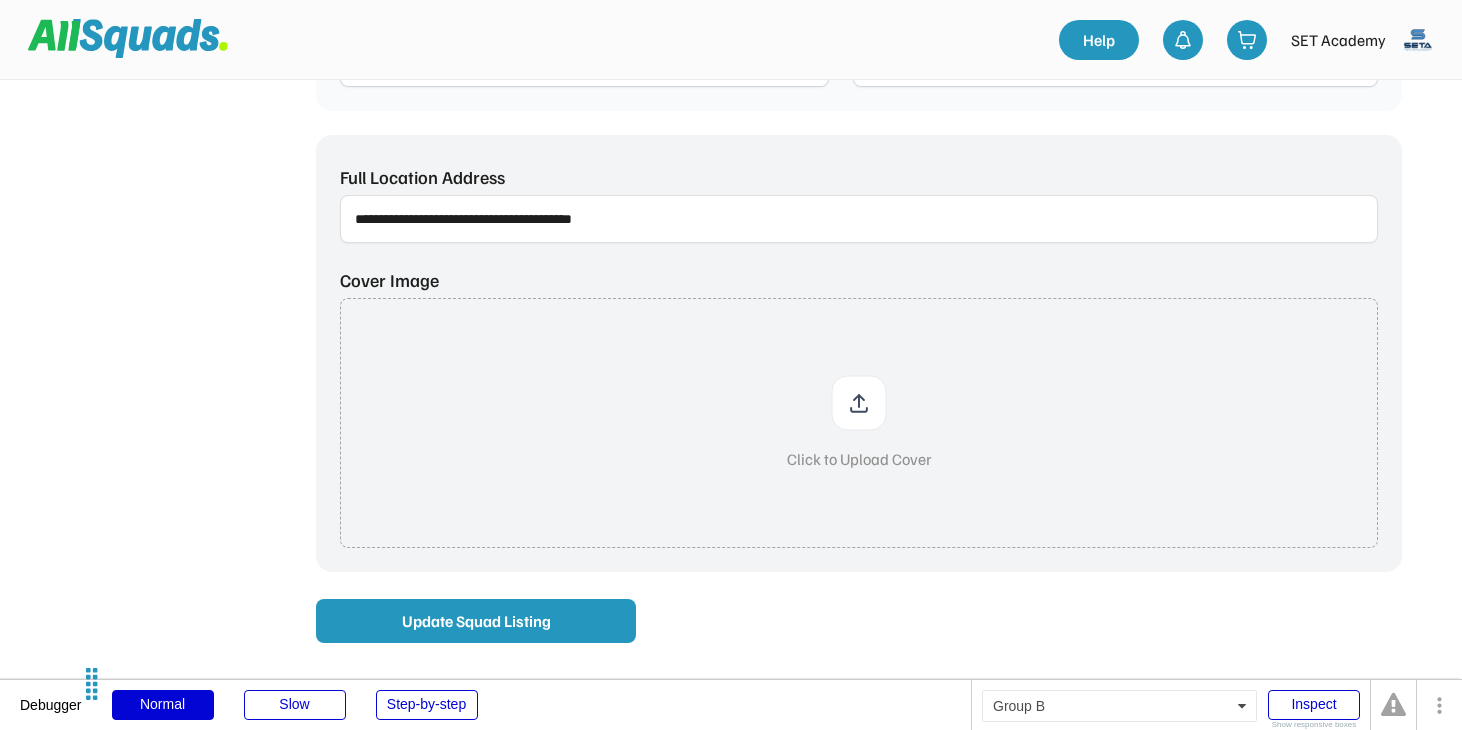 scroll, scrollTop: 1161, scrollLeft: 0, axis: vertical 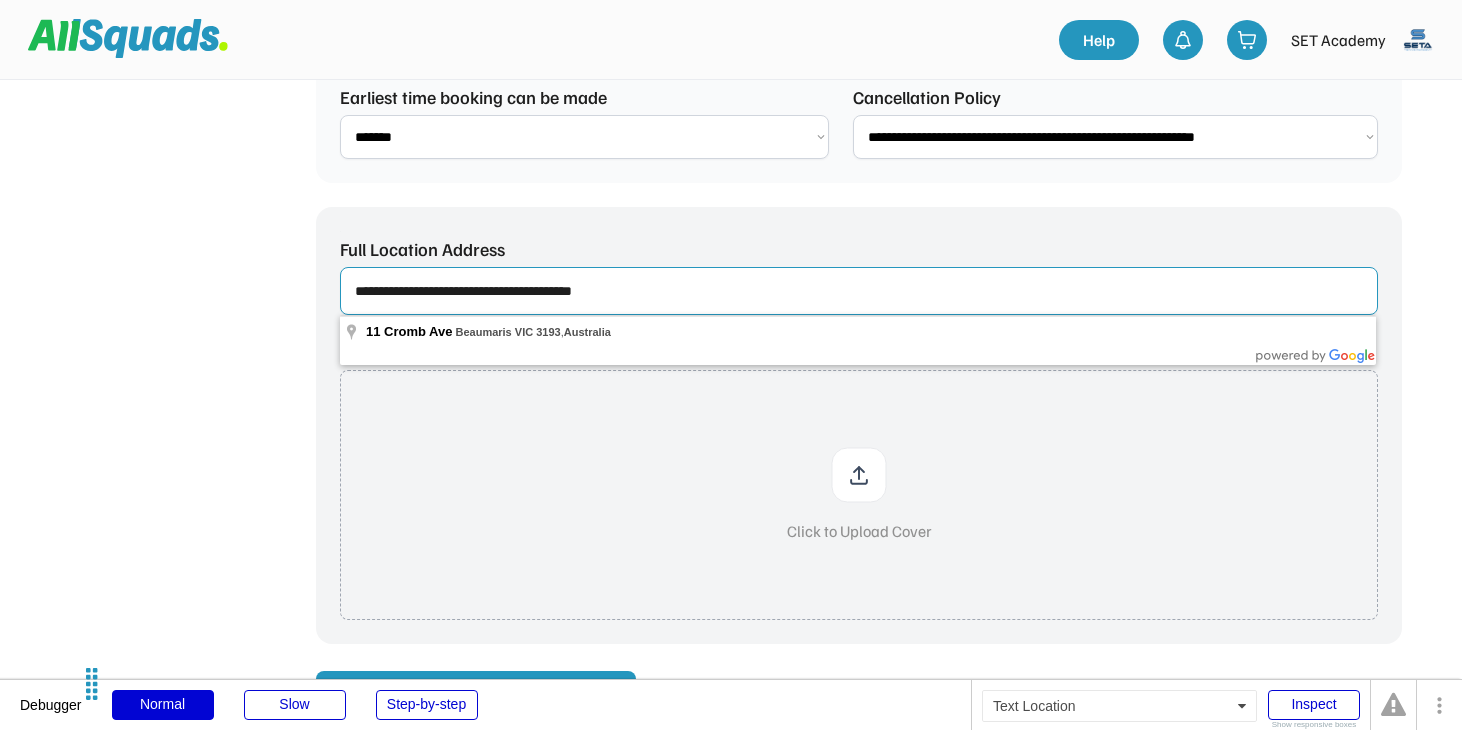 drag, startPoint x: 652, startPoint y: 290, endPoint x: 363, endPoint y: 244, distance: 292.638 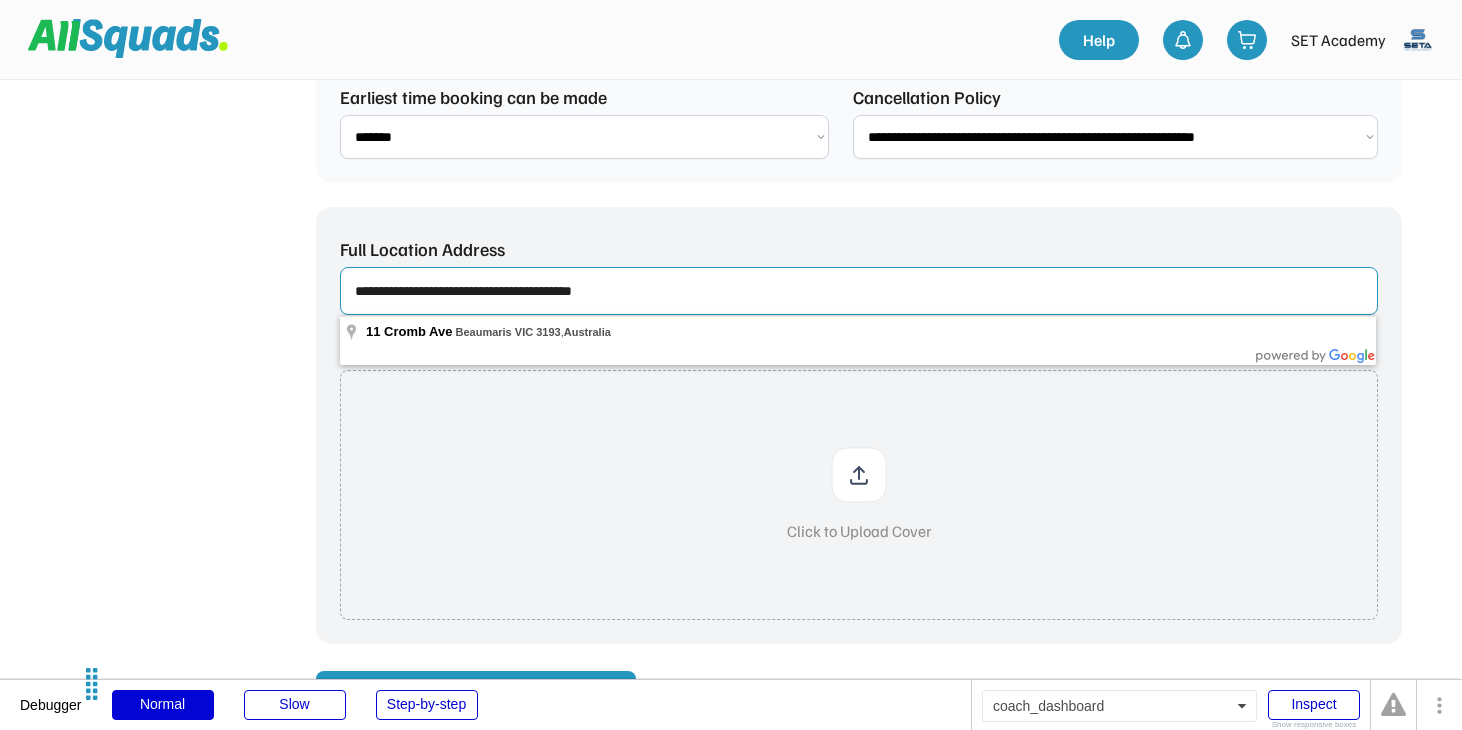 type on "*" 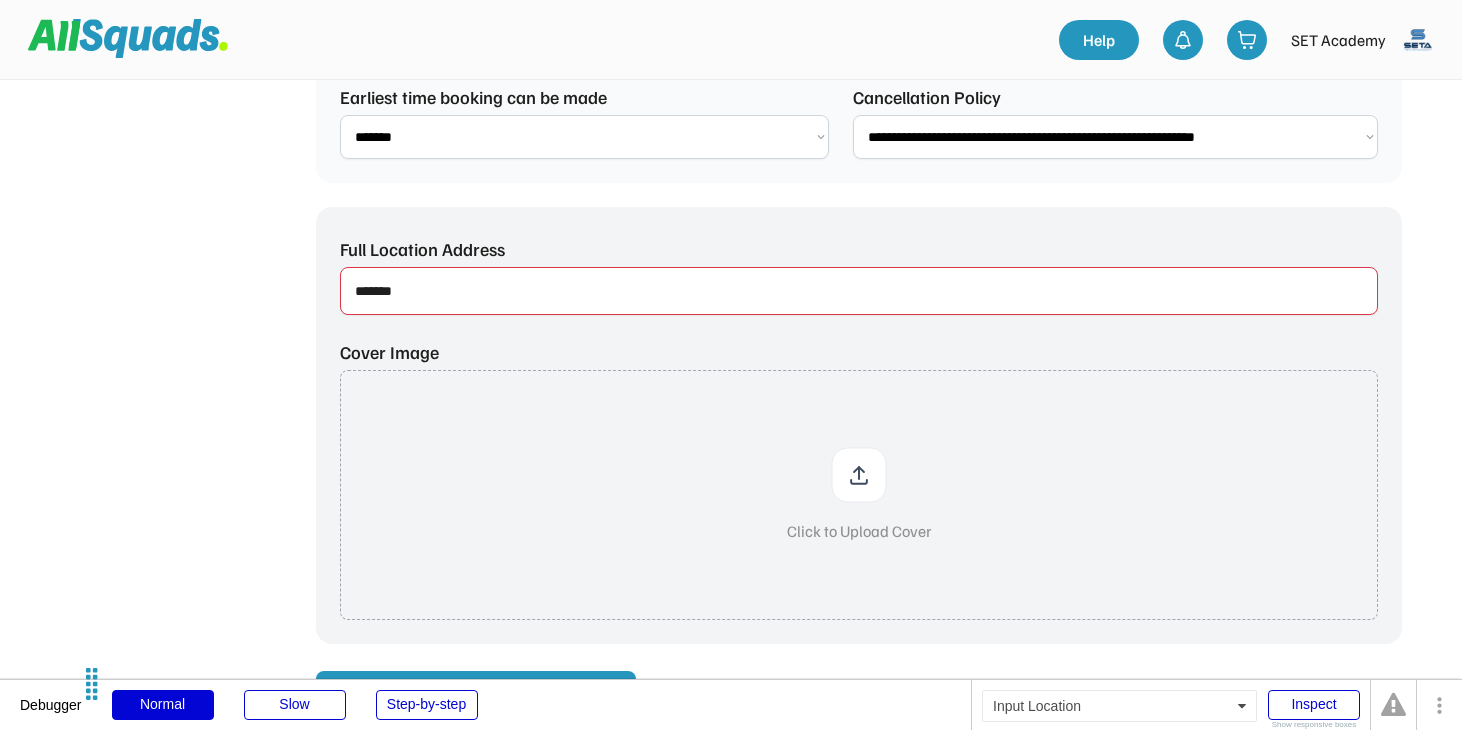 click at bounding box center [859, 291] 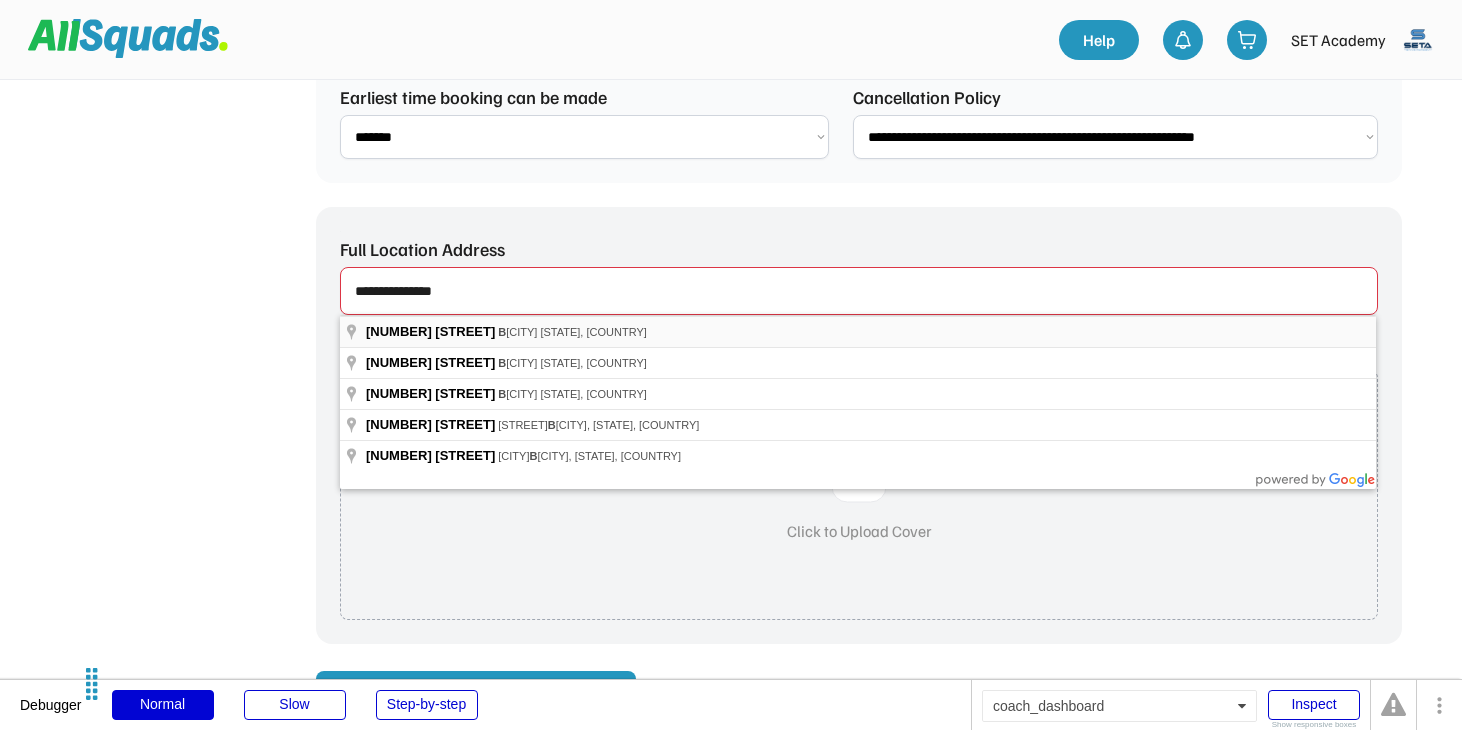 click on "66 Oak Street B eaumaris VIC, Australia" at bounding box center [858, 331] 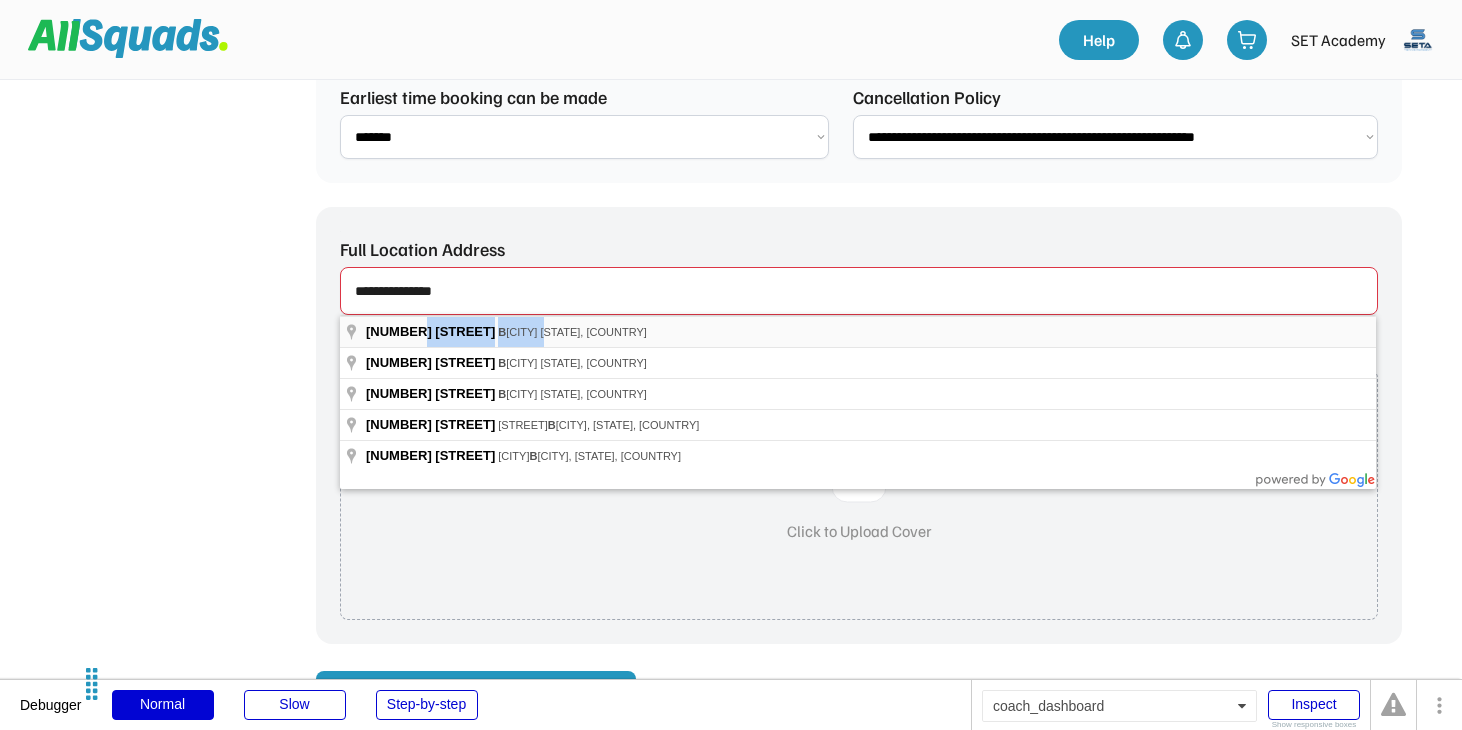 click on "B eaumaris VIC, Australia" at bounding box center (572, 332) 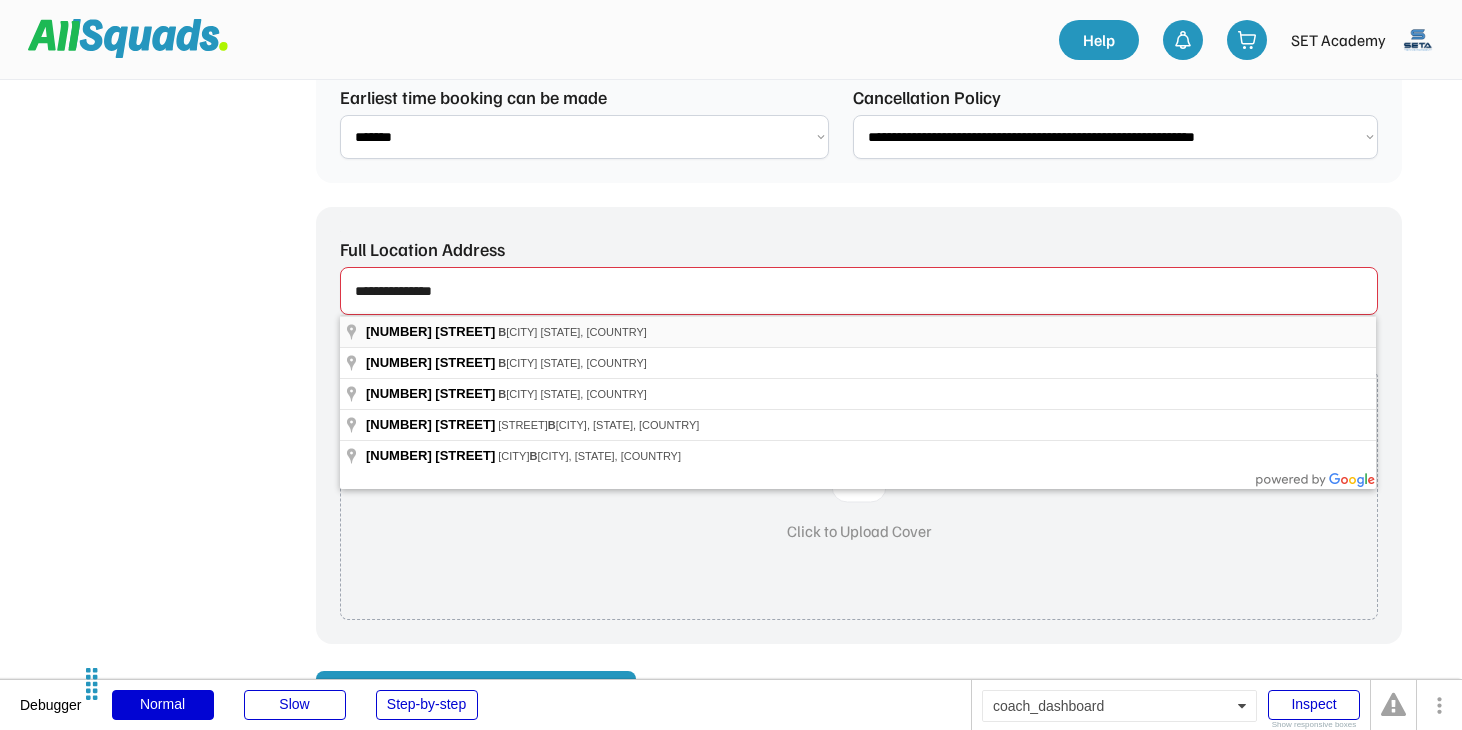 click on "B eaumaris VIC, Australia" at bounding box center [572, 332] 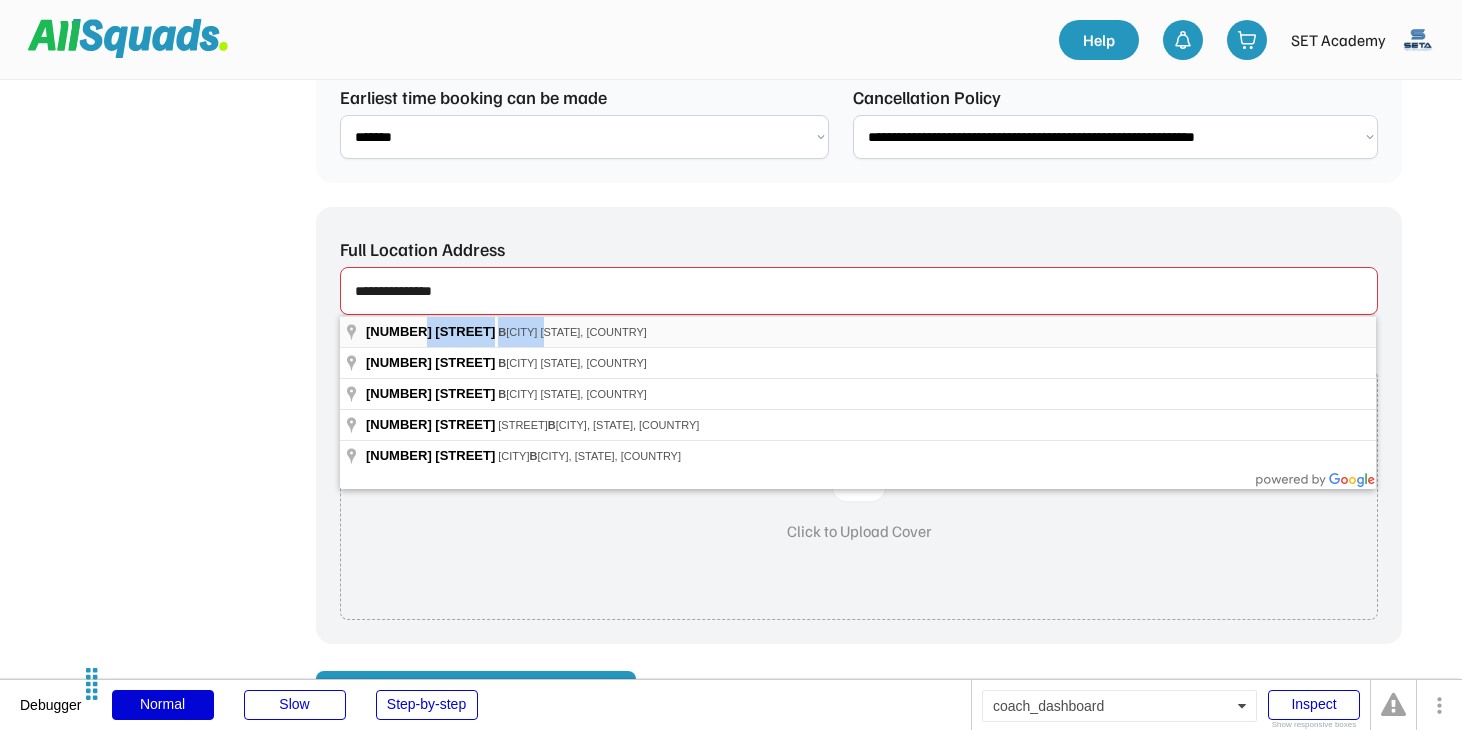 click on "B eaumaris VIC, Australia" at bounding box center (572, 332) 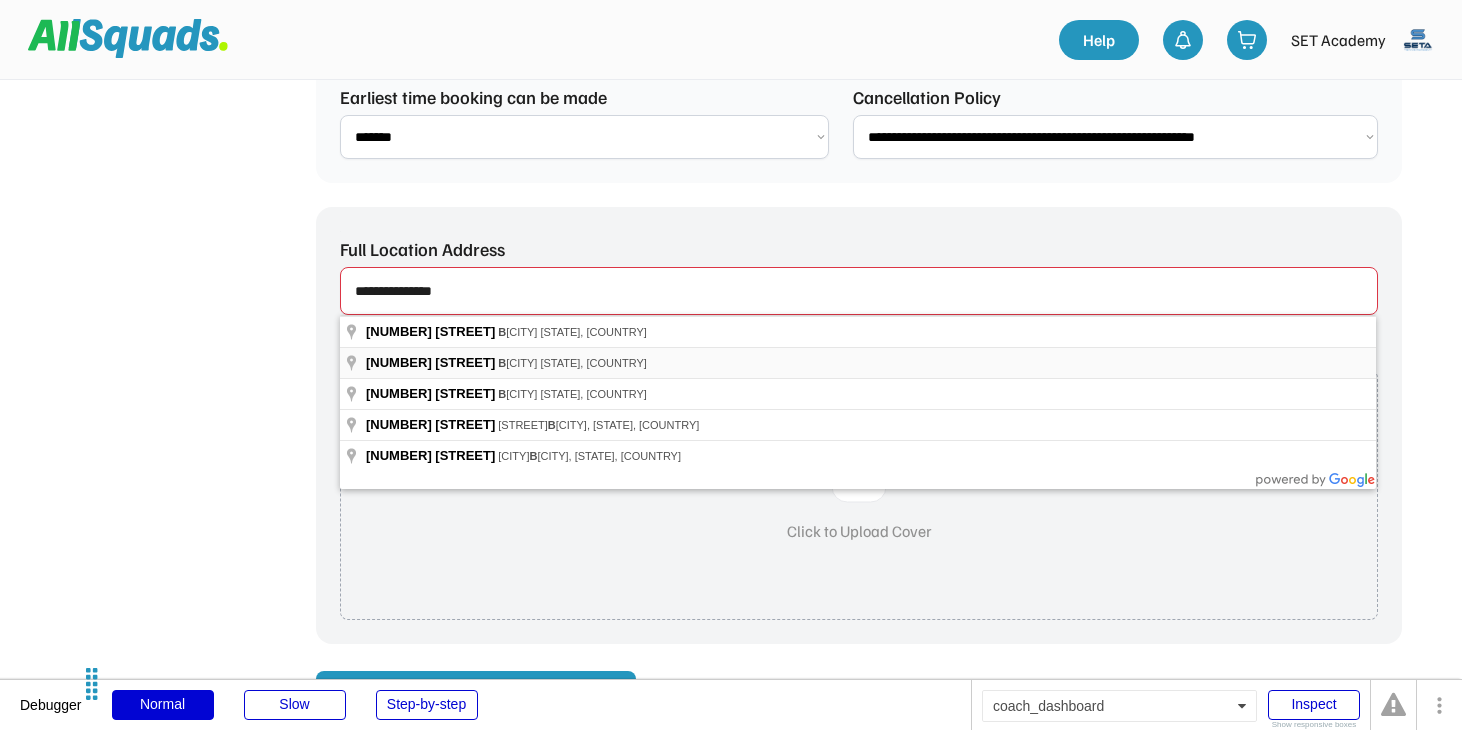 click on "B ellbird Park QLD, Australia" at bounding box center [572, 363] 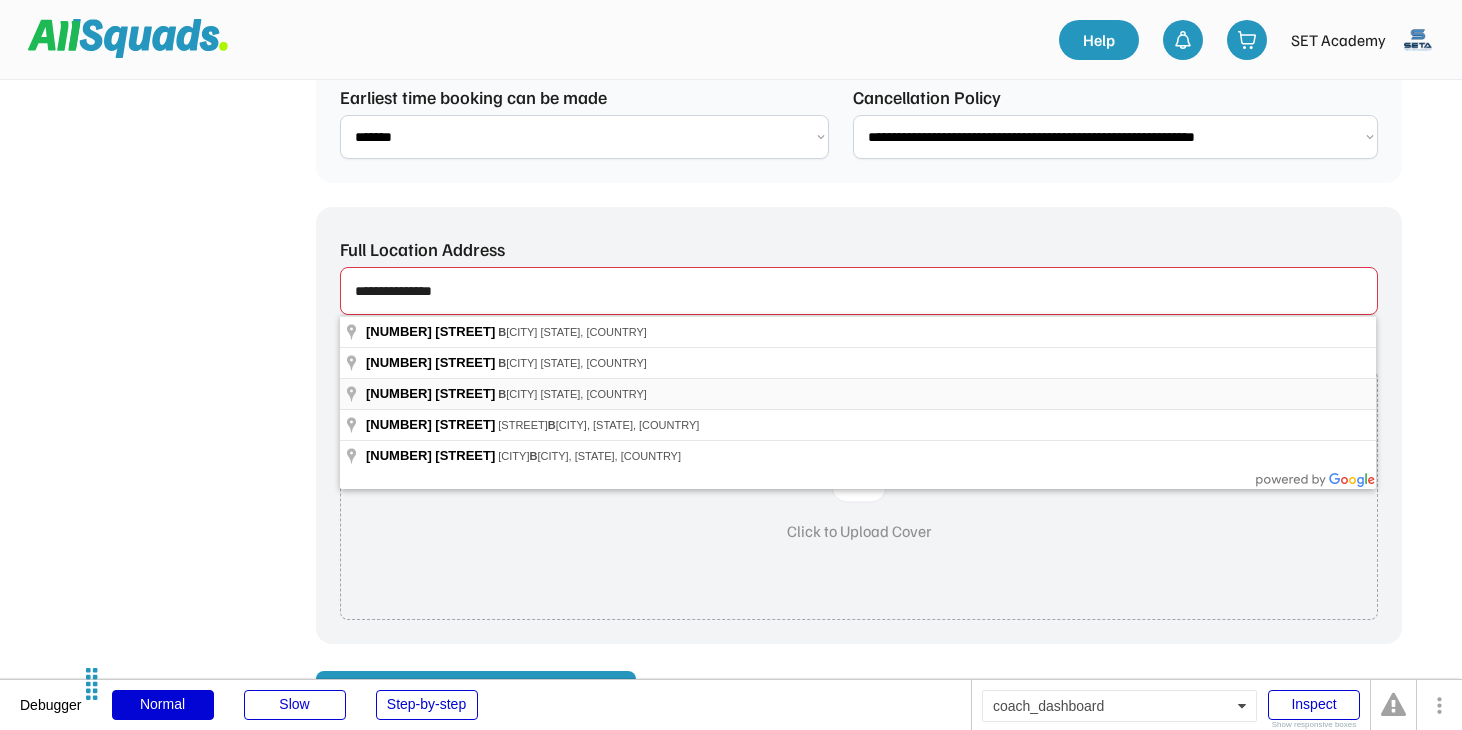 click on "B arcaldine QLD, Australia" at bounding box center (572, 394) 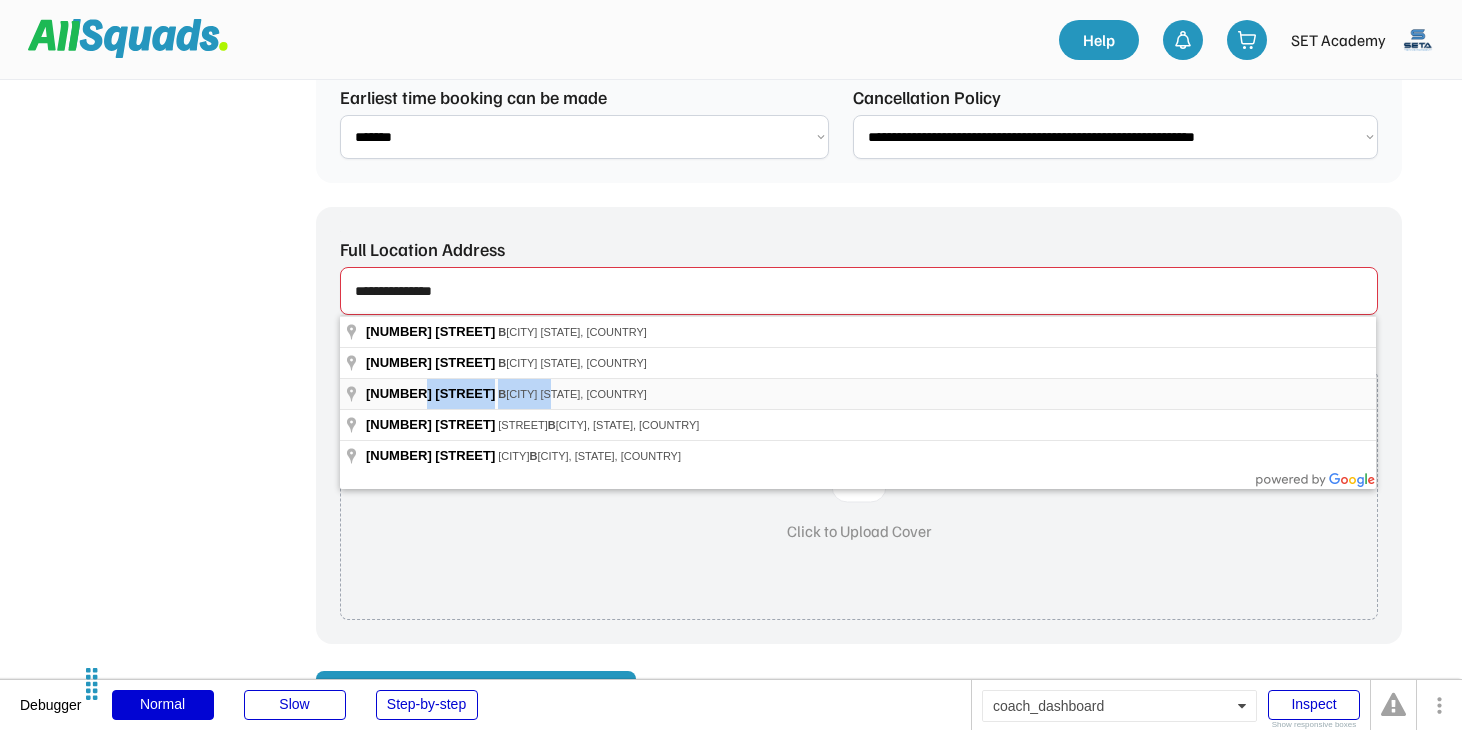 click on "B arcaldine QLD, Australia" at bounding box center [572, 394] 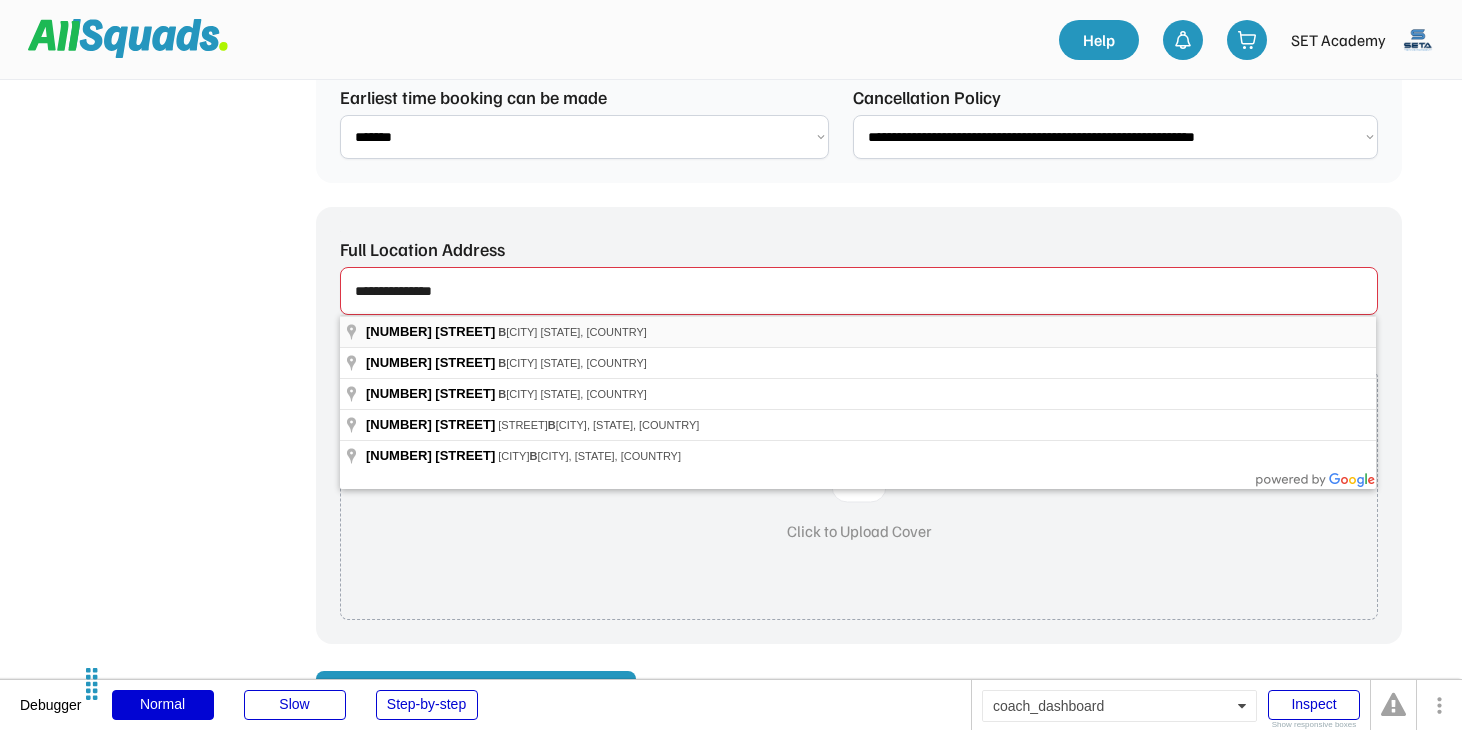 click on "66 Oak Street B eaumaris VIC, Australia" at bounding box center (858, 331) 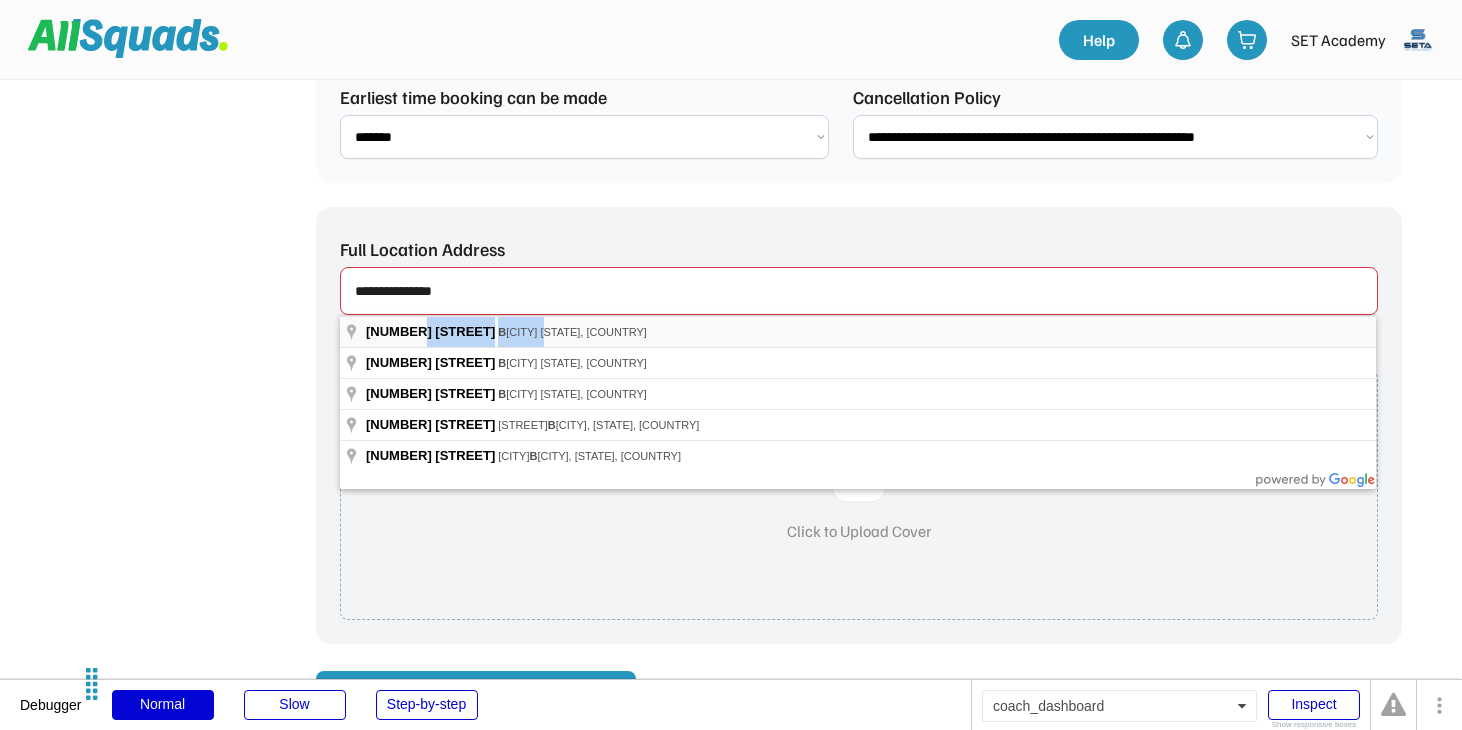 click on "66 Oak Street" at bounding box center (432, 331) 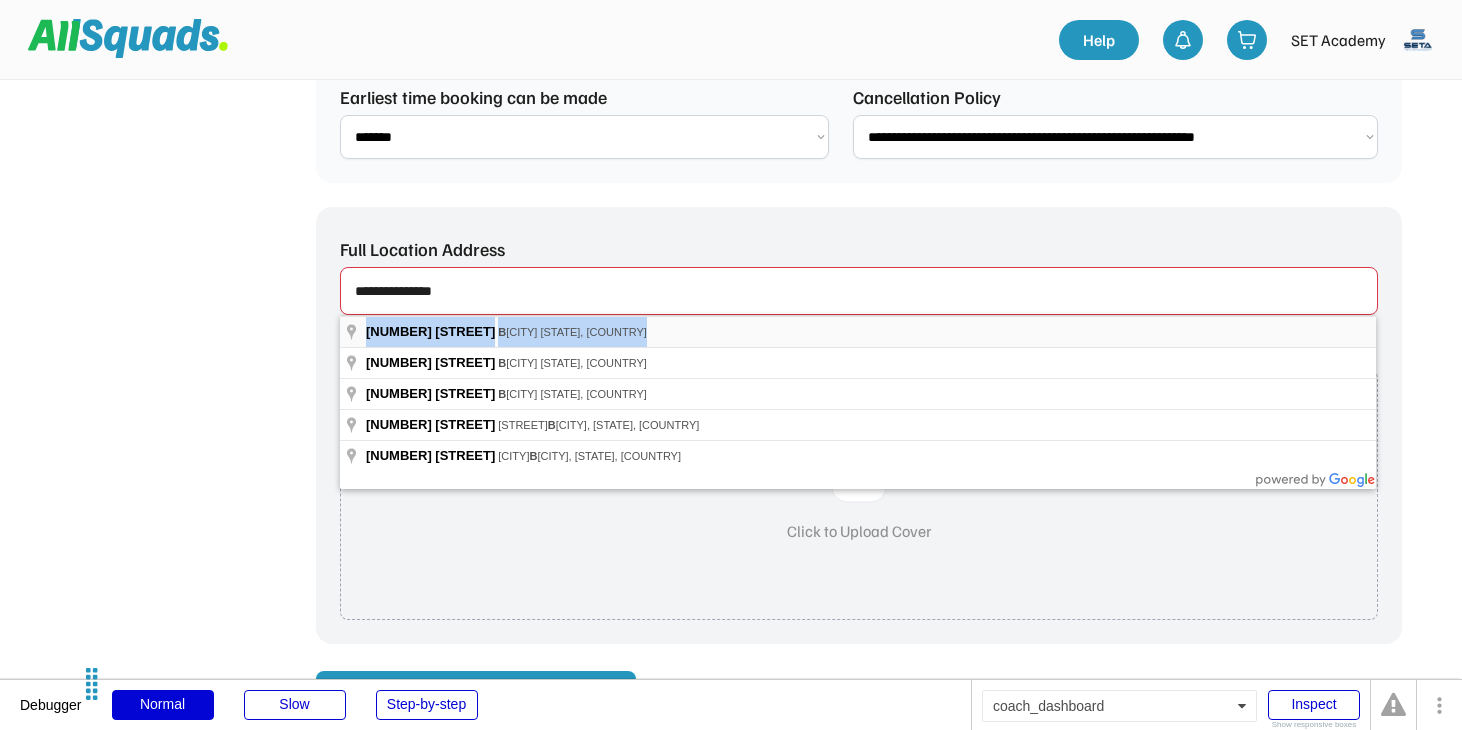 click on "66 Oak Street" at bounding box center (432, 331) 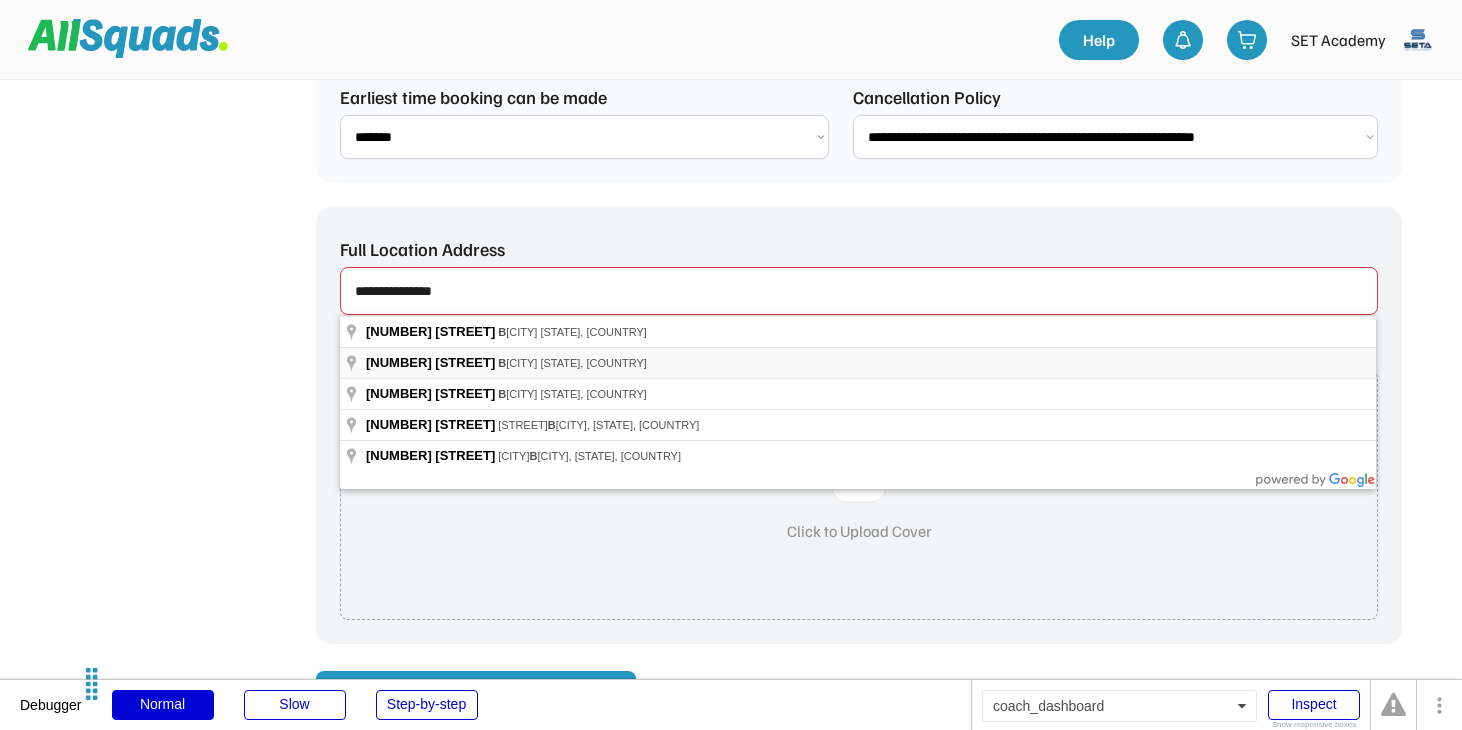 click on "B ellbird Park QLD, Australia" at bounding box center (572, 363) 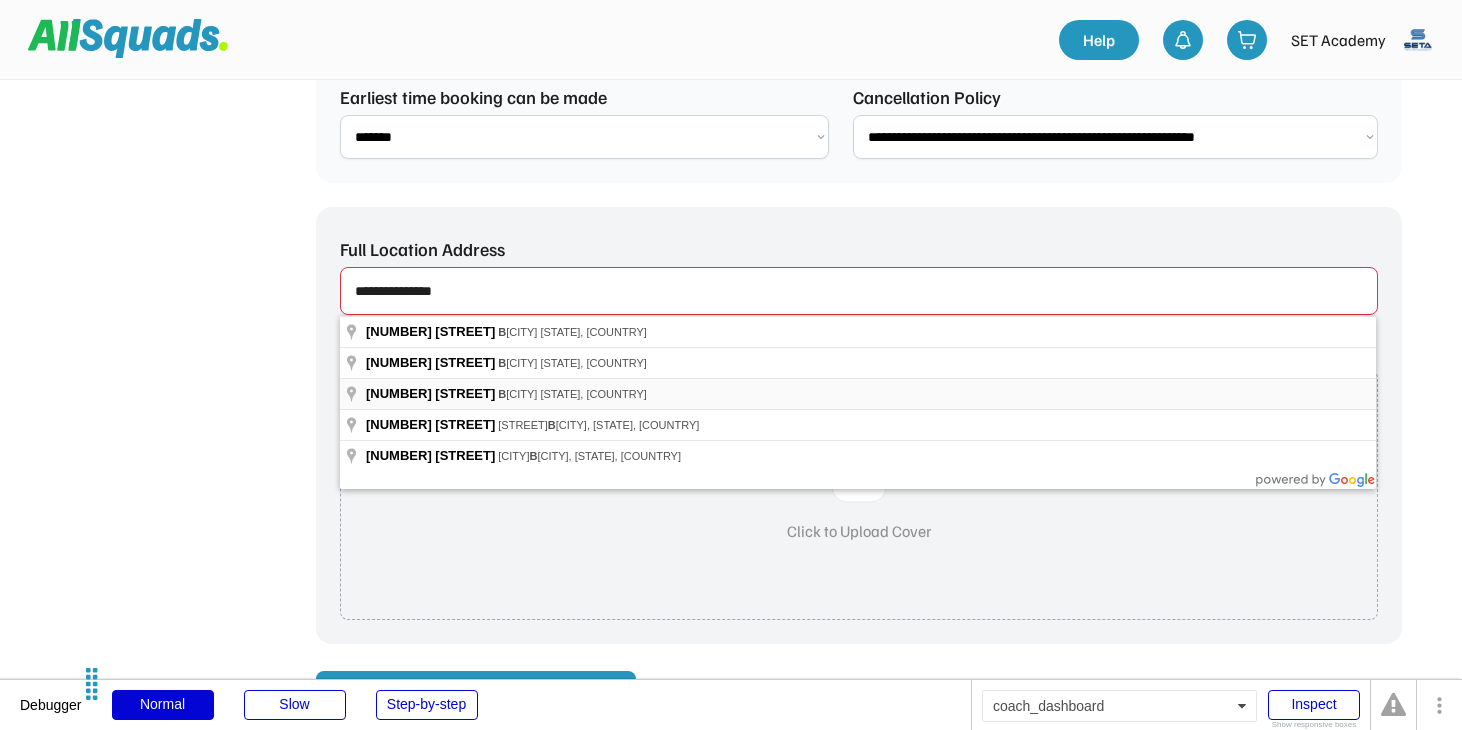 click on "B arcaldine QLD, Australia" at bounding box center (572, 394) 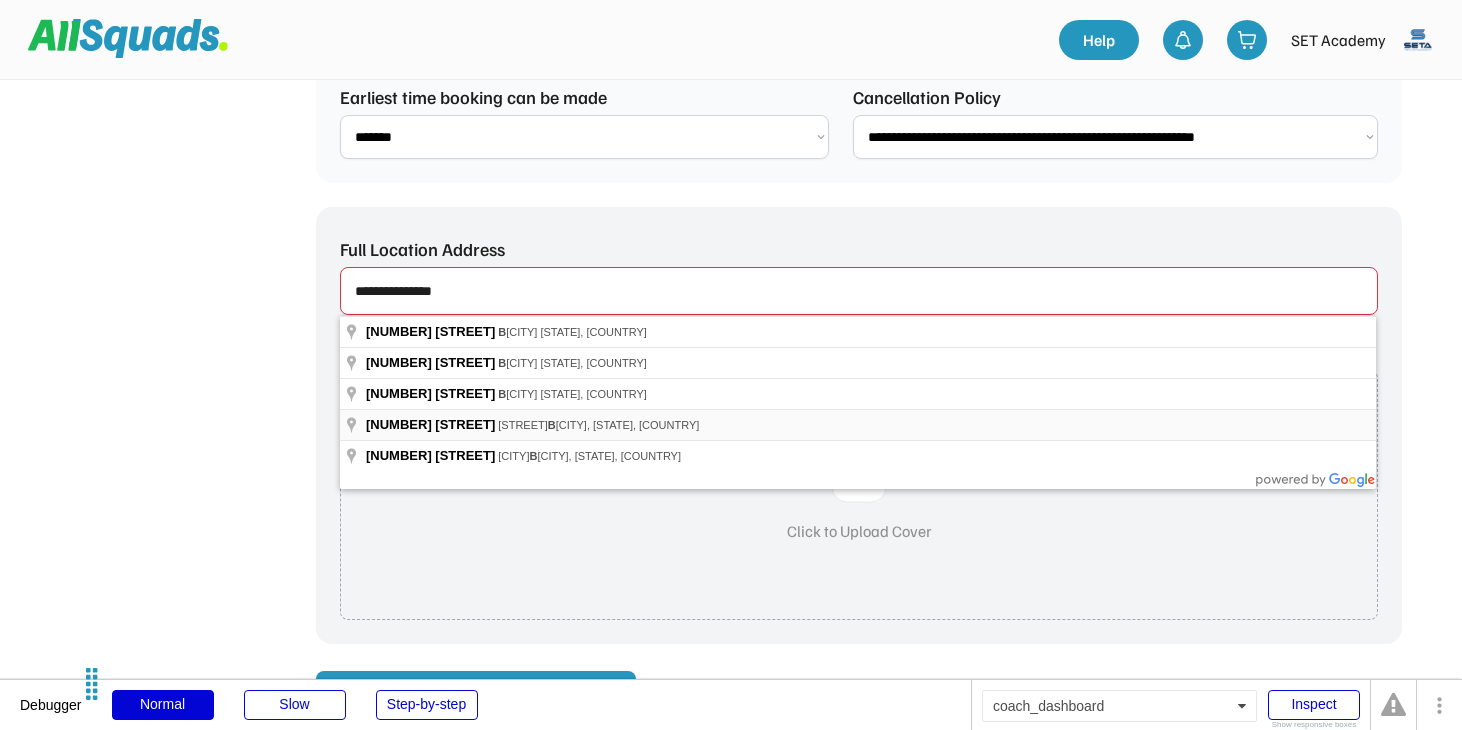 click on "Heathwood  B risbane, QLD, Australia" at bounding box center (598, 425) 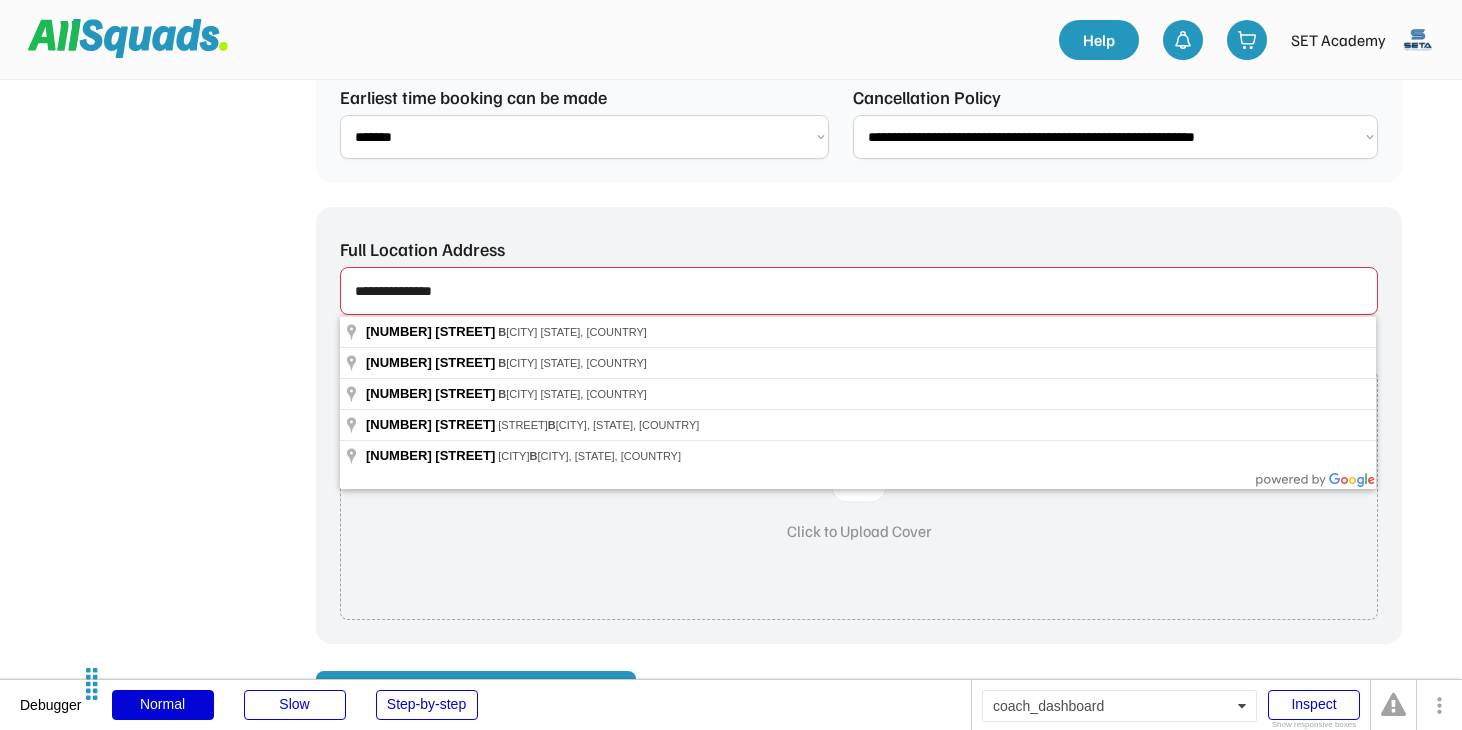 click at bounding box center [859, 291] 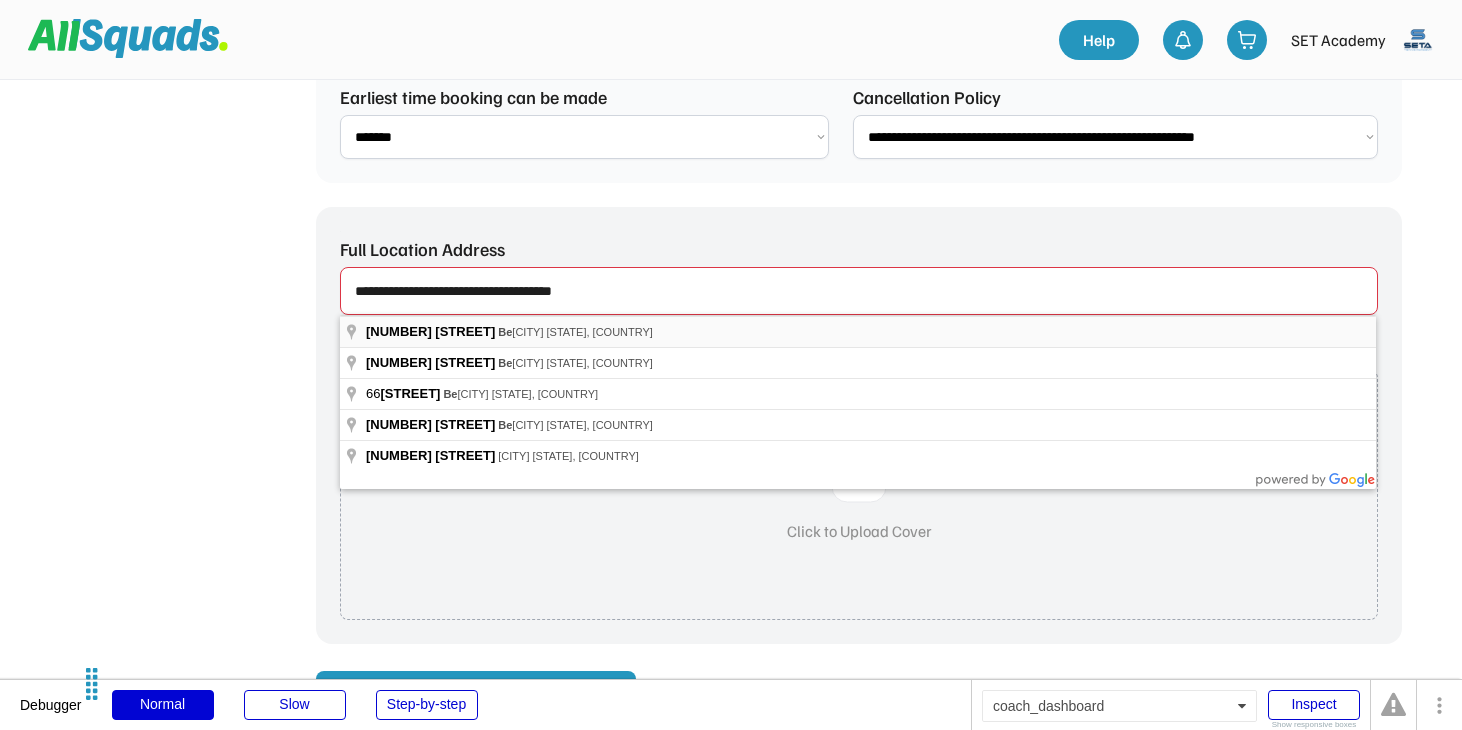 type on "**********" 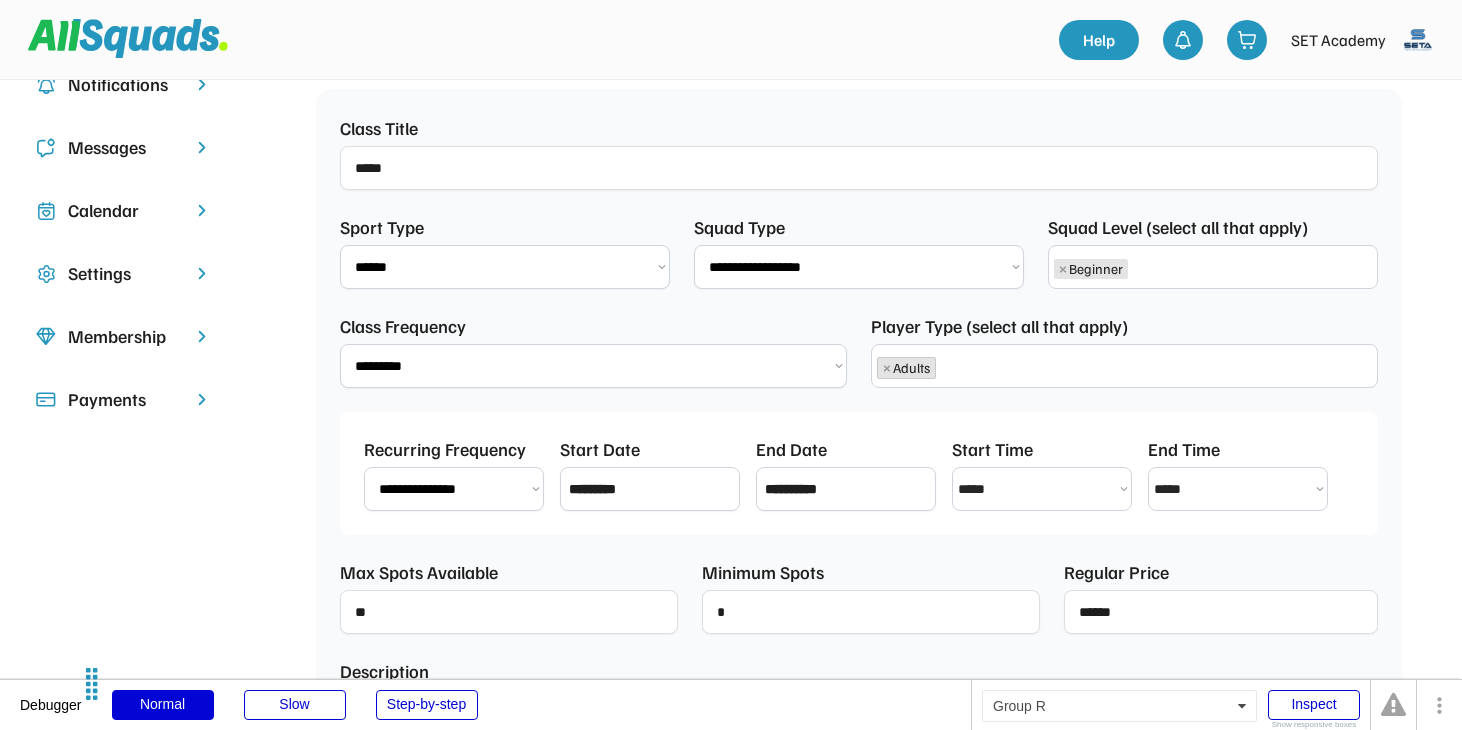 scroll, scrollTop: 0, scrollLeft: 0, axis: both 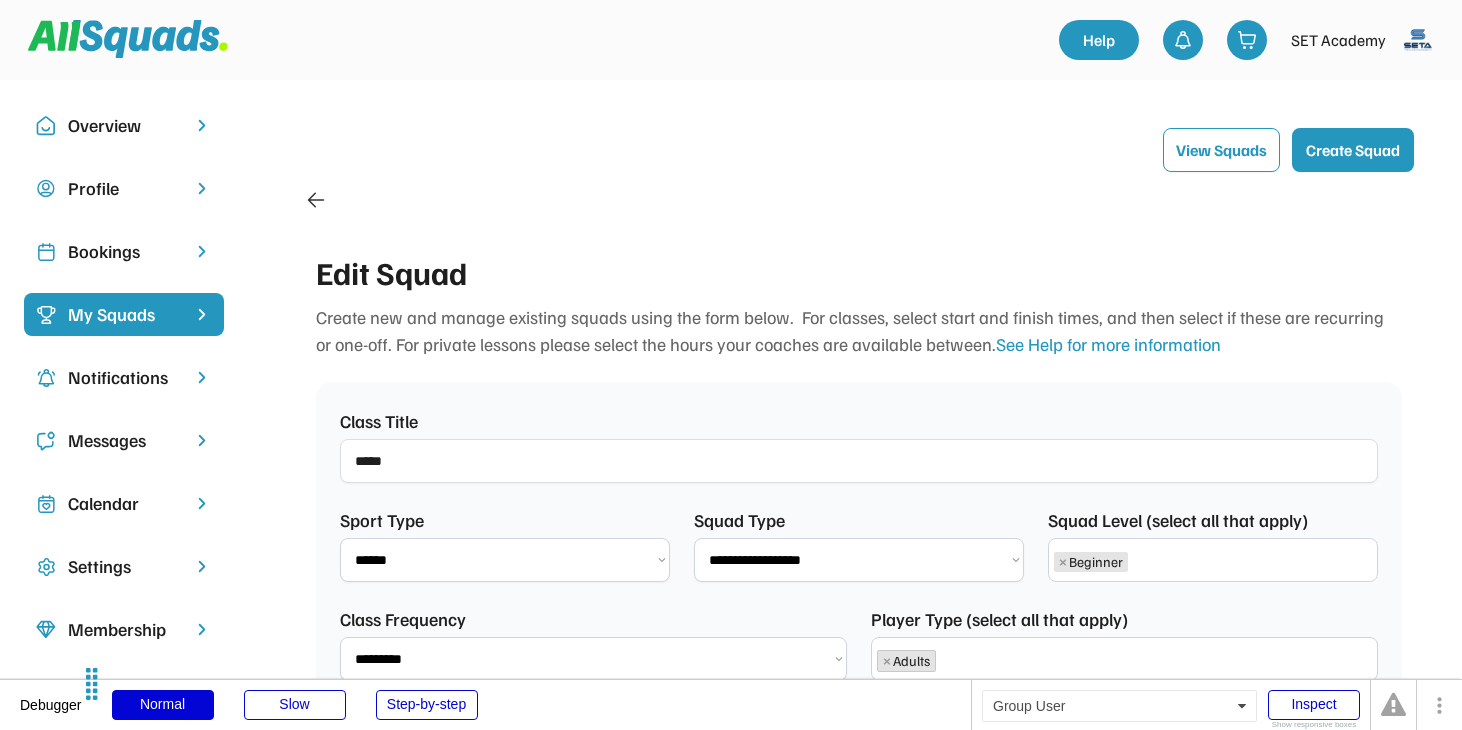 click 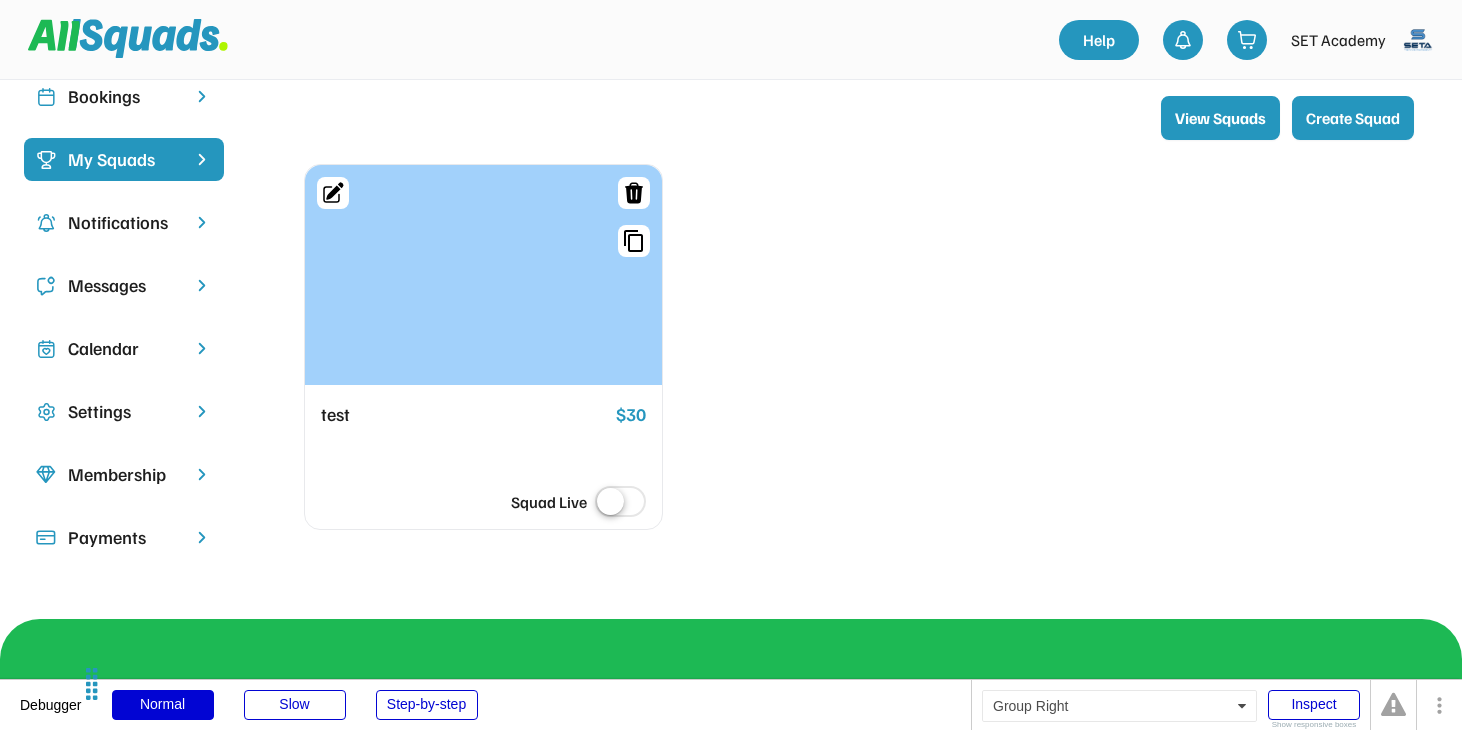 scroll, scrollTop: 0, scrollLeft: 0, axis: both 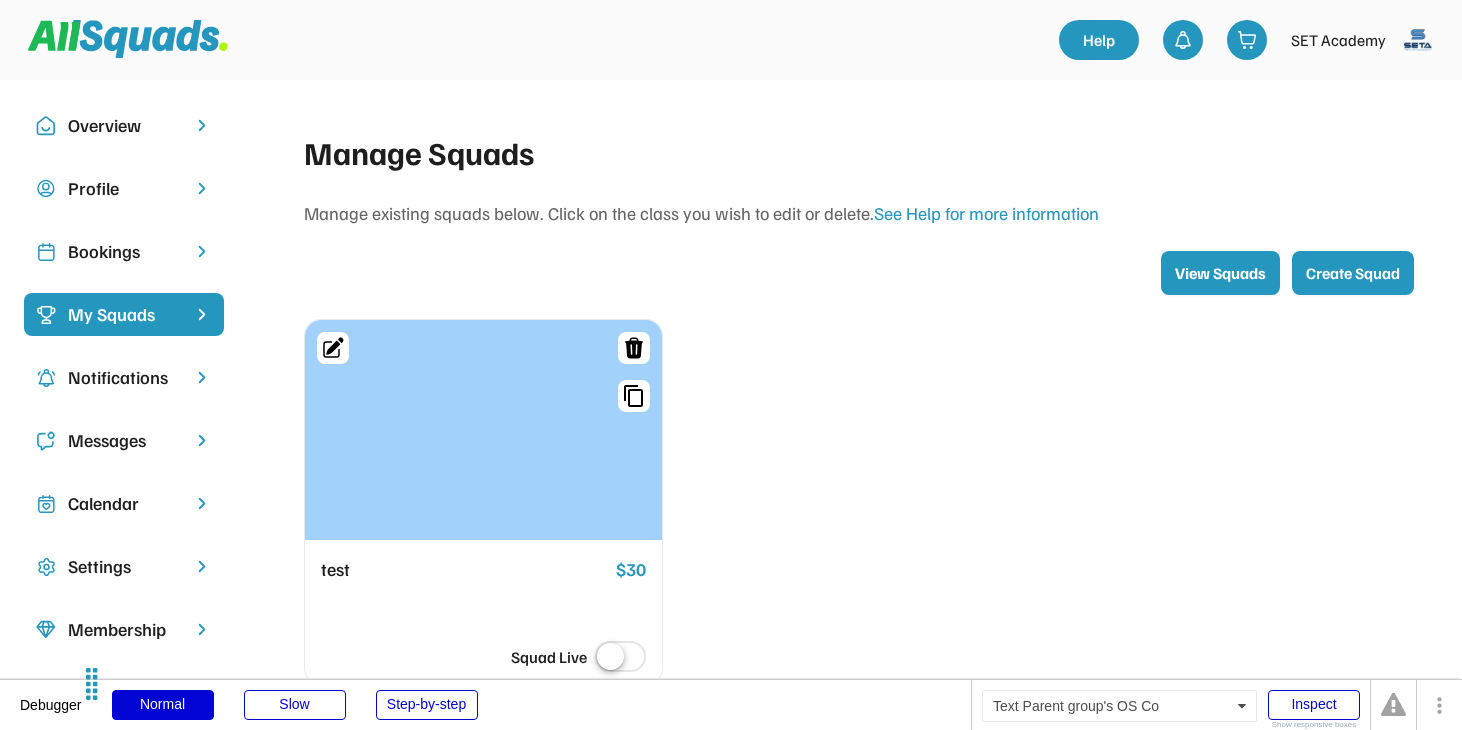 click on "Profile" at bounding box center [124, 188] 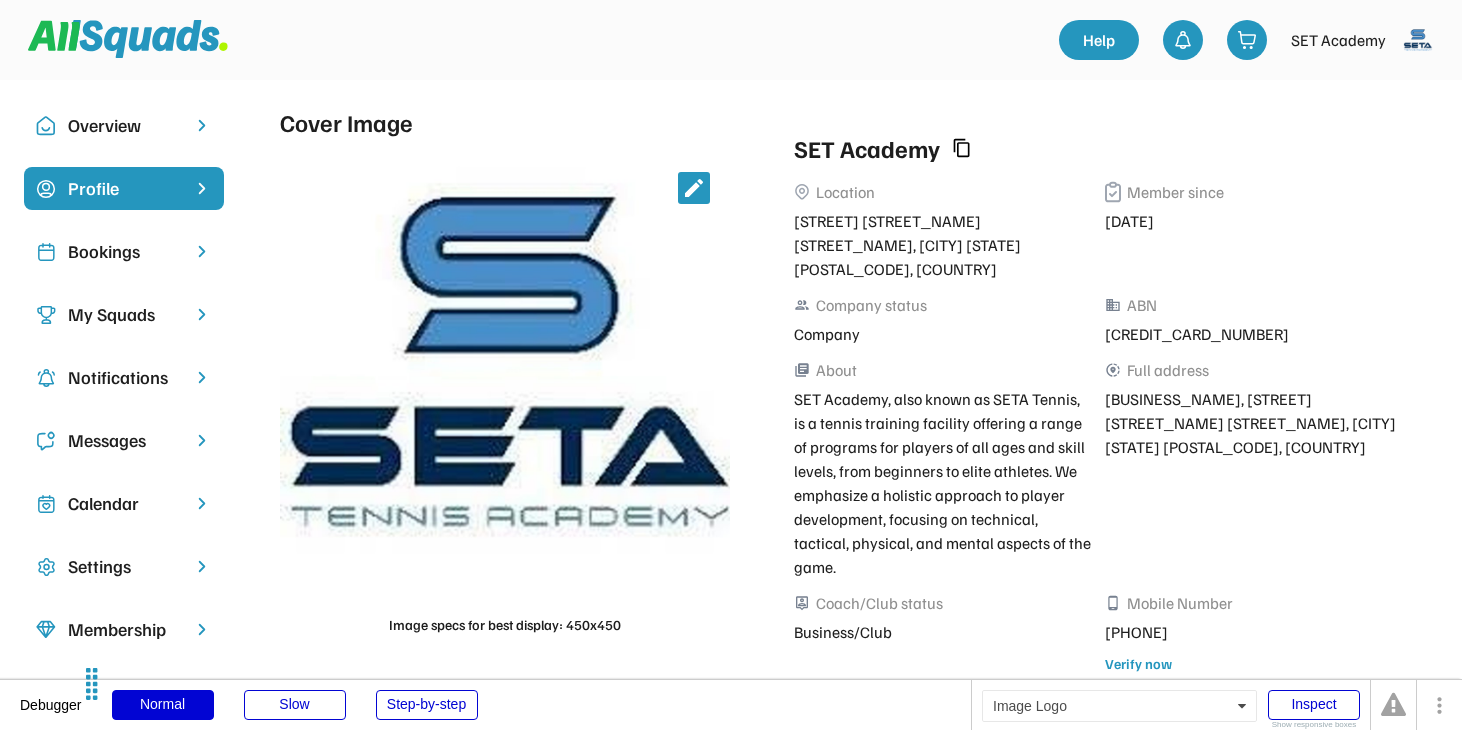 click at bounding box center (128, 39) 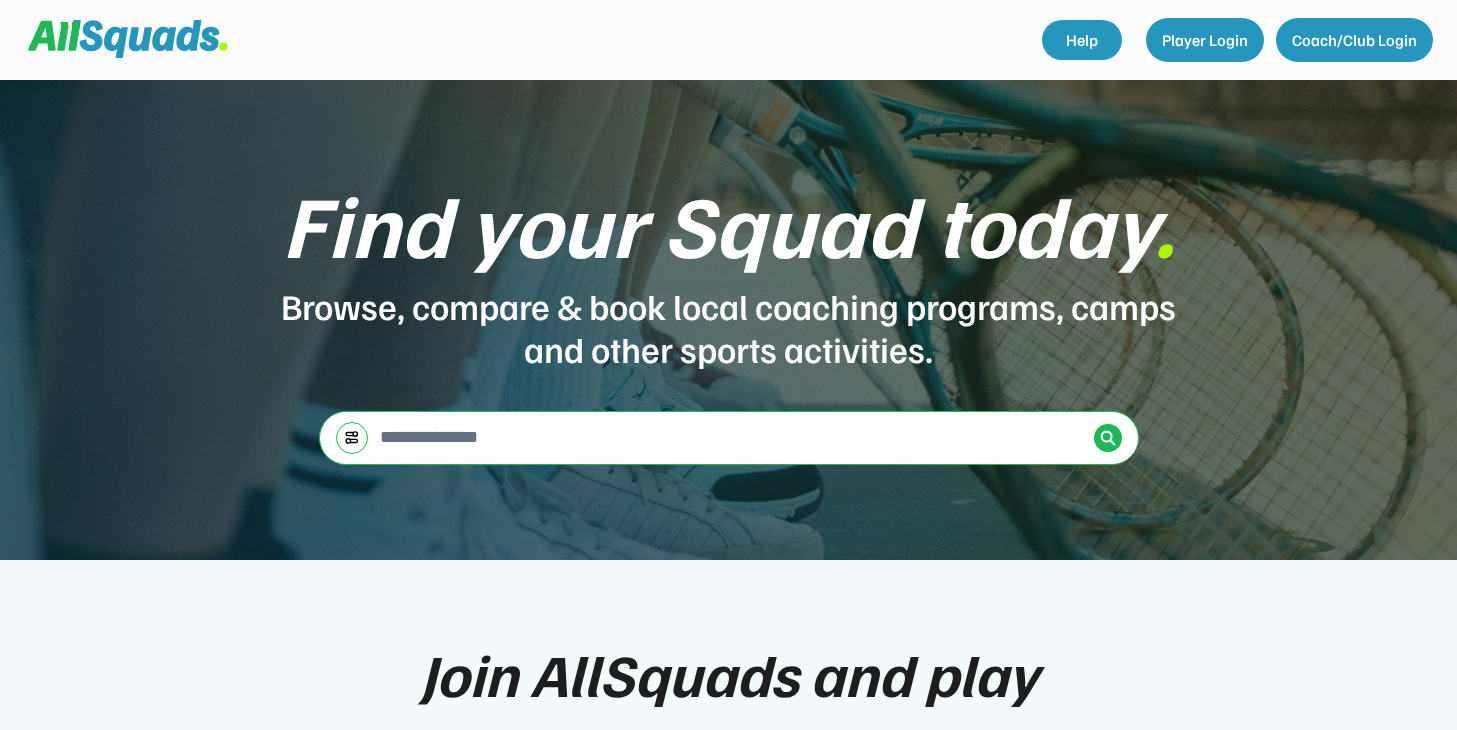 scroll, scrollTop: 0, scrollLeft: 0, axis: both 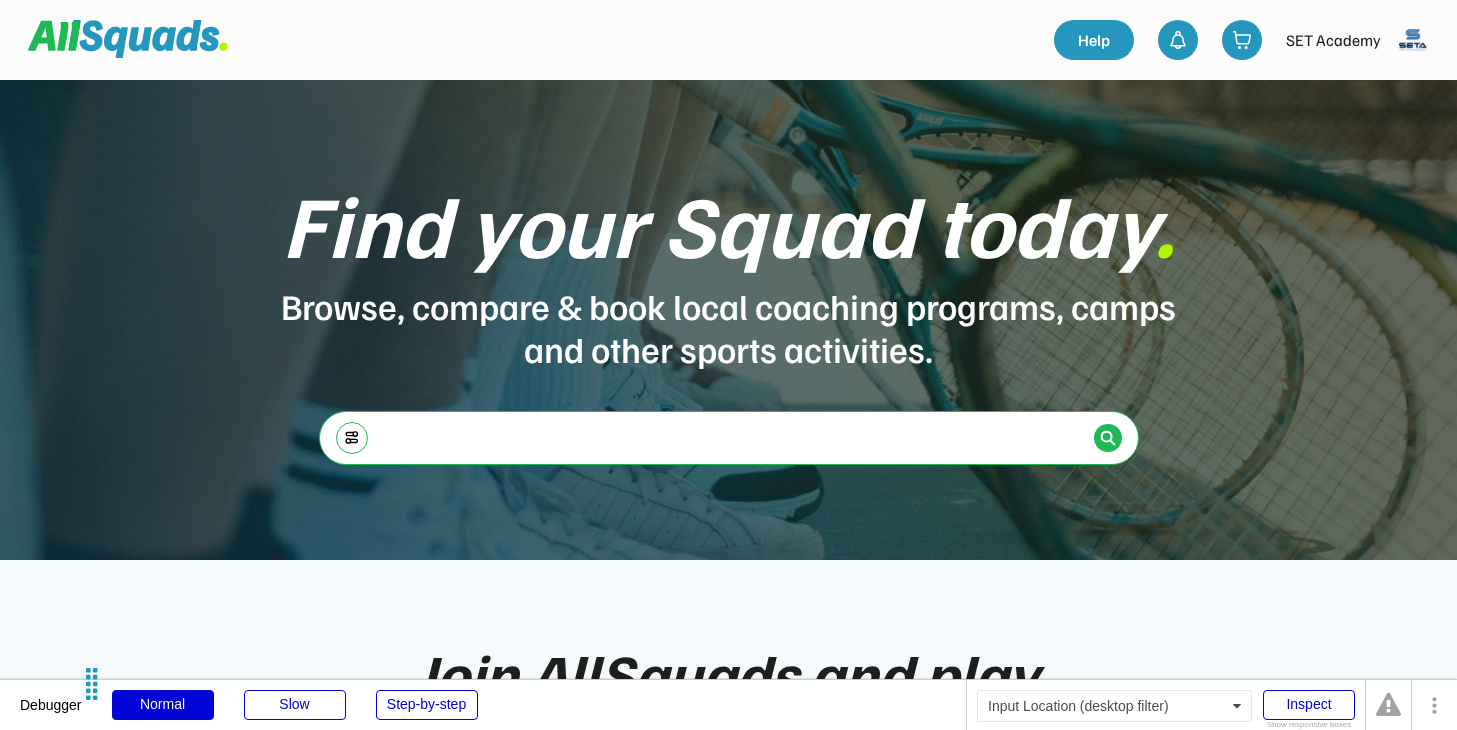 click at bounding box center [731, 437] 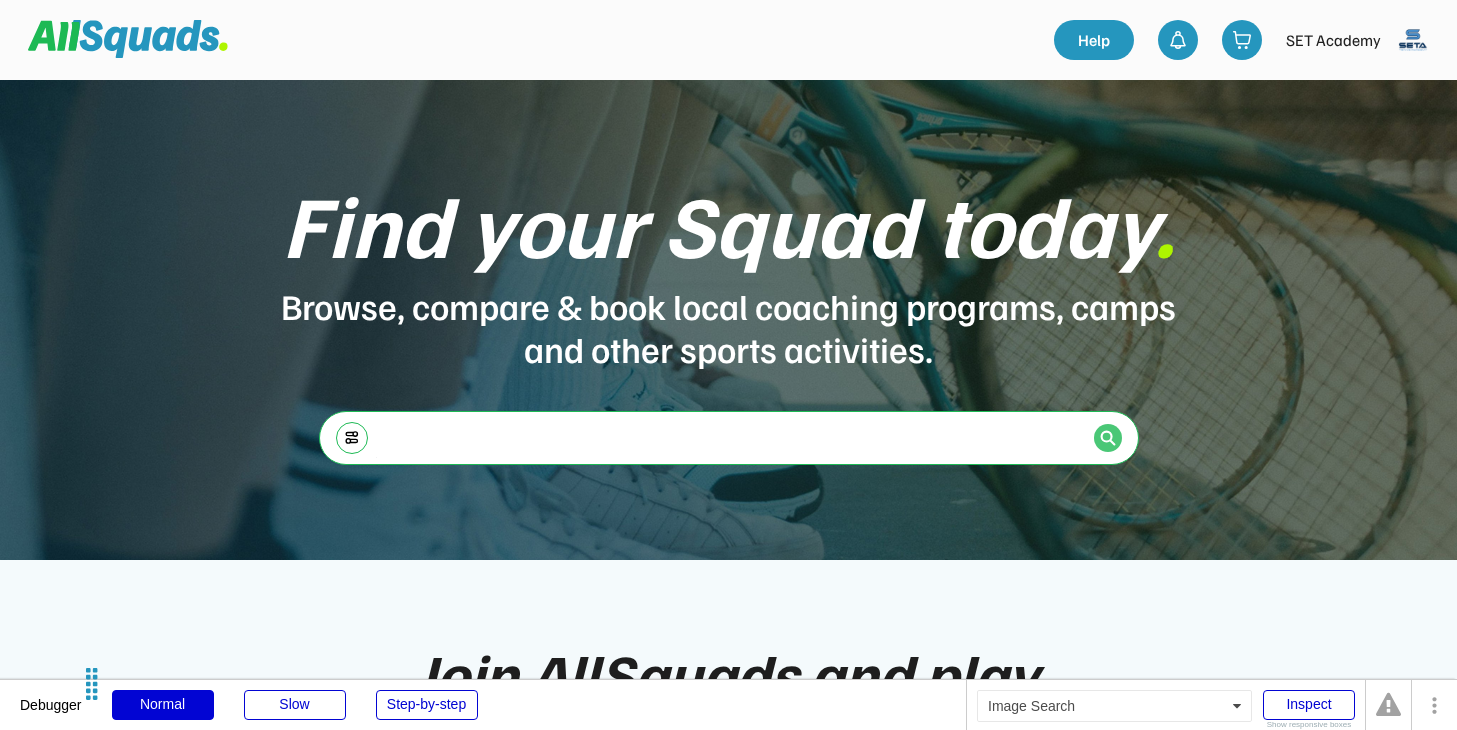 click at bounding box center (1108, 438) 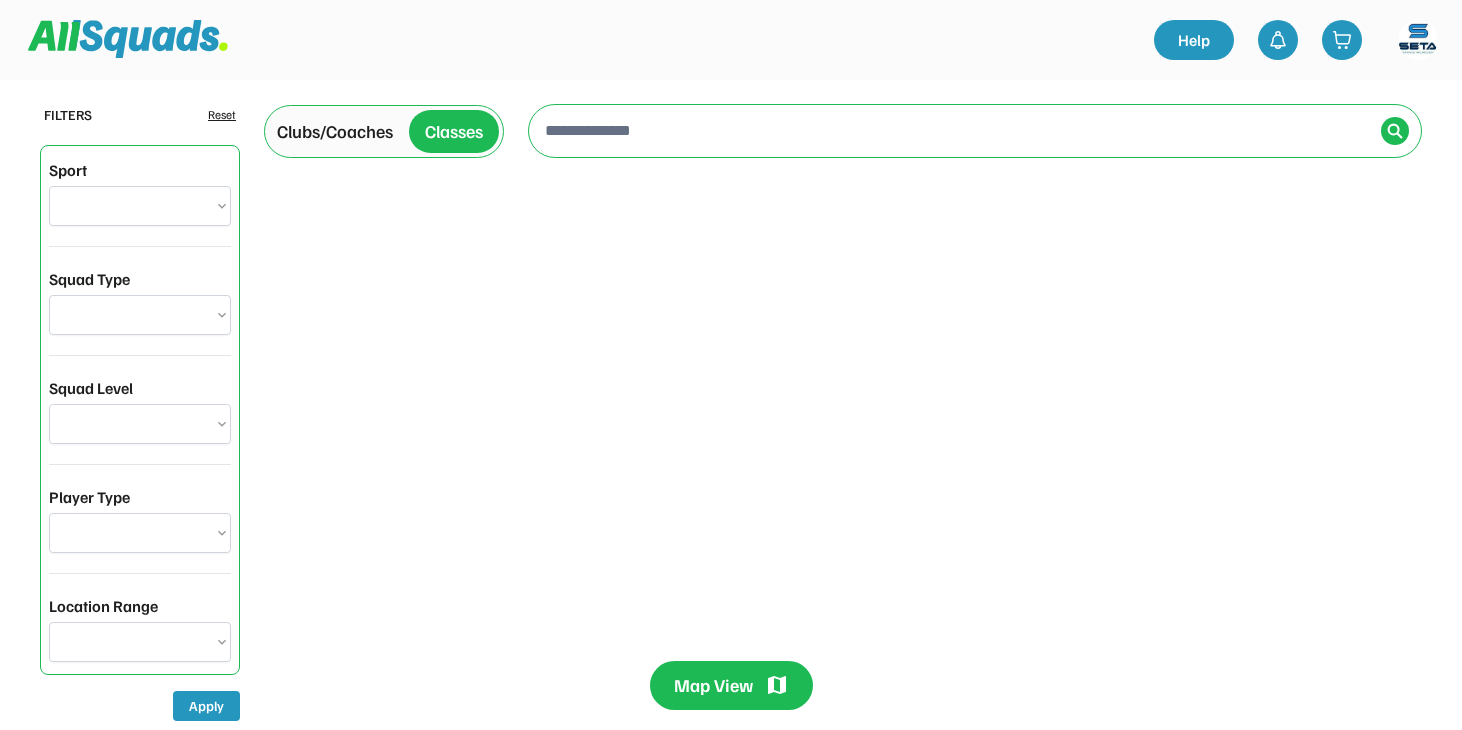 scroll, scrollTop: 0, scrollLeft: 0, axis: both 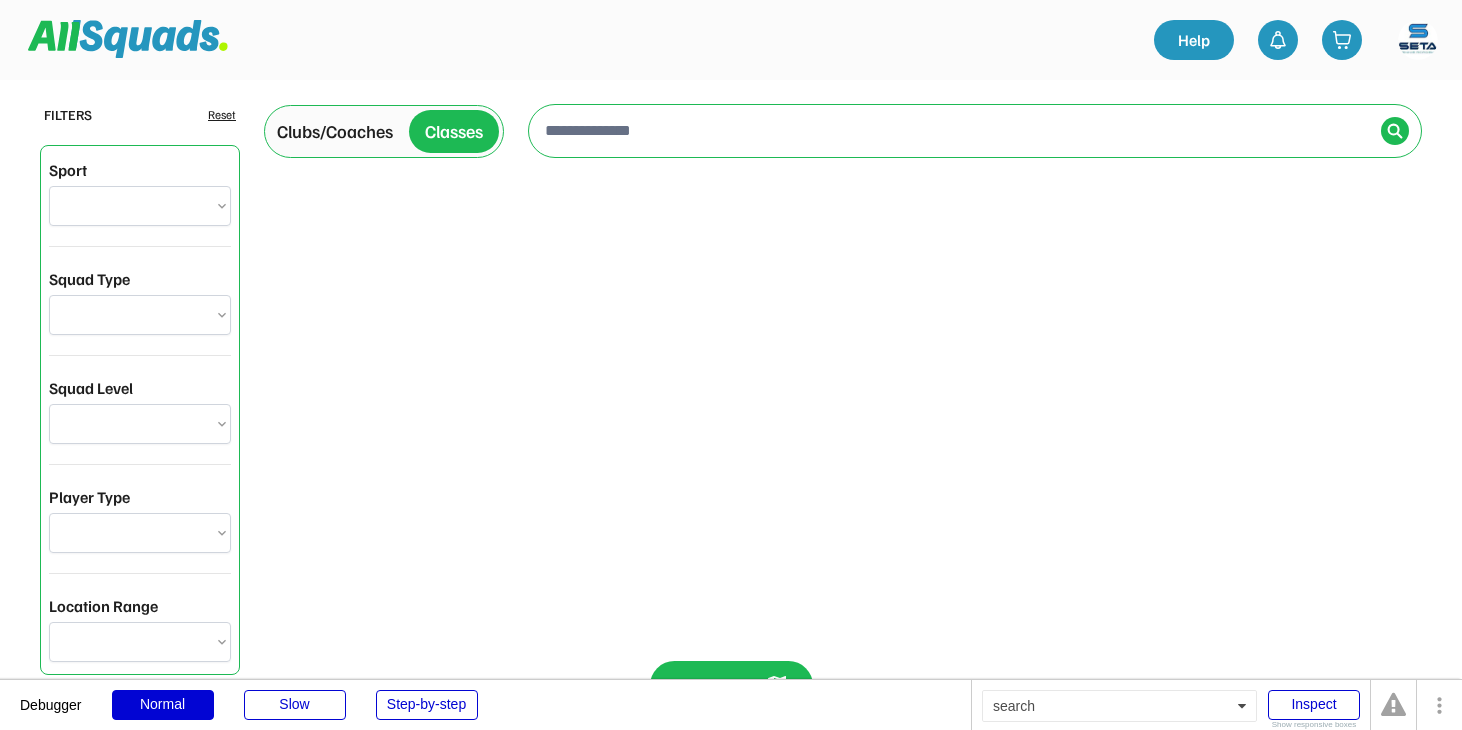 select on "**********" 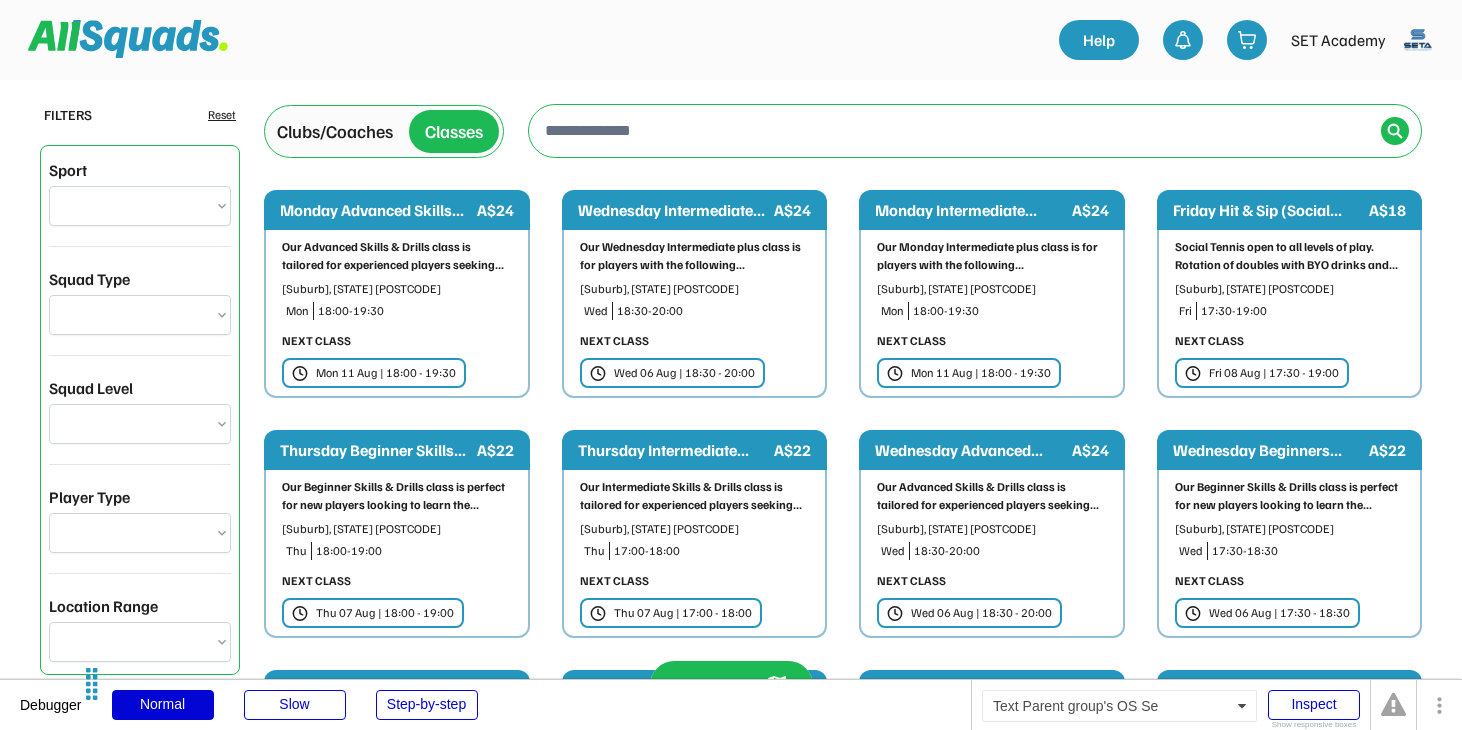 click on "Clubs/Coaches" at bounding box center [335, 131] 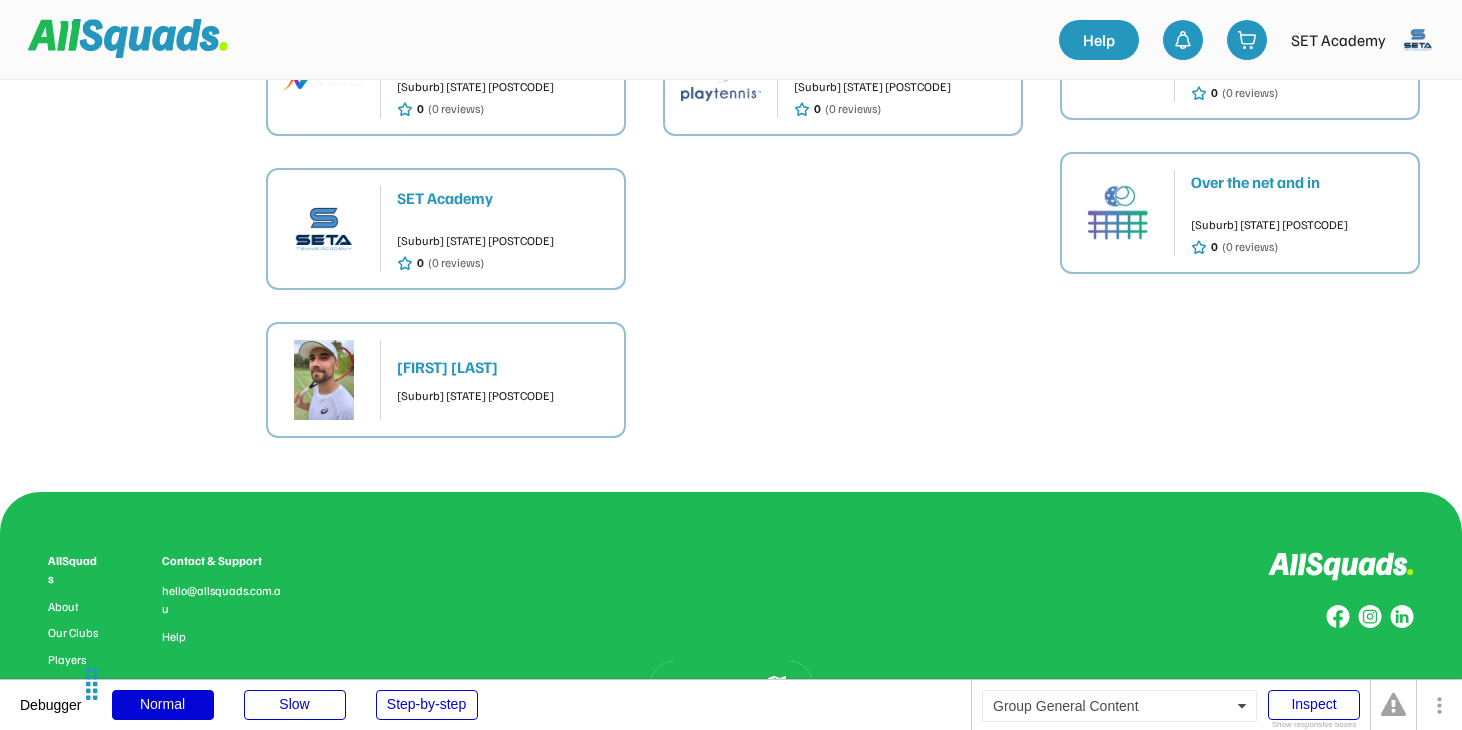 scroll, scrollTop: 833, scrollLeft: 0, axis: vertical 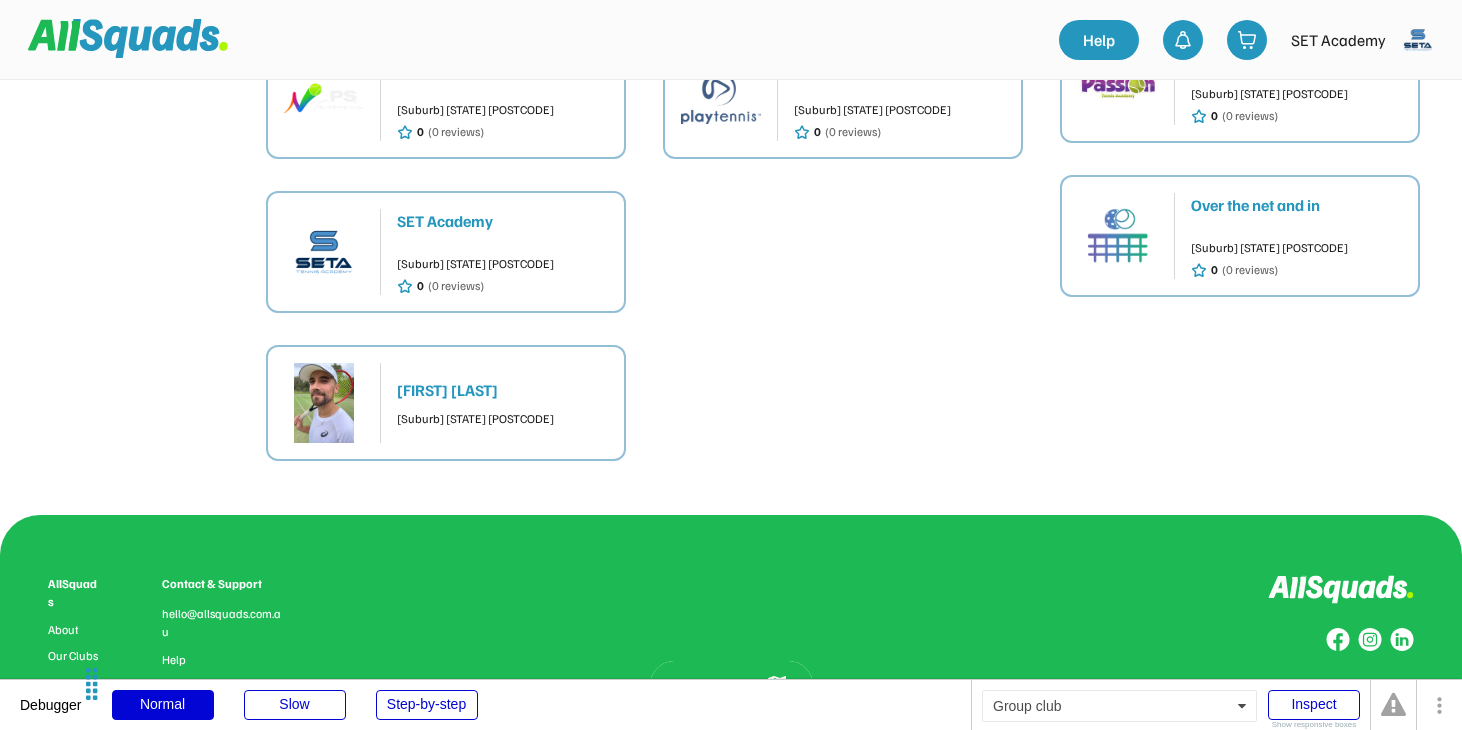 click on "SET Academy" at bounding box center (502, 221) 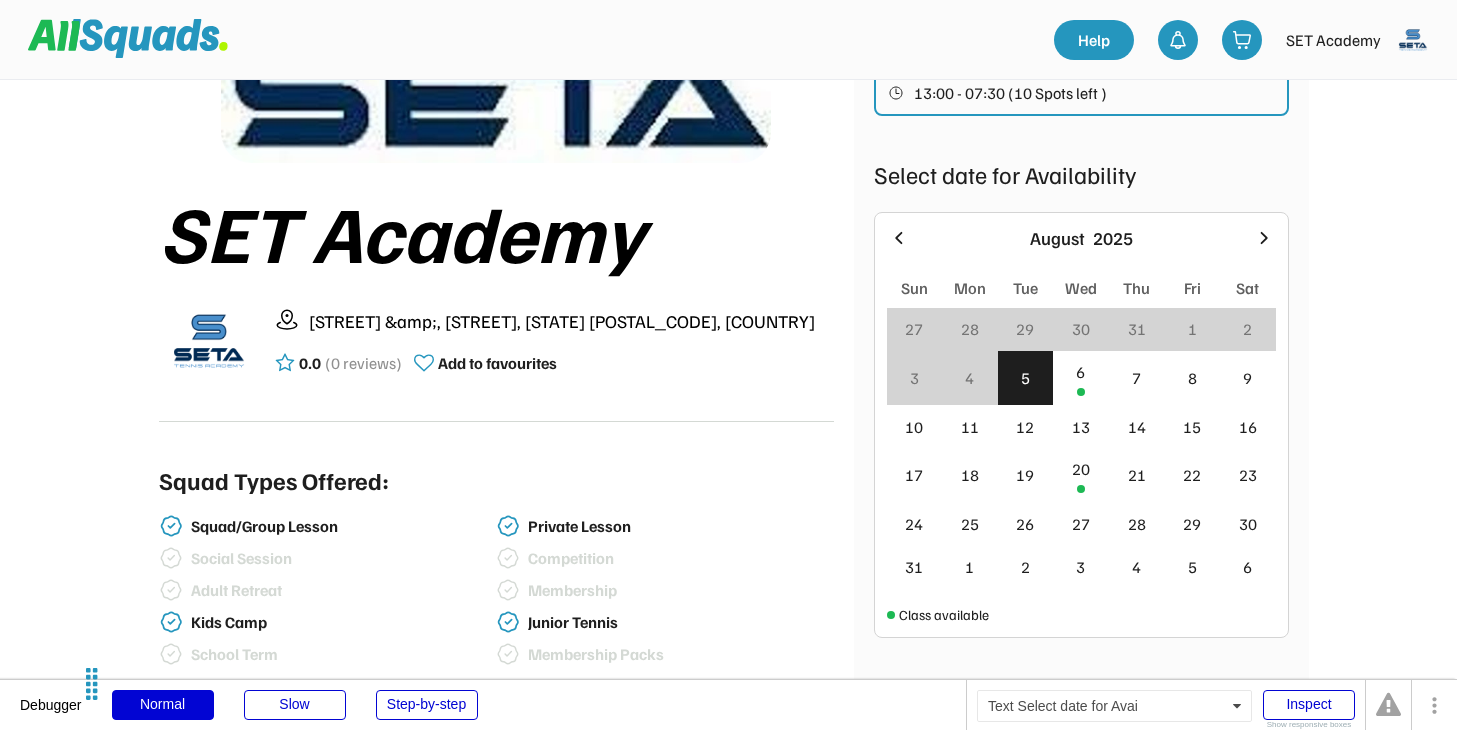 scroll, scrollTop: 212, scrollLeft: 0, axis: vertical 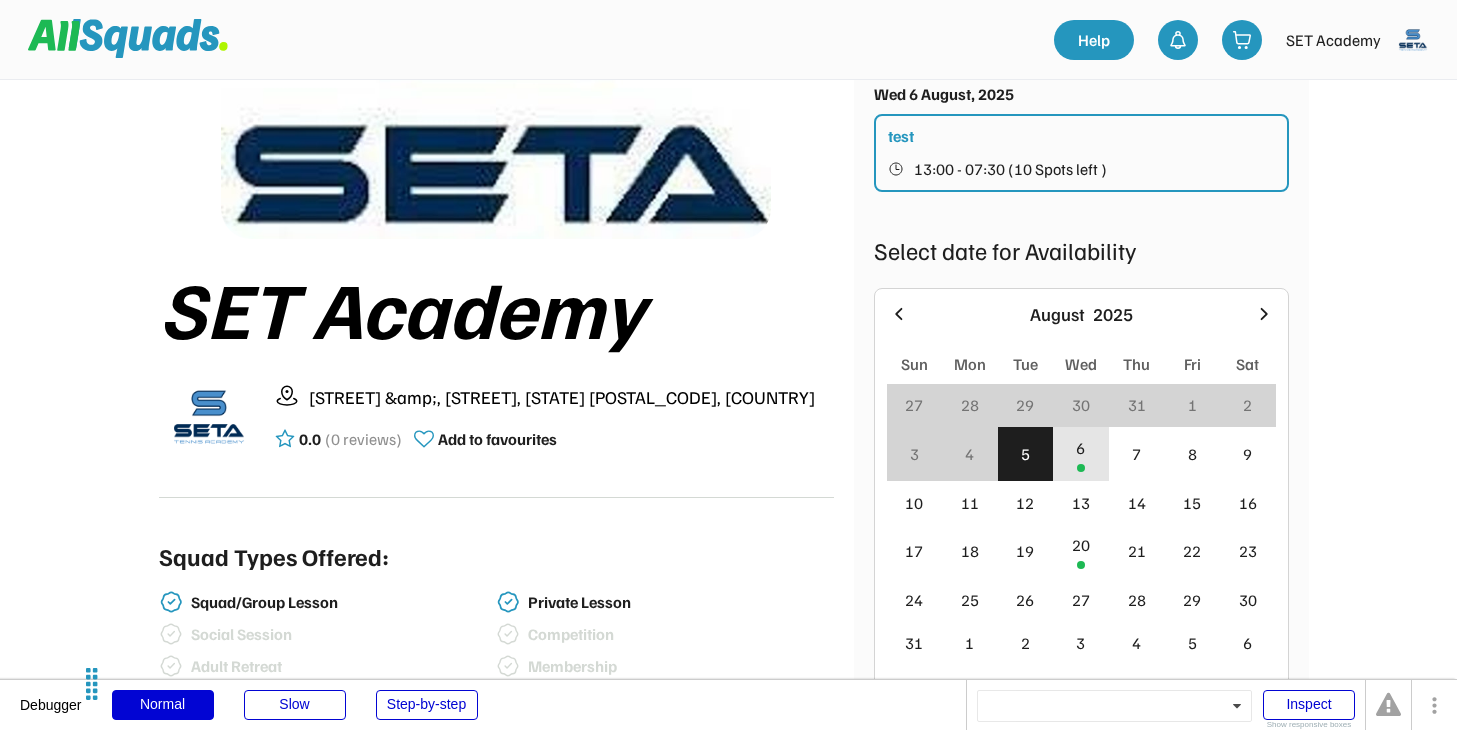 click on "6" at bounding box center [1081, 454] 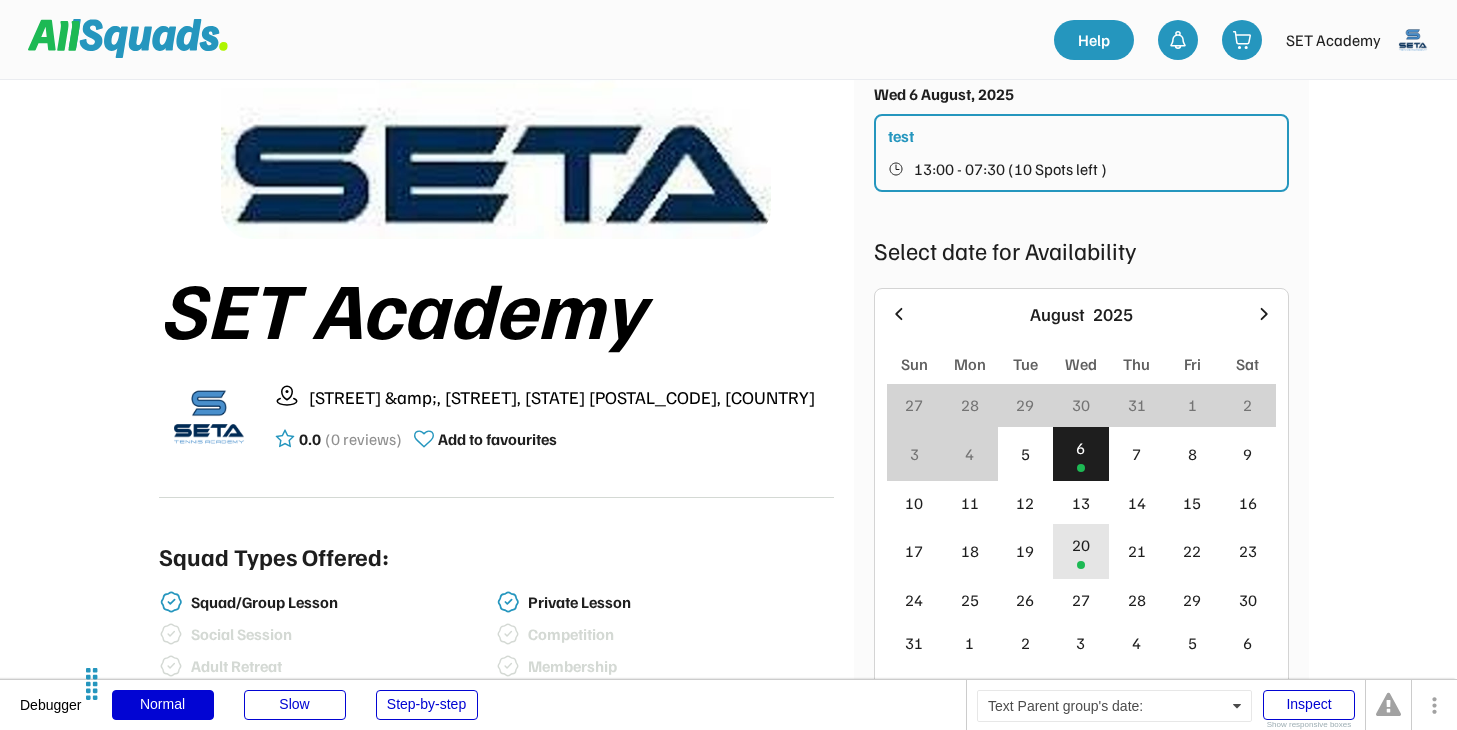 click on "20" at bounding box center [1081, 545] 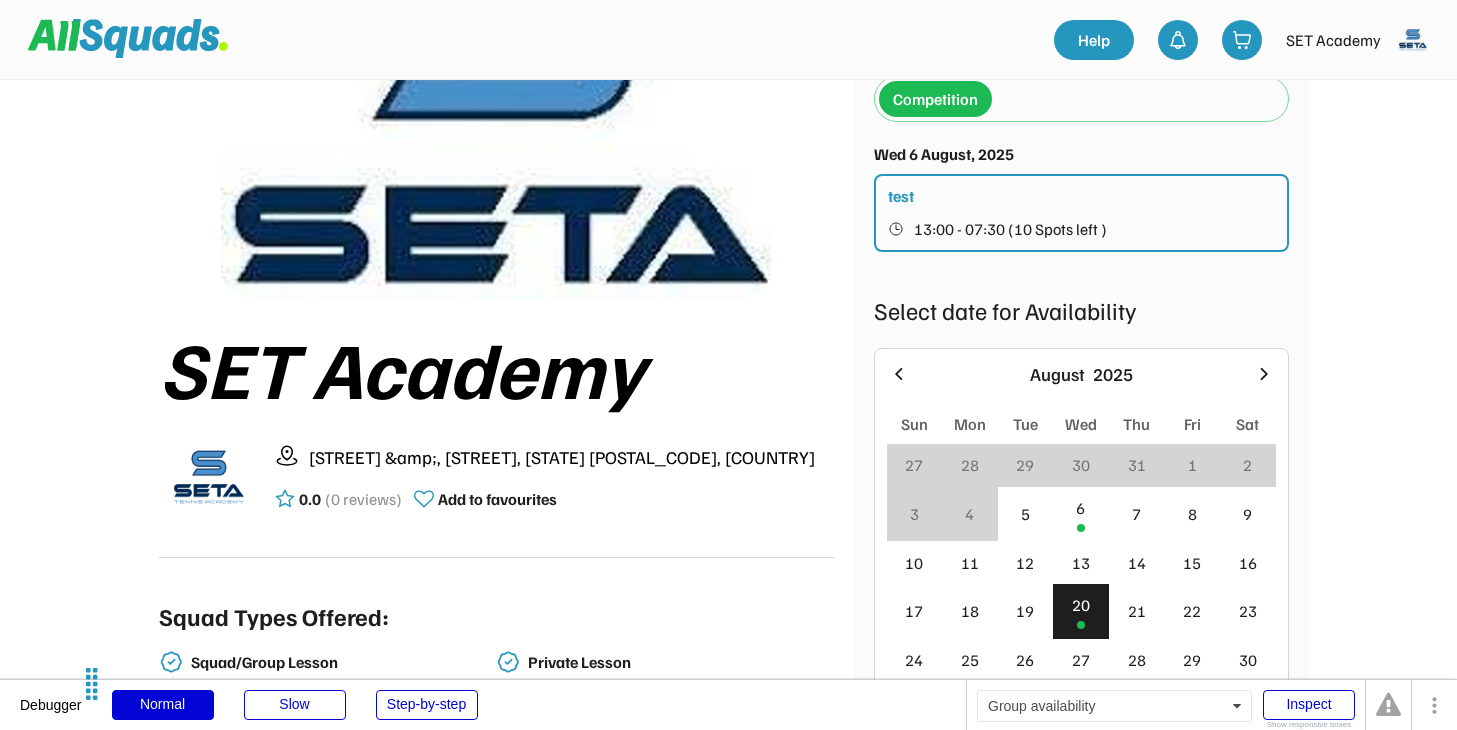 scroll, scrollTop: 0, scrollLeft: 0, axis: both 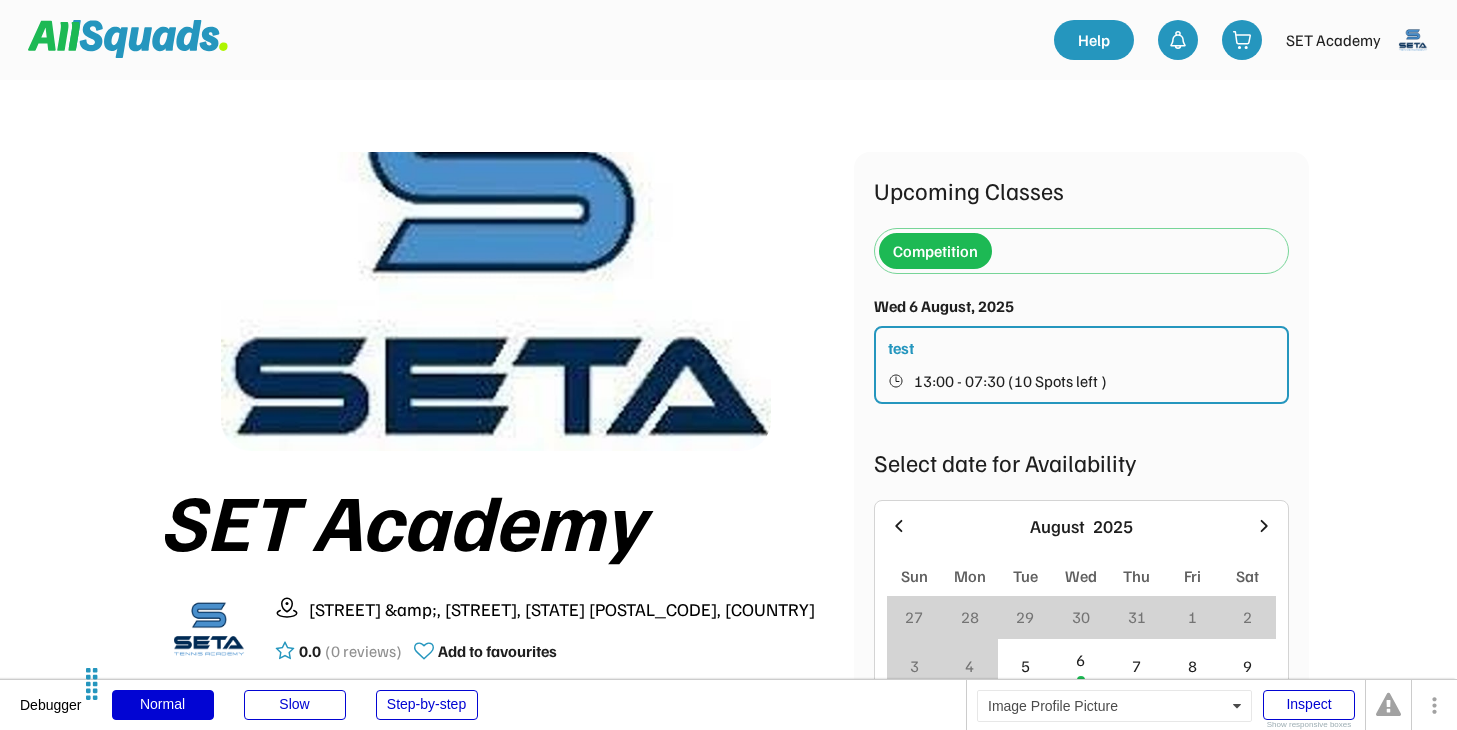 click at bounding box center [1413, 40] 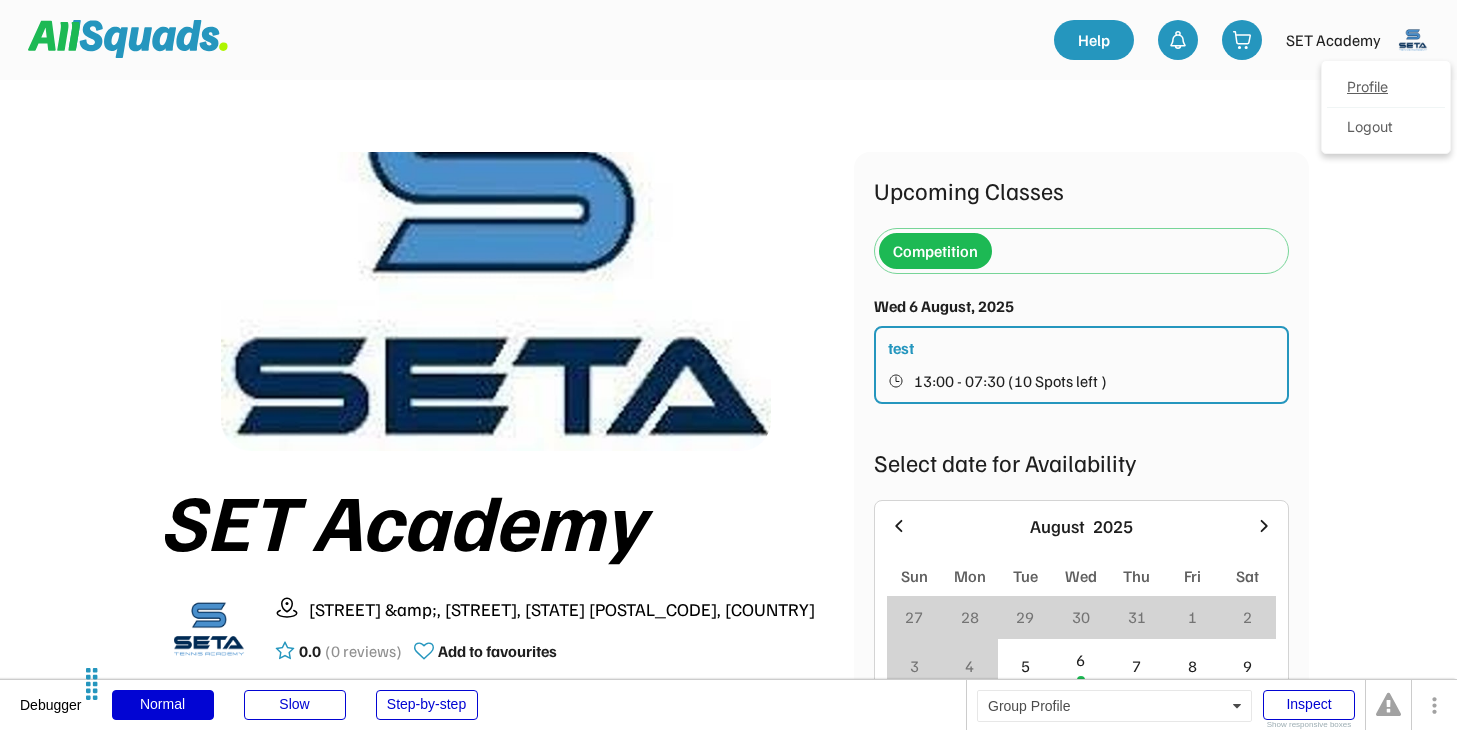 click on "Profile" at bounding box center (1386, 88) 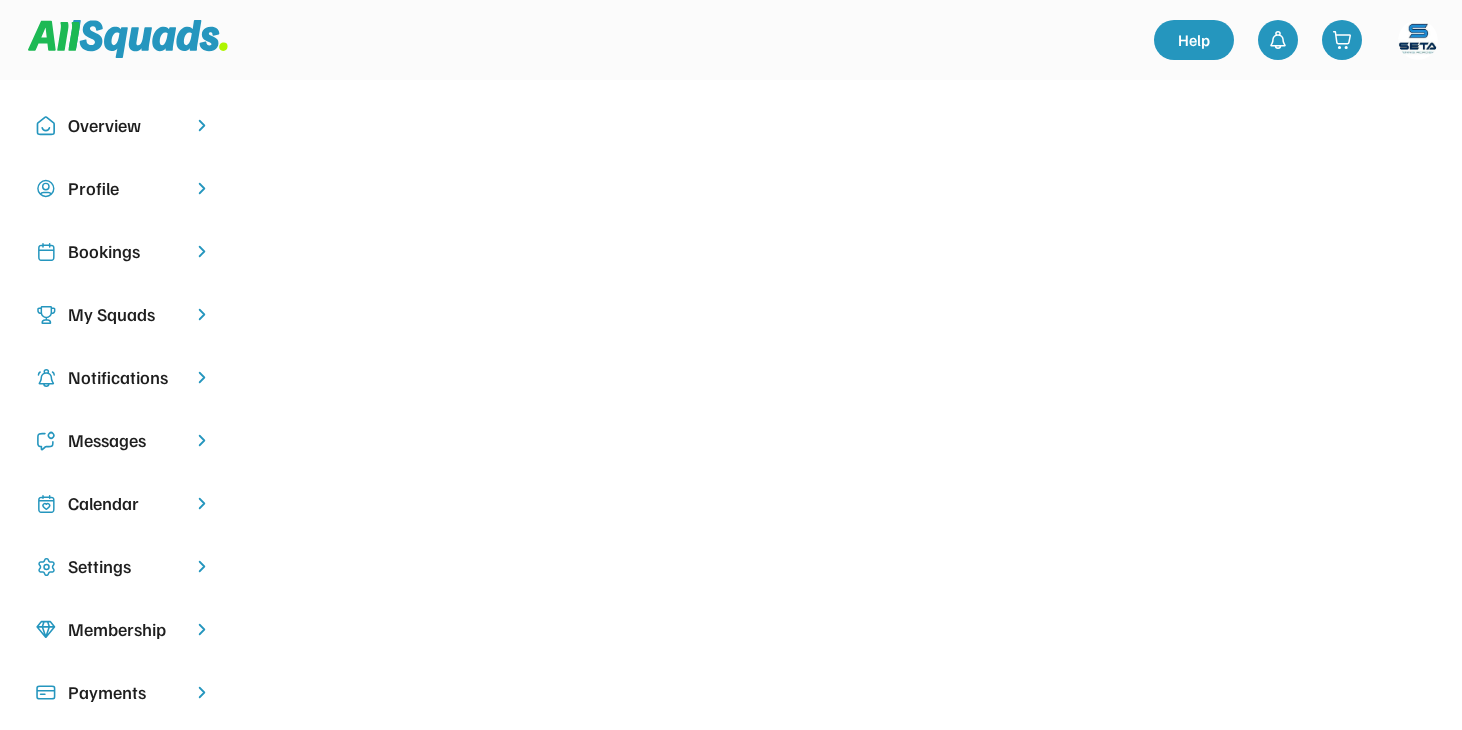 scroll, scrollTop: 0, scrollLeft: 0, axis: both 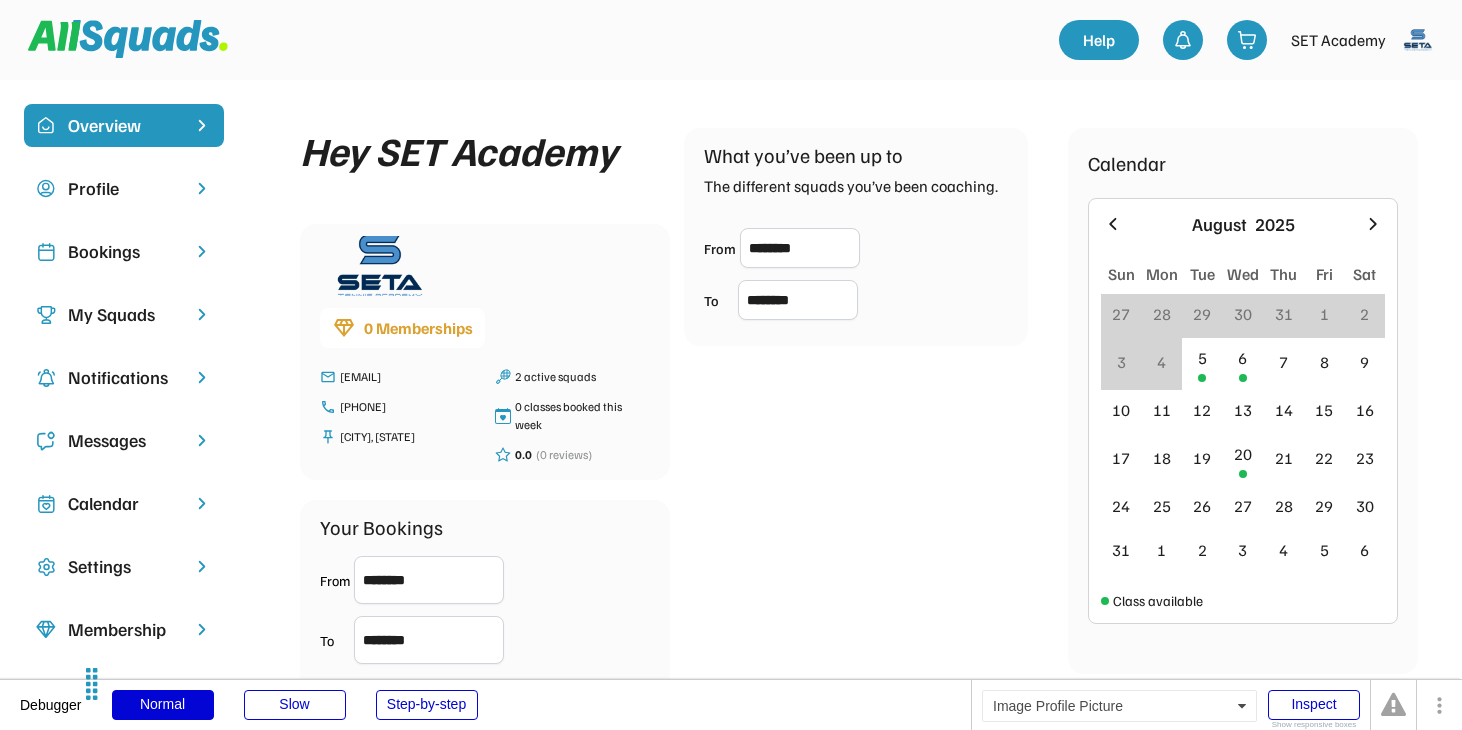 click at bounding box center [1418, 40] 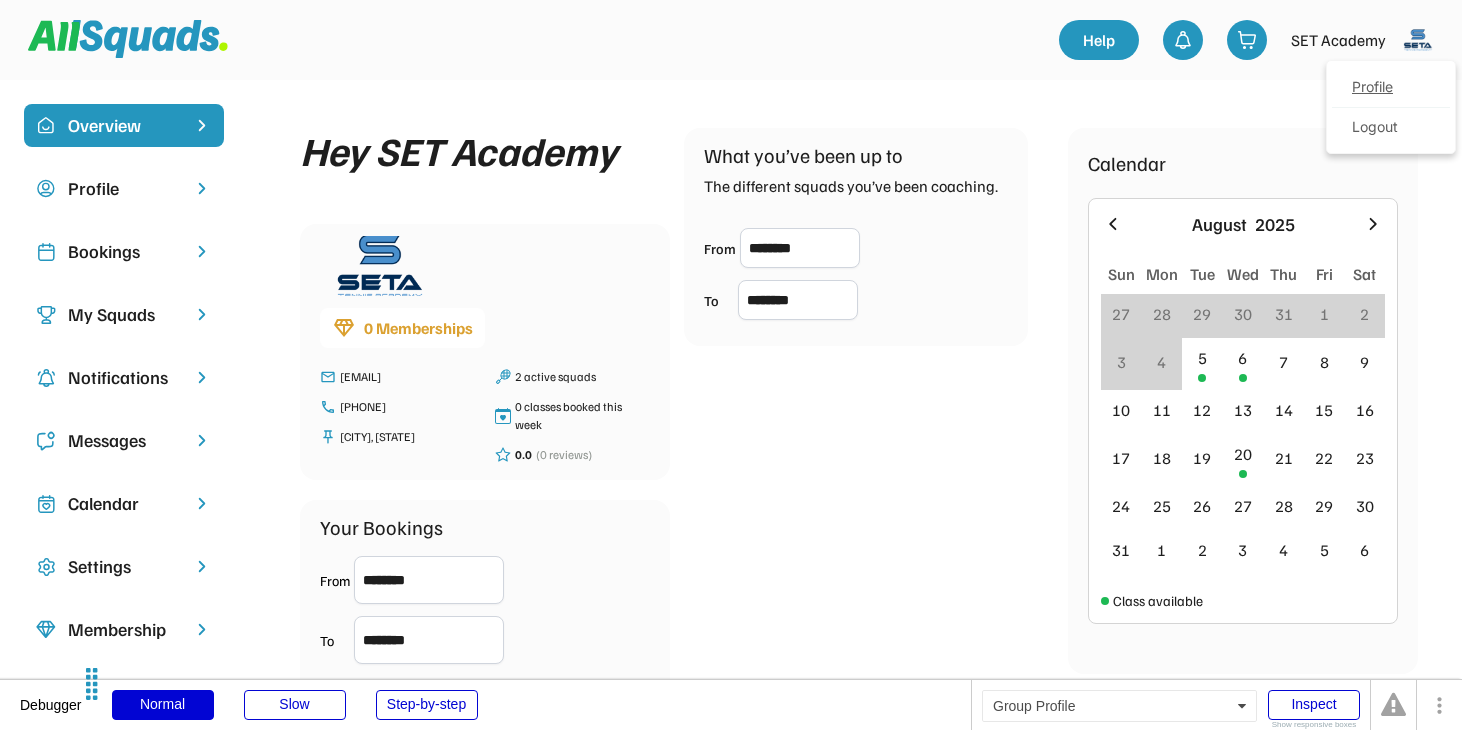 click on "Profile" at bounding box center [1391, 88] 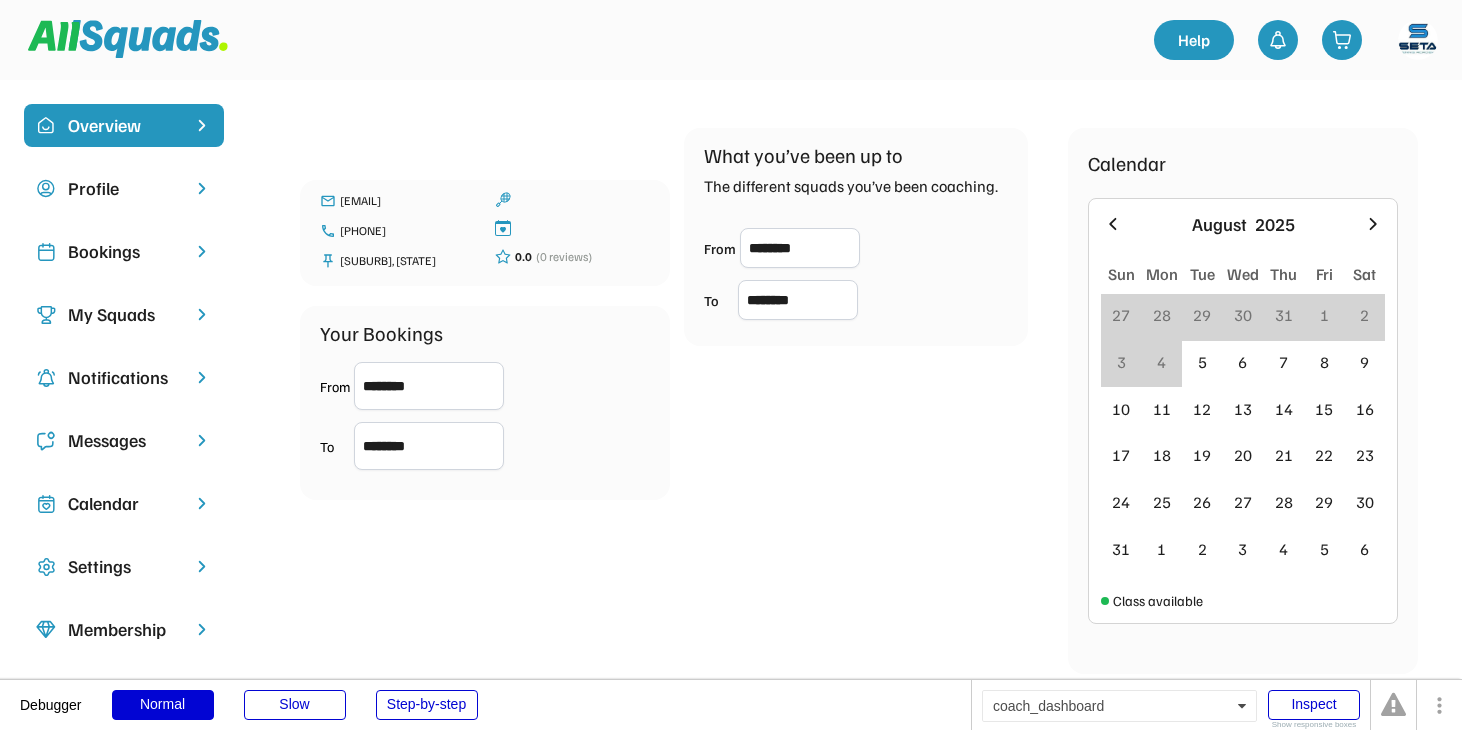 scroll, scrollTop: 0, scrollLeft: 0, axis: both 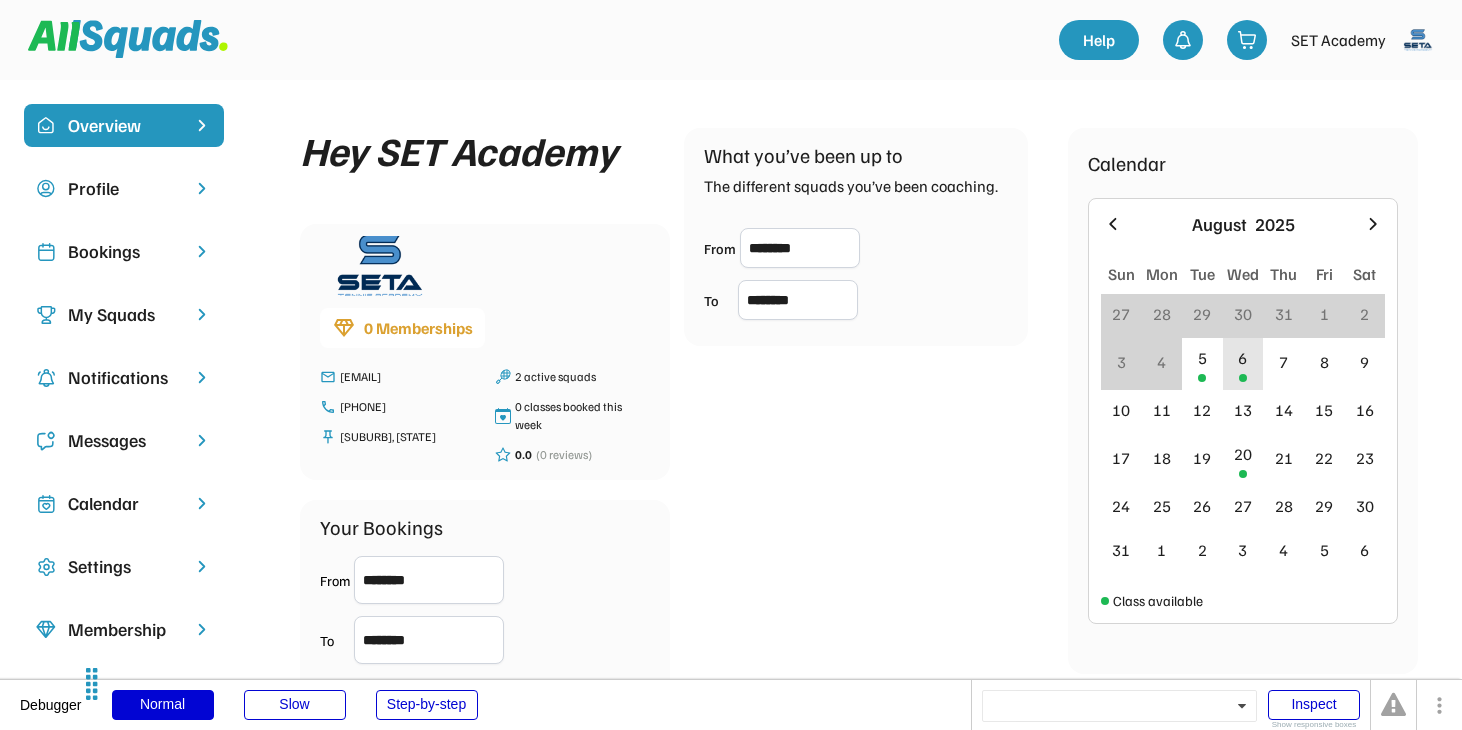 click on "6" at bounding box center [1243, 364] 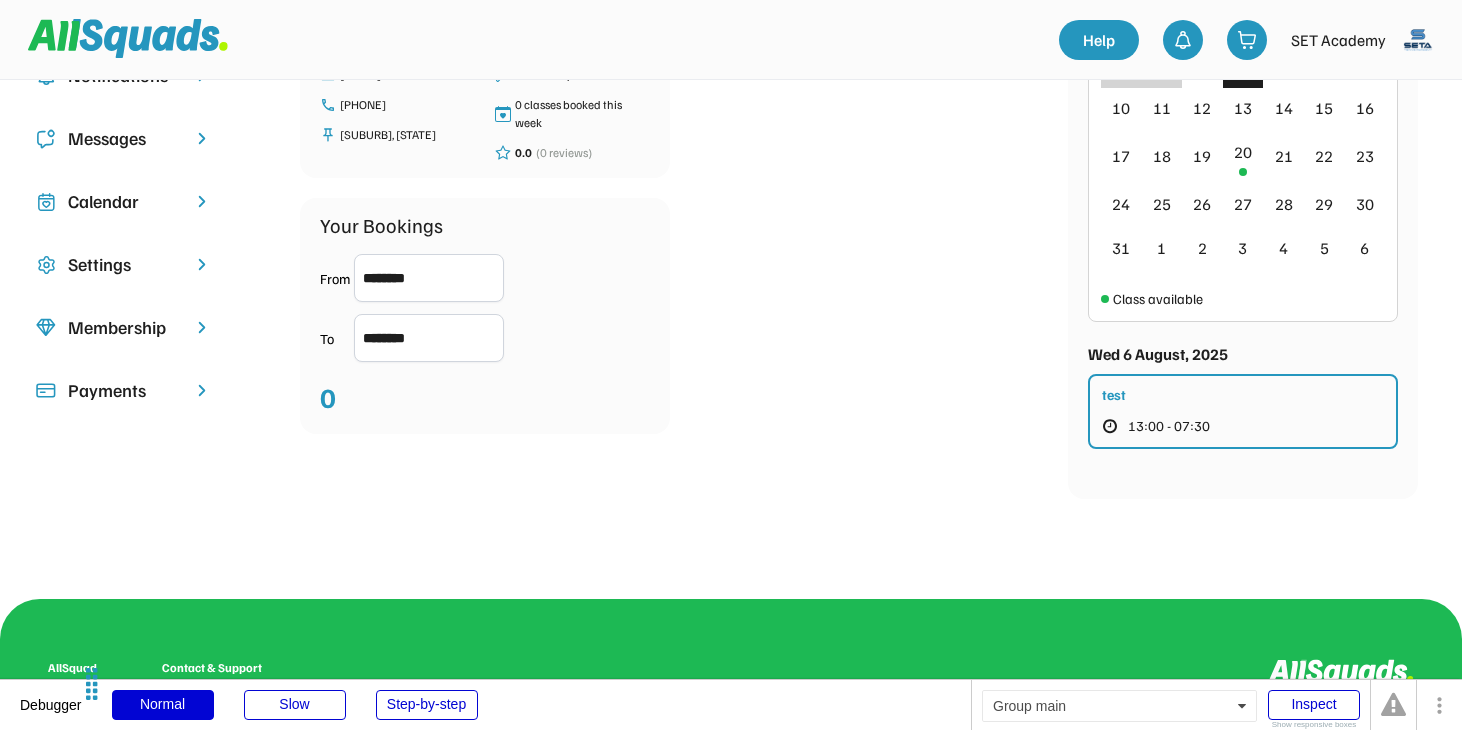 scroll, scrollTop: 0, scrollLeft: 0, axis: both 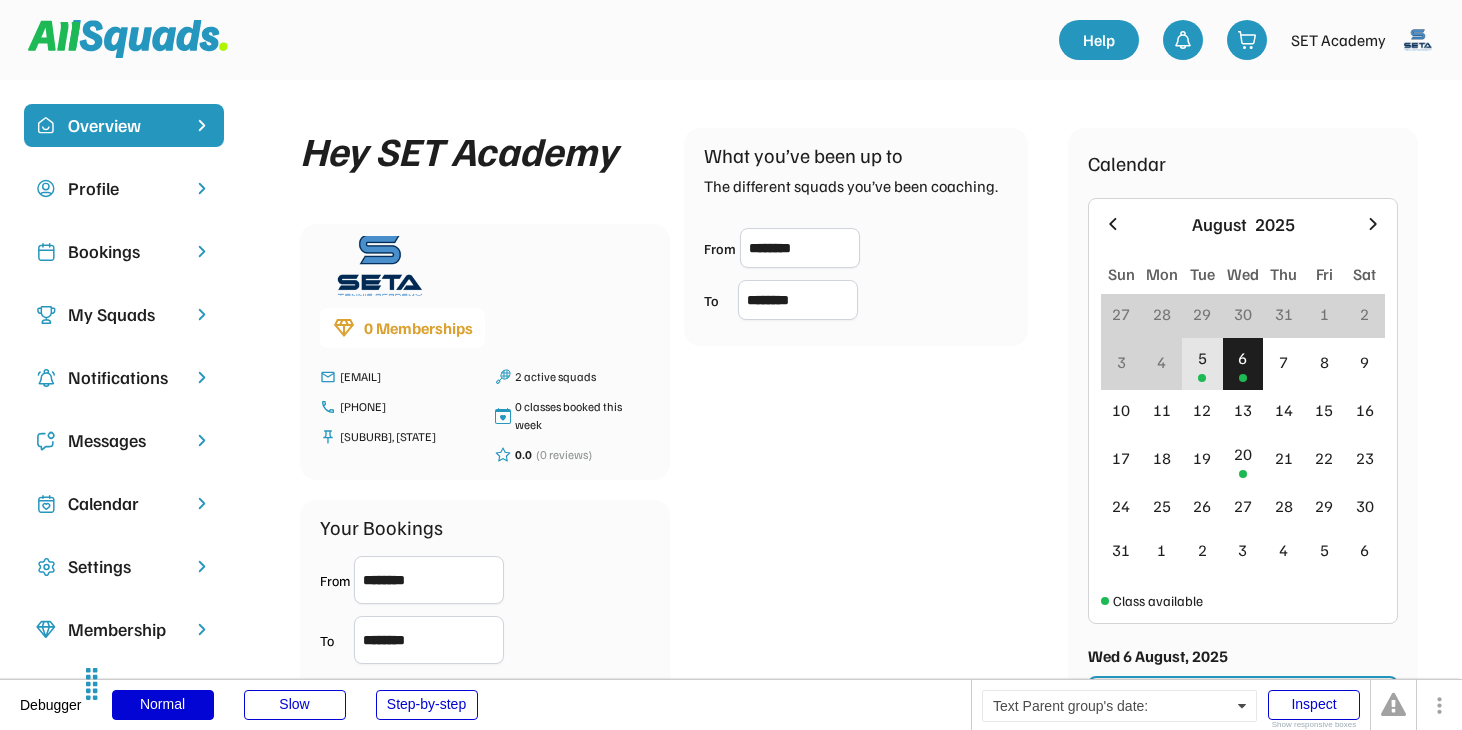 click on "5" at bounding box center [1202, 358] 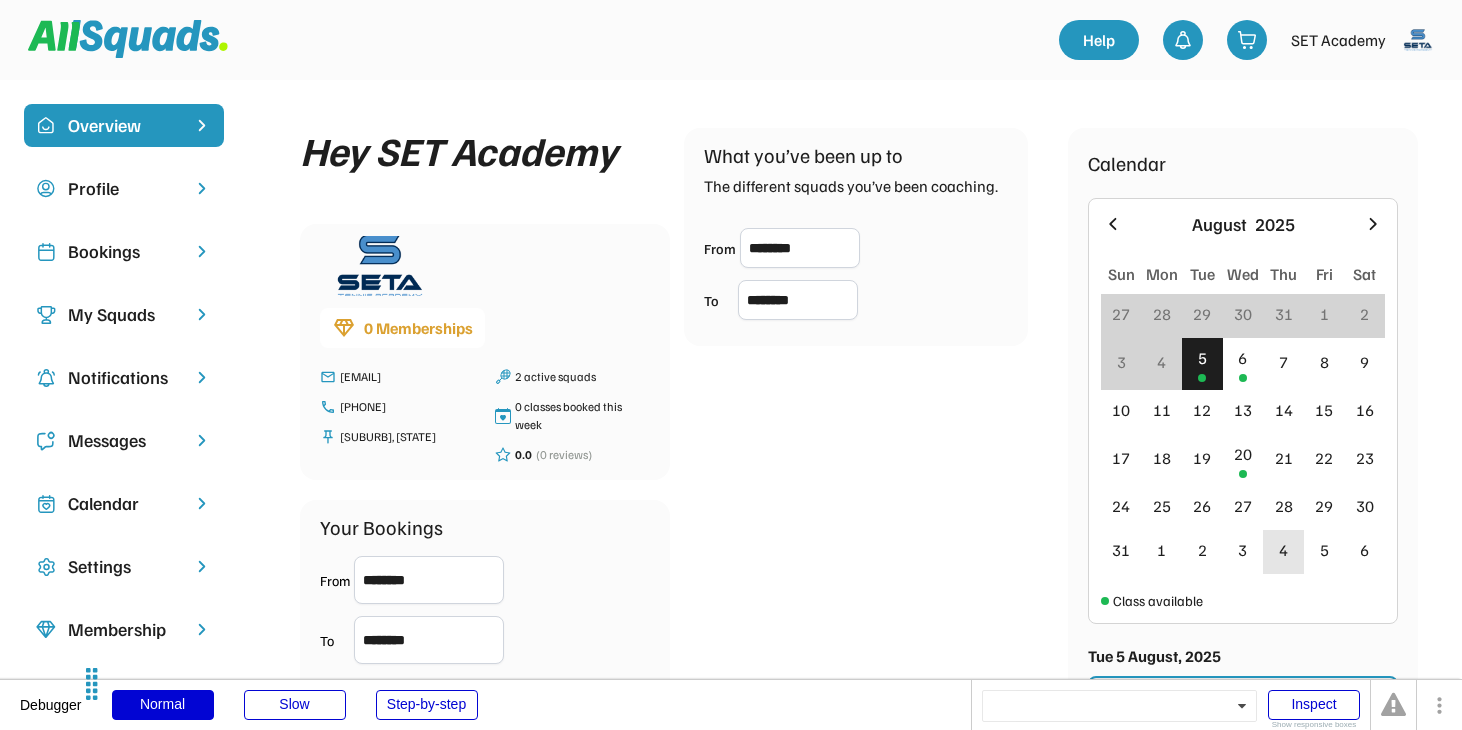 scroll, scrollTop: 229, scrollLeft: 0, axis: vertical 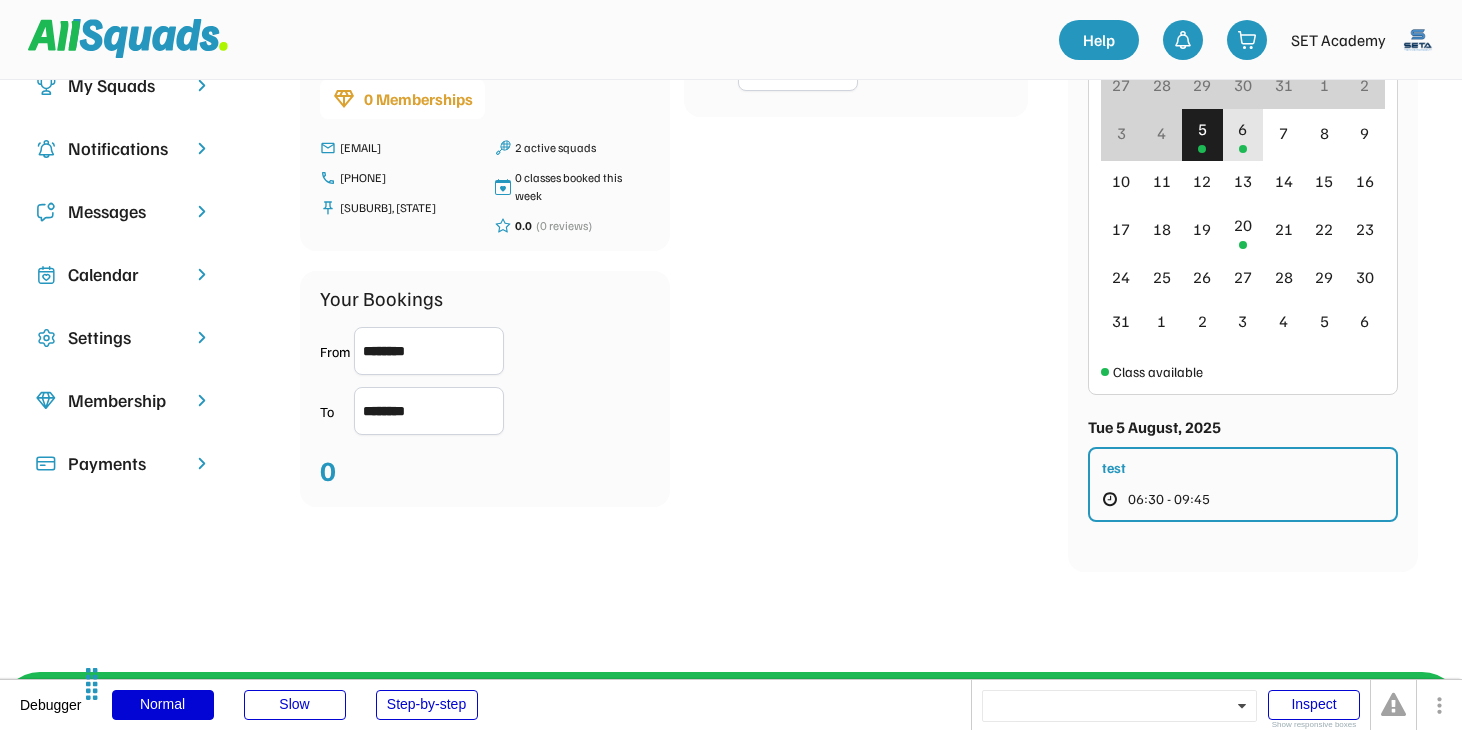 click on "6" at bounding box center [1243, 135] 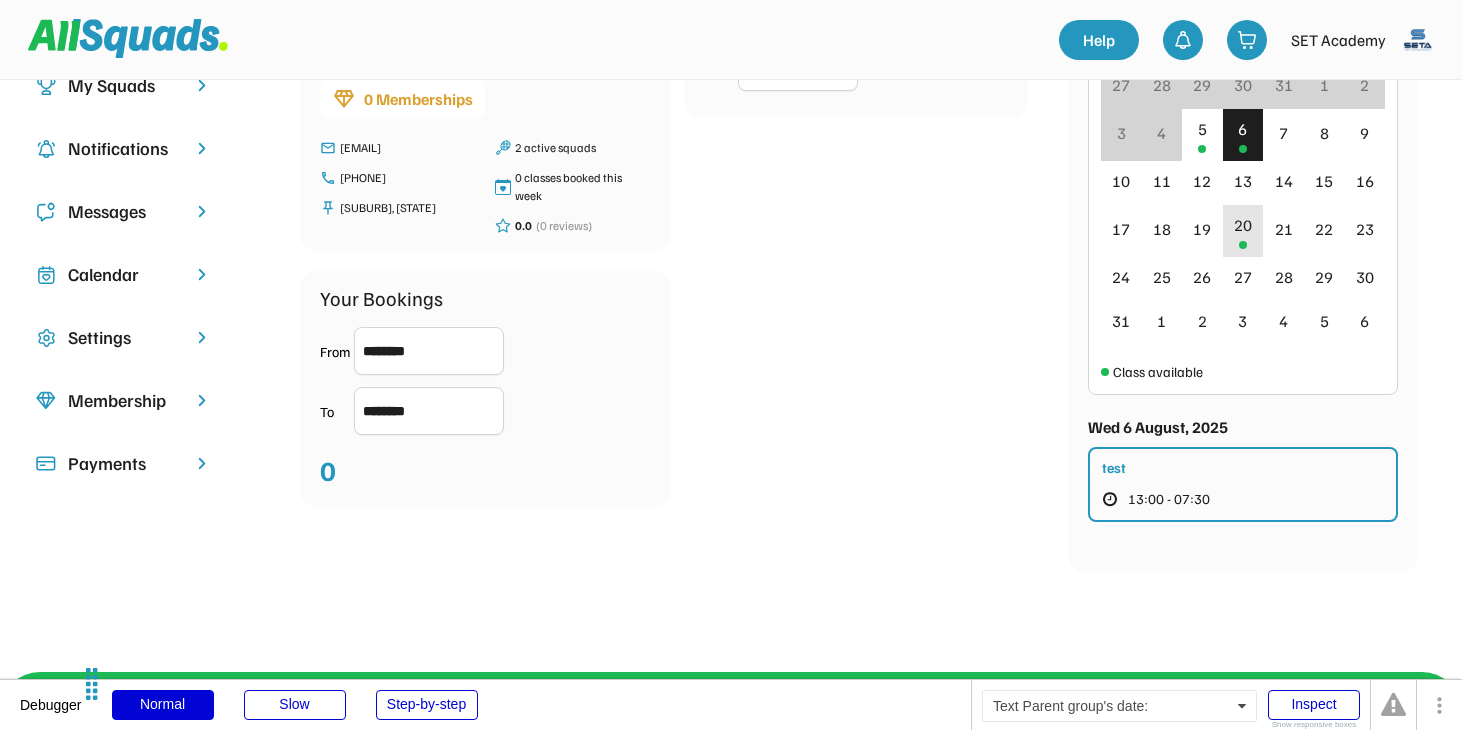 click on "20" at bounding box center (1243, 225) 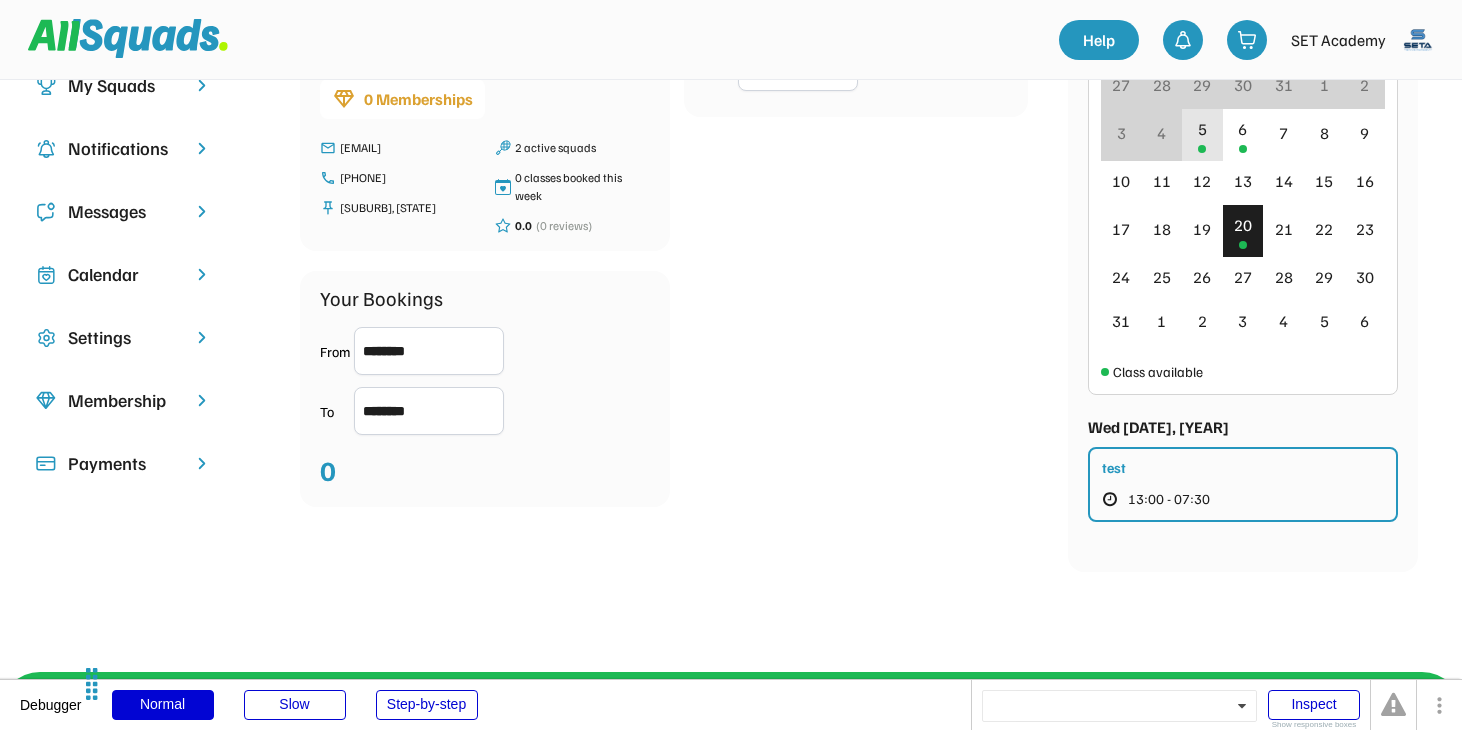 click on "5" at bounding box center [1202, 129] 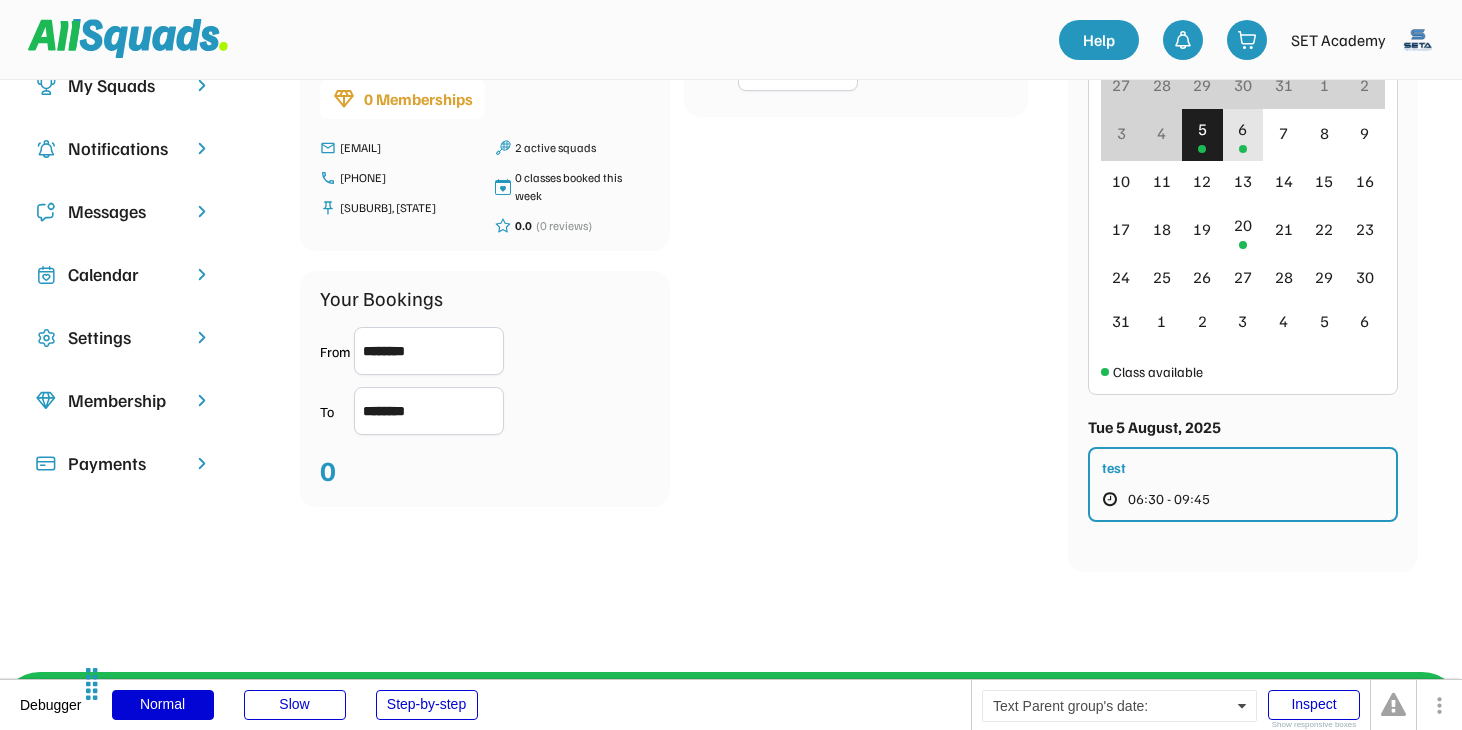 click on "6" at bounding box center (1242, 129) 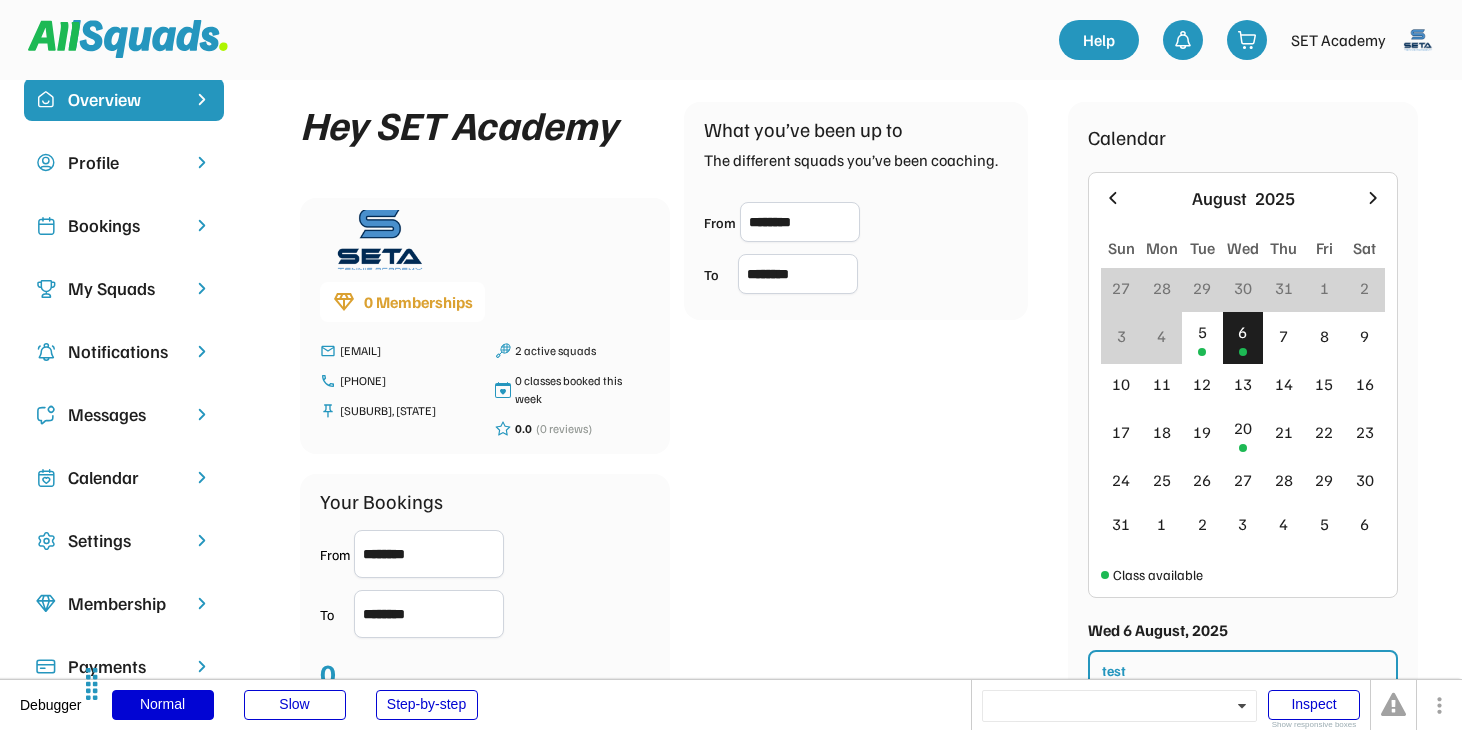 scroll, scrollTop: 0, scrollLeft: 0, axis: both 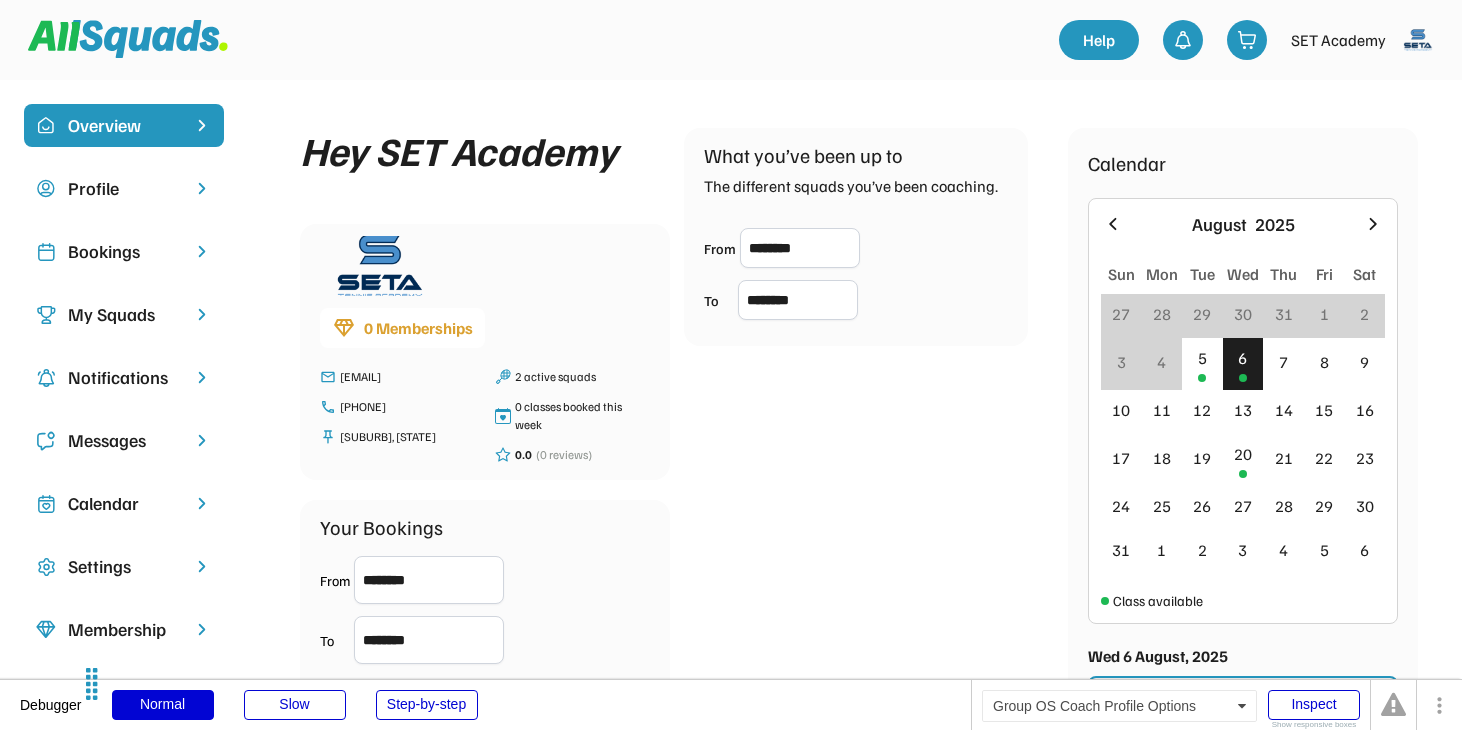 click on "My Squads" at bounding box center [124, 314] 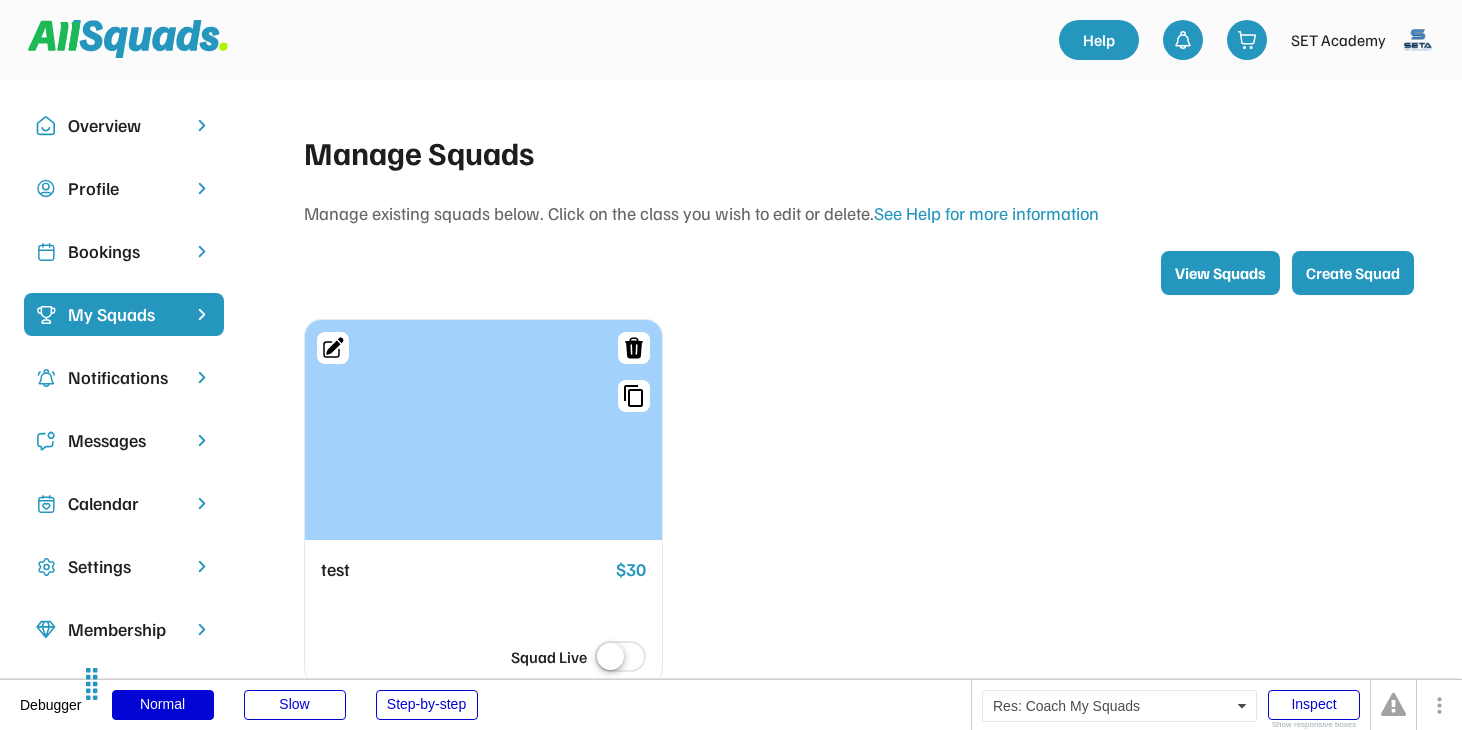 scroll, scrollTop: 102, scrollLeft: 0, axis: vertical 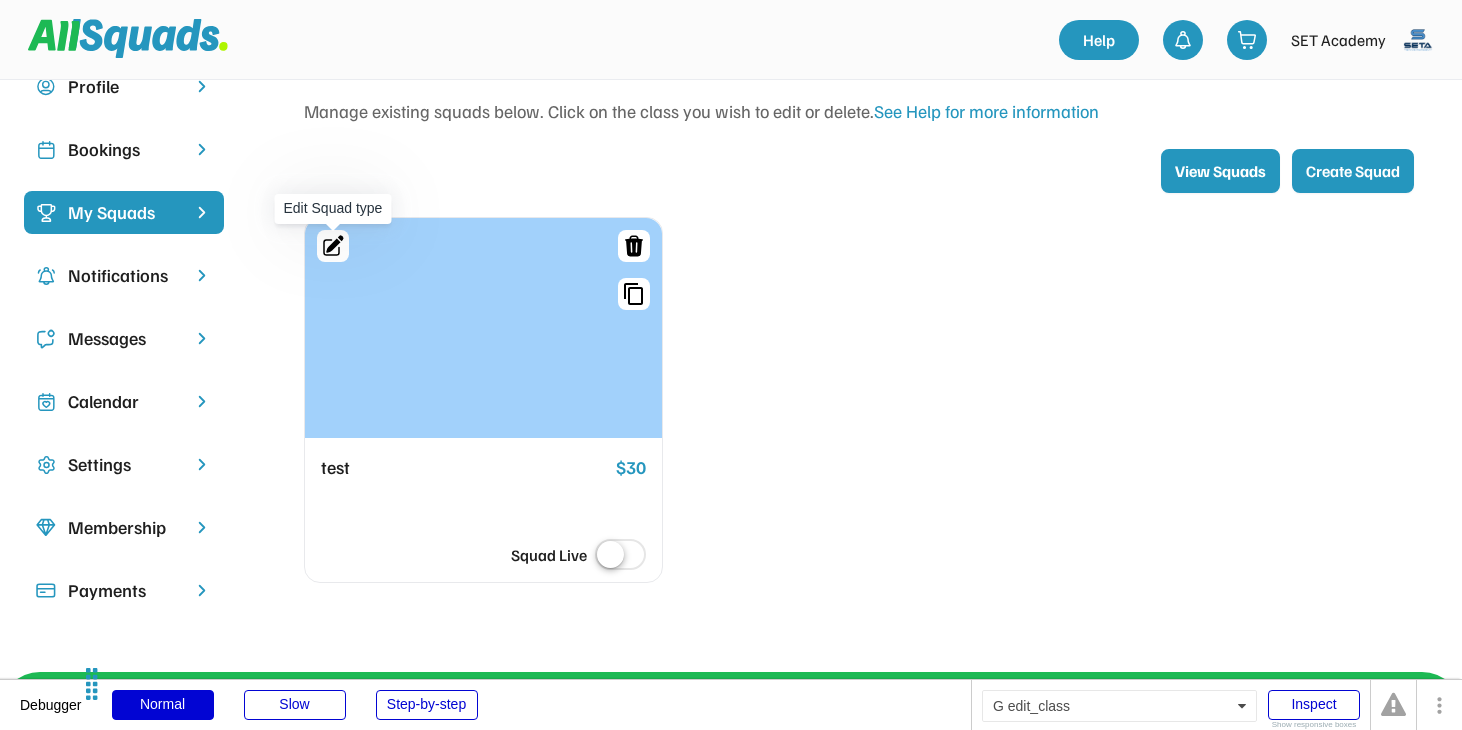 click 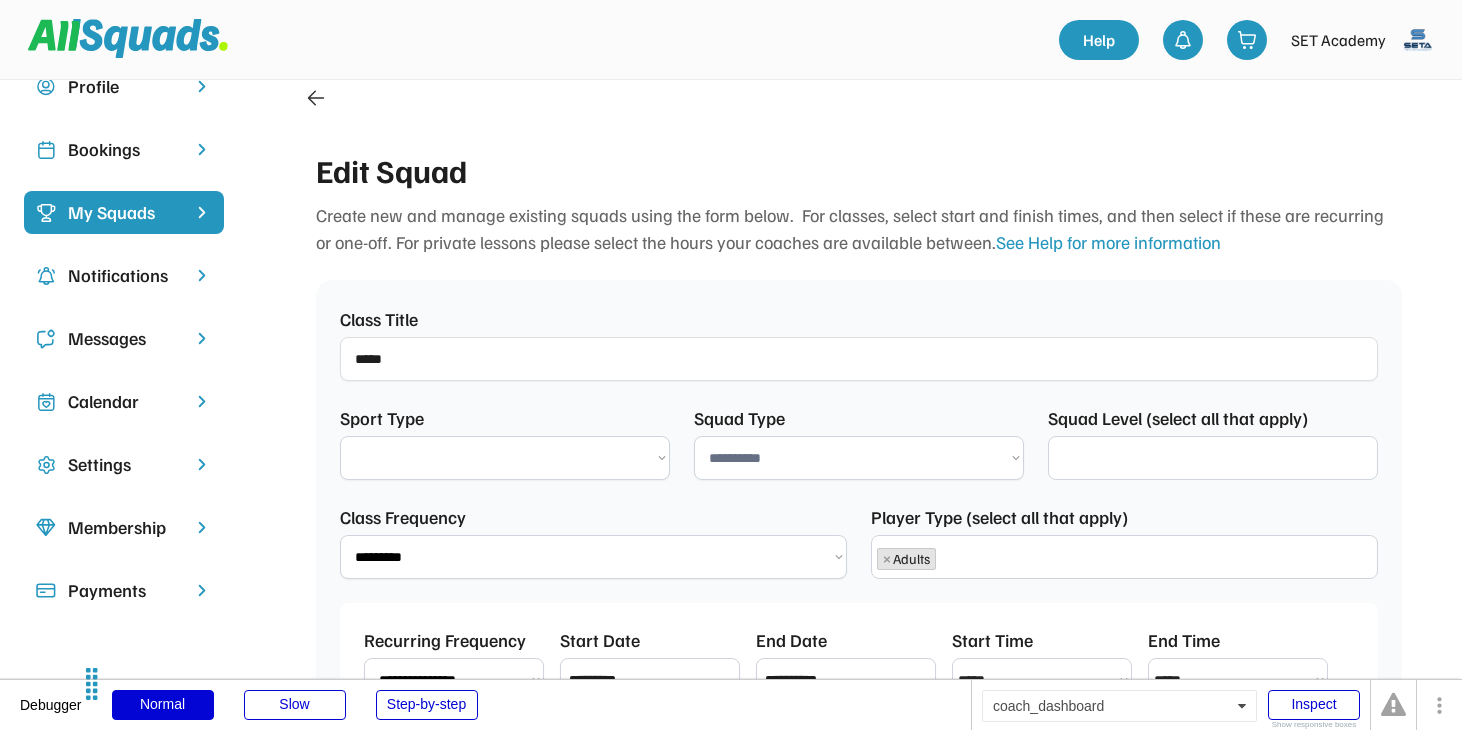 select on "*****" 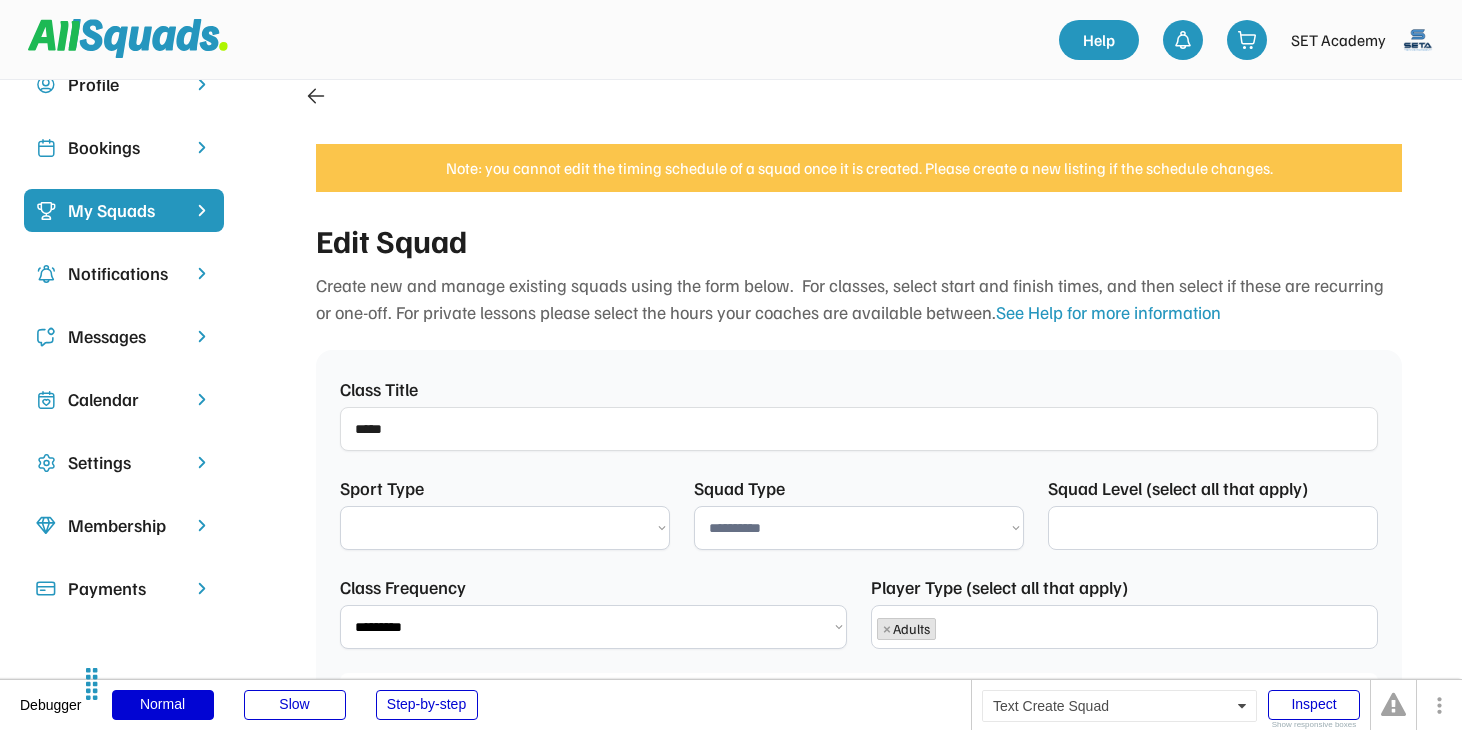 select on "**********" 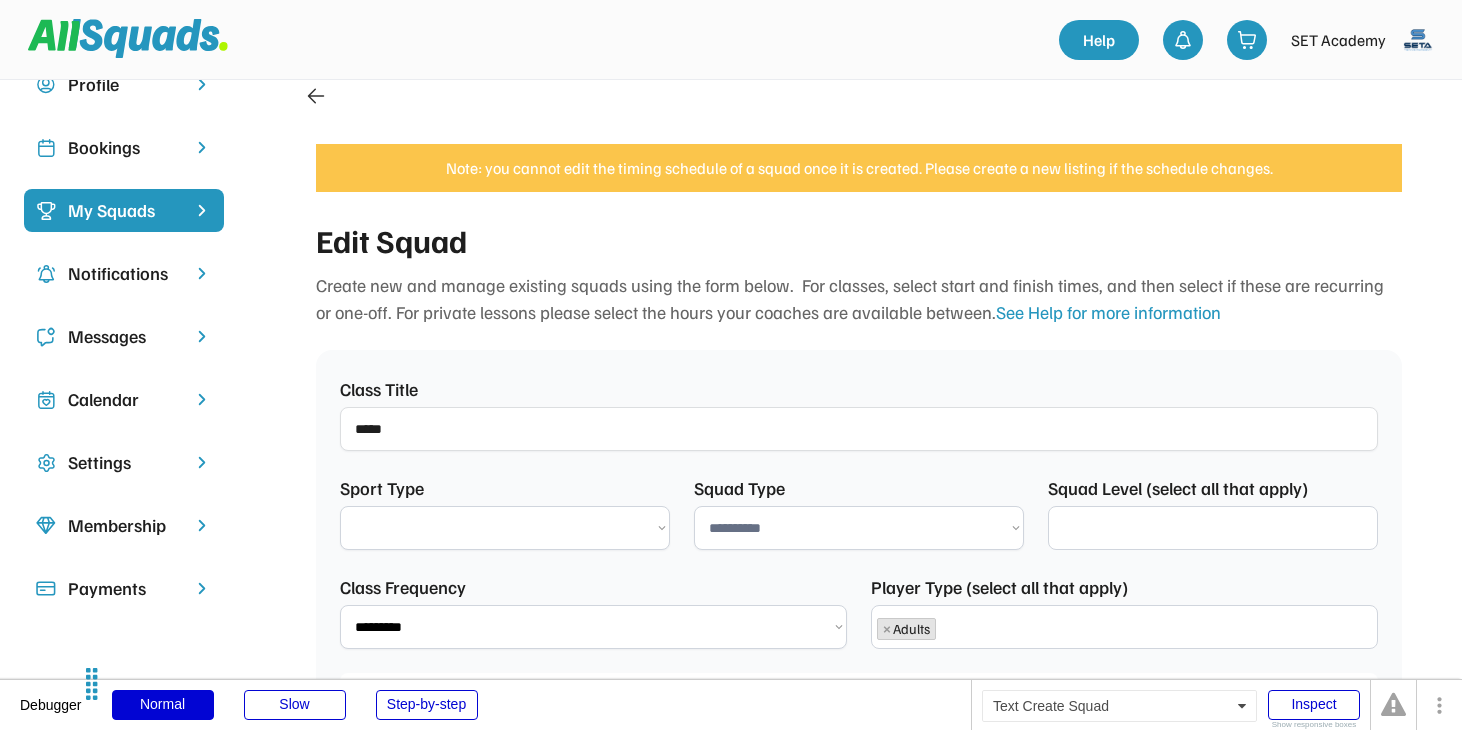 select on "**********" 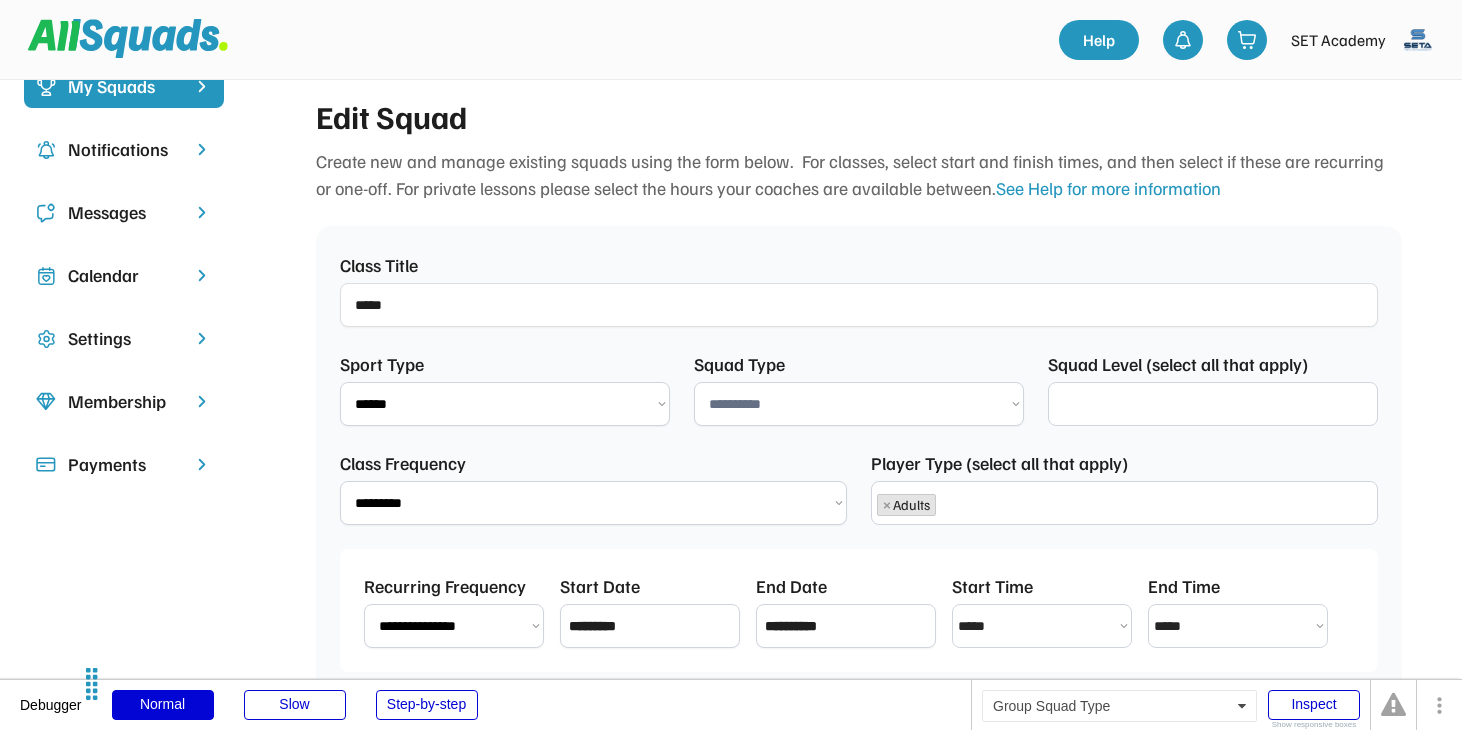 select 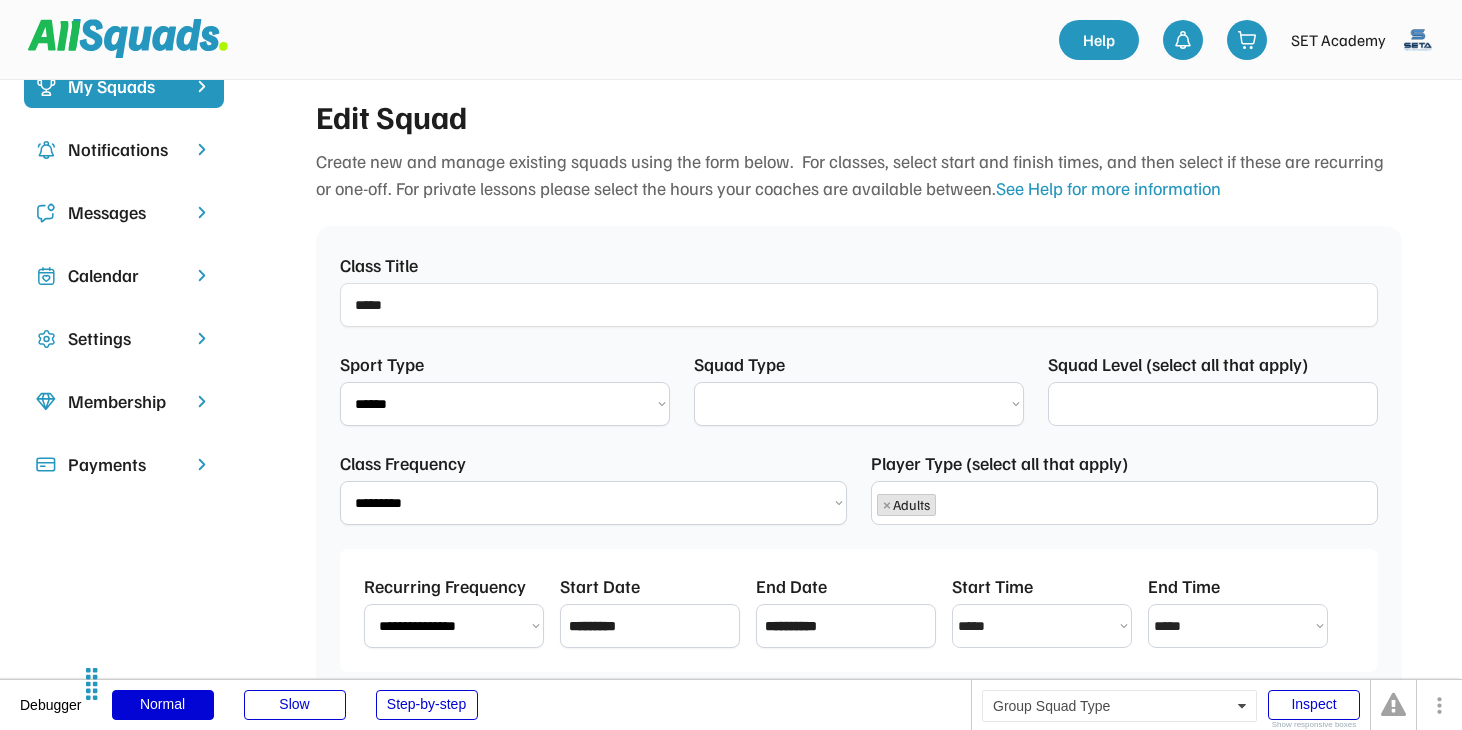 scroll, scrollTop: 429, scrollLeft: 0, axis: vertical 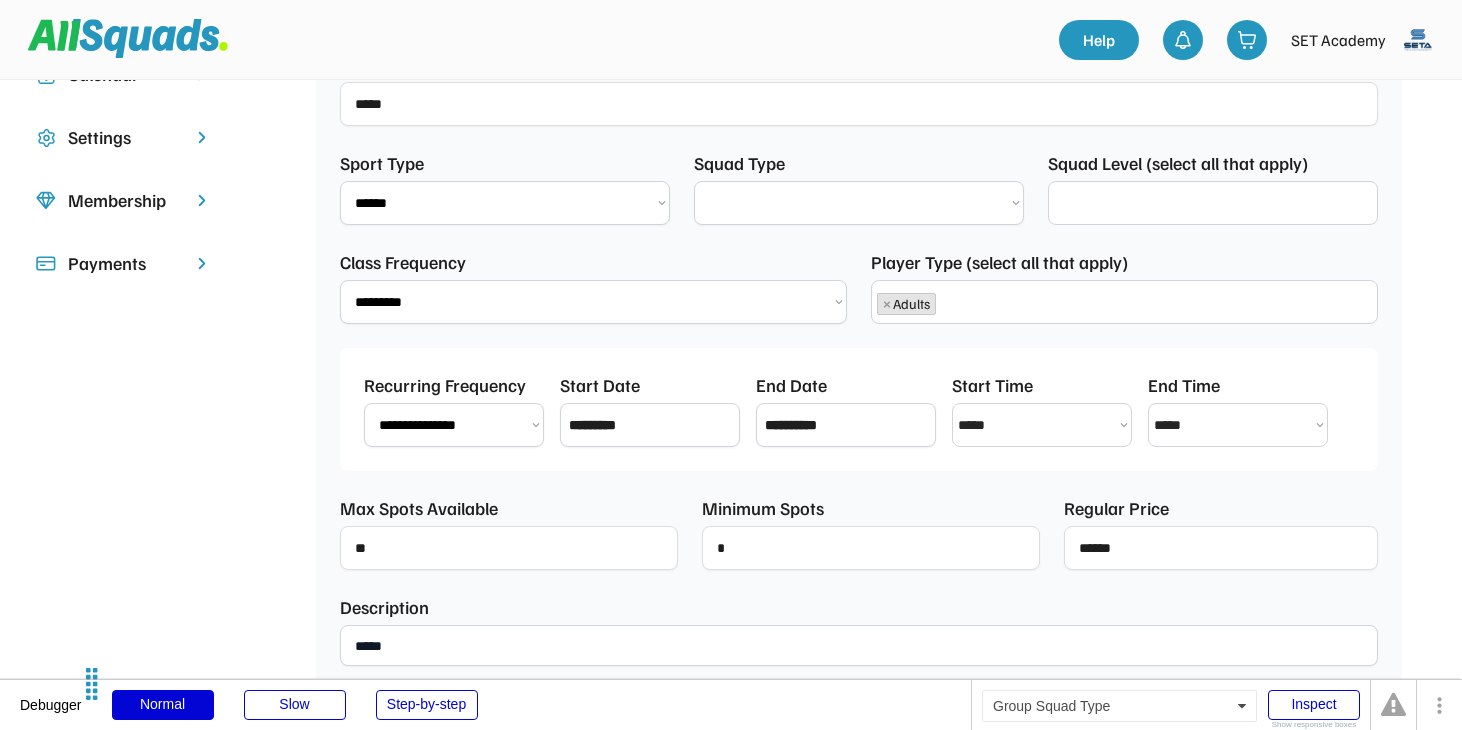 select on "********" 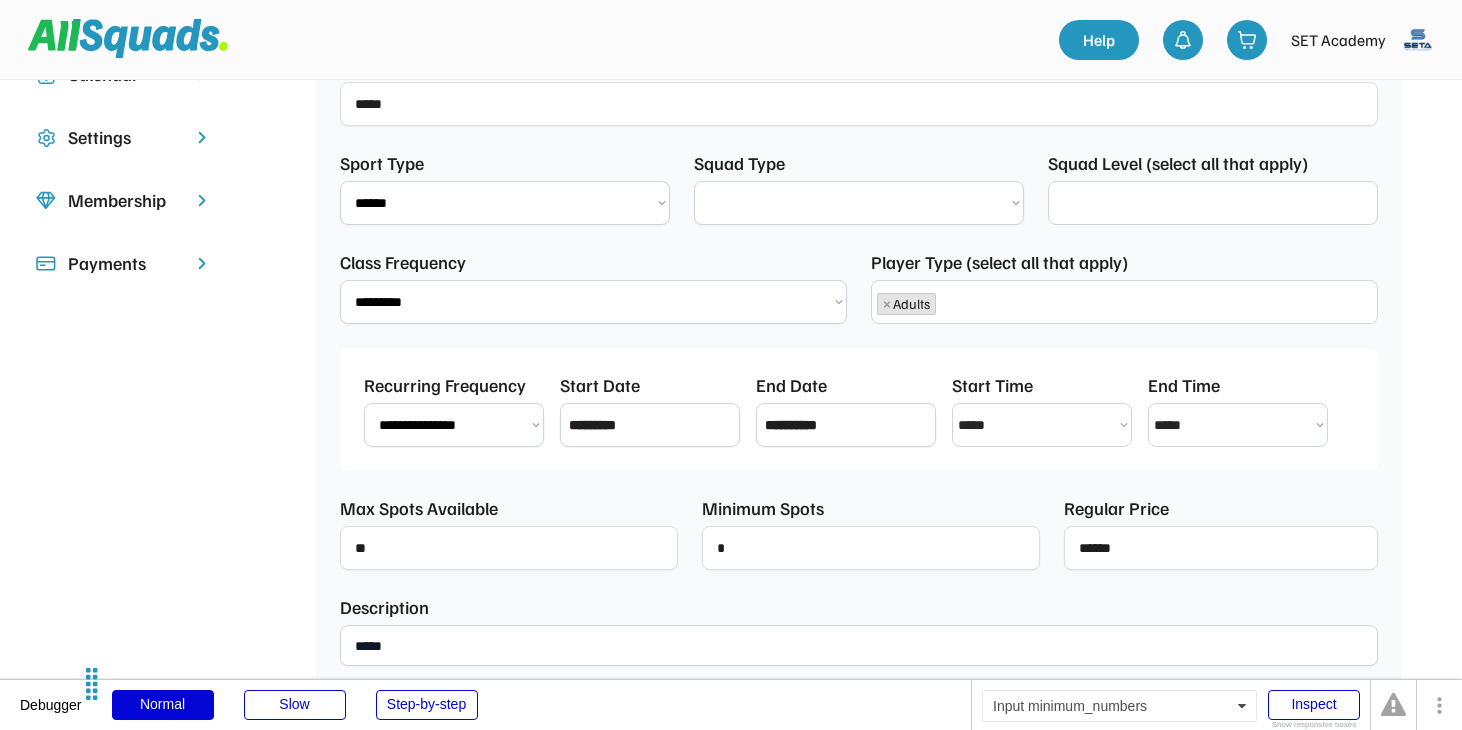 select on "**********" 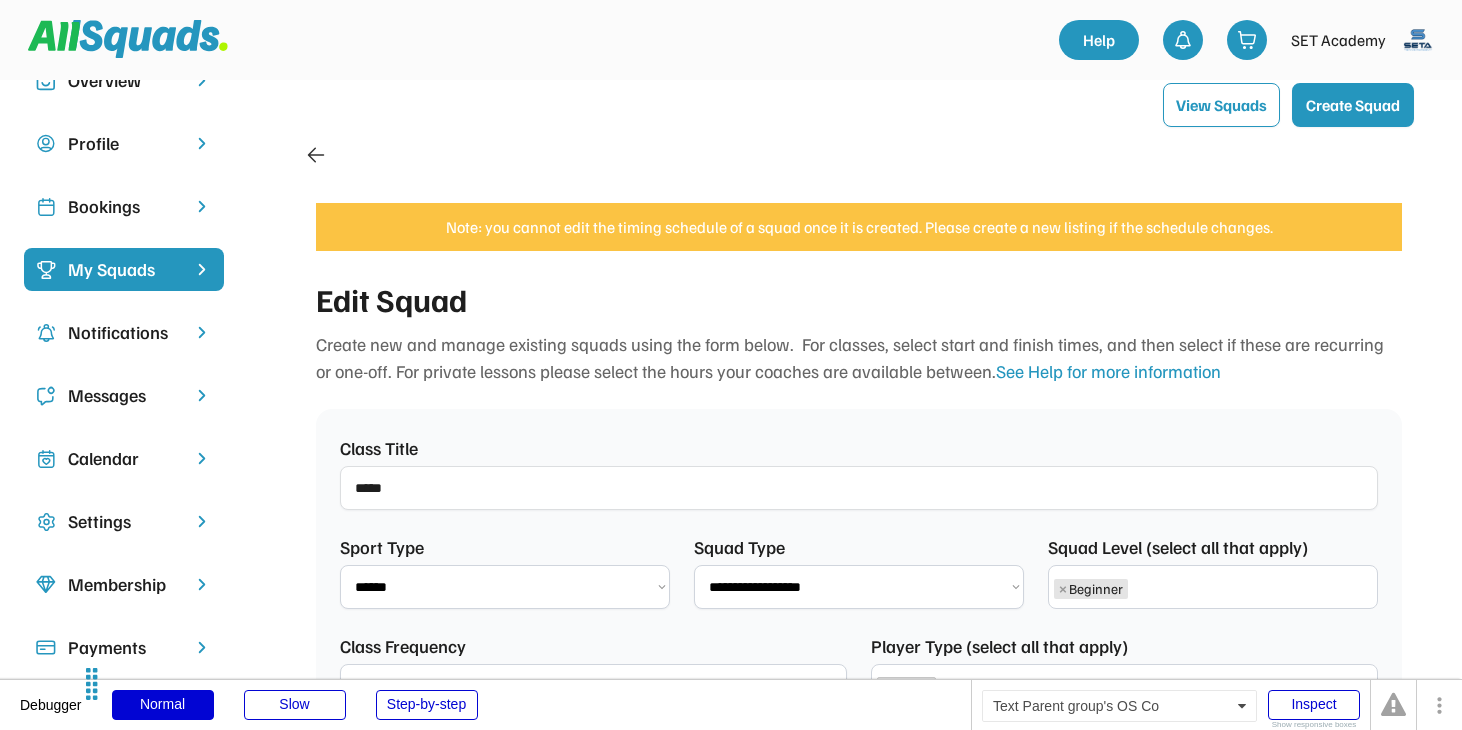 scroll, scrollTop: 0, scrollLeft: 0, axis: both 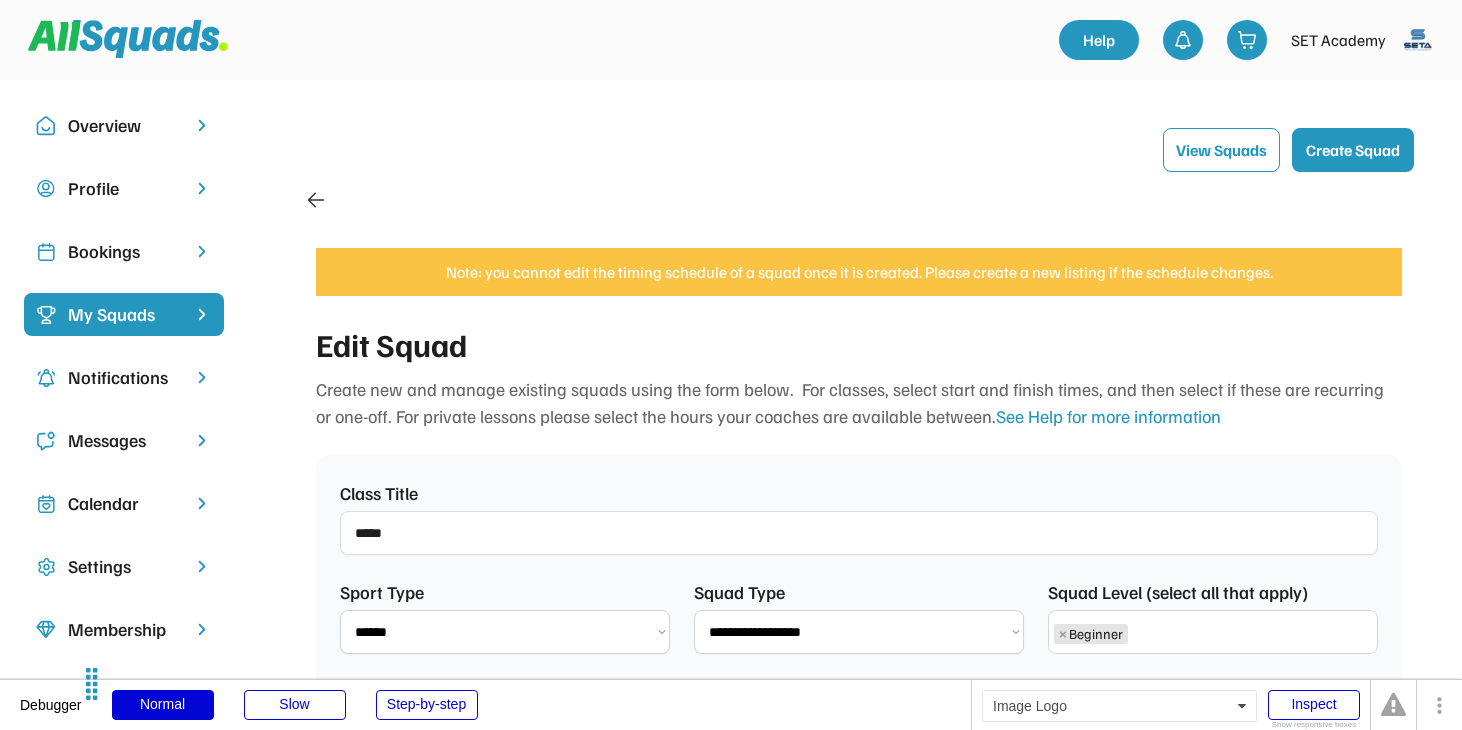 click at bounding box center [128, 39] 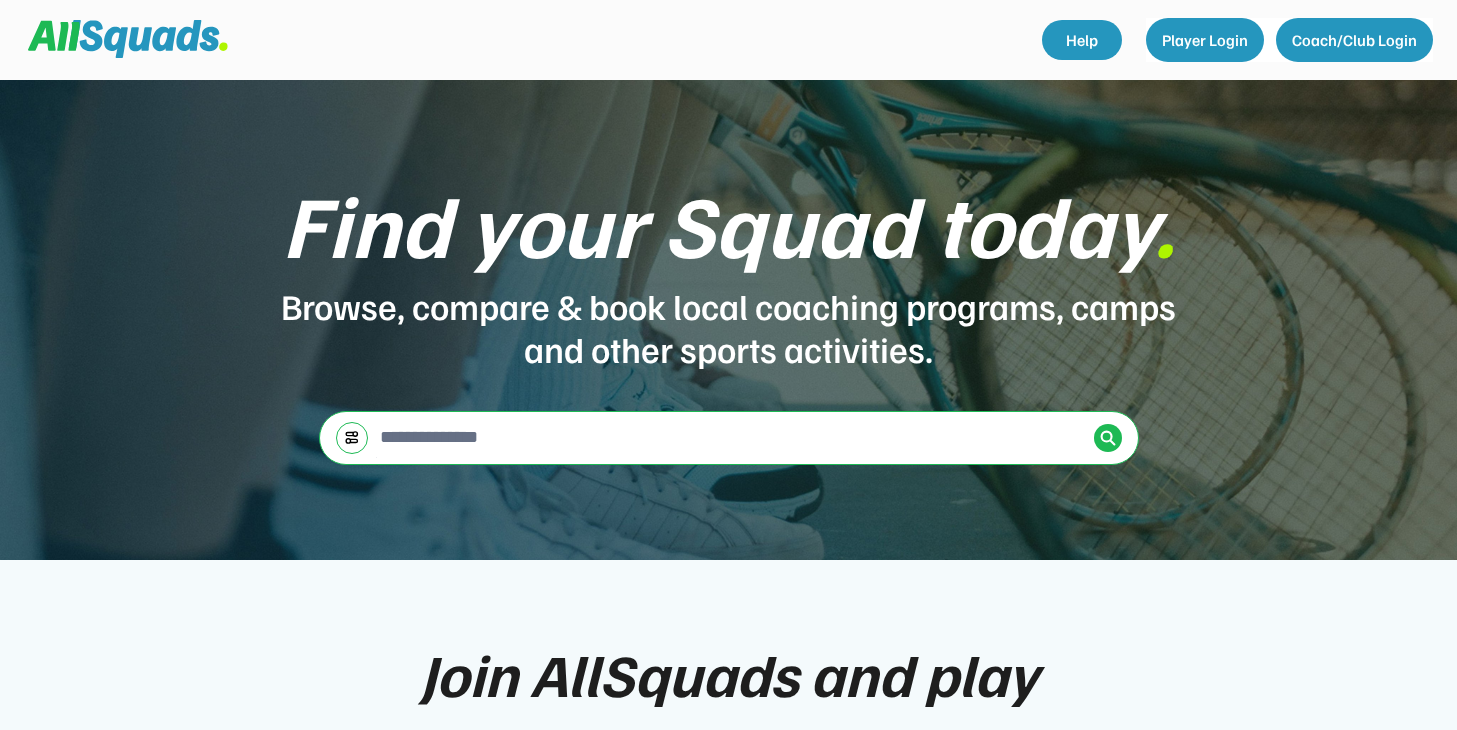 scroll, scrollTop: 0, scrollLeft: 0, axis: both 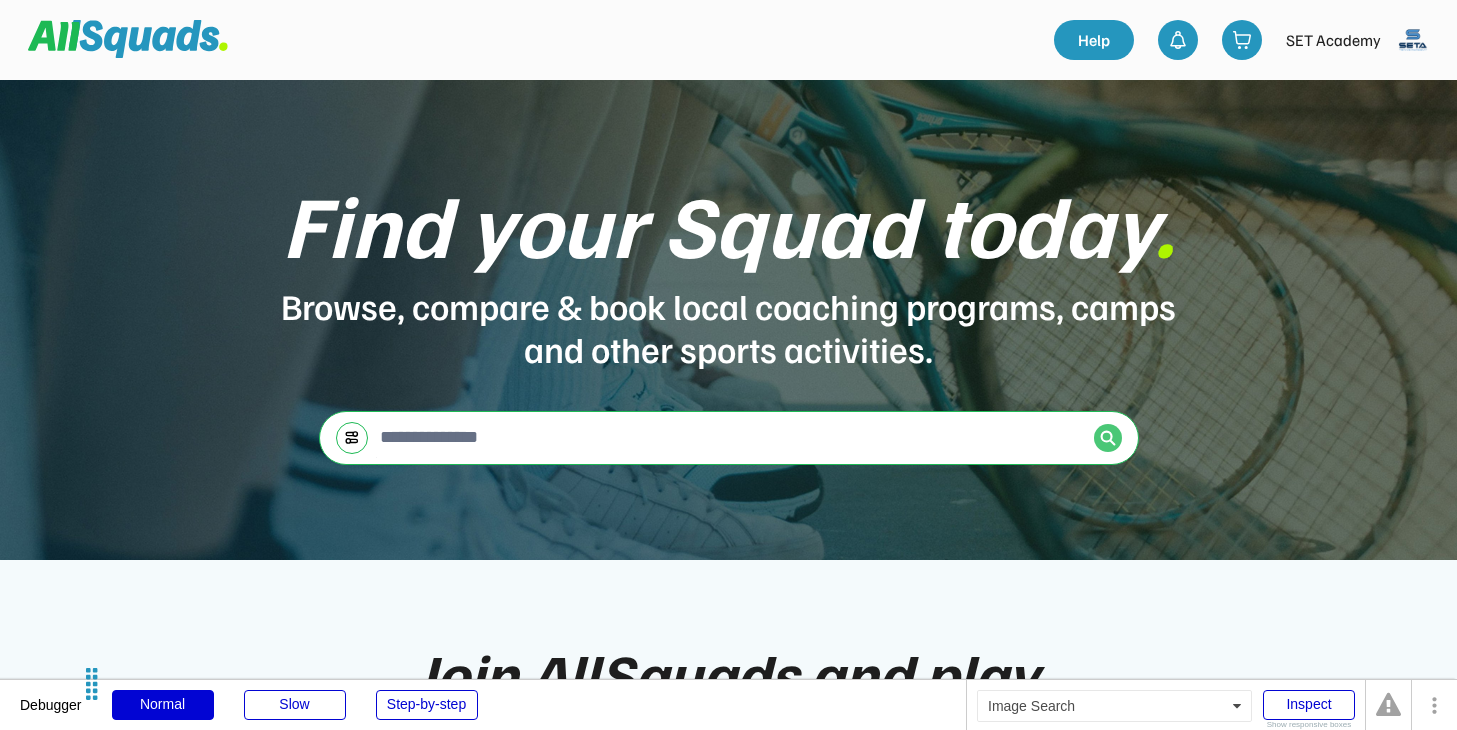 click at bounding box center (1108, 438) 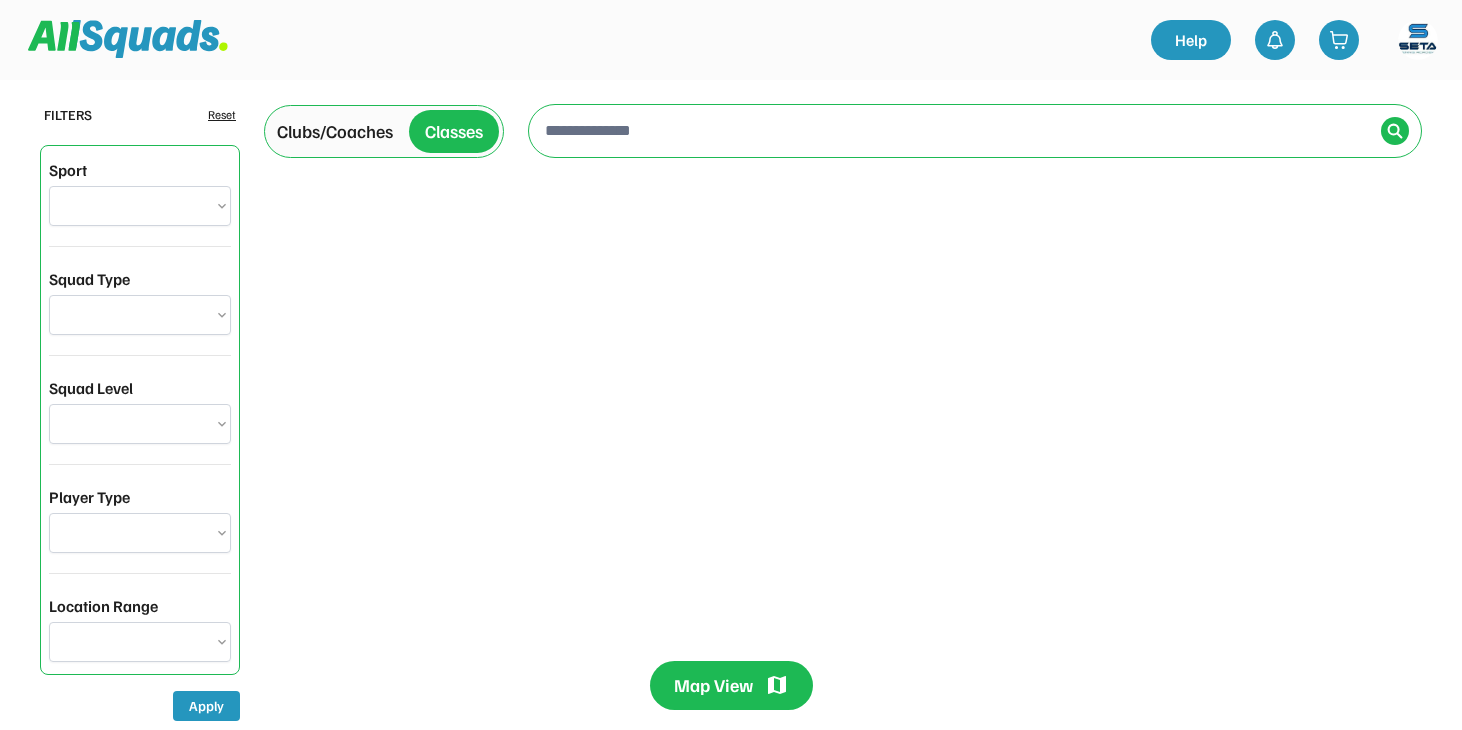 scroll, scrollTop: 0, scrollLeft: 0, axis: both 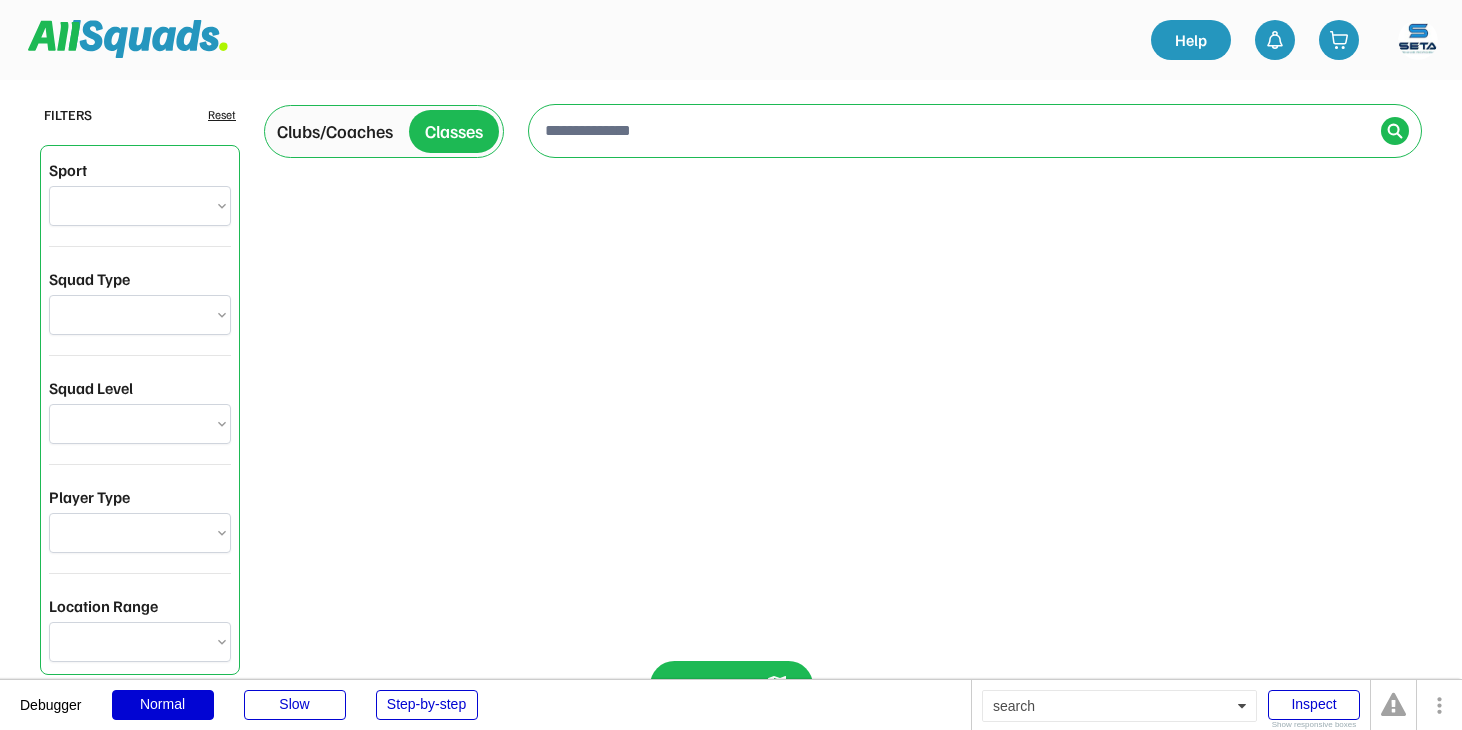 select on "**********" 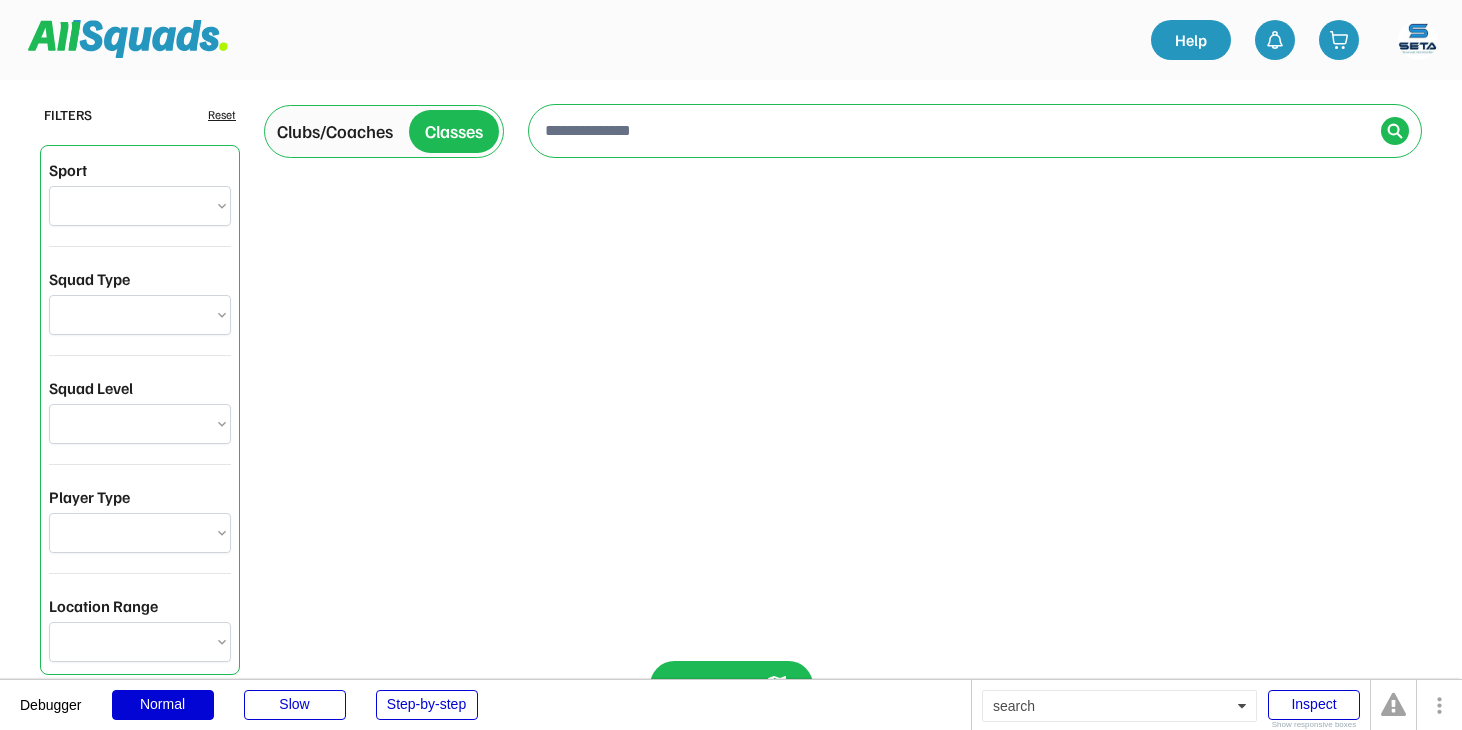 select on "**********" 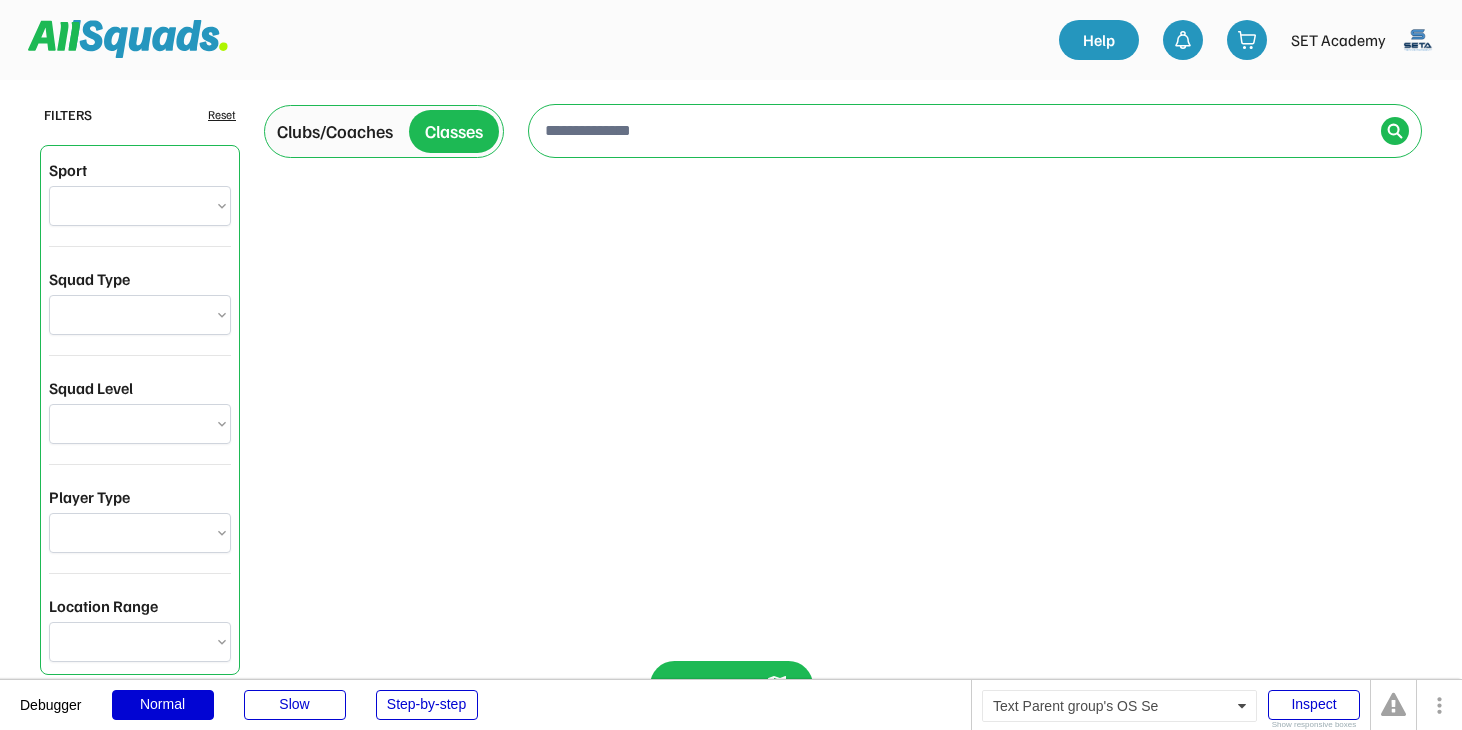 click on "Clubs/Coaches" at bounding box center [335, 131] 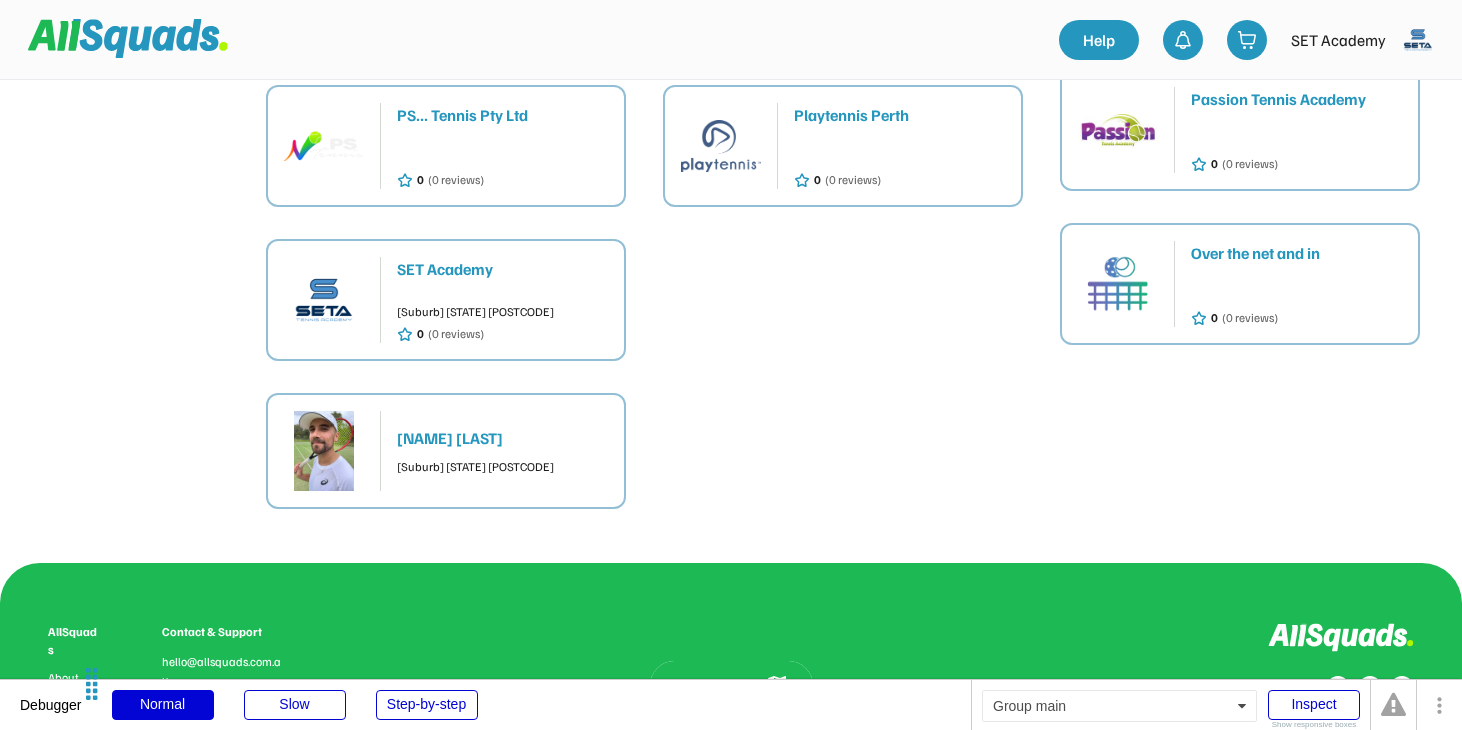 scroll, scrollTop: 688, scrollLeft: 0, axis: vertical 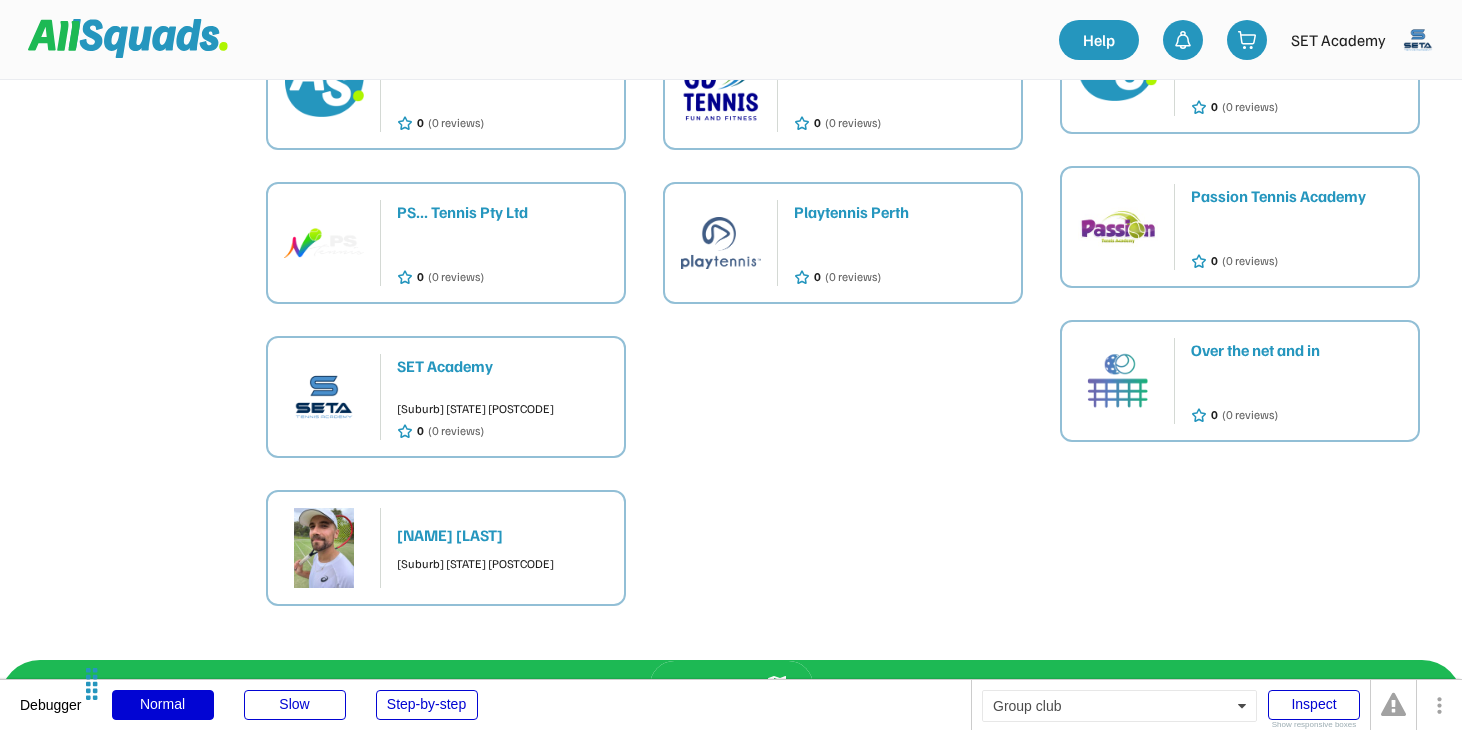 click on "SET Academy" at bounding box center [502, 366] 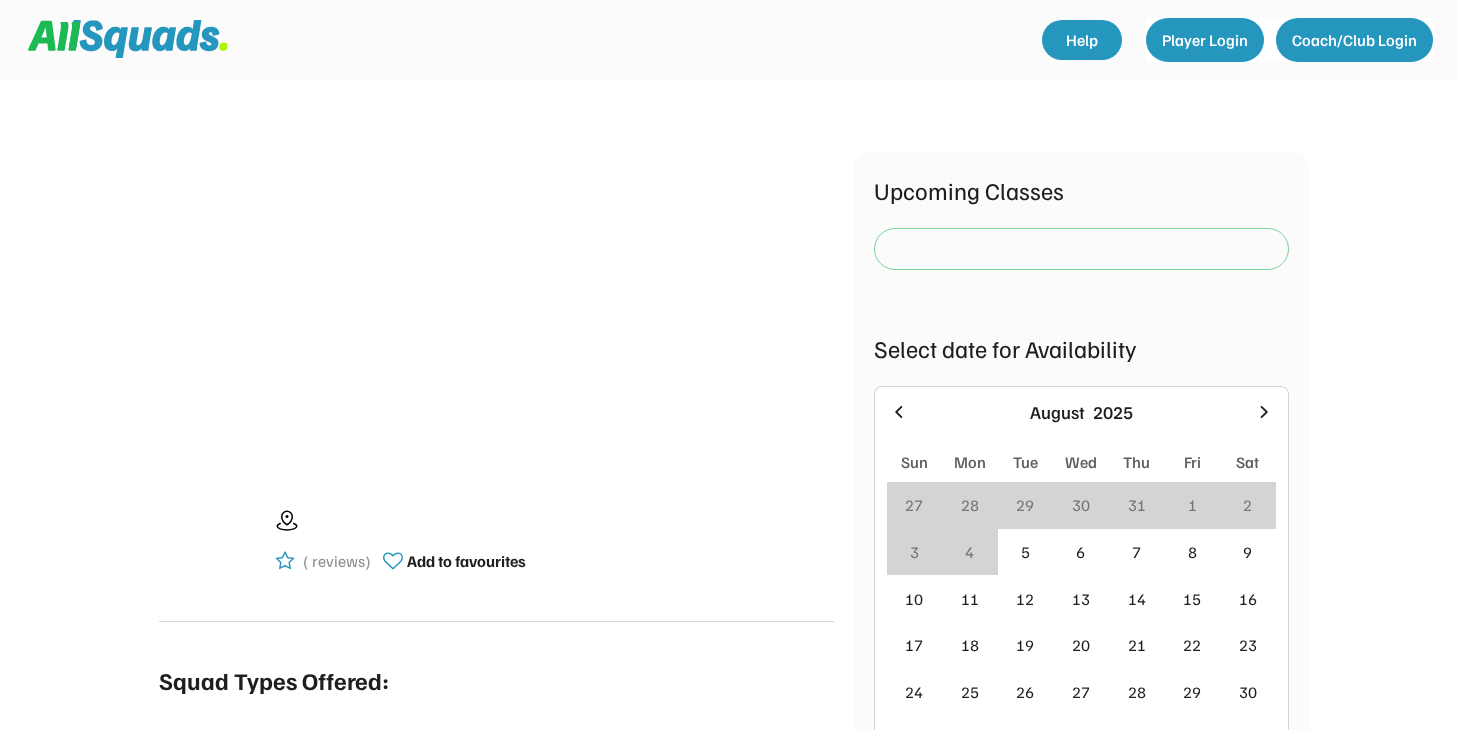 scroll, scrollTop: 0, scrollLeft: 0, axis: both 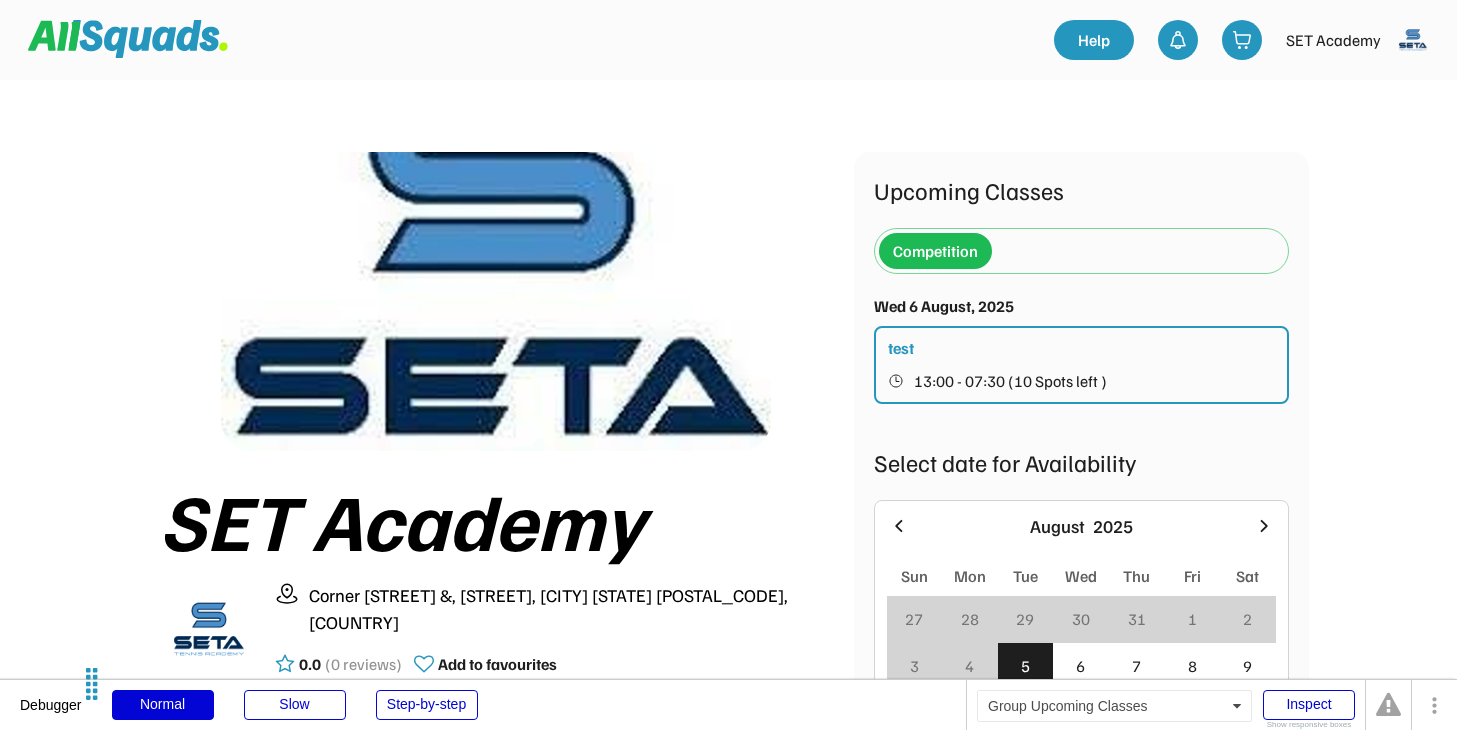 click on "test  13:00 - 07:30  (10 Spots left )" at bounding box center [1081, 365] 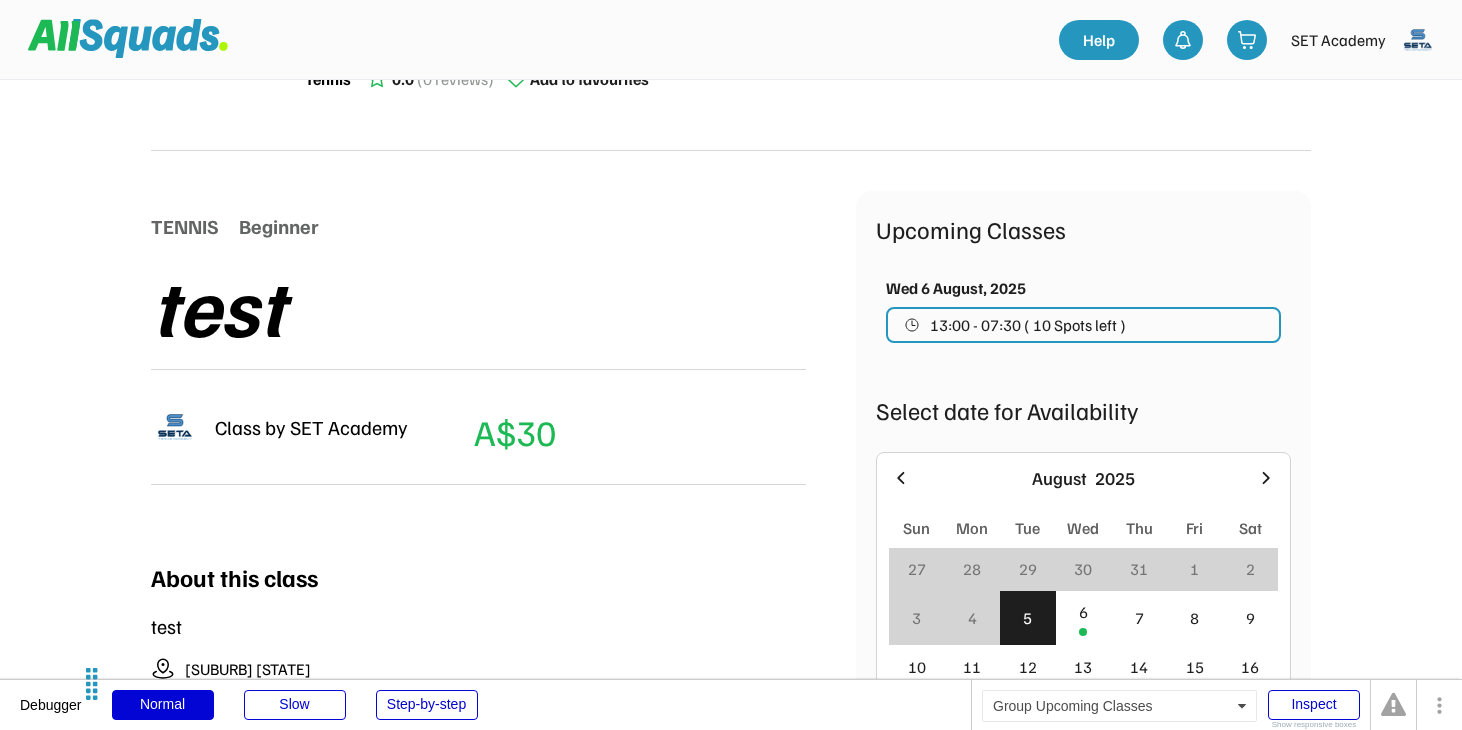 scroll, scrollTop: 127, scrollLeft: 0, axis: vertical 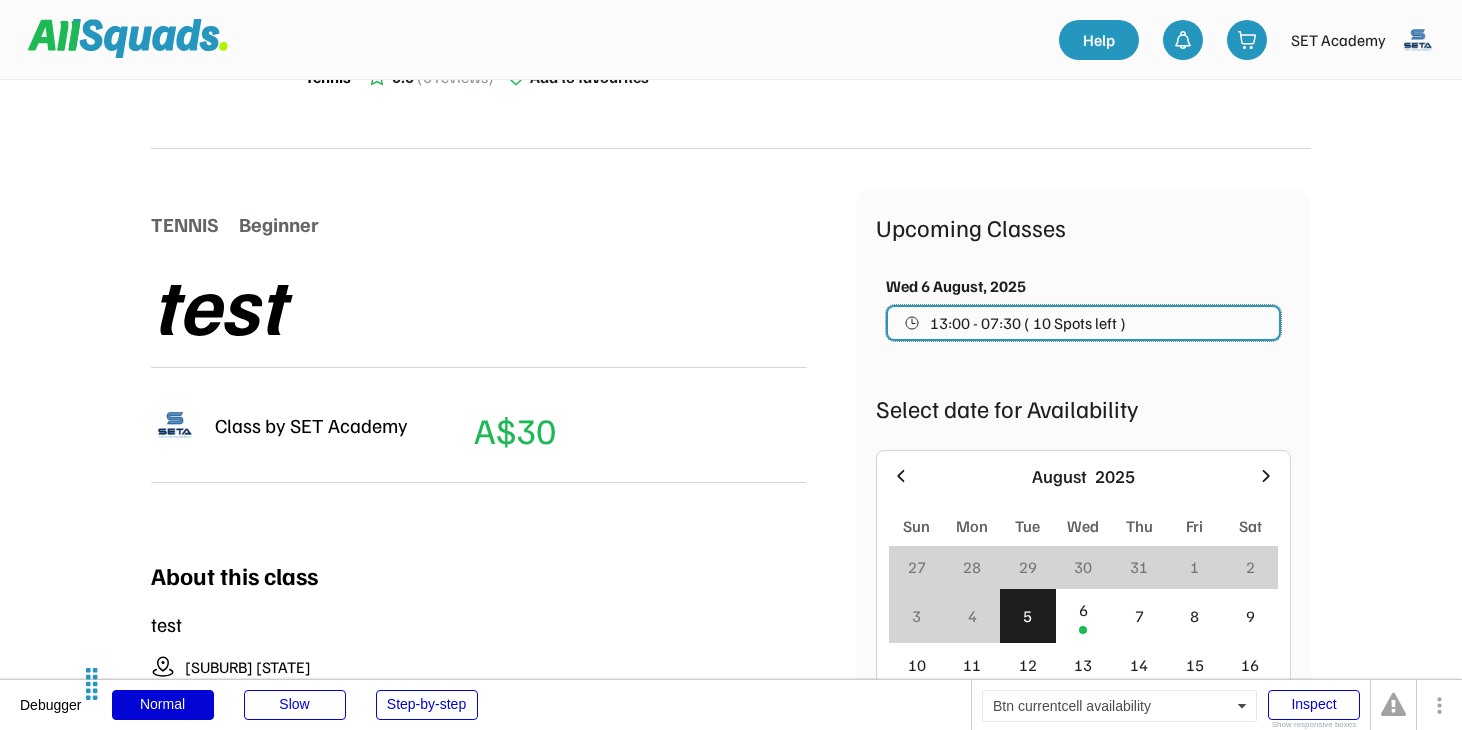 click on "13:00 - 07:30  ( 10 Spots left )" at bounding box center (1028, 323) 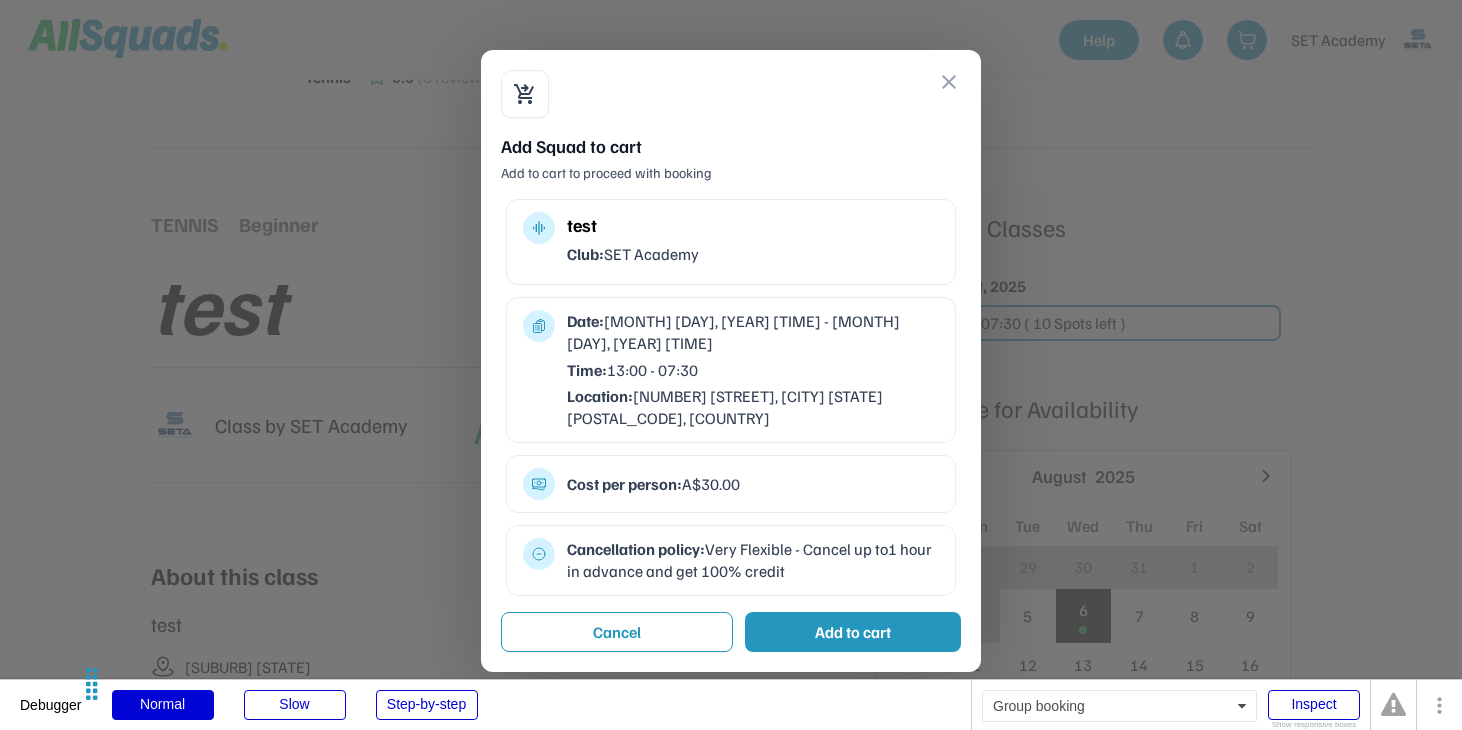 click on "close" at bounding box center (949, 82) 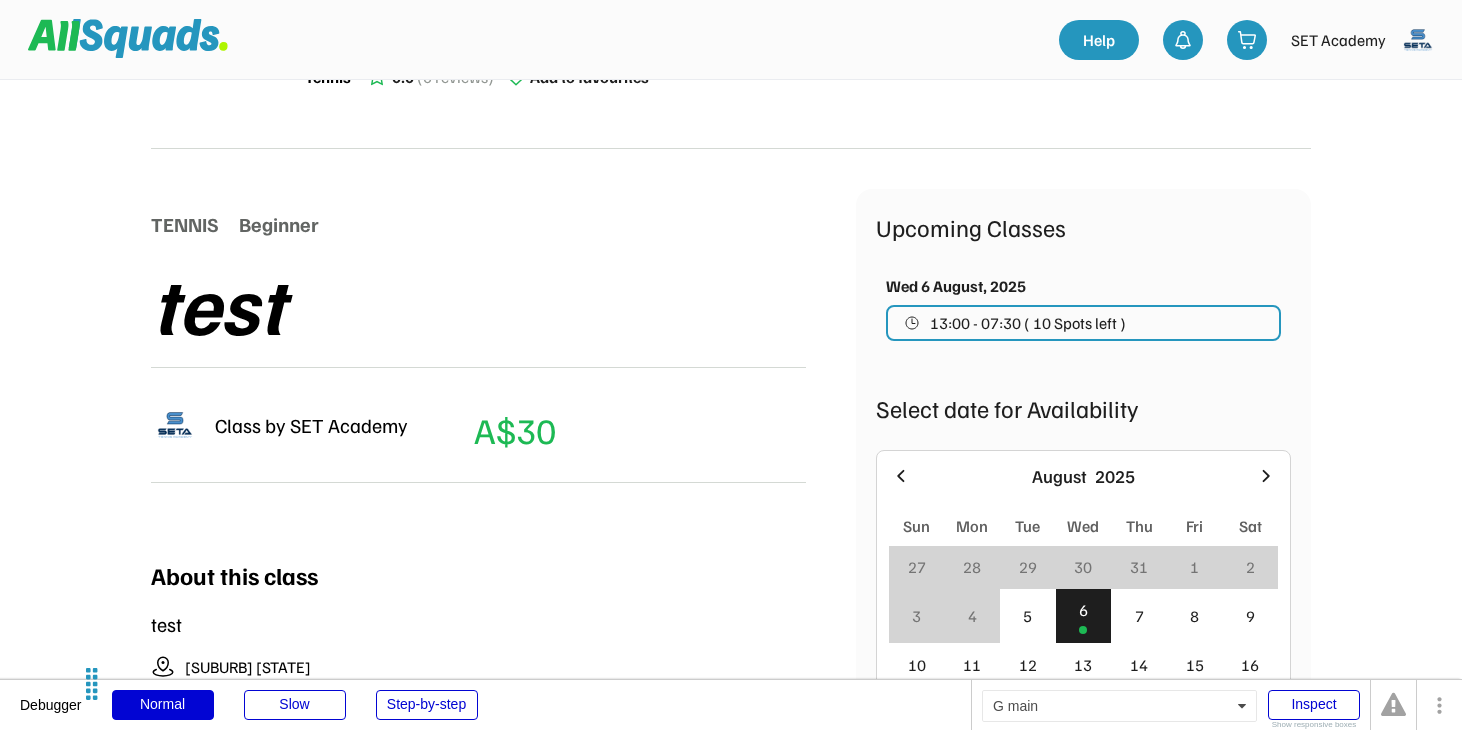 click at bounding box center [1418, 40] 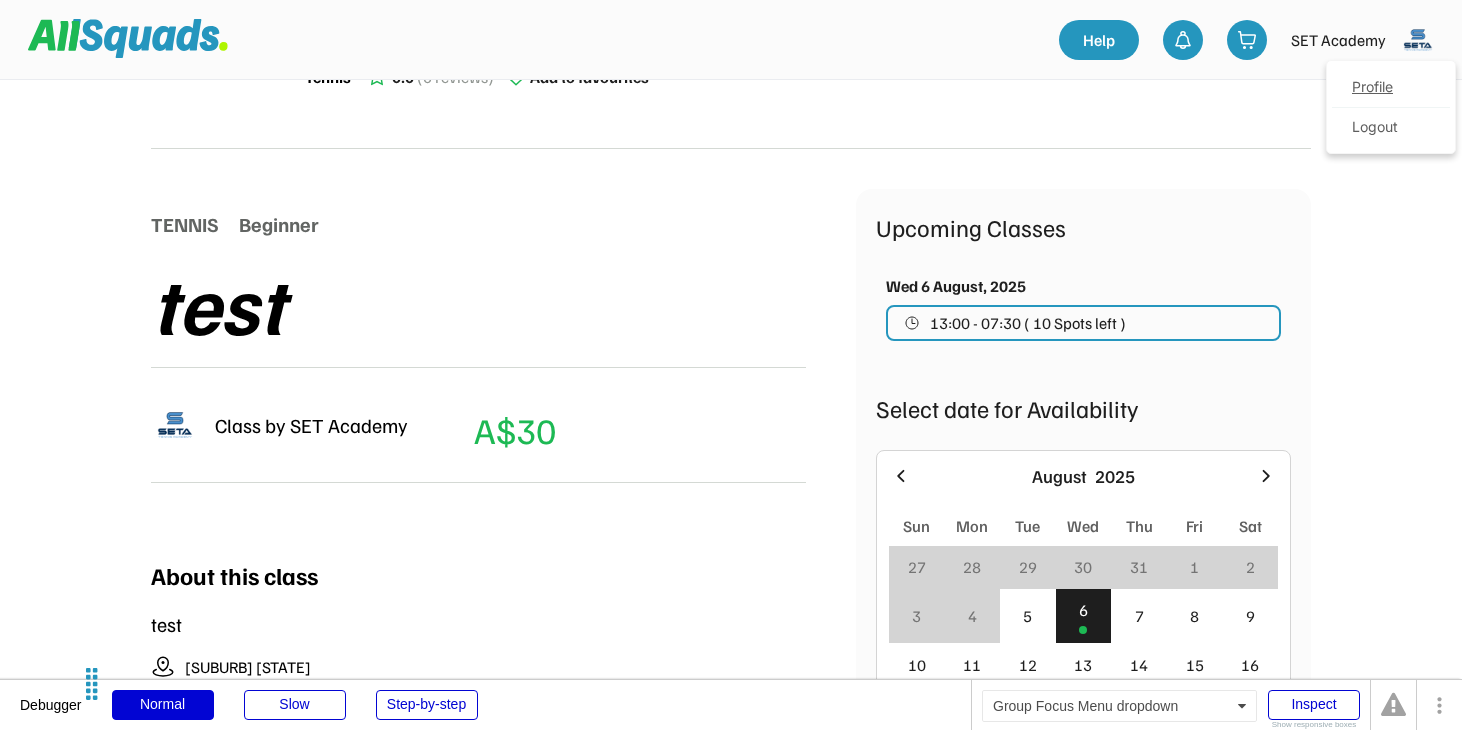 click on "Profile" at bounding box center (1391, 88) 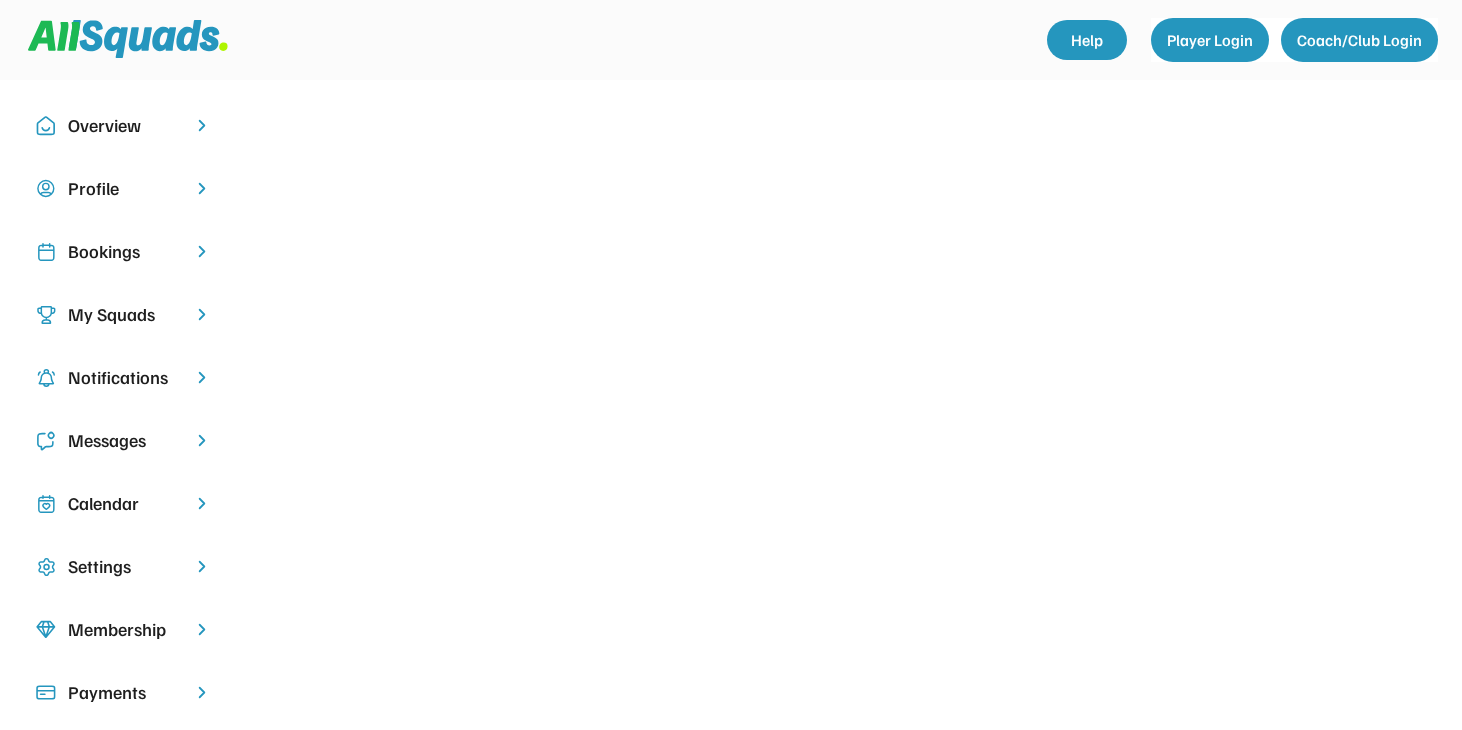 scroll, scrollTop: 0, scrollLeft: 0, axis: both 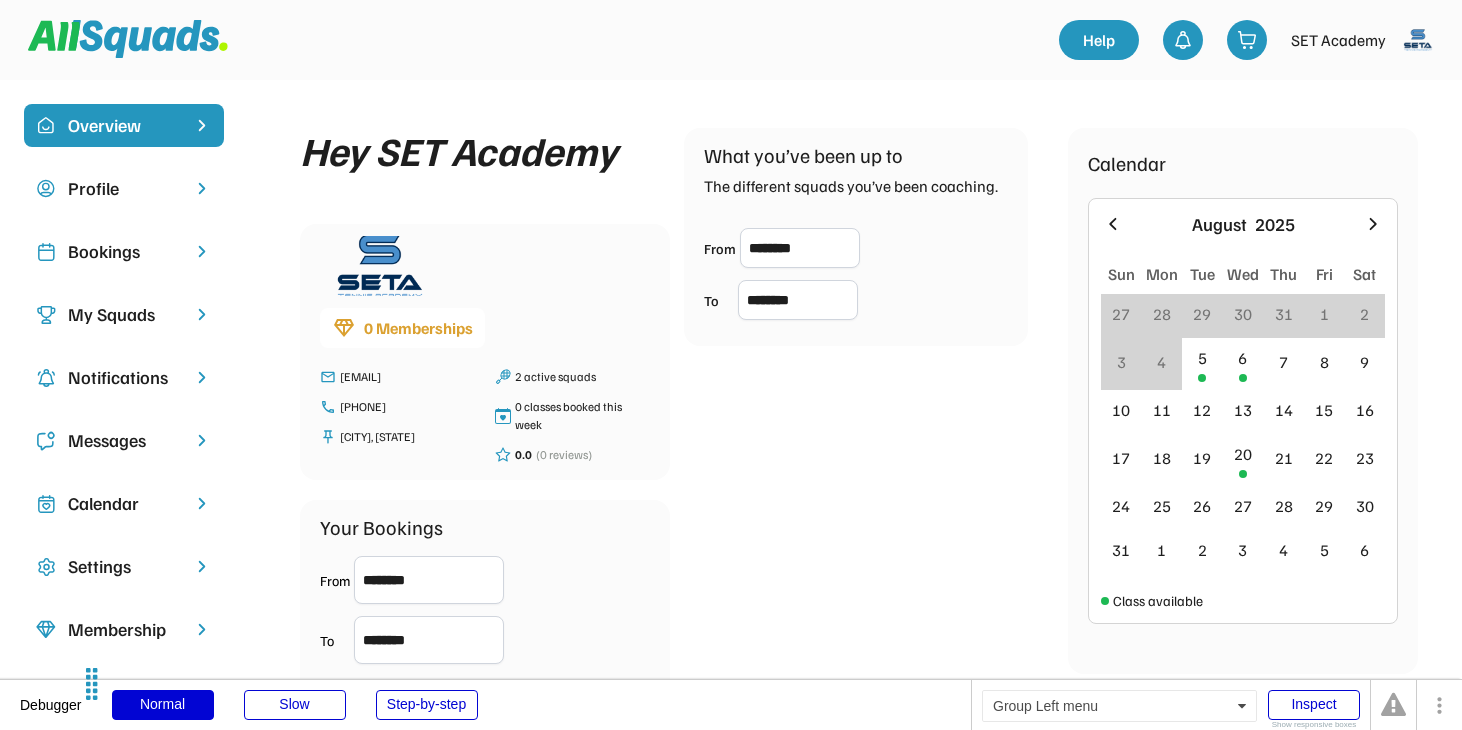 click on "My Squads" at bounding box center [124, 314] 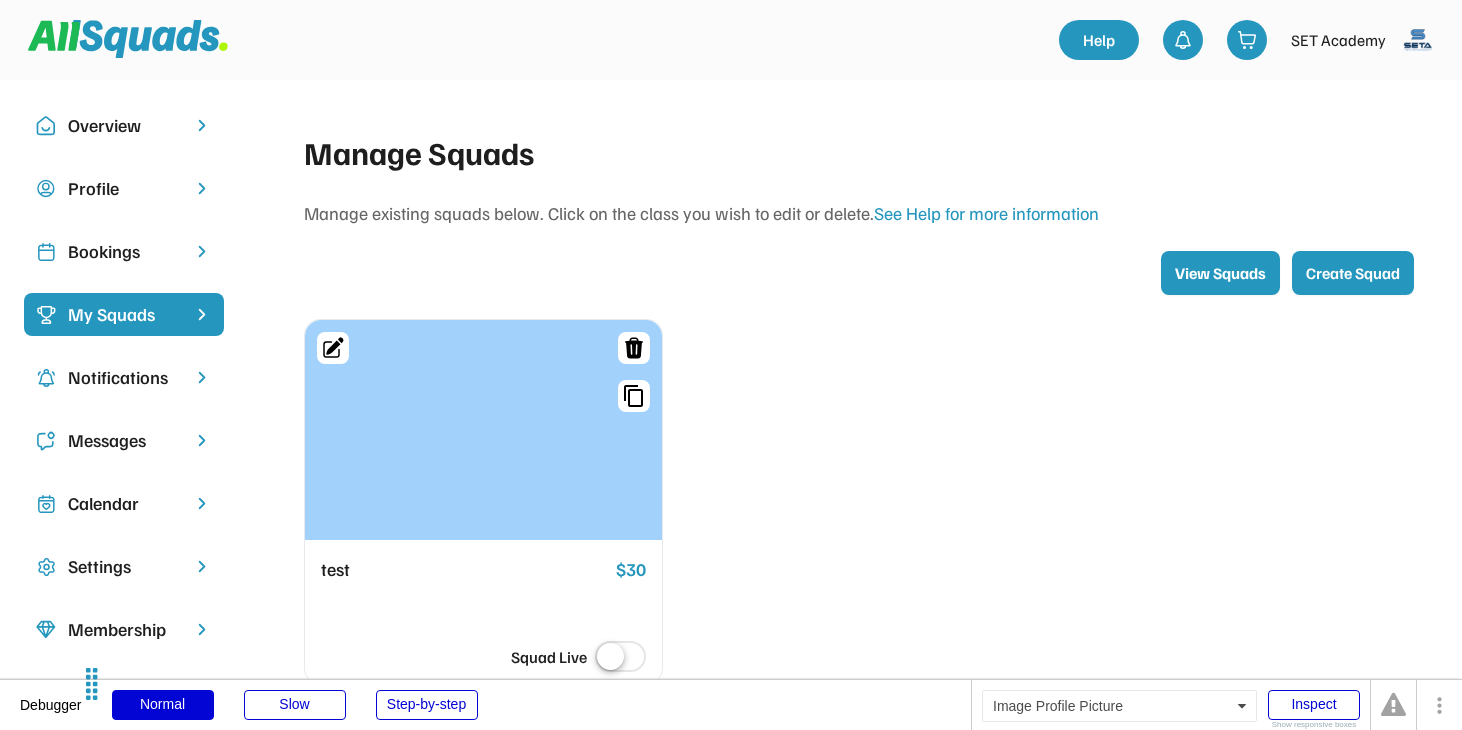 click at bounding box center (1418, 40) 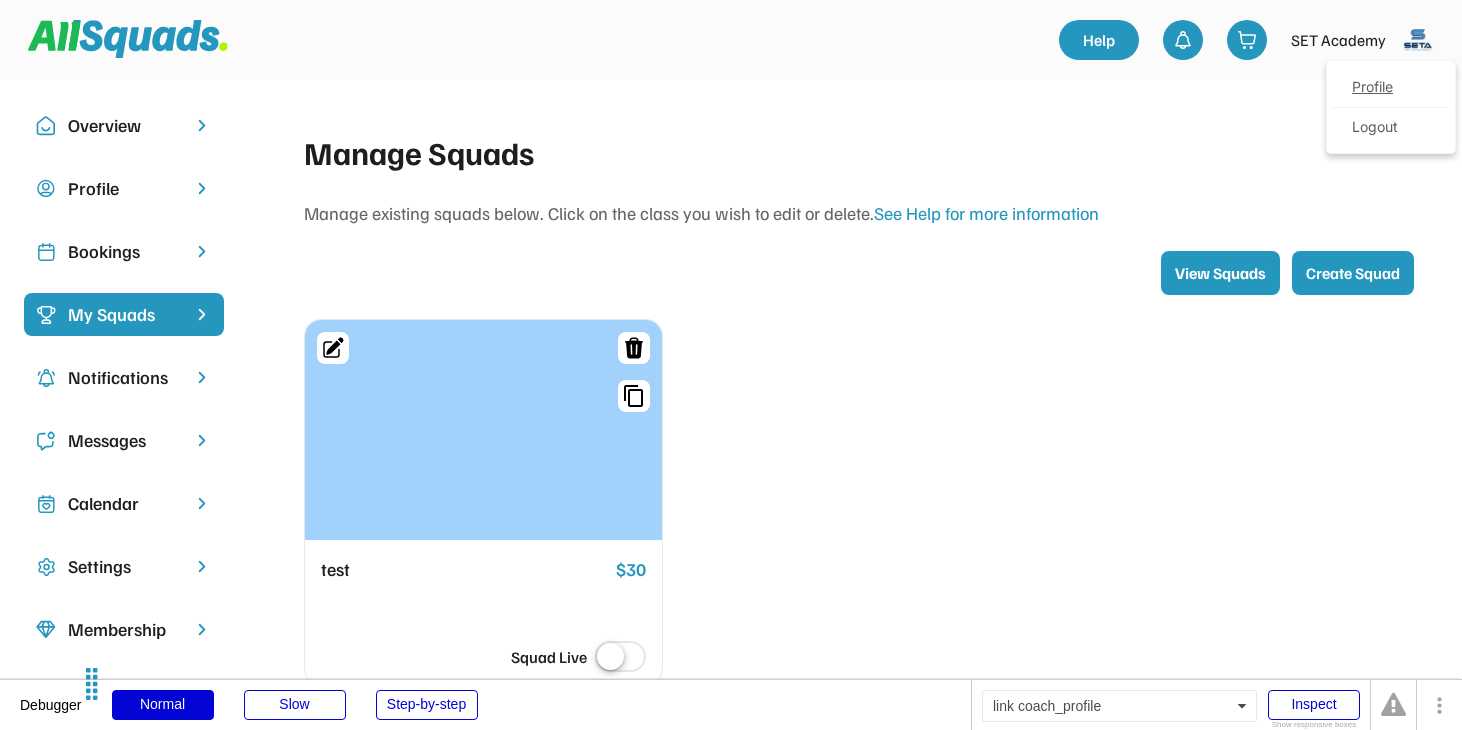 click on "Profile" at bounding box center [1391, 88] 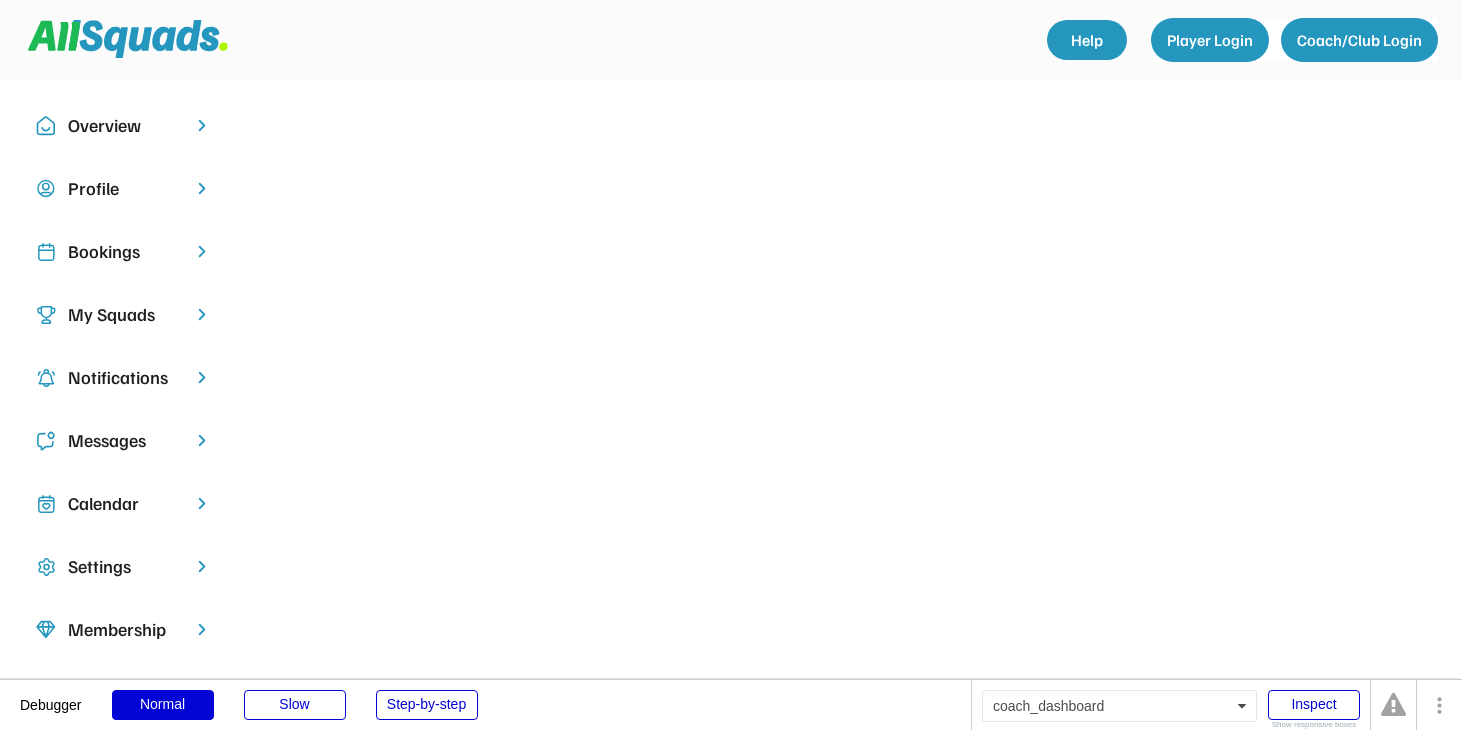 scroll, scrollTop: 0, scrollLeft: 0, axis: both 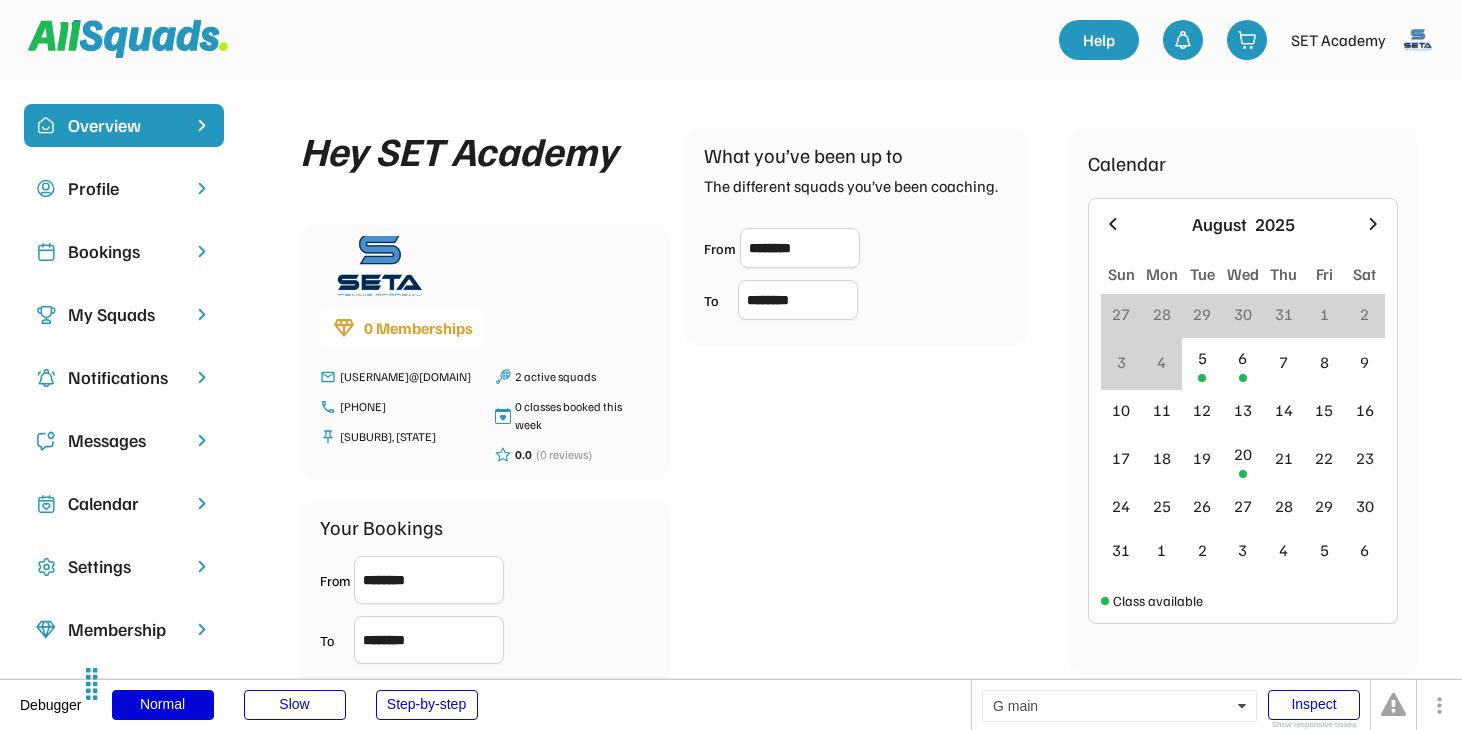 click at bounding box center [128, 39] 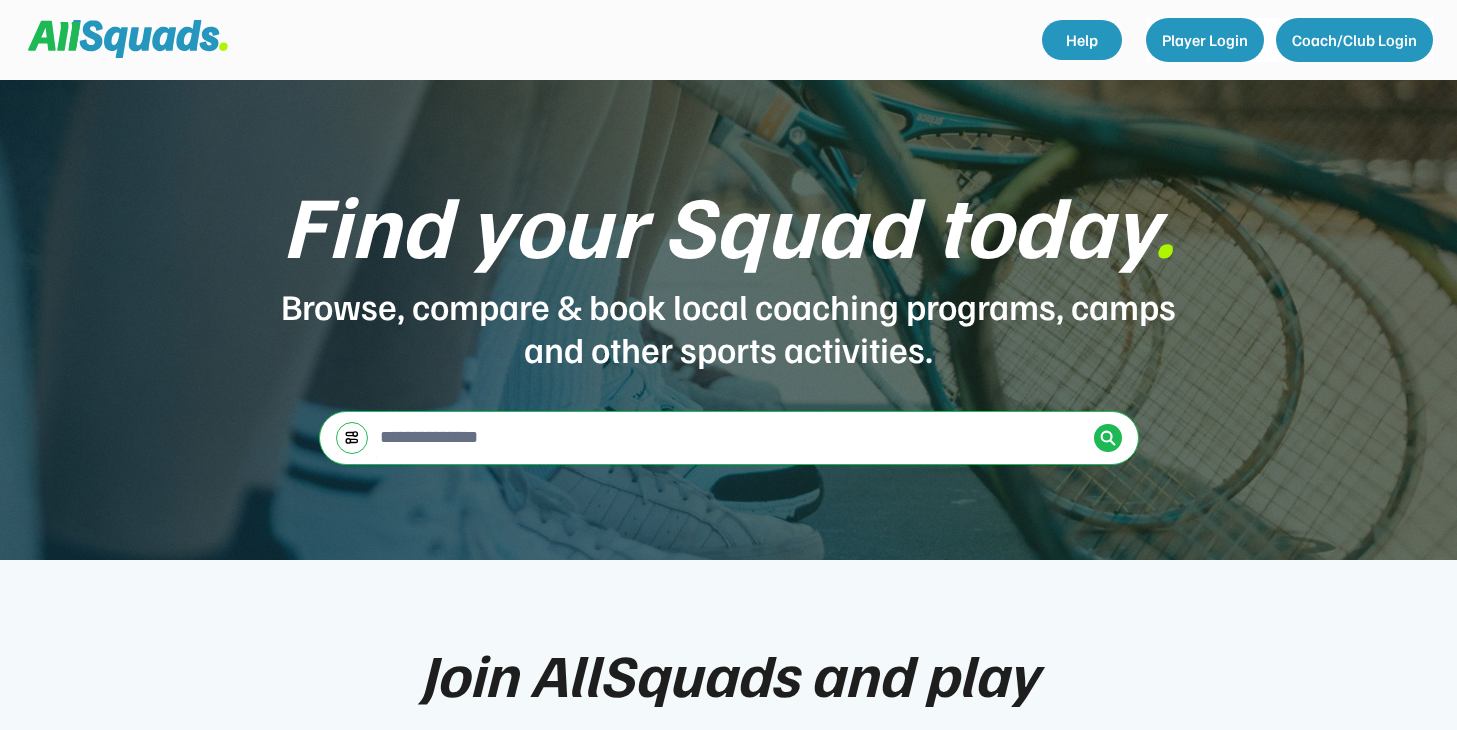 scroll, scrollTop: 0, scrollLeft: 0, axis: both 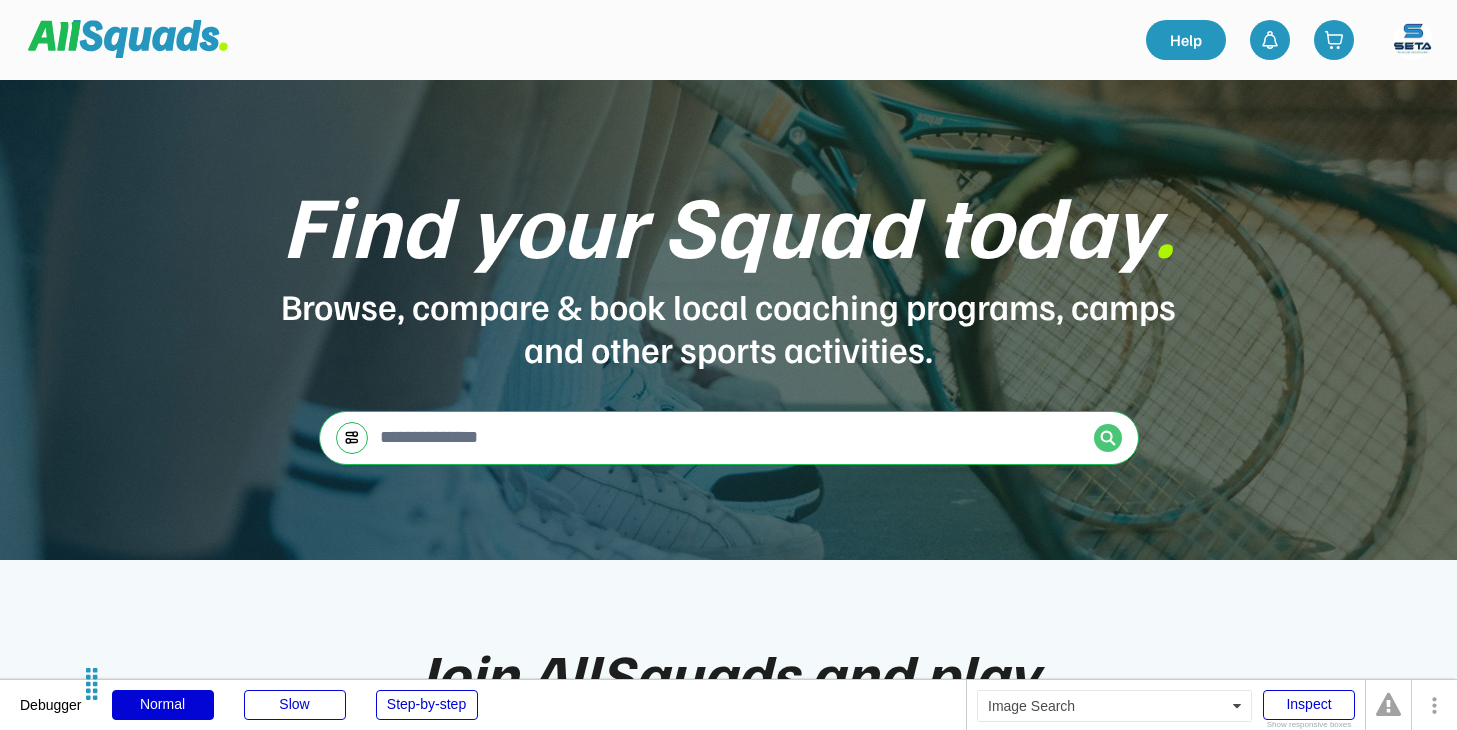 click at bounding box center (1108, 438) 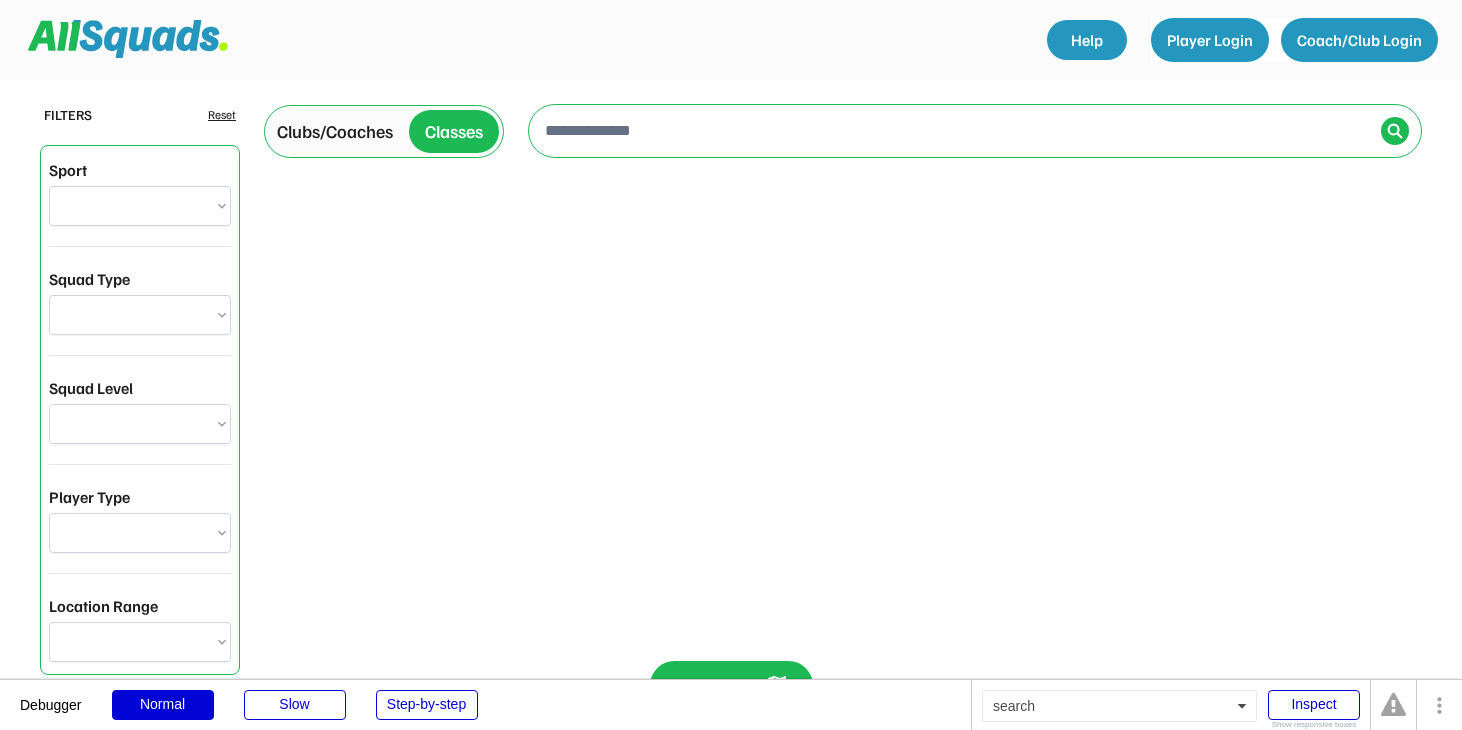 scroll, scrollTop: 0, scrollLeft: 0, axis: both 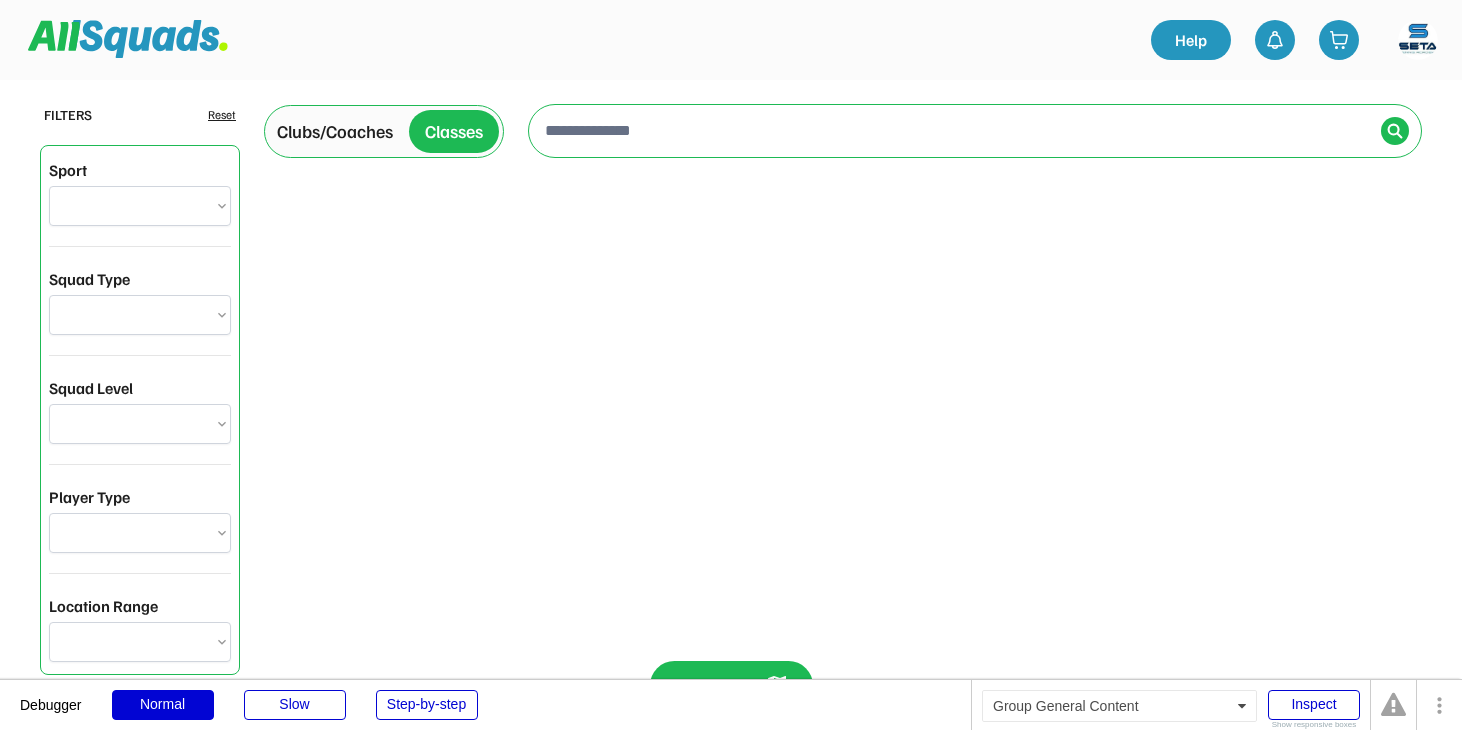 click on "Clubs/Coaches" at bounding box center (335, 131) 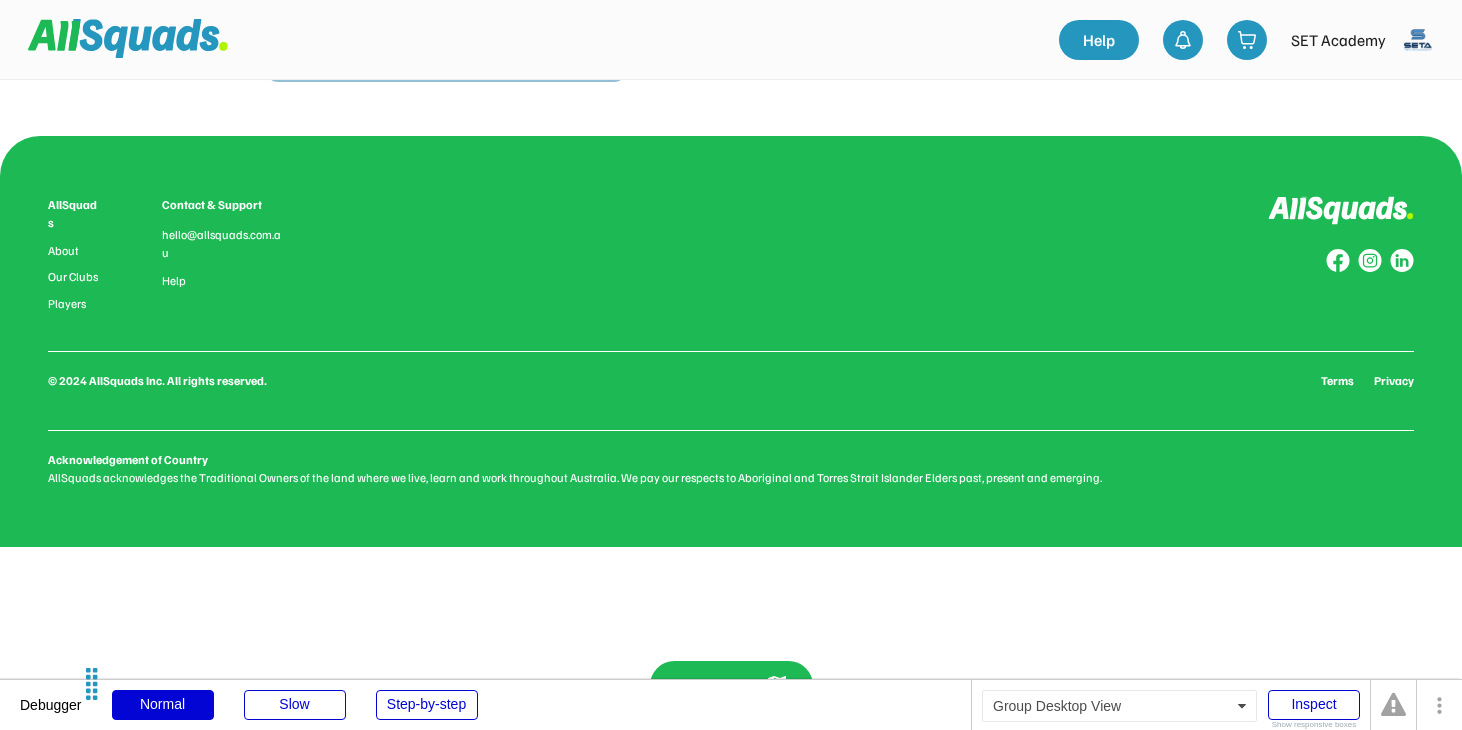 scroll, scrollTop: 528, scrollLeft: 0, axis: vertical 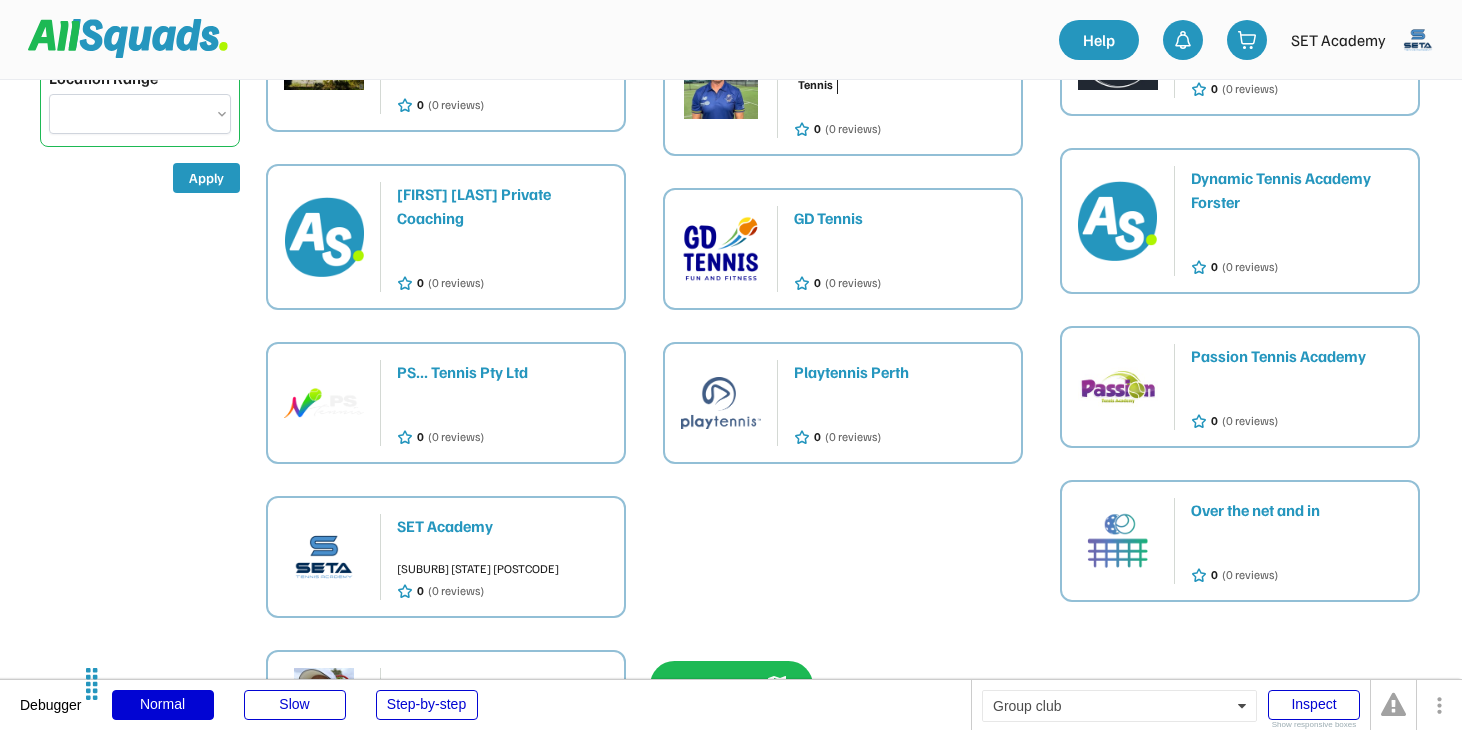 click on "SET Academy" at bounding box center (502, 526) 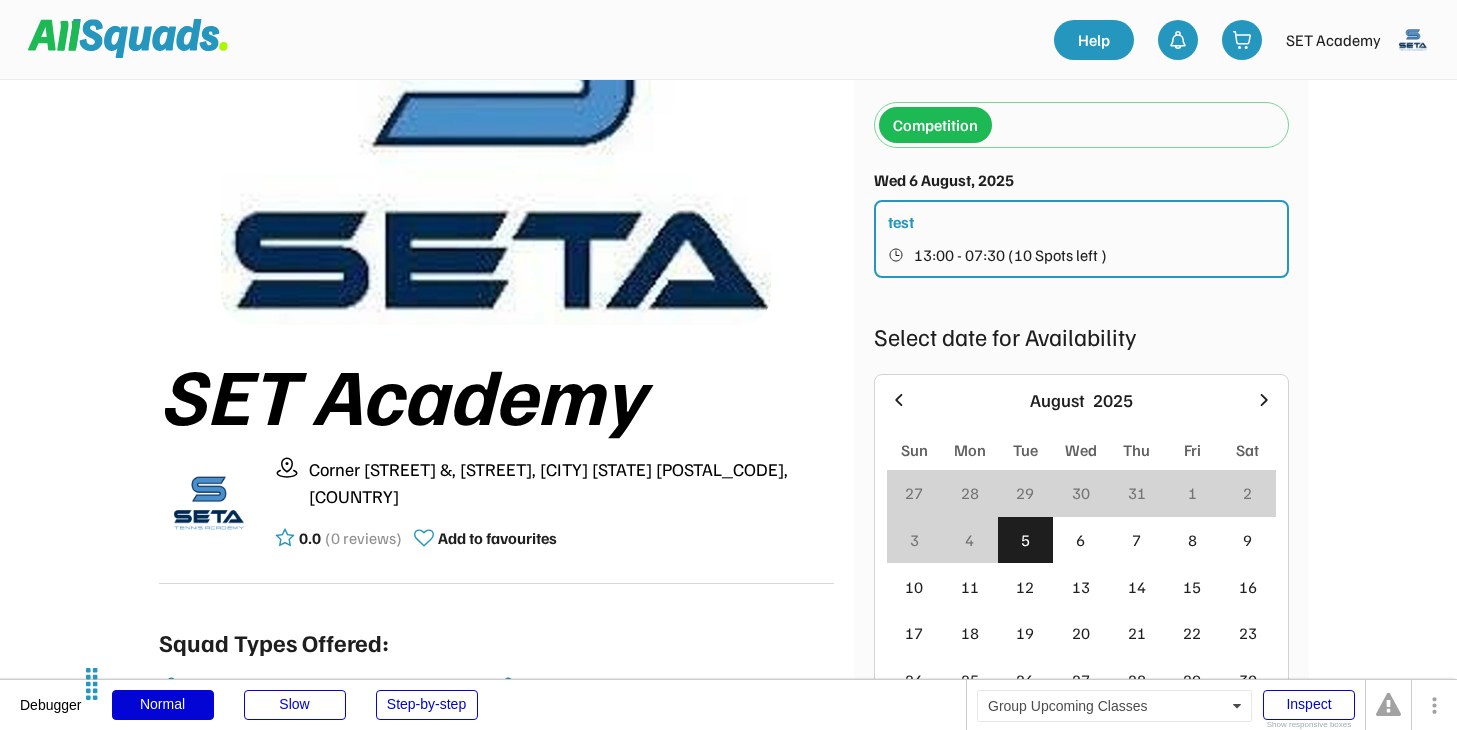 scroll, scrollTop: 170, scrollLeft: 0, axis: vertical 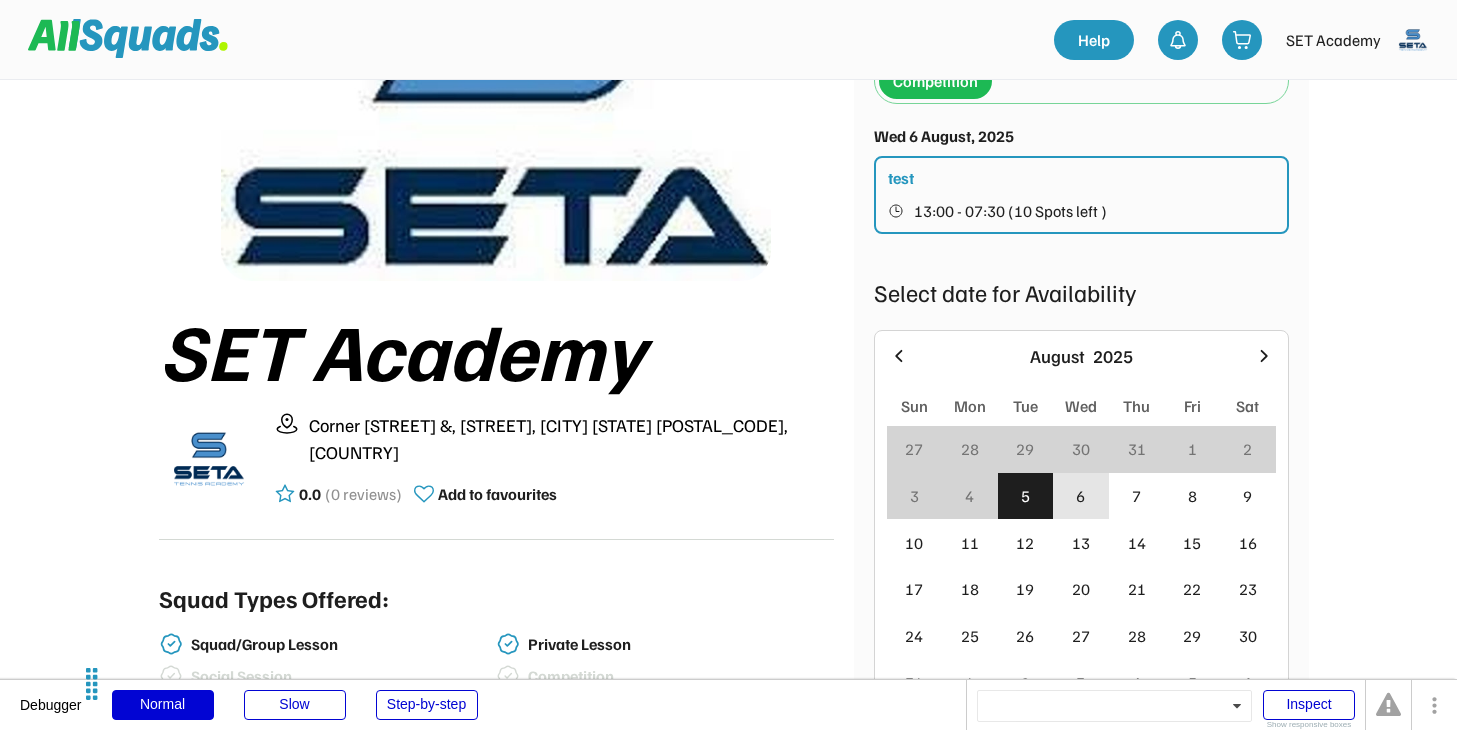 click on "6" at bounding box center [1080, 496] 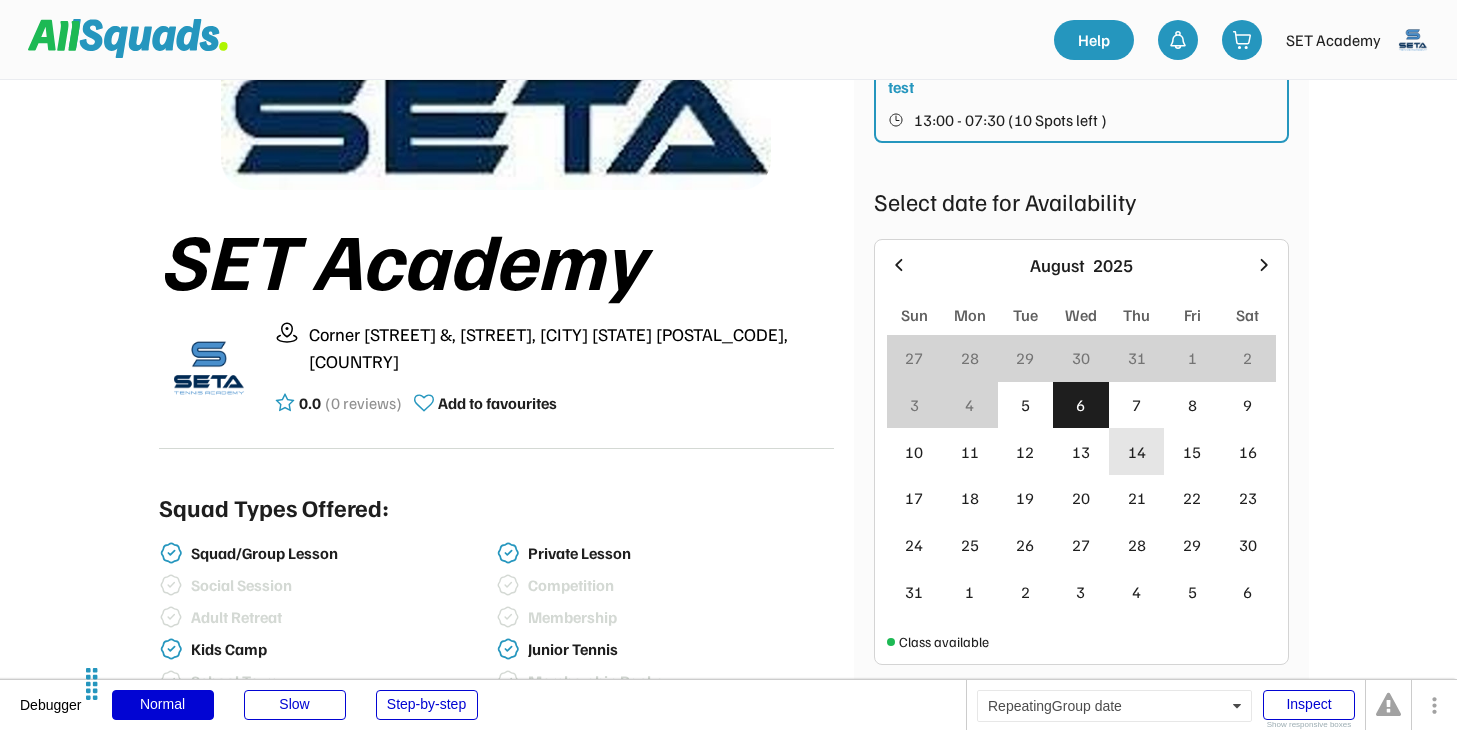 scroll, scrollTop: 0, scrollLeft: 0, axis: both 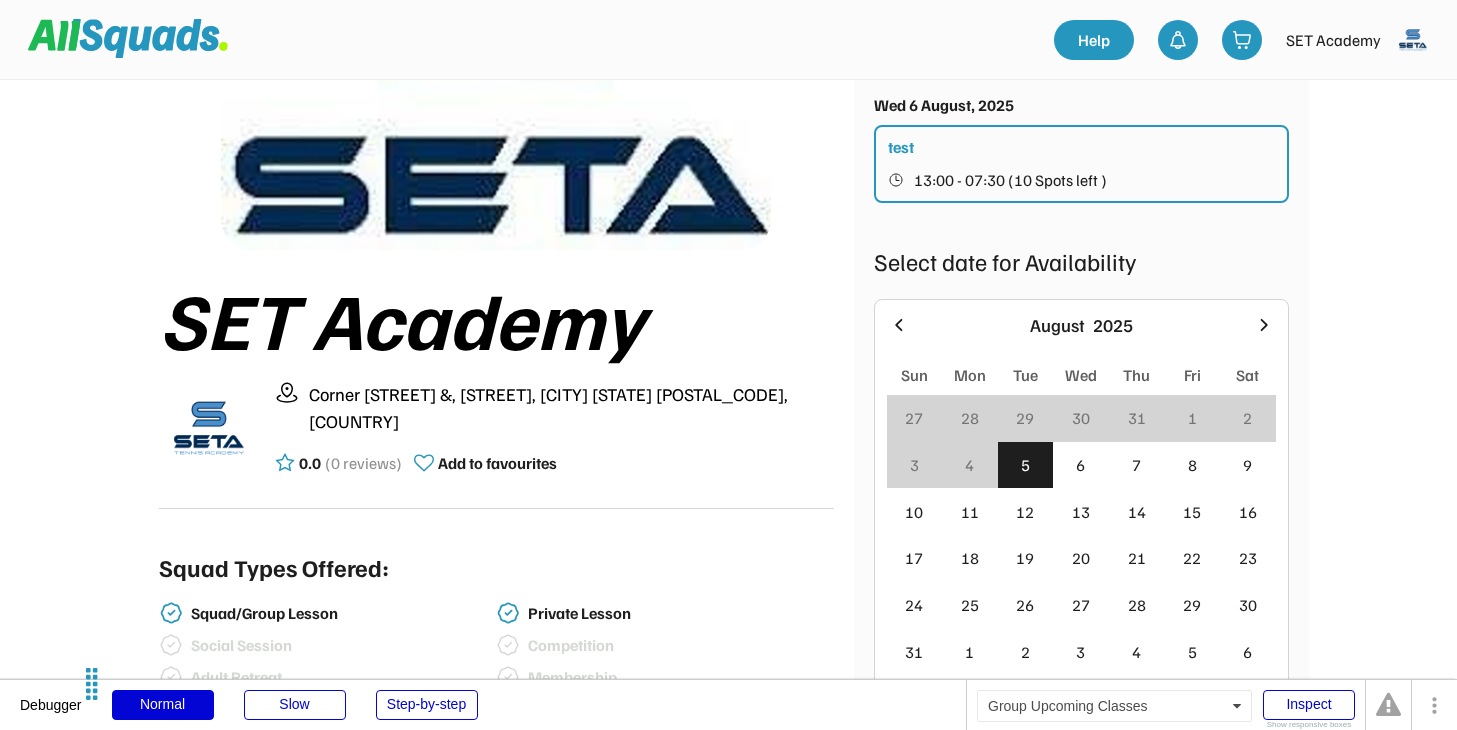 click on "test  13:00 - 07:30  (10 Spots left )" at bounding box center [1081, 164] 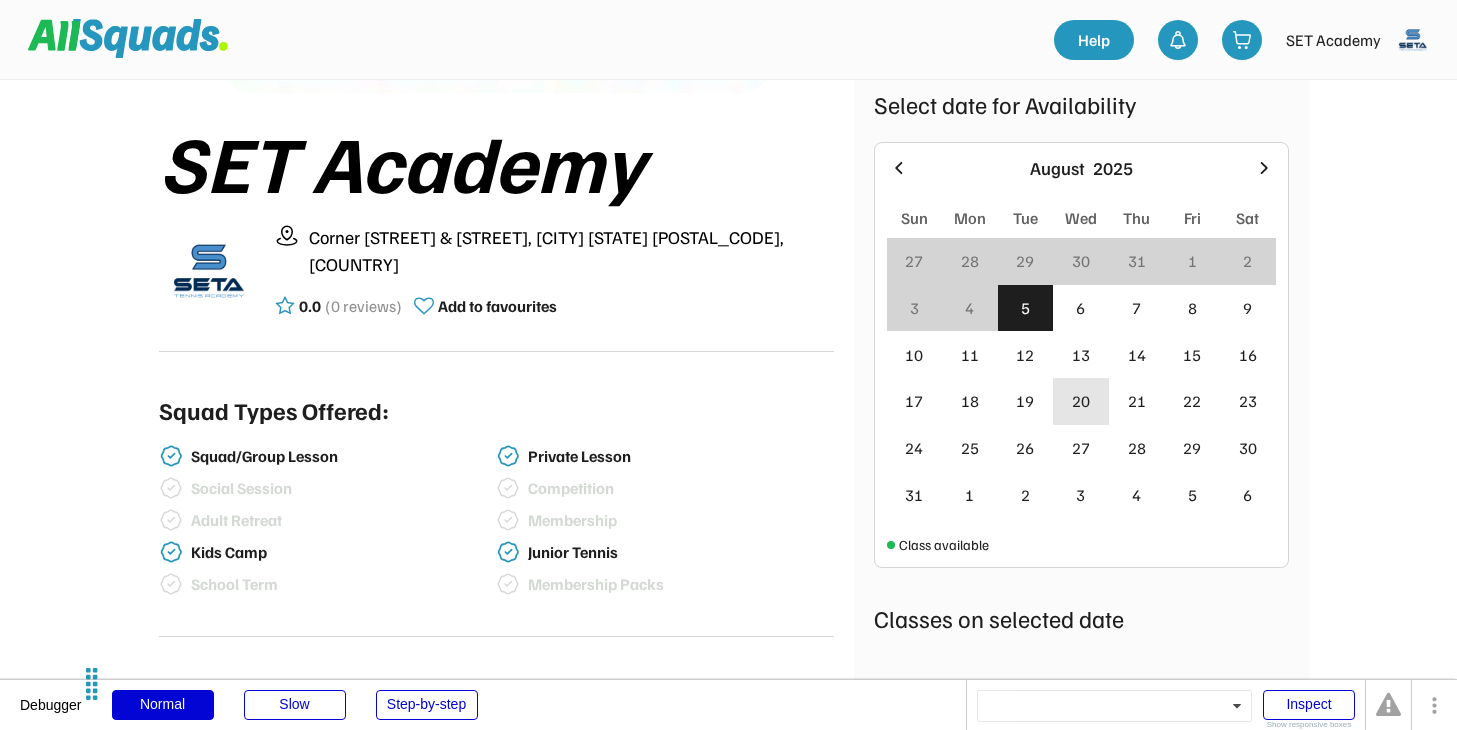 scroll, scrollTop: 357, scrollLeft: 0, axis: vertical 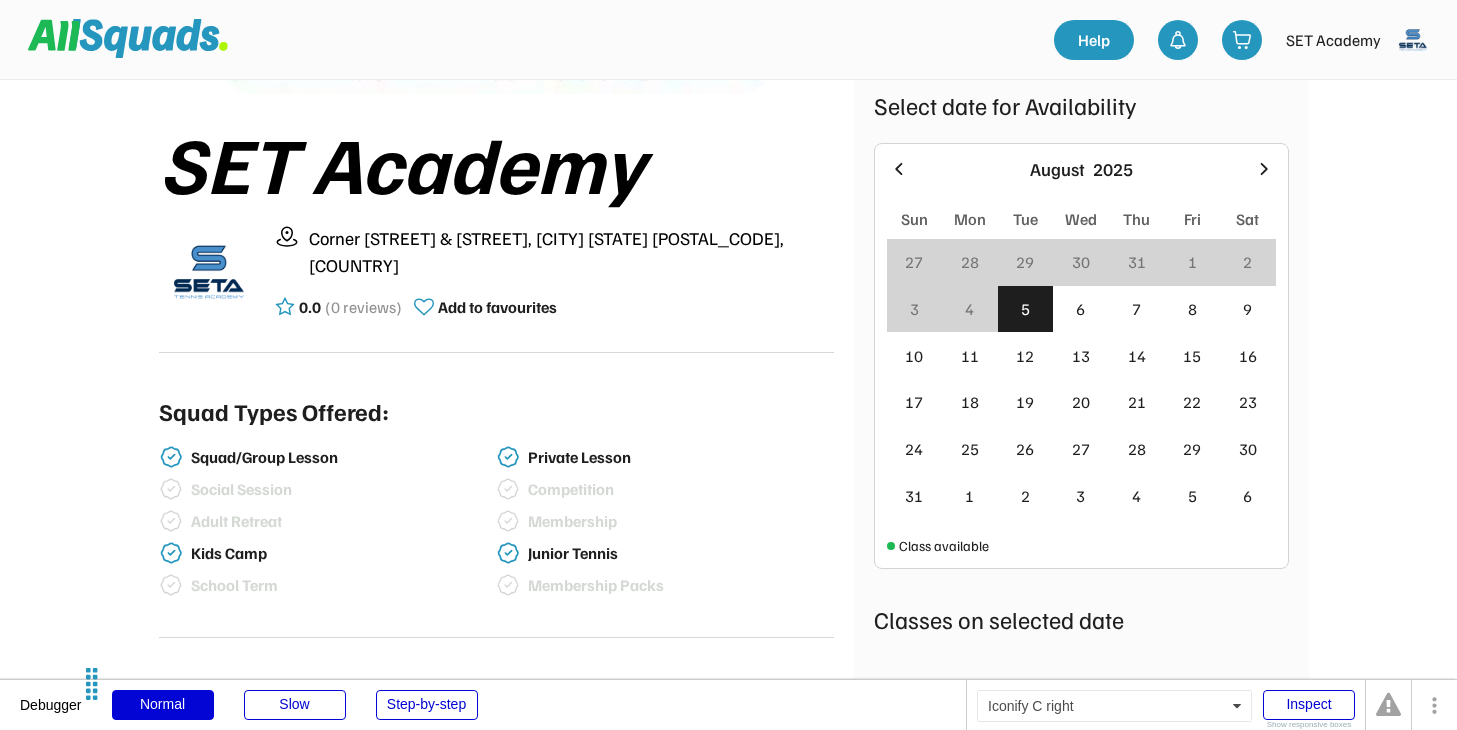 click 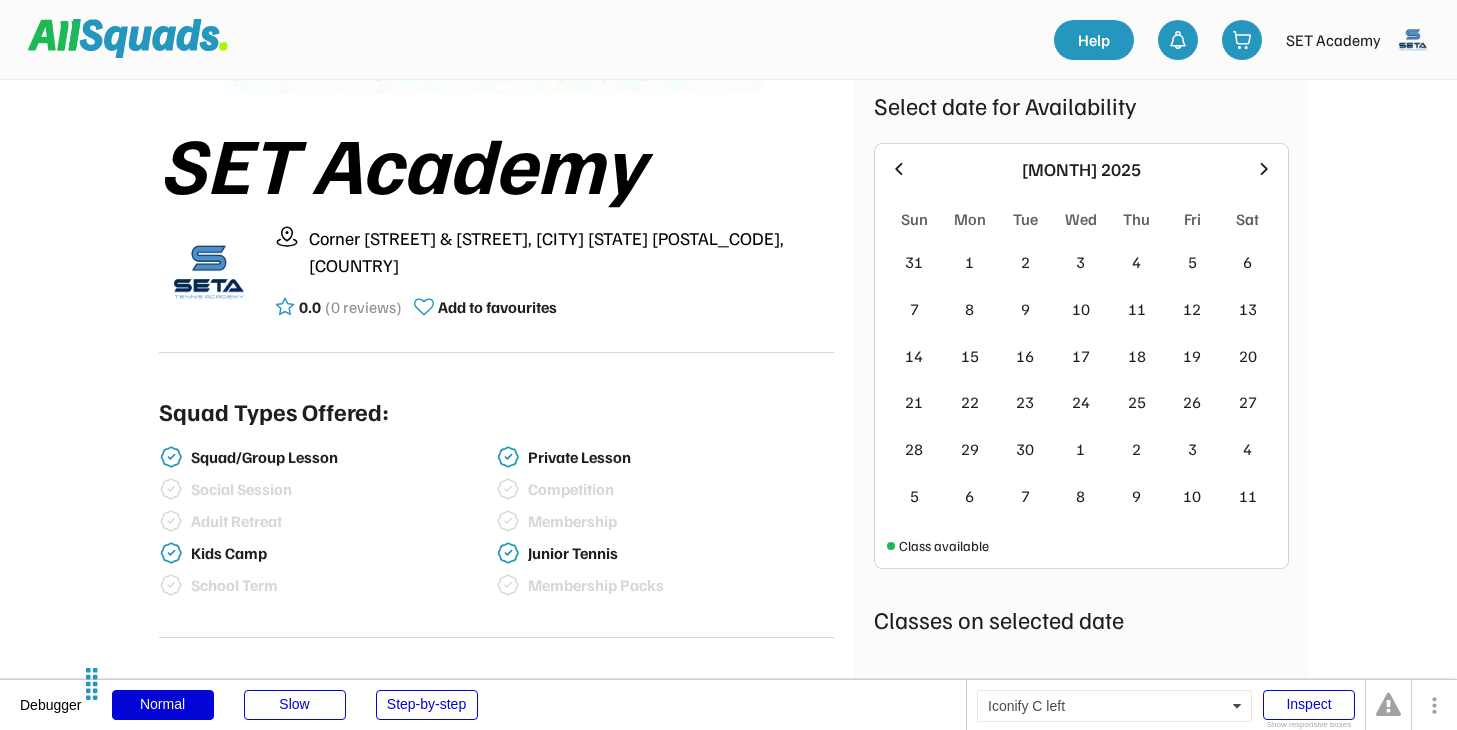 click 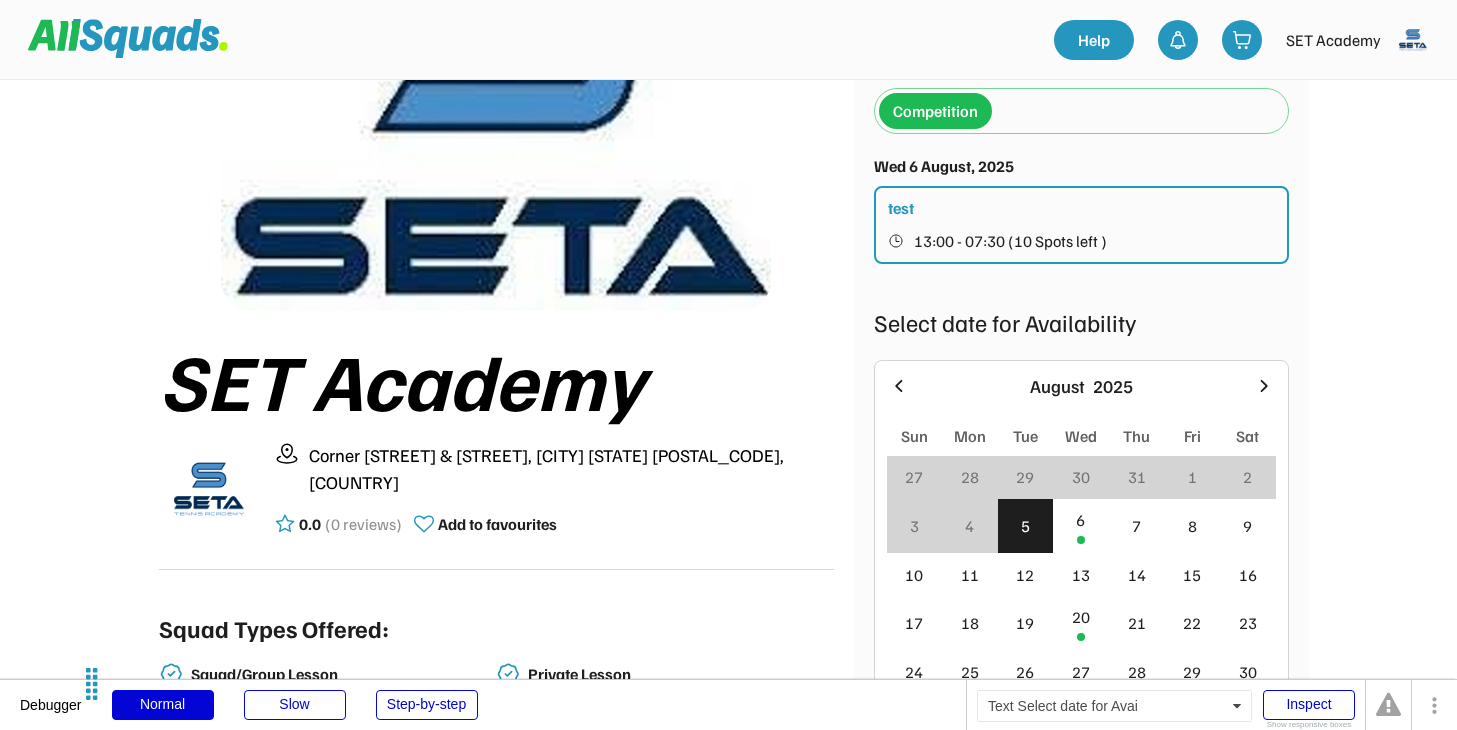 scroll, scrollTop: 132, scrollLeft: 0, axis: vertical 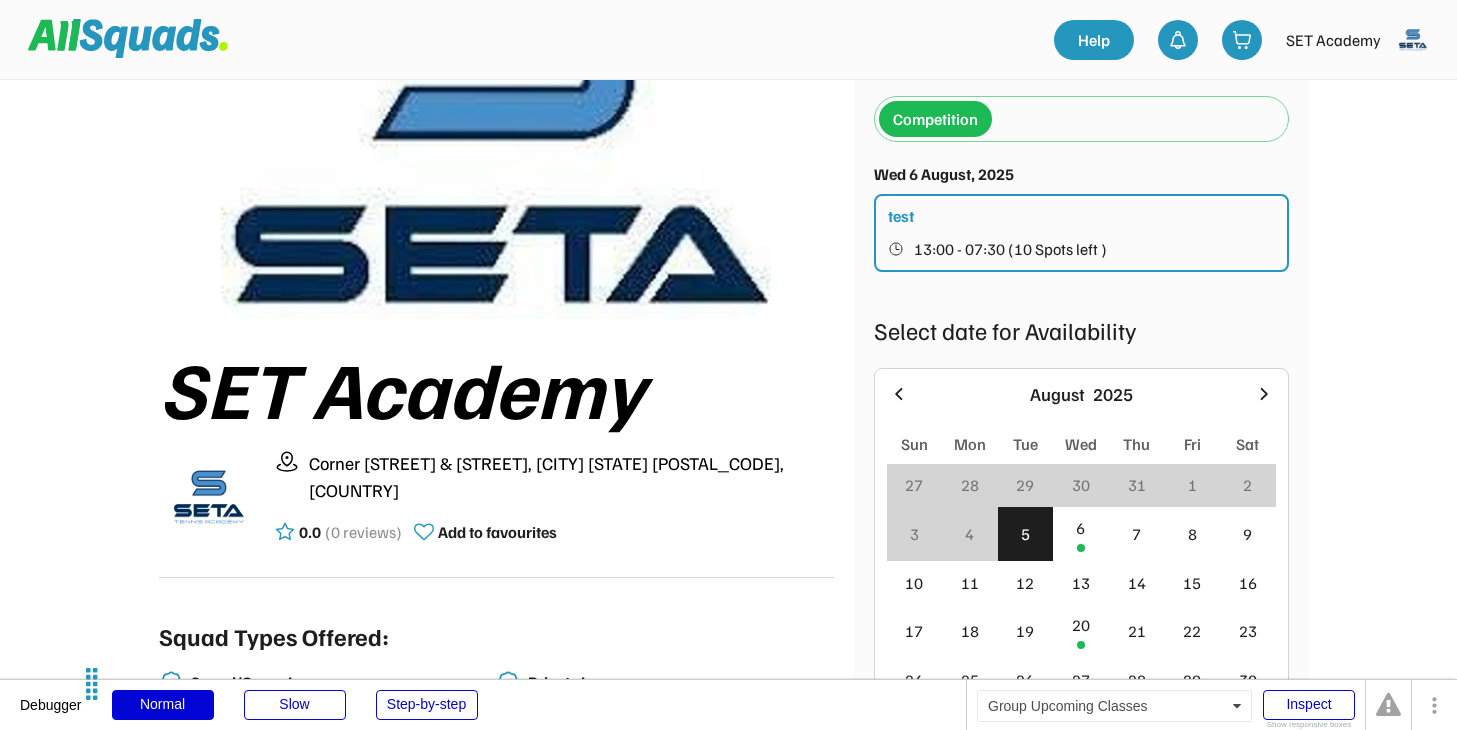 click on "test  13:00 - 07:30  (10 Spots left )" at bounding box center (1081, 233) 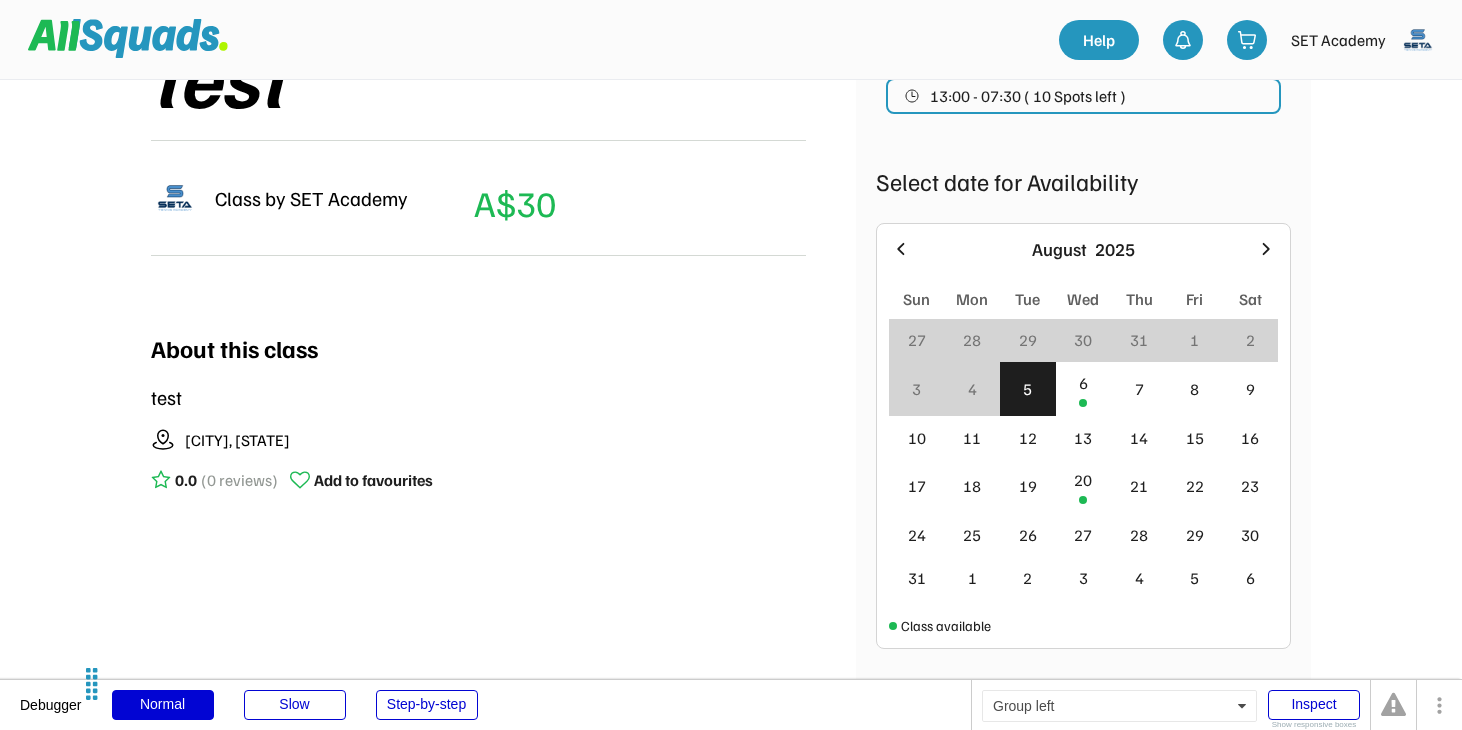scroll, scrollTop: 289, scrollLeft: 0, axis: vertical 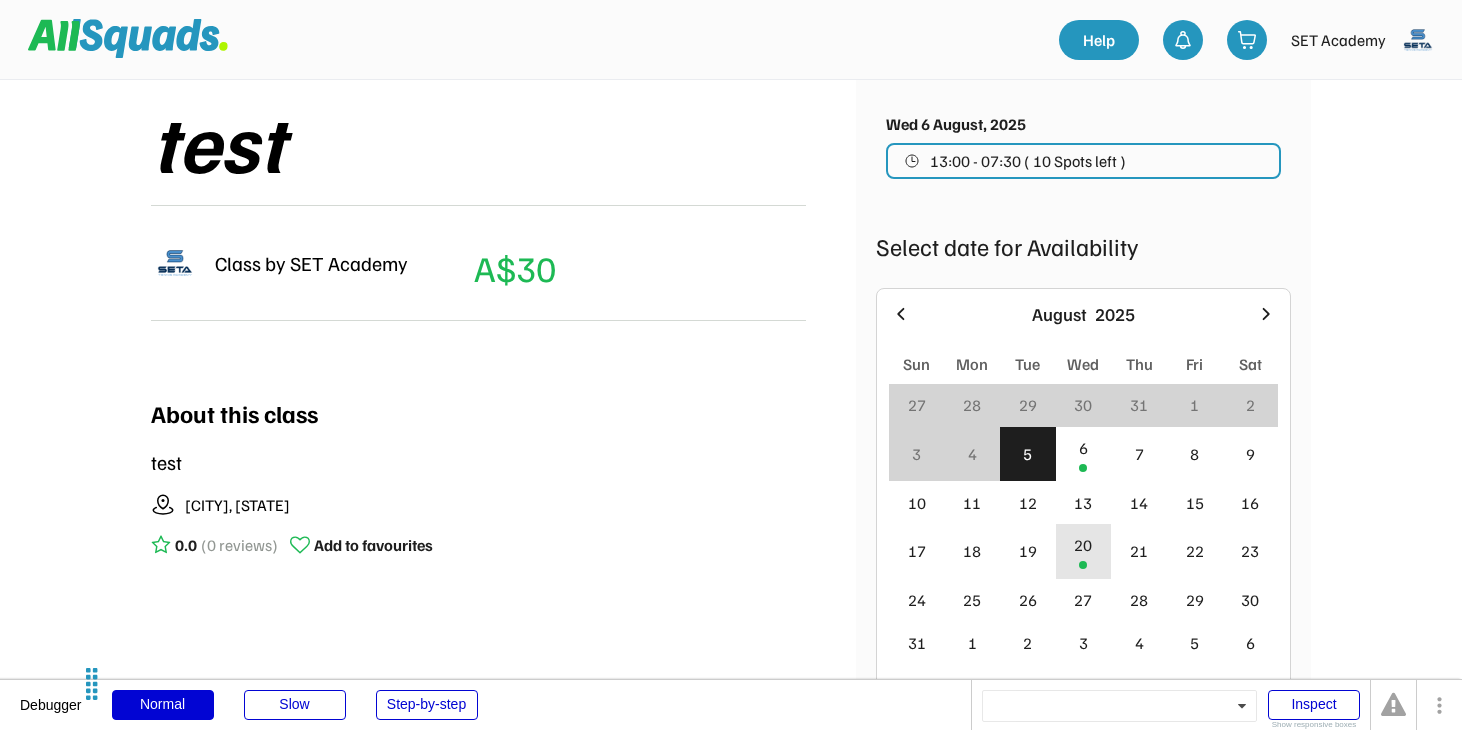 click on "20" at bounding box center [1084, 551] 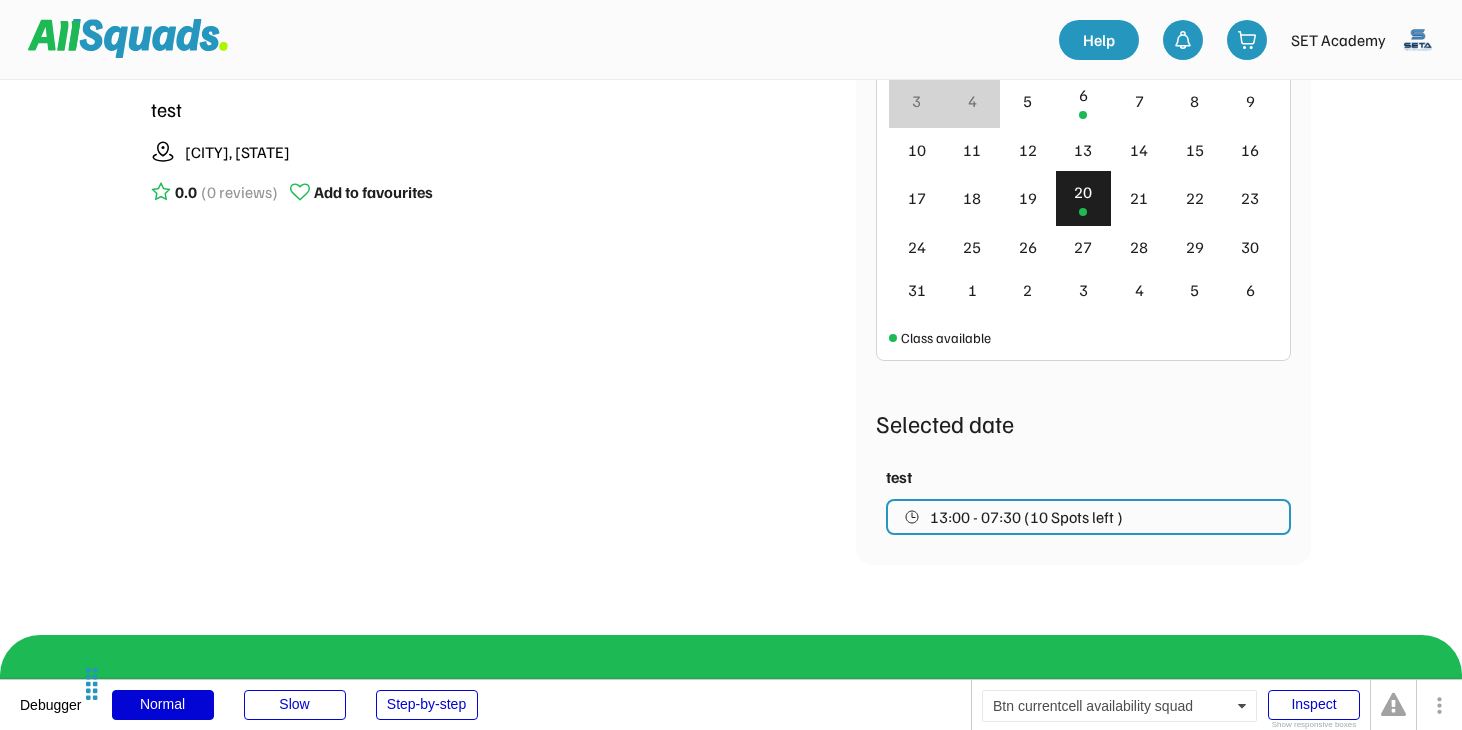 scroll, scrollTop: 631, scrollLeft: 0, axis: vertical 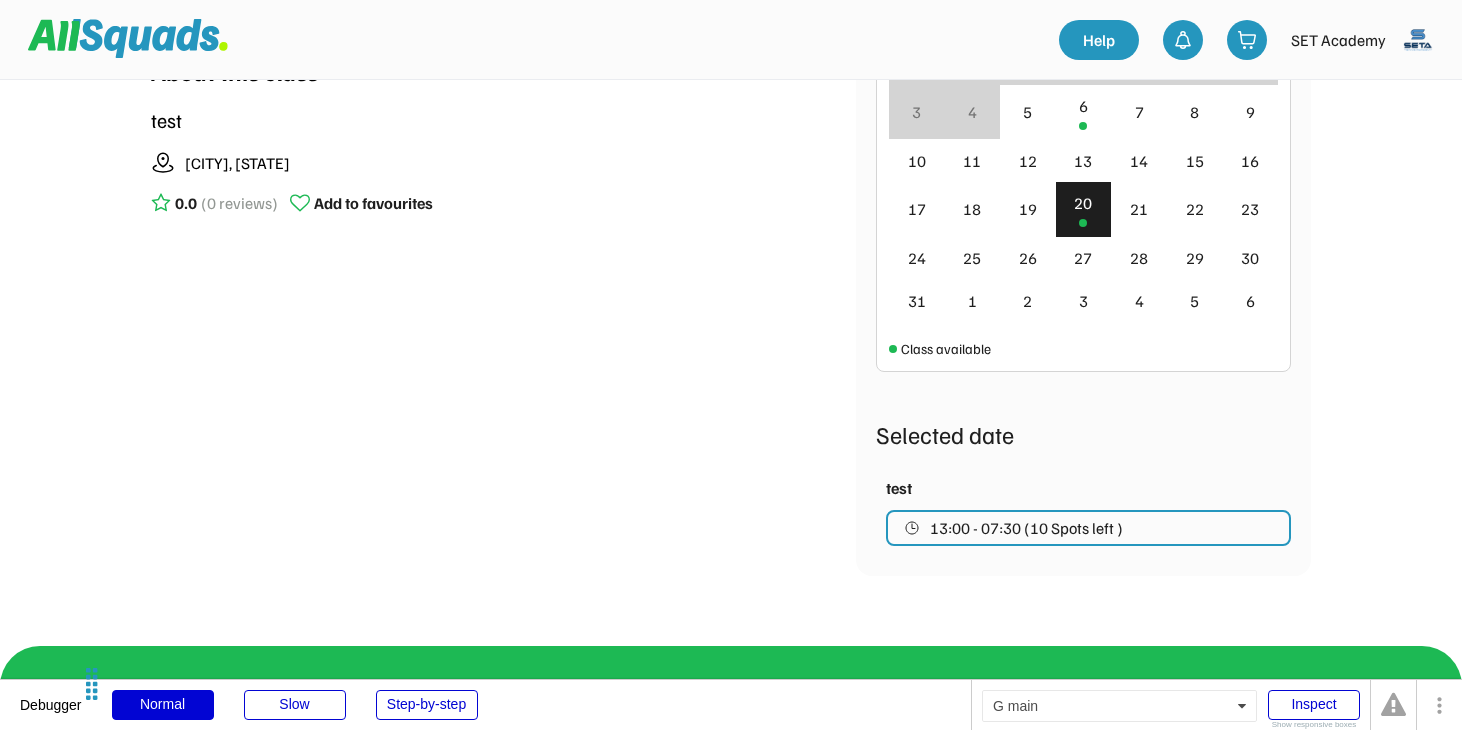 click at bounding box center [1418, 40] 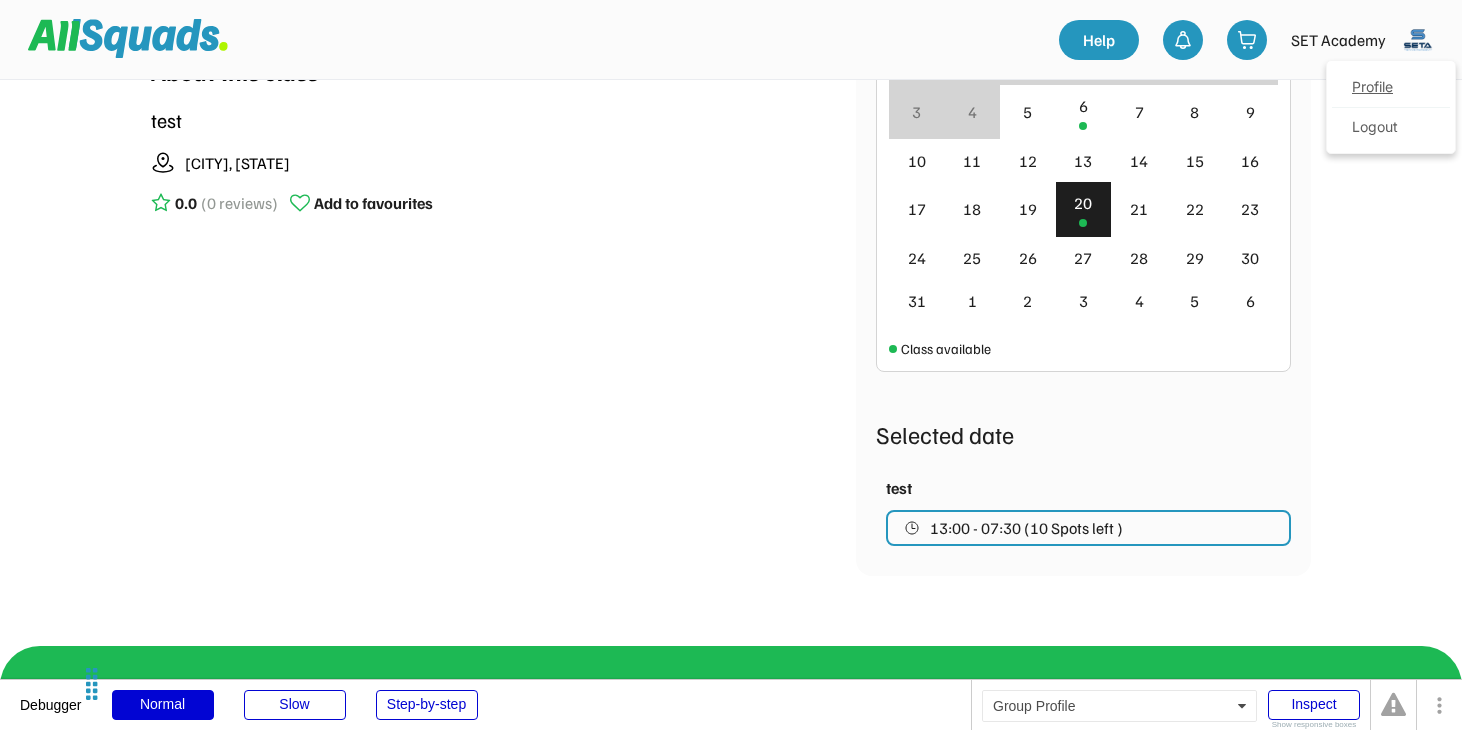 click on "Profile" at bounding box center (1391, 88) 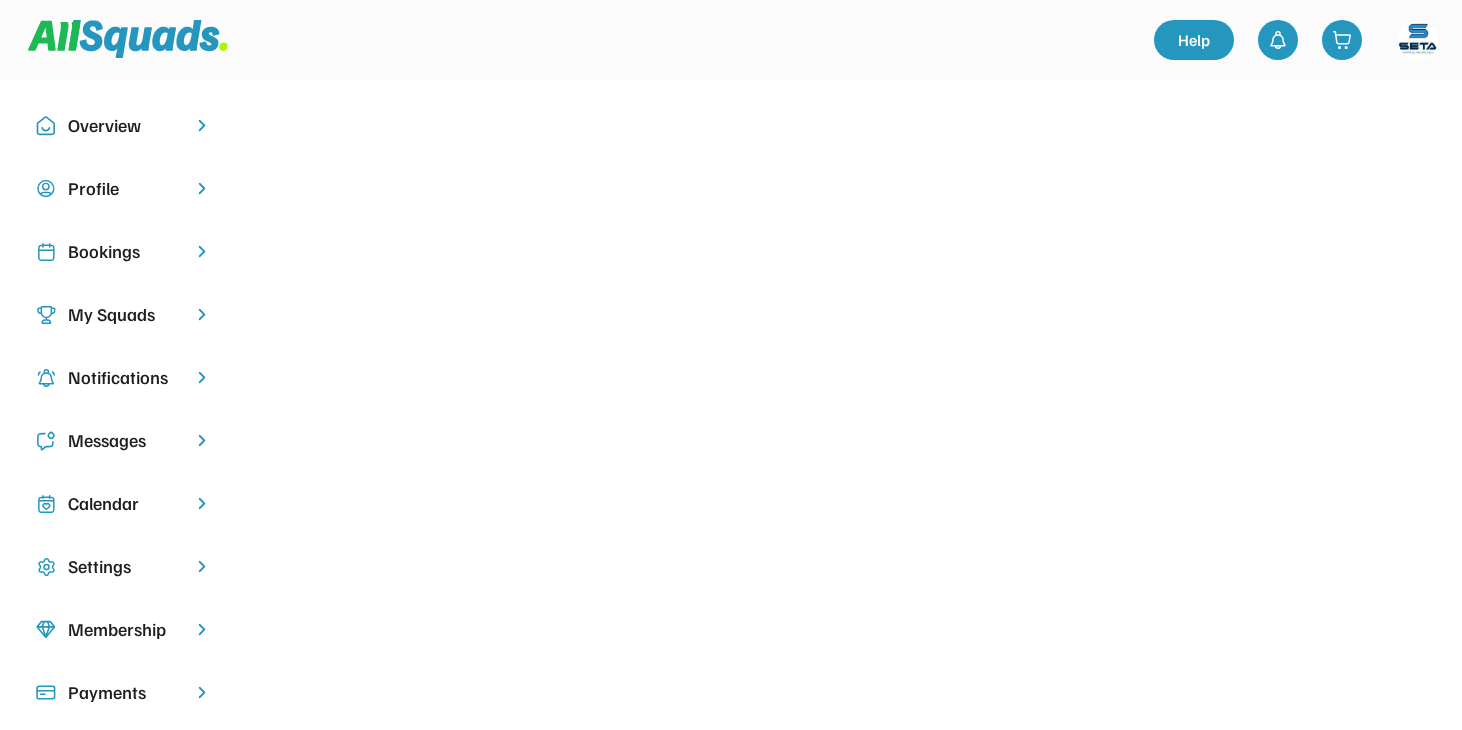 scroll, scrollTop: 0, scrollLeft: 0, axis: both 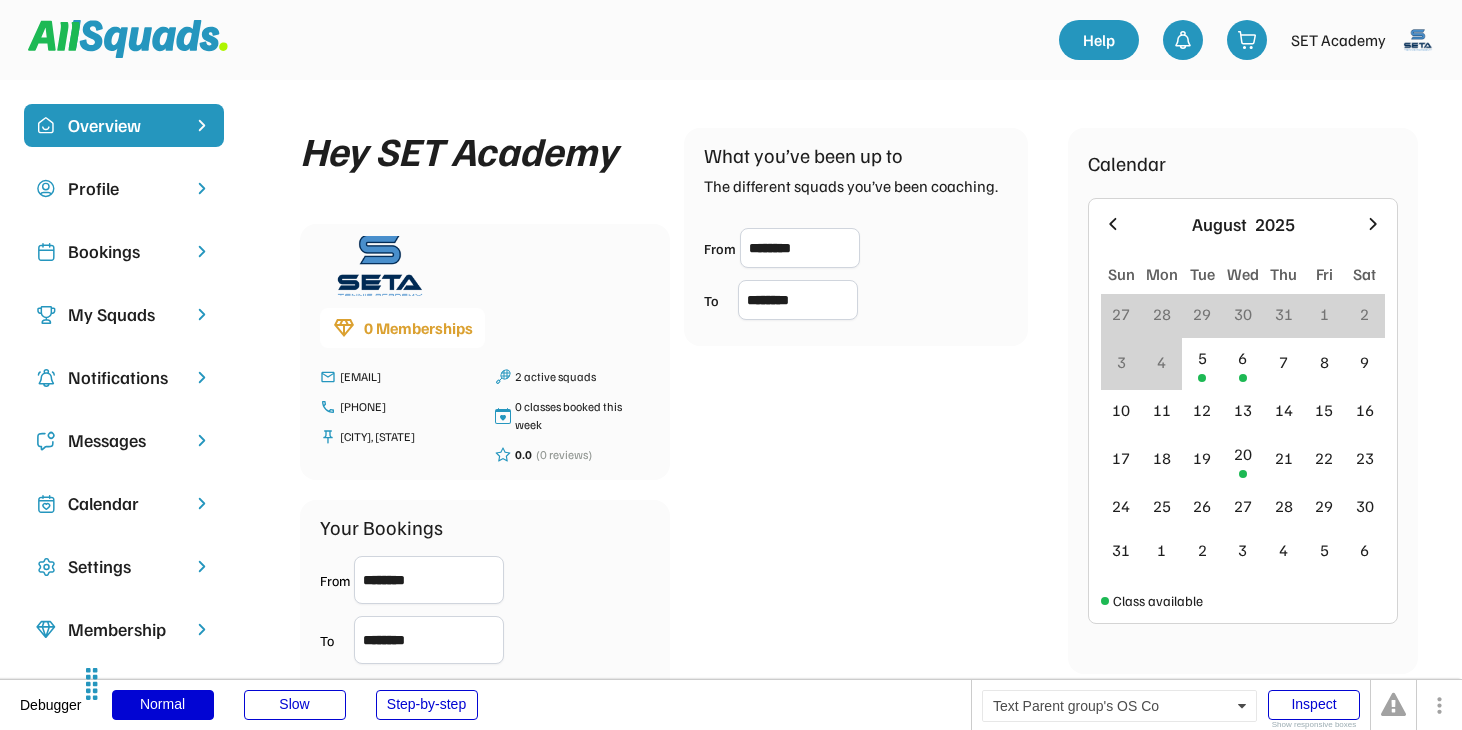 click on "My Squads" at bounding box center (124, 314) 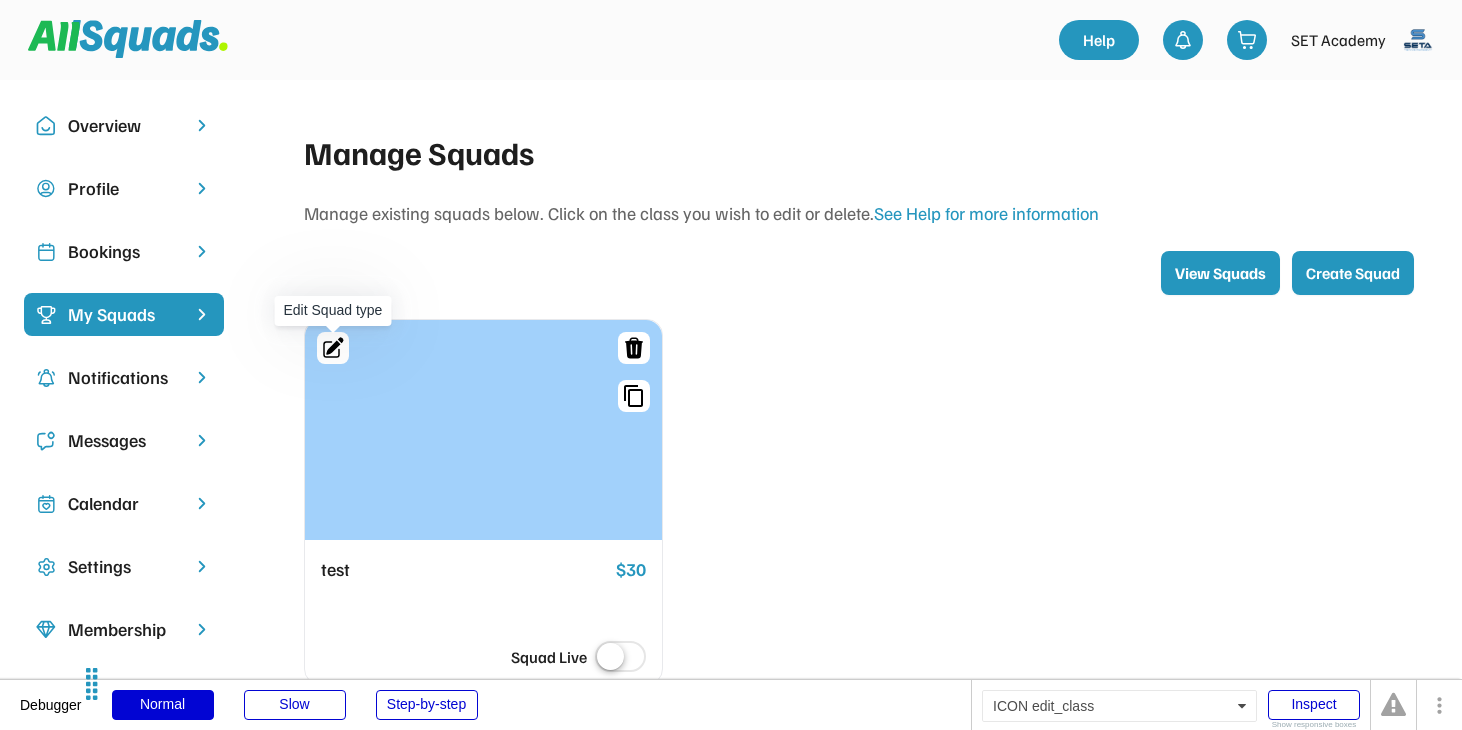 click 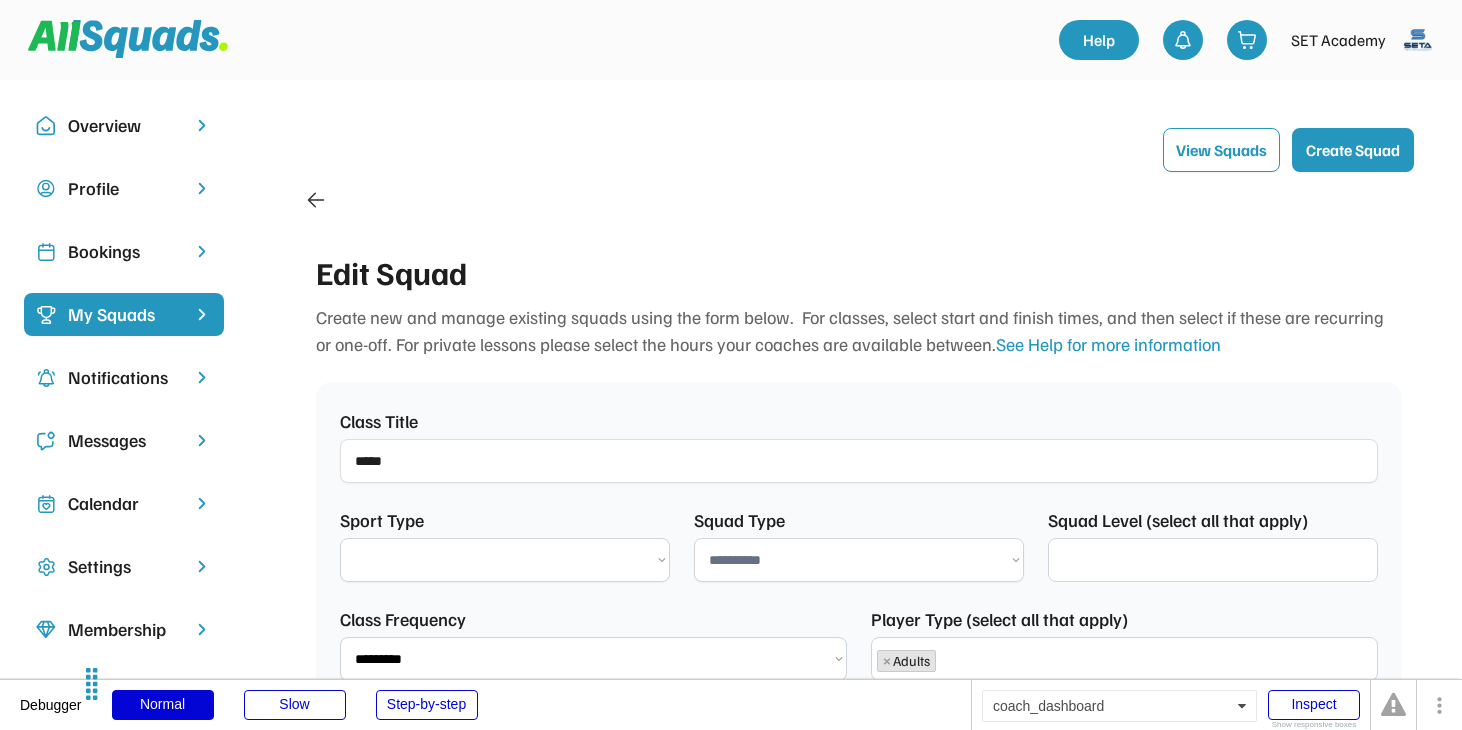 select on "*****" 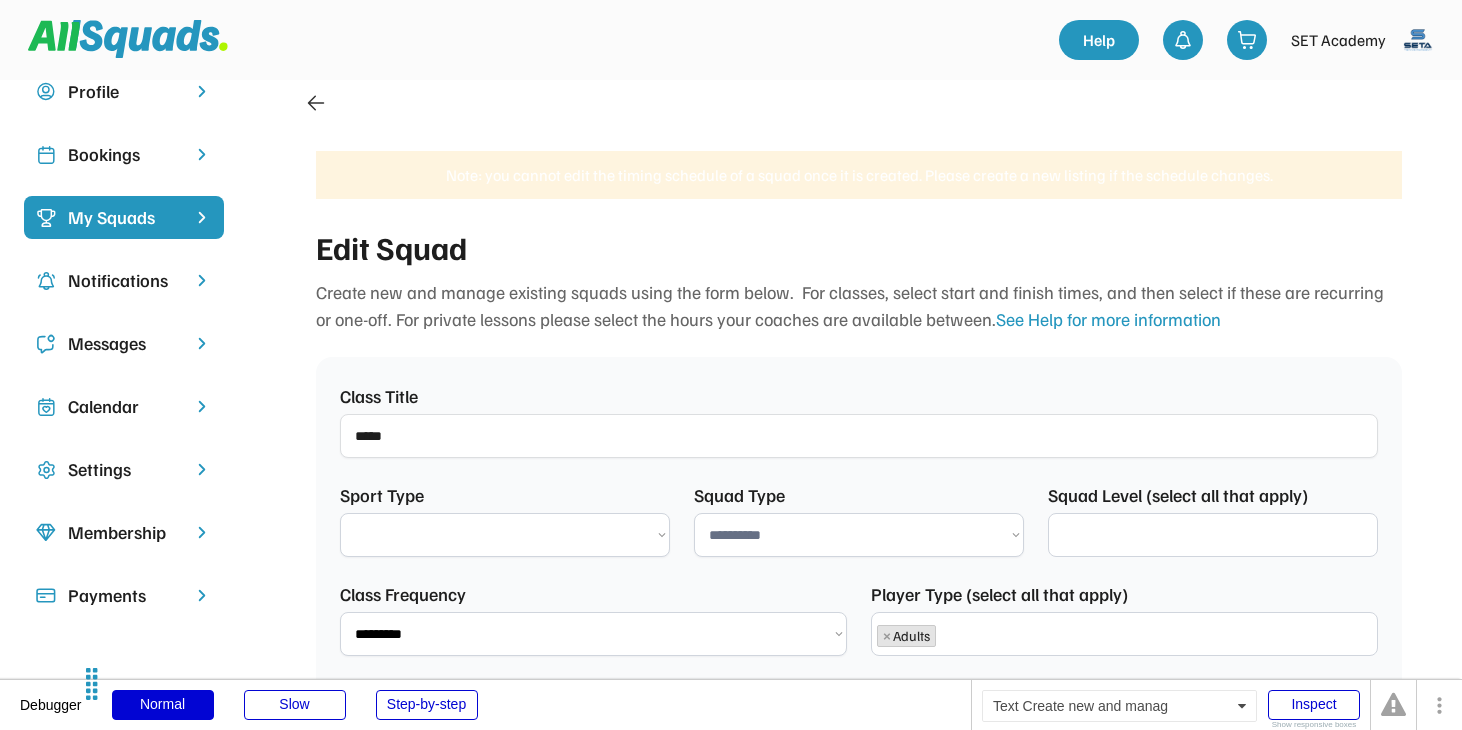 select 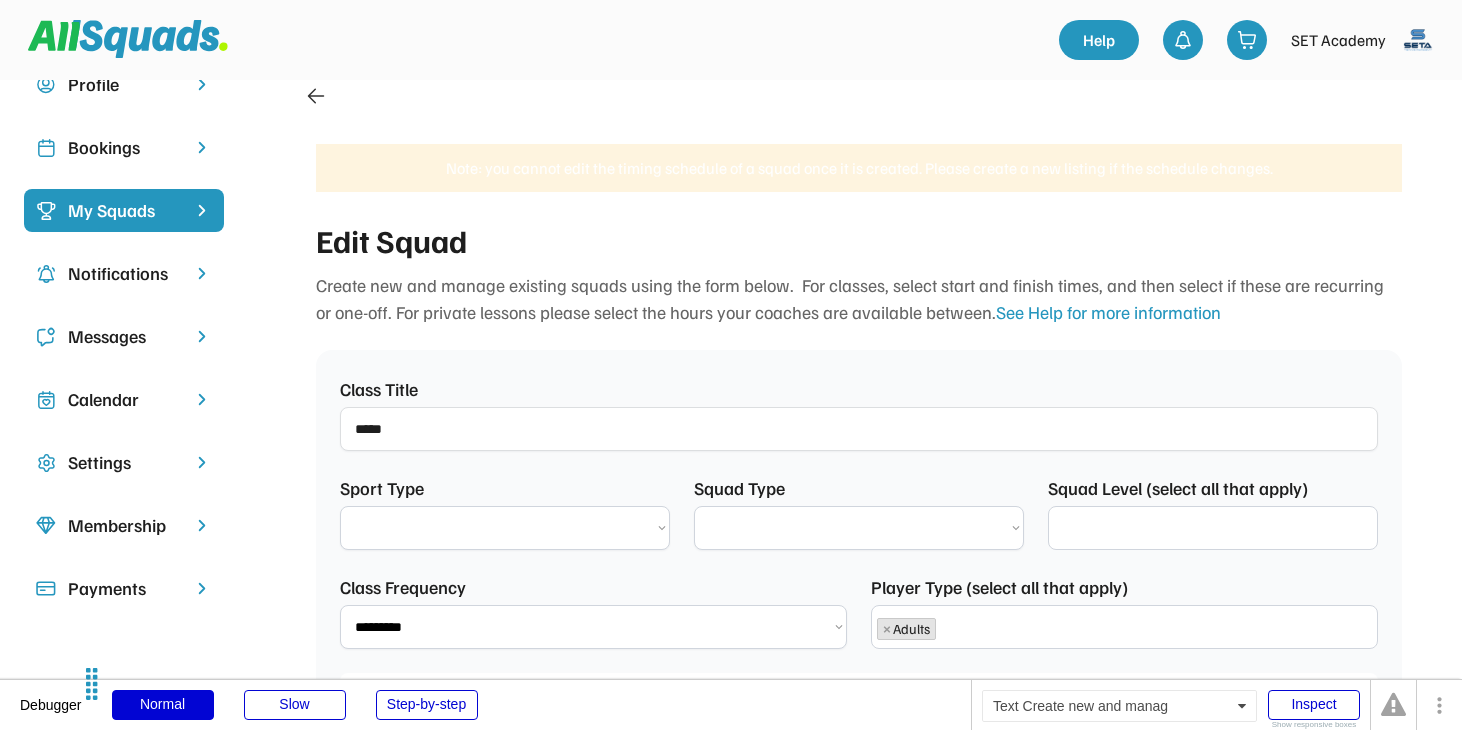 select on "********" 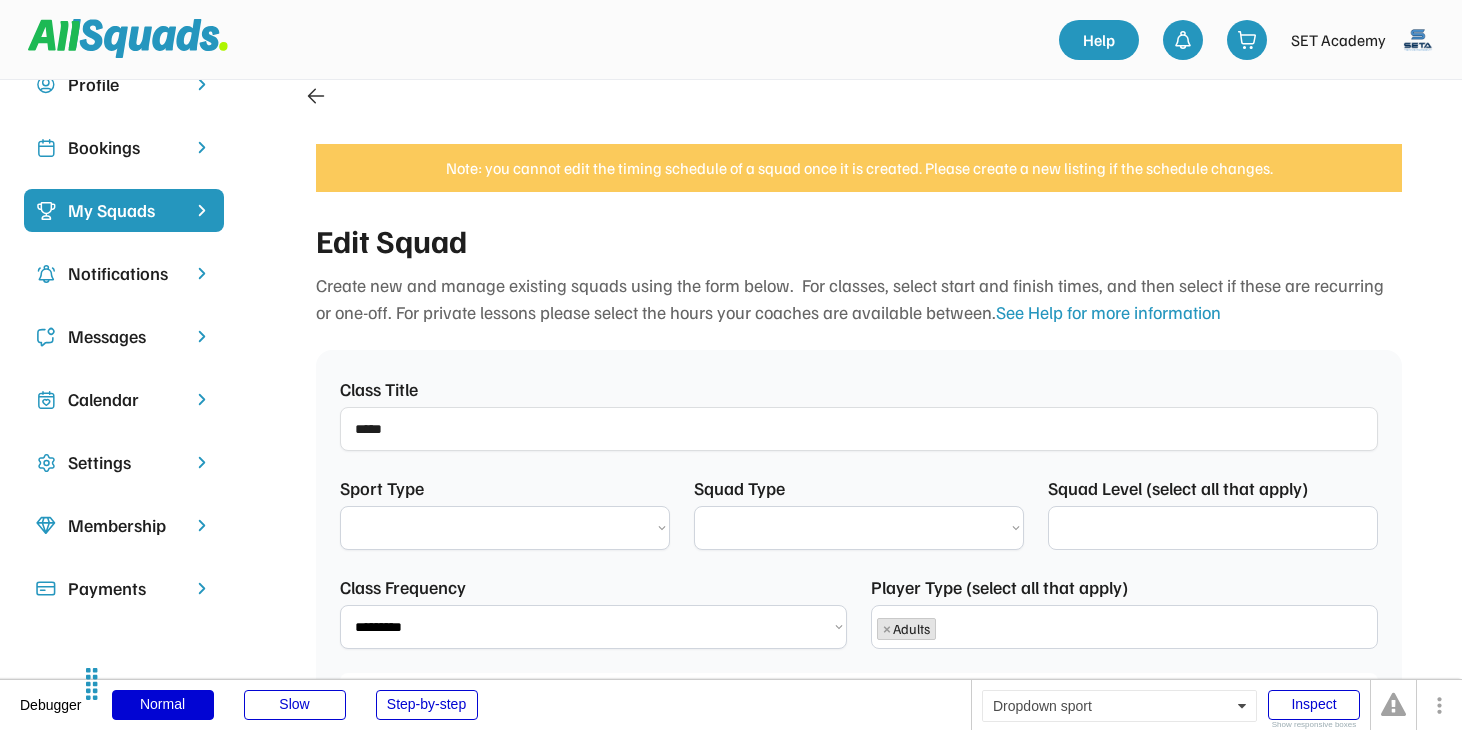 select on "**********" 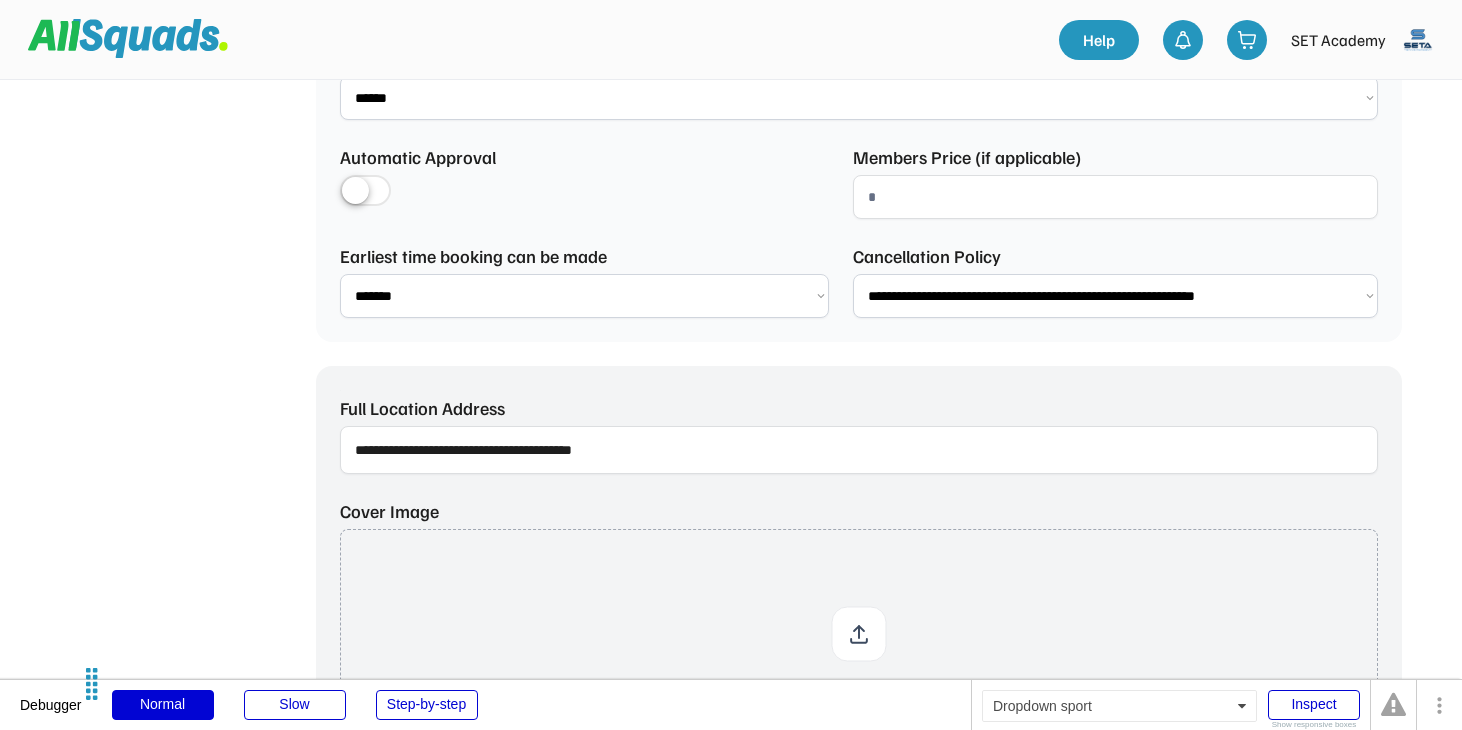 select on "**********" 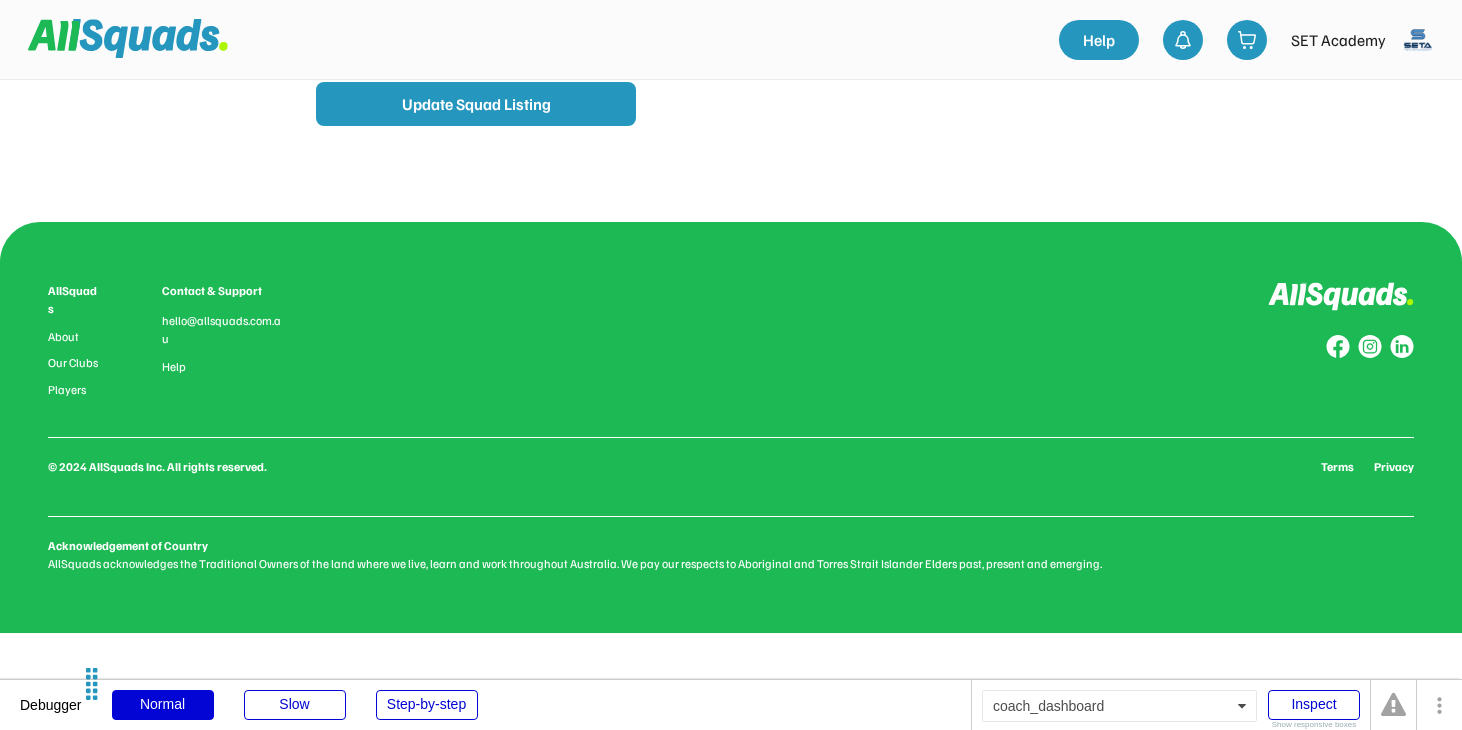select on "**********" 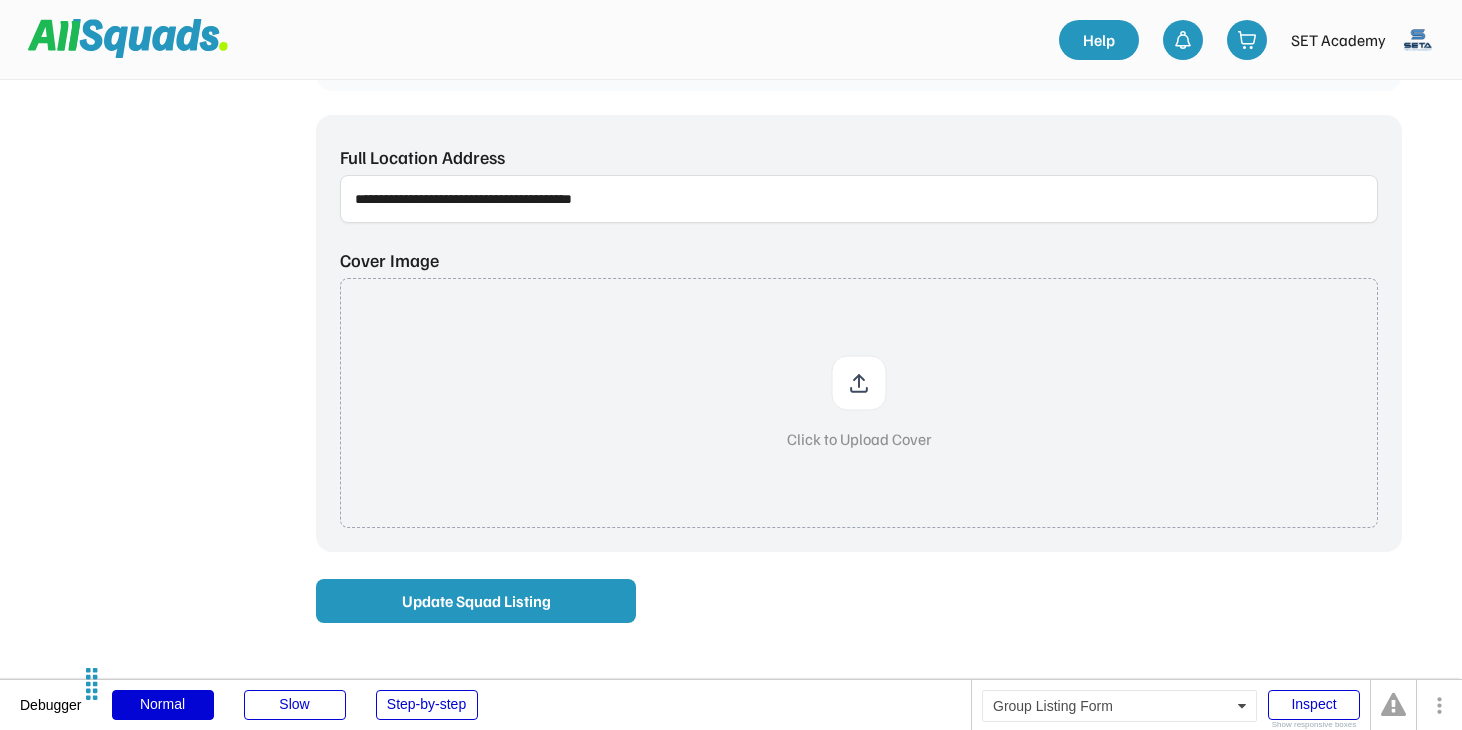 scroll, scrollTop: 1253, scrollLeft: 0, axis: vertical 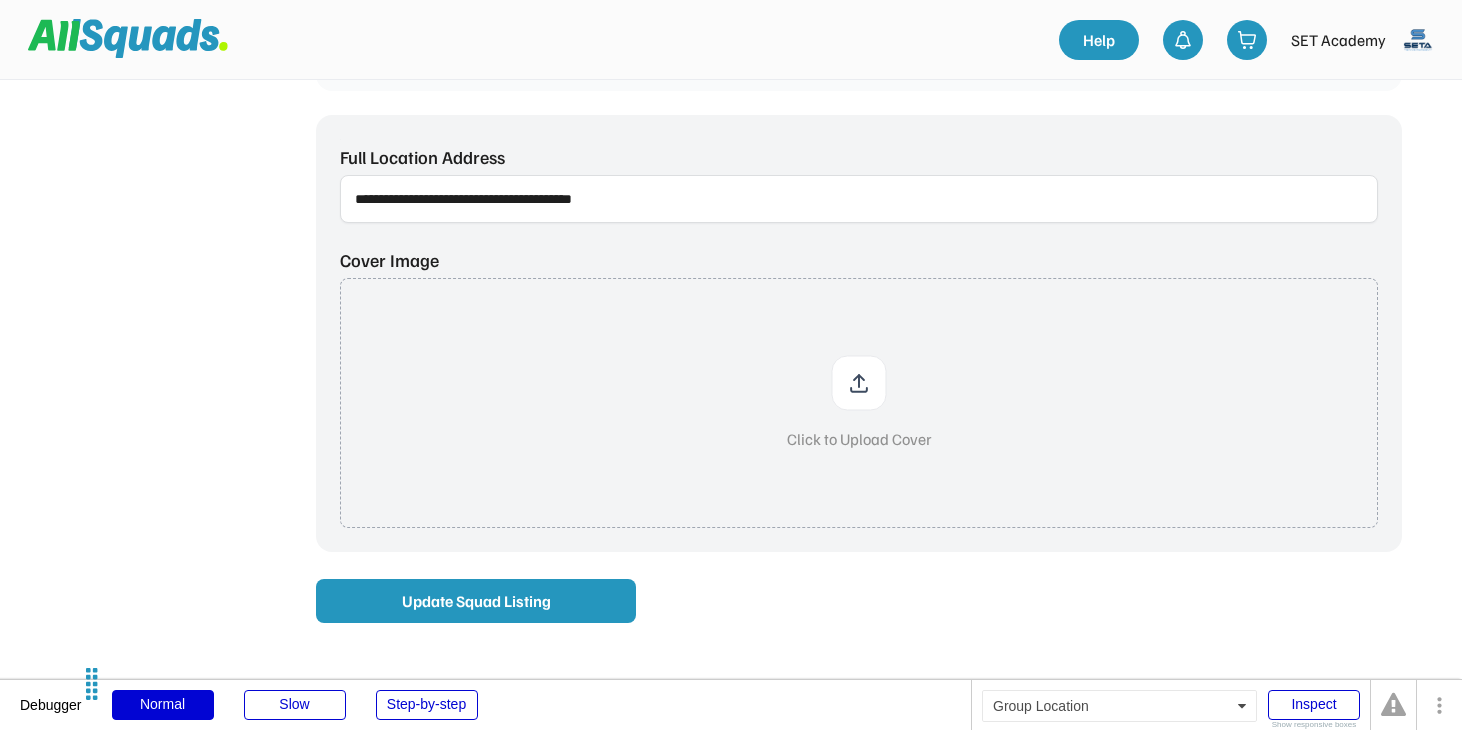 click at bounding box center [859, 199] 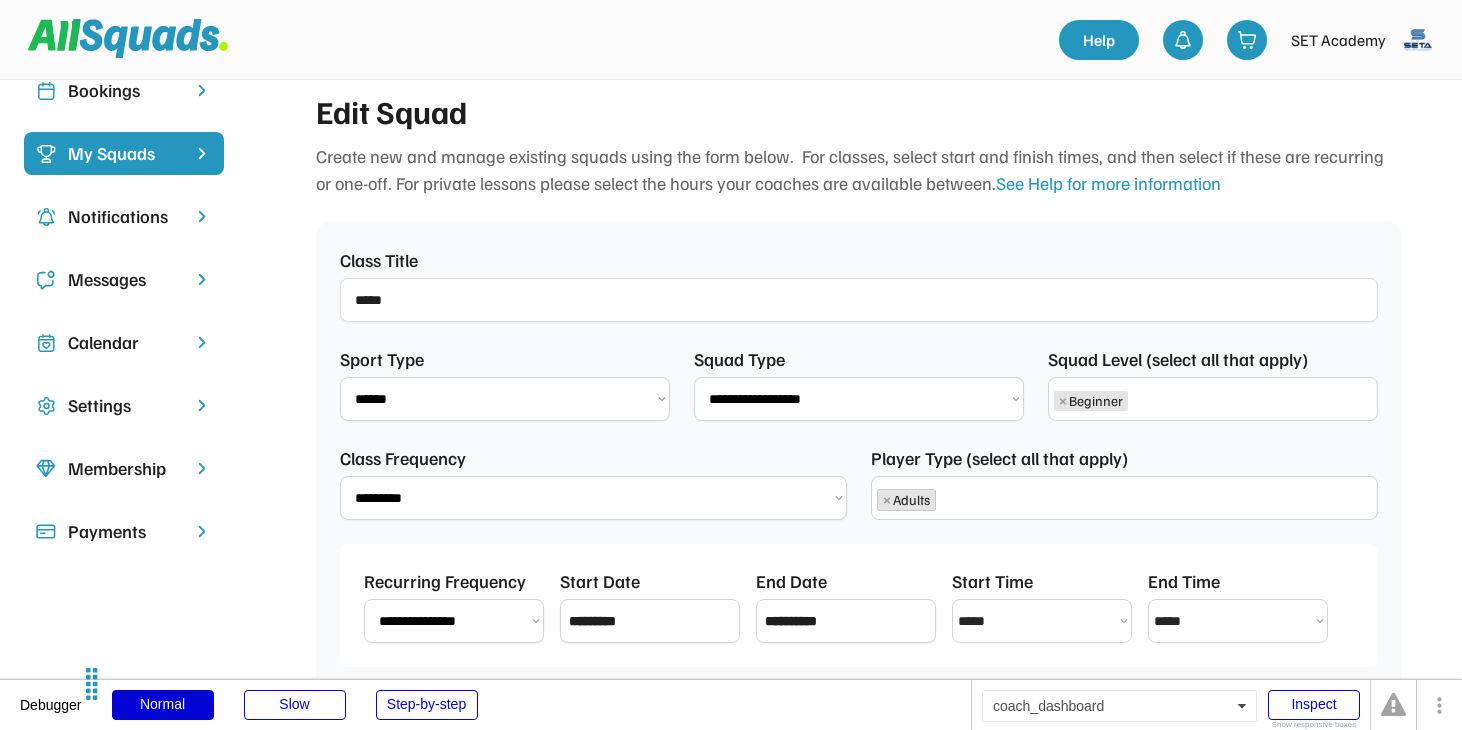 scroll, scrollTop: 0, scrollLeft: 0, axis: both 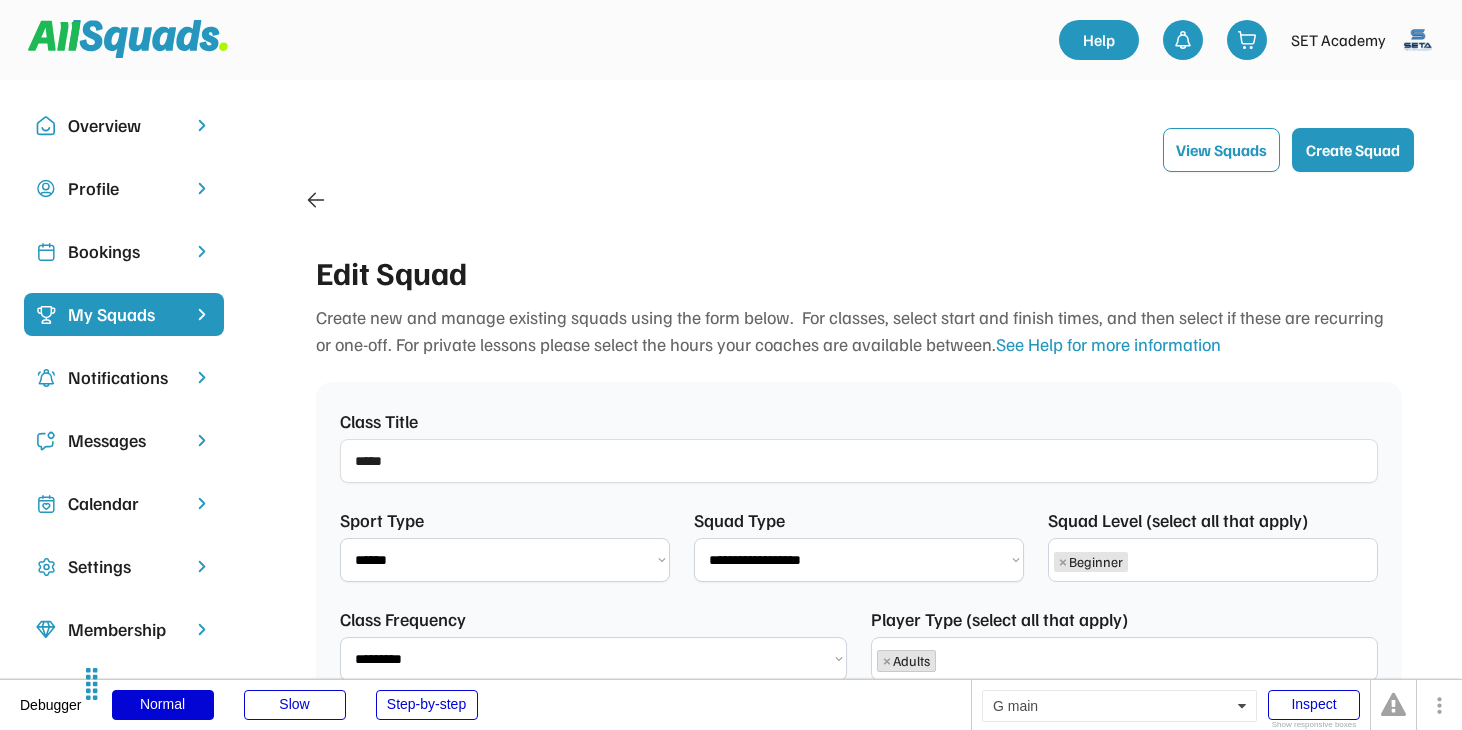 click at bounding box center [1418, 40] 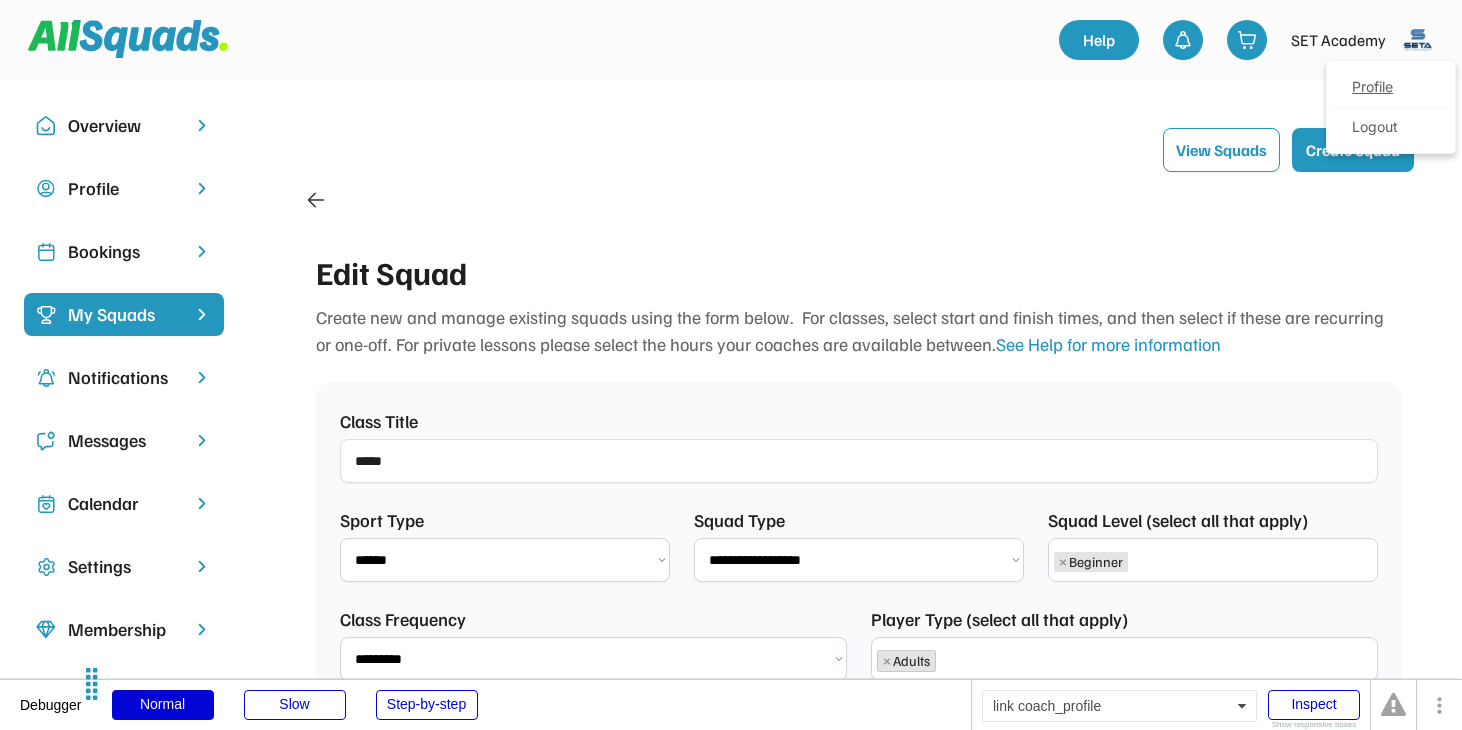 click on "Profile" at bounding box center [1391, 88] 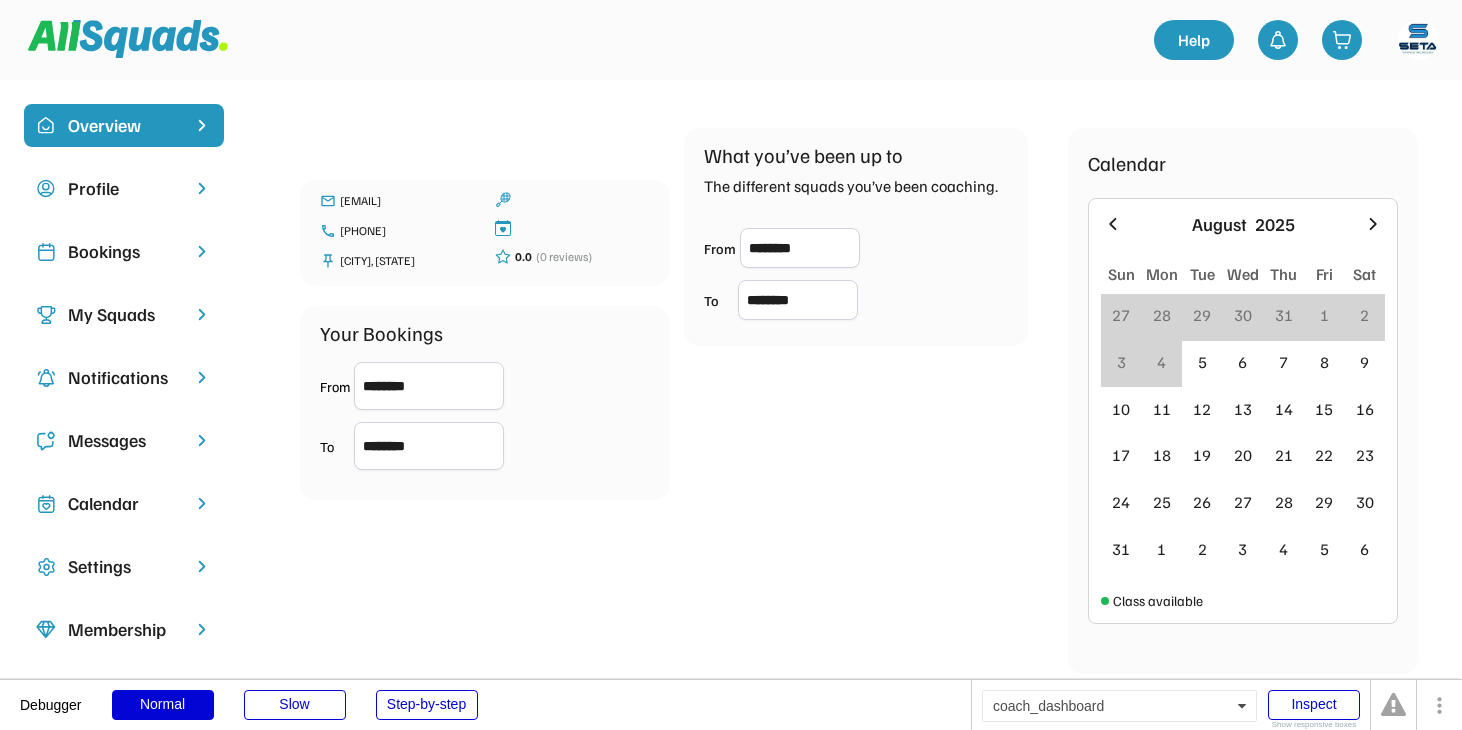 scroll, scrollTop: 0, scrollLeft: 0, axis: both 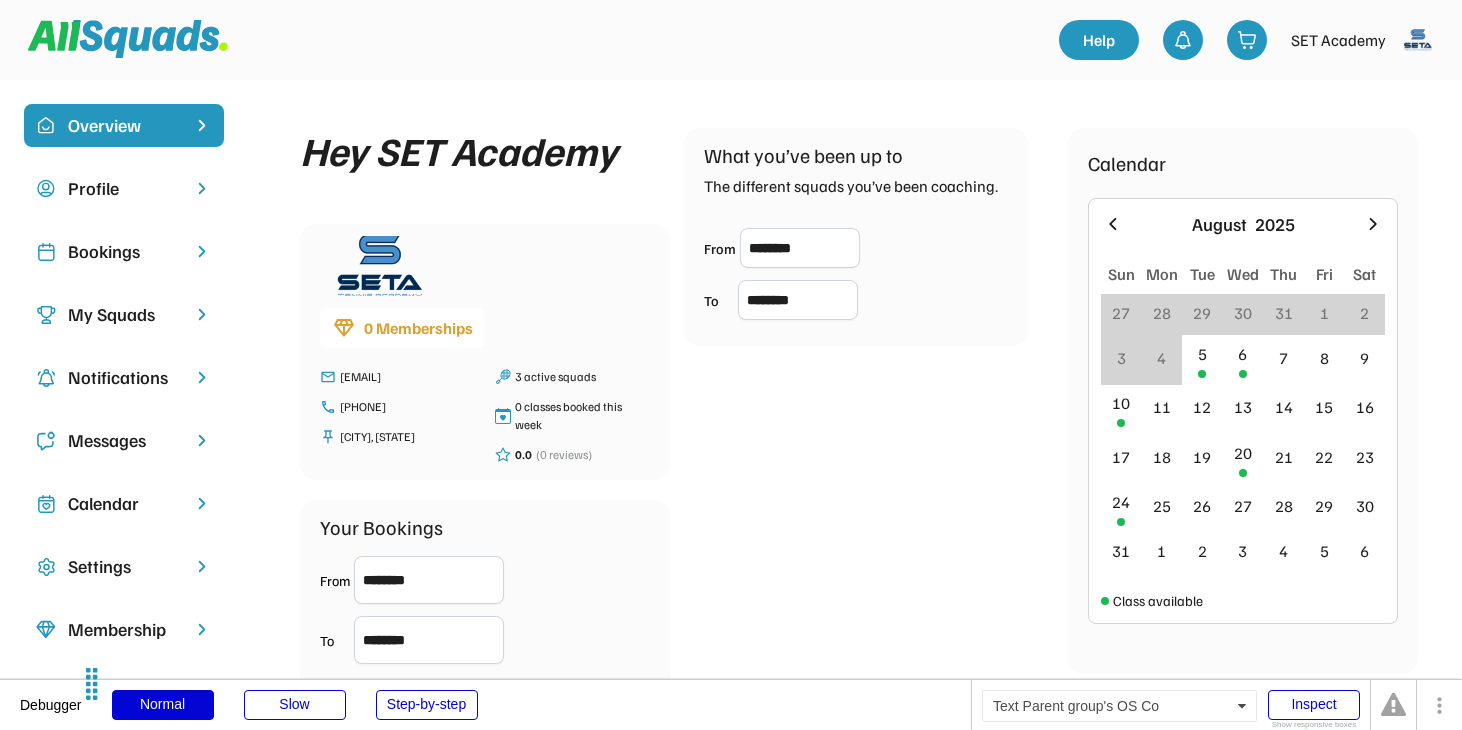 click on "My Squads" at bounding box center (124, 314) 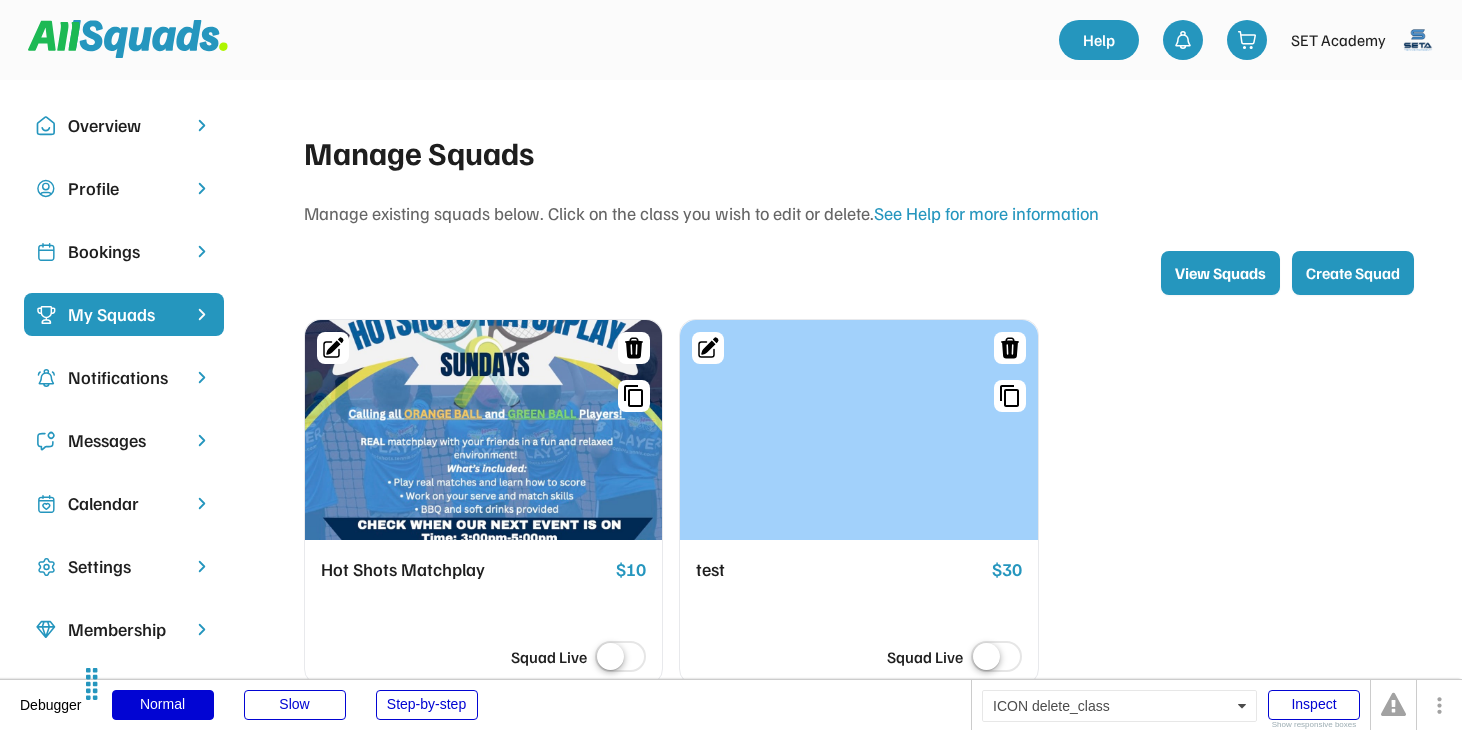 click 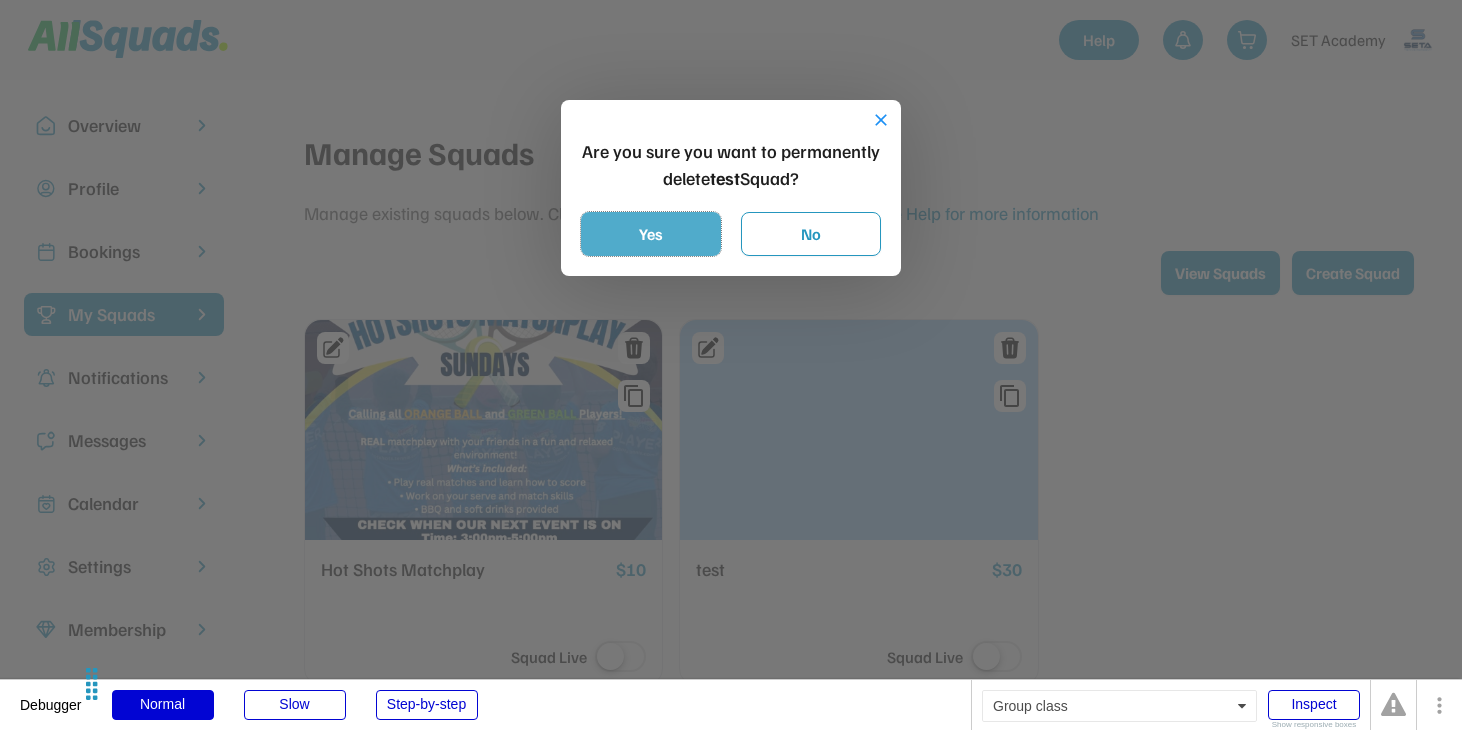 click on "Yes" at bounding box center (651, 234) 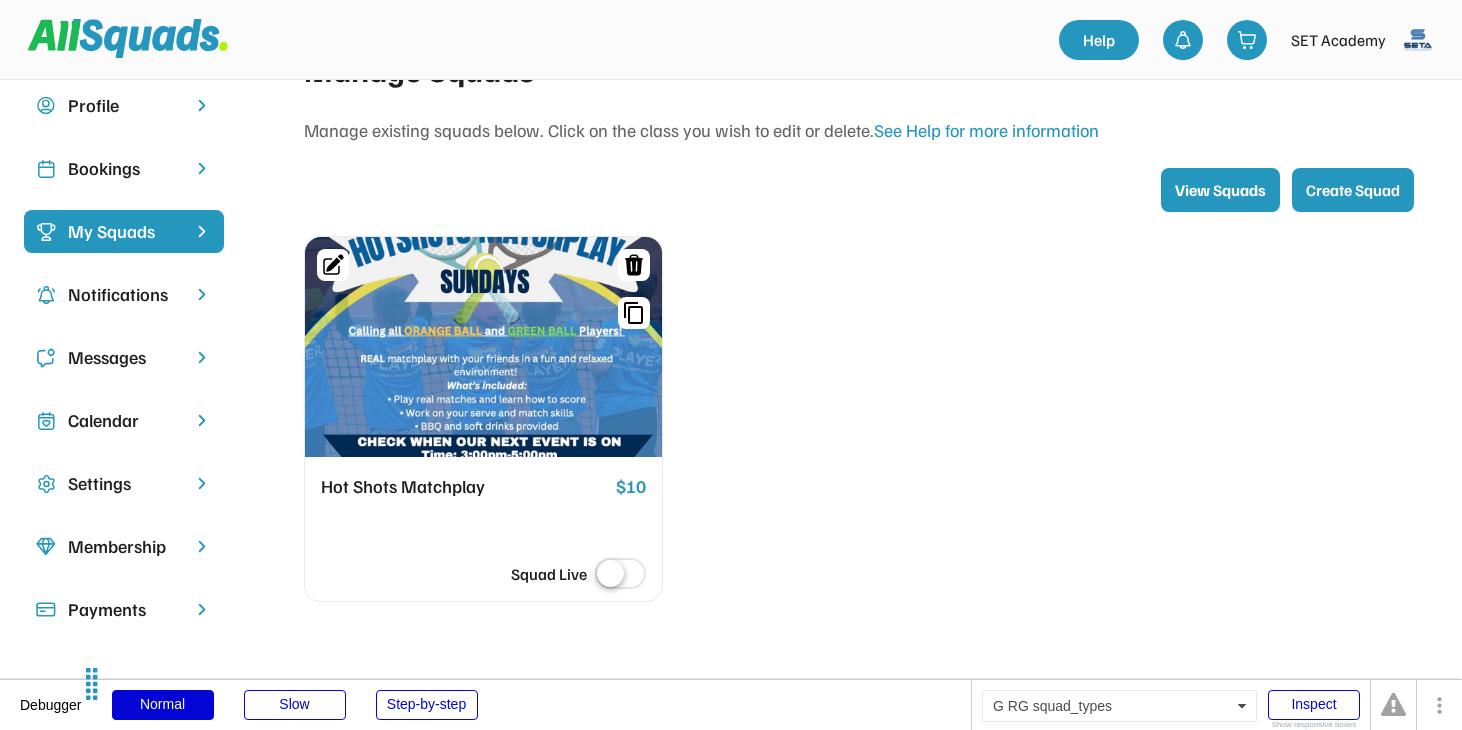 scroll, scrollTop: 82, scrollLeft: 0, axis: vertical 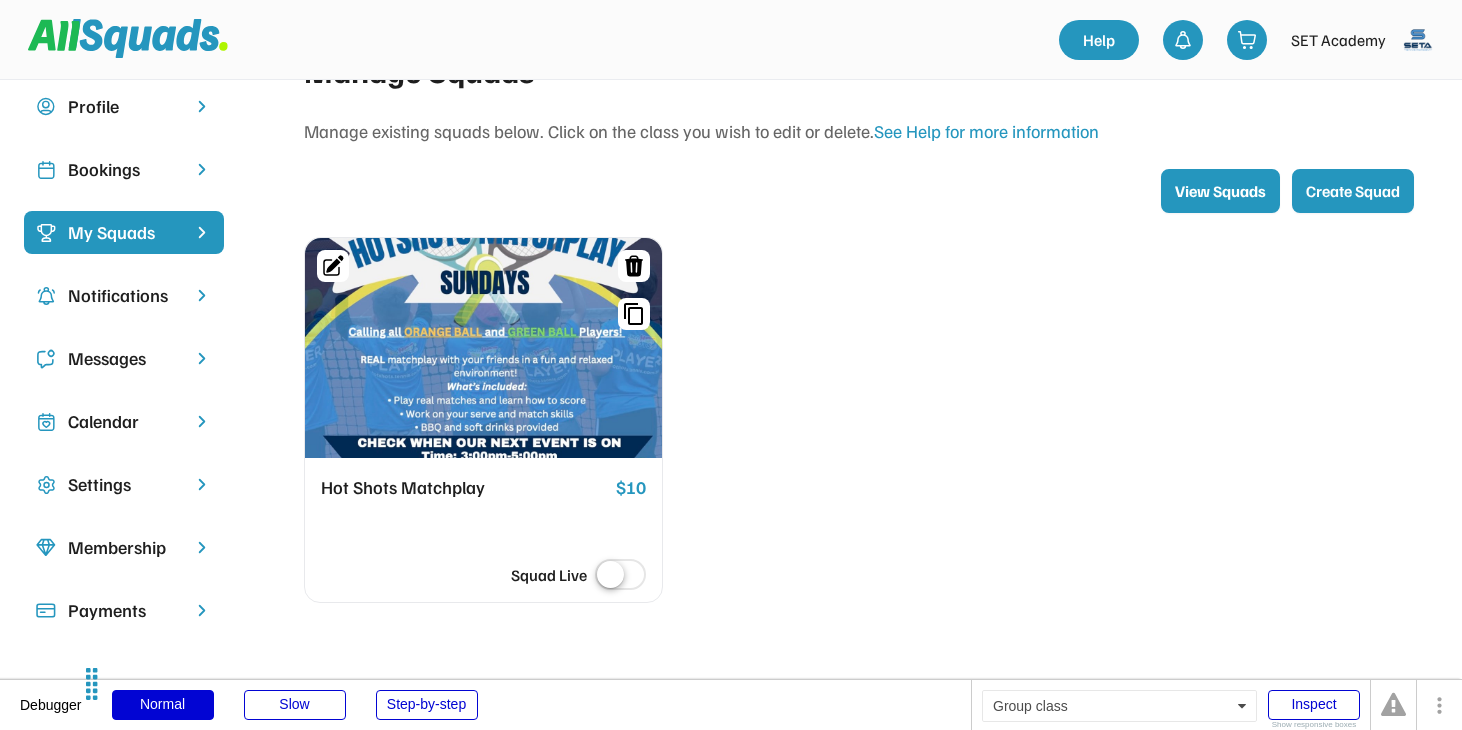 click on "Hot Shots Matchplay" at bounding box center (464, 510) 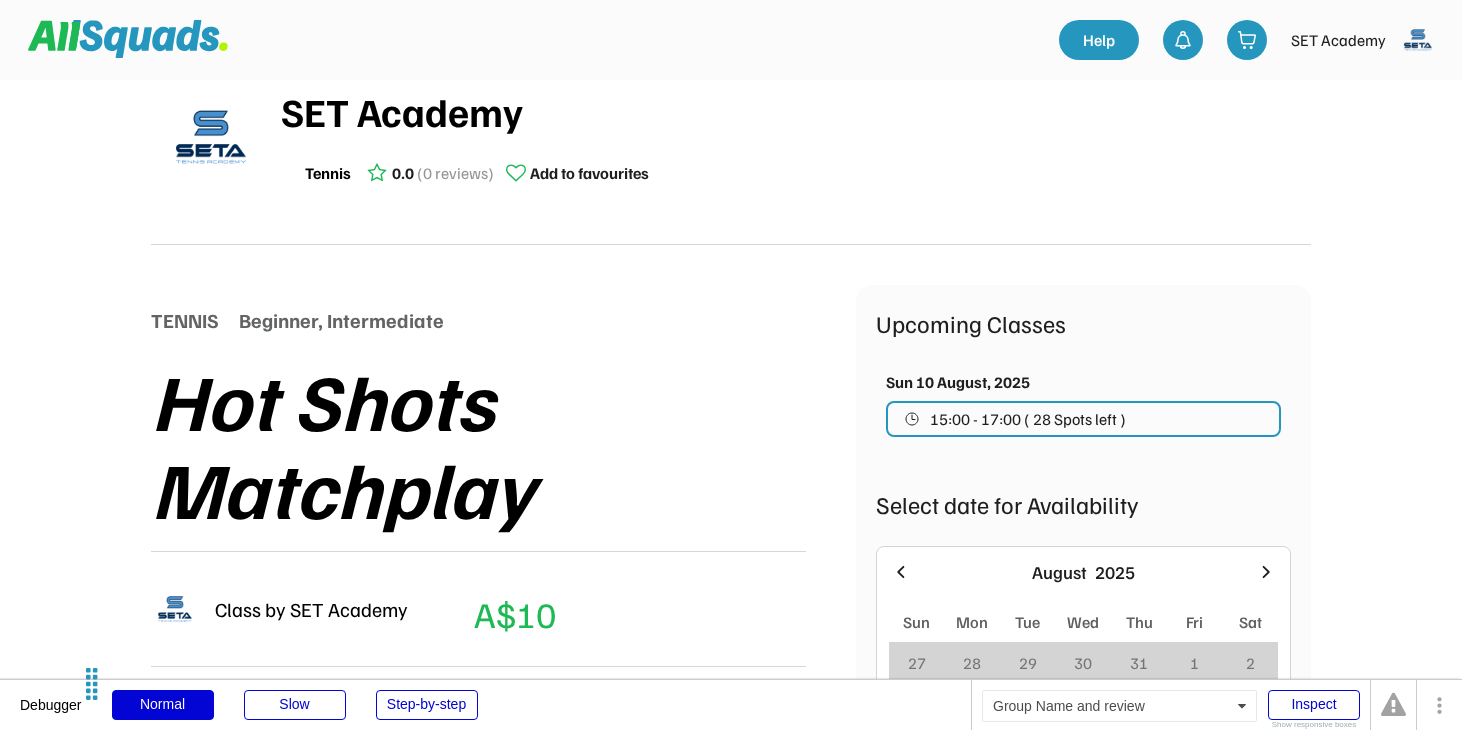 scroll, scrollTop: 0, scrollLeft: 0, axis: both 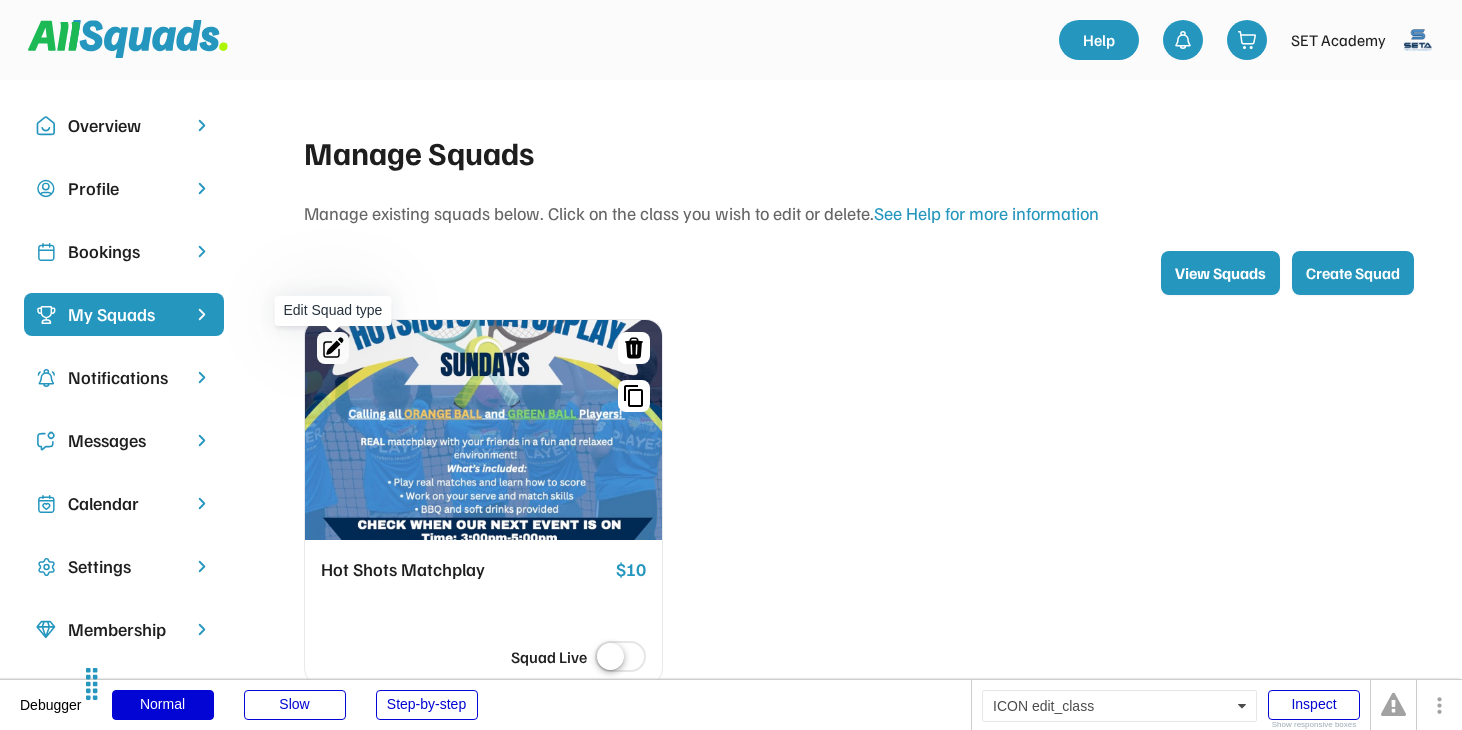 click 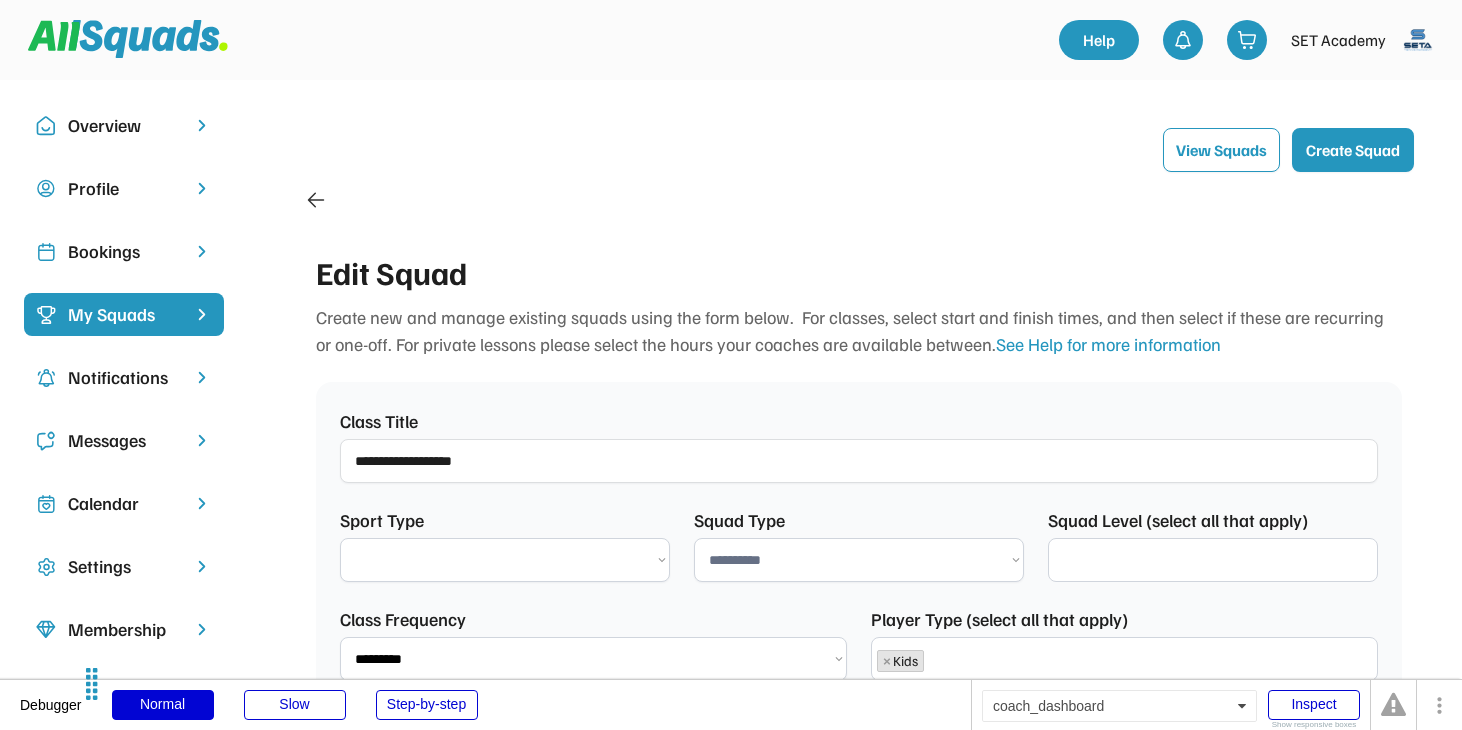 select on "****" 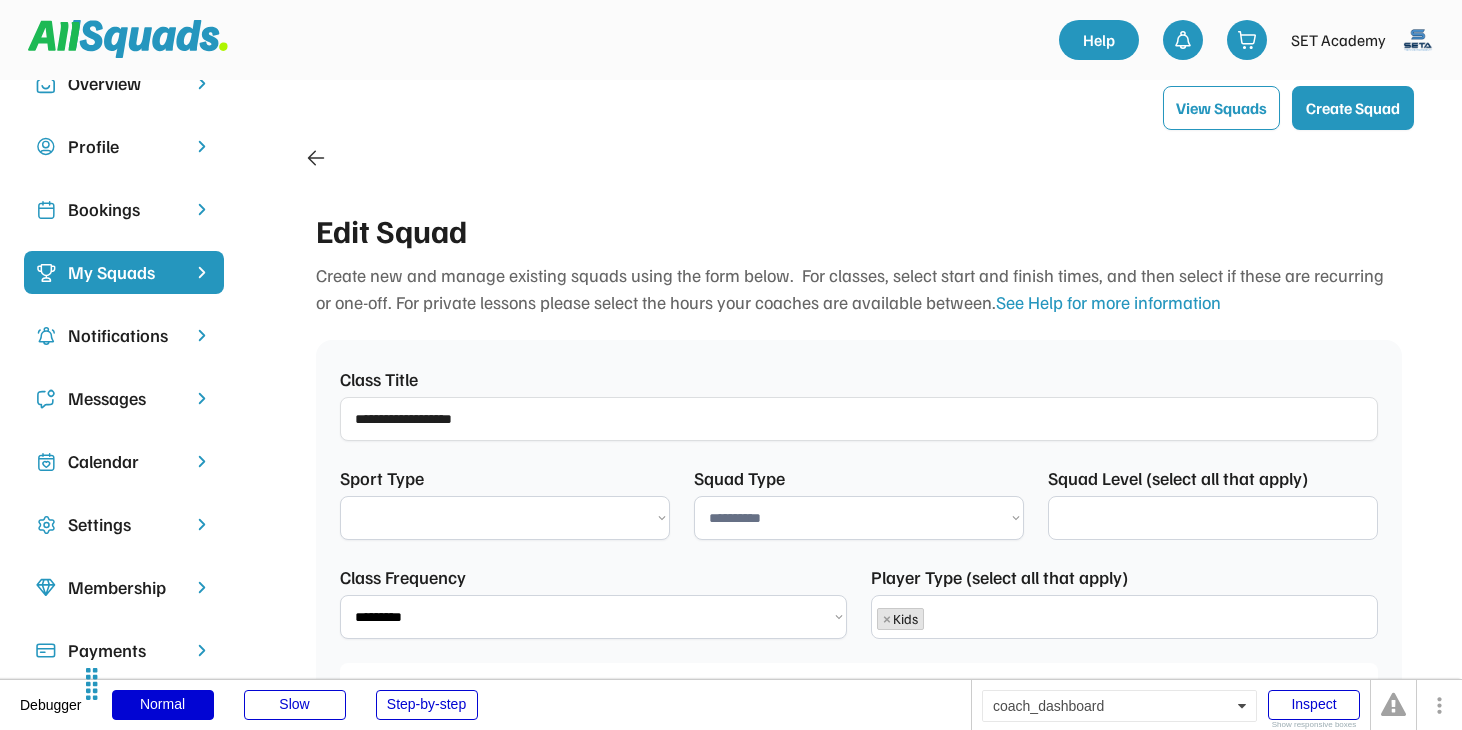 scroll, scrollTop: 17, scrollLeft: 0, axis: vertical 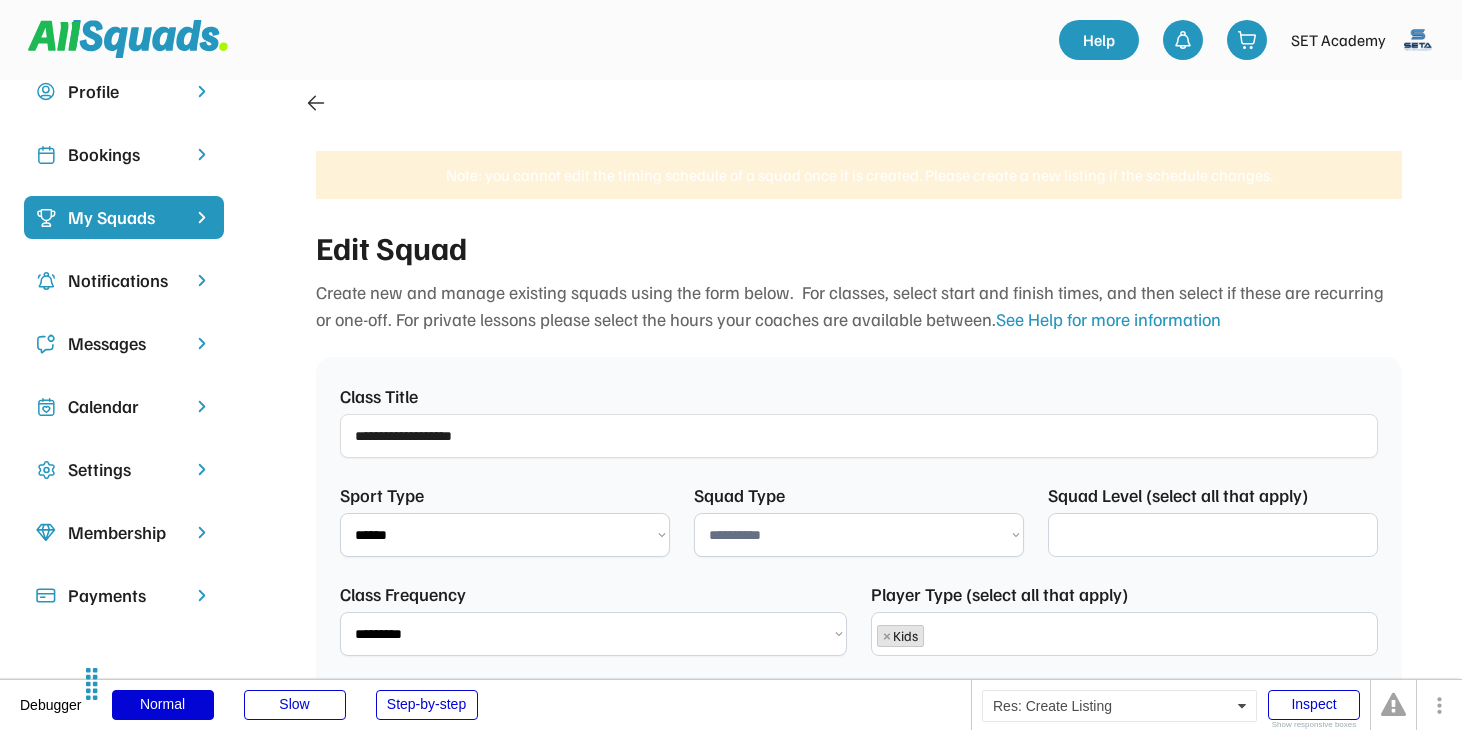 select 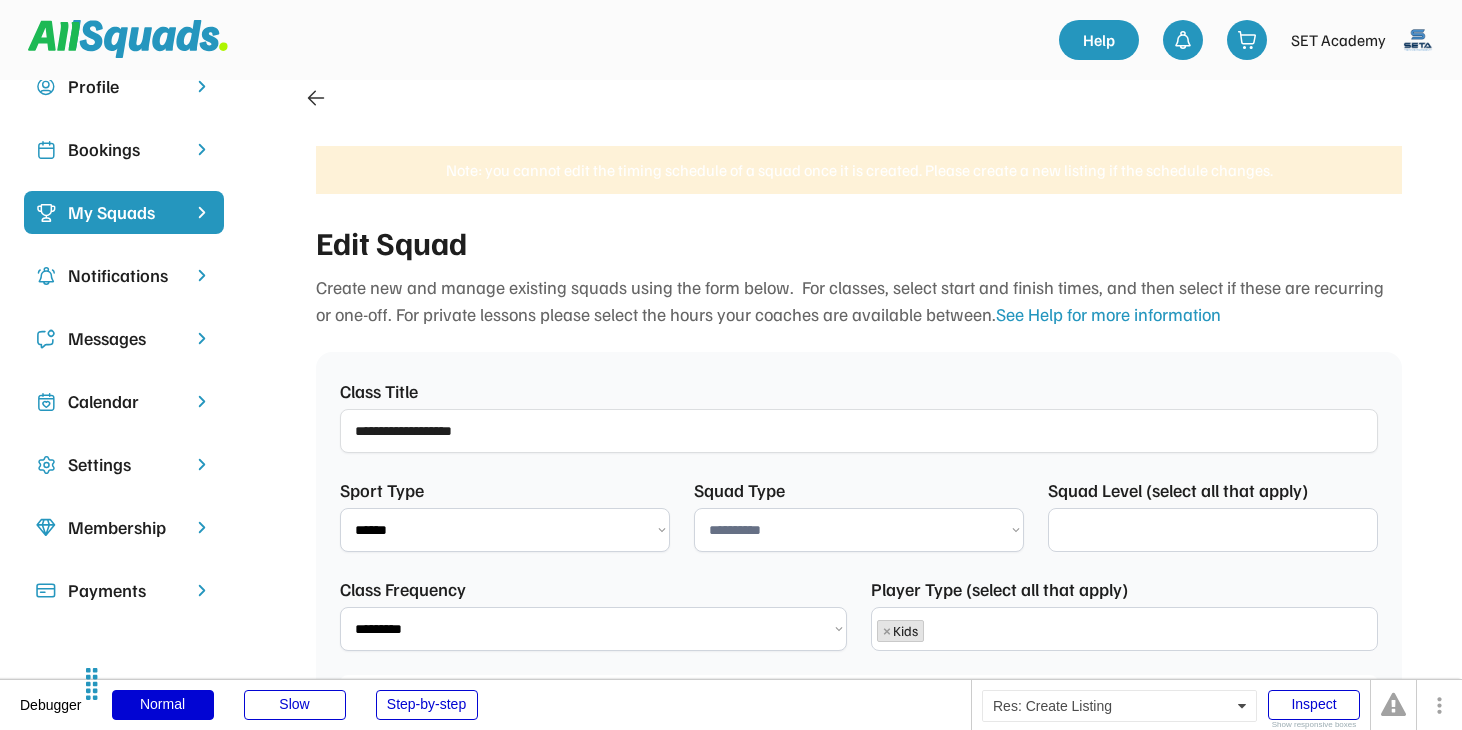 select 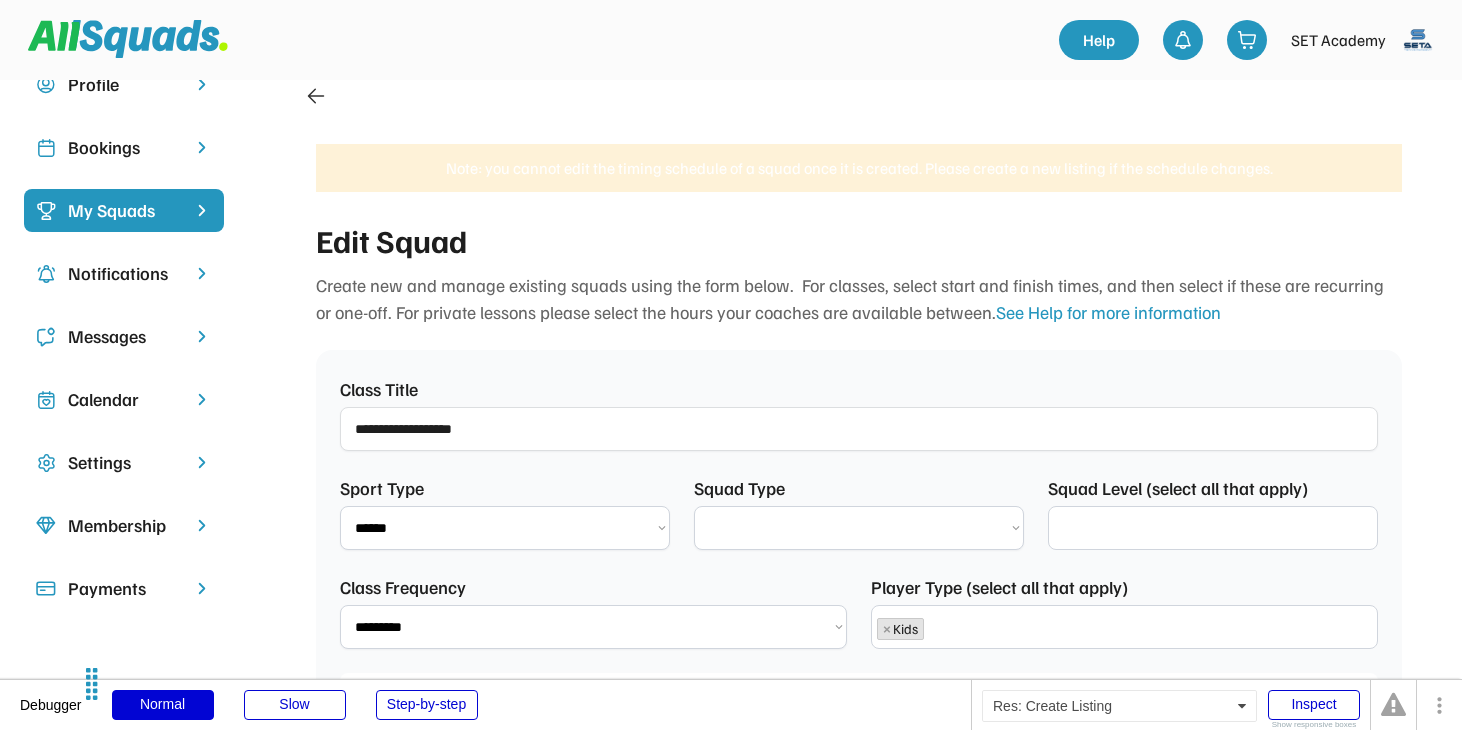 select on "********" 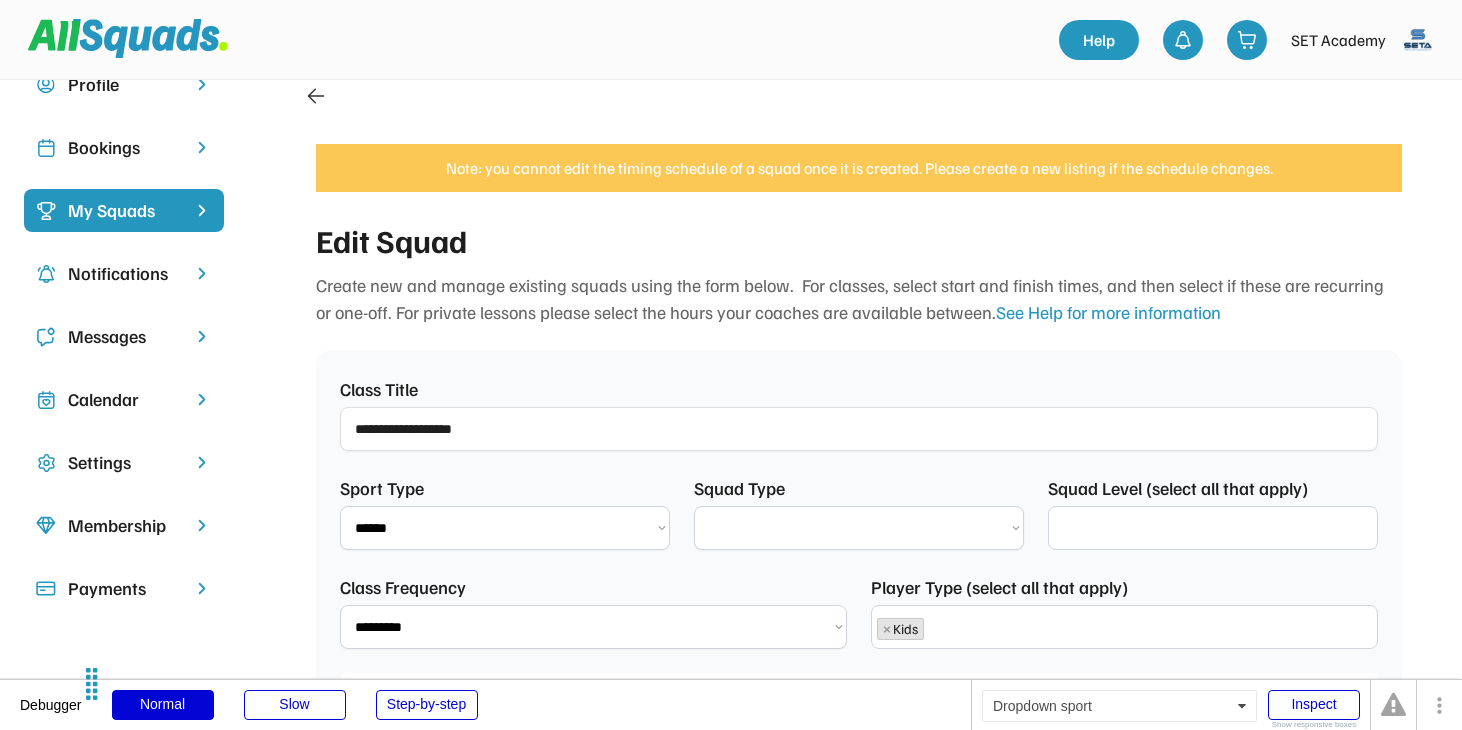 select on "**********" 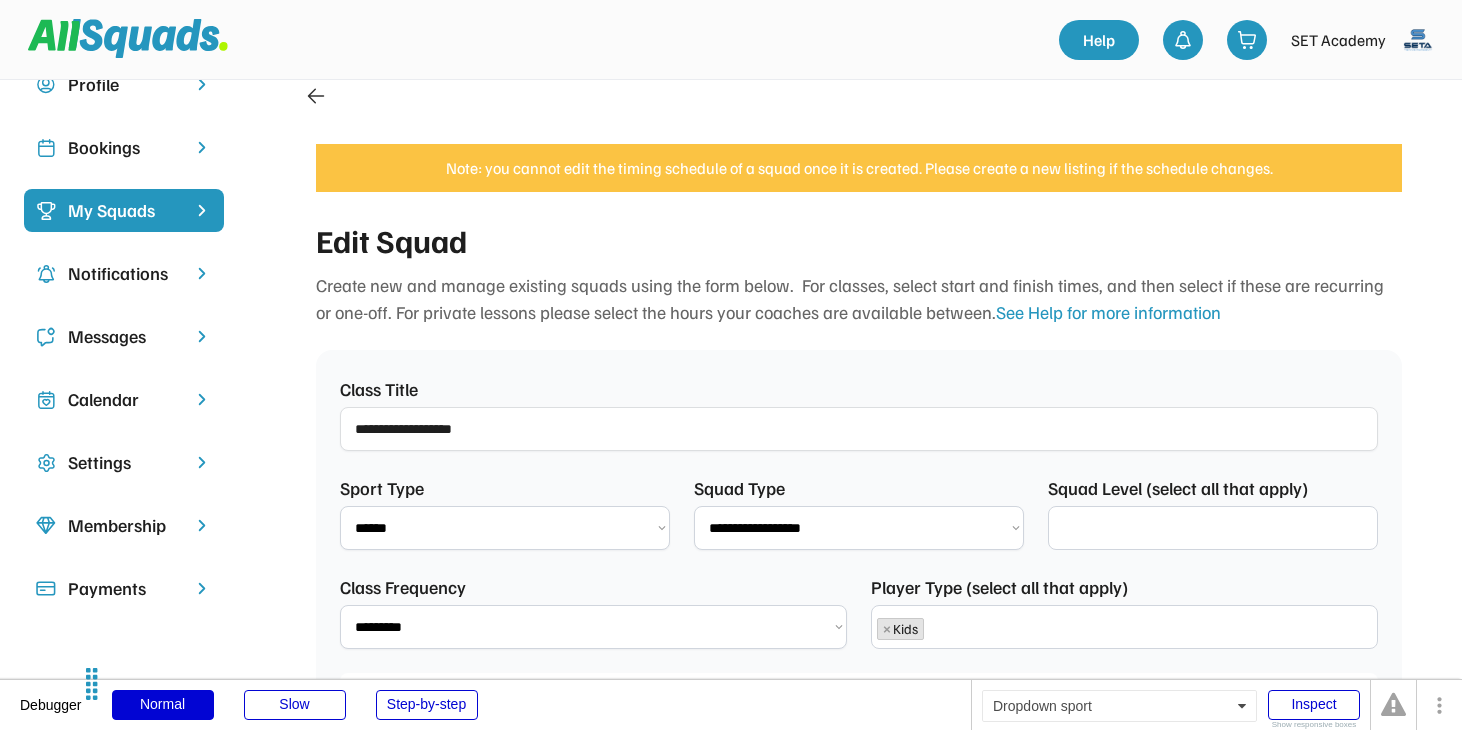 scroll, scrollTop: 813, scrollLeft: 0, axis: vertical 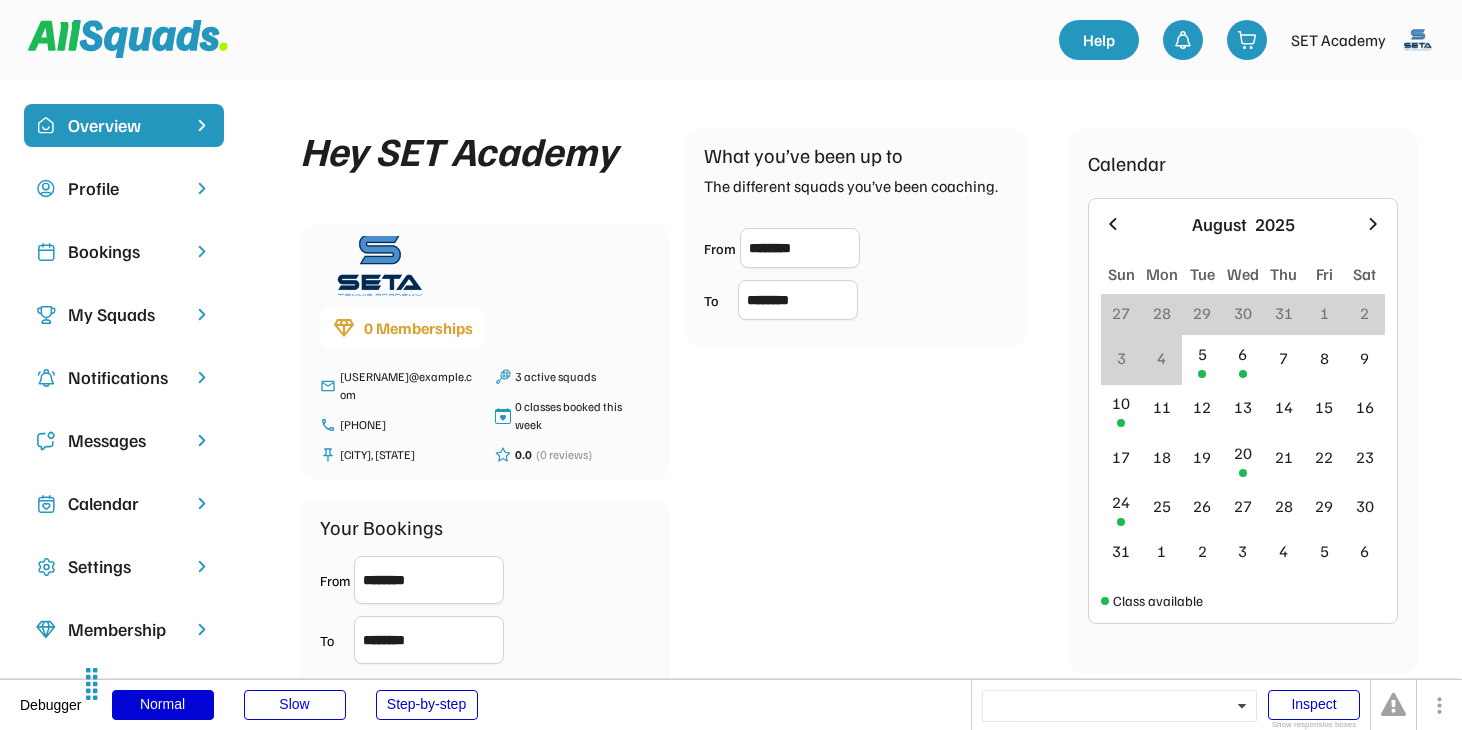 click on "My Squads" at bounding box center [124, 314] 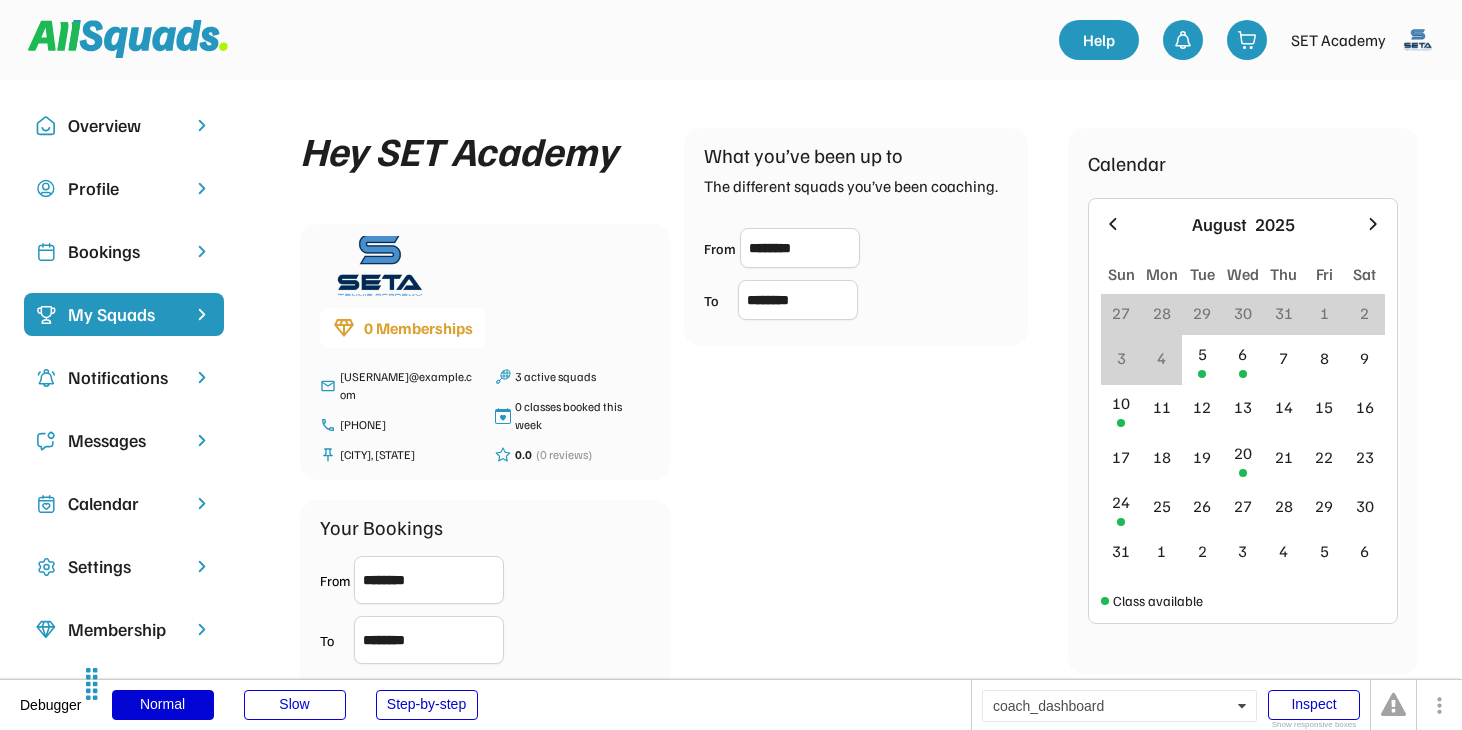 scroll, scrollTop: 17, scrollLeft: 0, axis: vertical 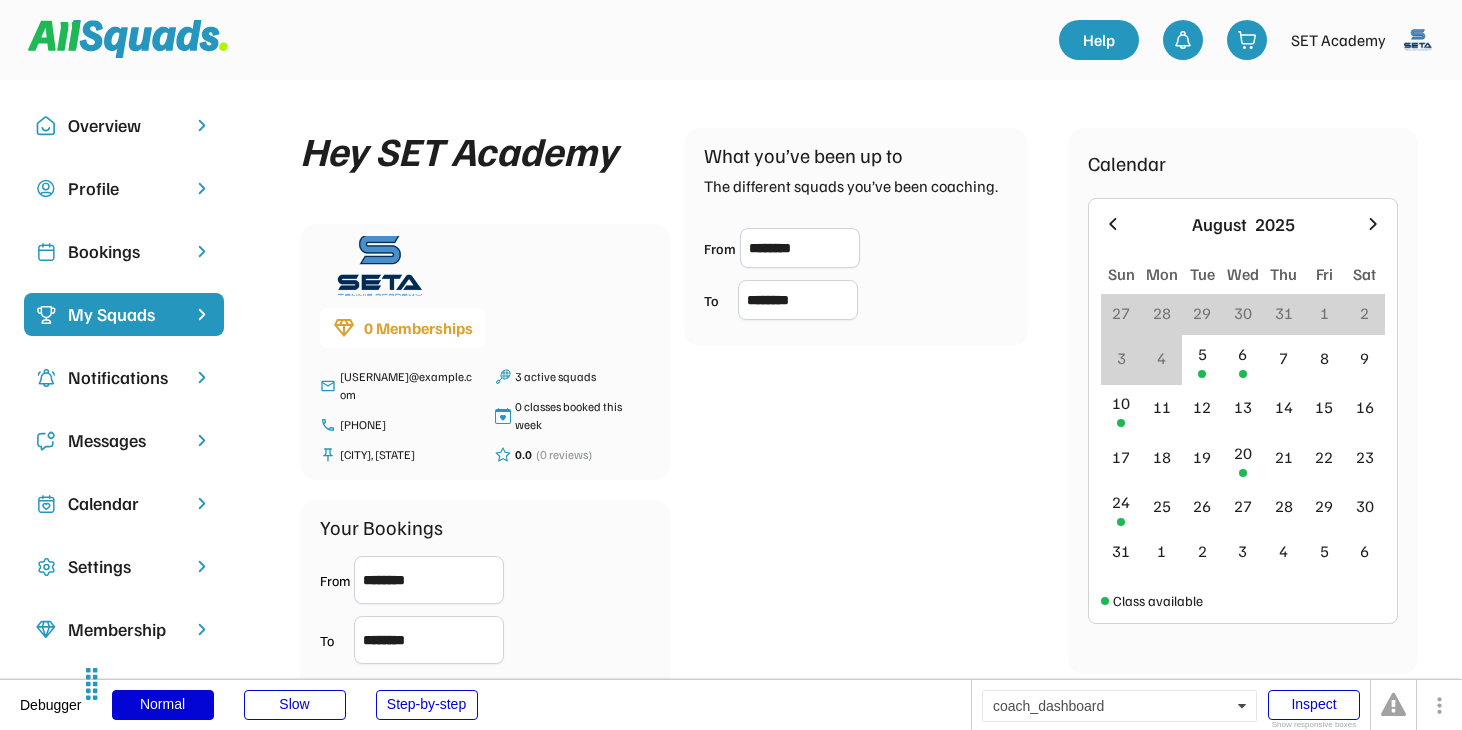 select on "**********" 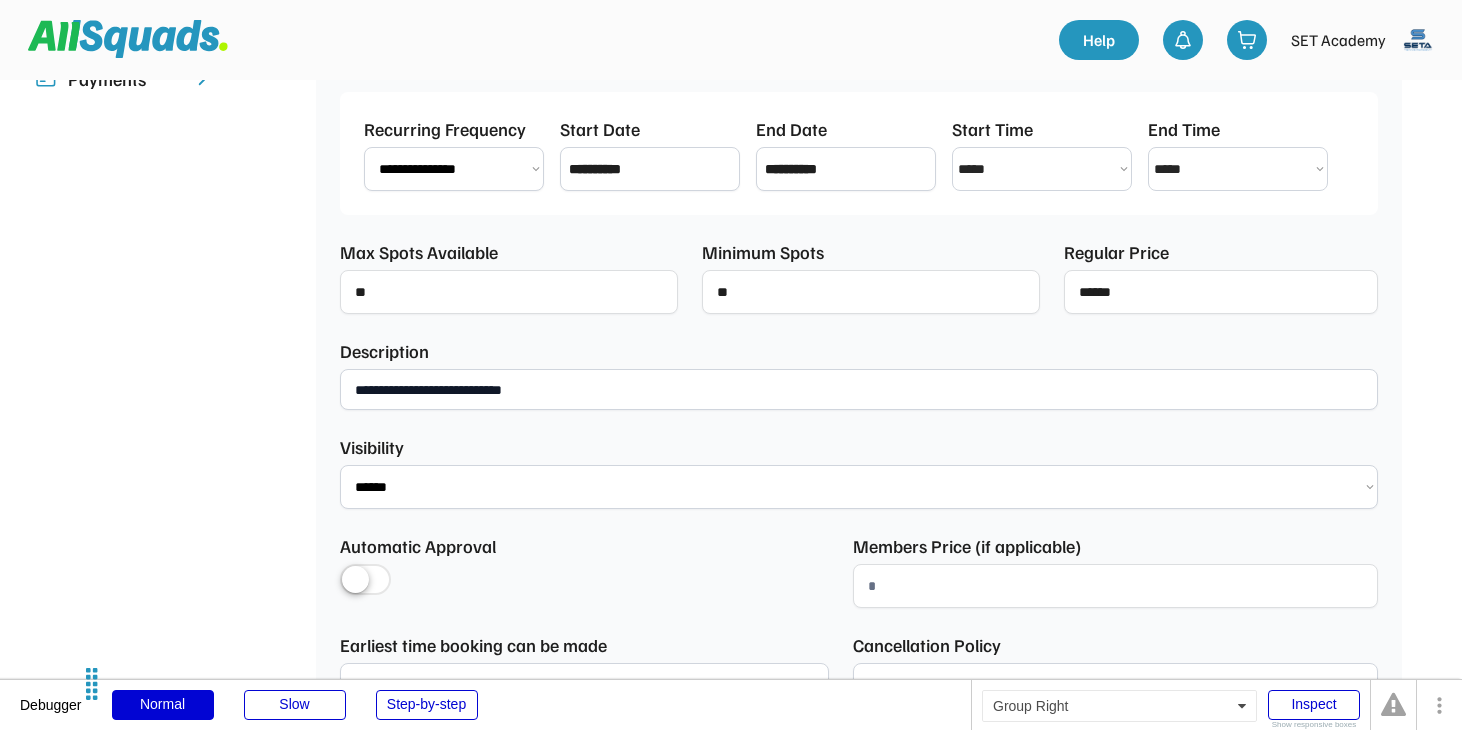 scroll, scrollTop: 0, scrollLeft: 0, axis: both 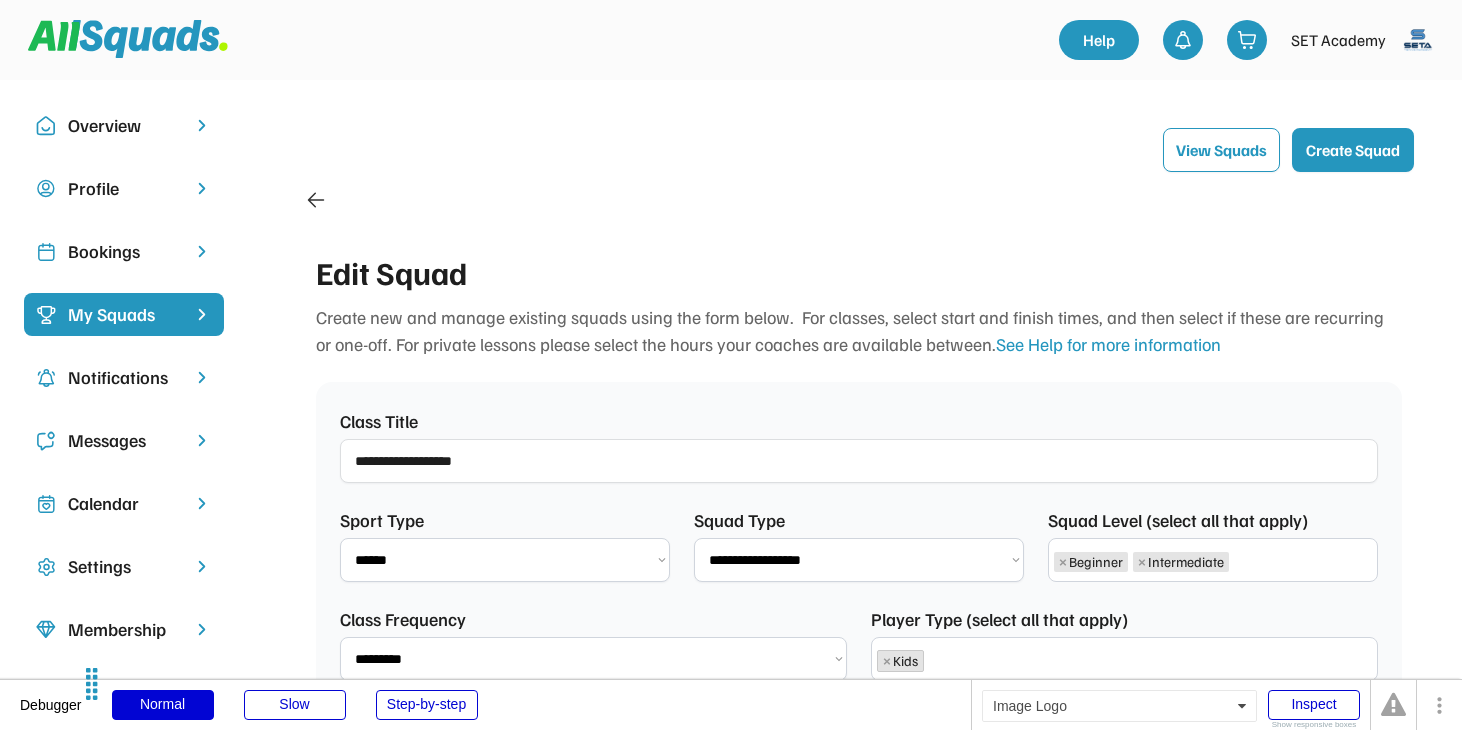 click at bounding box center [128, 39] 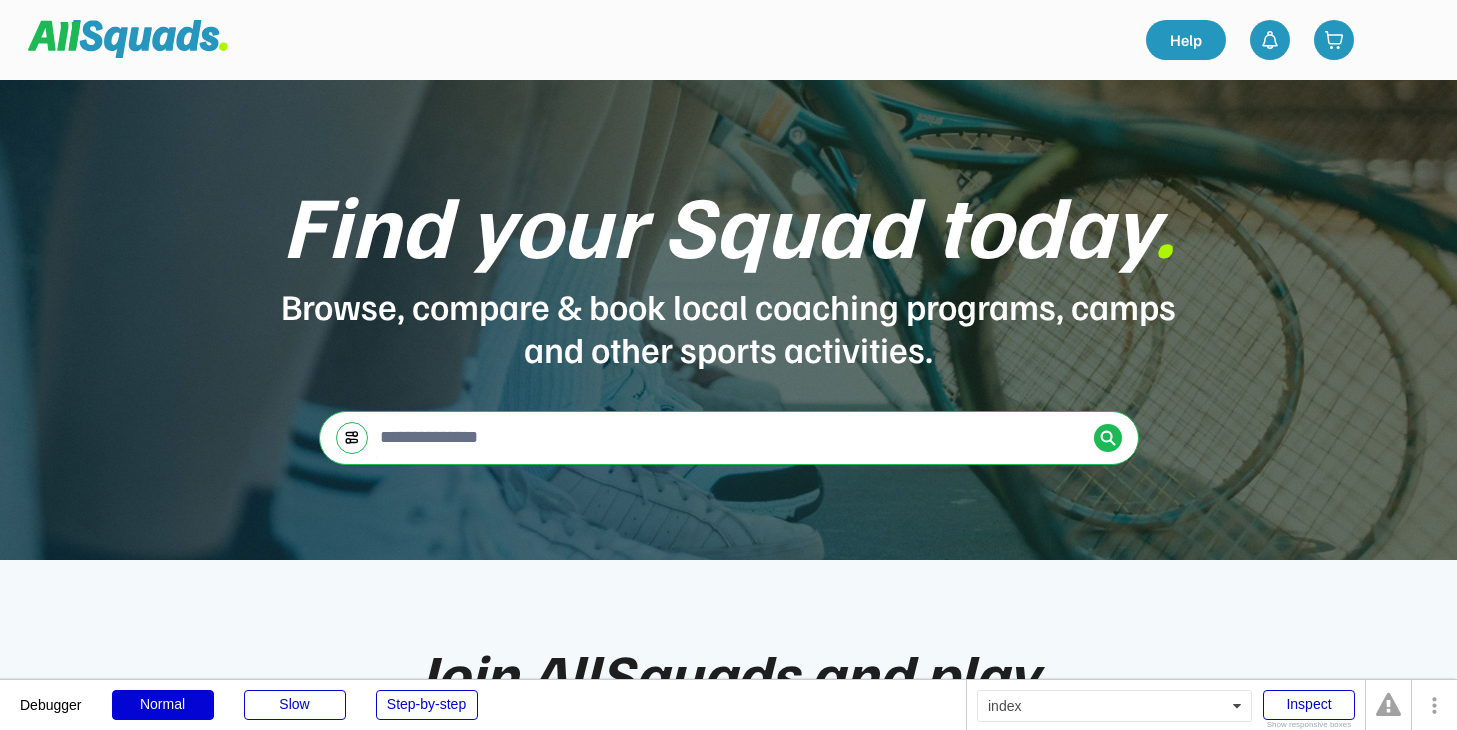 scroll, scrollTop: 0, scrollLeft: 0, axis: both 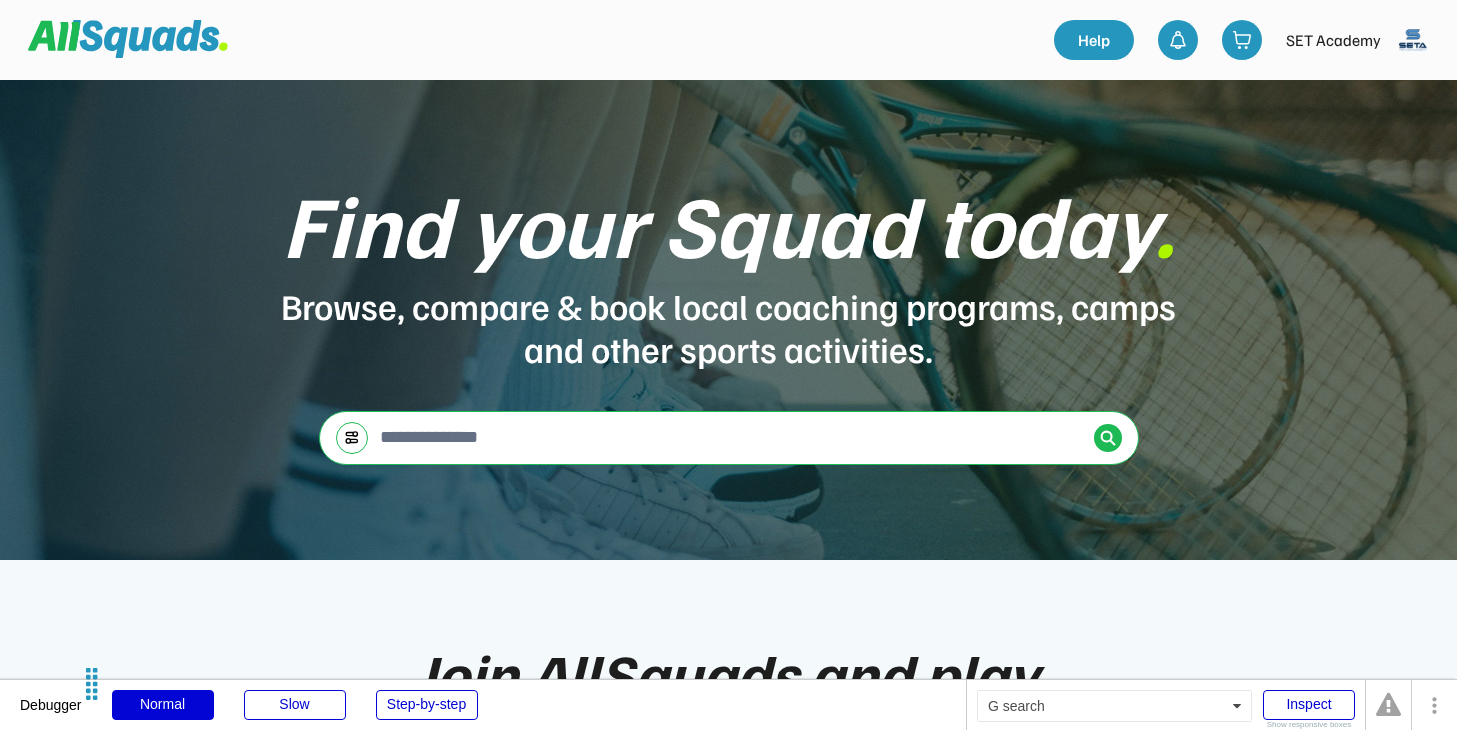 click at bounding box center [1108, 438] 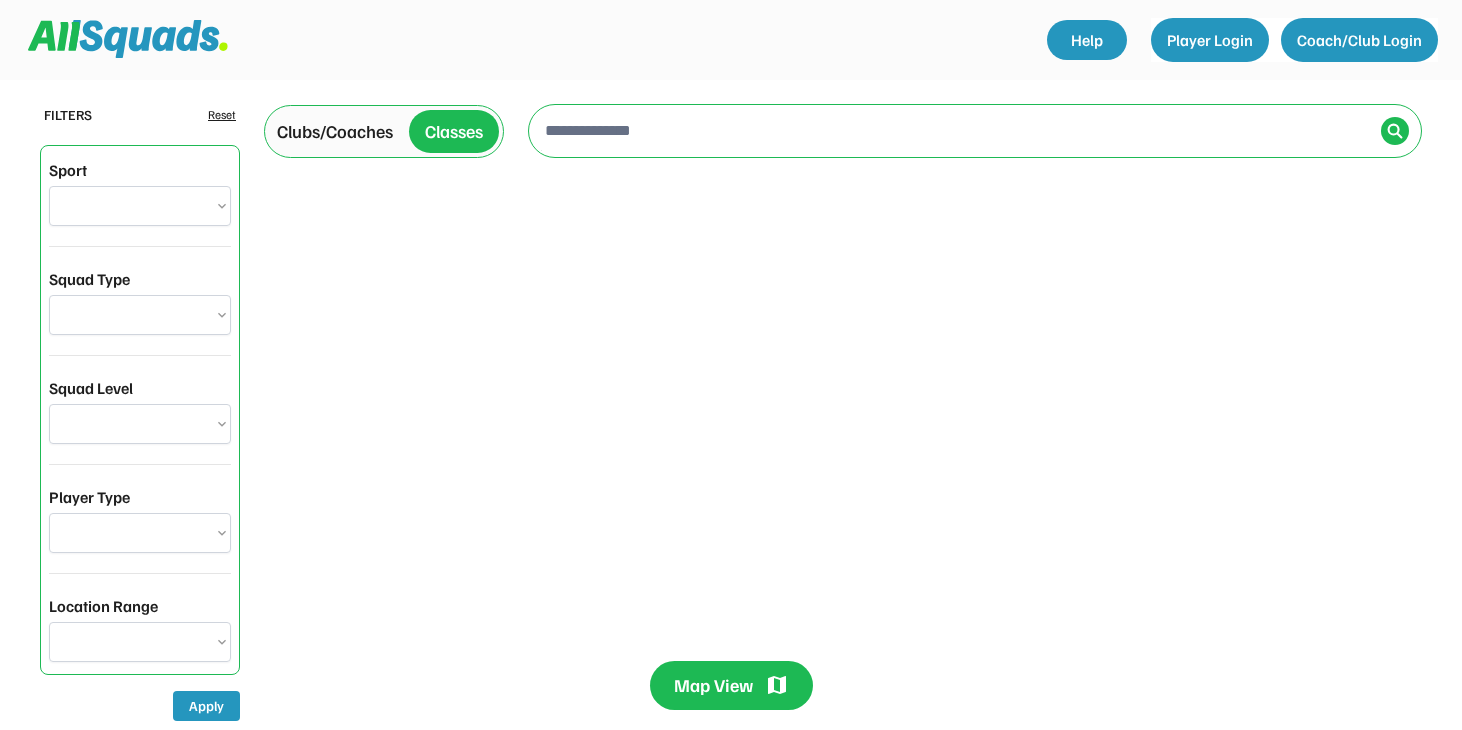 scroll, scrollTop: 0, scrollLeft: 0, axis: both 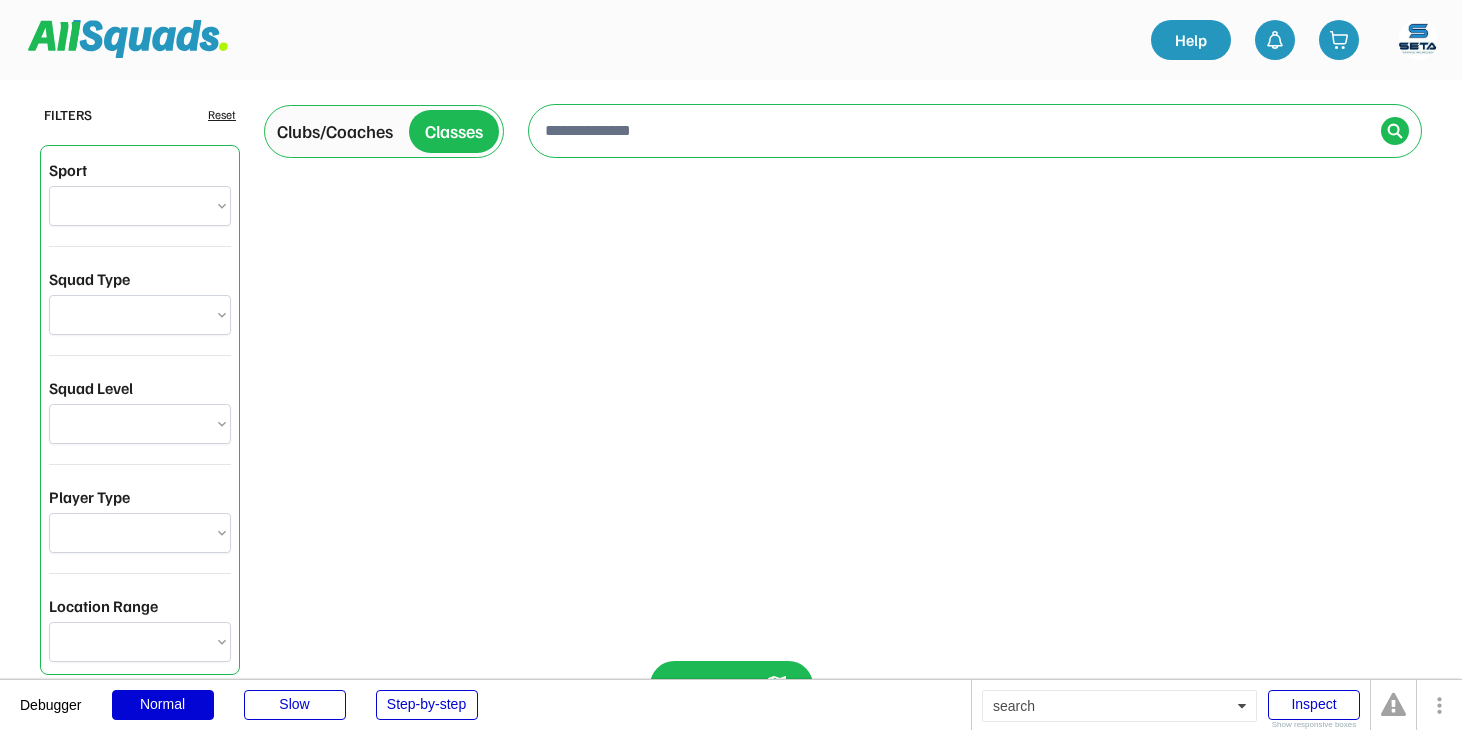 select on "**********" 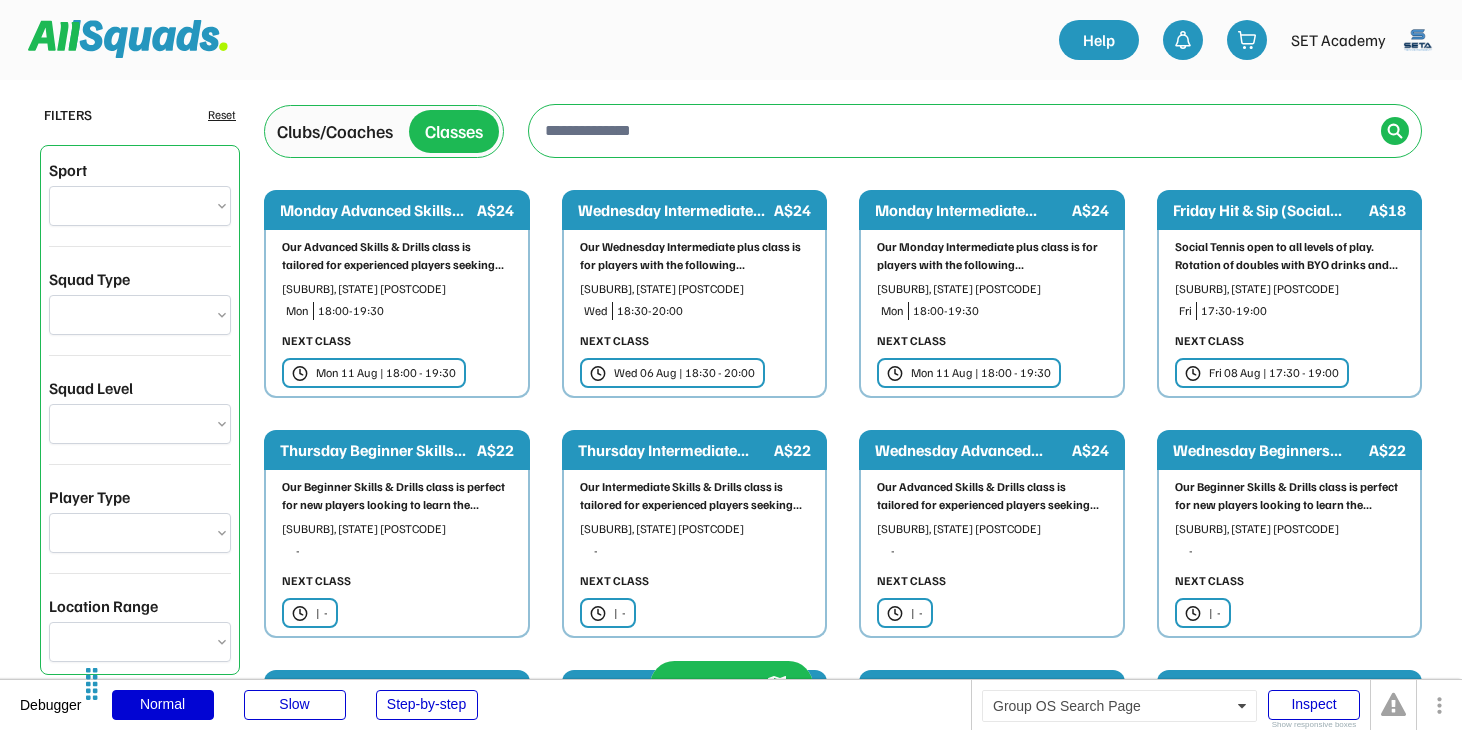 click on "Clubs/Coaches" at bounding box center (335, 131) 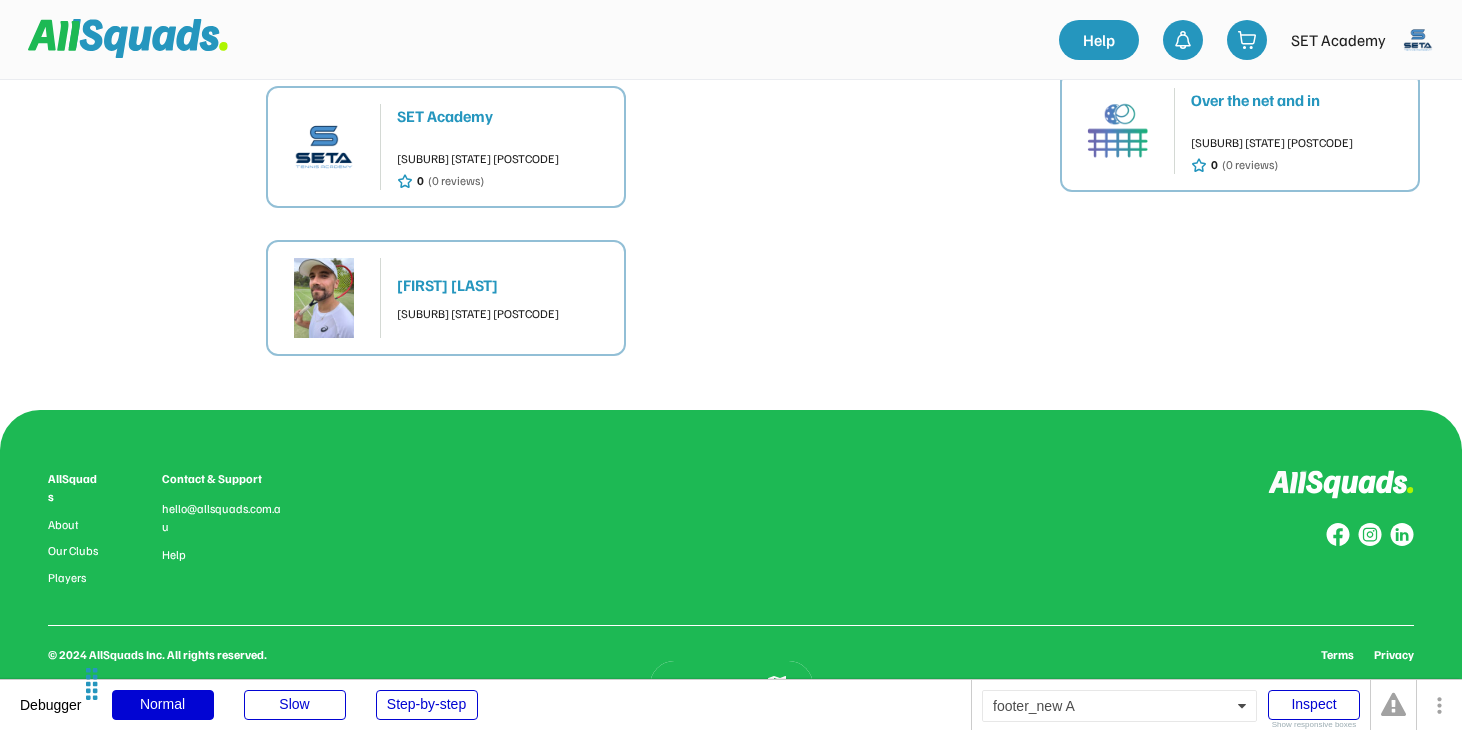 scroll, scrollTop: 935, scrollLeft: 0, axis: vertical 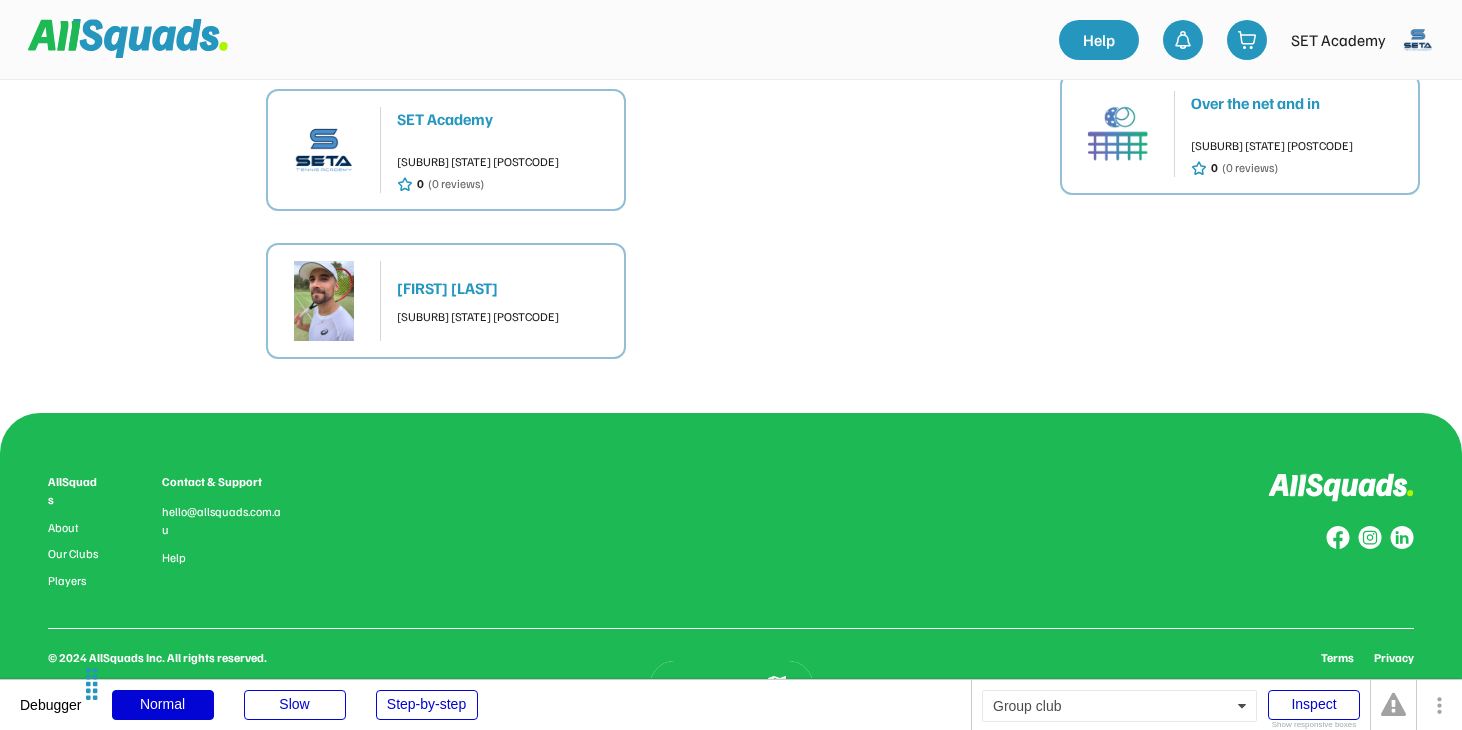 click on "SET Academy [SUBURB] [STATE] [POSTCODE] 0 (0 reviews)" at bounding box center [502, 150] 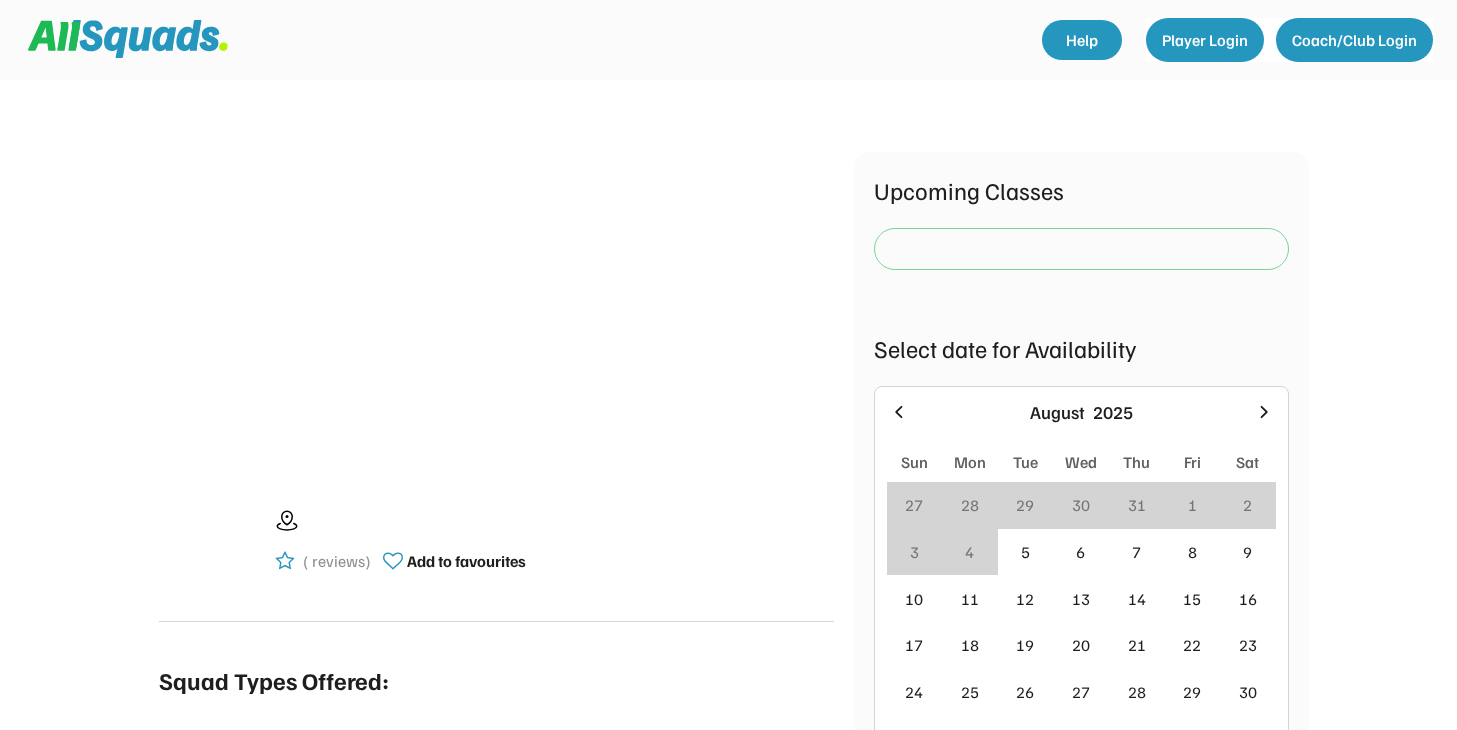 scroll, scrollTop: 0, scrollLeft: 0, axis: both 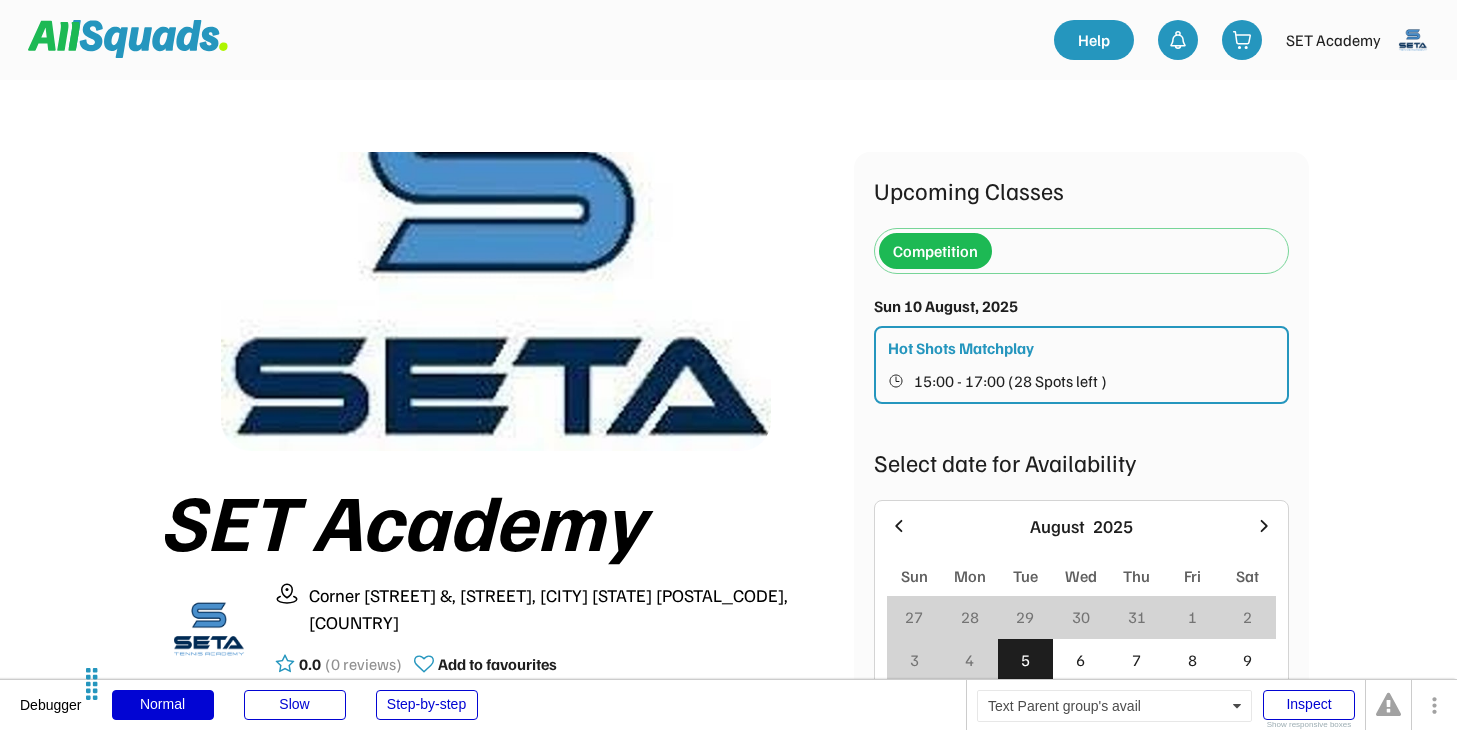 click on "Hot Shots Matchplay" at bounding box center [961, 348] 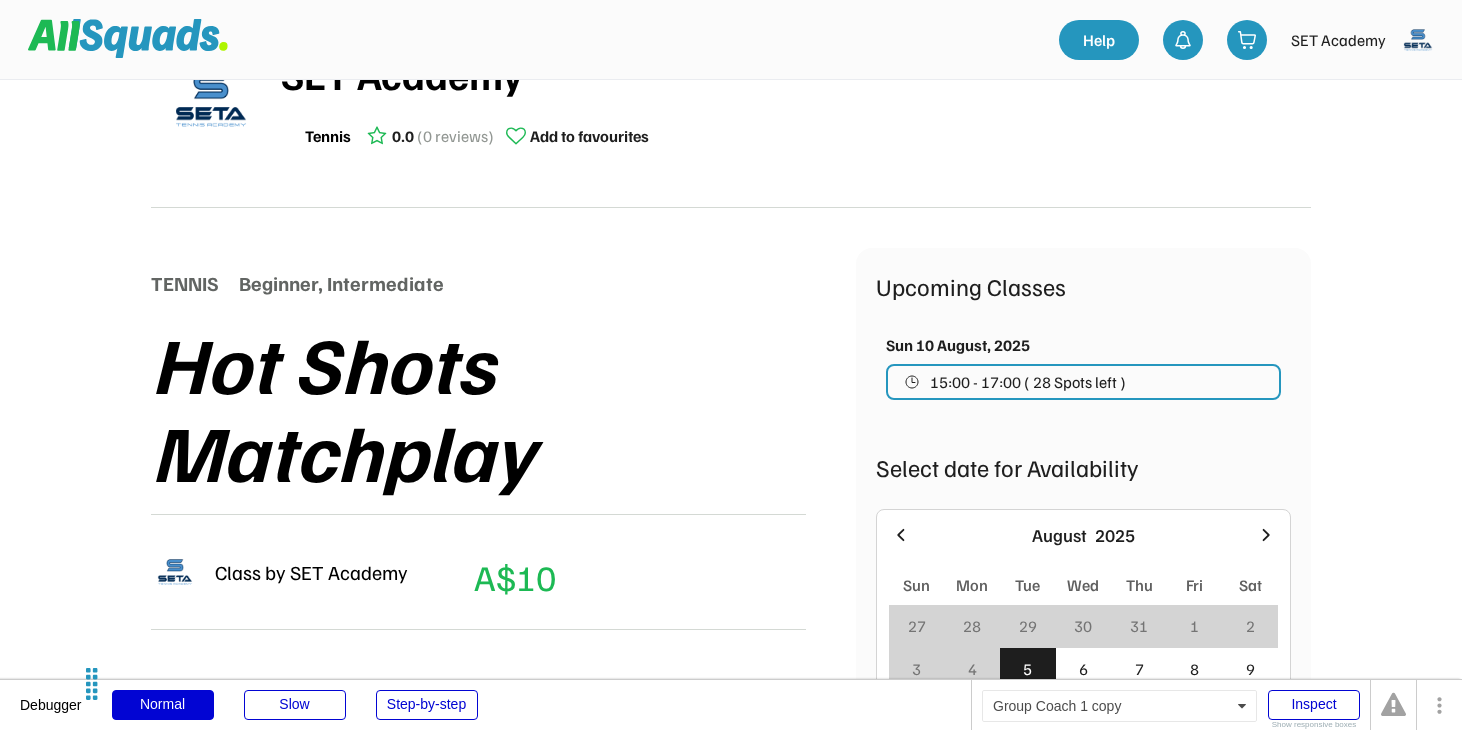 scroll, scrollTop: 0, scrollLeft: 0, axis: both 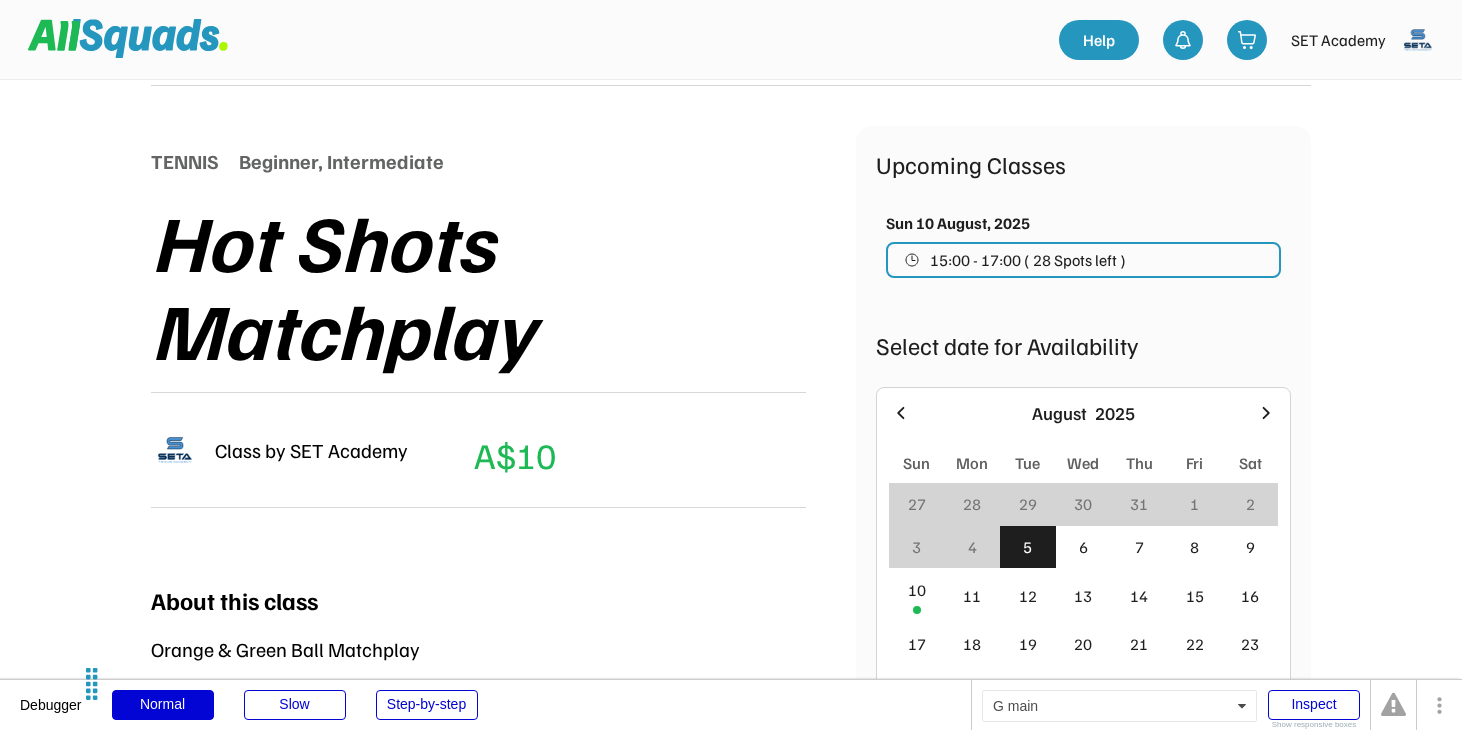 click at bounding box center [1418, 40] 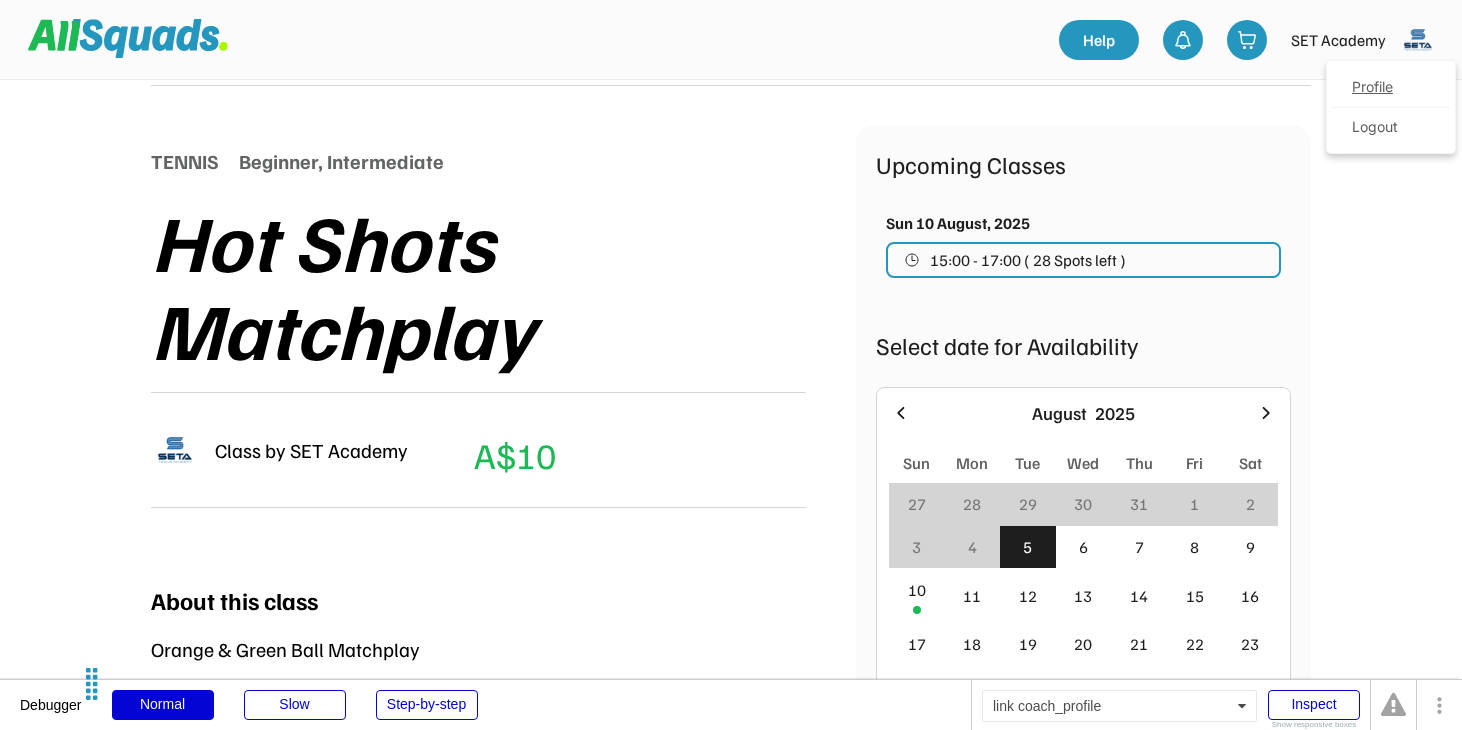 click on "Profile" at bounding box center (1391, 88) 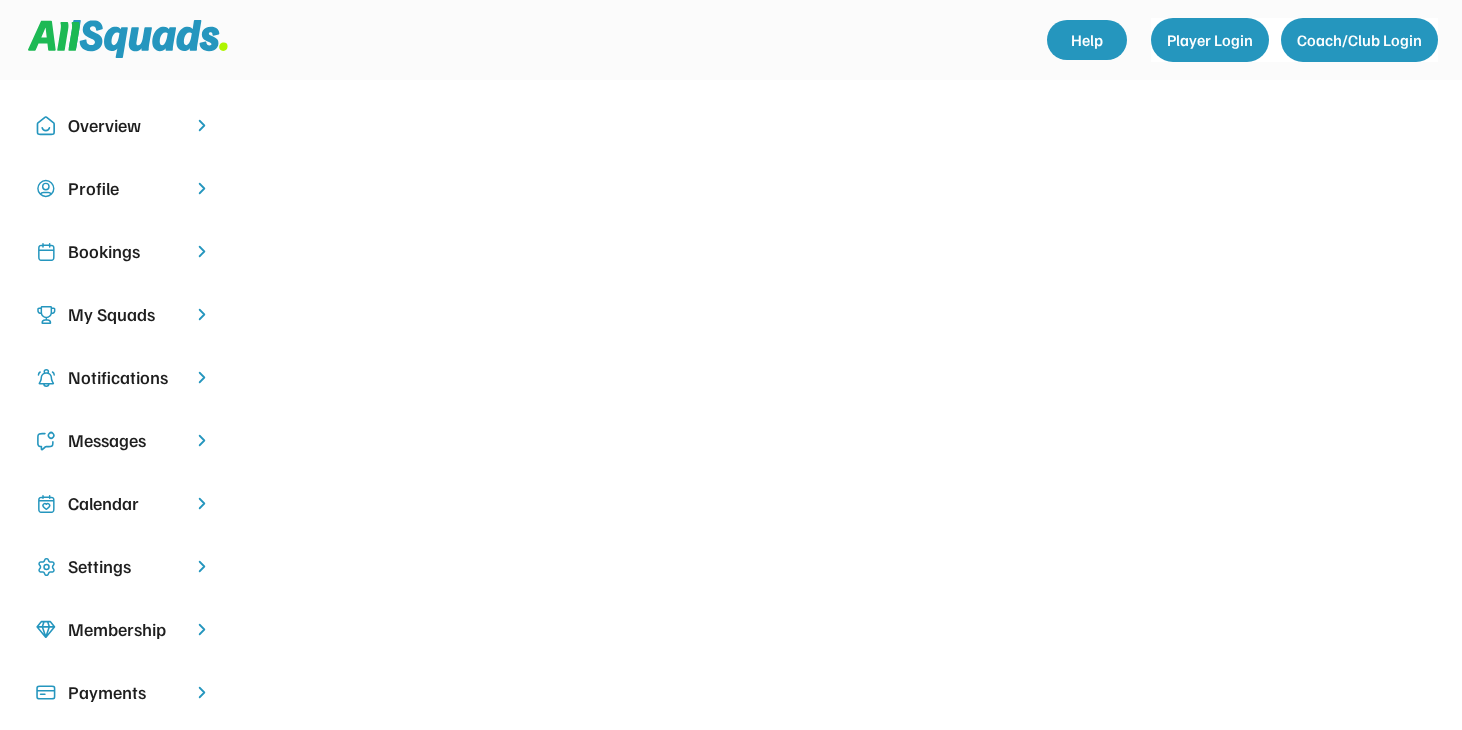 scroll, scrollTop: 0, scrollLeft: 0, axis: both 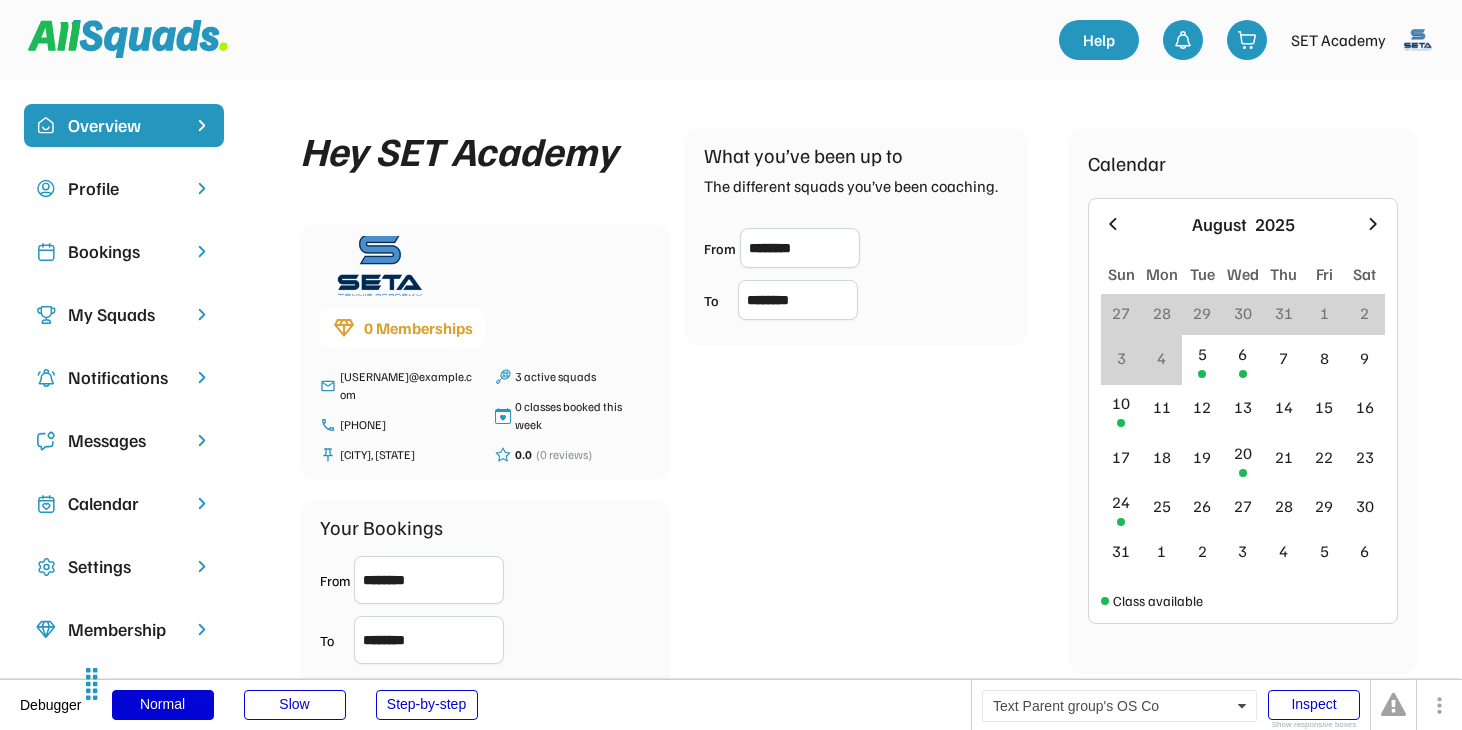 click on "My Squads" at bounding box center (124, 314) 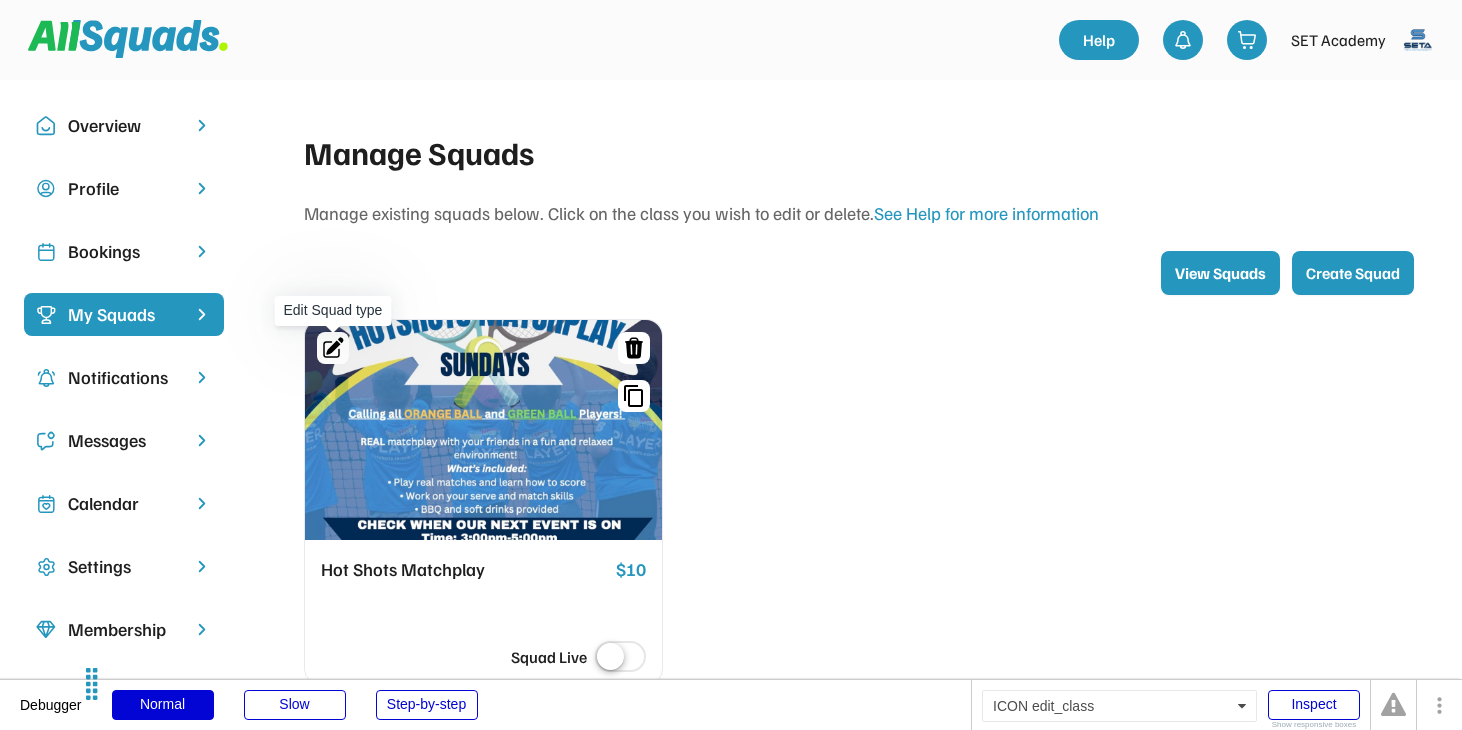 click 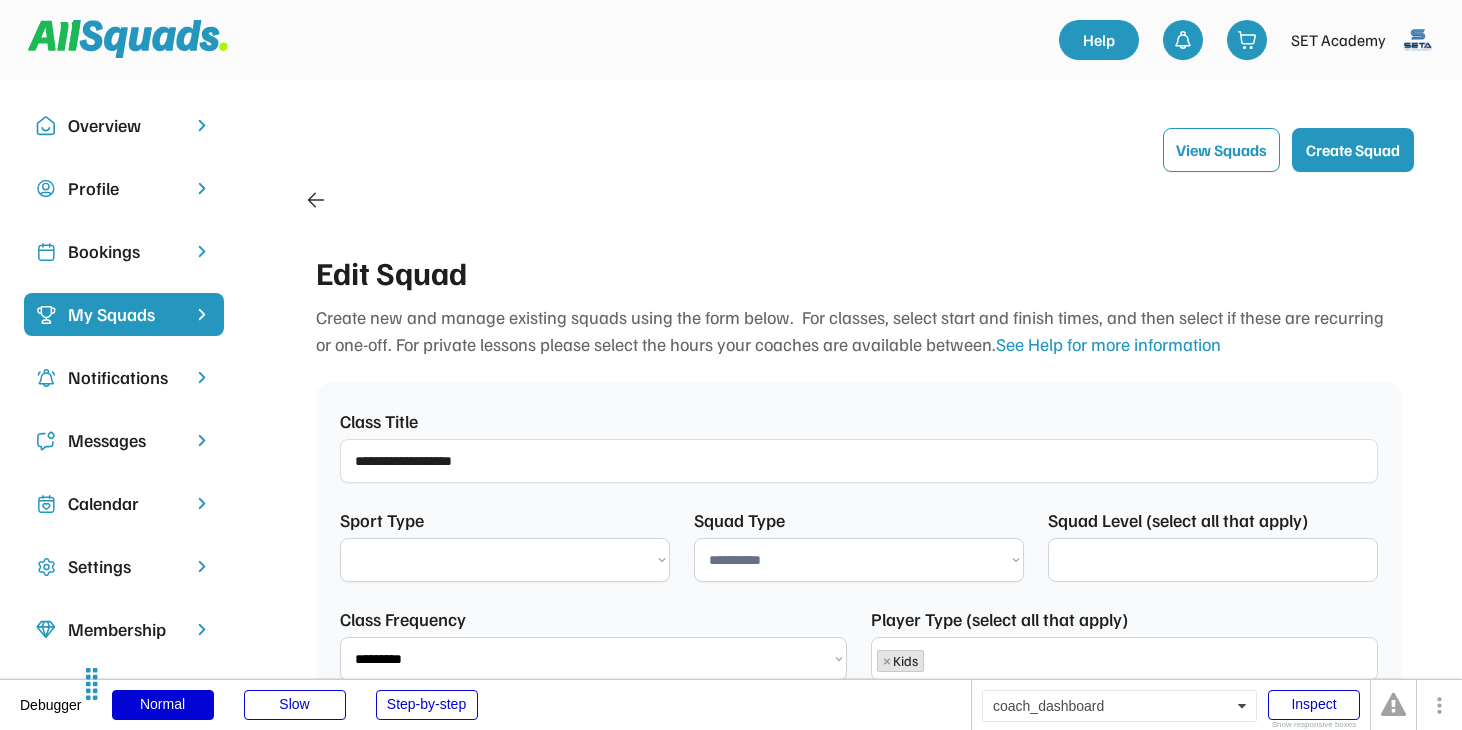 select on "****" 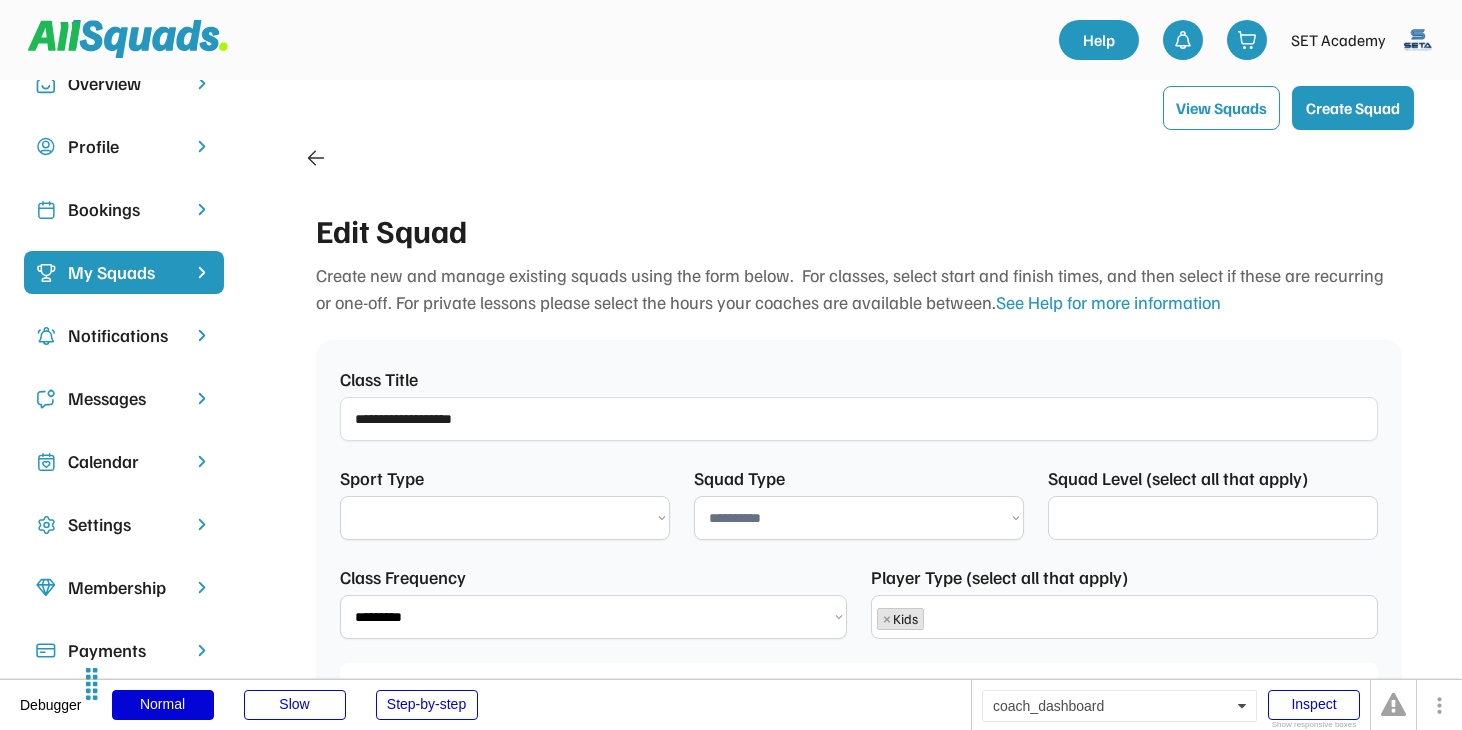 scroll, scrollTop: 17, scrollLeft: 0, axis: vertical 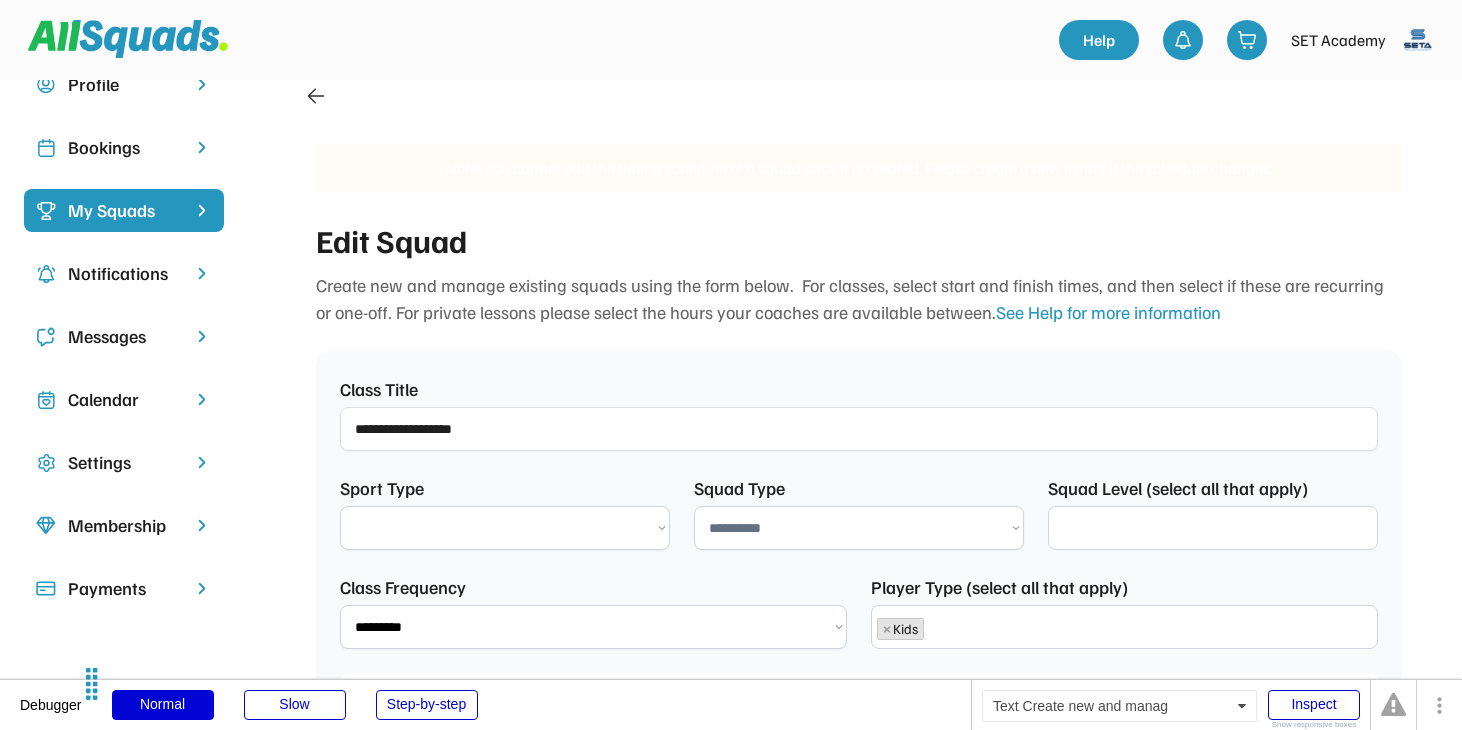 select on "**********" 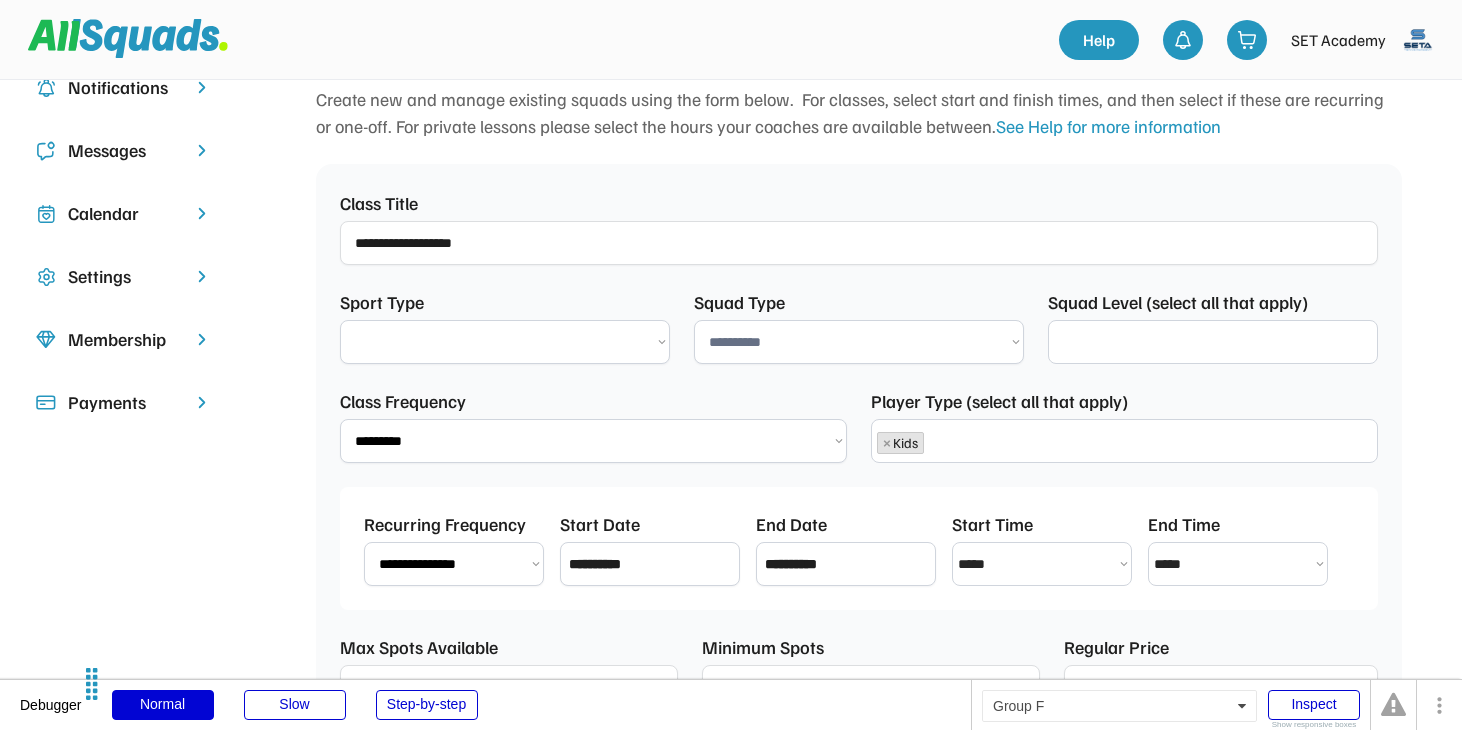 select on "**********" 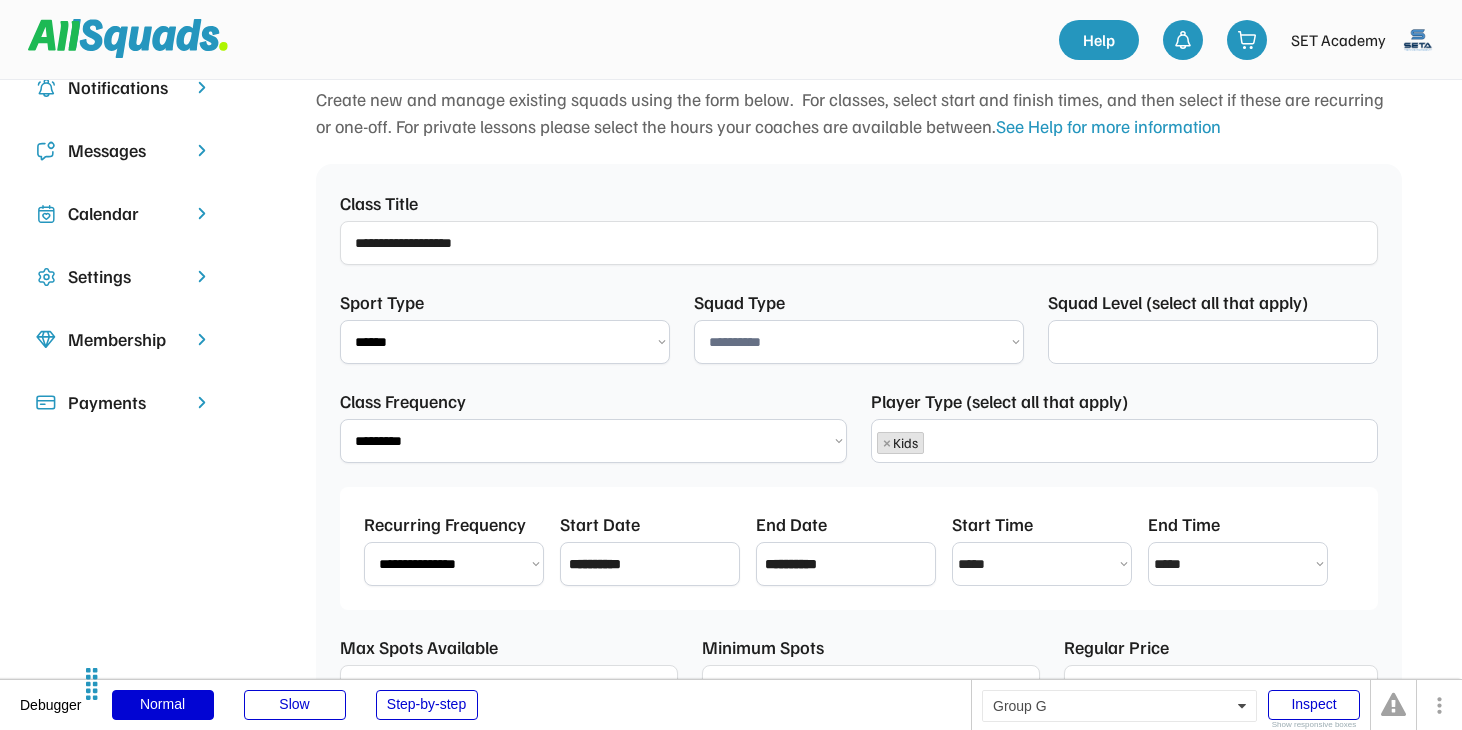 select 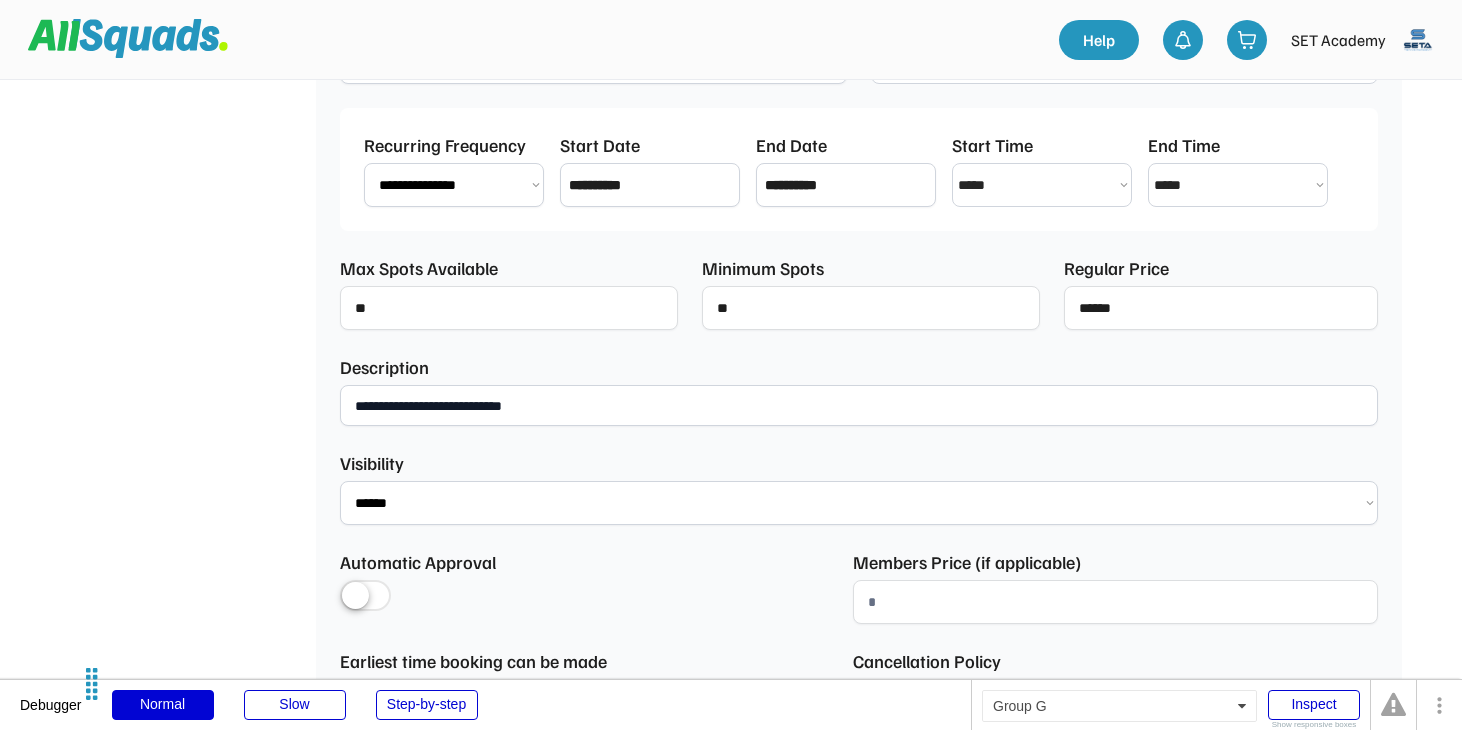 select on "********" 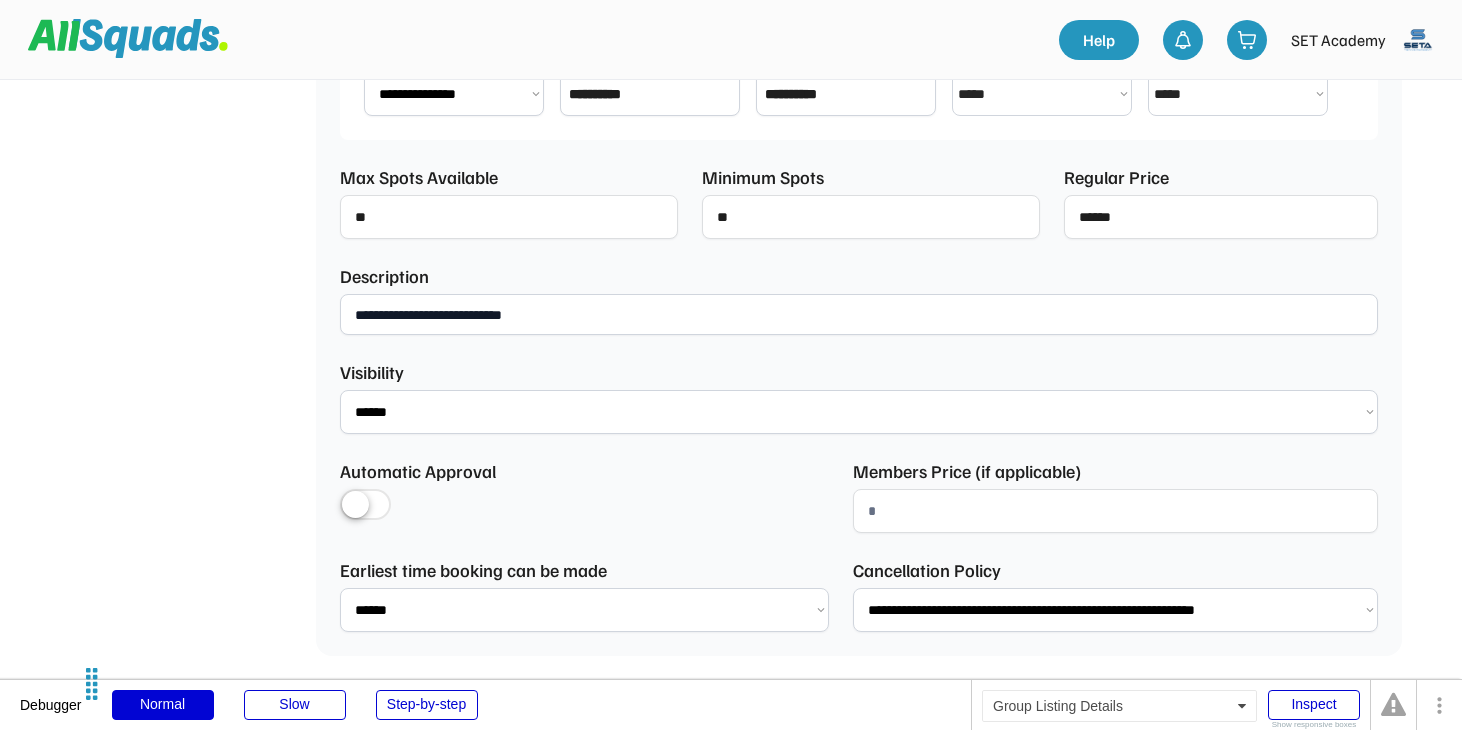 scroll, scrollTop: 972, scrollLeft: 0, axis: vertical 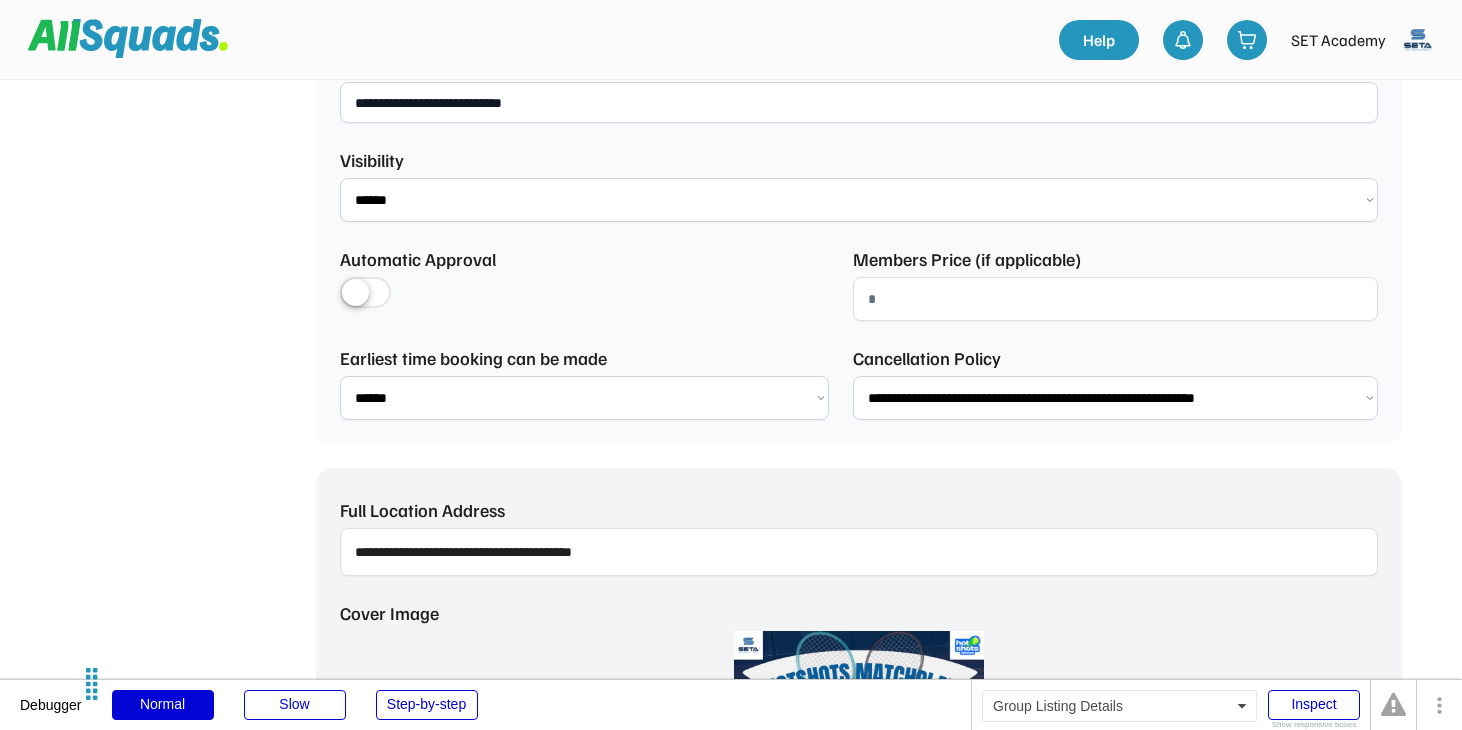 select on "**********" 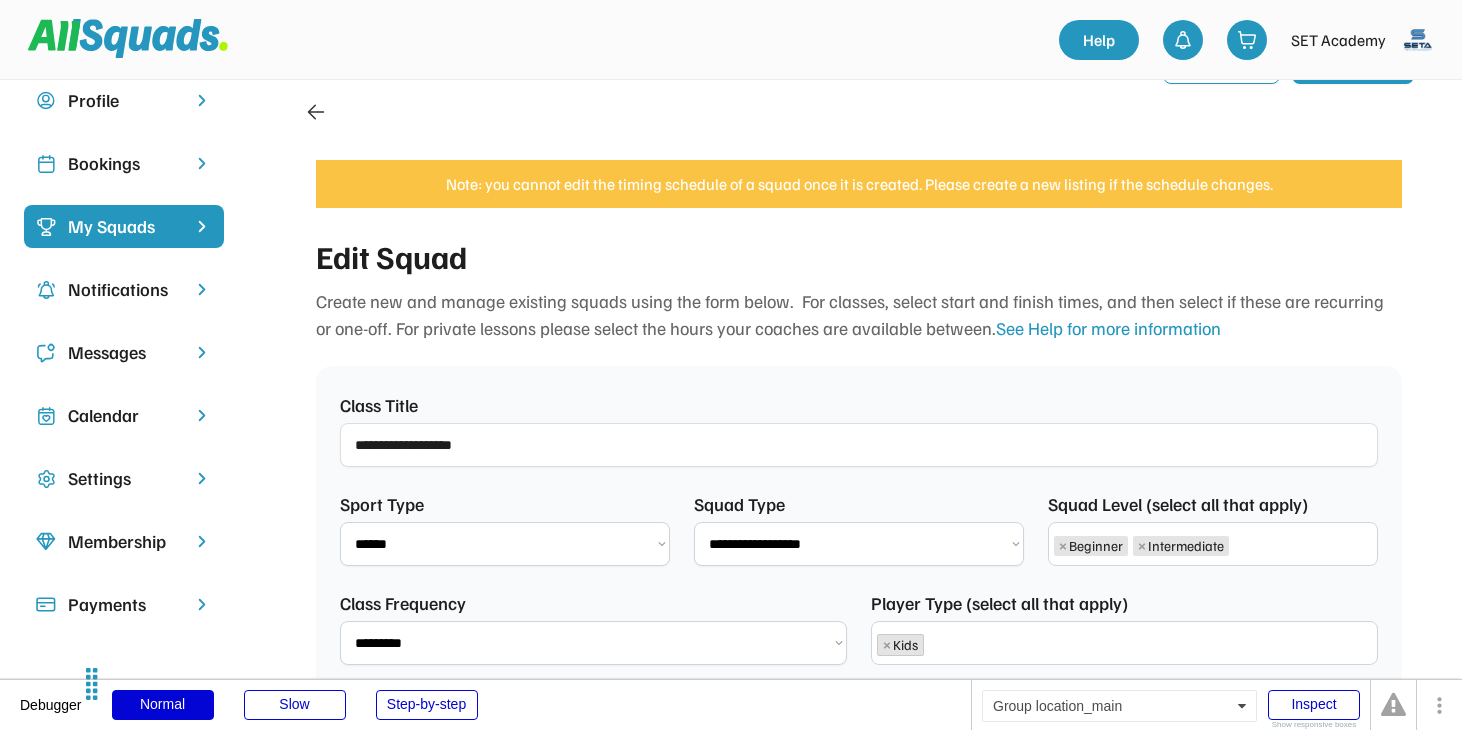 scroll, scrollTop: 0, scrollLeft: 0, axis: both 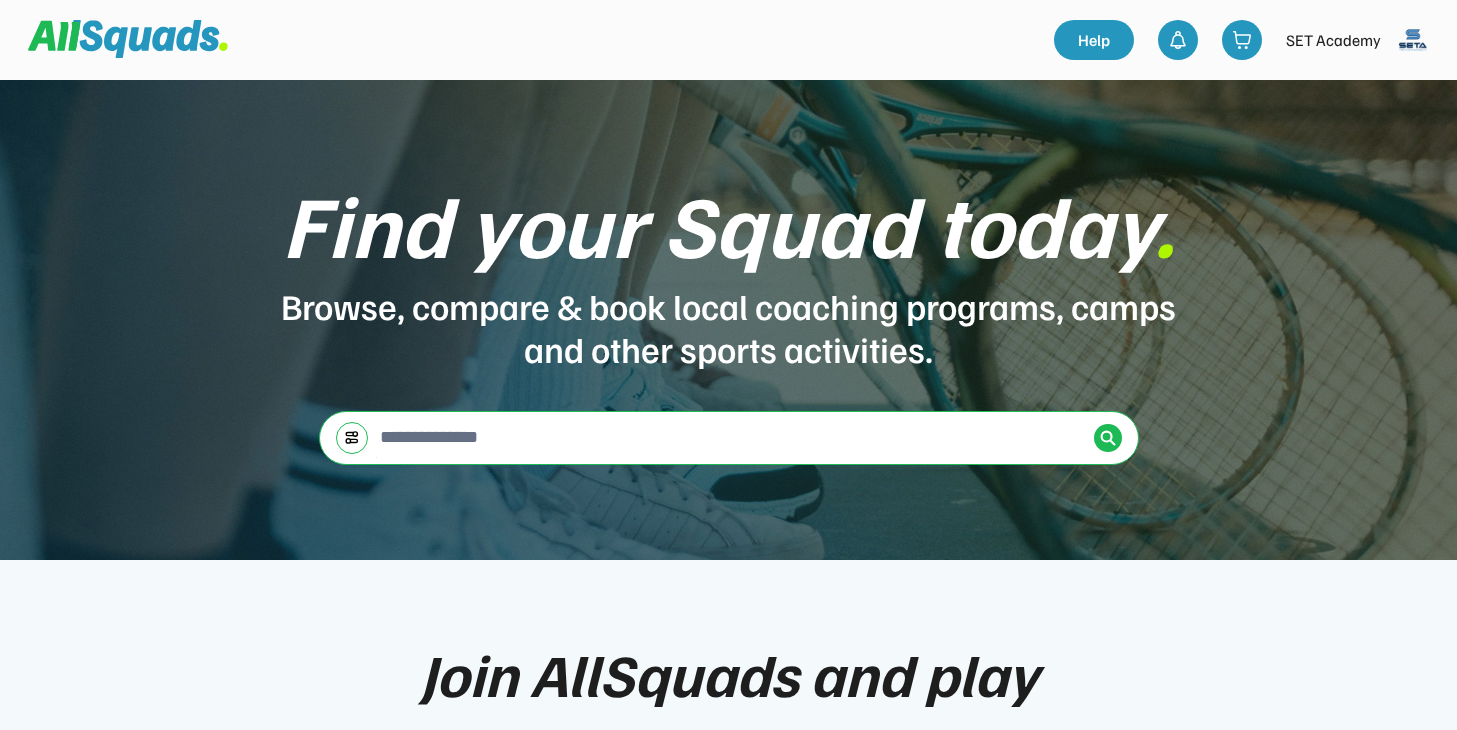 click at bounding box center [1413, 40] 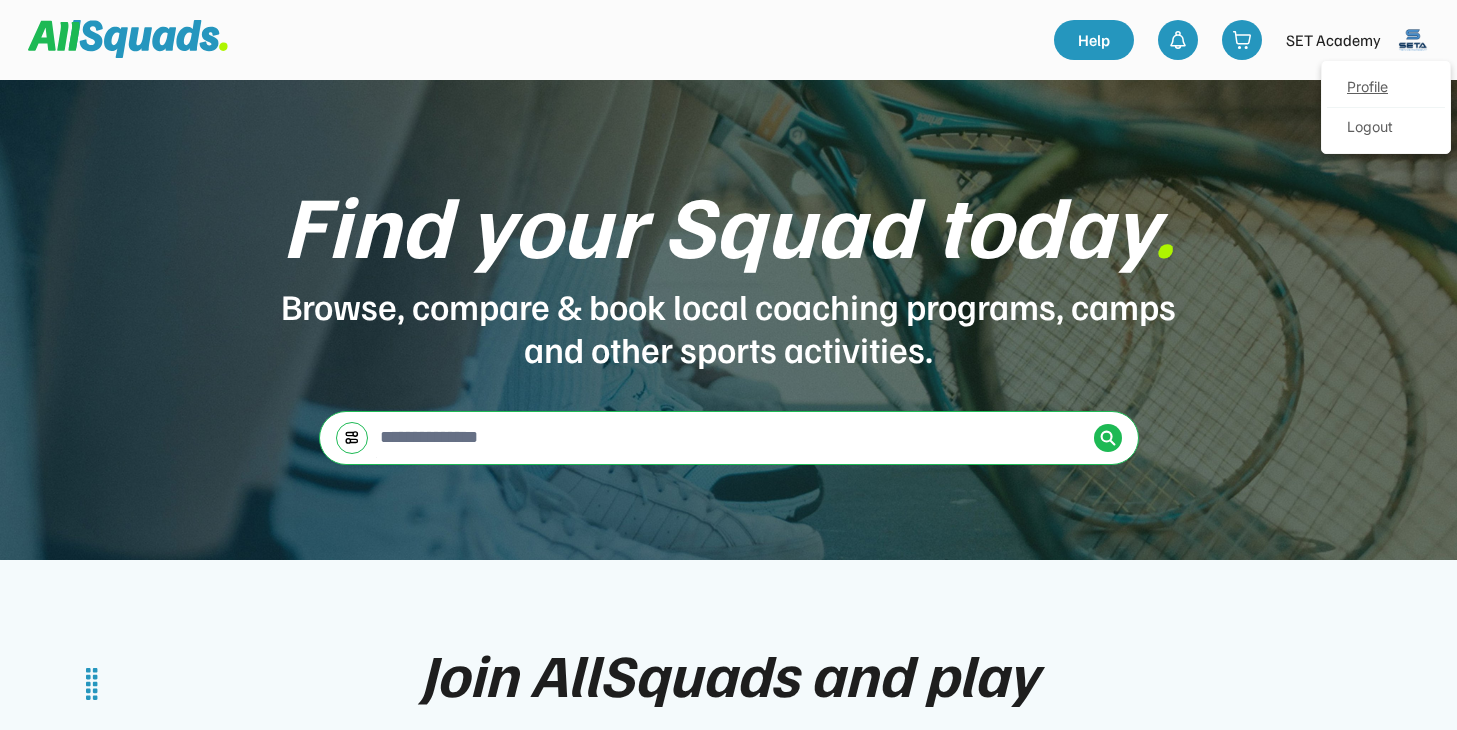 click on "Profile" at bounding box center (1386, 88) 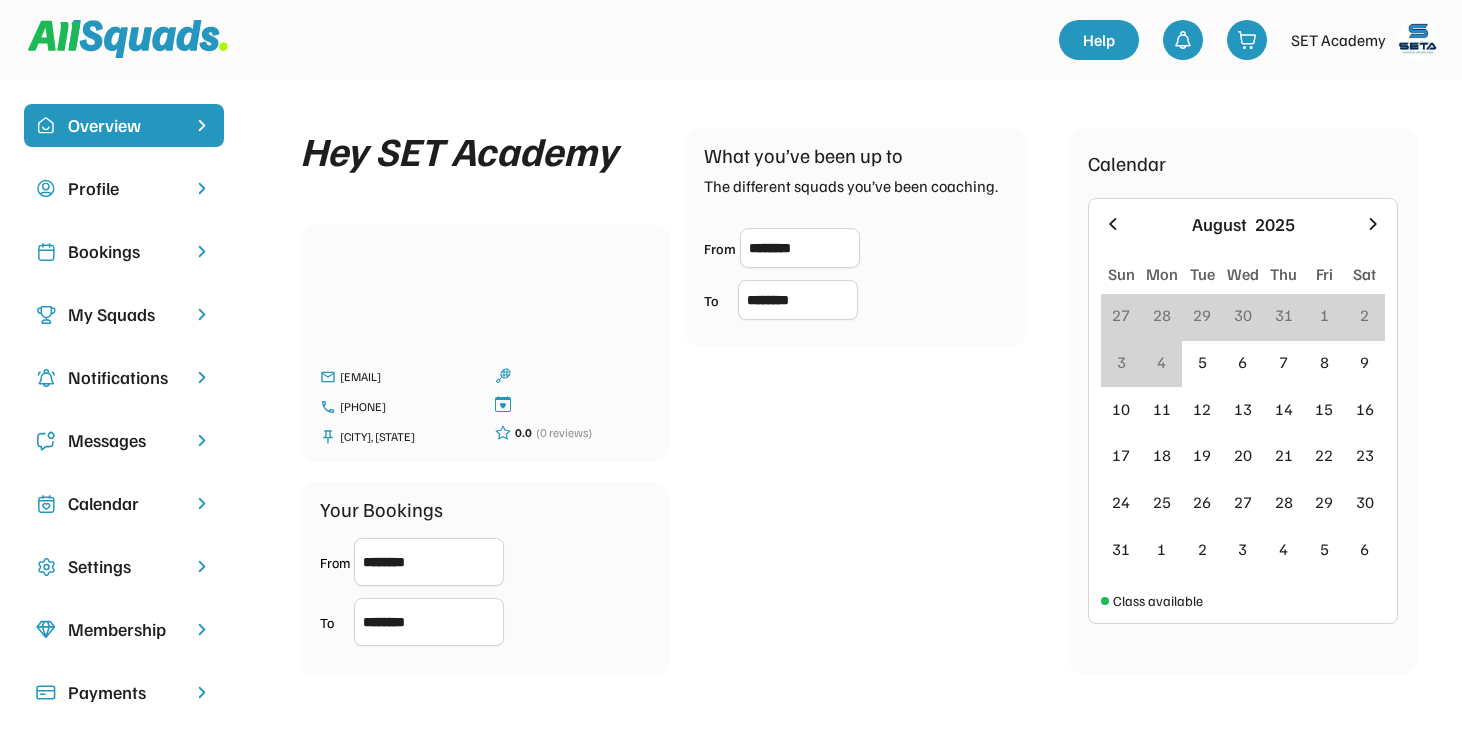scroll, scrollTop: 0, scrollLeft: 0, axis: both 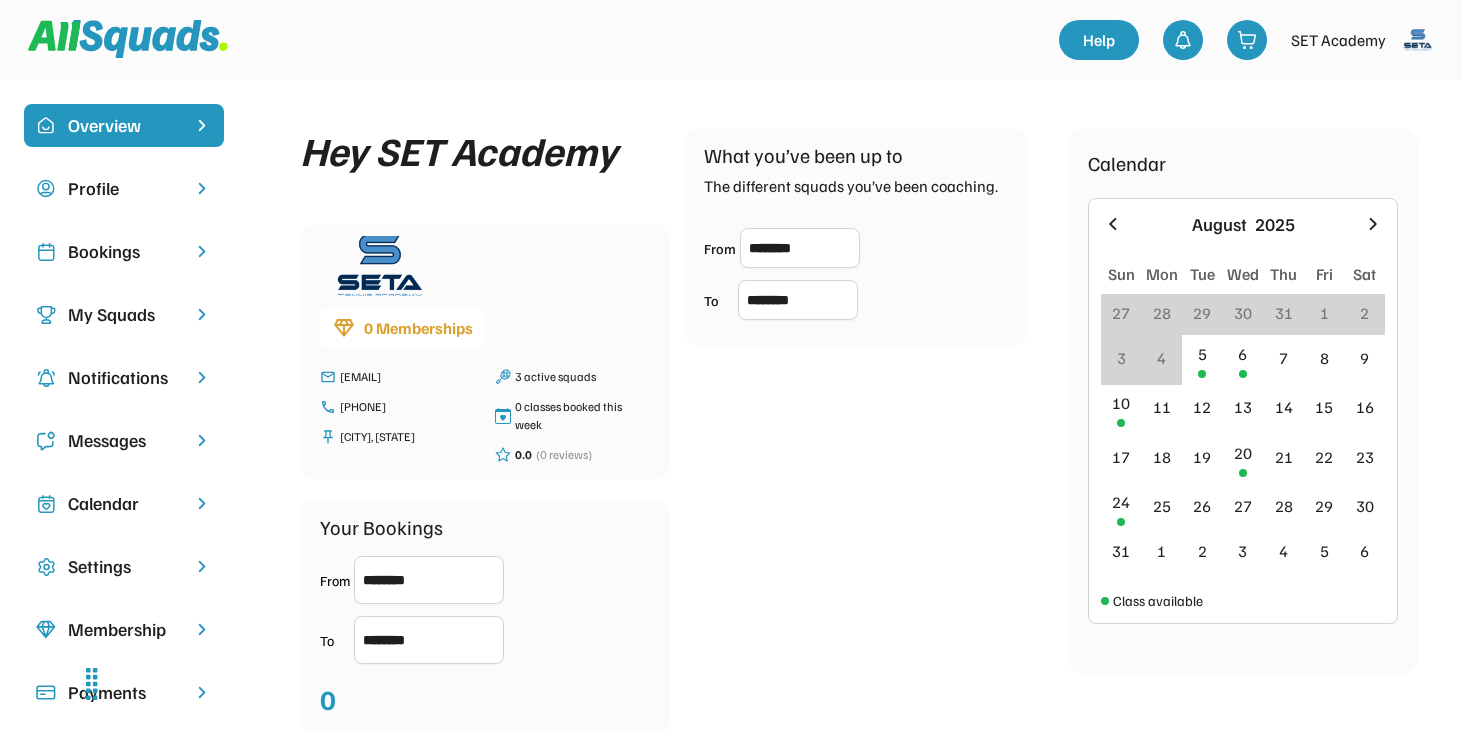 click on "My Squads" at bounding box center [124, 314] 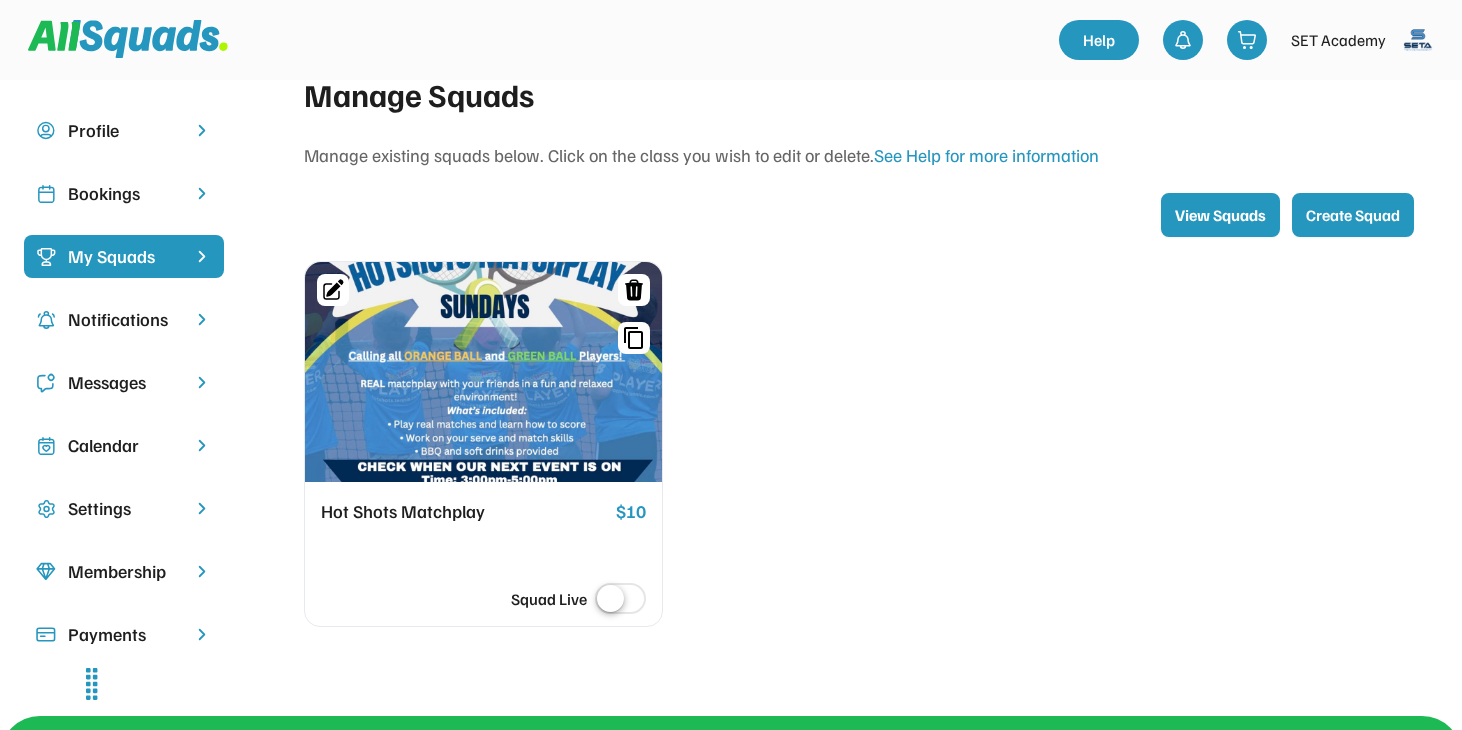 scroll, scrollTop: 56, scrollLeft: 0, axis: vertical 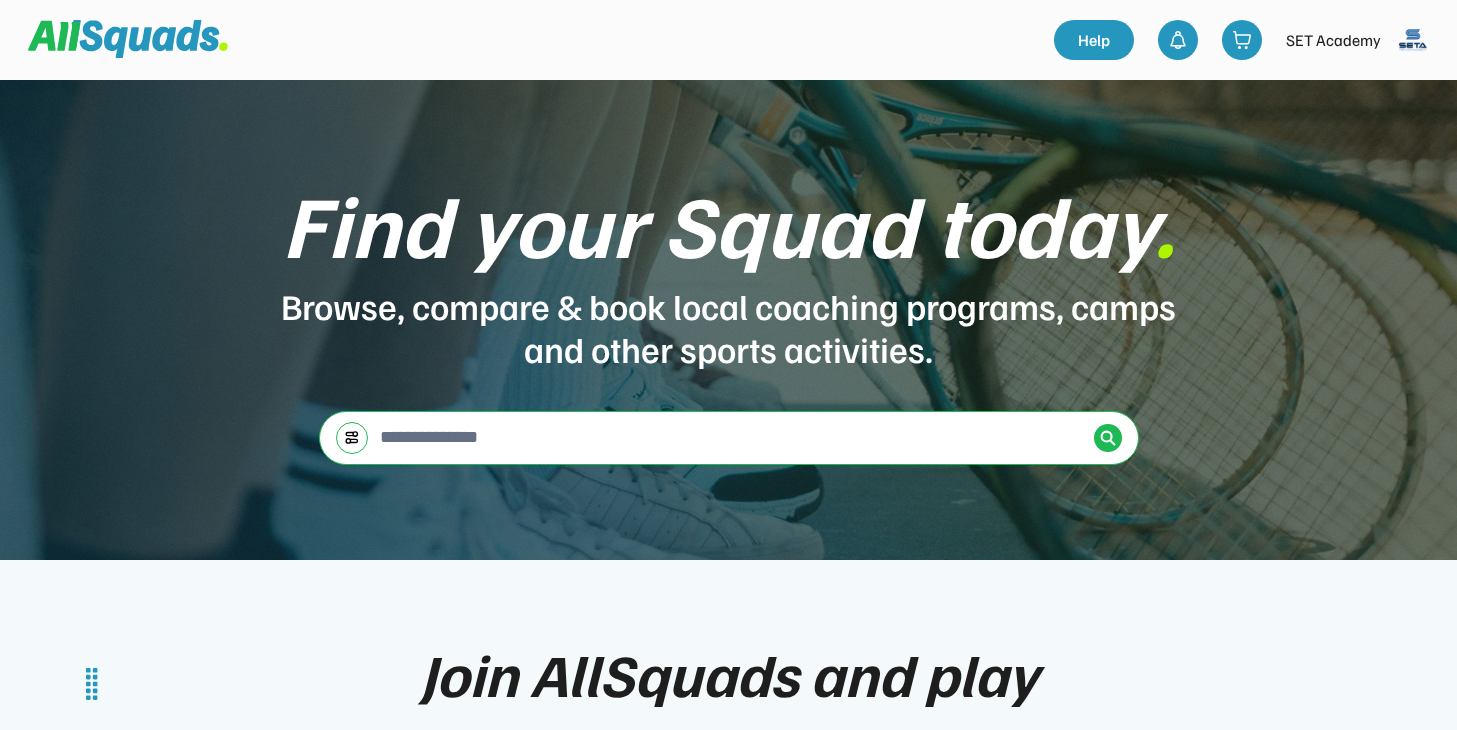 click at bounding box center (1413, 40) 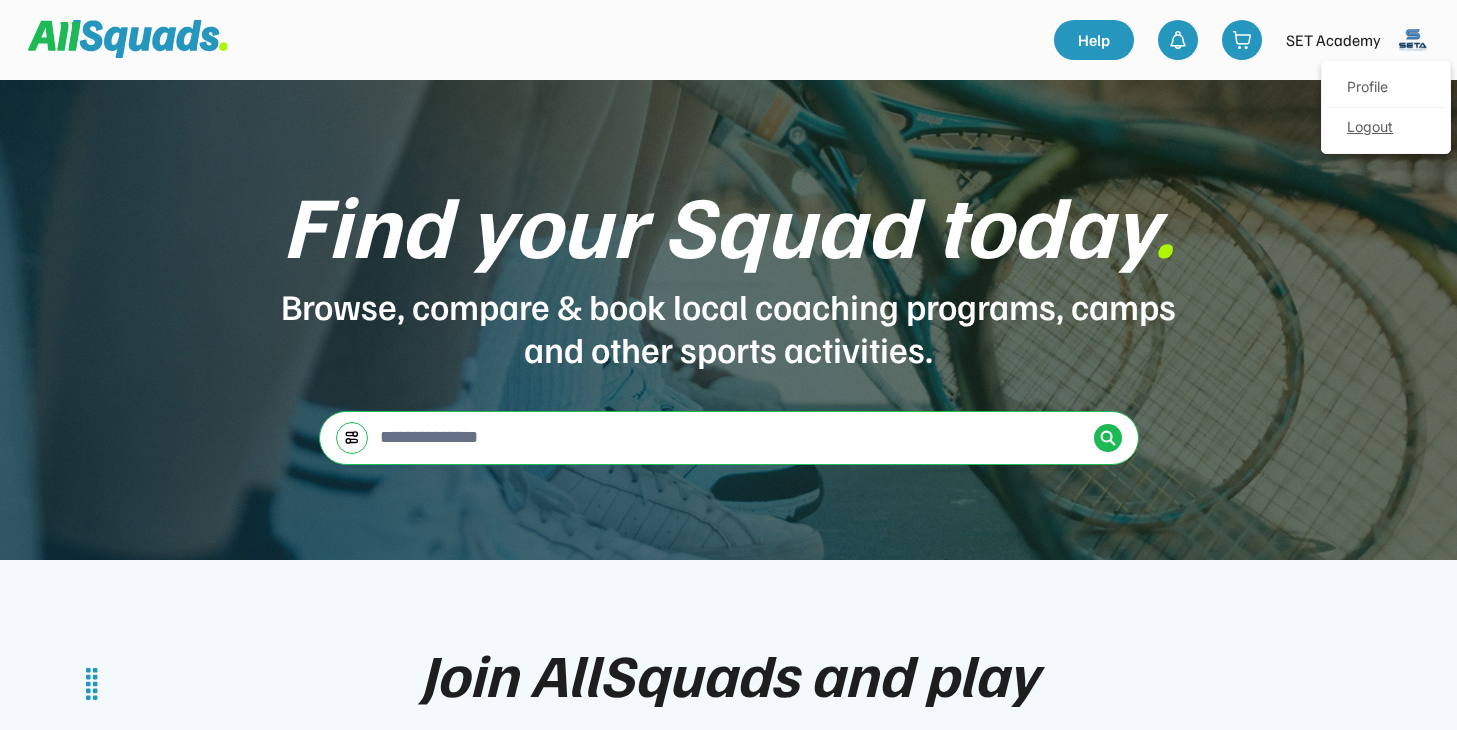 click on "Logout" at bounding box center (1386, 128) 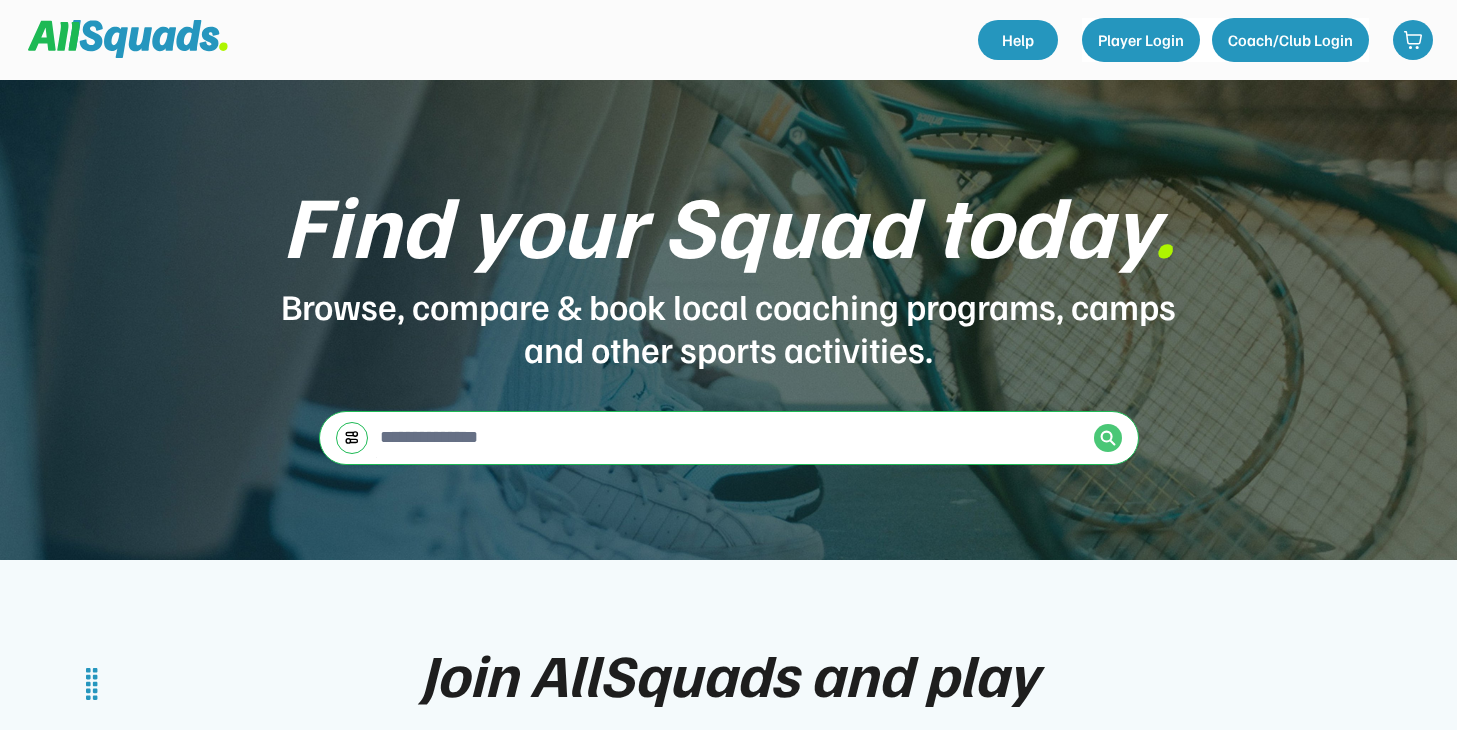 click at bounding box center [1108, 438] 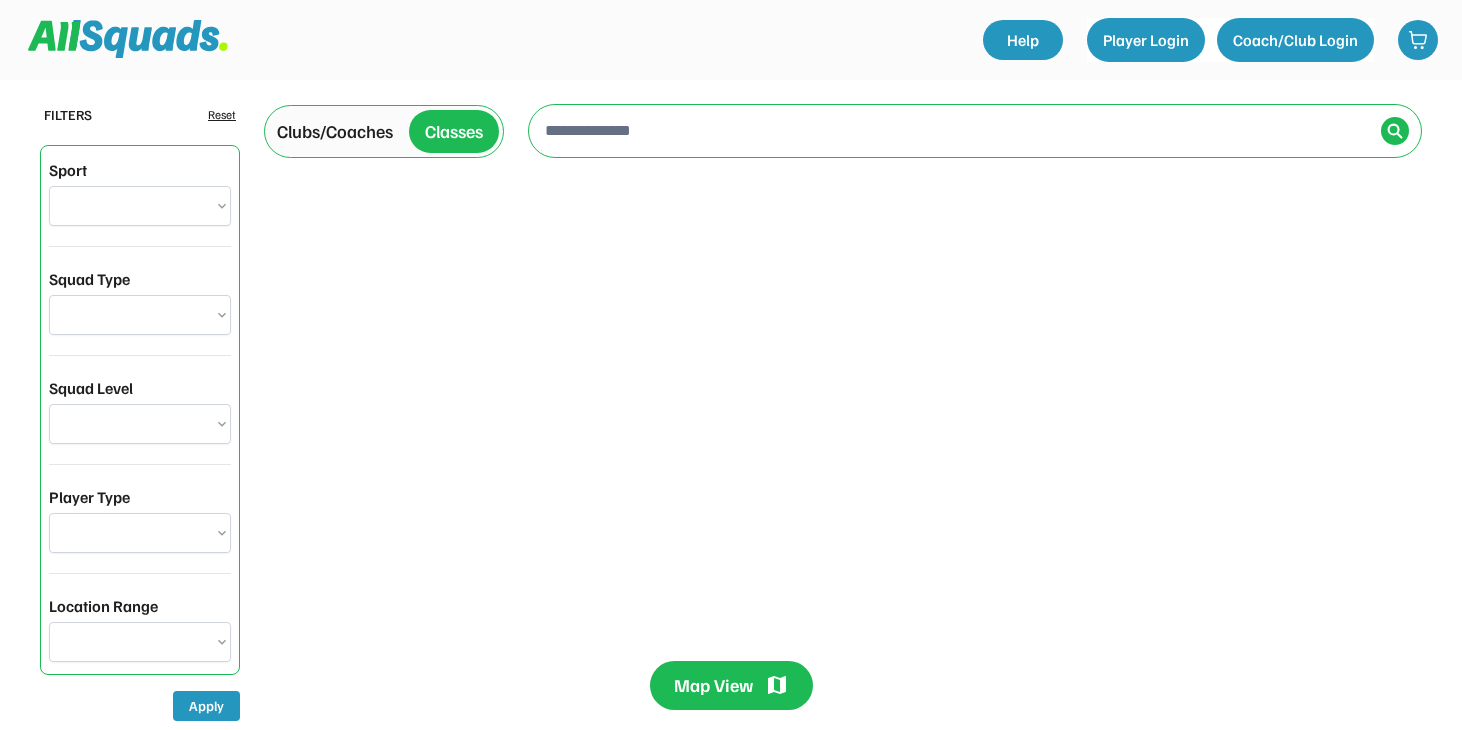 scroll, scrollTop: 0, scrollLeft: 0, axis: both 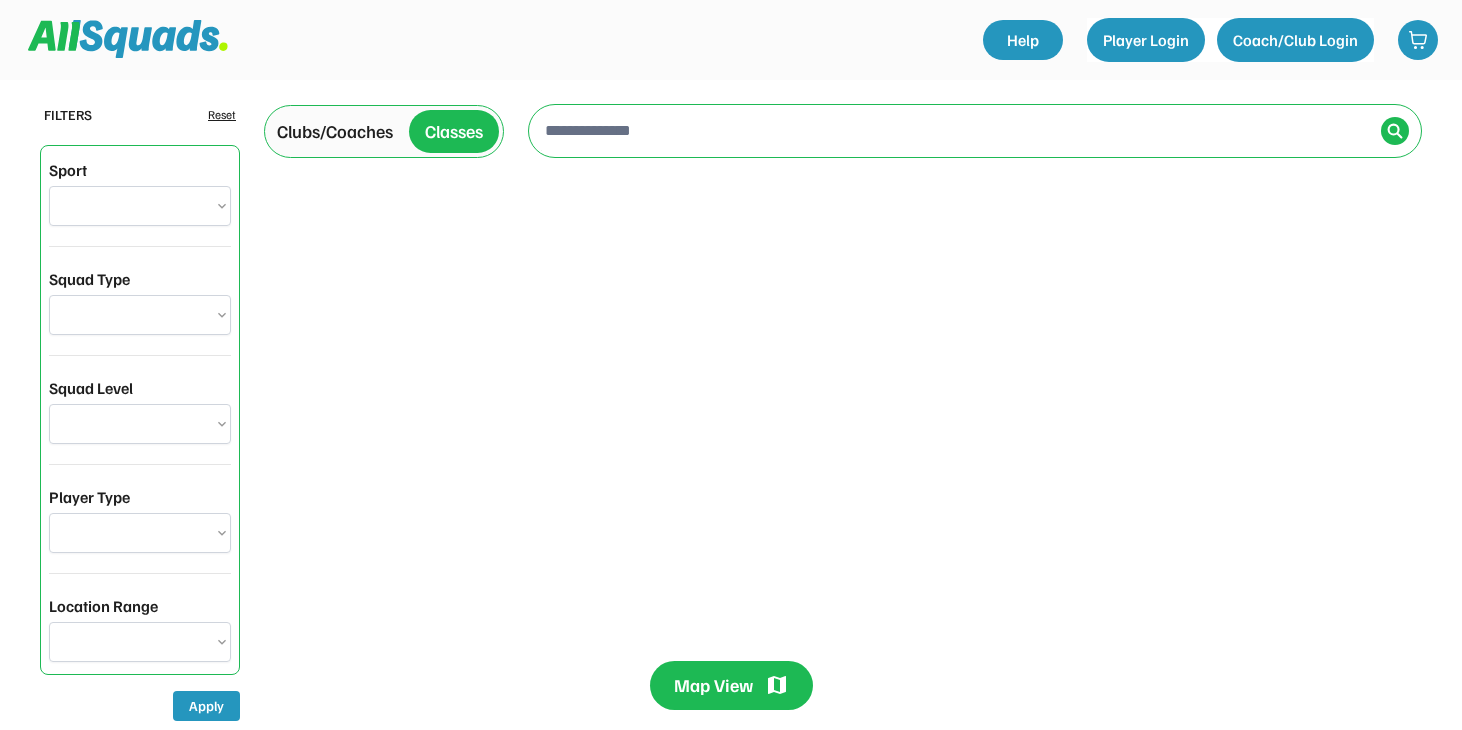 select on "**********" 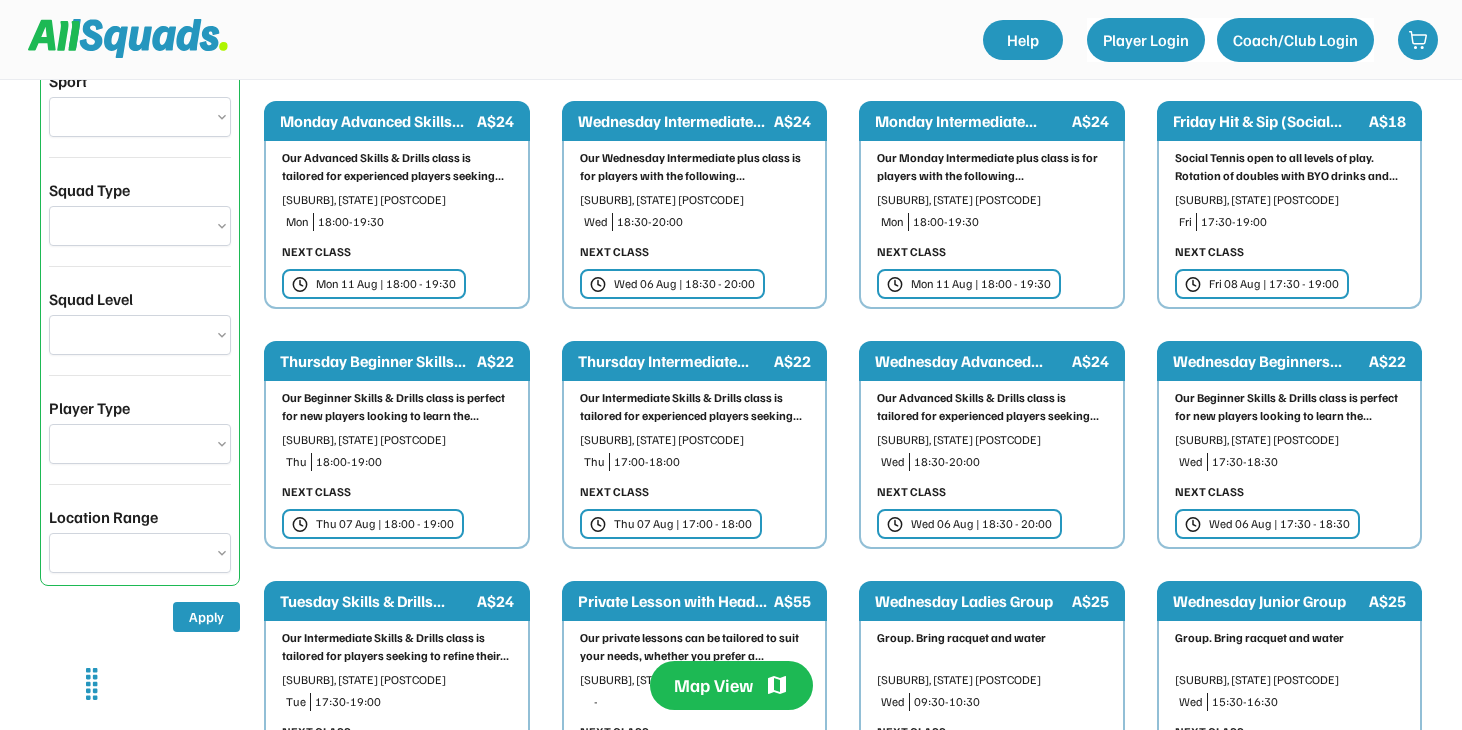scroll, scrollTop: 12, scrollLeft: 0, axis: vertical 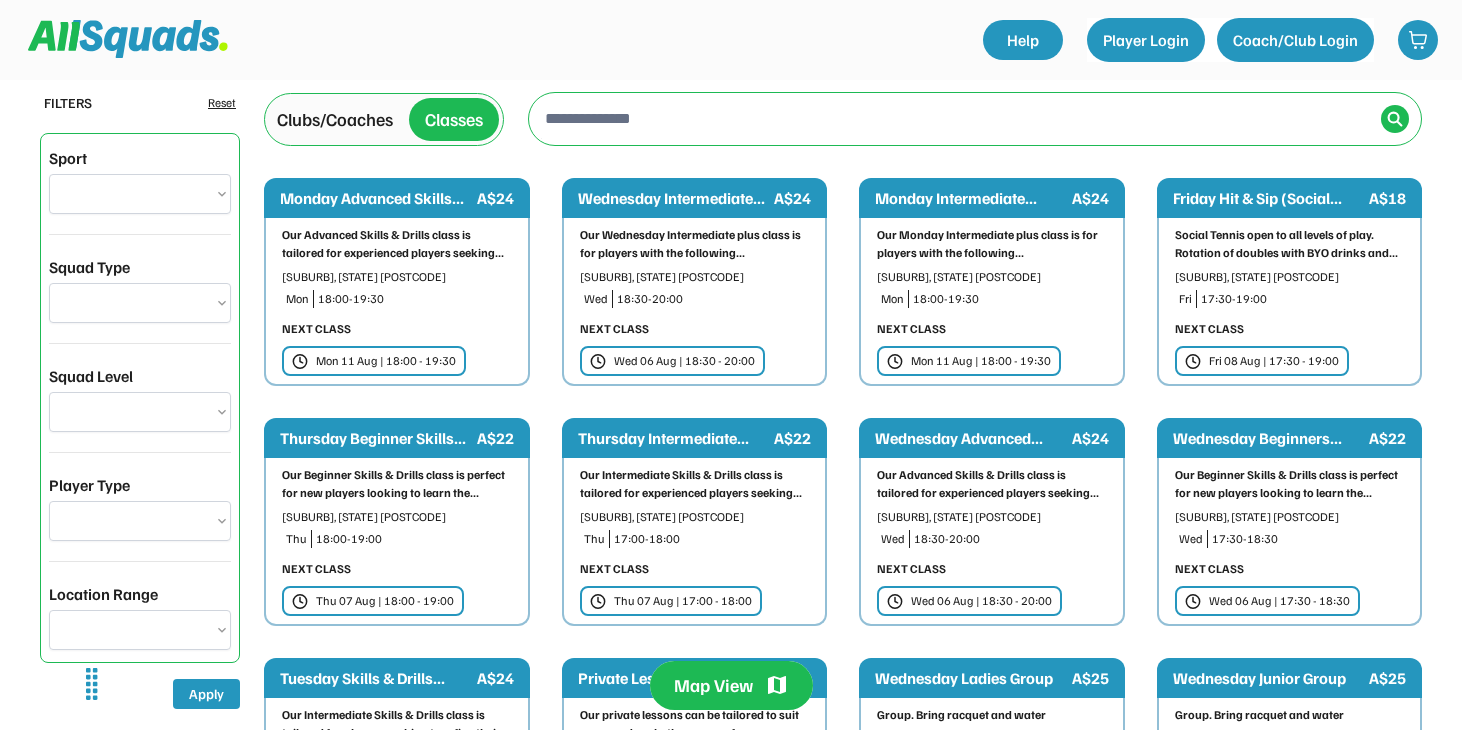 click on "Clubs/Coaches" at bounding box center (335, 119) 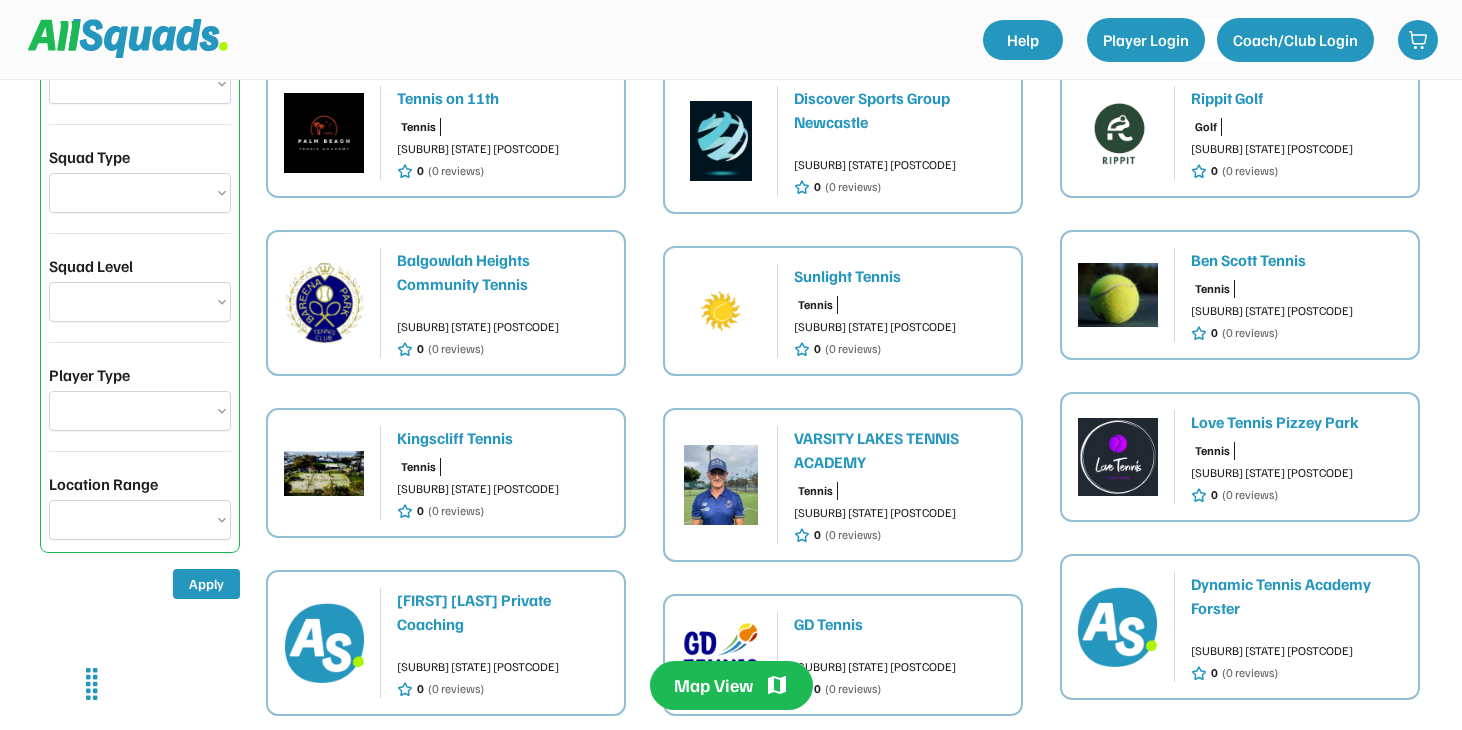 scroll, scrollTop: 754, scrollLeft: 0, axis: vertical 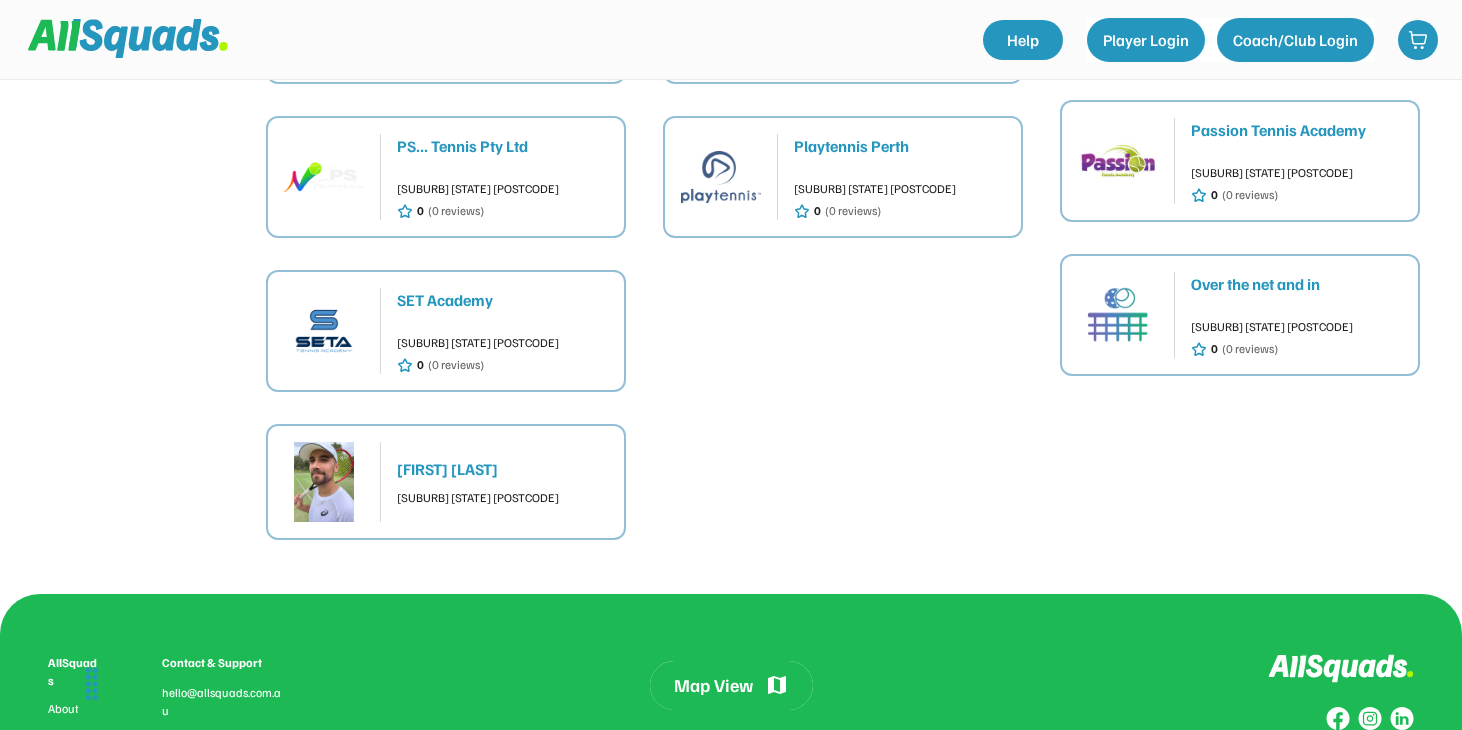 click on "SET Academy Beaumaris VIC 3193 0 (0 reviews)" at bounding box center [502, 331] 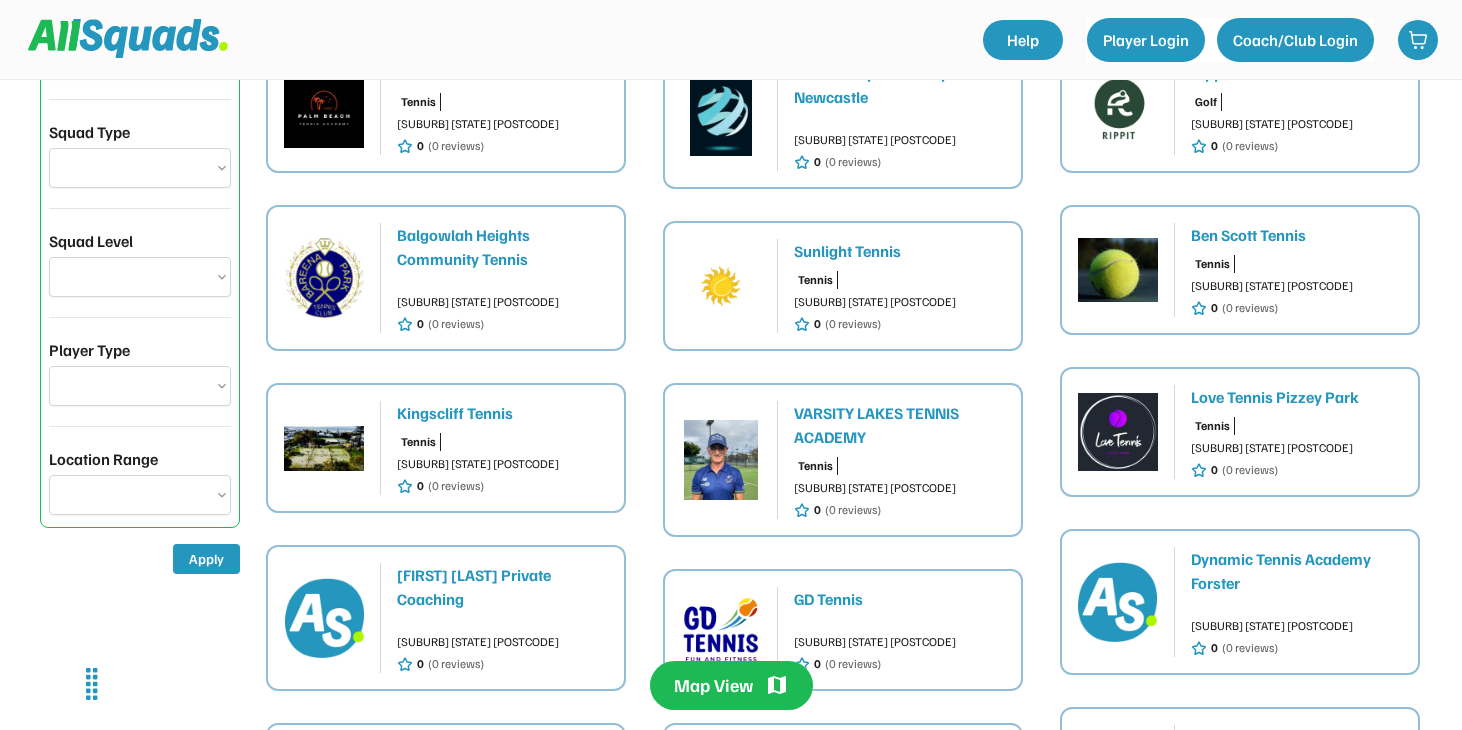 scroll, scrollTop: 0, scrollLeft: 0, axis: both 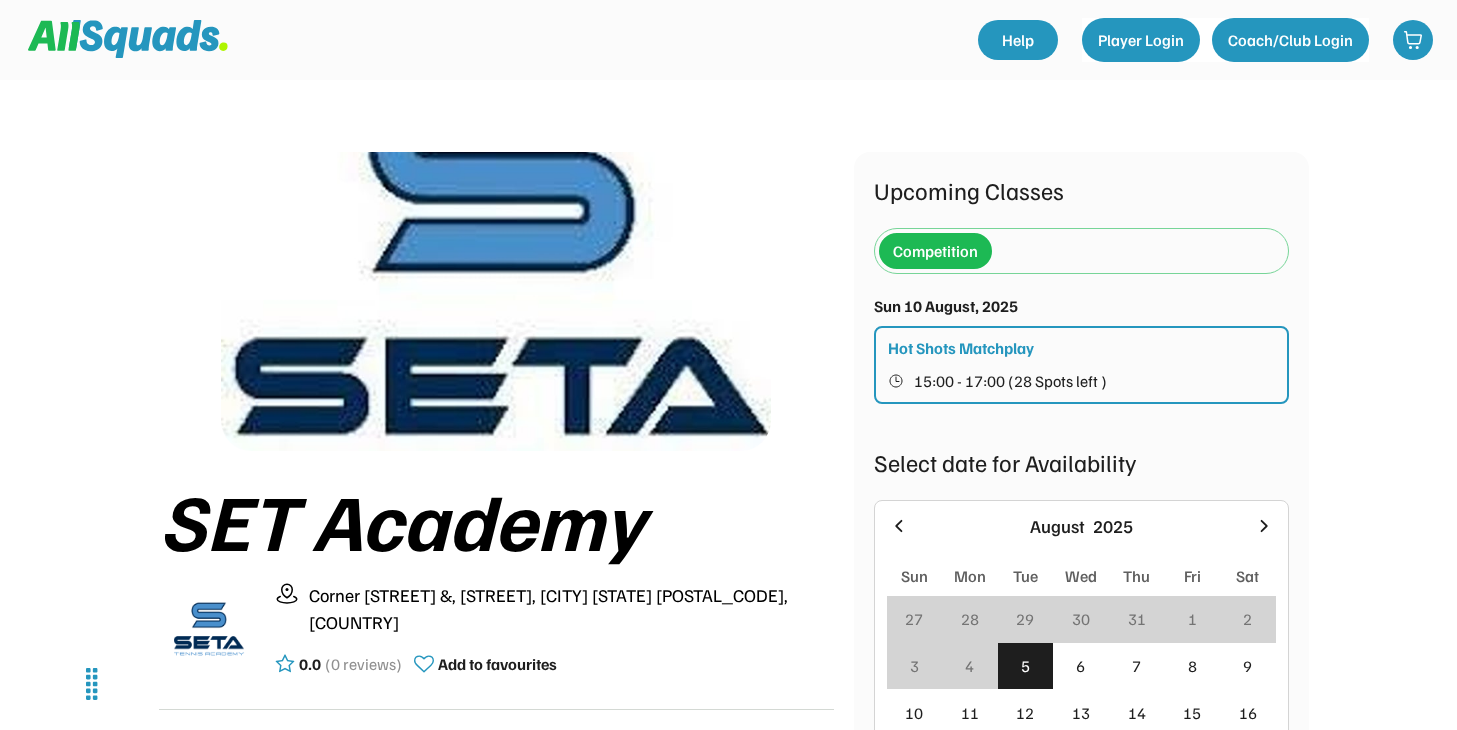 click on "Hot Shots Matchplay 15:00 - 17:00  (28 Spots left )" at bounding box center (1081, 365) 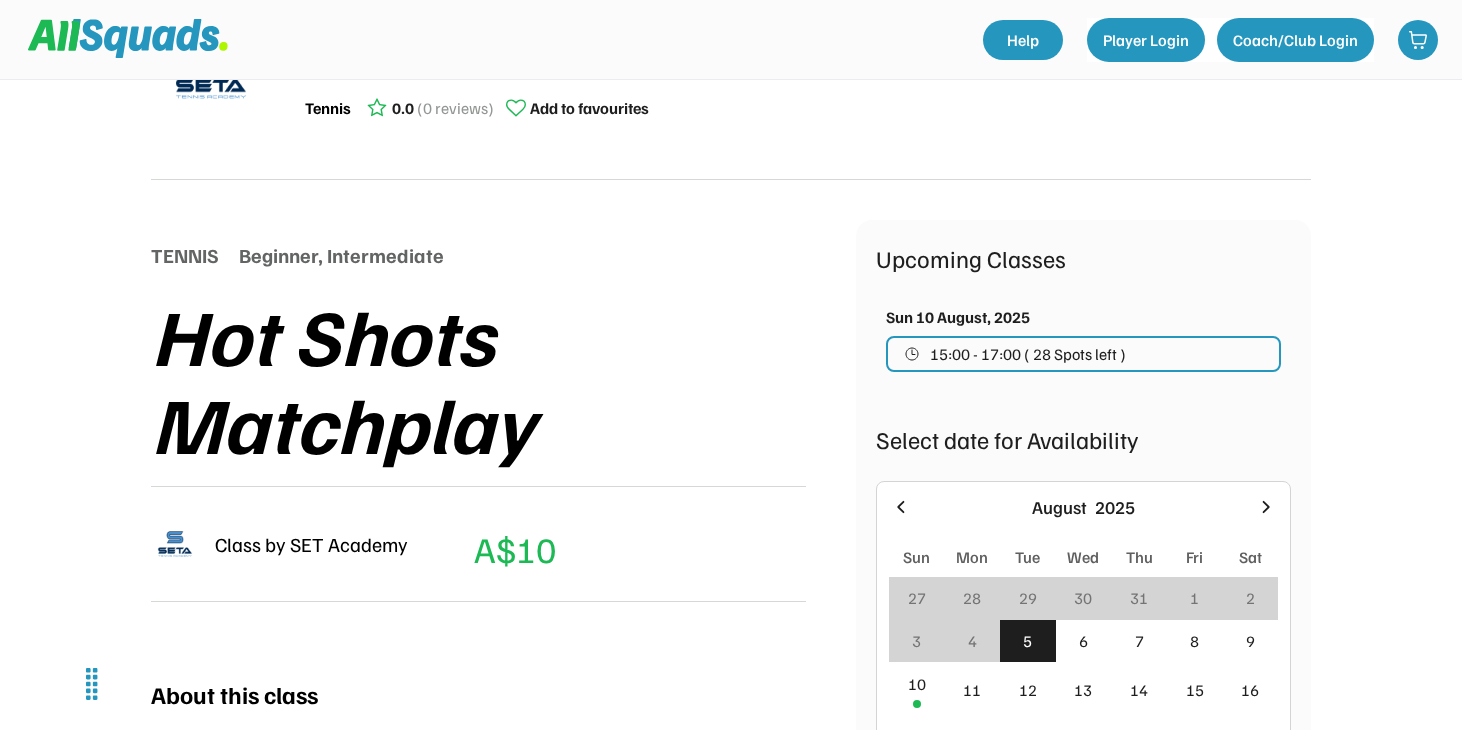 scroll, scrollTop: 0, scrollLeft: 0, axis: both 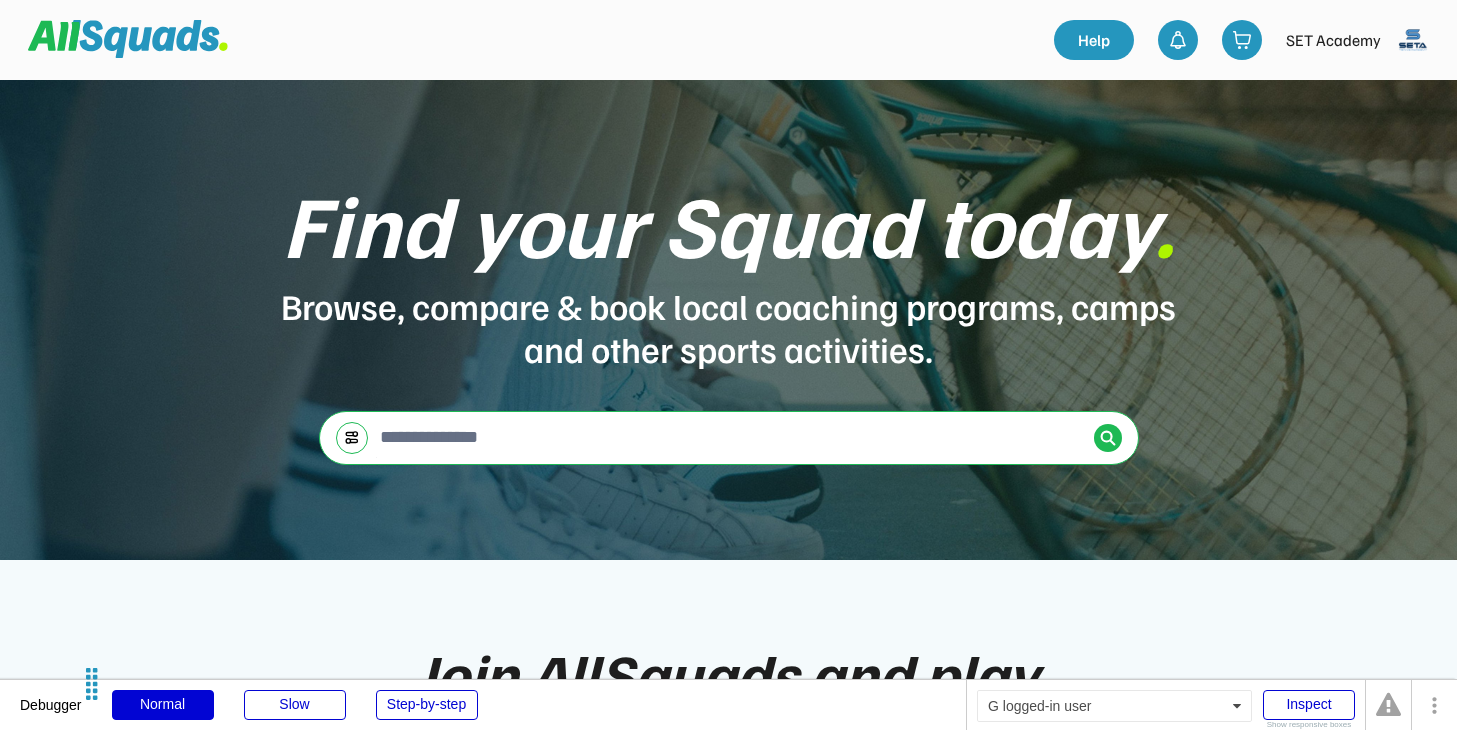 click at bounding box center [1413, 40] 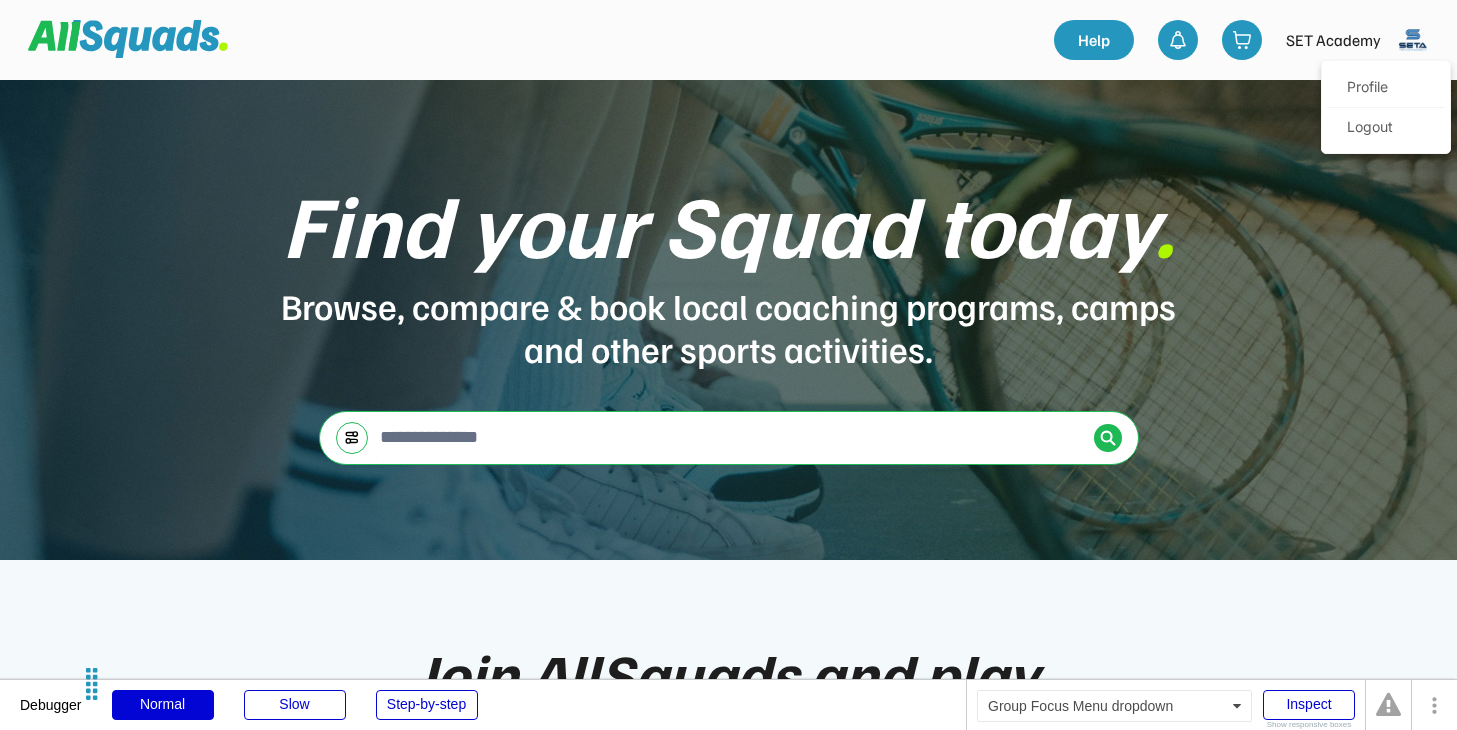 click on "Profile" at bounding box center [1386, 88] 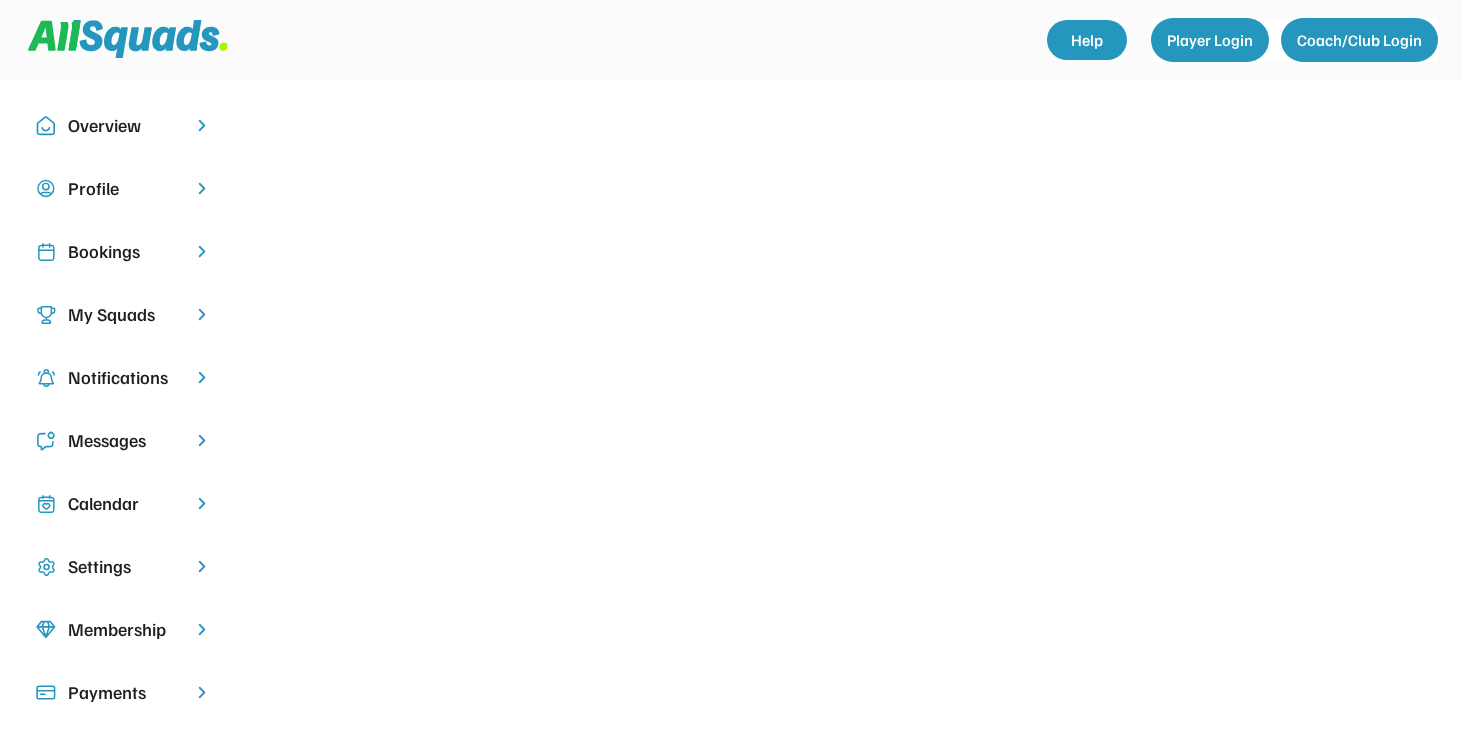 scroll, scrollTop: 0, scrollLeft: 0, axis: both 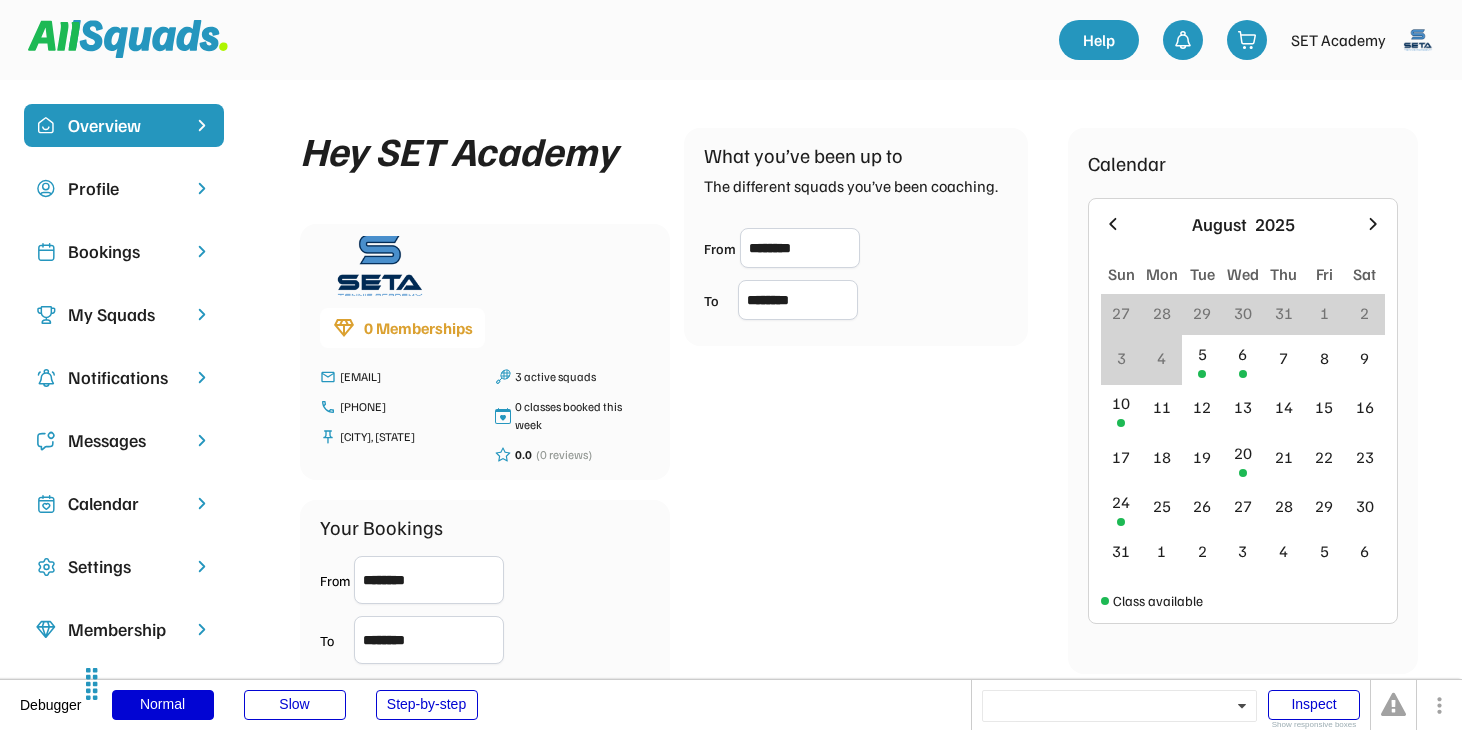 click on "My Squads" at bounding box center (124, 314) 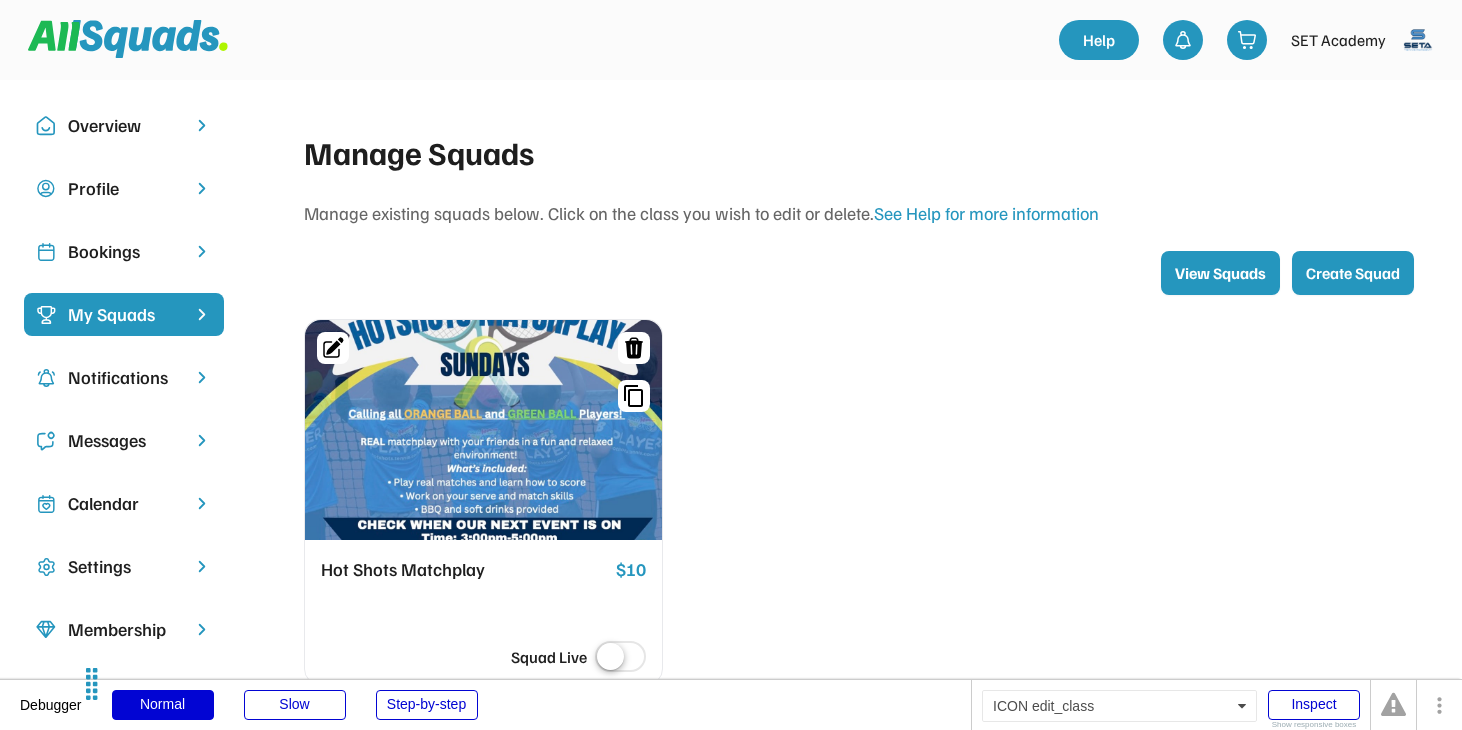 click 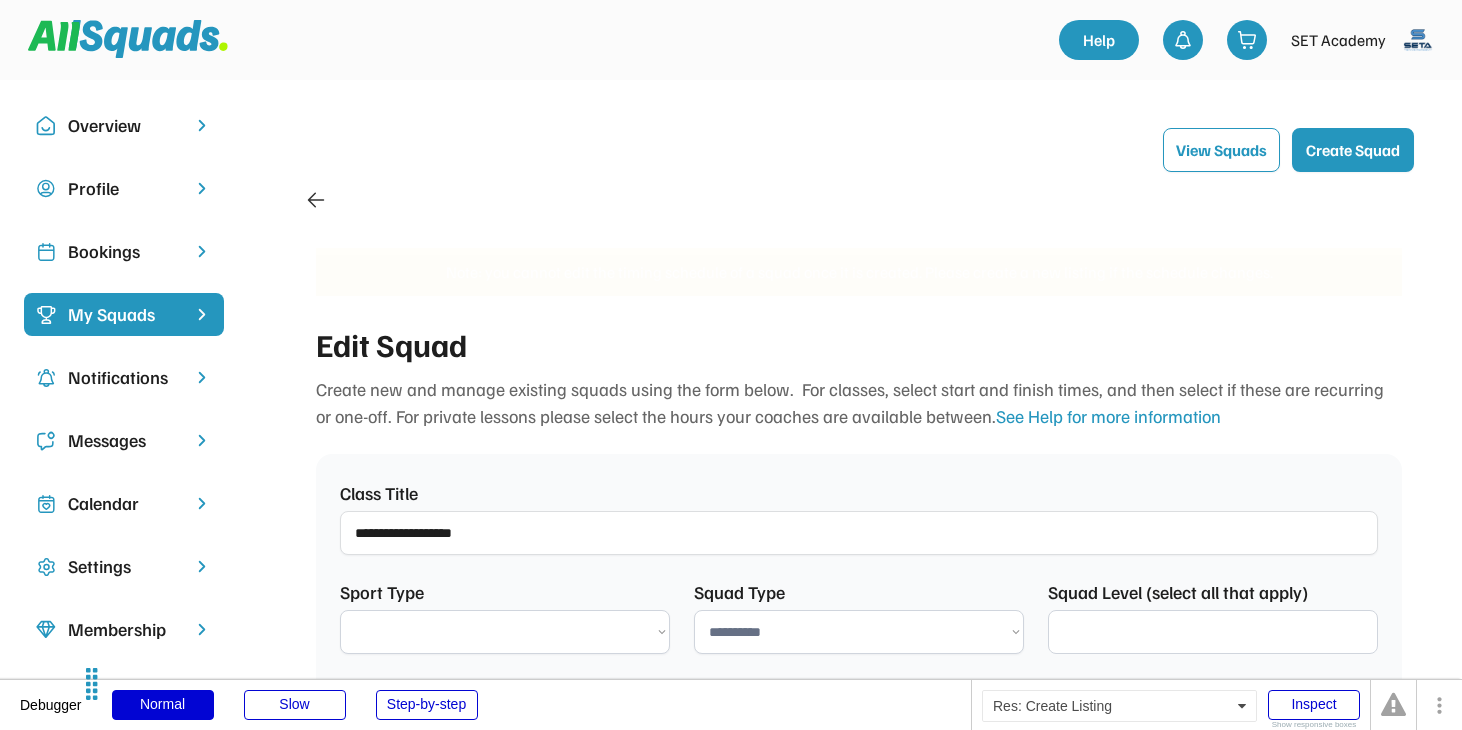 scroll, scrollTop: 97, scrollLeft: 0, axis: vertical 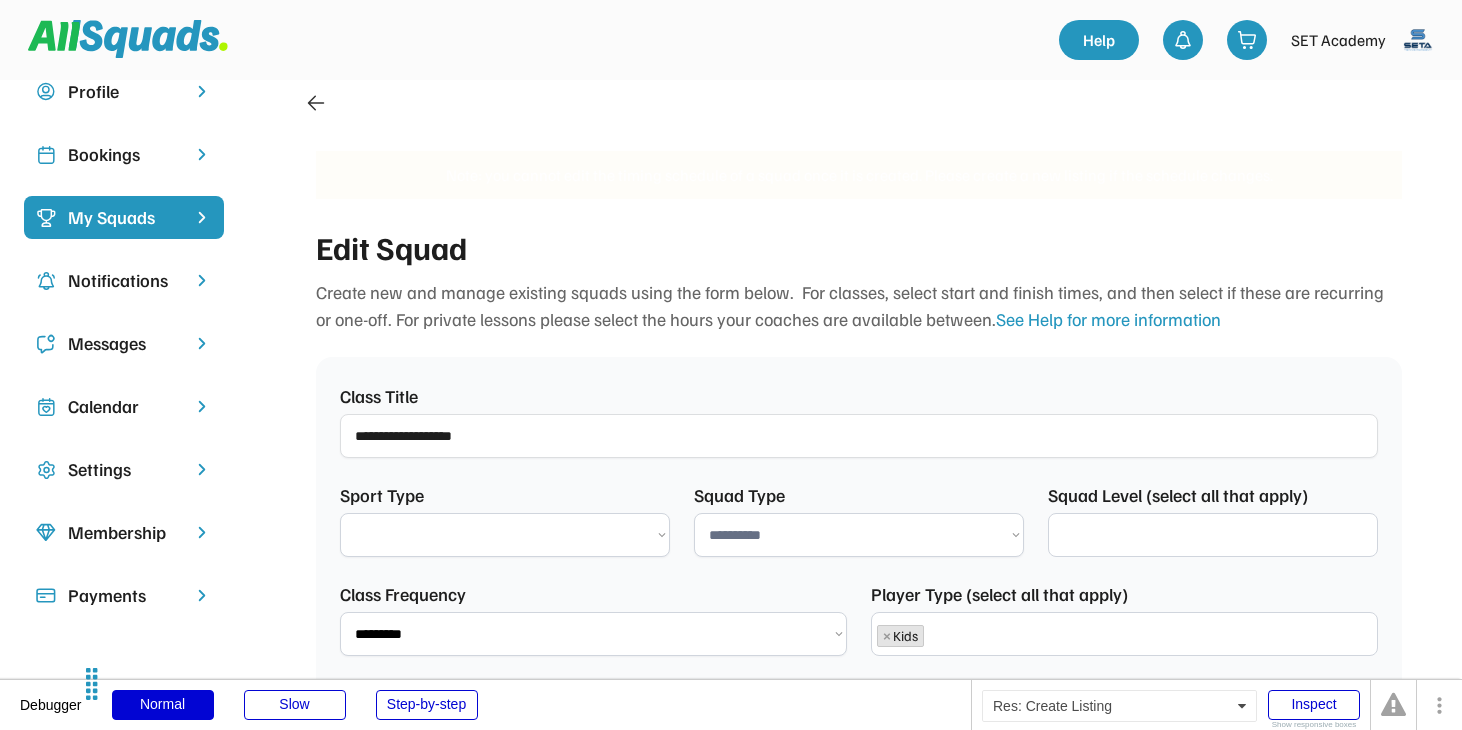 select 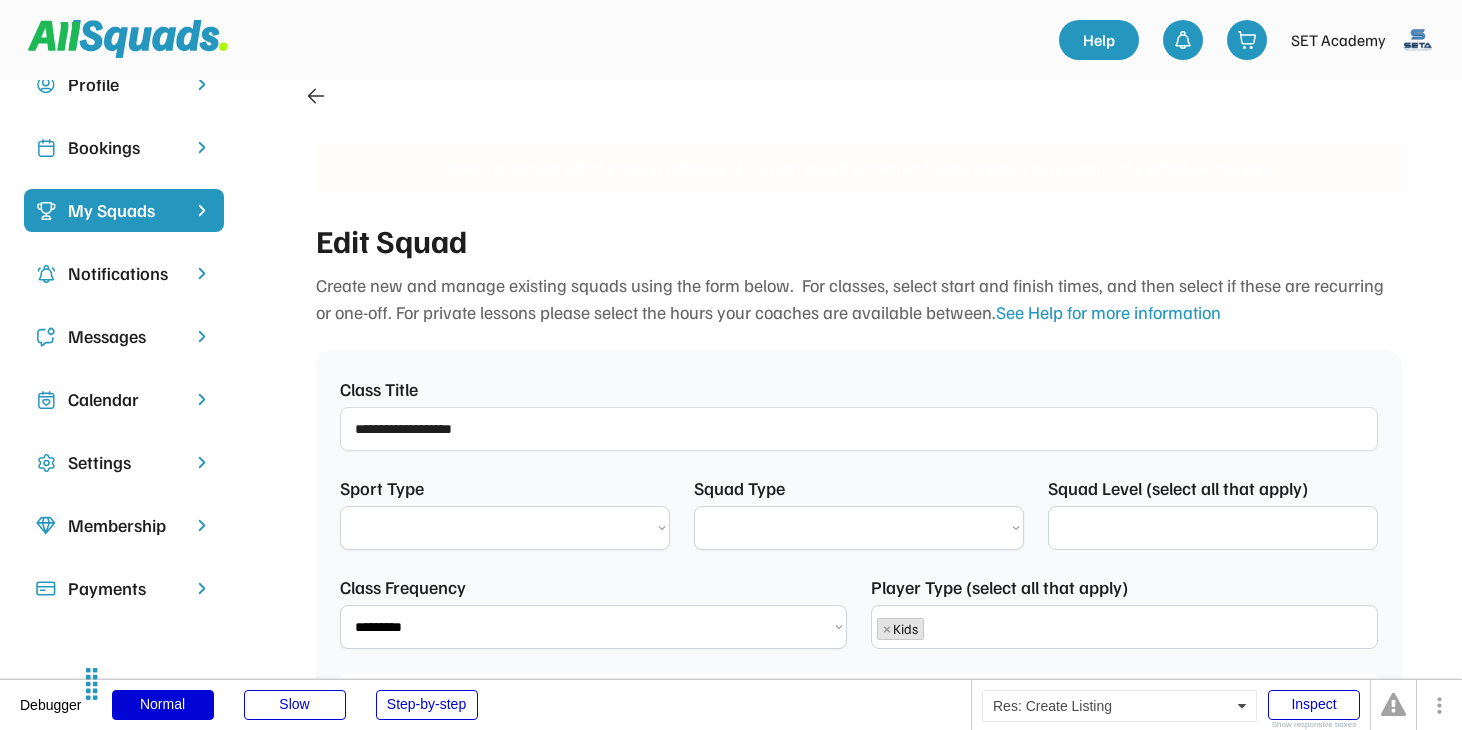 select on "********" 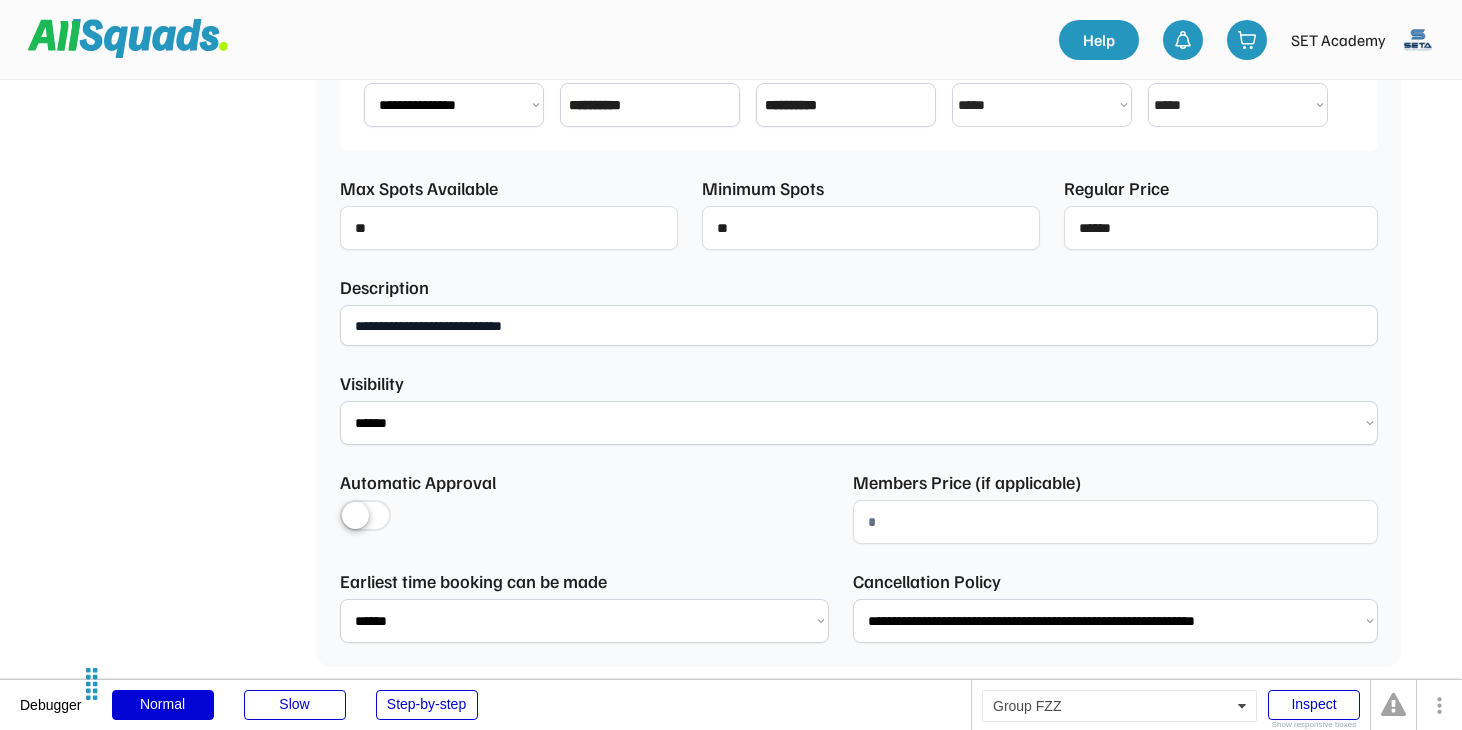 select on "**********" 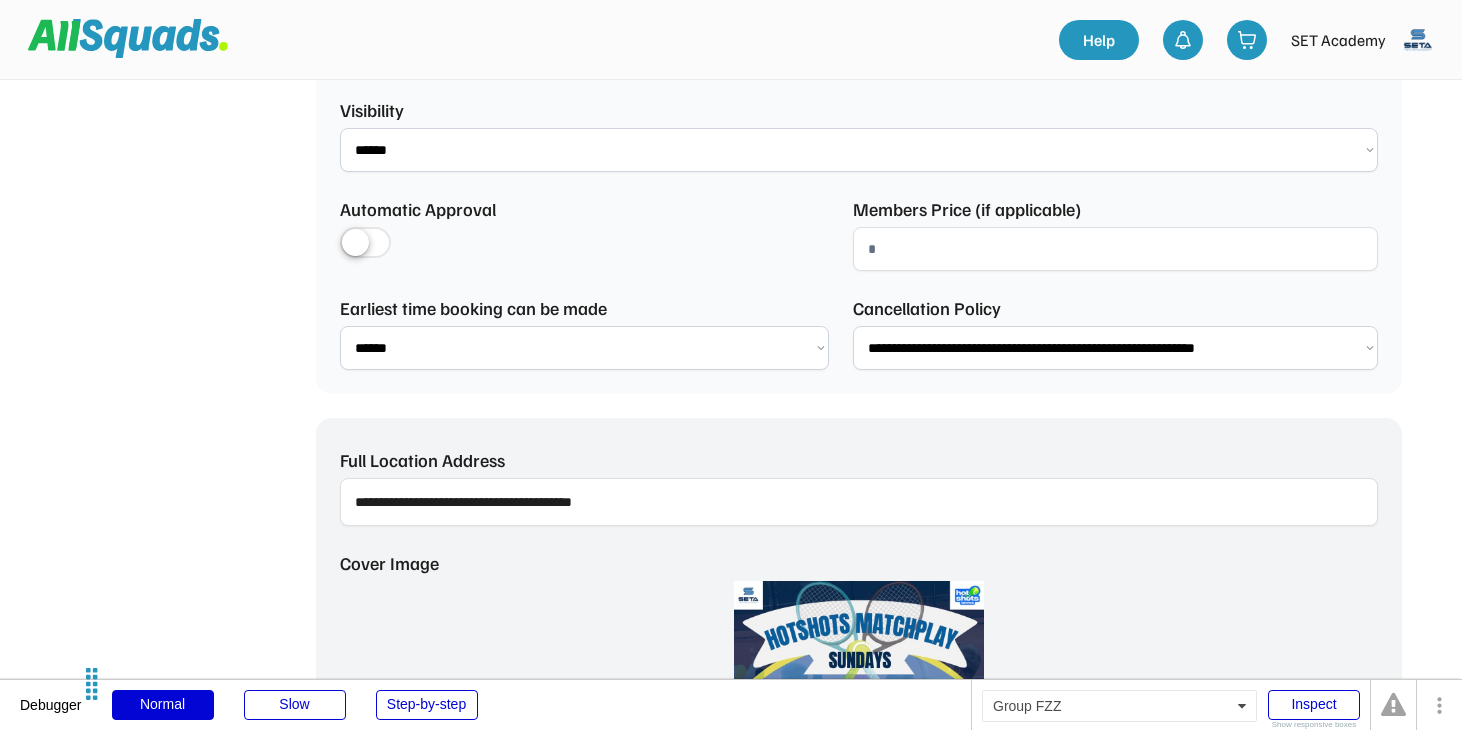 scroll, scrollTop: 17, scrollLeft: 0, axis: vertical 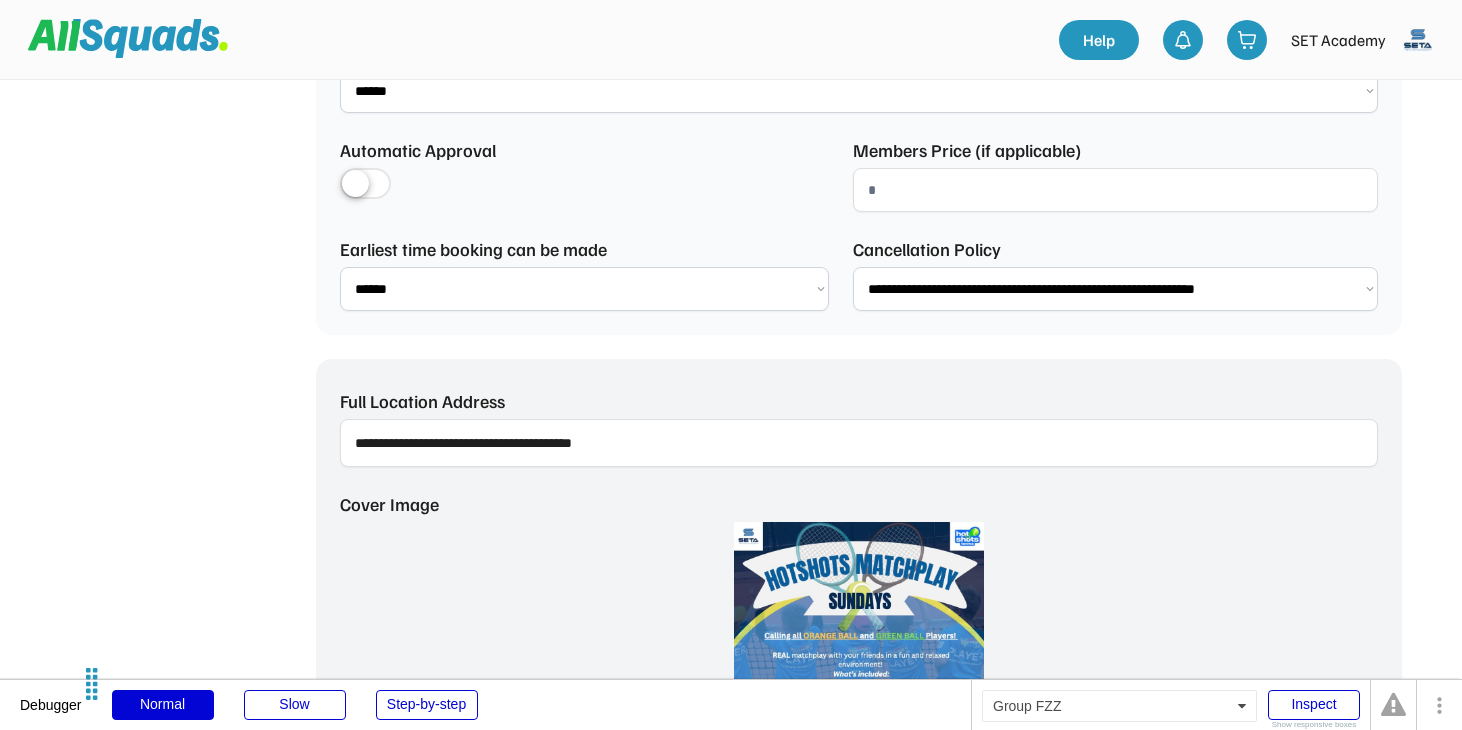select on "**********" 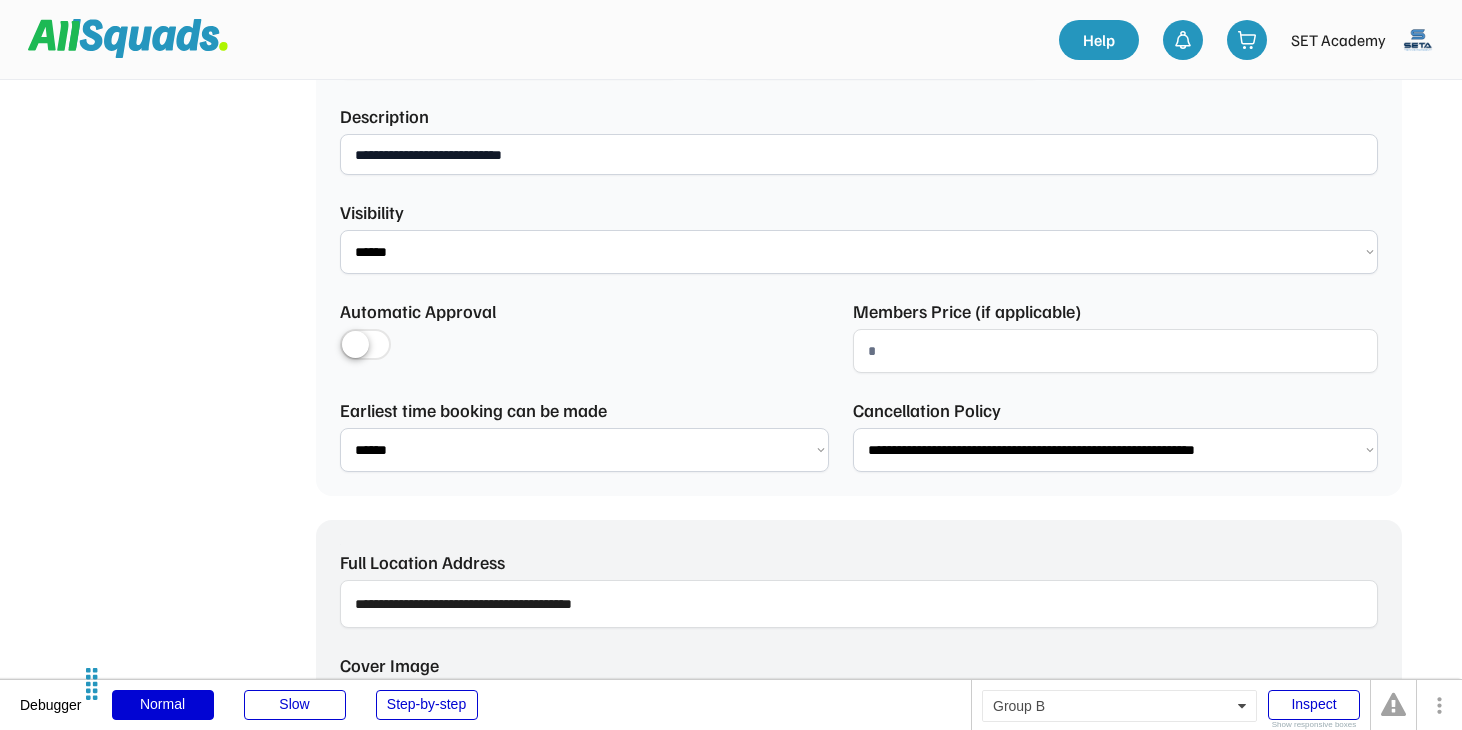 scroll, scrollTop: 825, scrollLeft: 0, axis: vertical 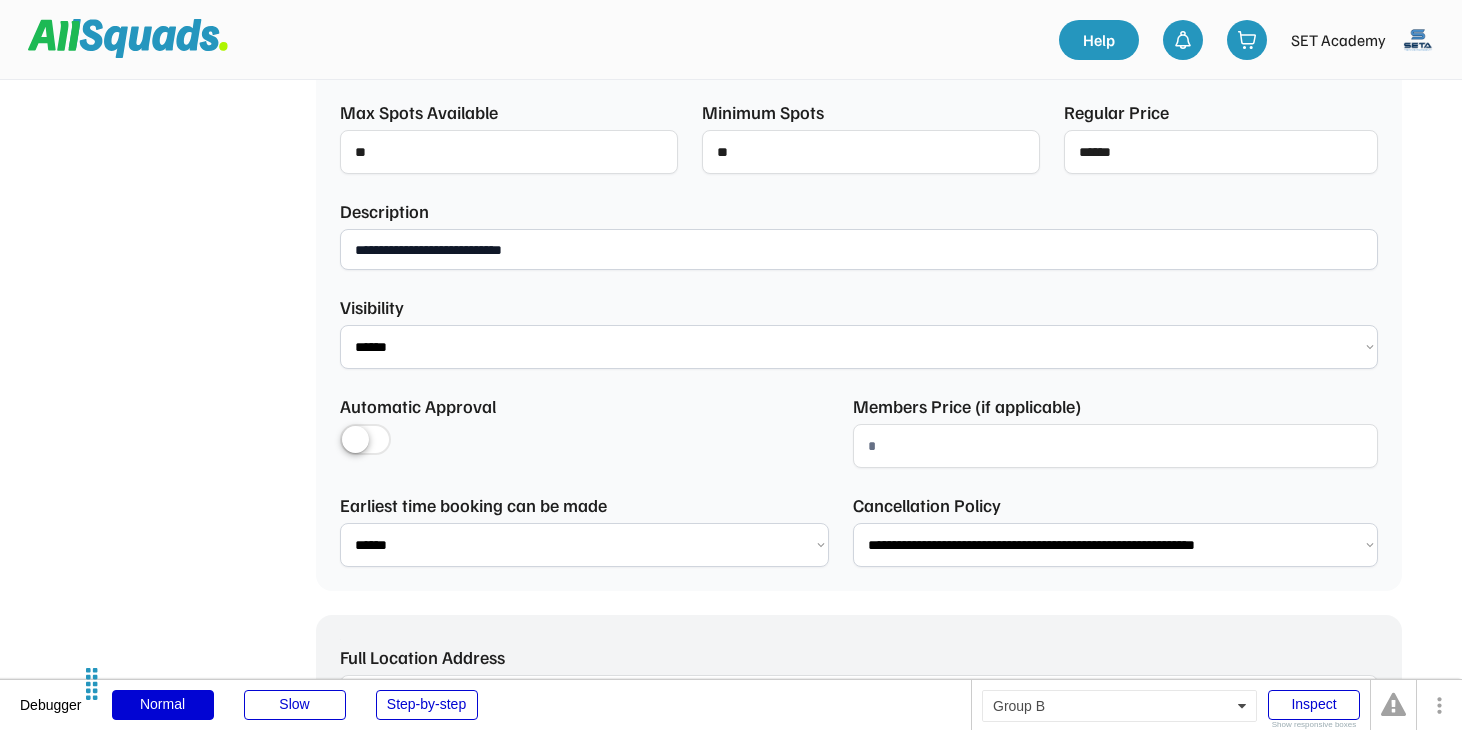 drag, startPoint x: 593, startPoint y: 249, endPoint x: 298, endPoint y: 220, distance: 296.422 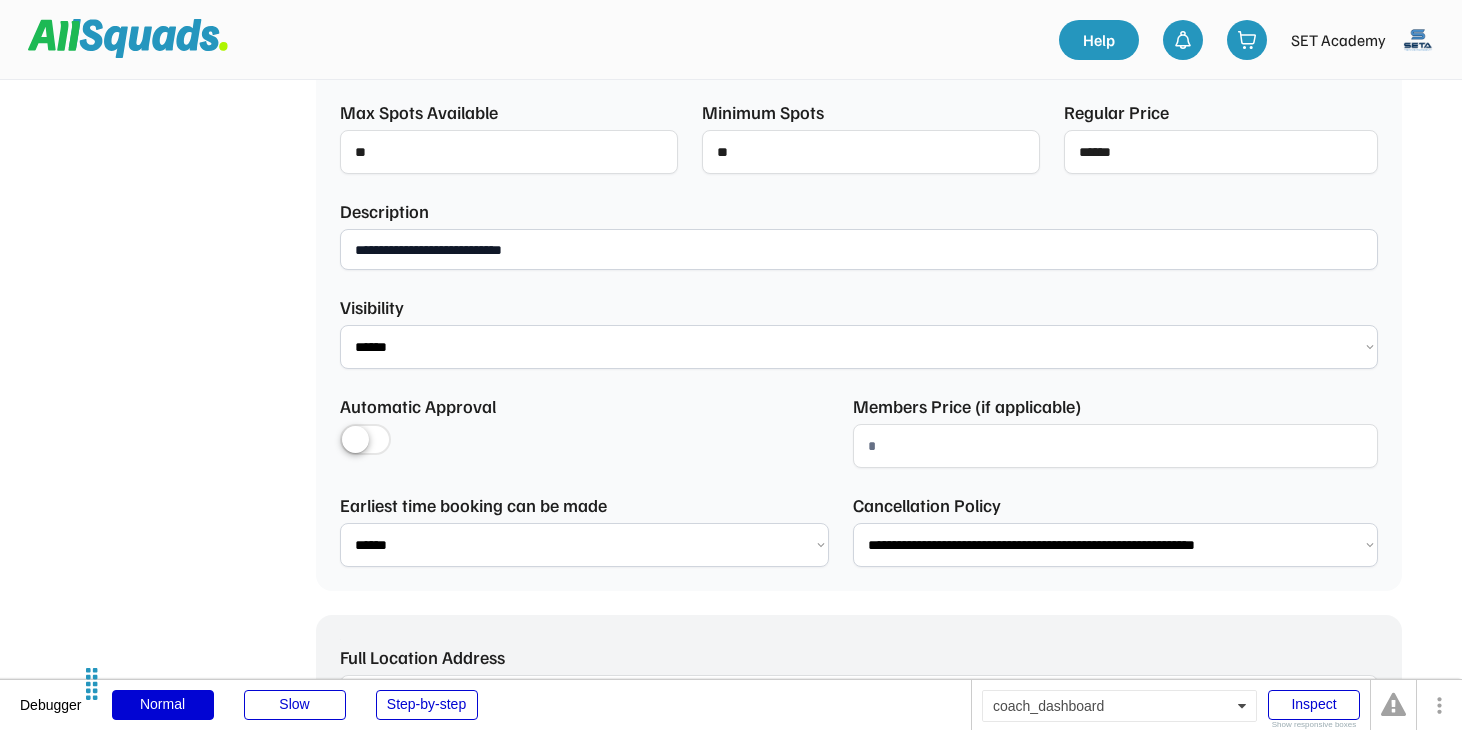 paste on "**********" 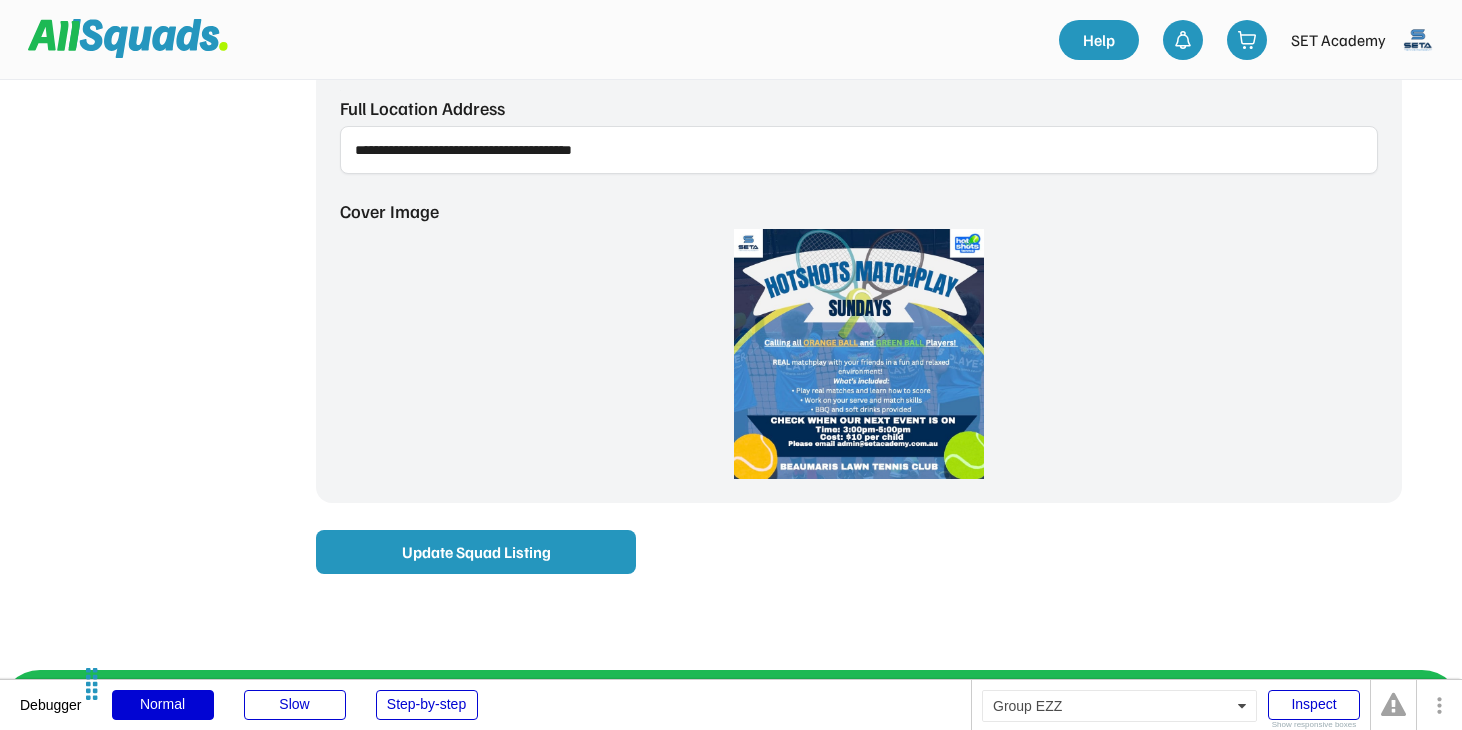 scroll, scrollTop: 1742, scrollLeft: 0, axis: vertical 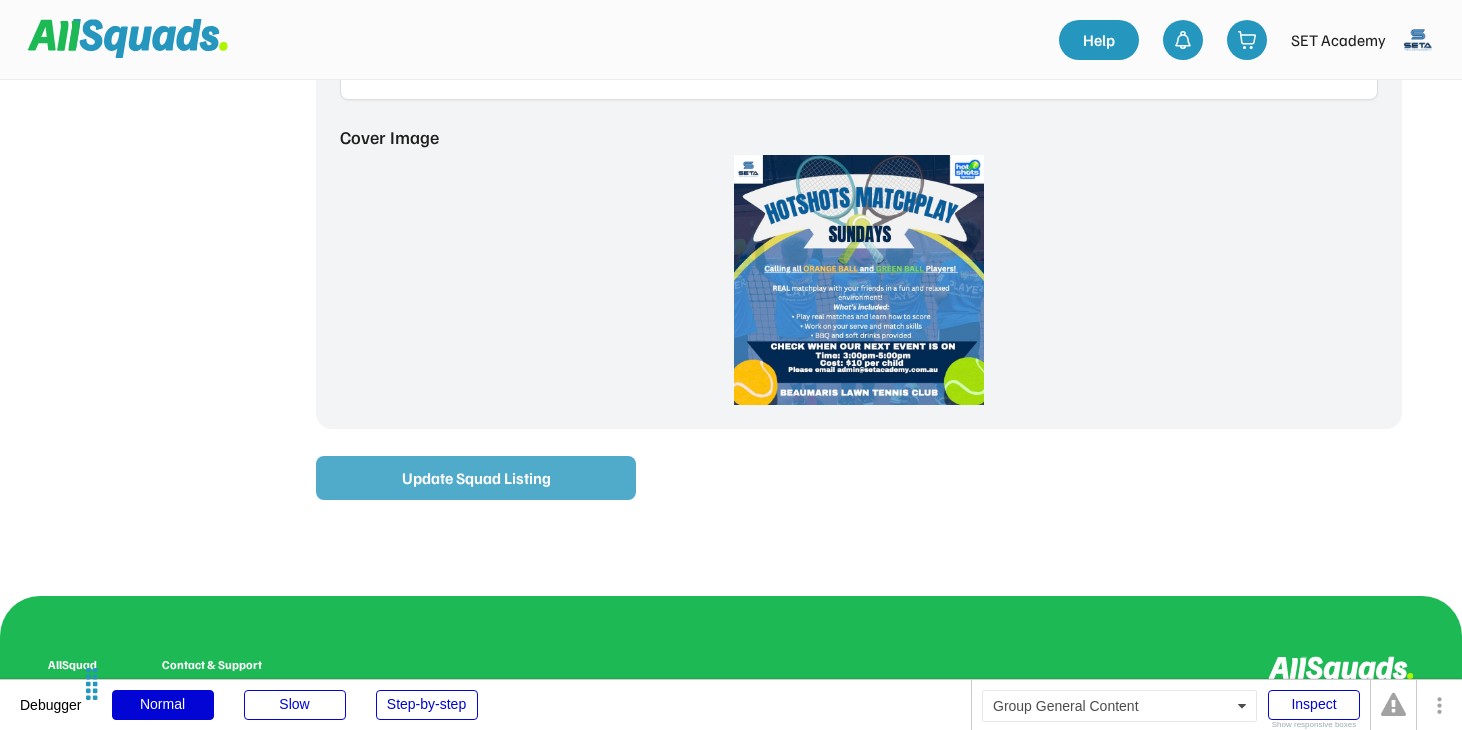 click on "Update Squad Listing" at bounding box center (476, 478) 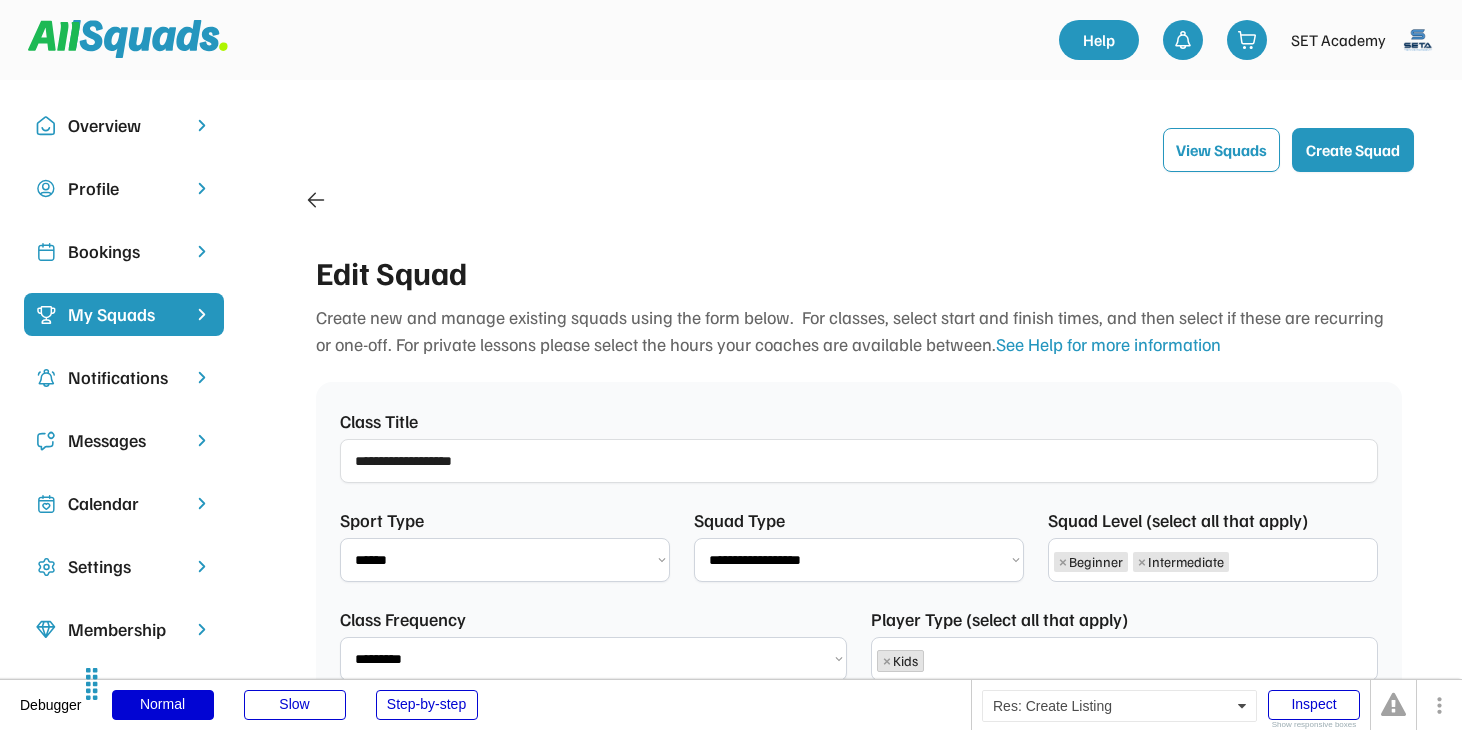 scroll, scrollTop: 783, scrollLeft: 0, axis: vertical 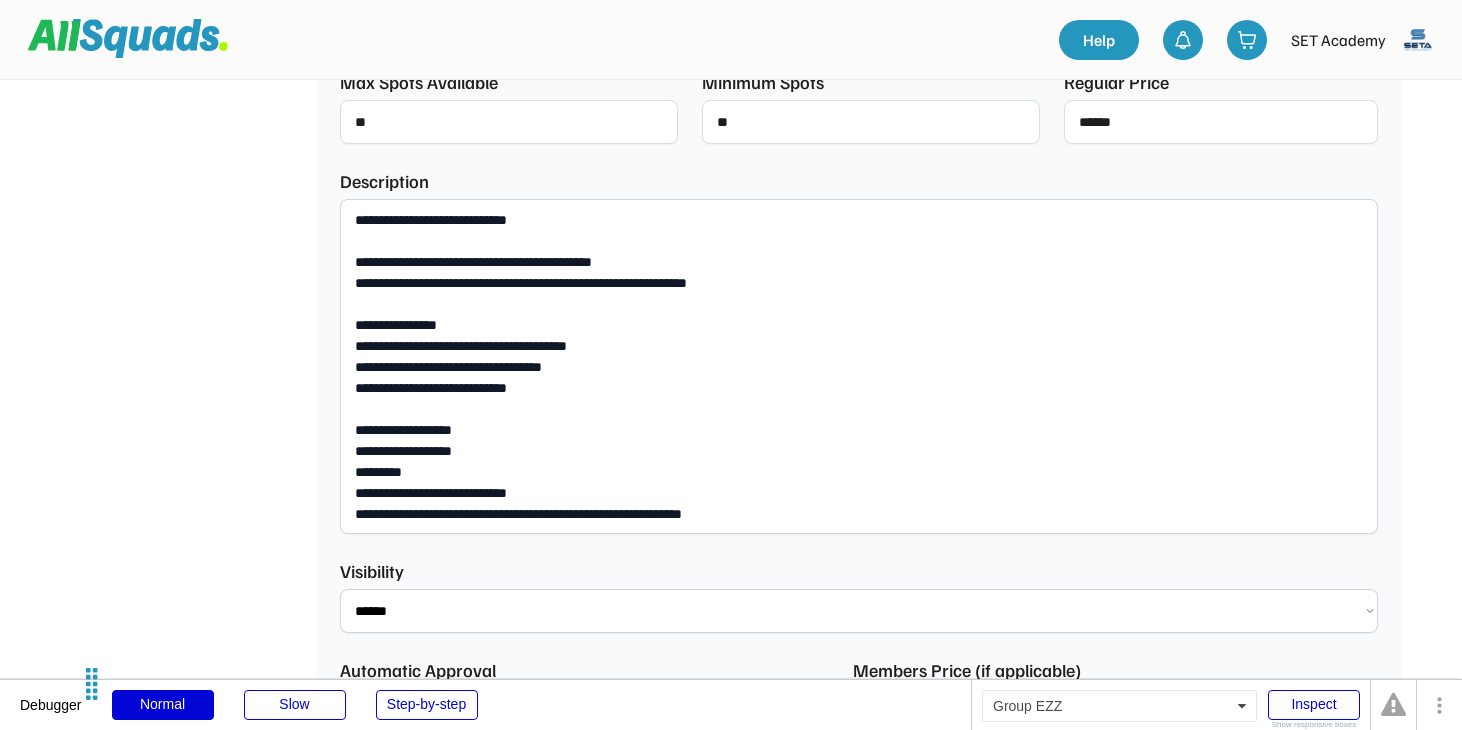 click on "**********" at bounding box center [859, 366] 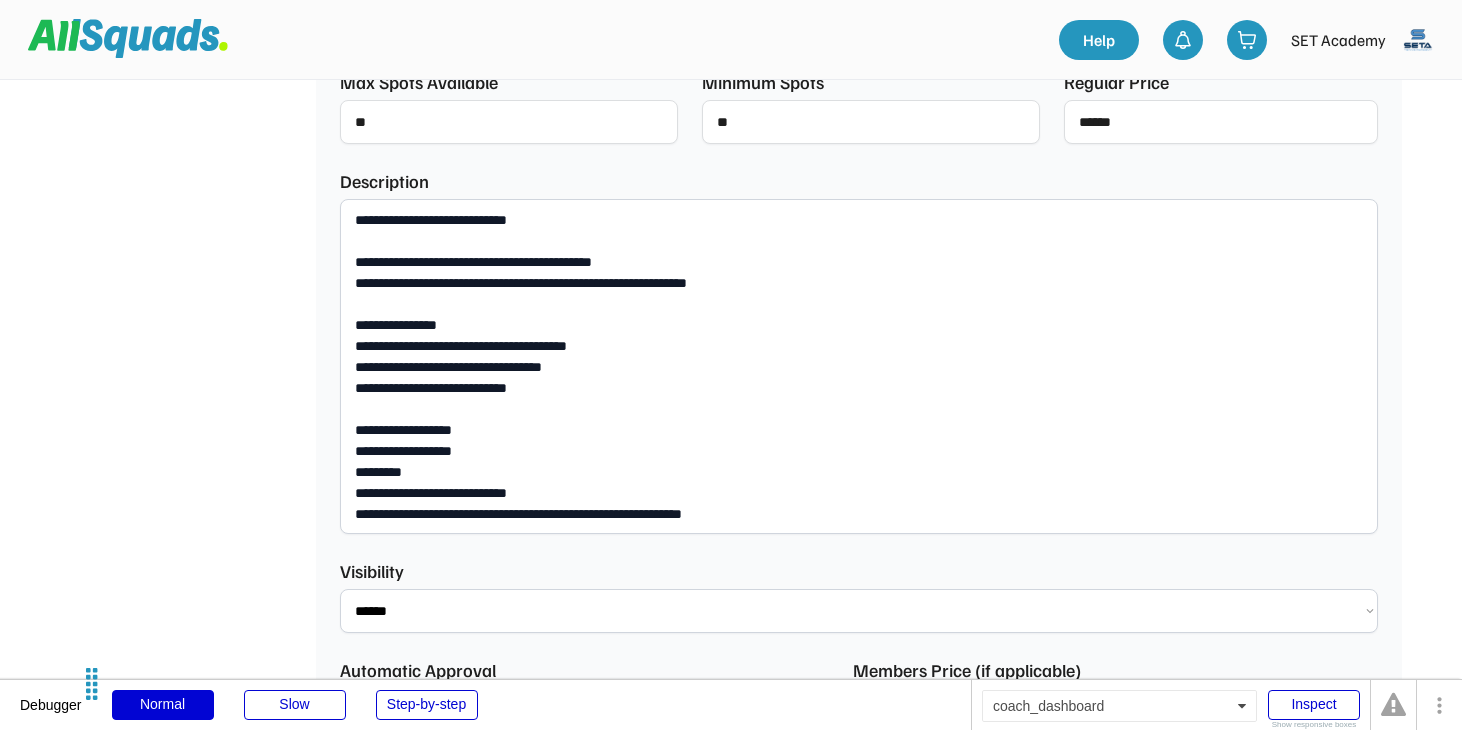 click on "**********" at bounding box center [859, 366] 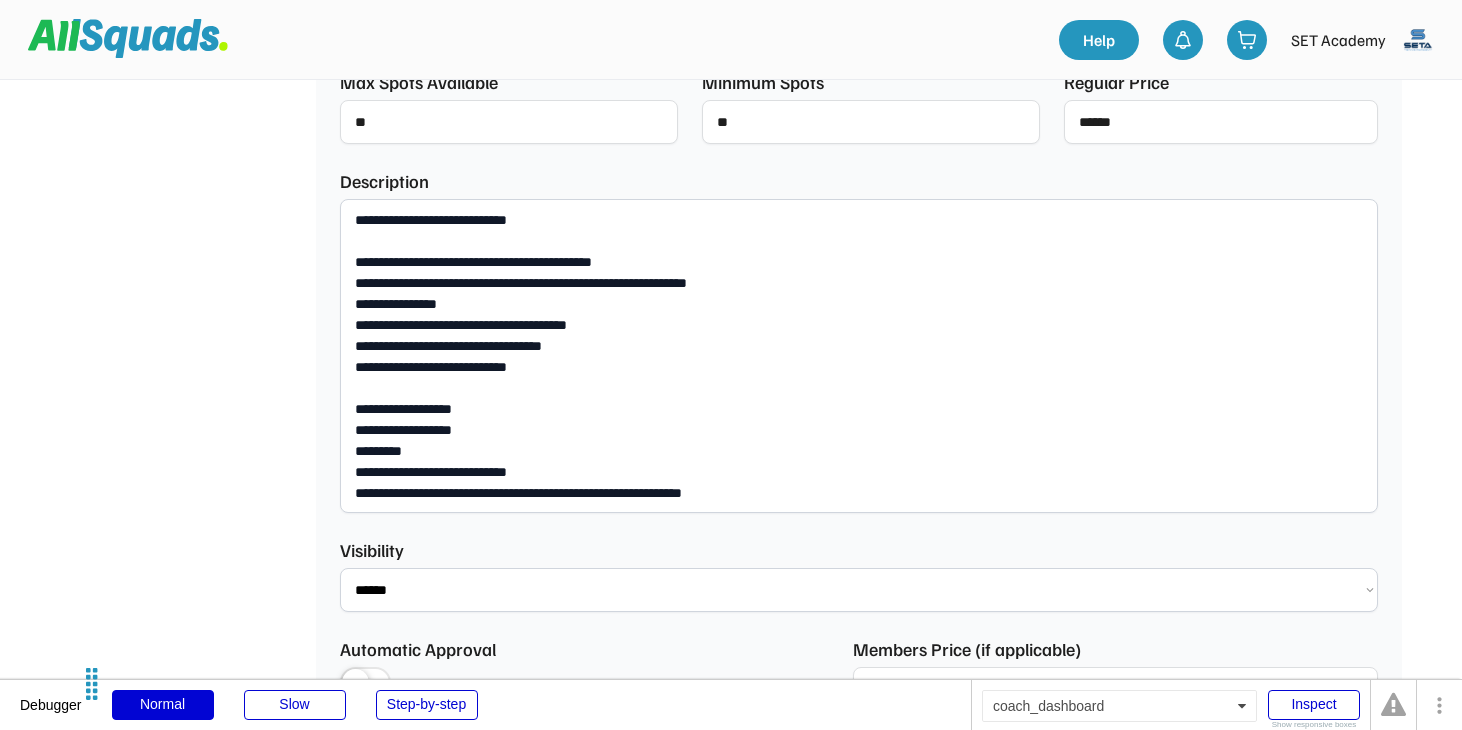 click on "**********" at bounding box center [859, 356] 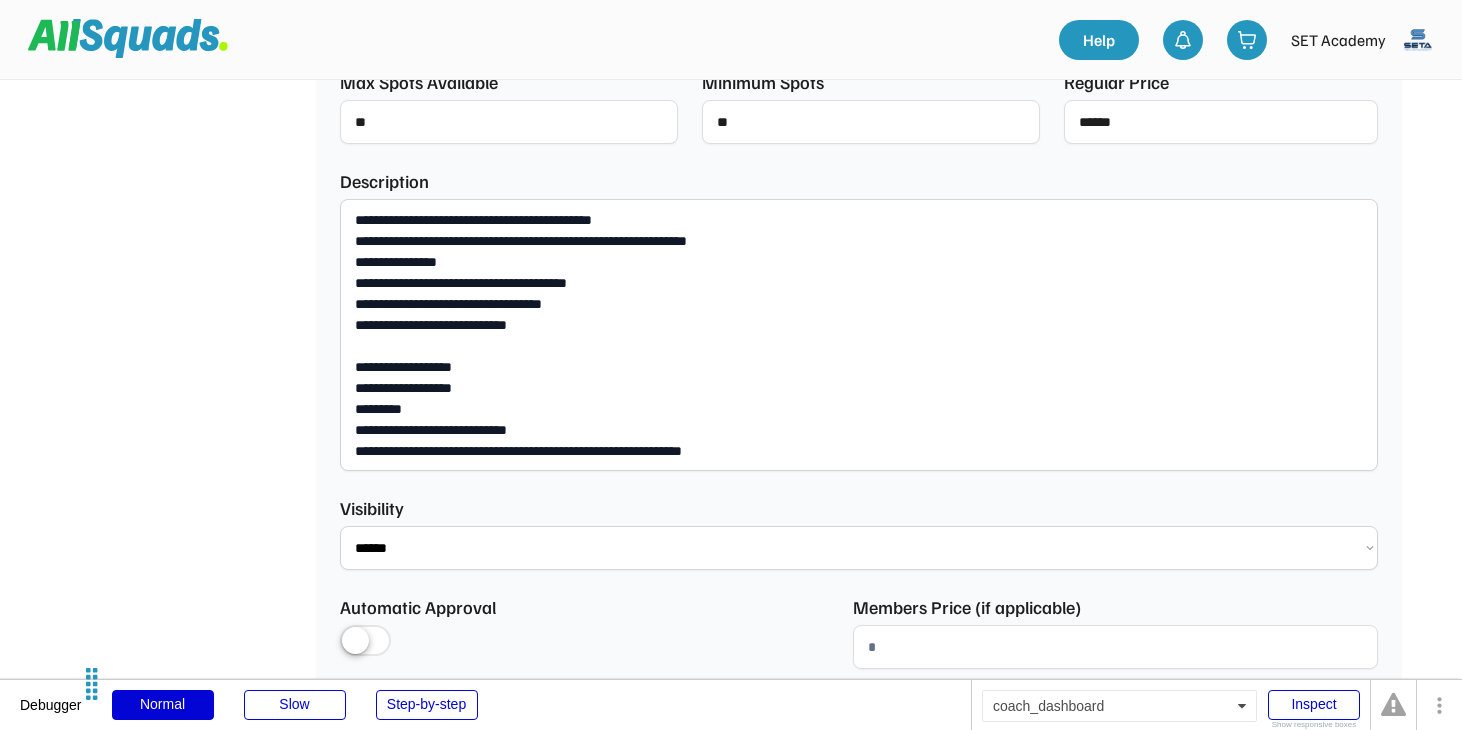 click on "**********" at bounding box center (859, 335) 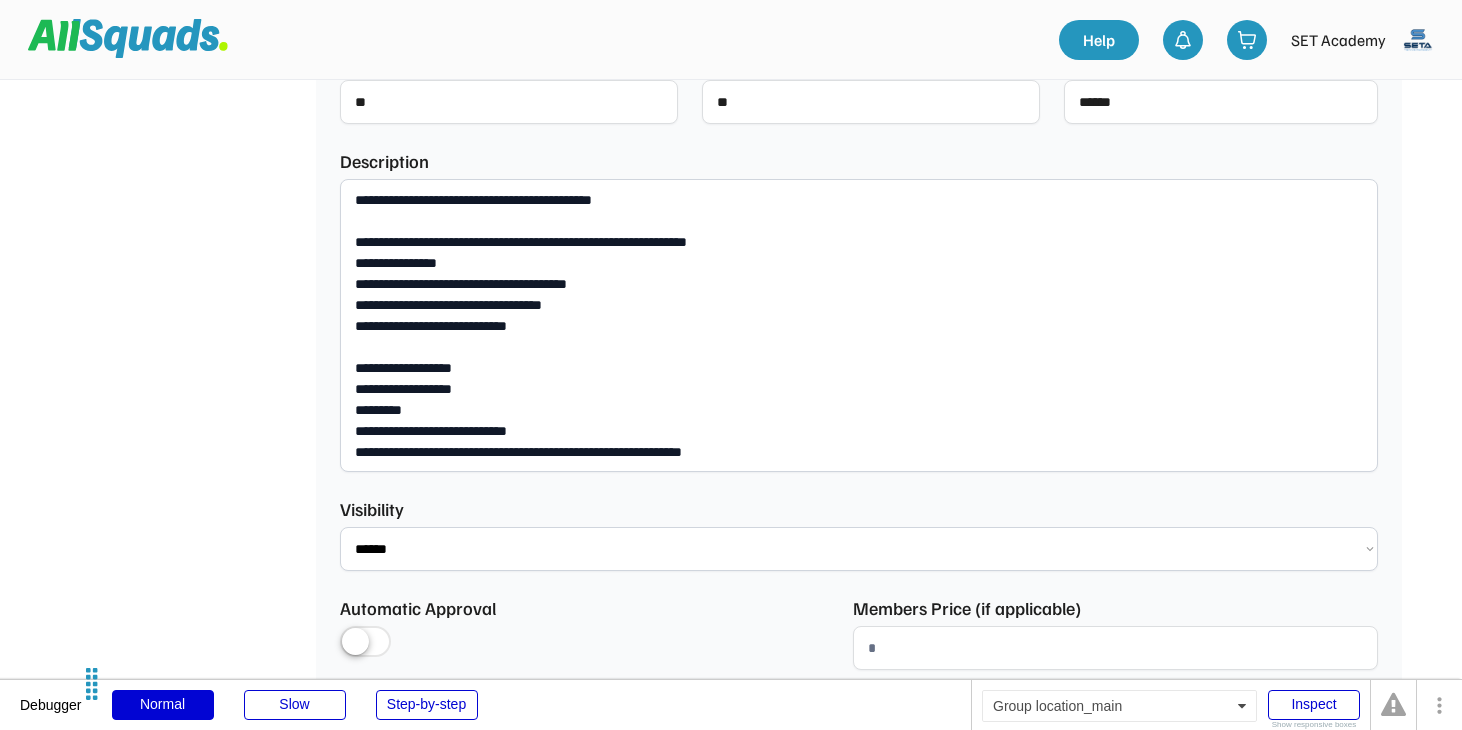 scroll, scrollTop: 798, scrollLeft: 0, axis: vertical 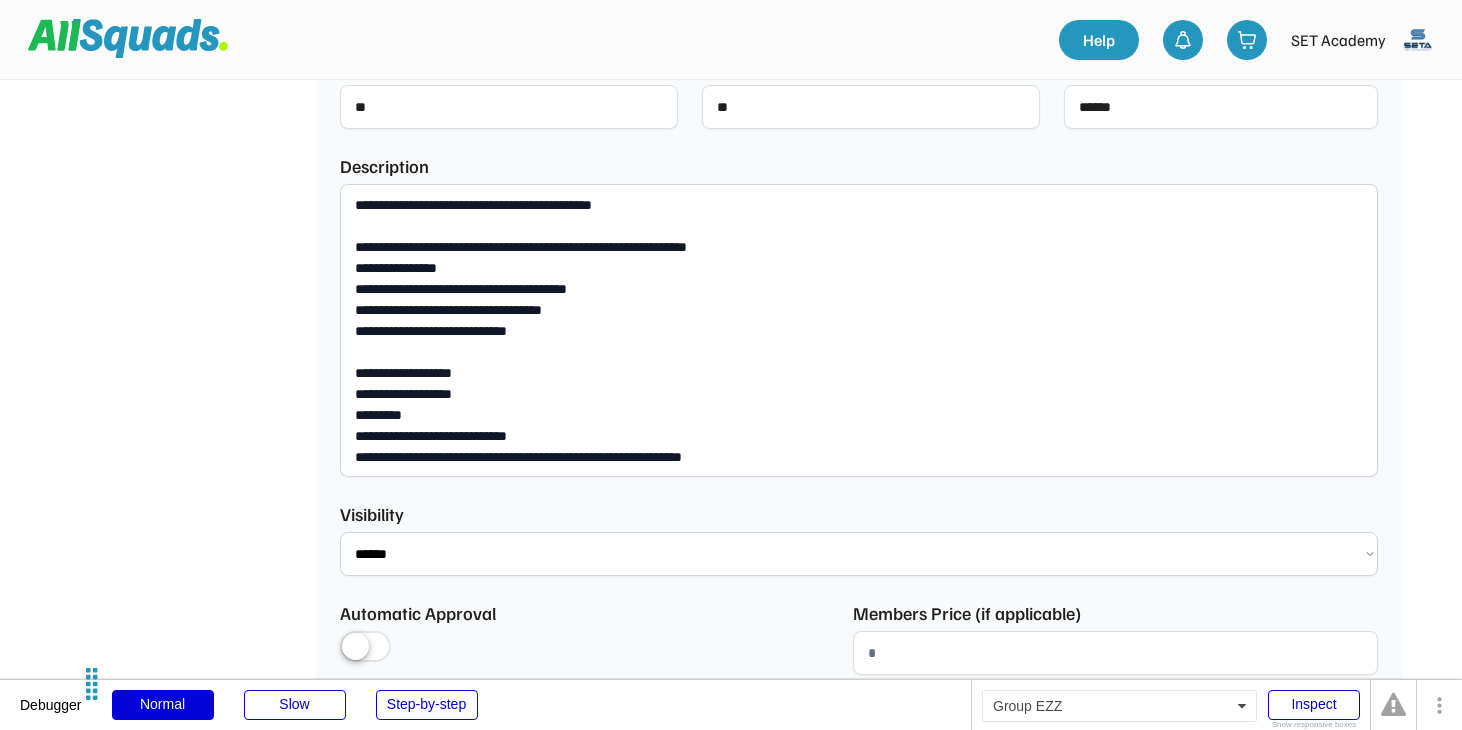 click on "**********" at bounding box center (859, 330) 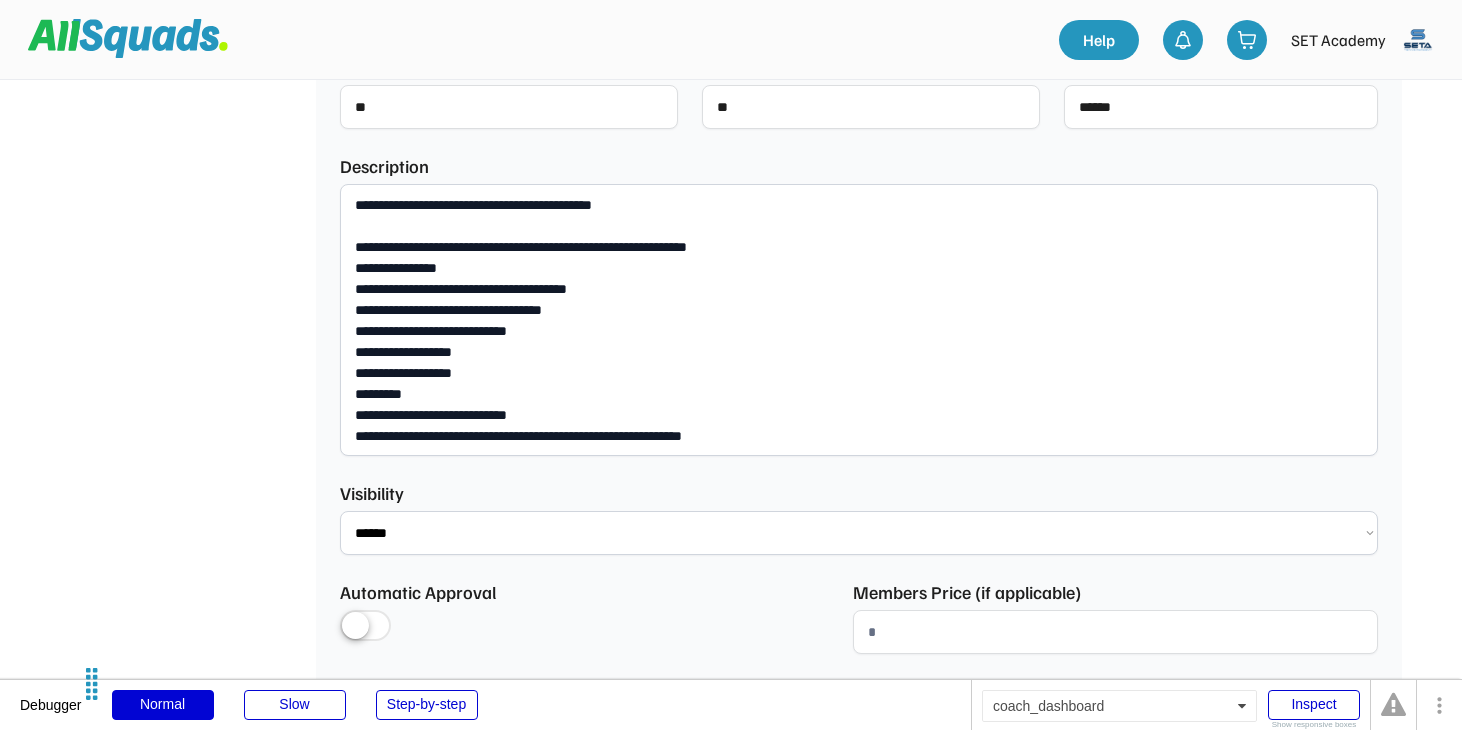 click on "**********" at bounding box center (859, 320) 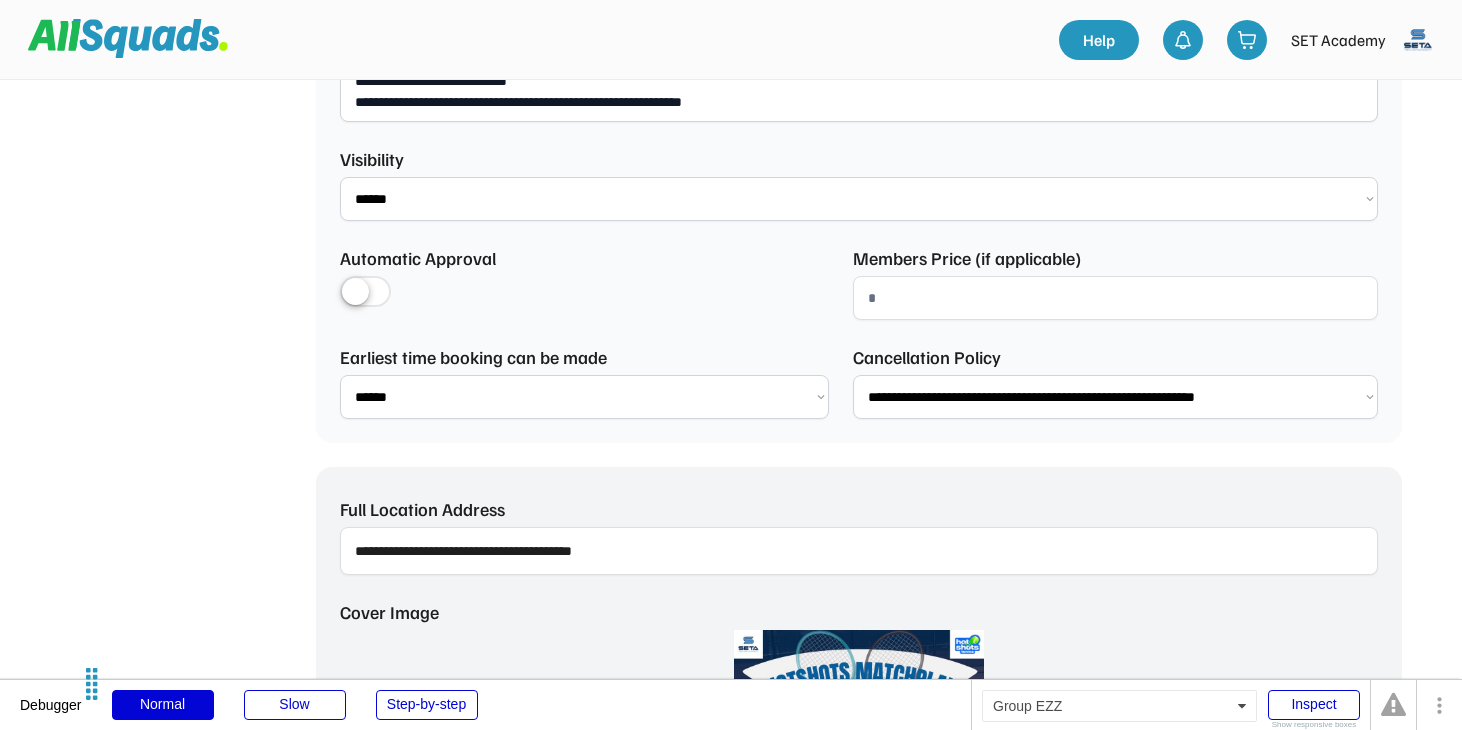 scroll, scrollTop: 1573, scrollLeft: 0, axis: vertical 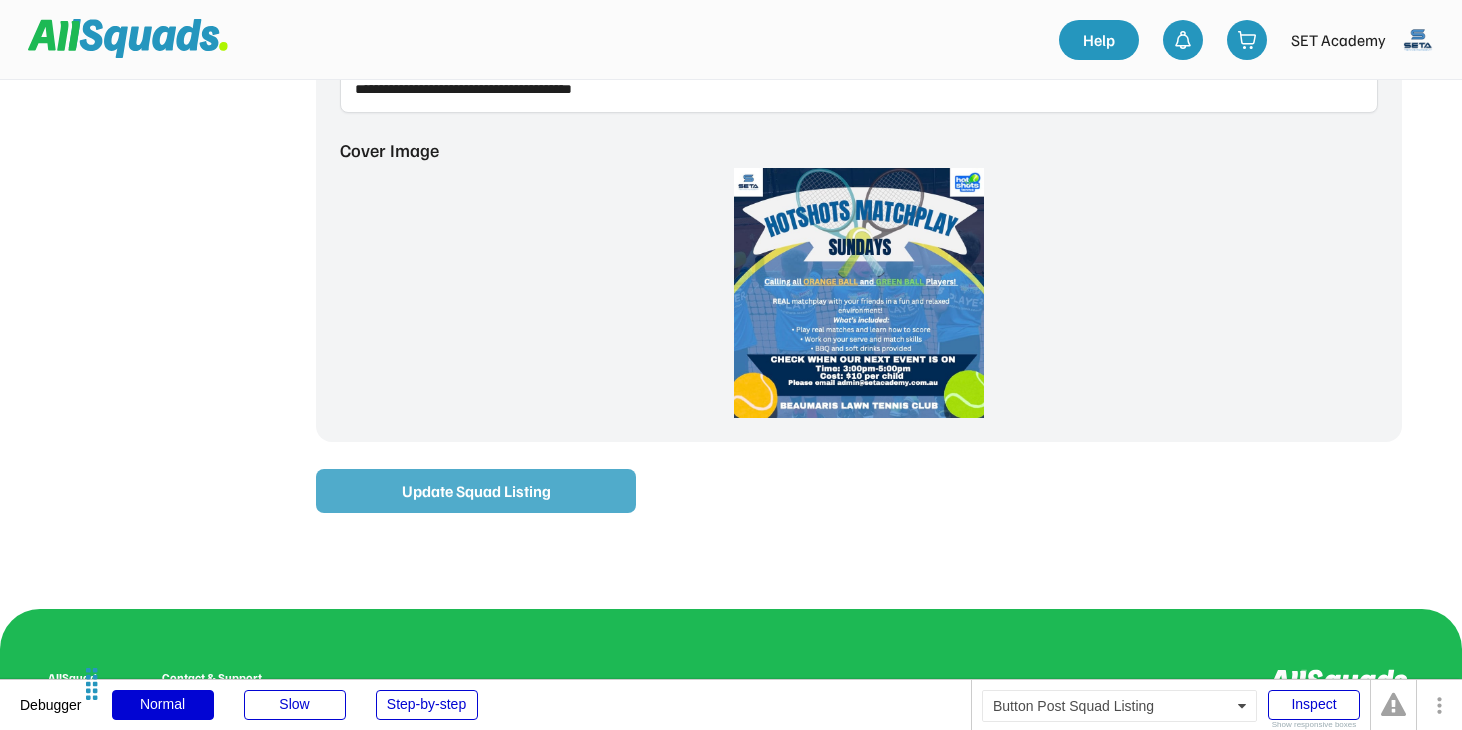 type on "**********" 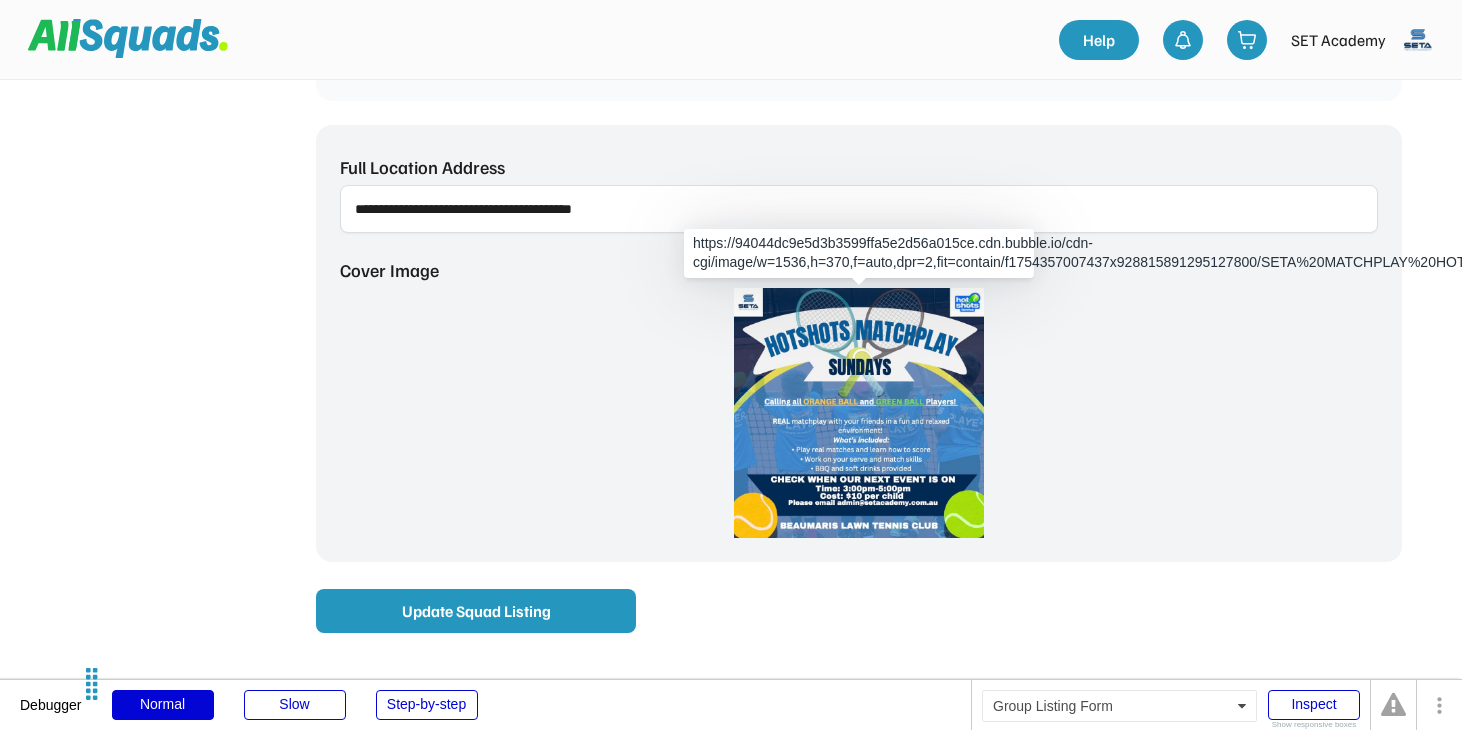 scroll, scrollTop: 1689, scrollLeft: 0, axis: vertical 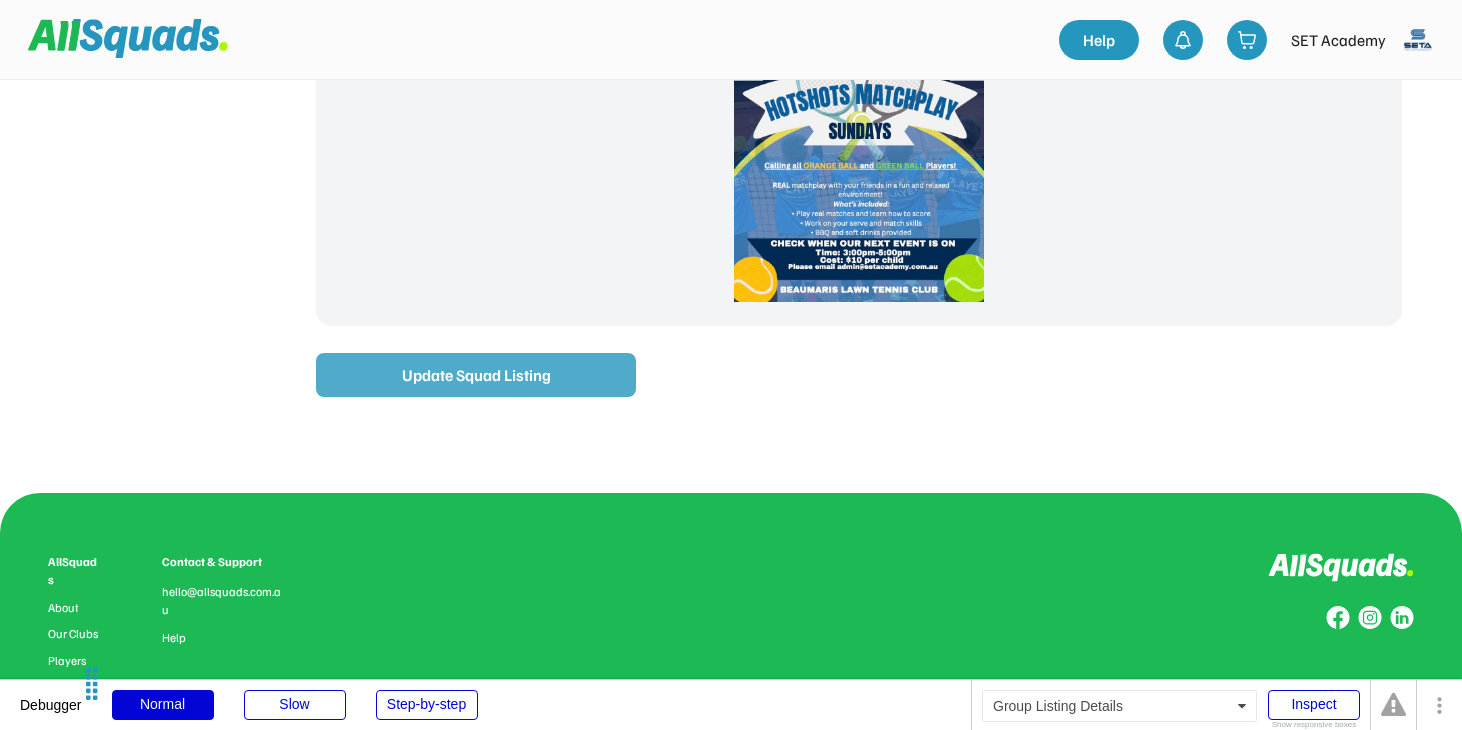 click on "Update Squad Listing" at bounding box center [476, 375] 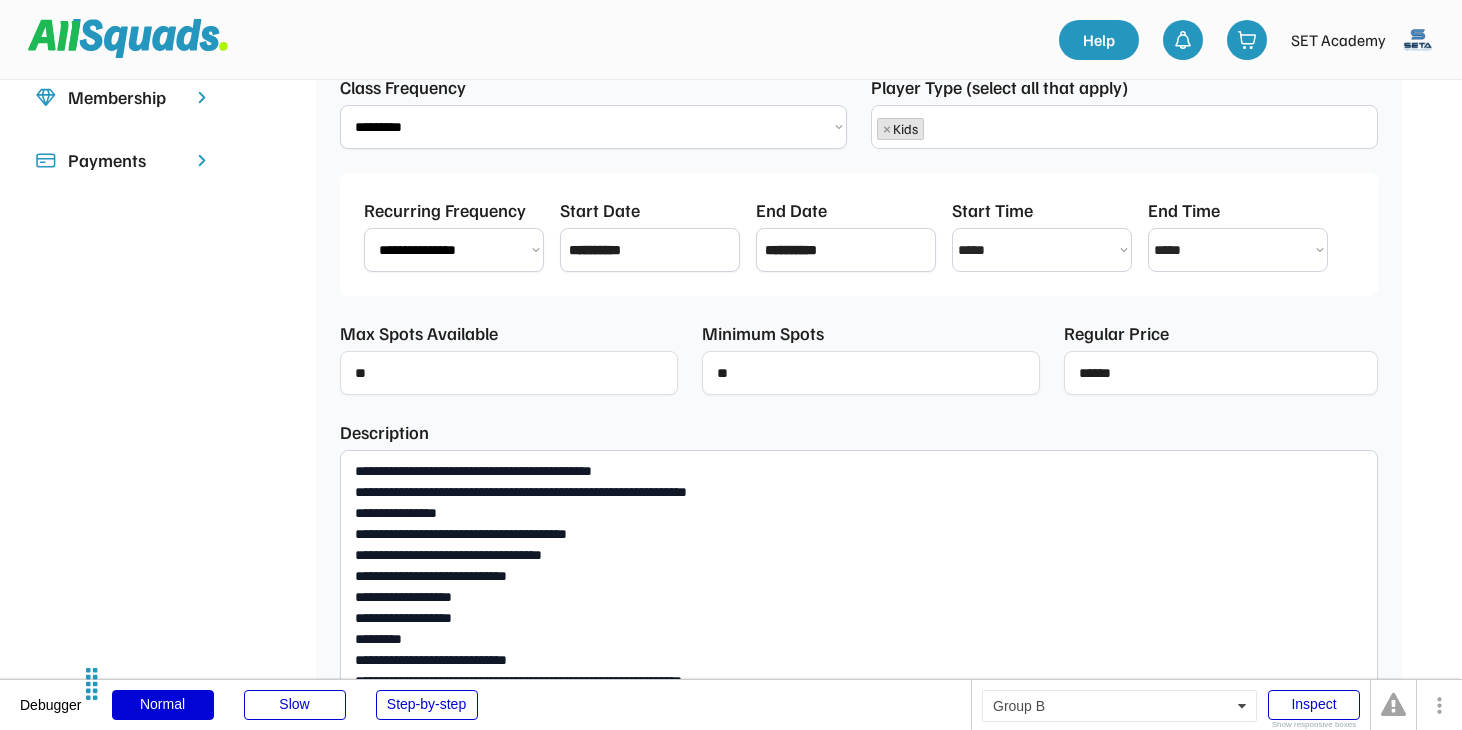 scroll, scrollTop: 699, scrollLeft: 0, axis: vertical 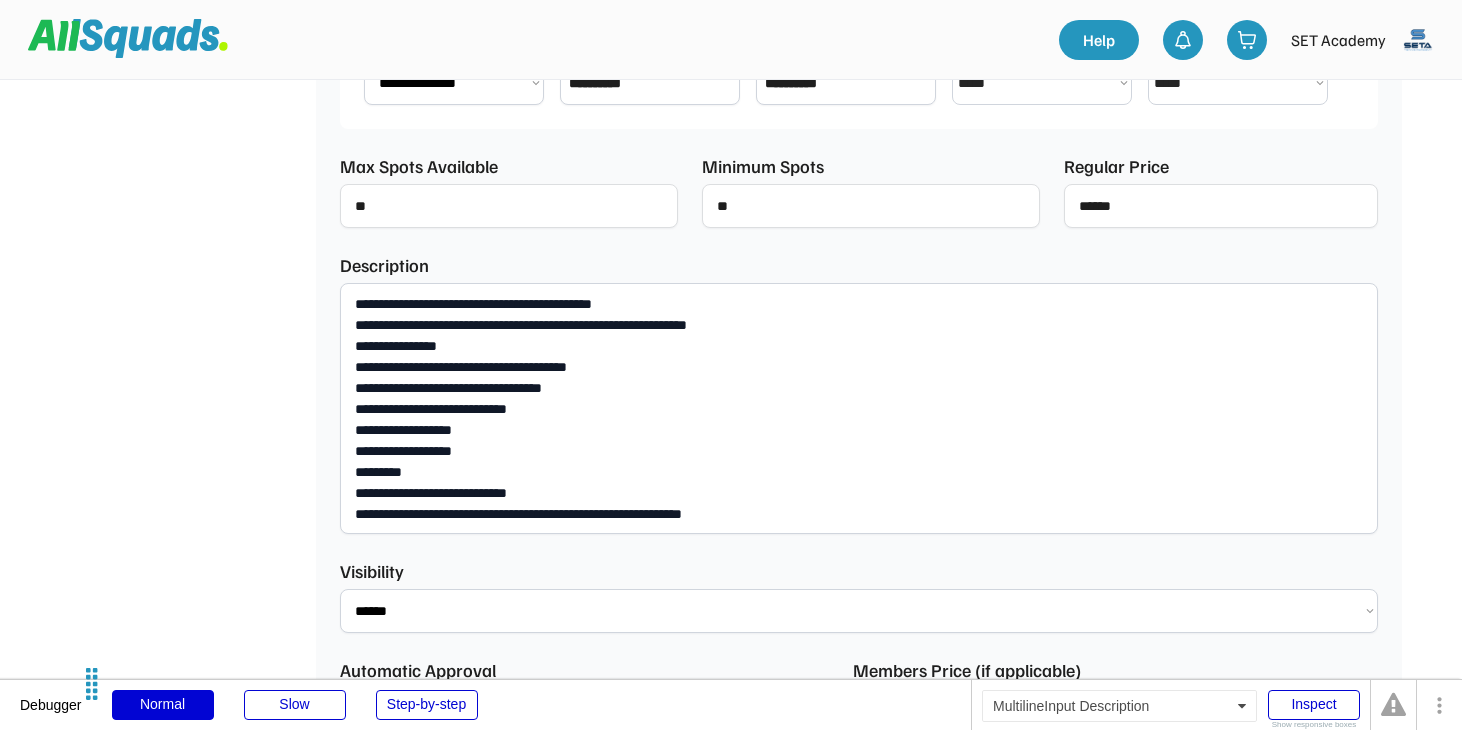 drag, startPoint x: 830, startPoint y: 511, endPoint x: 358, endPoint y: 304, distance: 515.39594 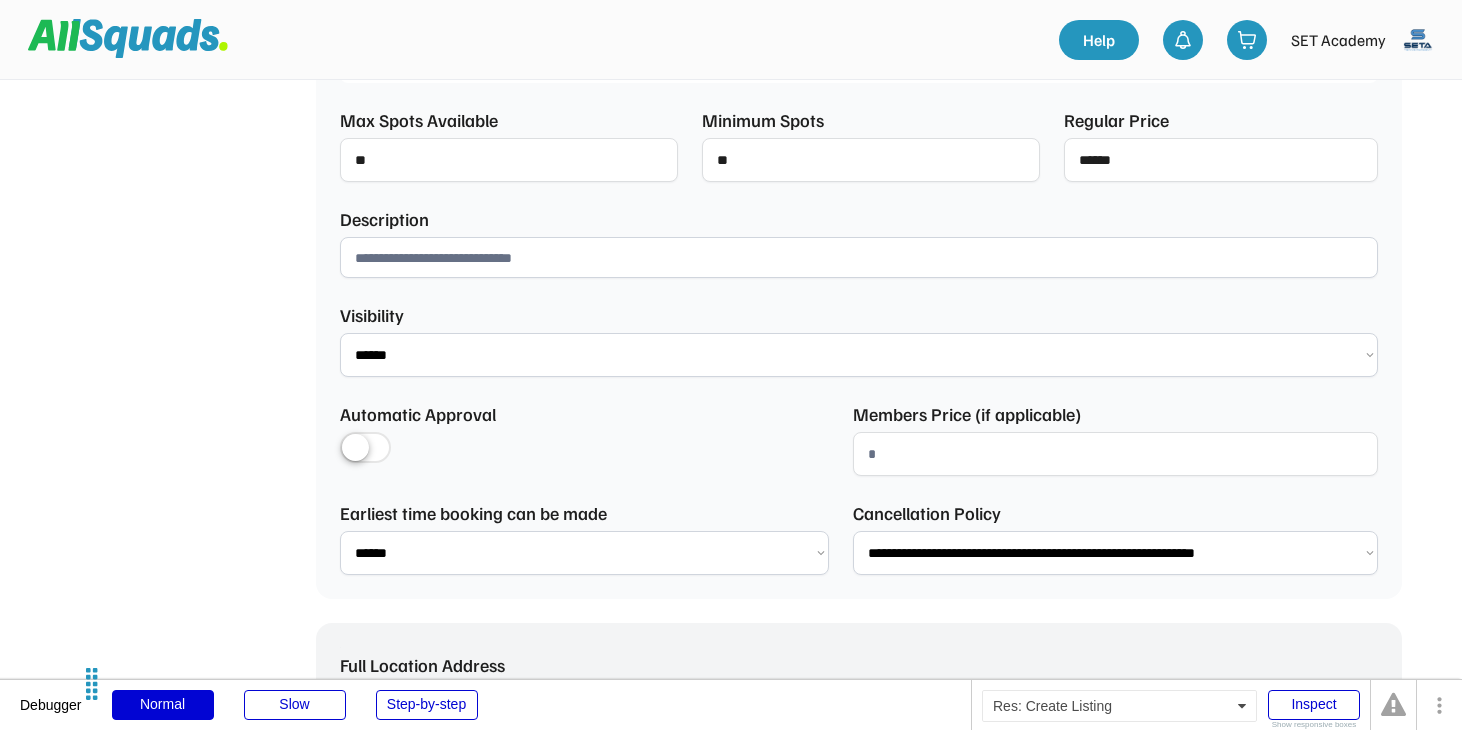 scroll, scrollTop: 1428, scrollLeft: 0, axis: vertical 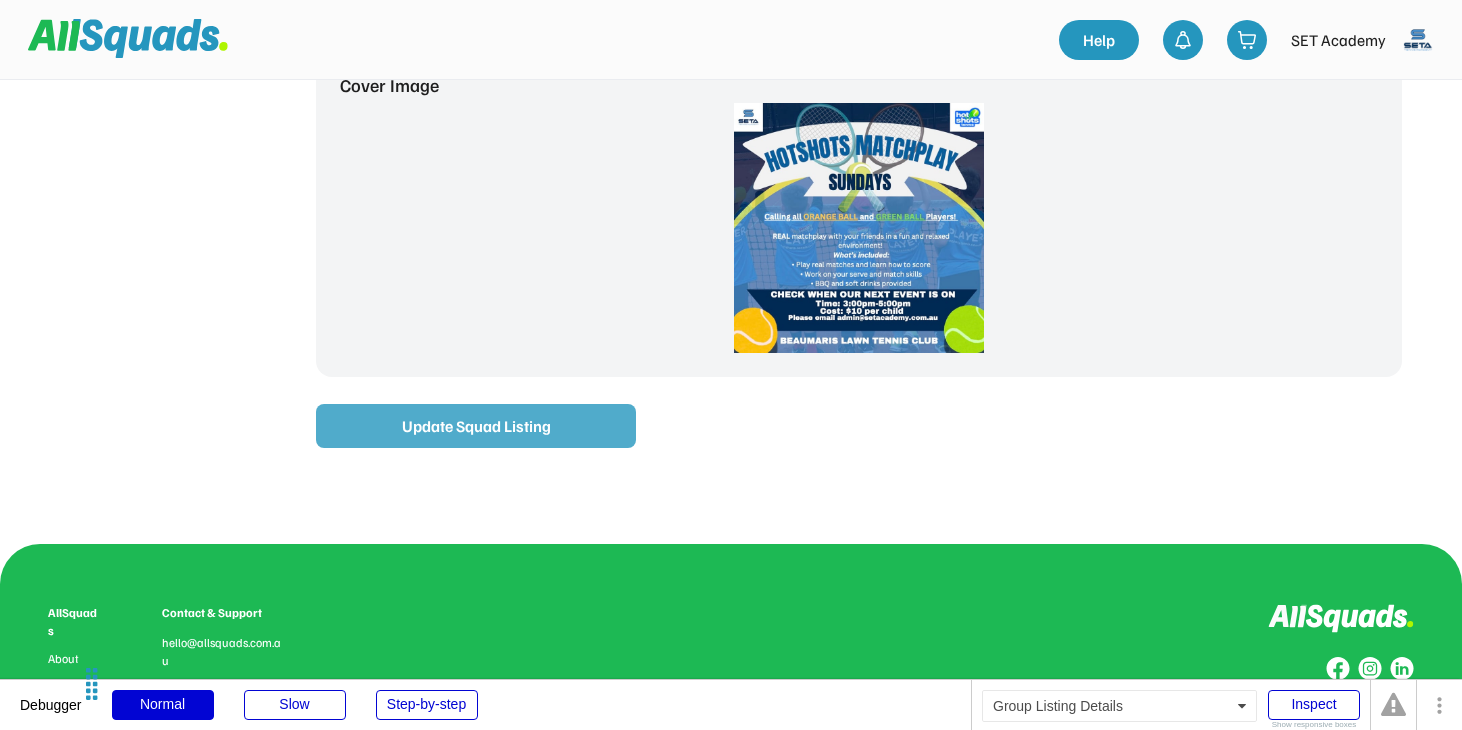 type 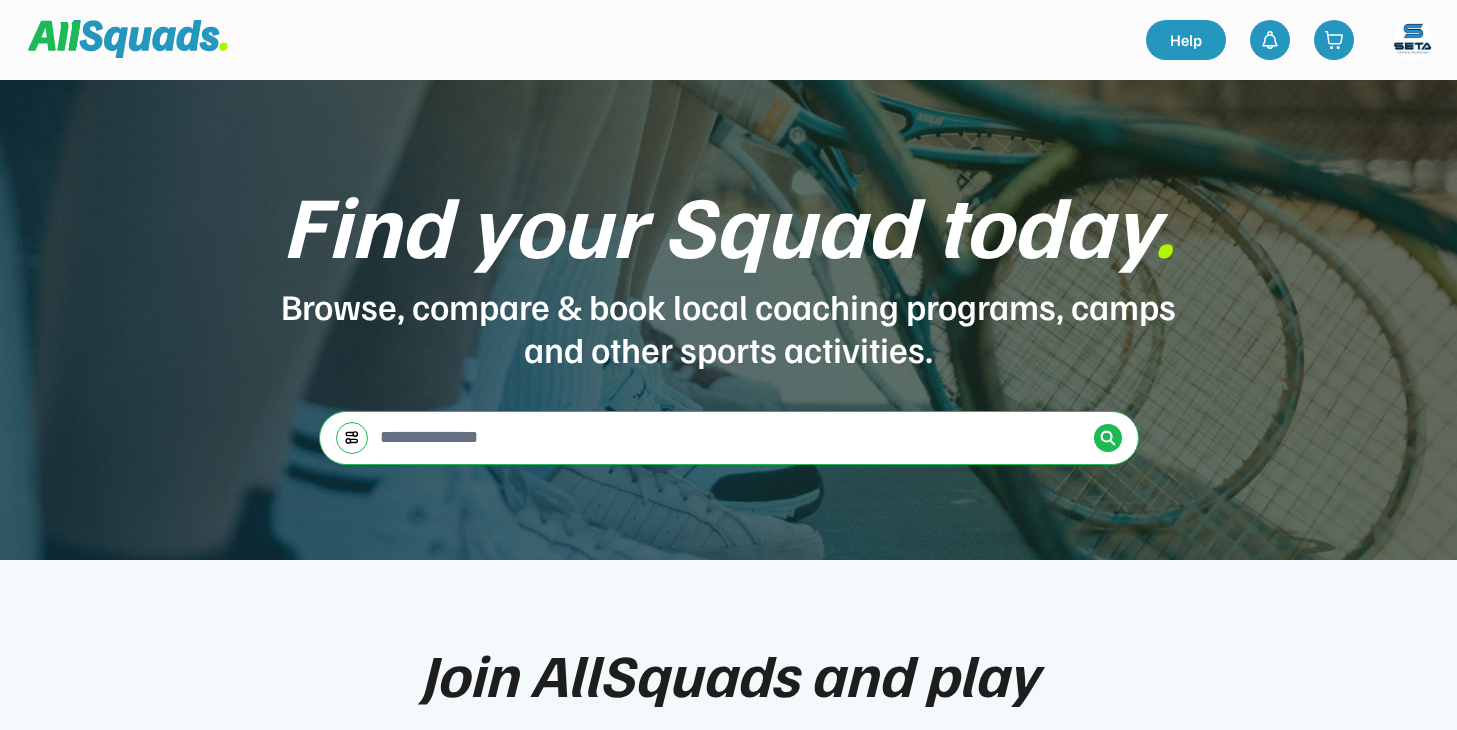 scroll, scrollTop: 0, scrollLeft: 0, axis: both 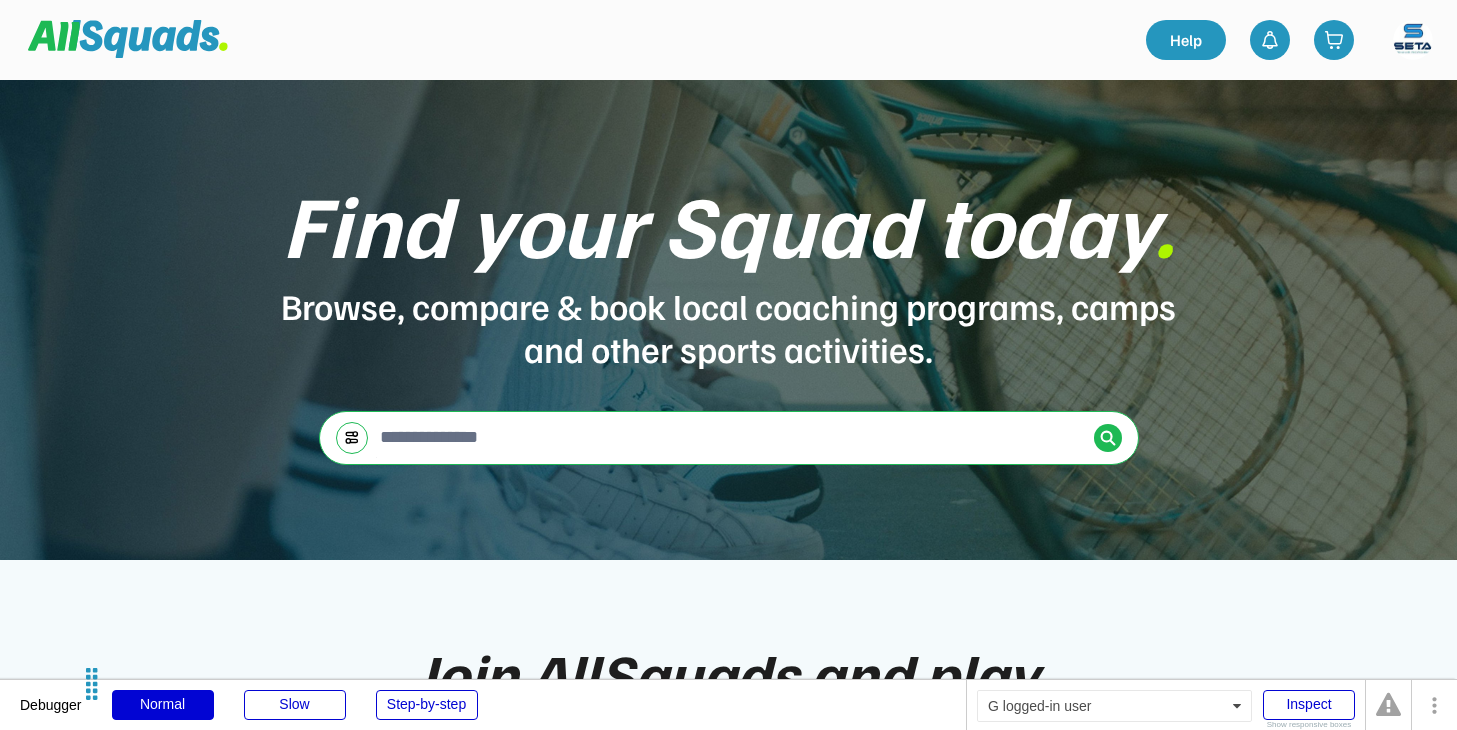 click at bounding box center (1413, 40) 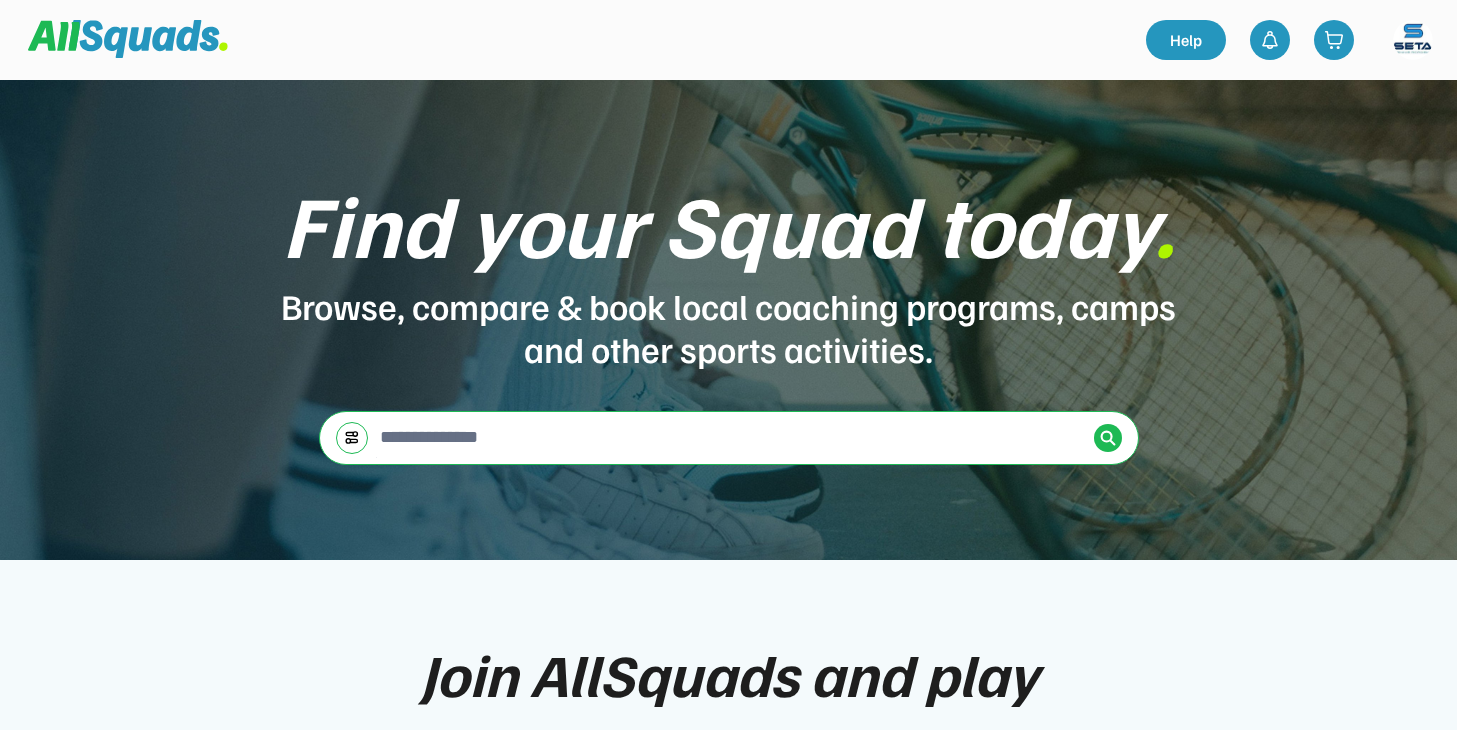scroll, scrollTop: 0, scrollLeft: 0, axis: both 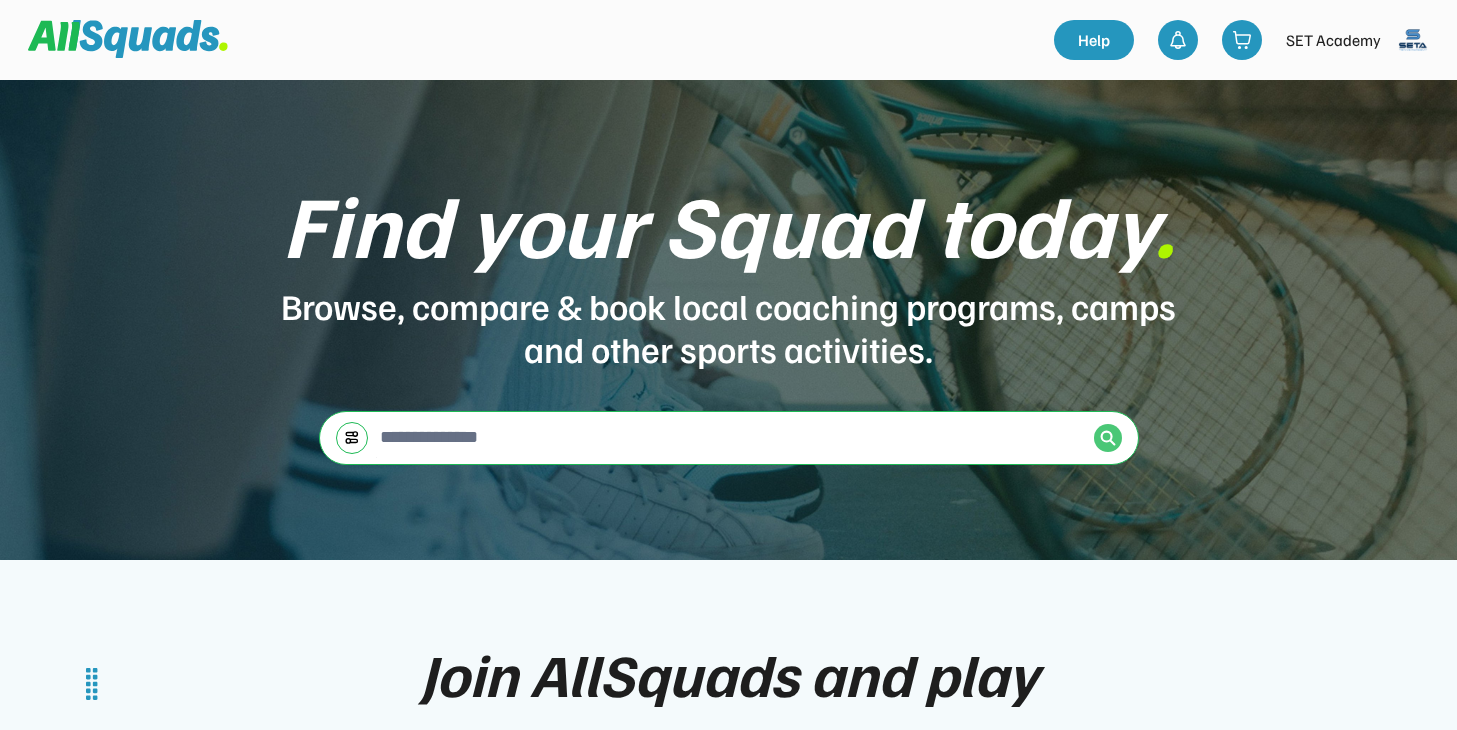 click at bounding box center [1108, 438] 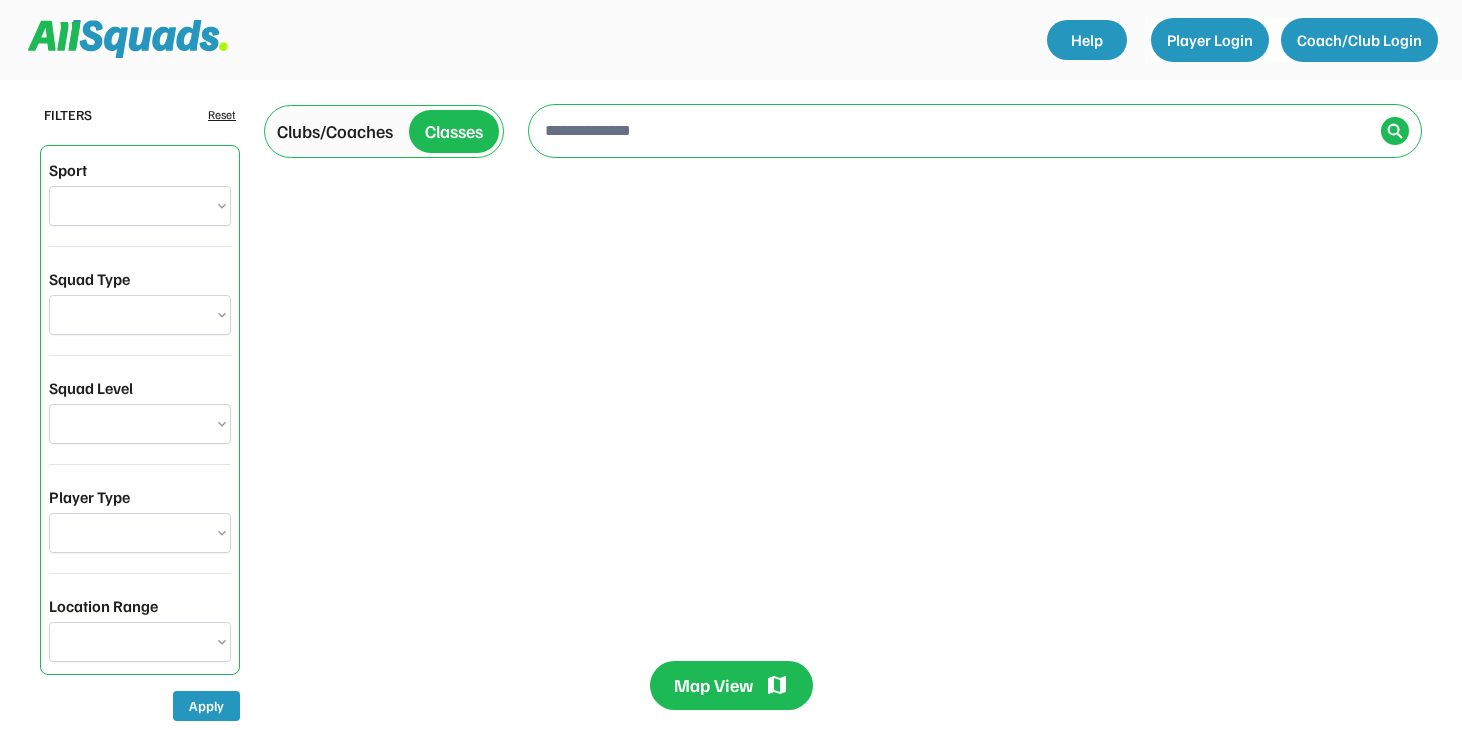 scroll, scrollTop: 0, scrollLeft: 0, axis: both 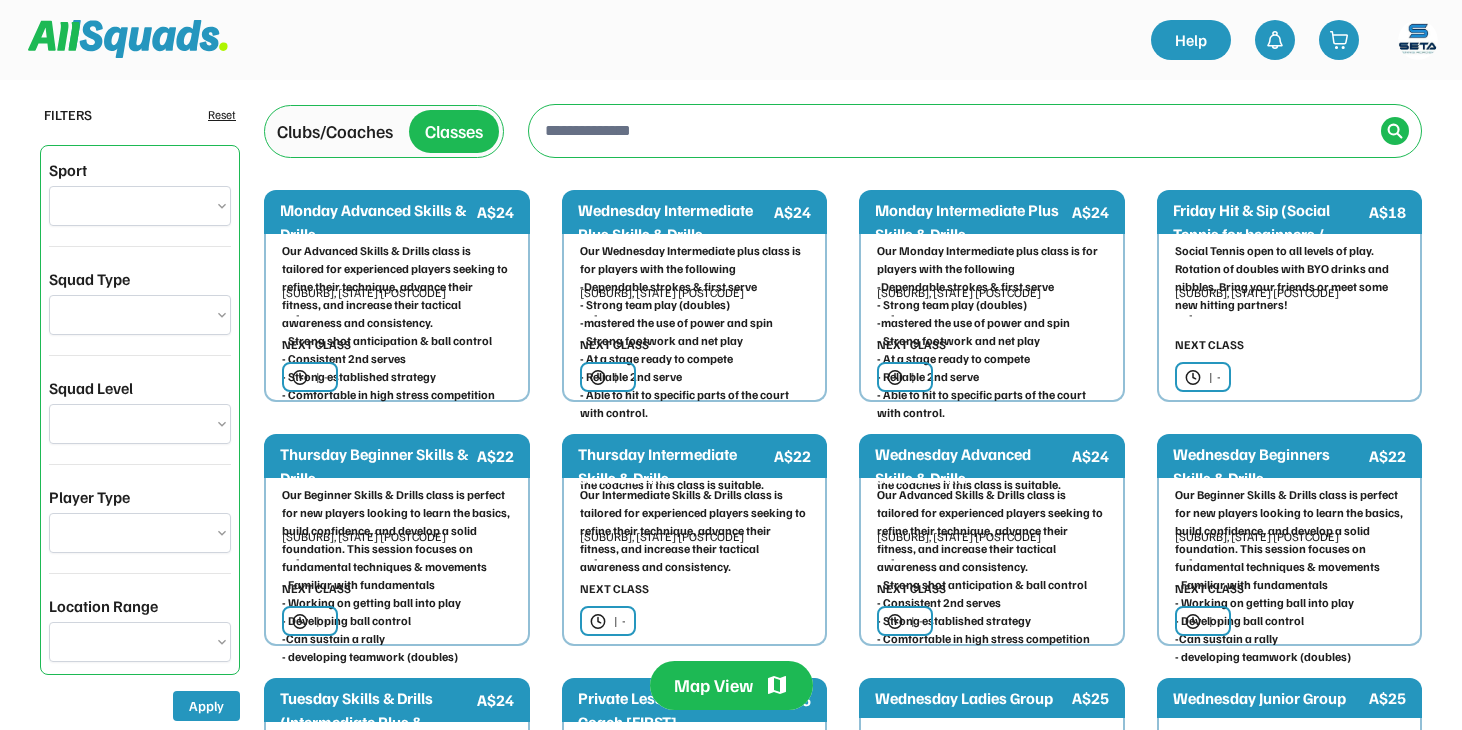 click on "Clubs/Coaches" at bounding box center [335, 131] 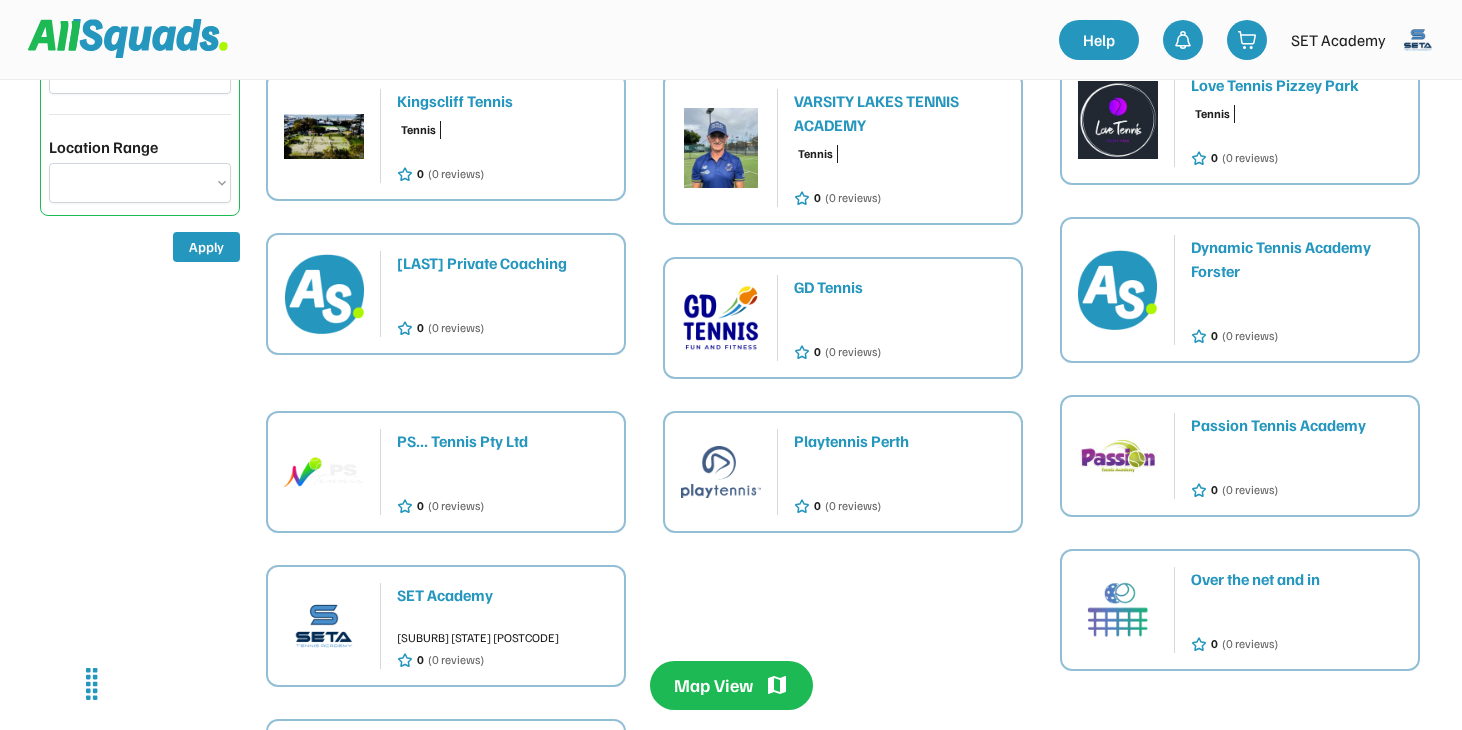 scroll, scrollTop: 465, scrollLeft: 0, axis: vertical 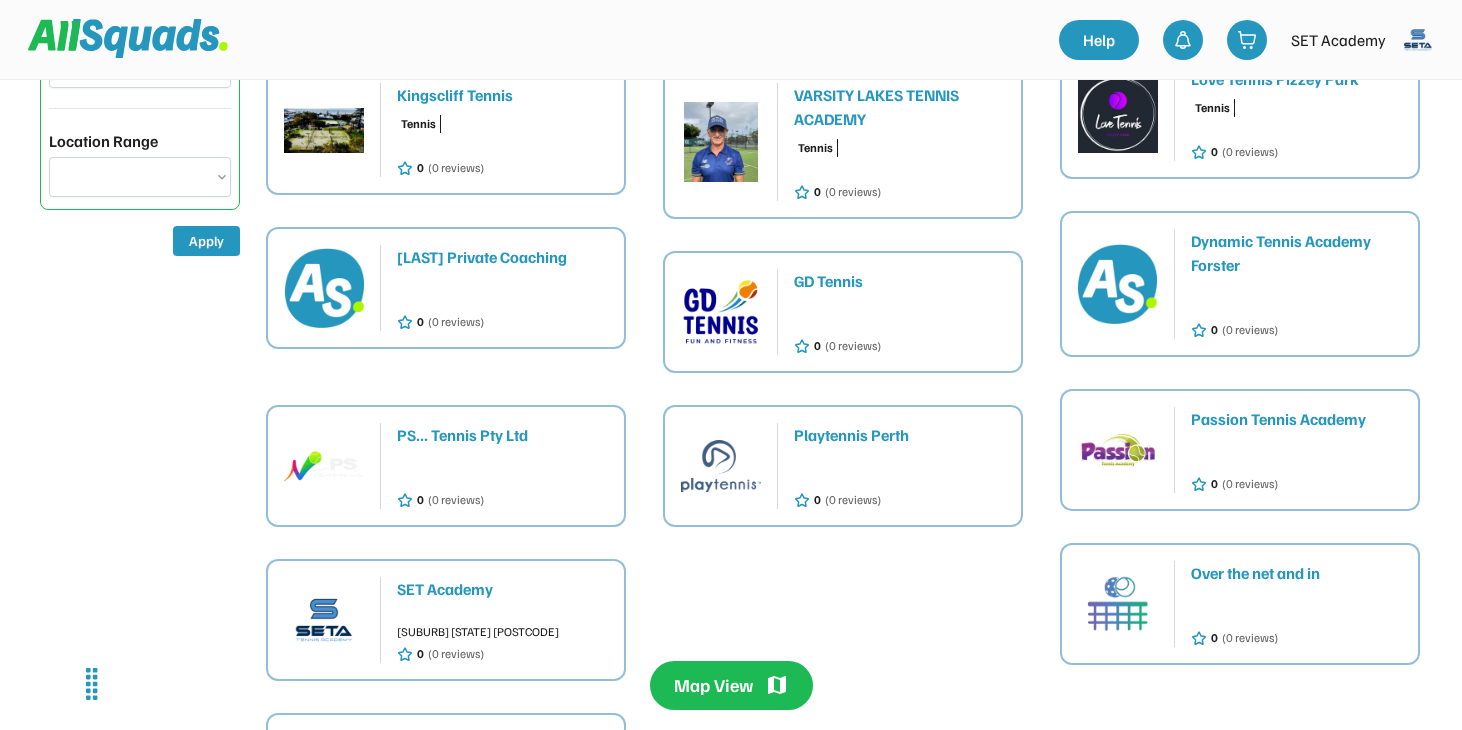 click on "[SUBURB] [STATE] [POSTCODE] 0 (0 reviews)" at bounding box center [502, 636] 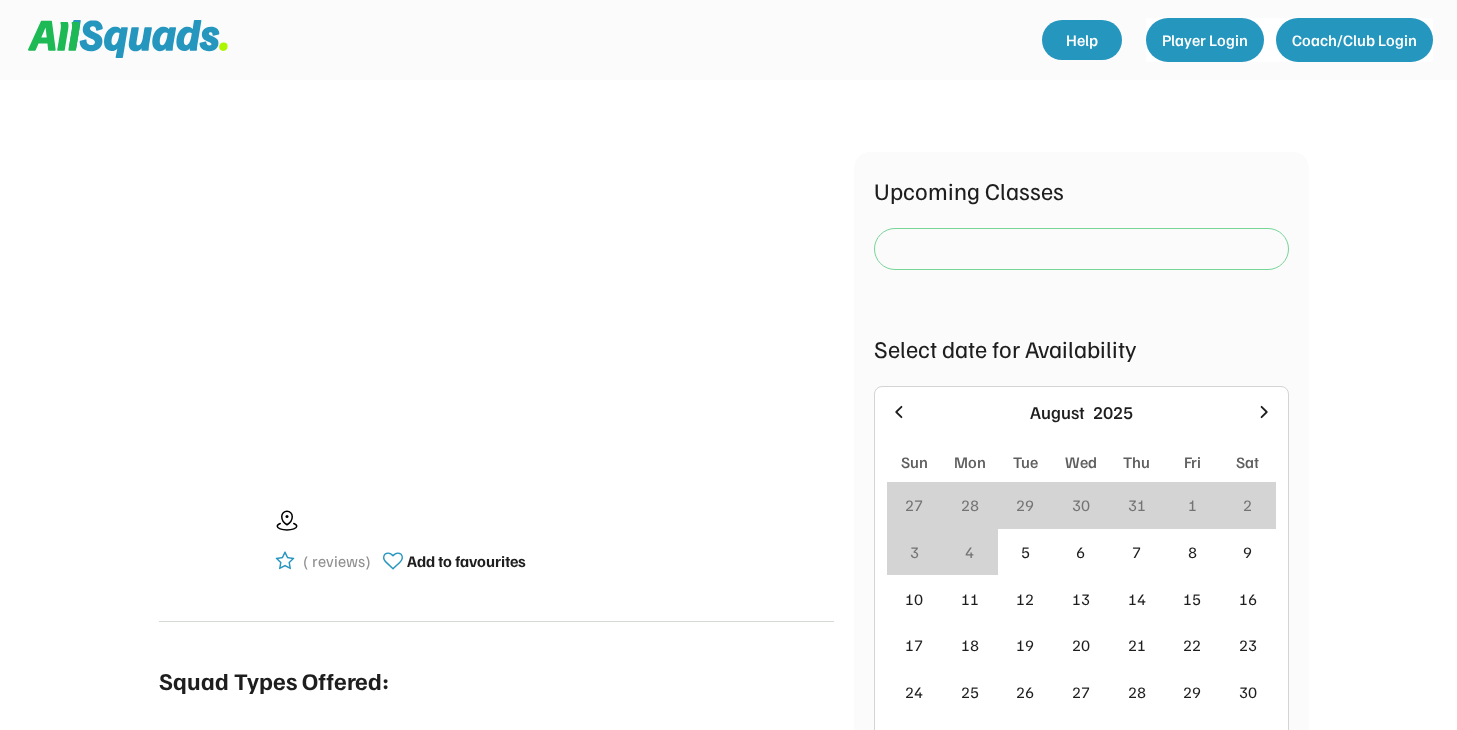 scroll, scrollTop: 0, scrollLeft: 0, axis: both 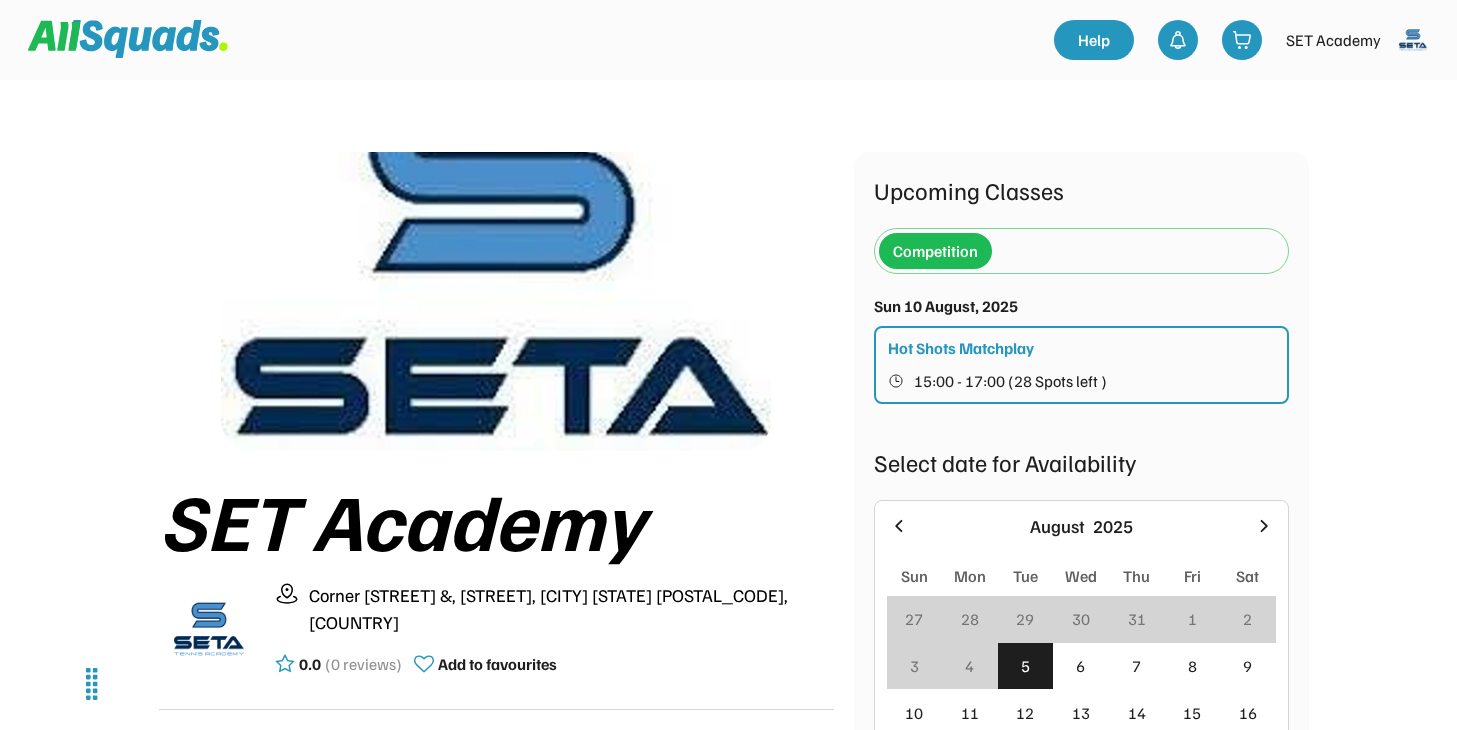 click on "Hot Shots Matchplay 15:00 - 17:00  (28 Spots left )" at bounding box center (1081, 365) 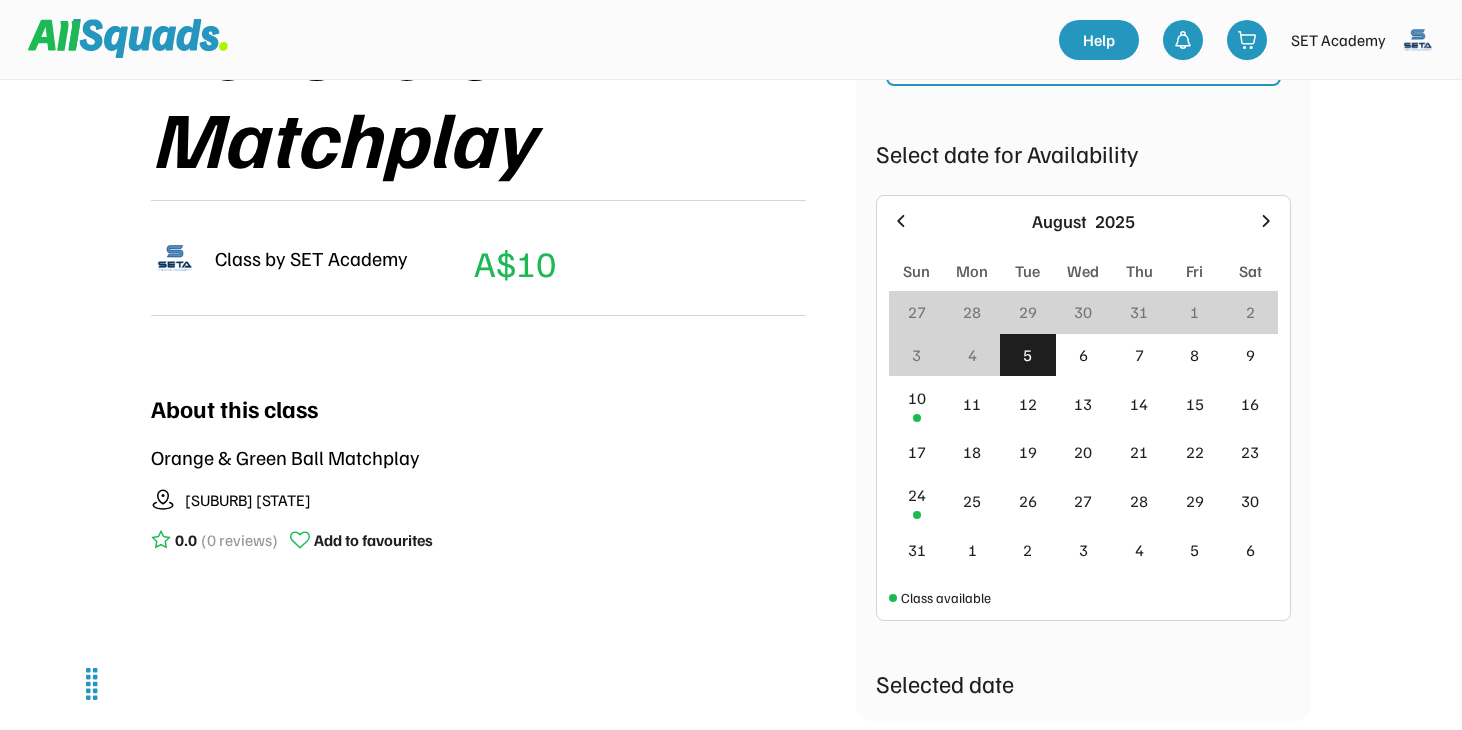 scroll, scrollTop: 182, scrollLeft: 0, axis: vertical 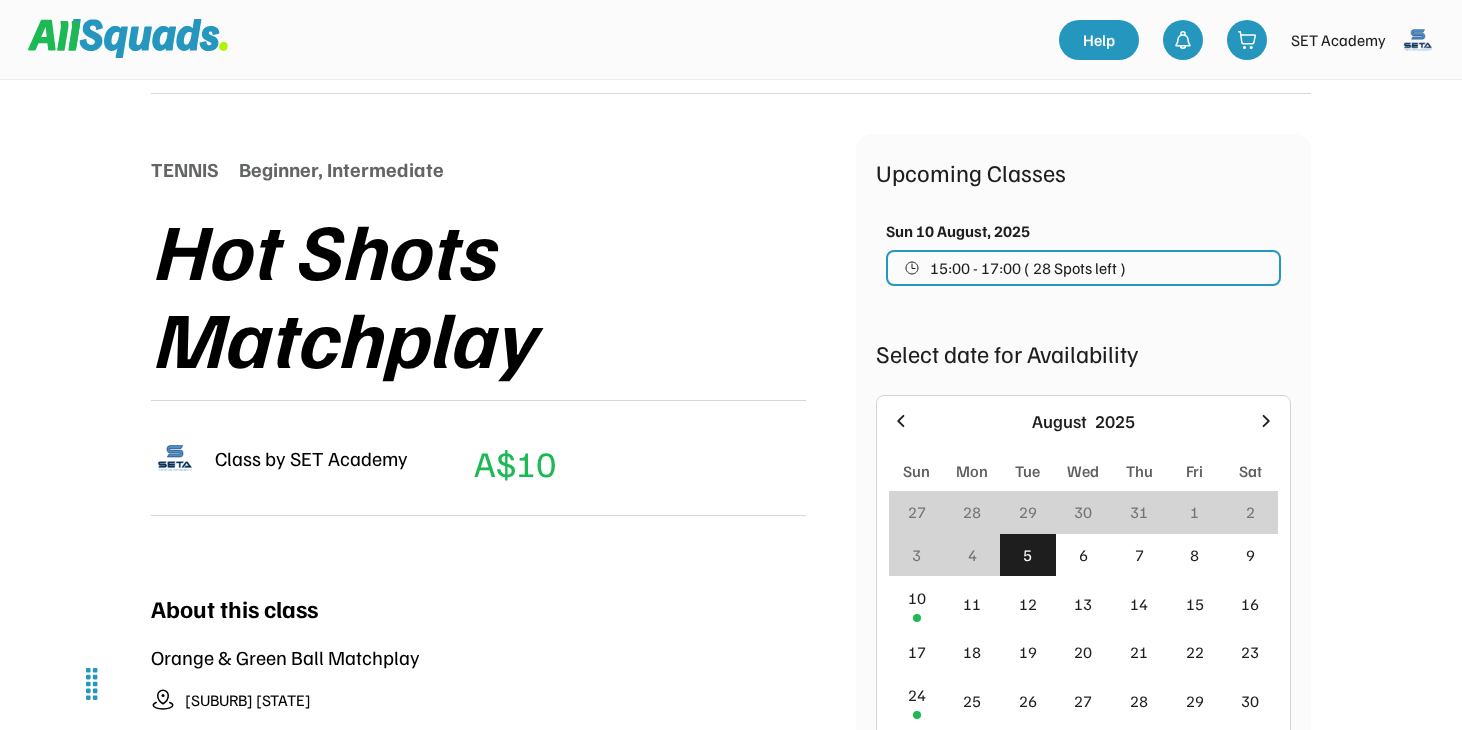 click at bounding box center (1418, 40) 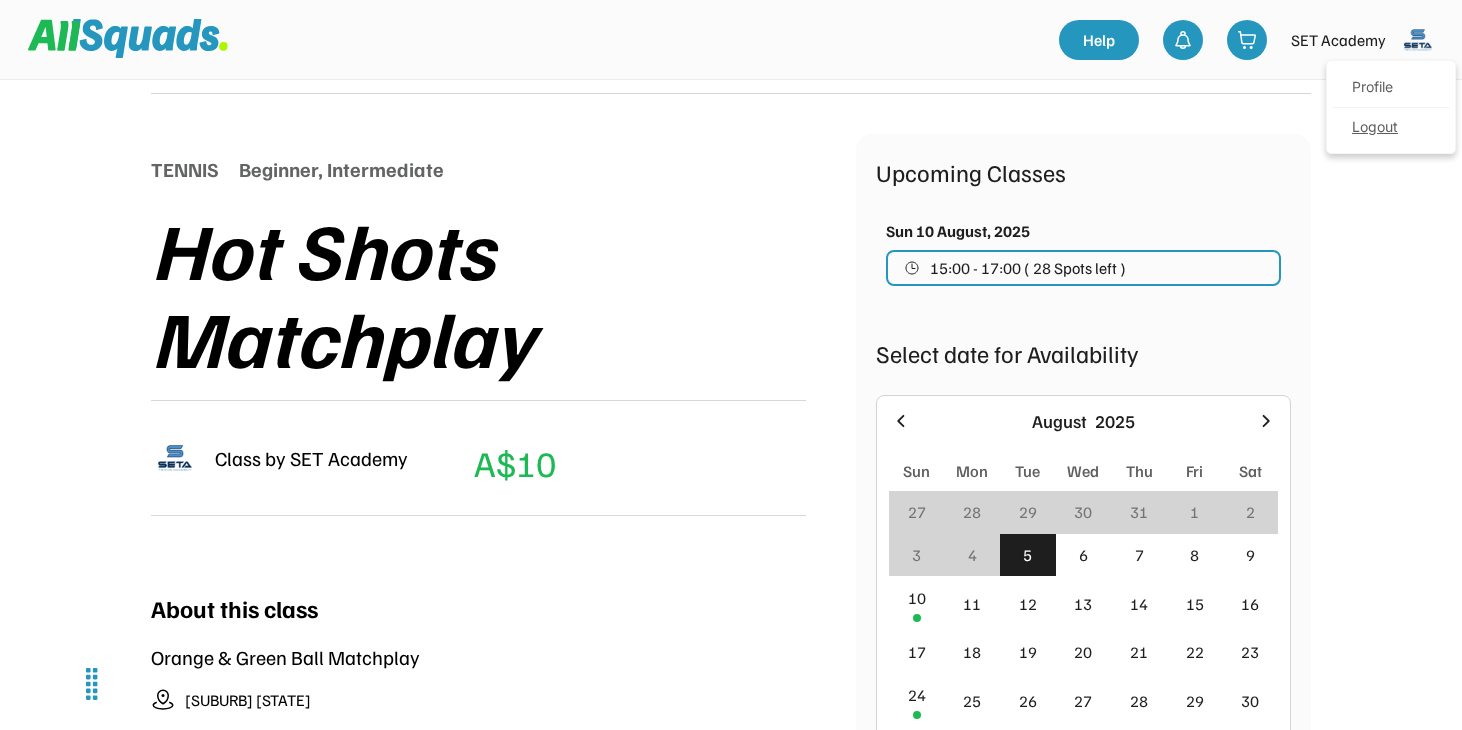 click on "Logout" at bounding box center [1391, 128] 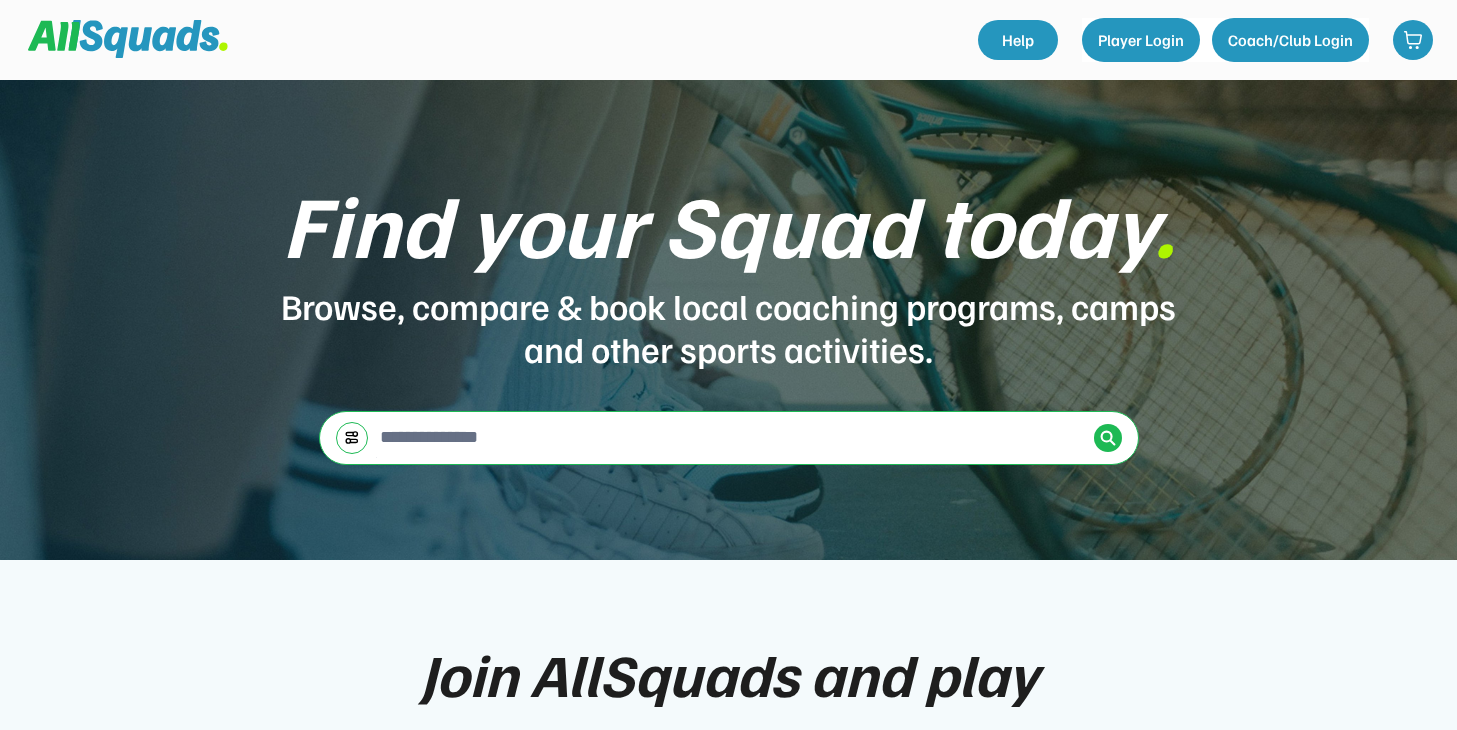 scroll, scrollTop: 0, scrollLeft: 0, axis: both 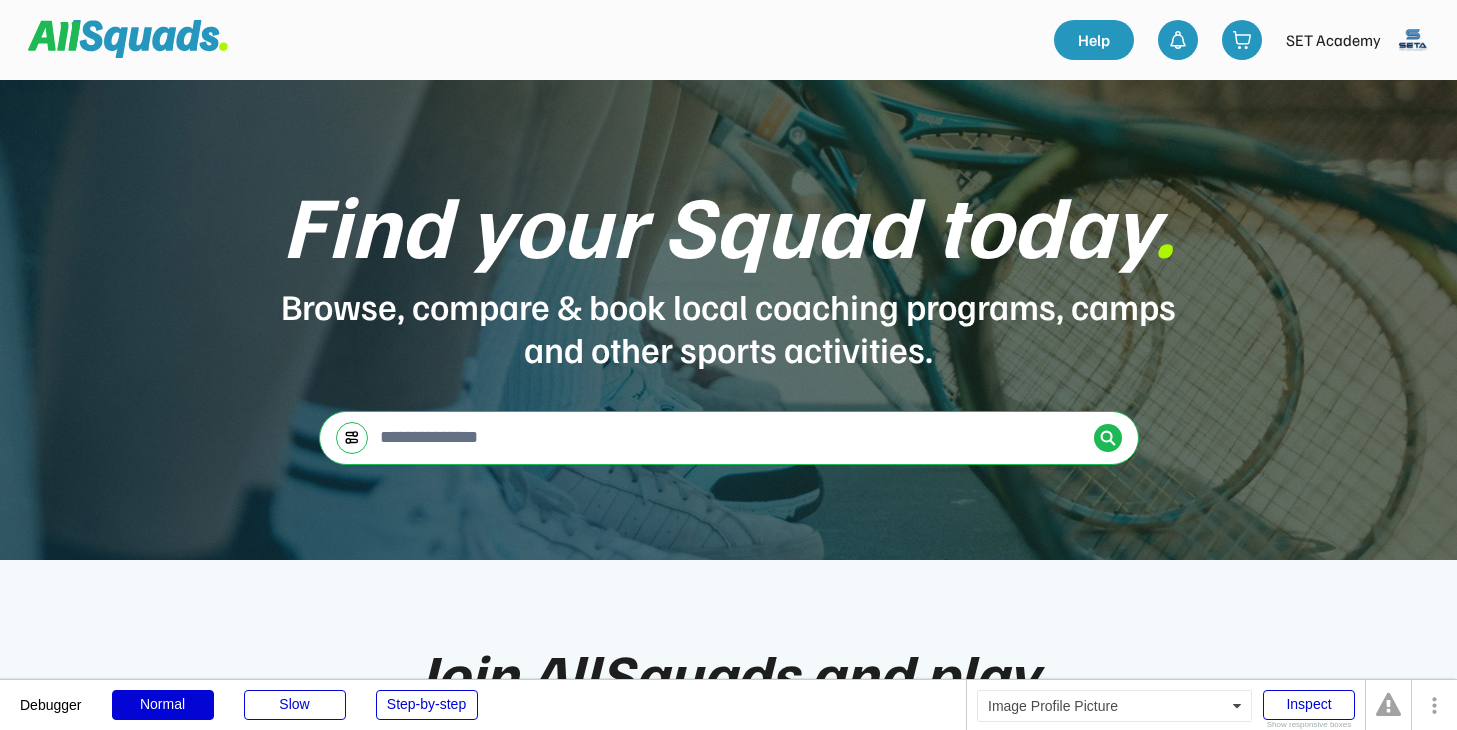 click at bounding box center (1413, 40) 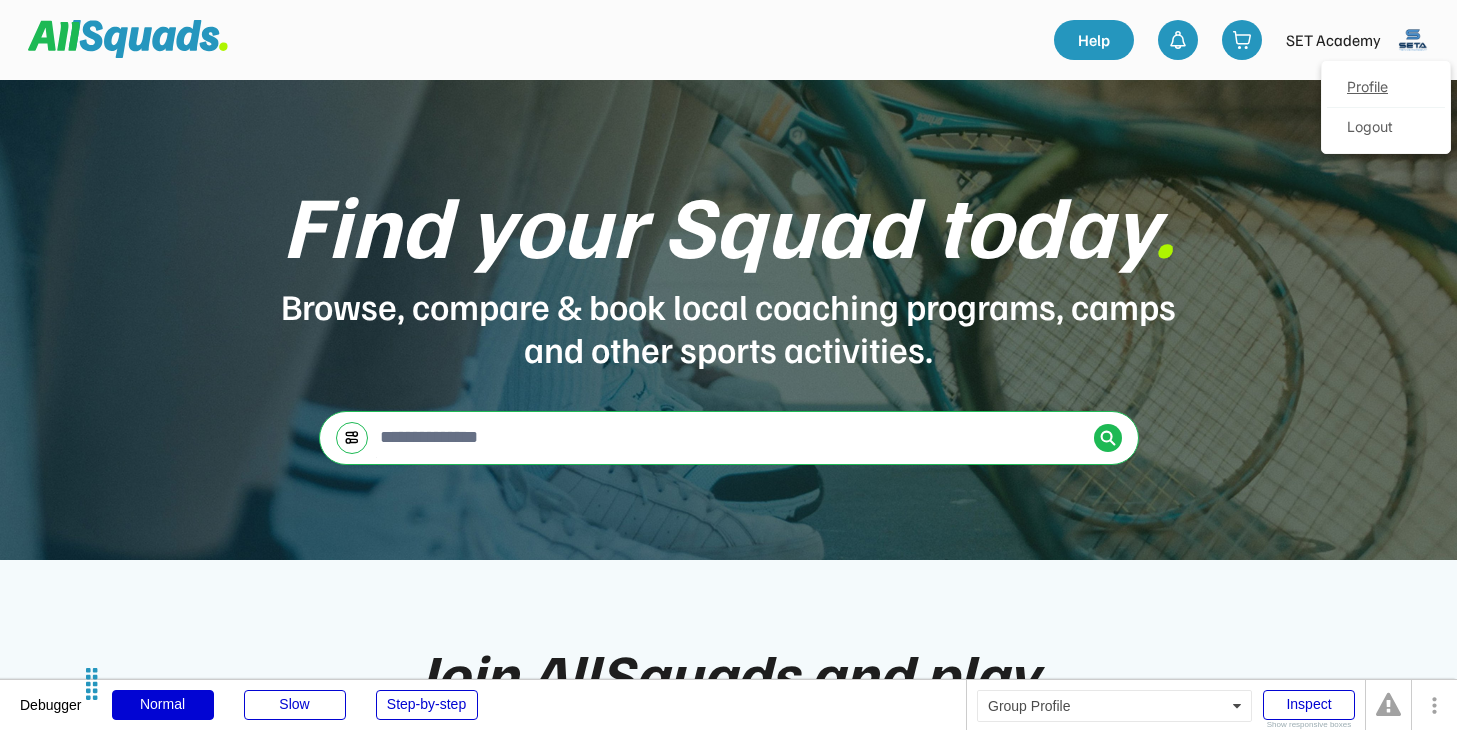 click on "Profile" at bounding box center [1386, 88] 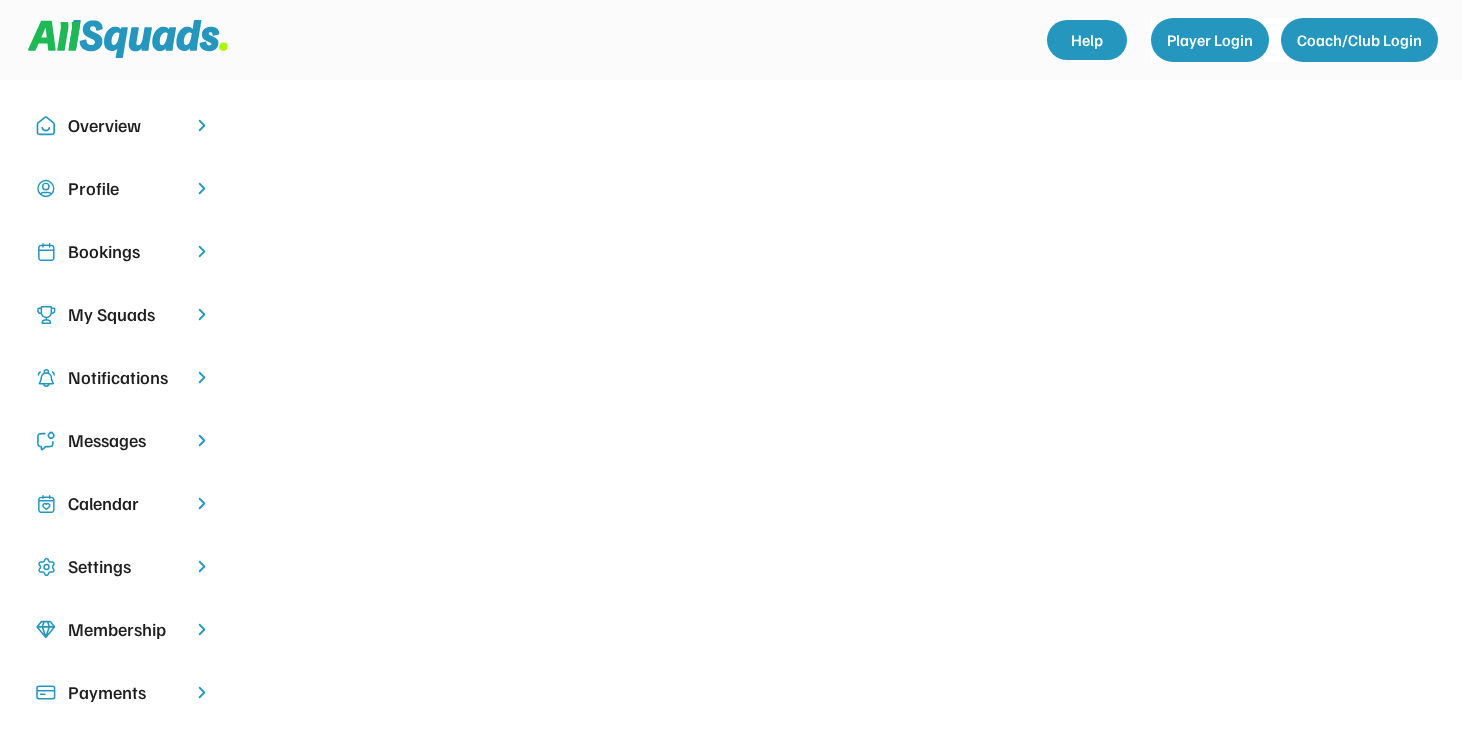scroll, scrollTop: 0, scrollLeft: 0, axis: both 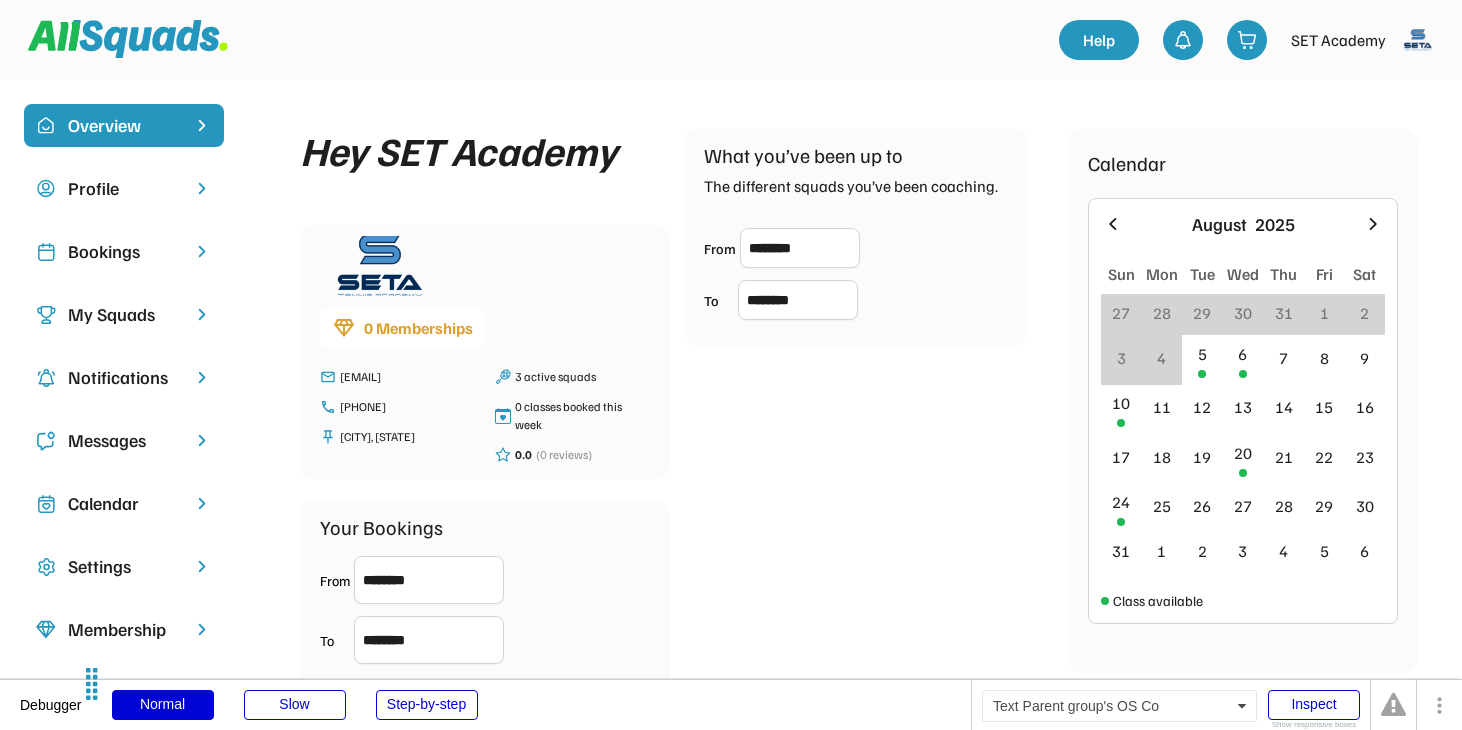 click on "My Squads" at bounding box center (124, 314) 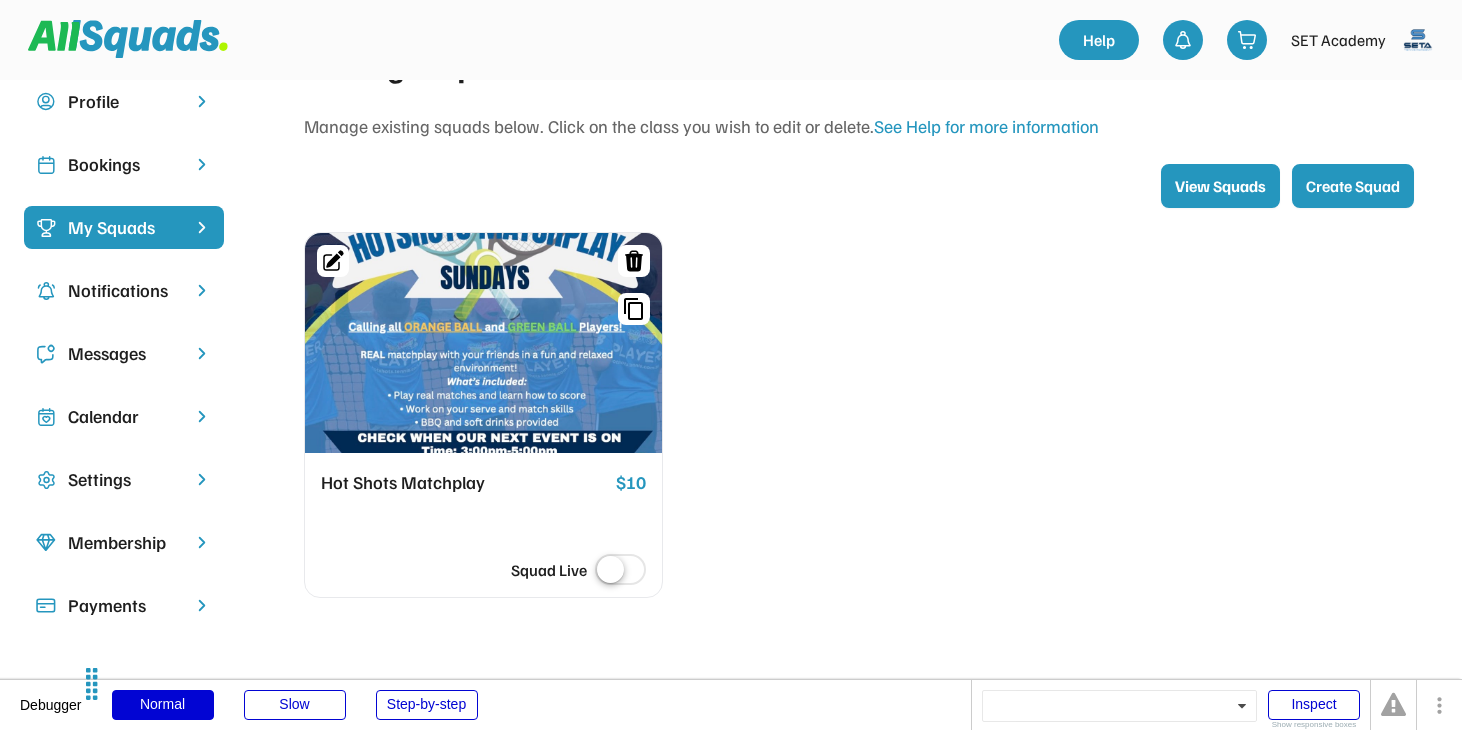 scroll, scrollTop: 91, scrollLeft: 0, axis: vertical 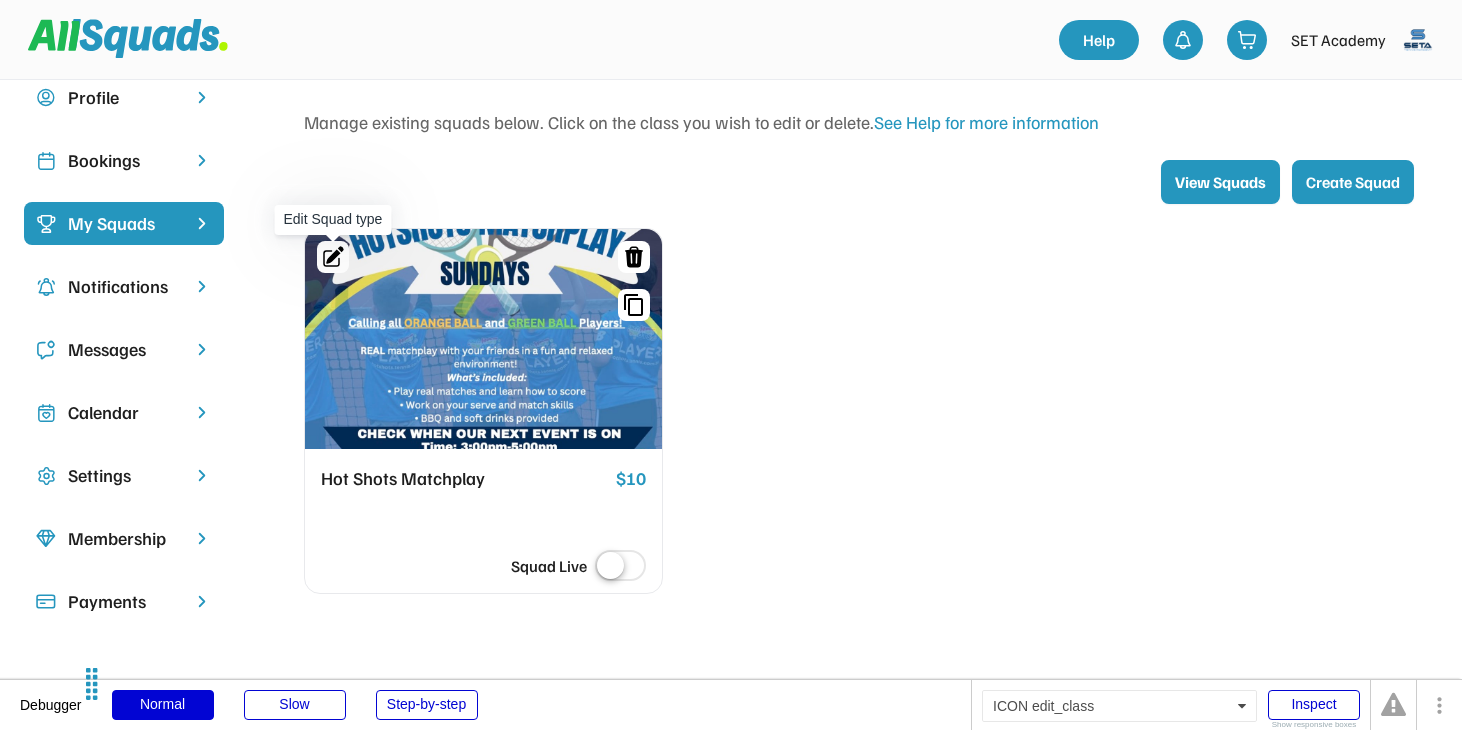 click 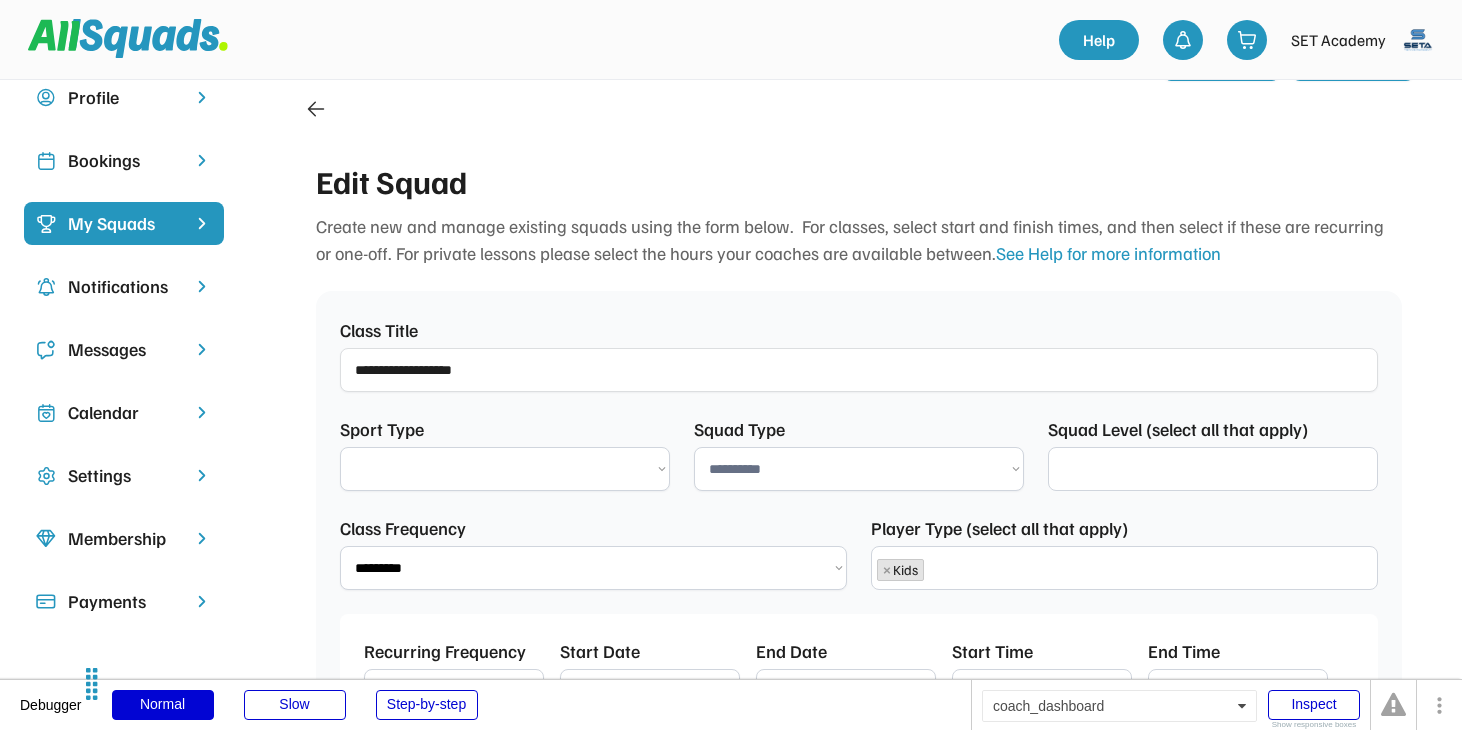 select on "****" 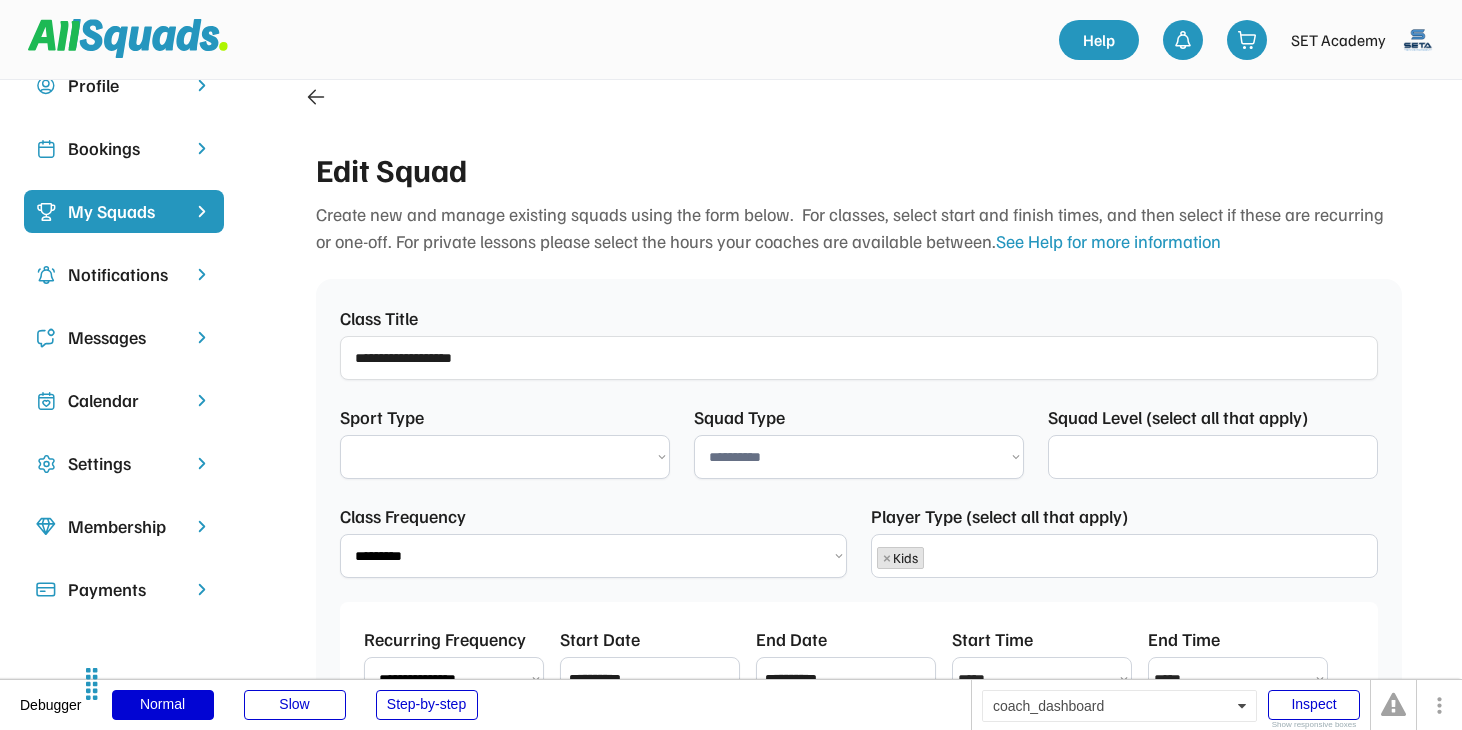select on "**********" 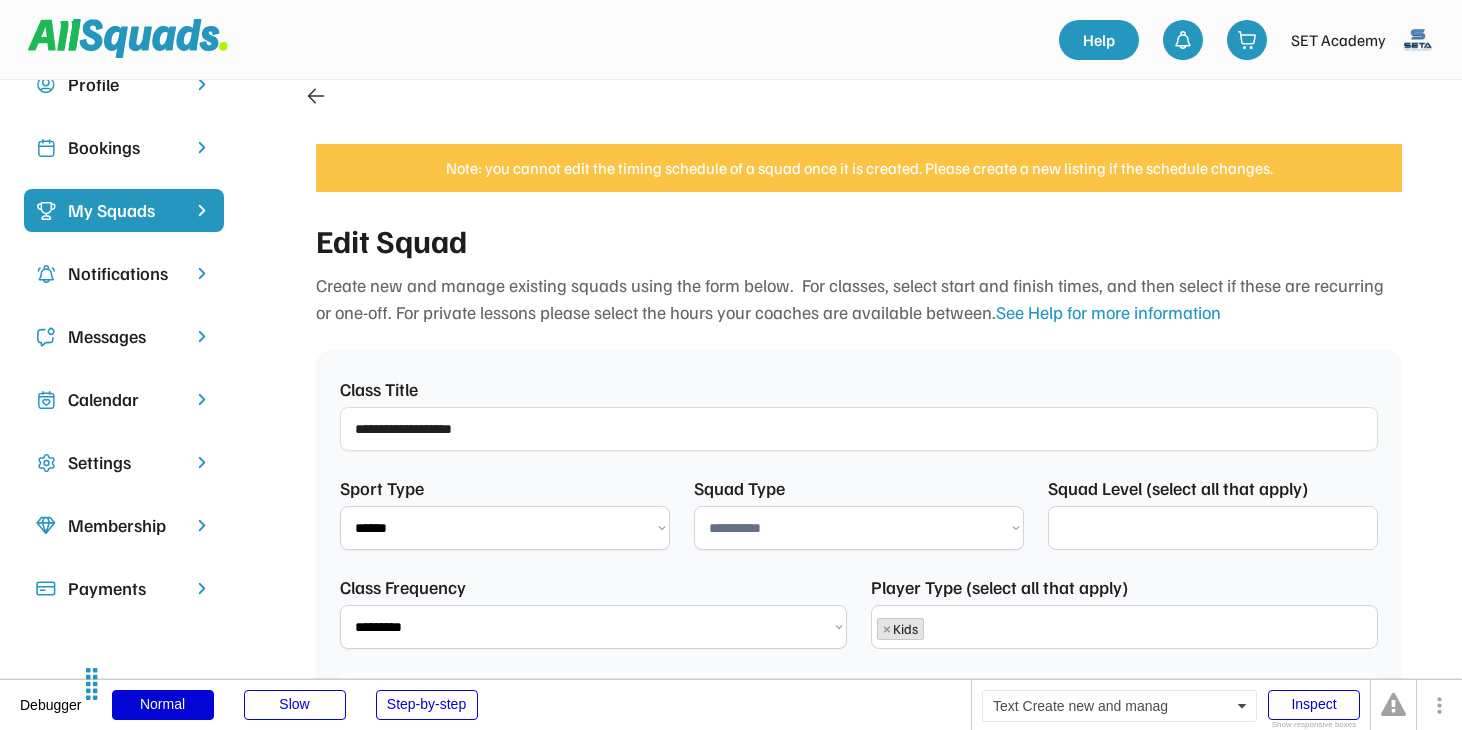 select 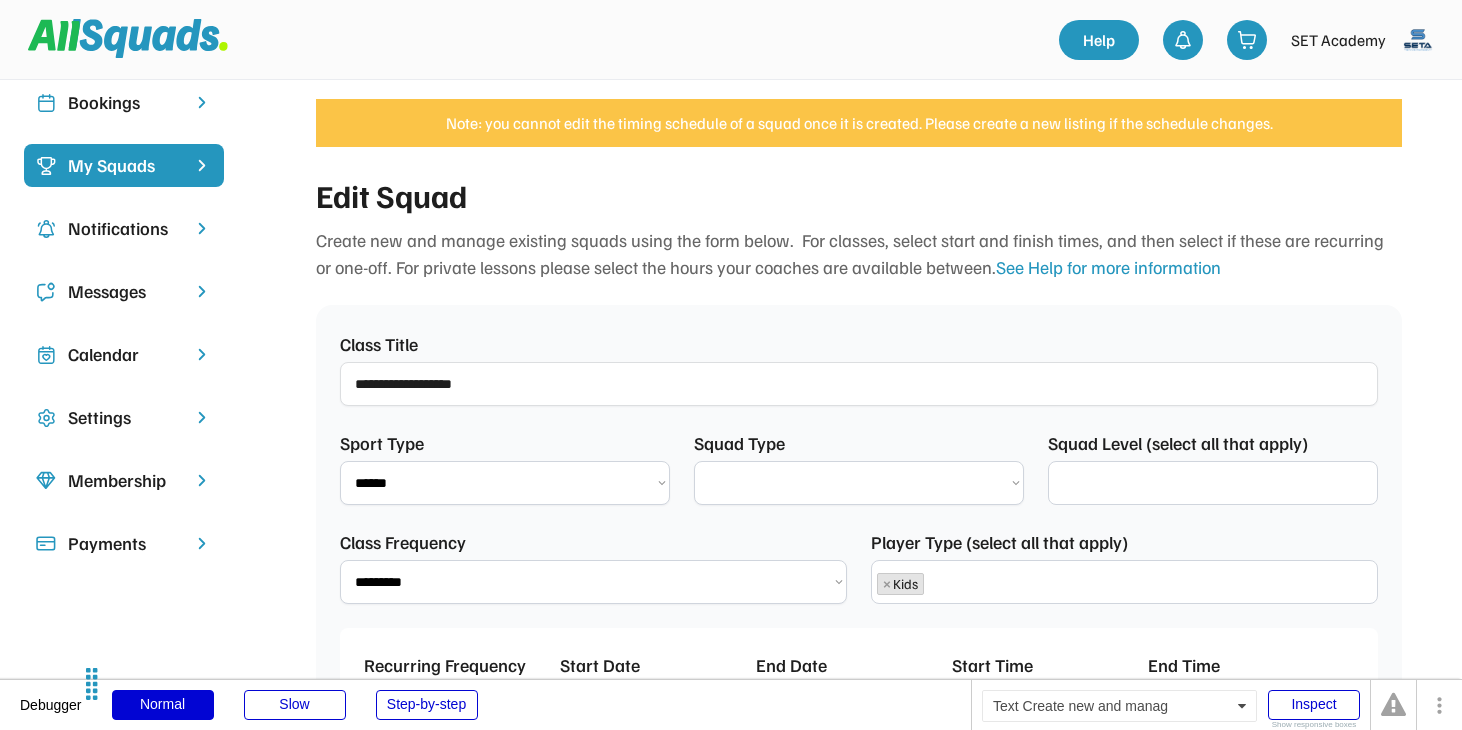 select on "********" 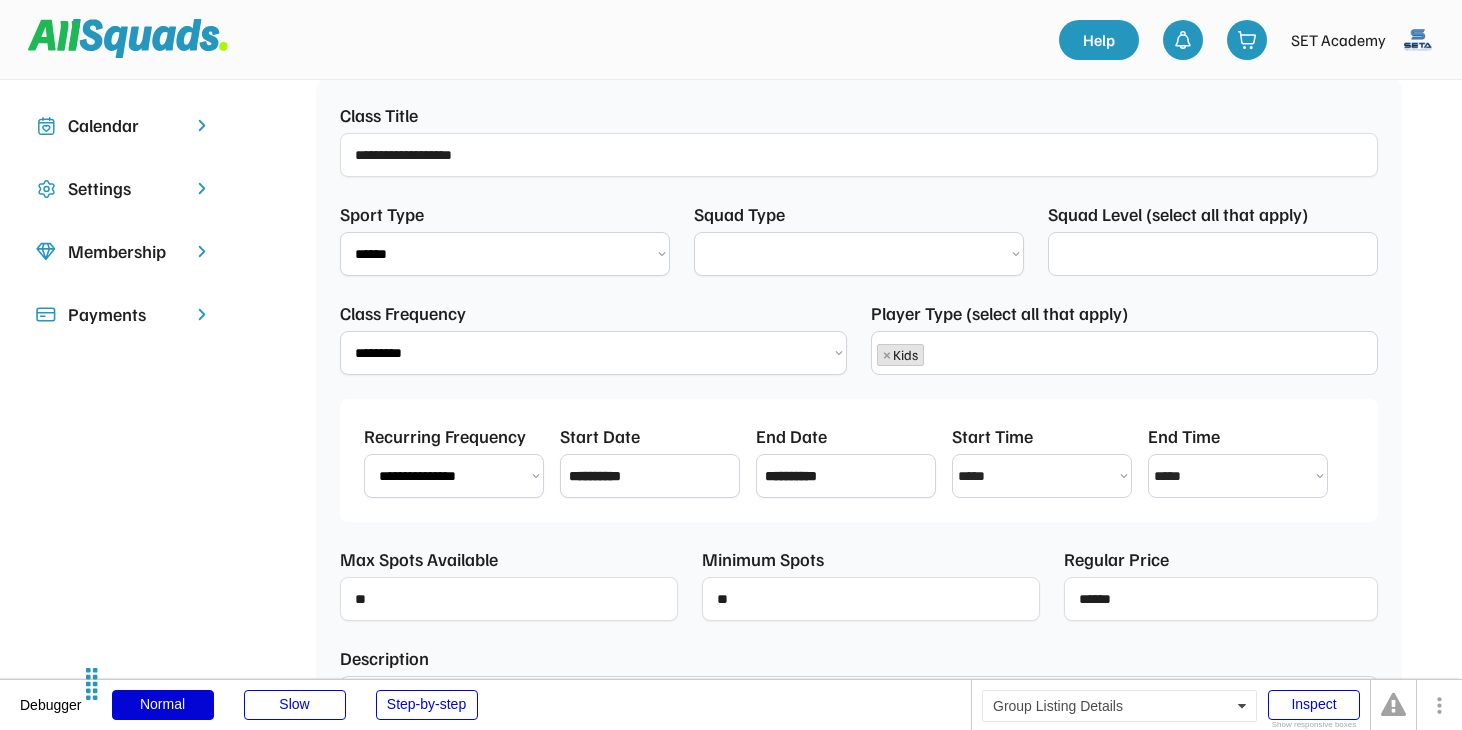 scroll, scrollTop: 385, scrollLeft: 0, axis: vertical 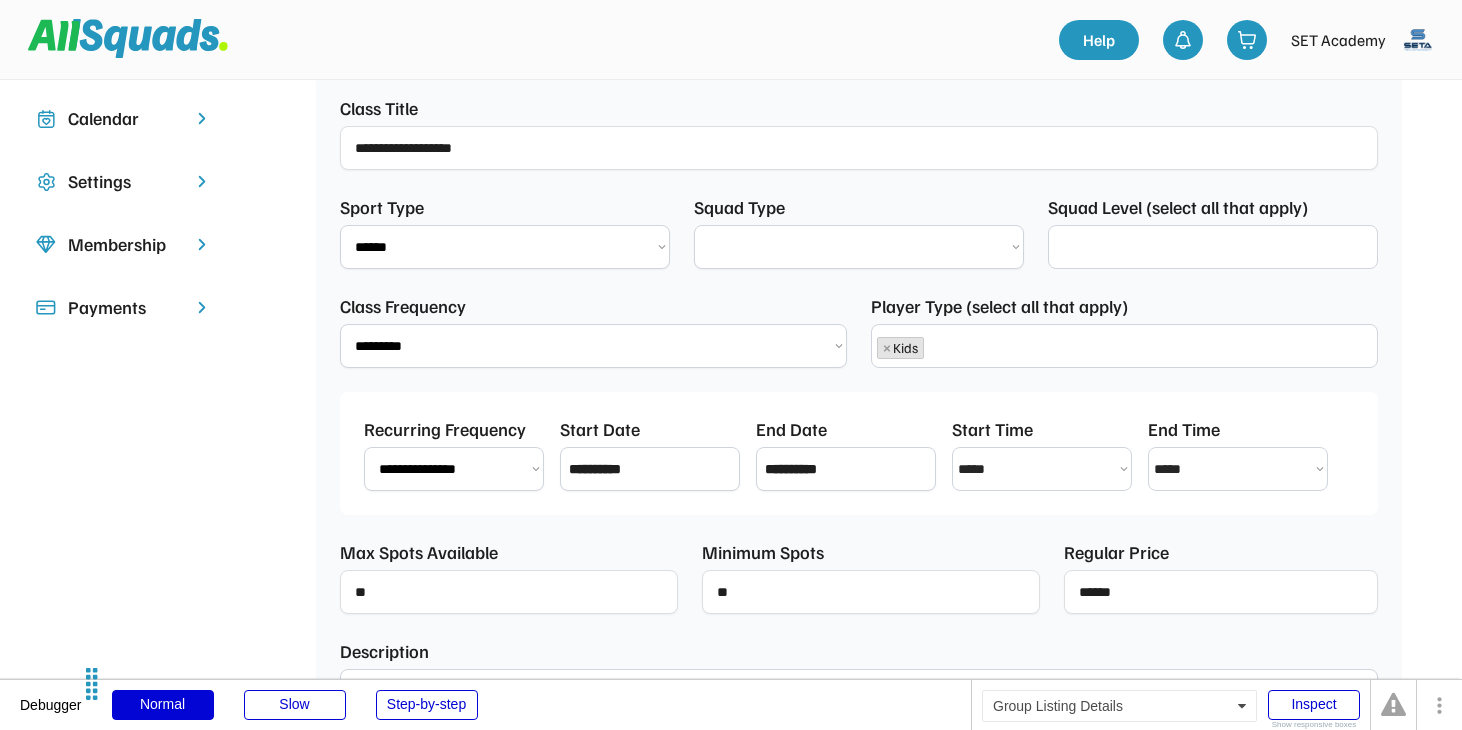 select on "**********" 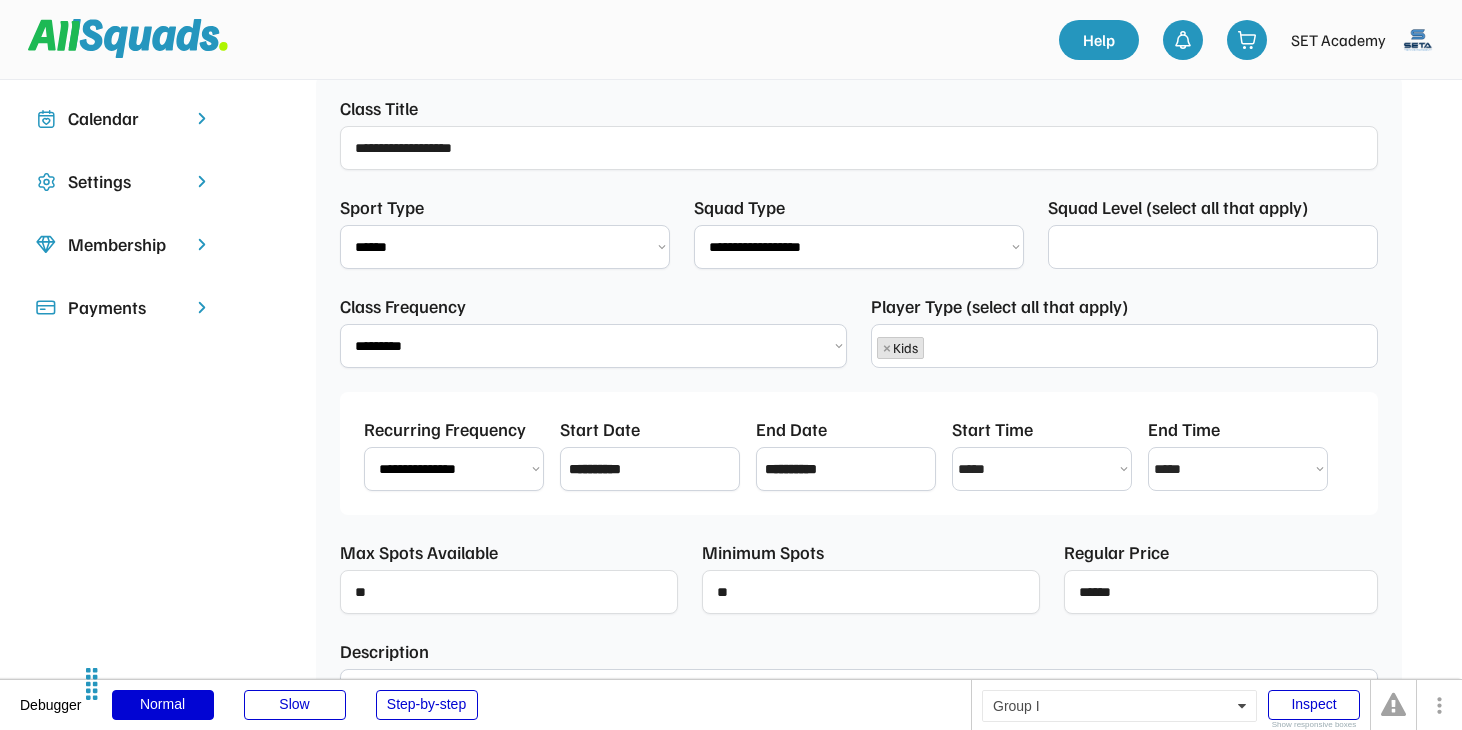 scroll, scrollTop: 17, scrollLeft: 0, axis: vertical 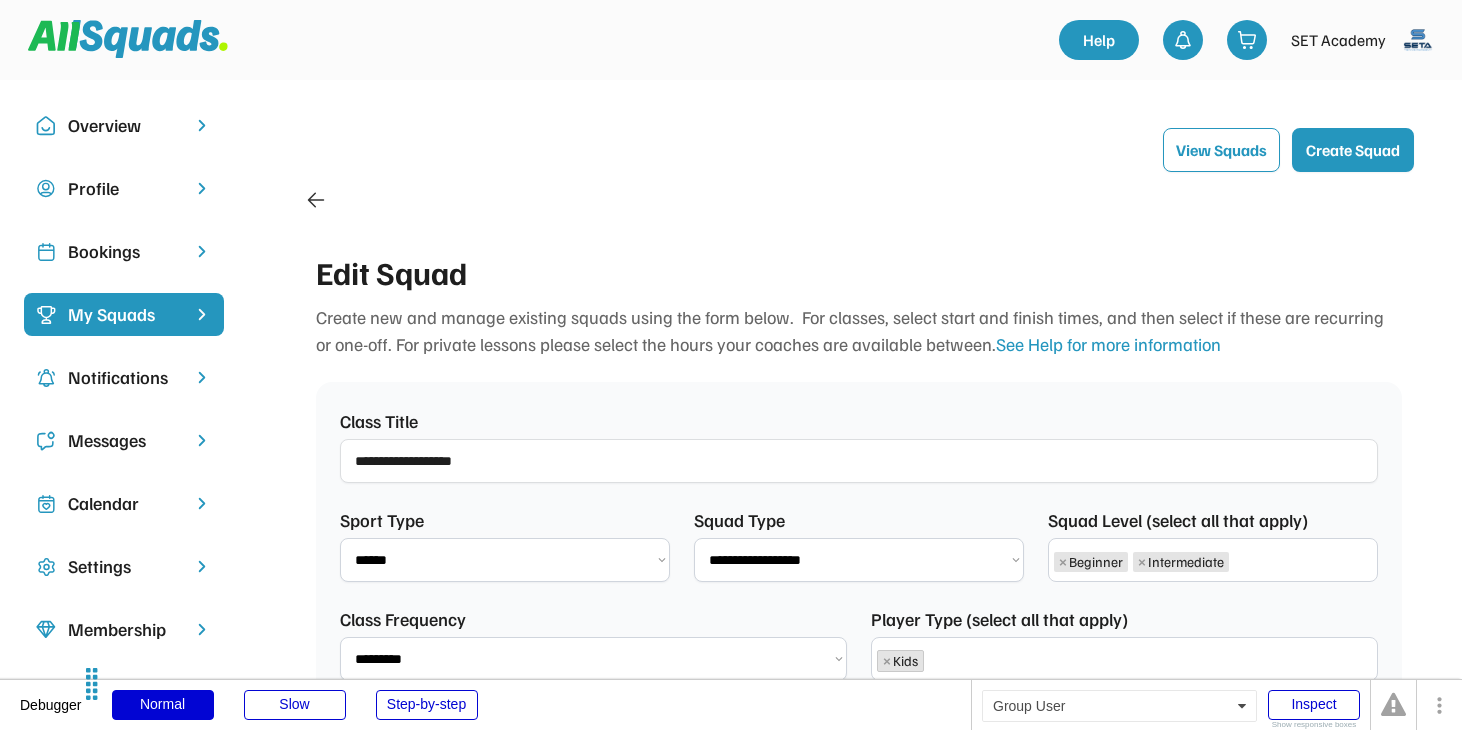 click on "View Squads Create Squad" at bounding box center [859, 170] 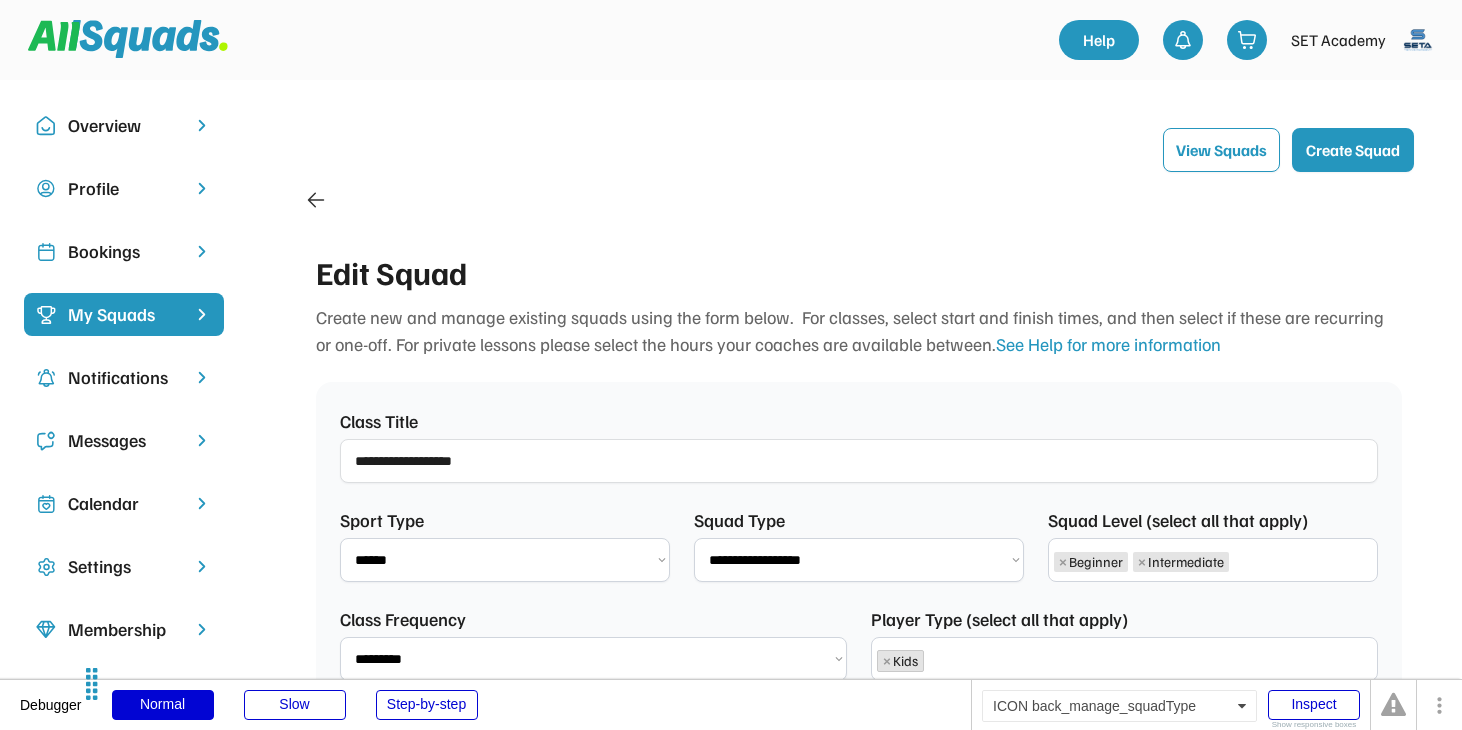 click 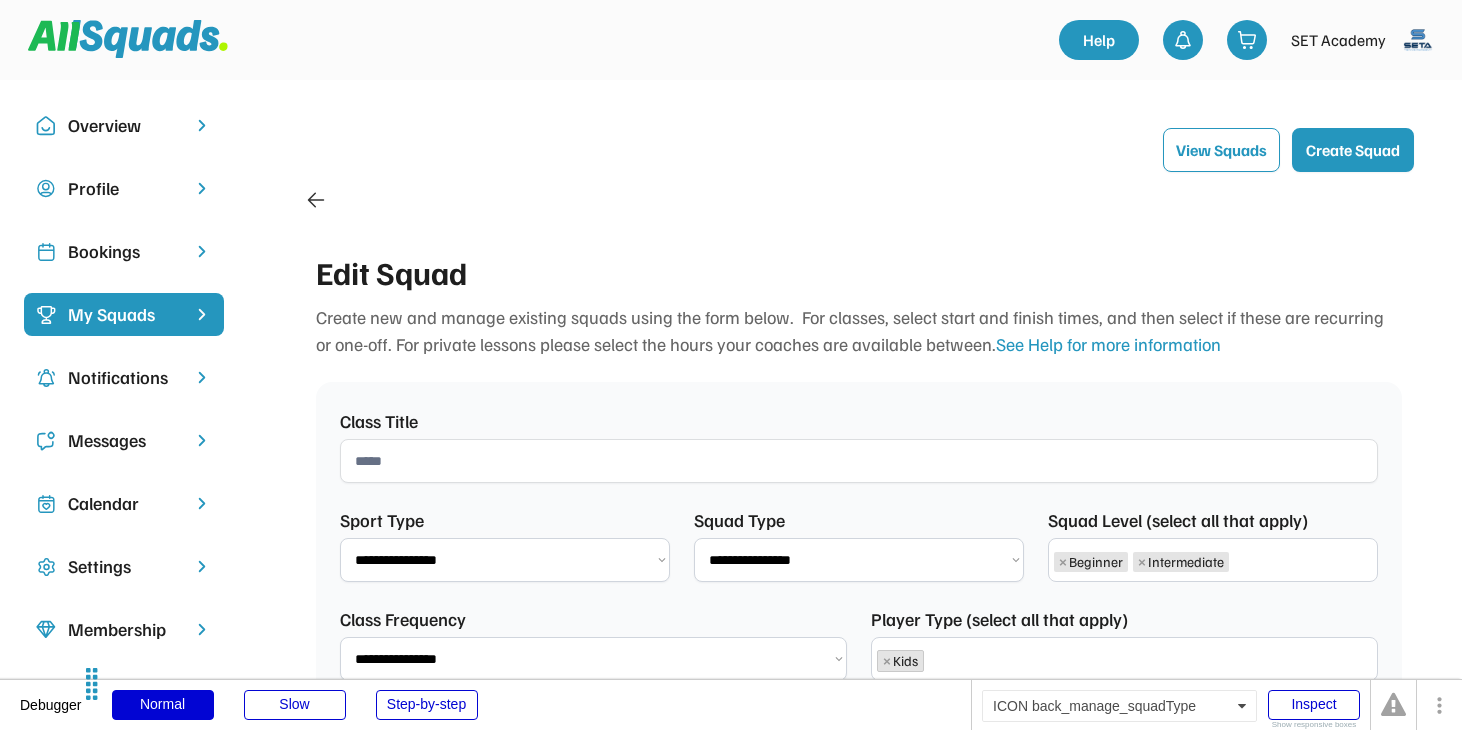 select 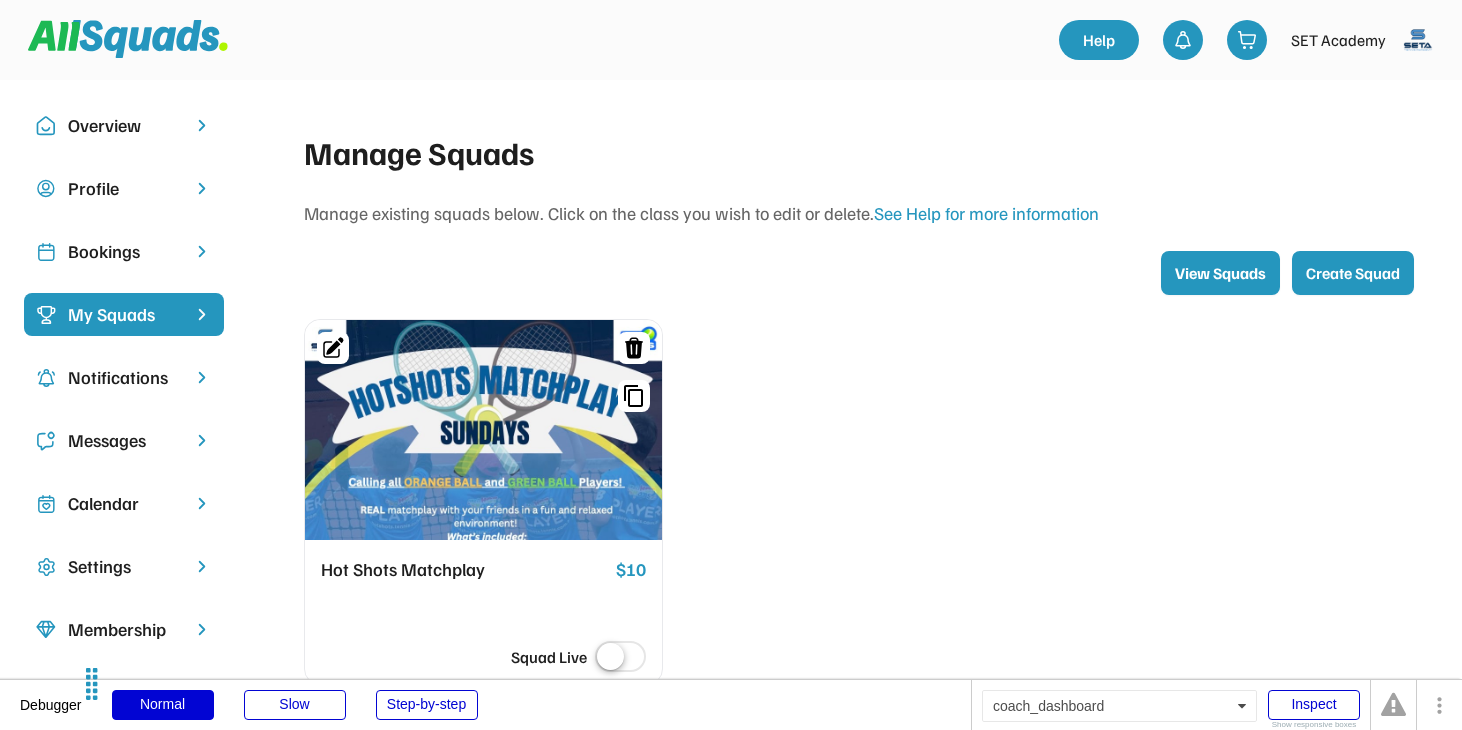 scroll, scrollTop: 0, scrollLeft: 0, axis: both 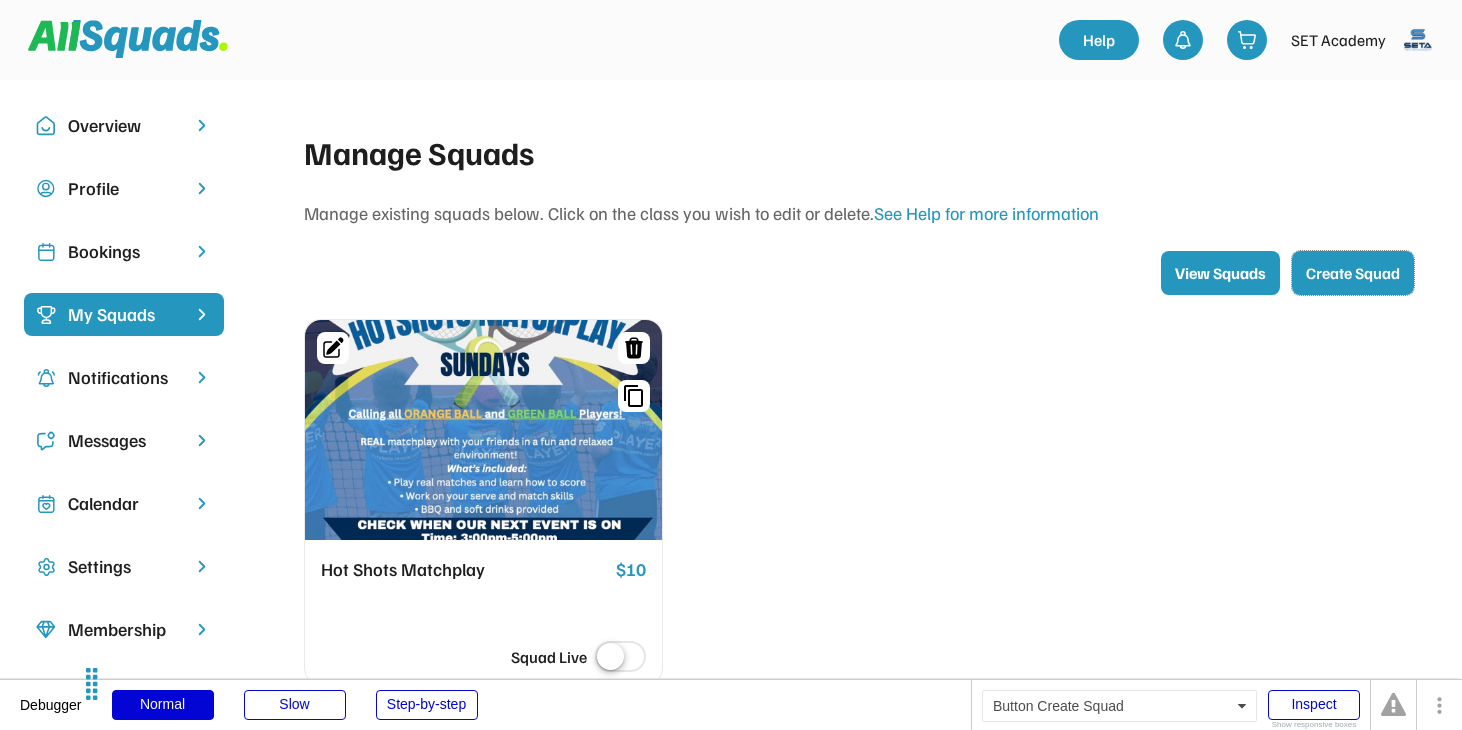 click on "Create Squad" at bounding box center [1353, 273] 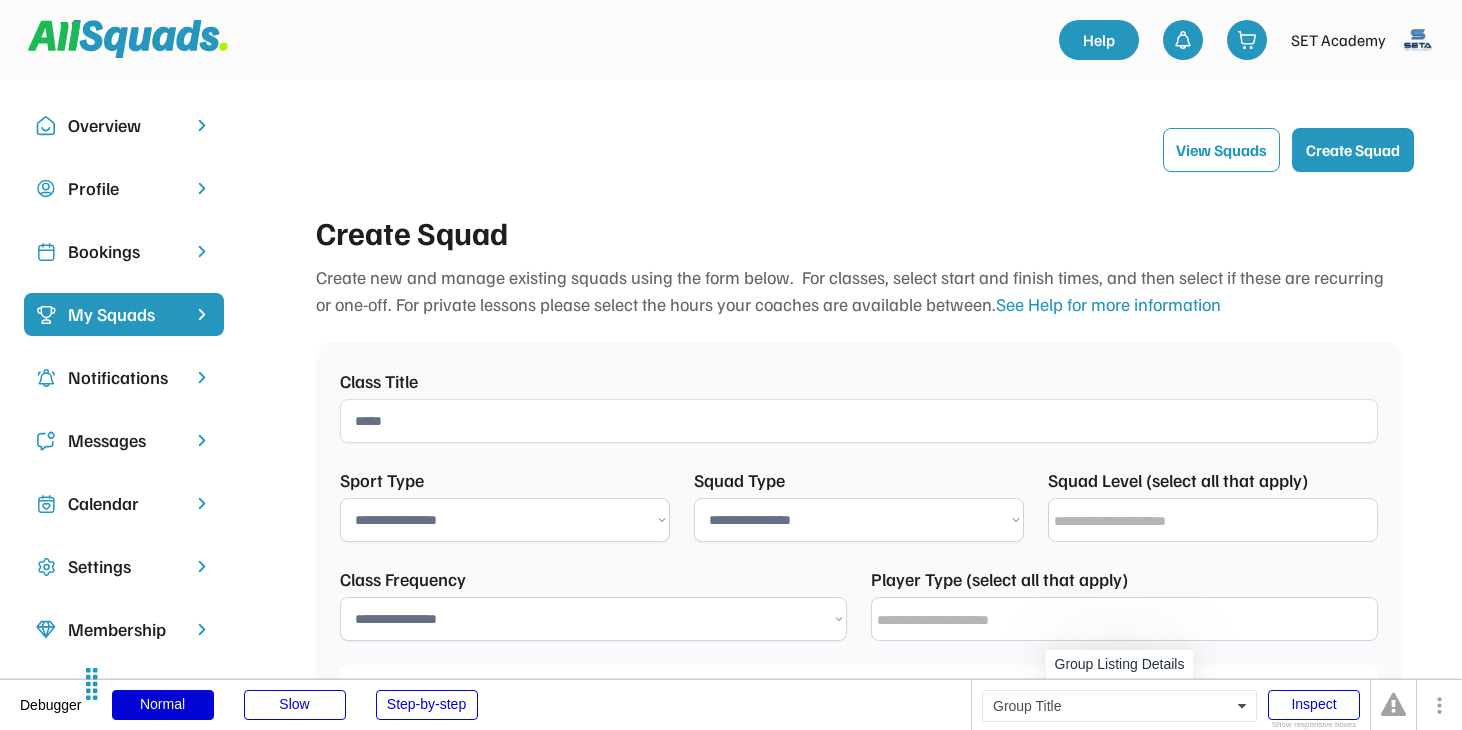 click at bounding box center (859, 421) 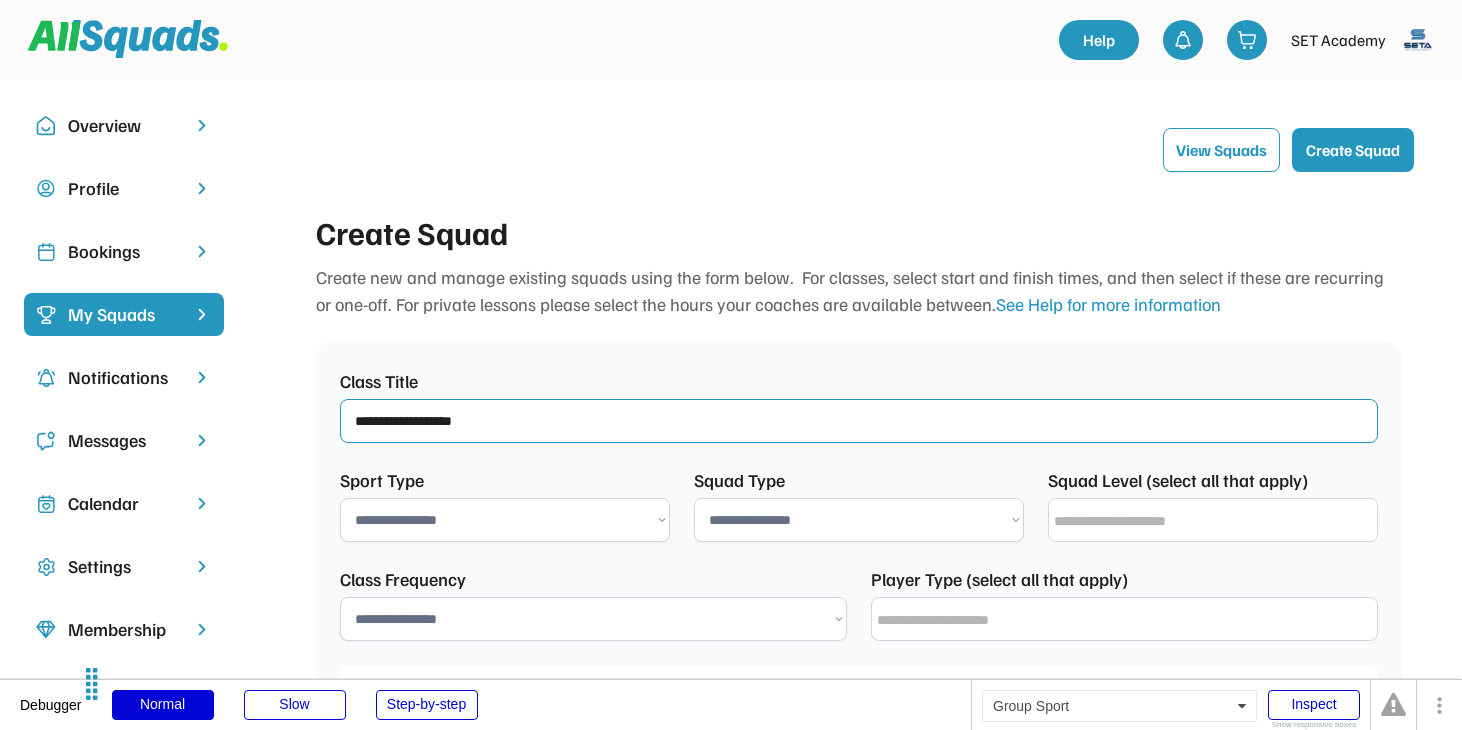 type on "**********" 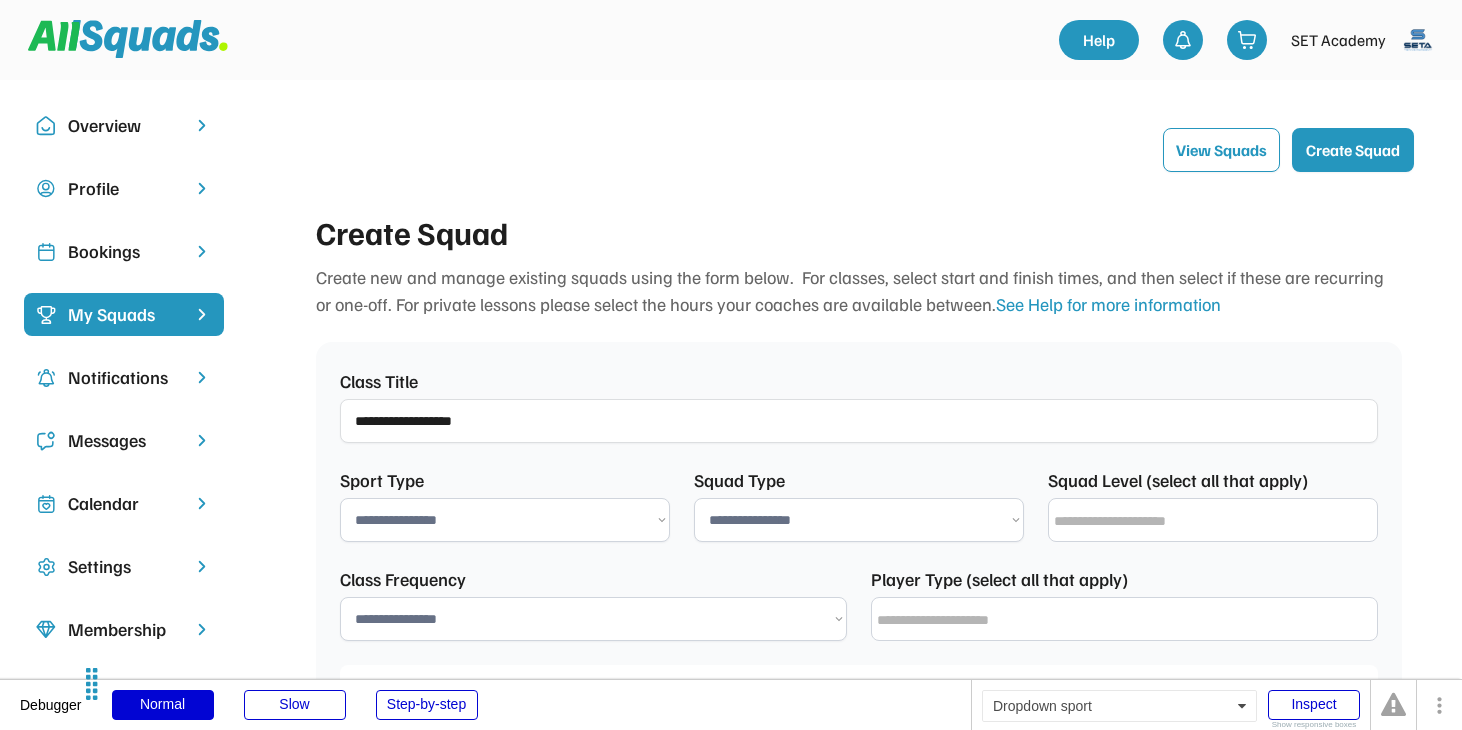 select on "**********" 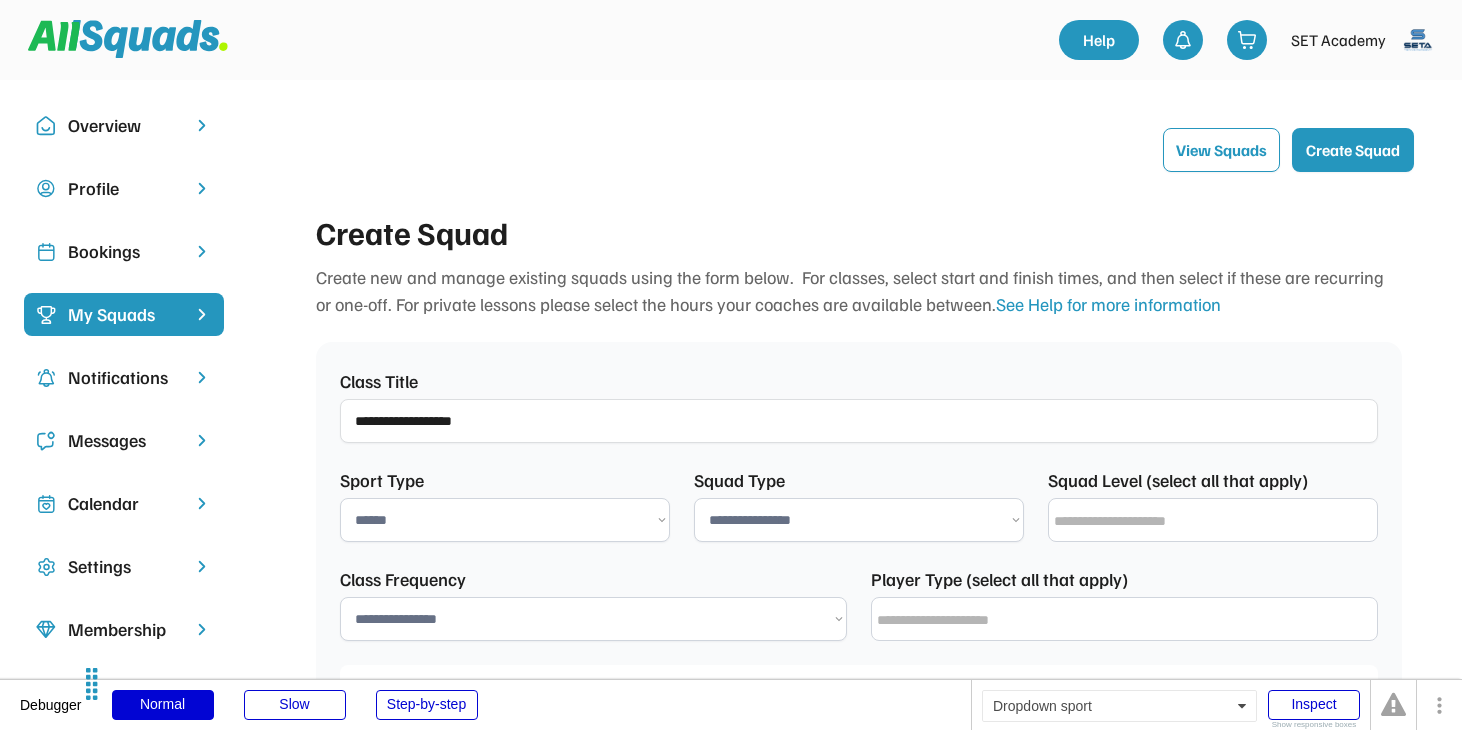 click on "**********" at bounding box center [859, 520] 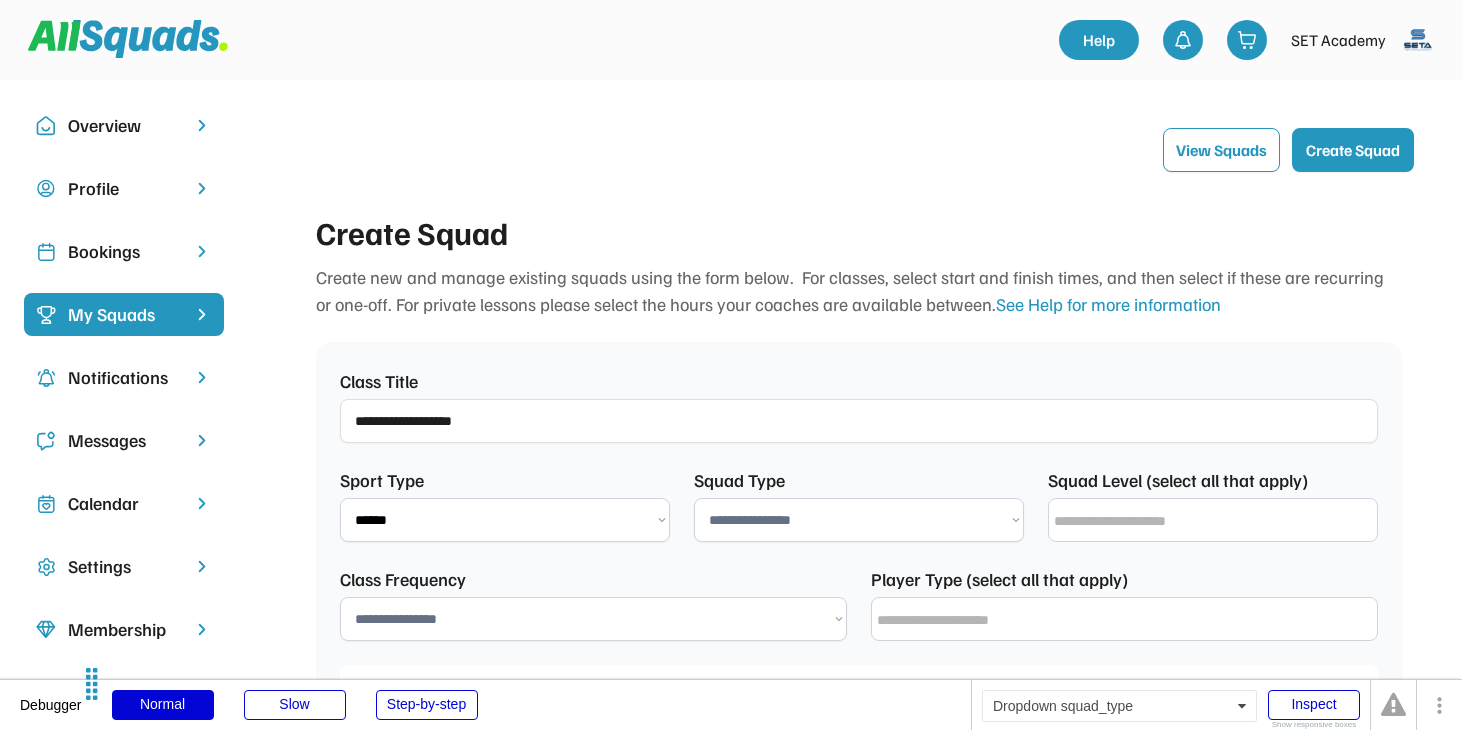 select on "**********" 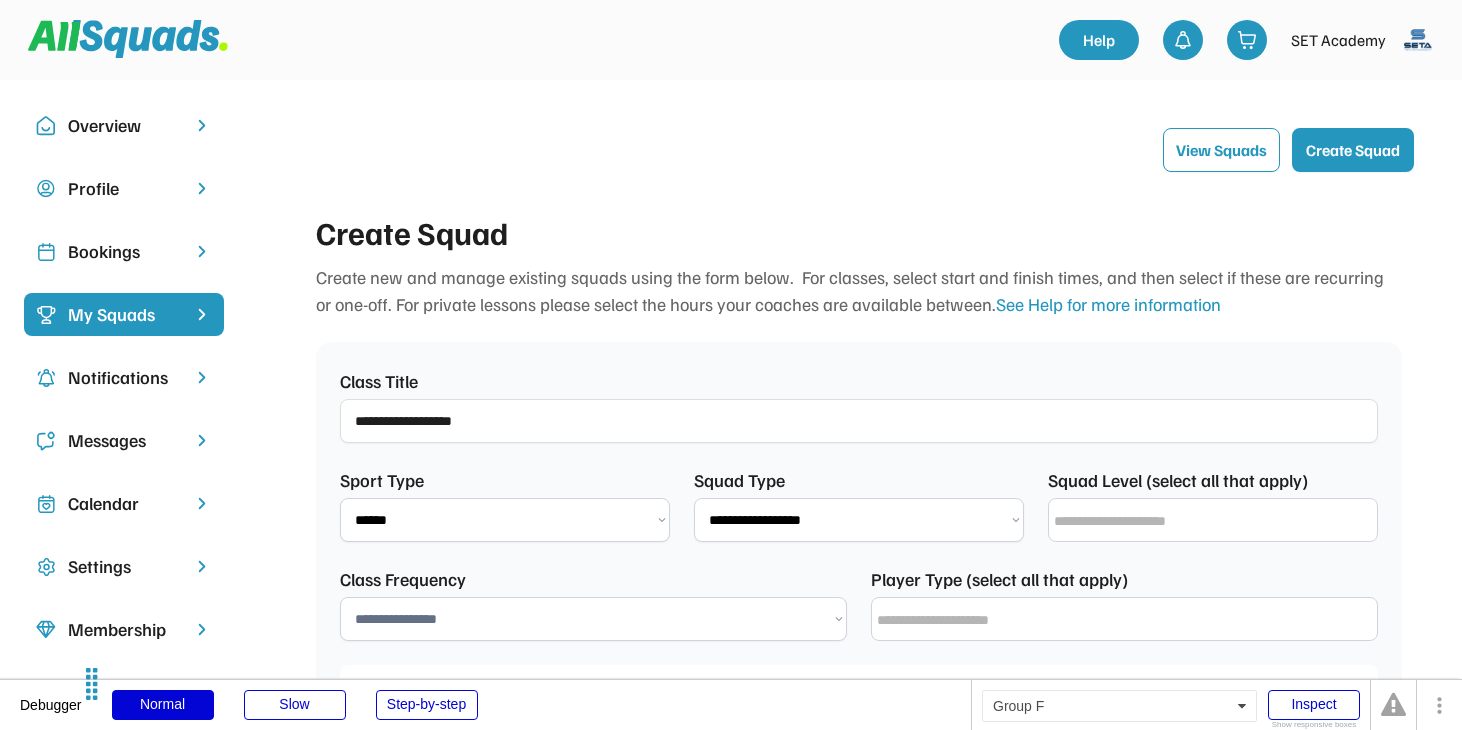 click at bounding box center [1218, 521] 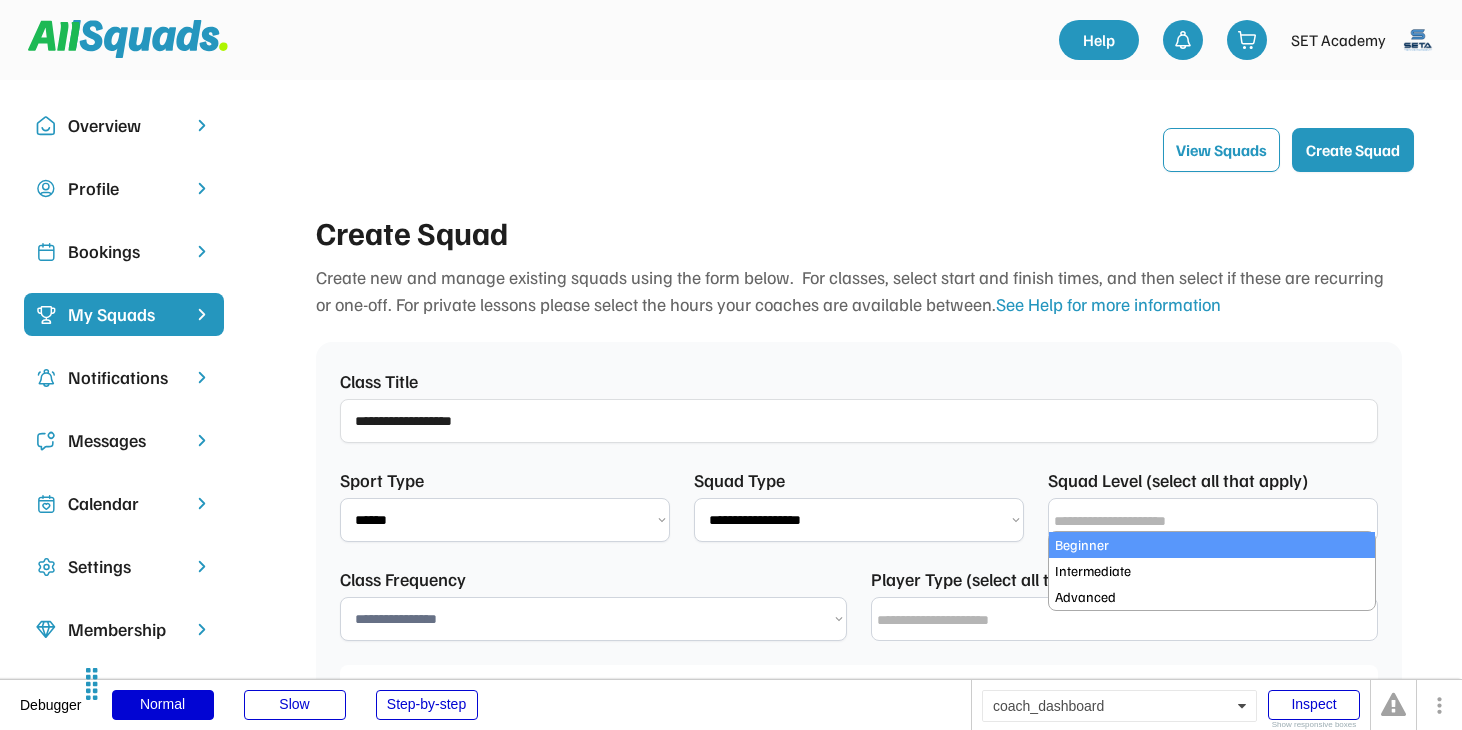 select on "**********" 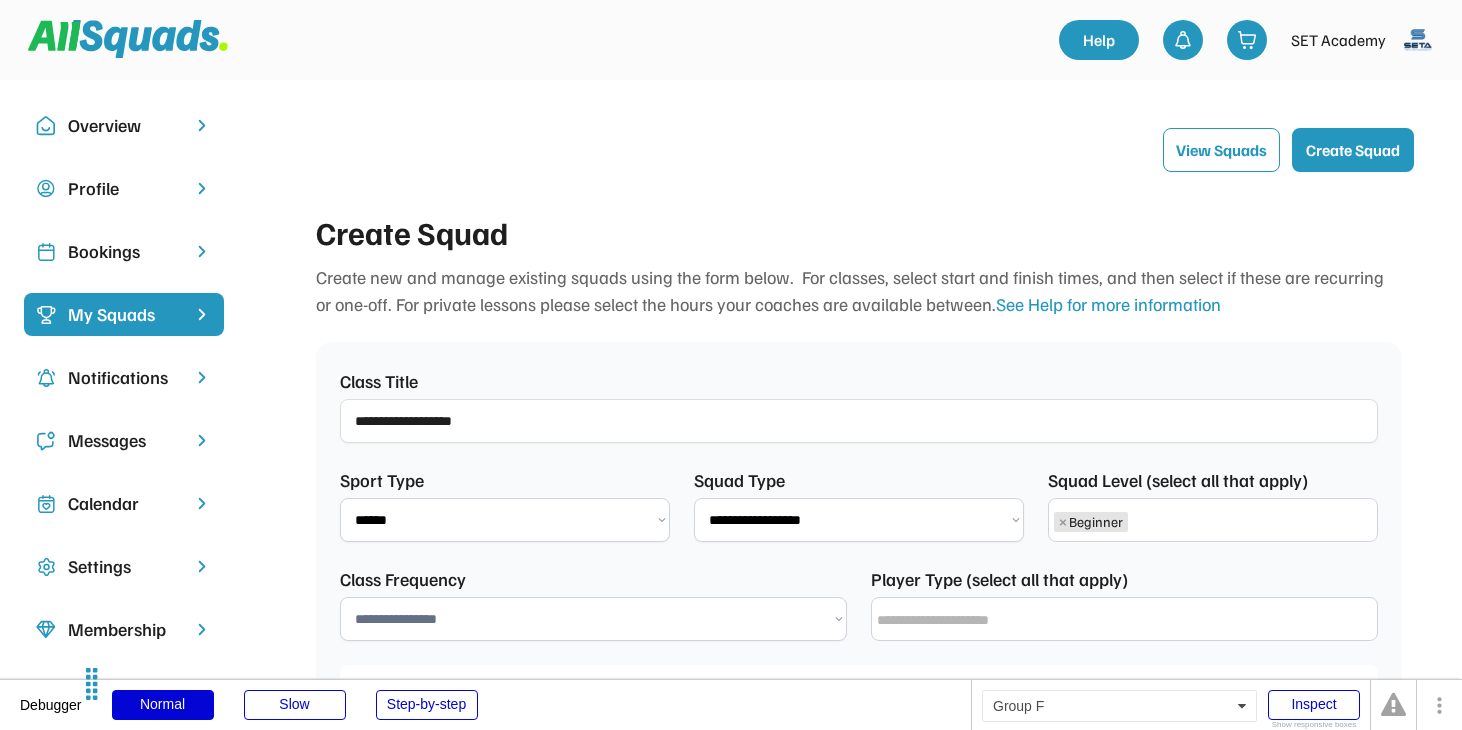 click on "× Beginner" at bounding box center (1213, 519) 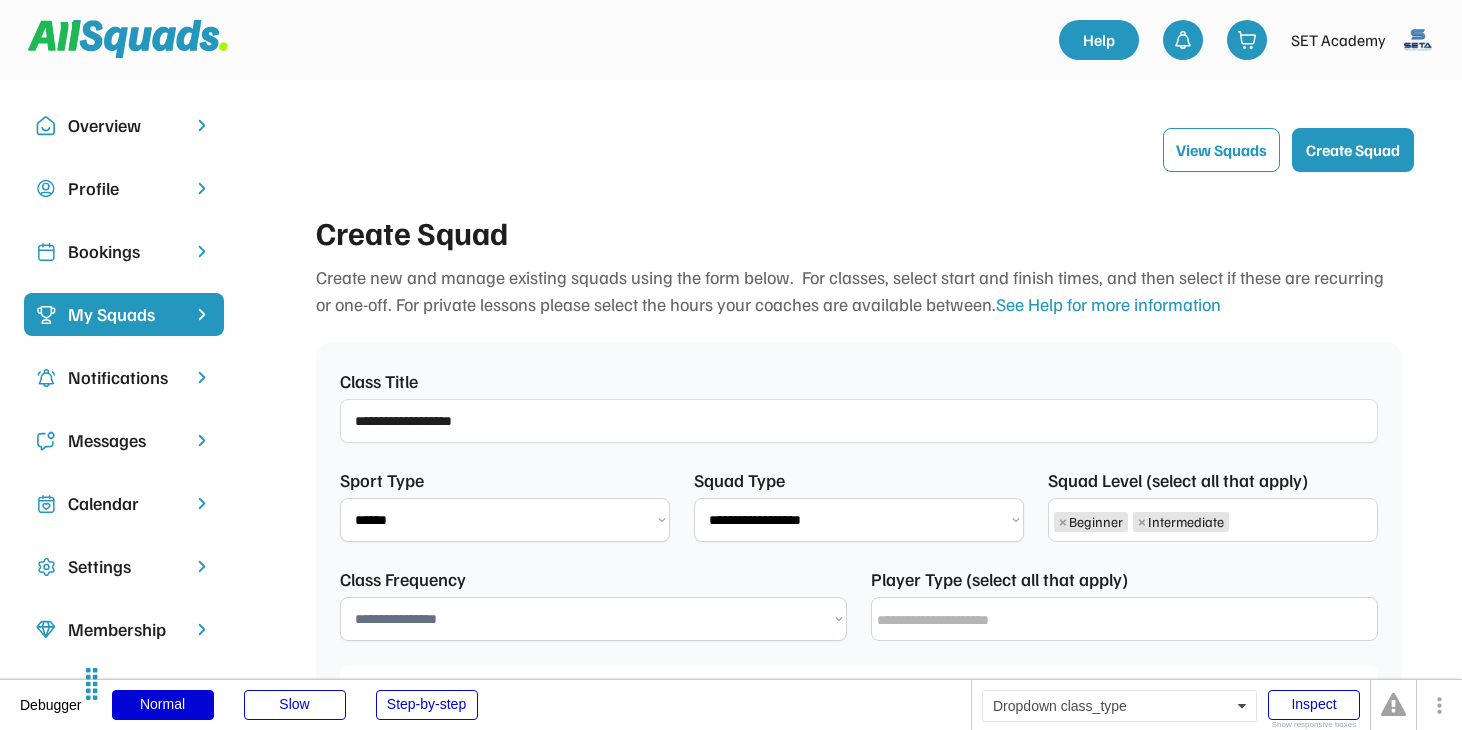 click on "**********" at bounding box center [593, 619] 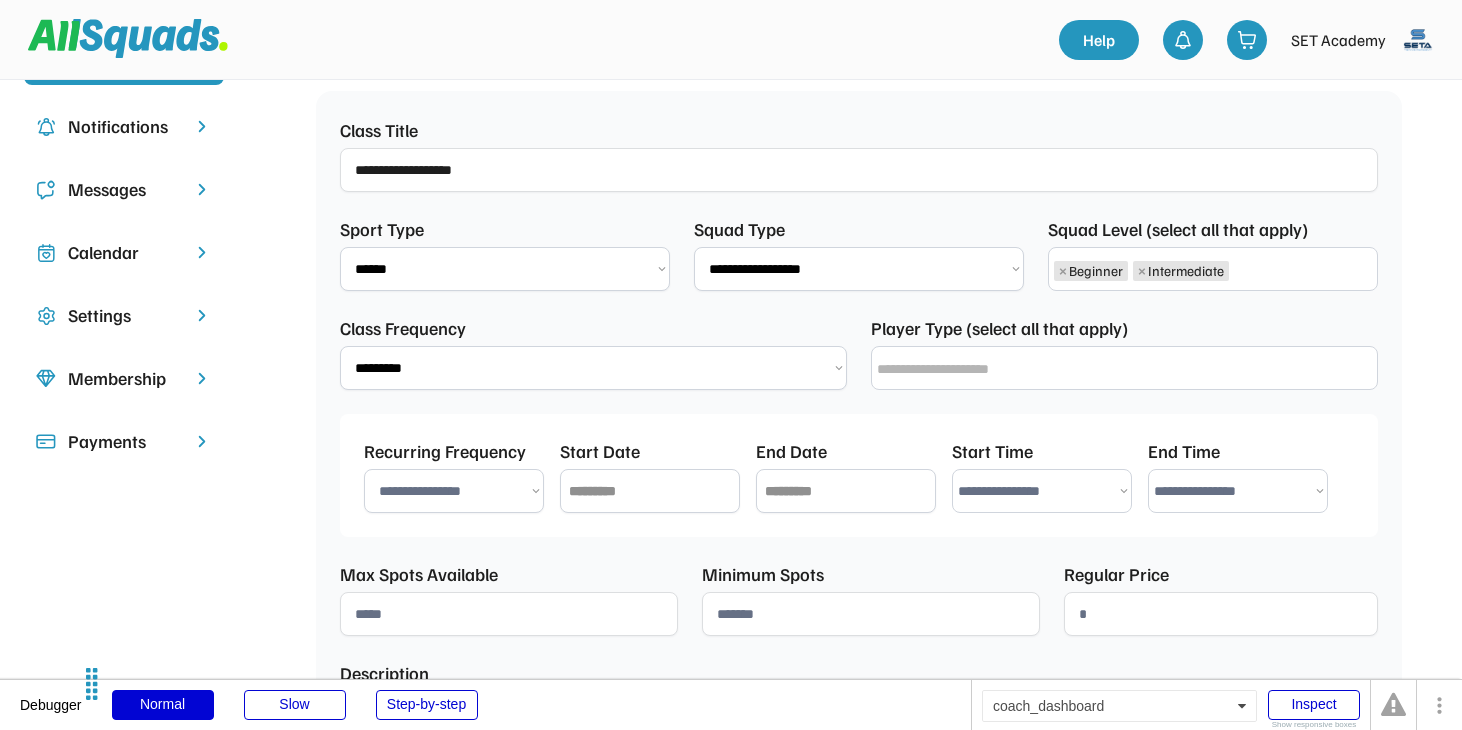 scroll, scrollTop: 259, scrollLeft: 0, axis: vertical 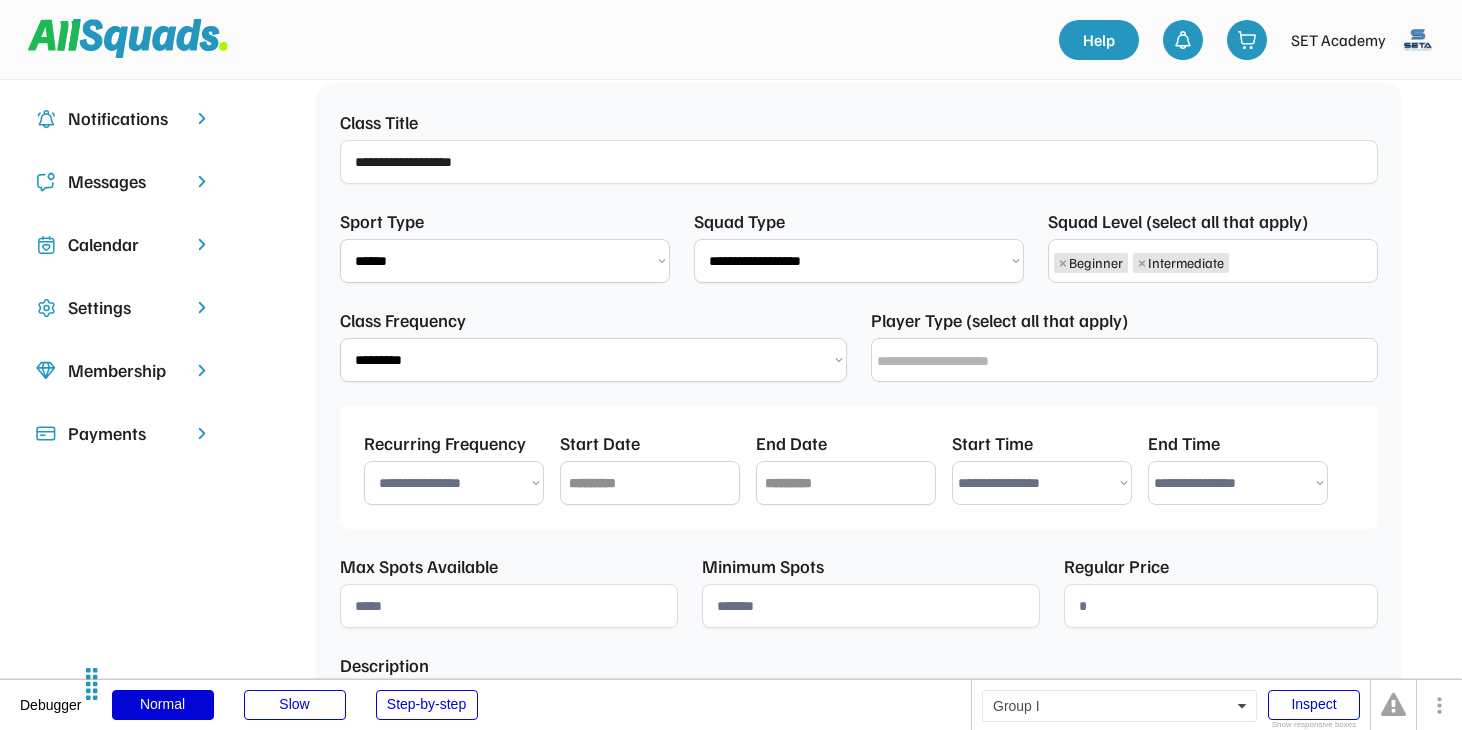 click at bounding box center [1129, 361] 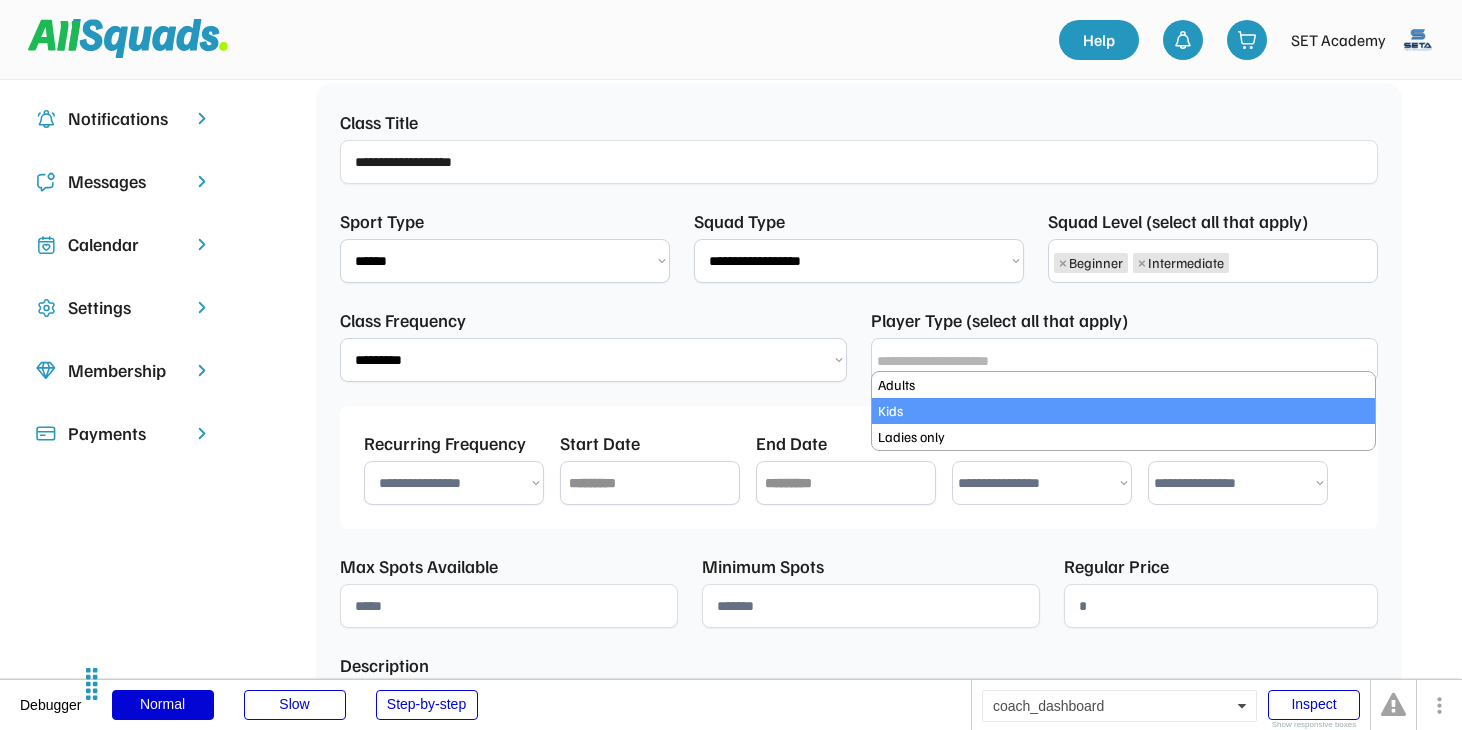 select on "****" 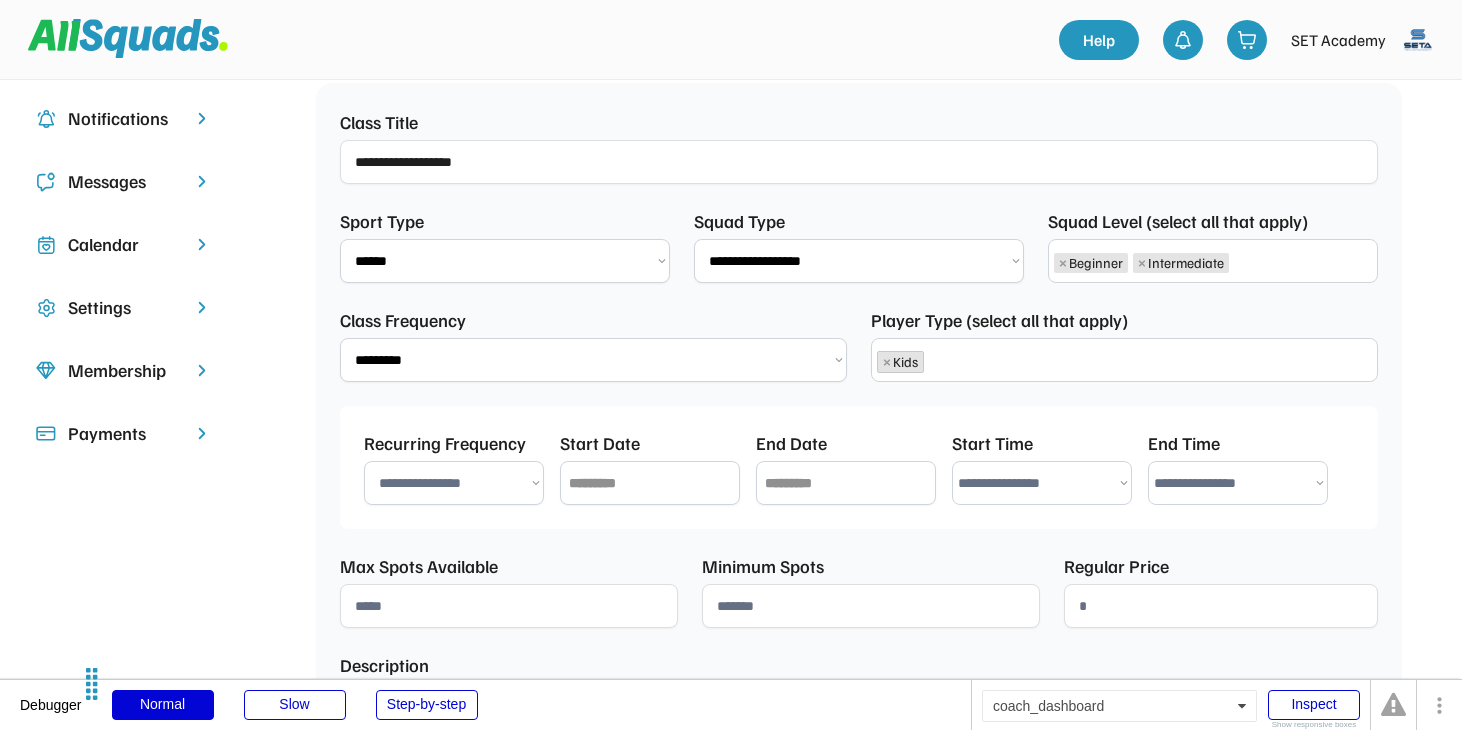 scroll, scrollTop: 17, scrollLeft: 0, axis: vertical 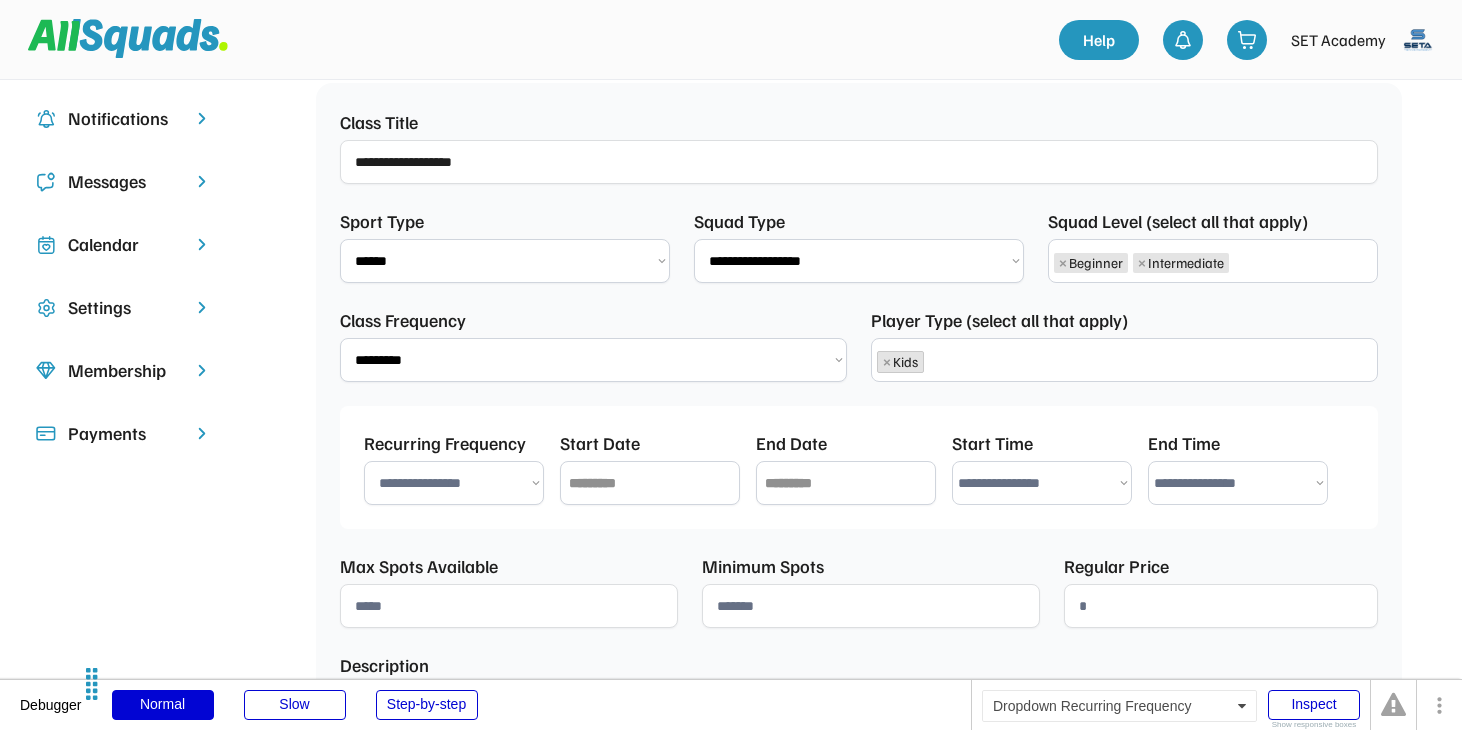 click on "**********" at bounding box center (454, 483) 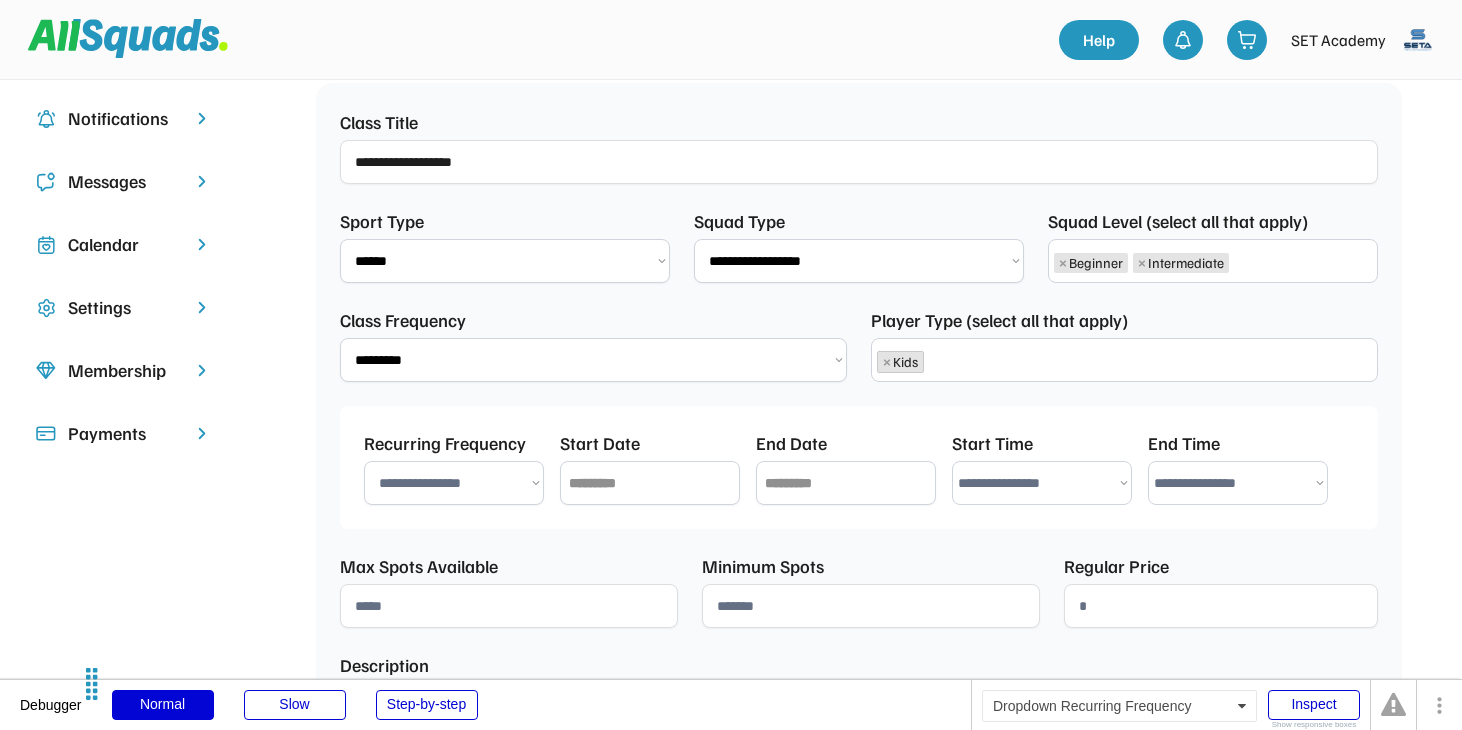 select on "**********" 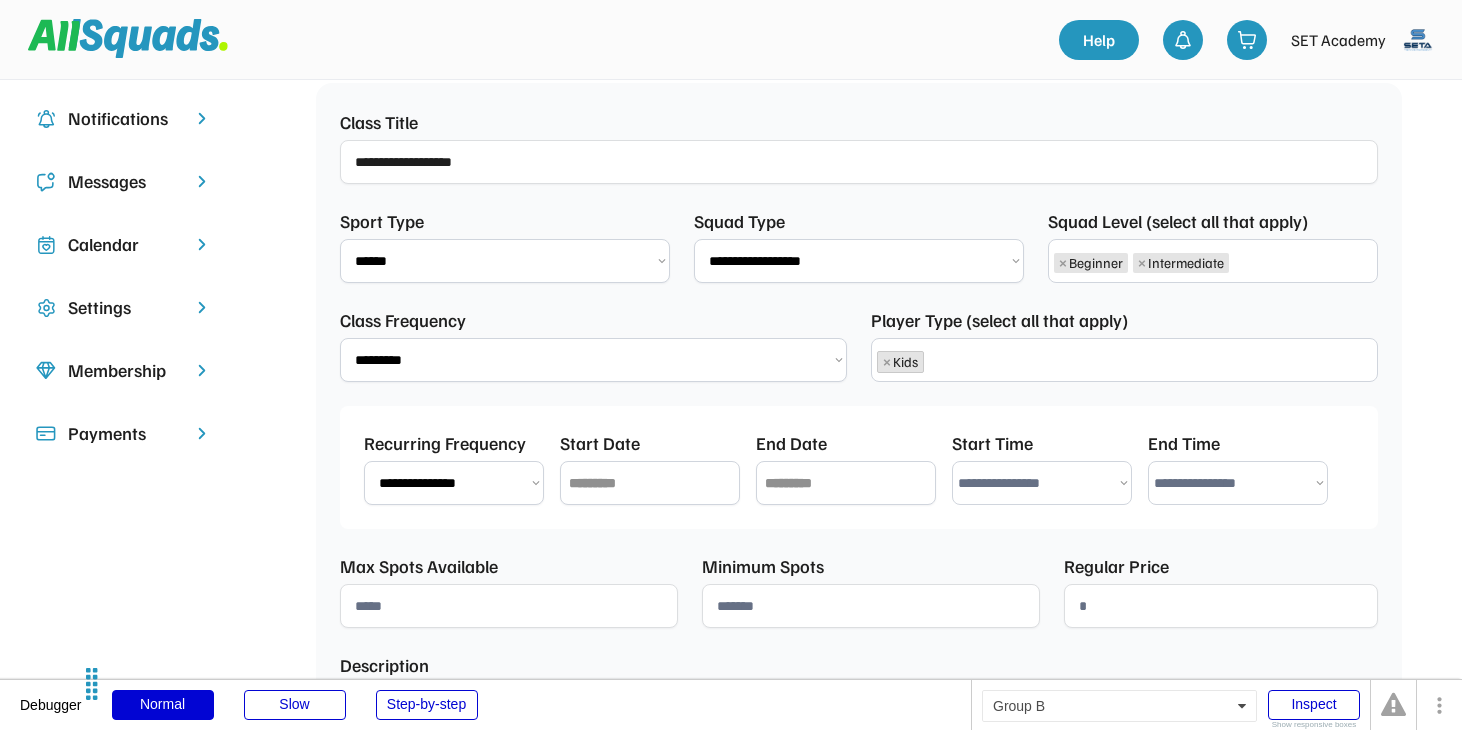 click at bounding box center [650, 483] 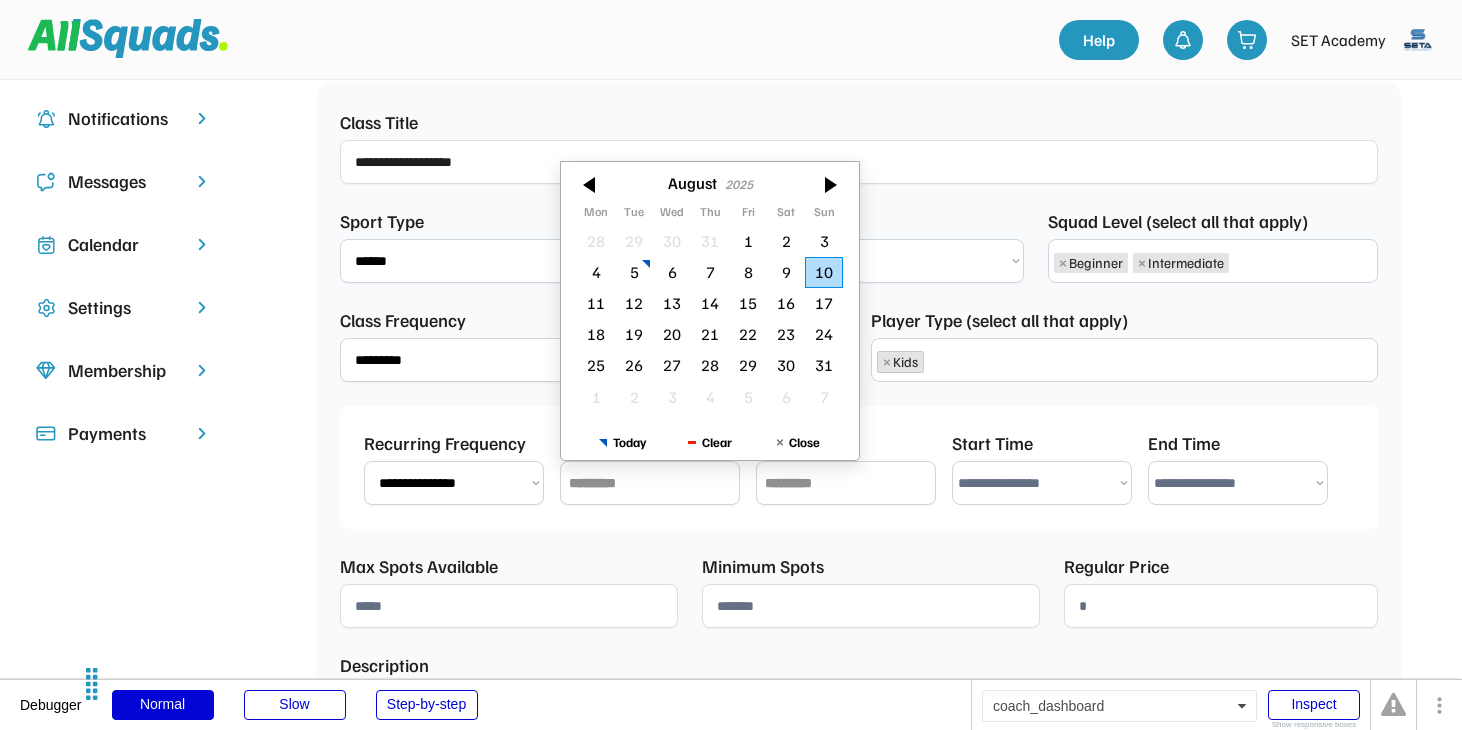 click on "10" at bounding box center [824, 272] 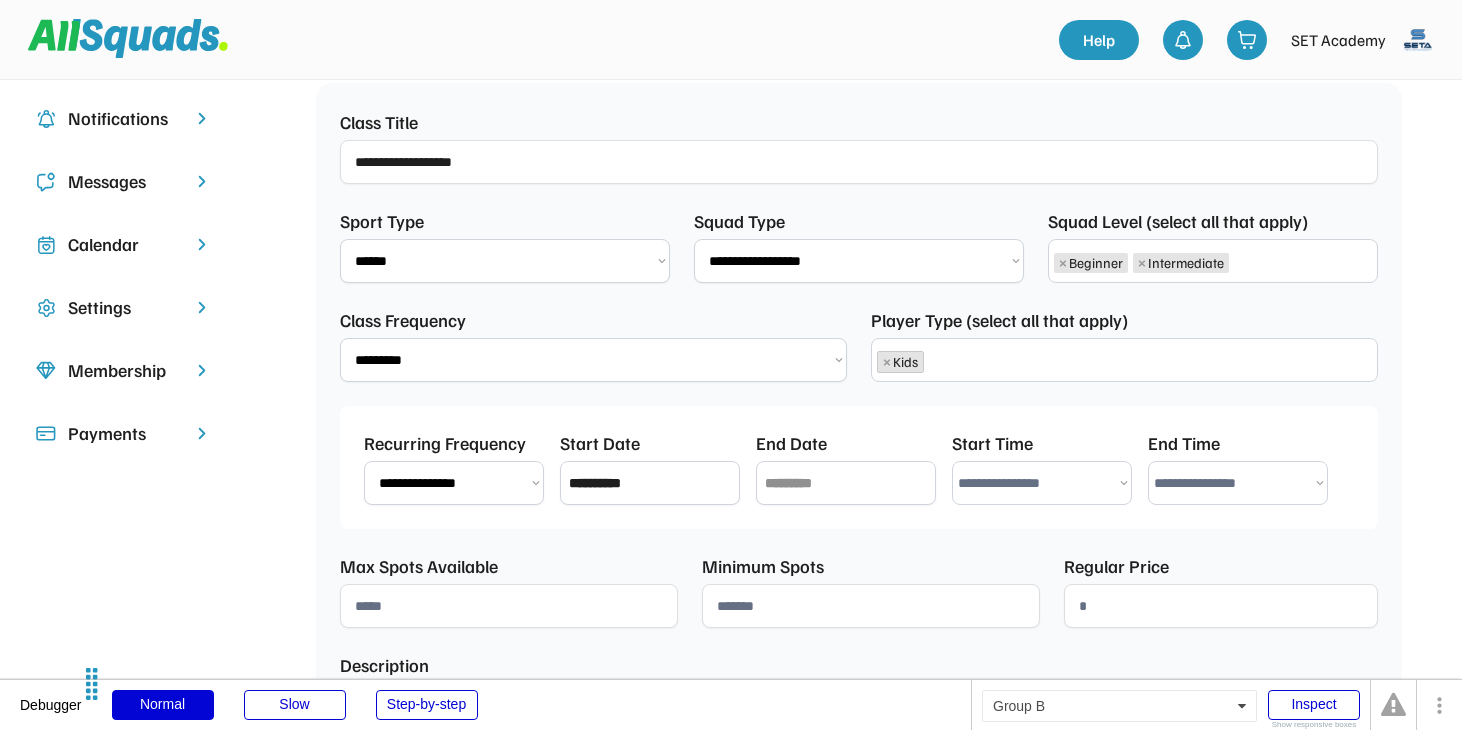 click at bounding box center (846, 483) 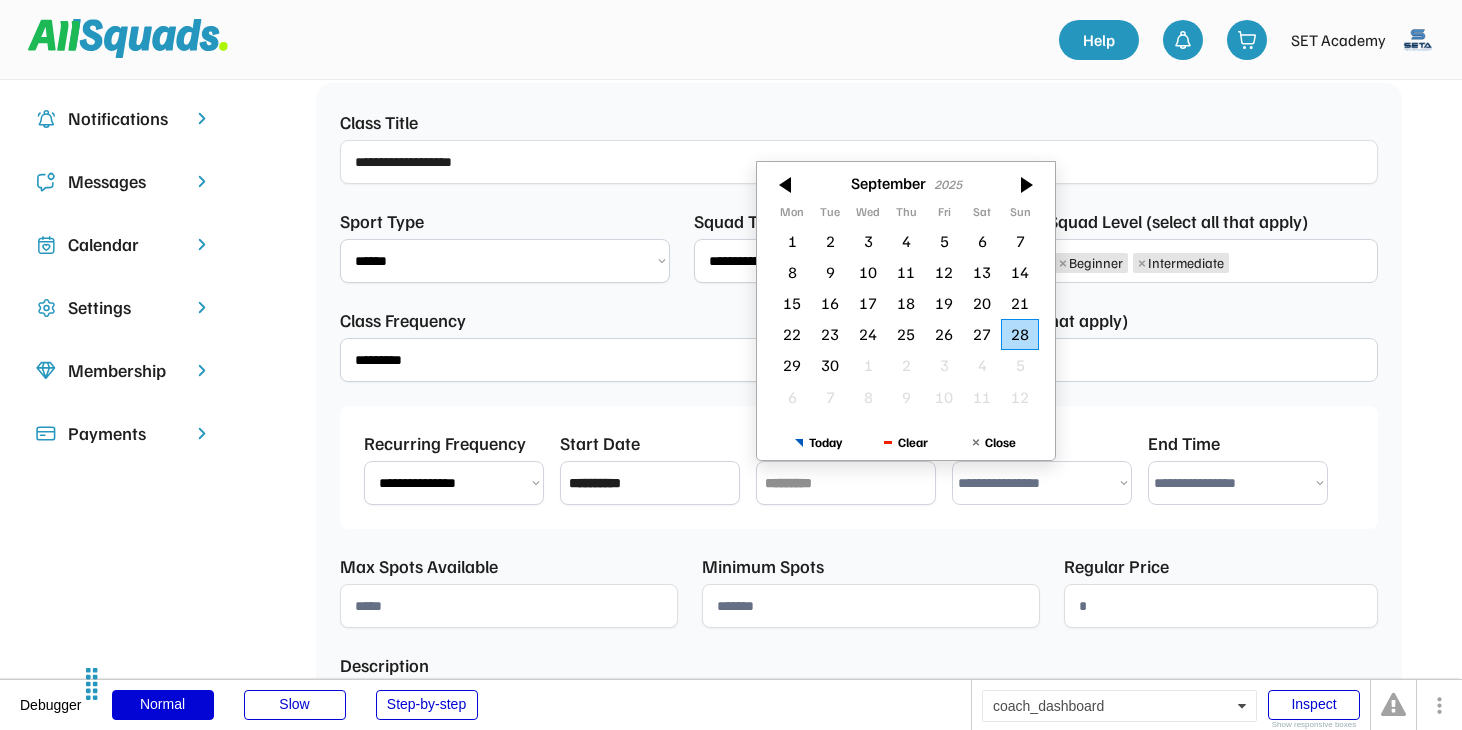 click on "28" at bounding box center [1020, 334] 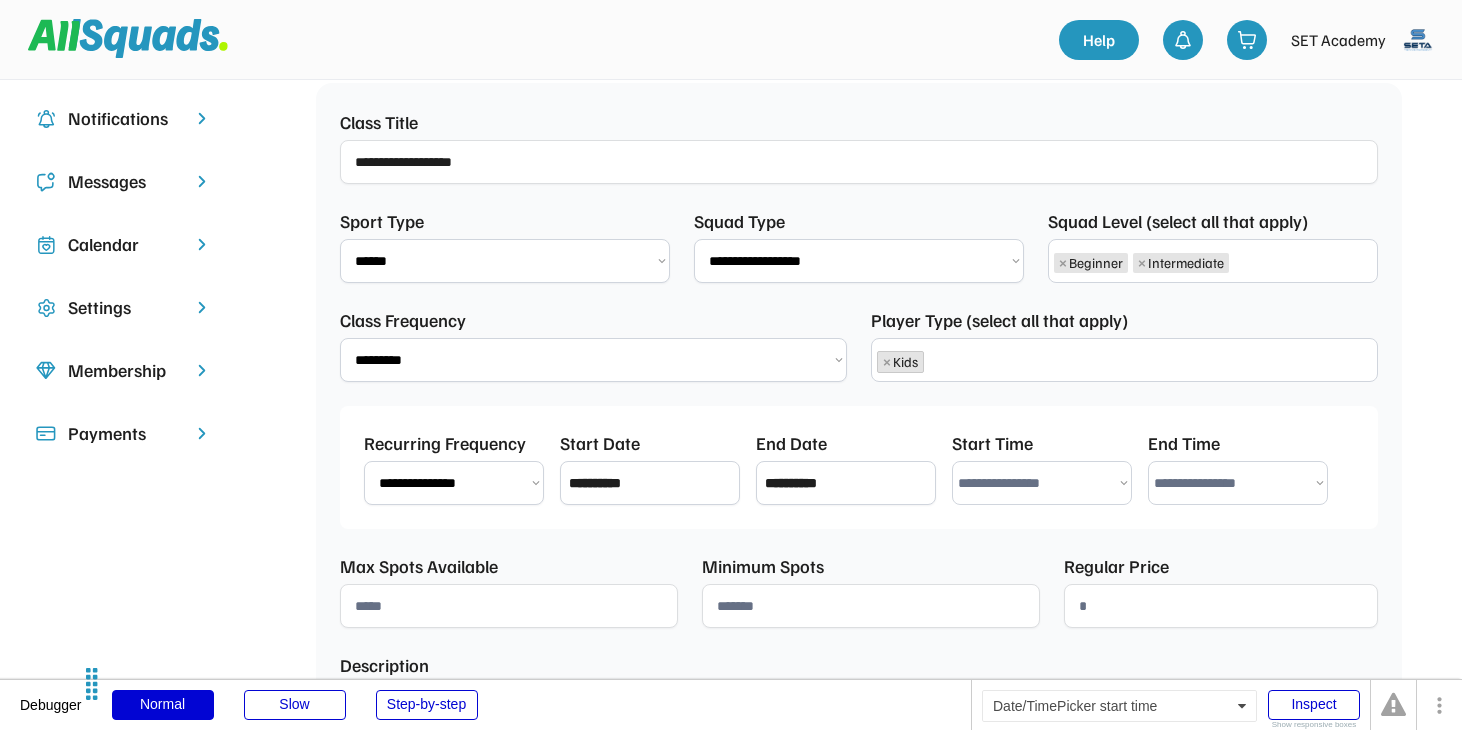 click on "**********" at bounding box center [1042, 483] 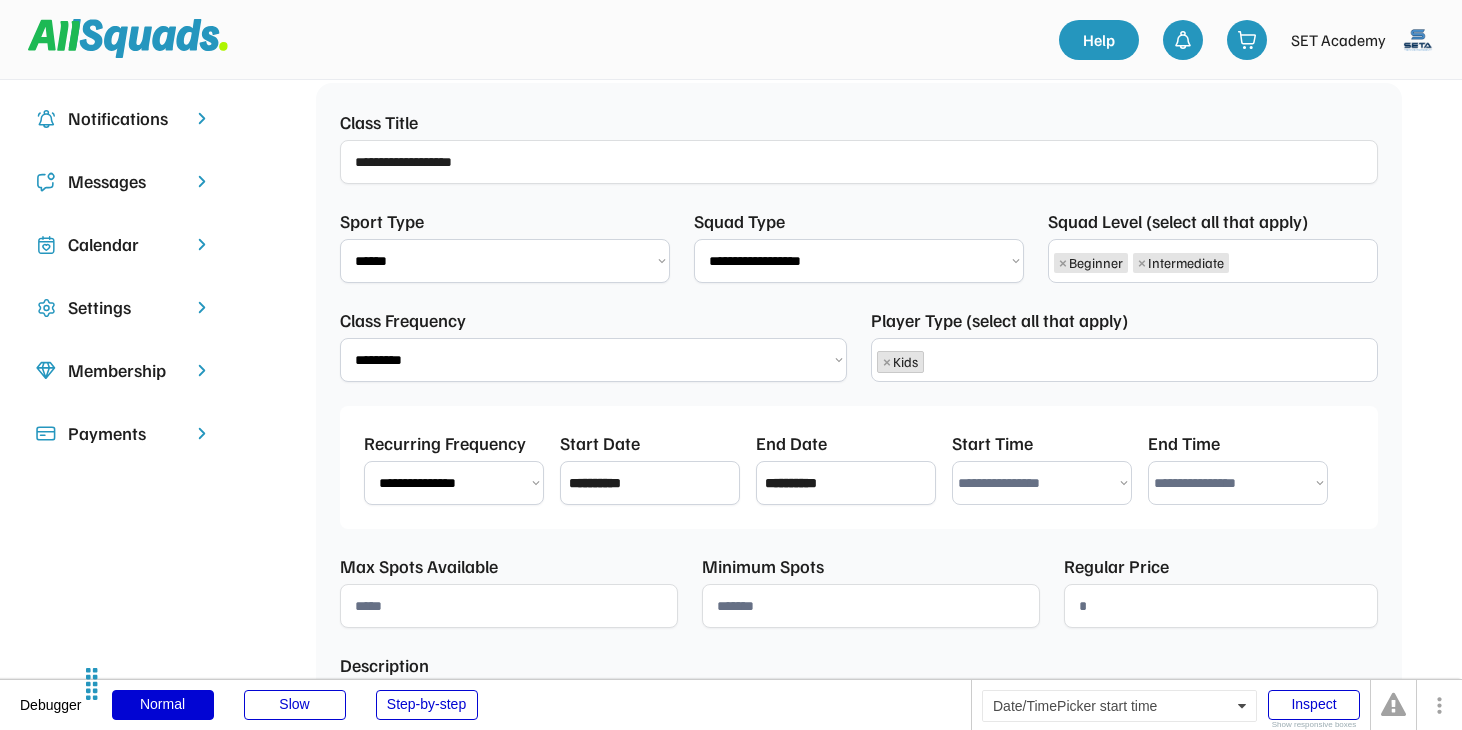 select on "********" 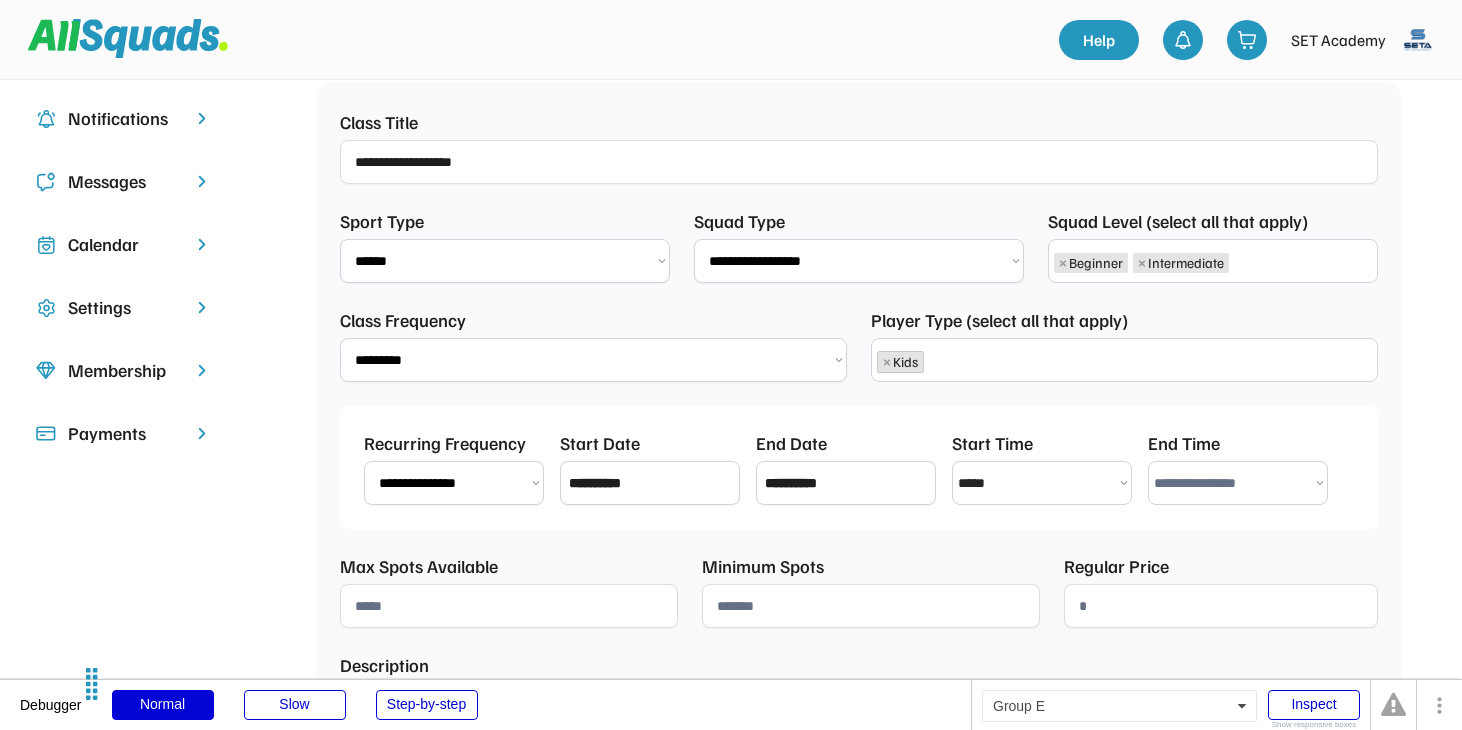 click on "**********" at bounding box center (1238, 483) 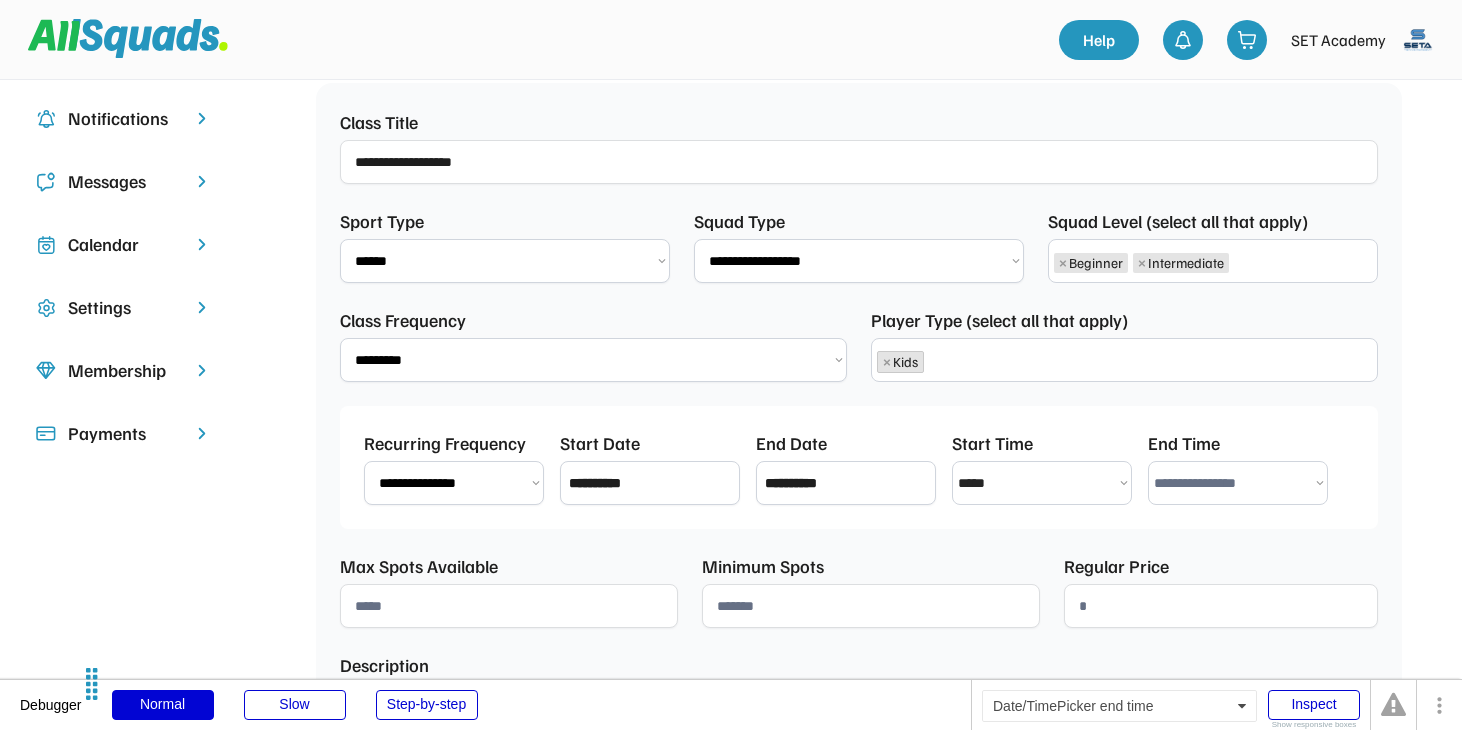 select on "********" 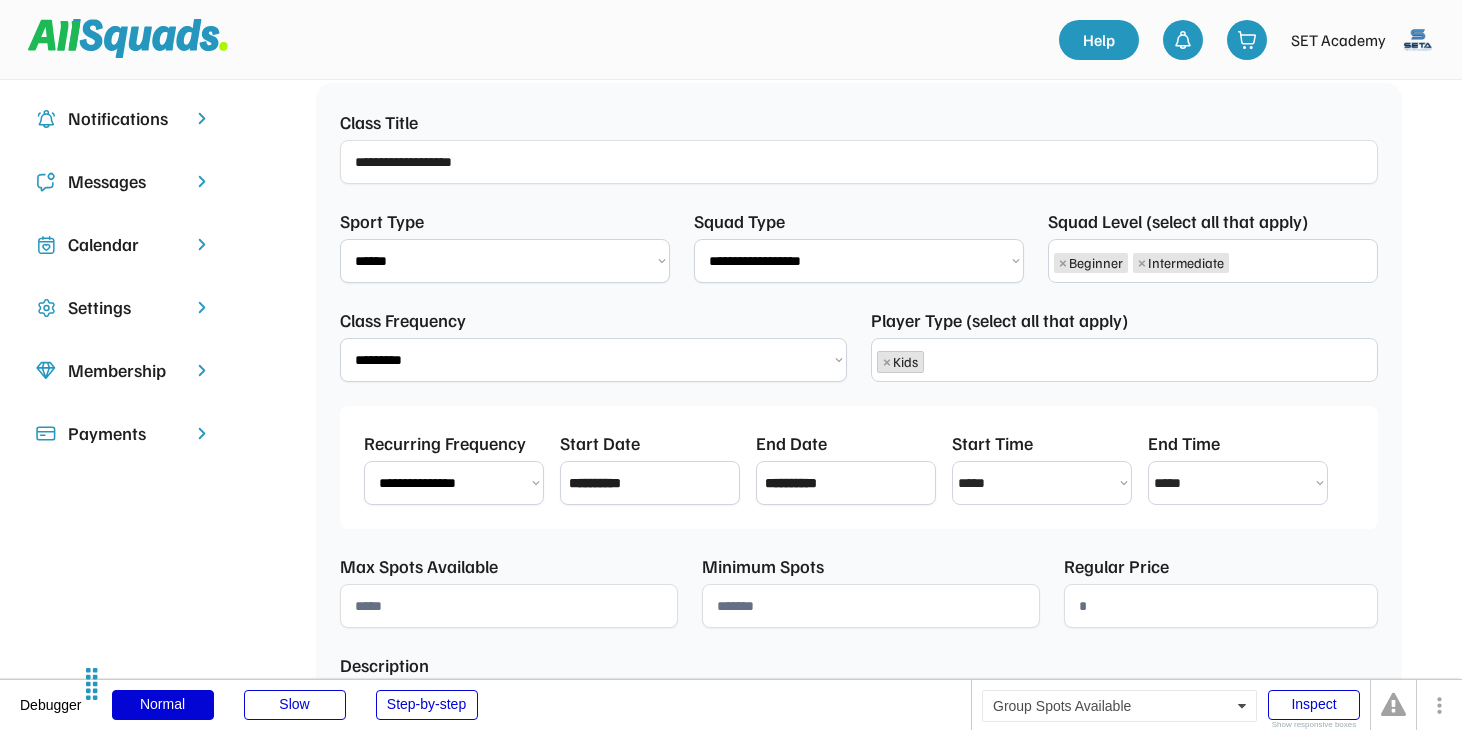 click at bounding box center [509, 606] 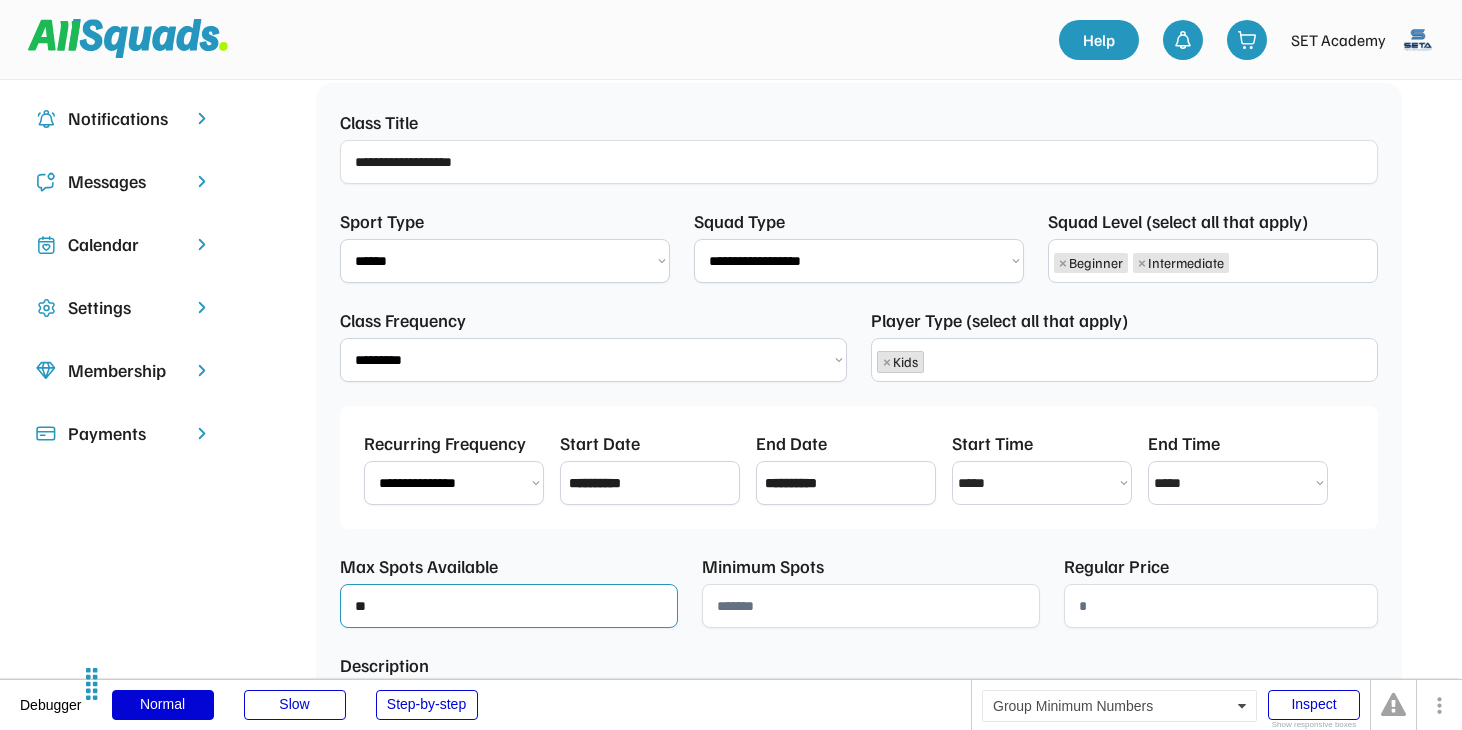 type on "**" 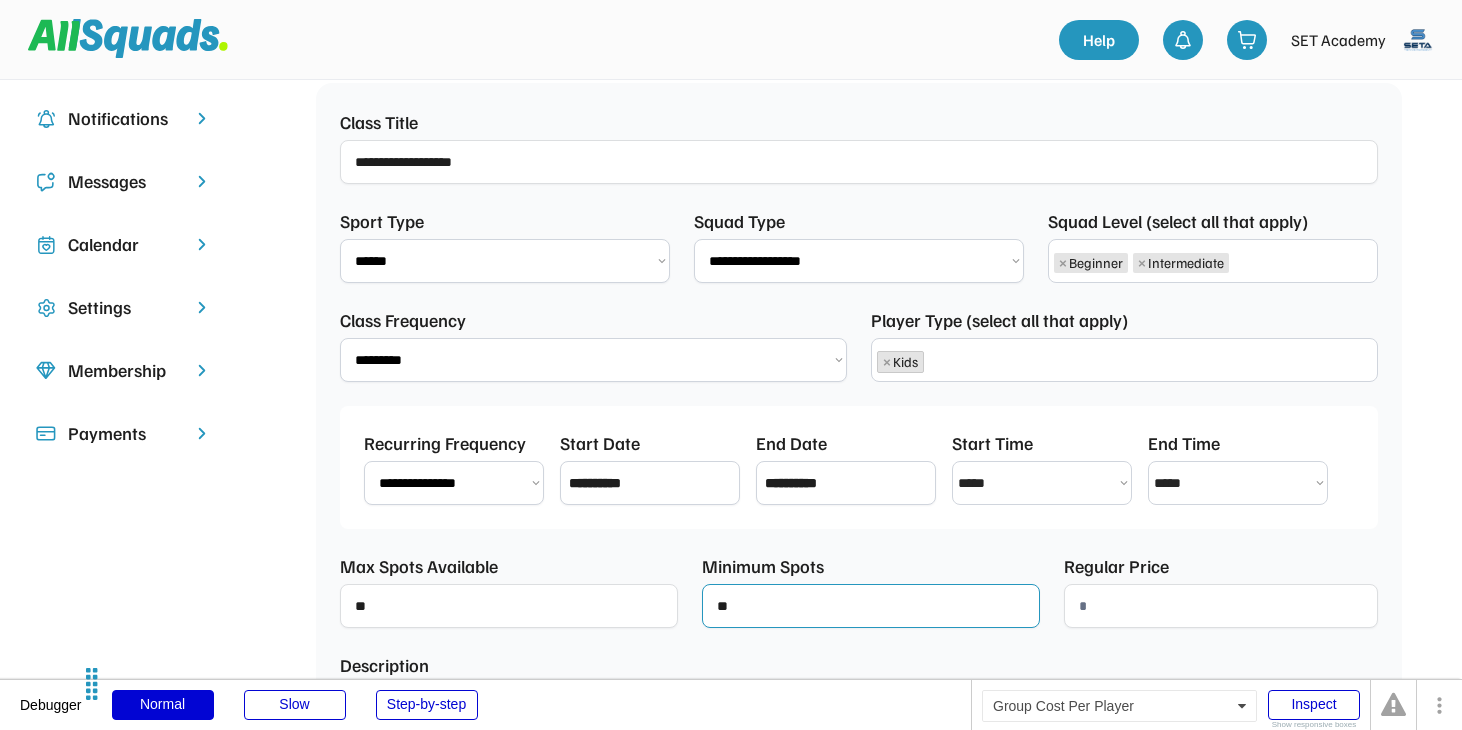 type on "**" 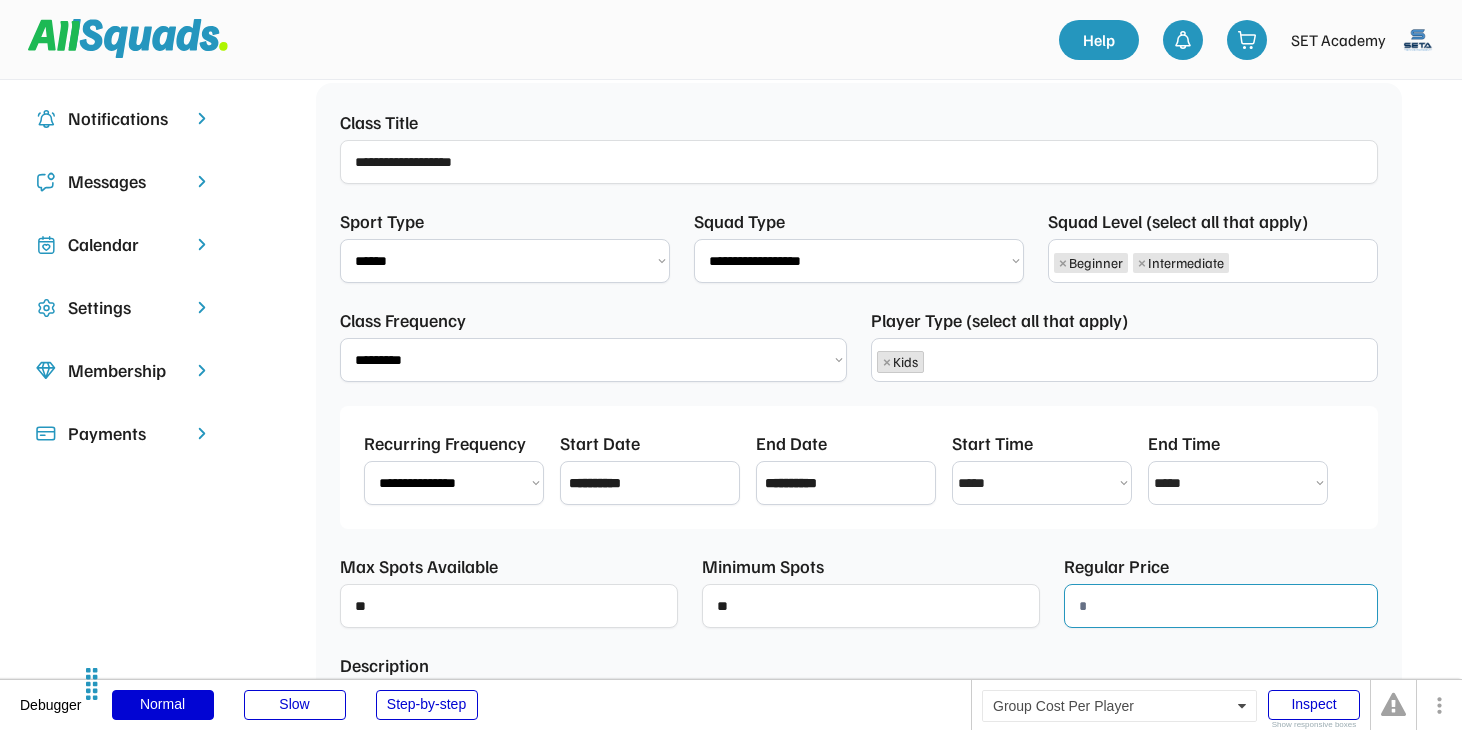 click at bounding box center (1221, 606) 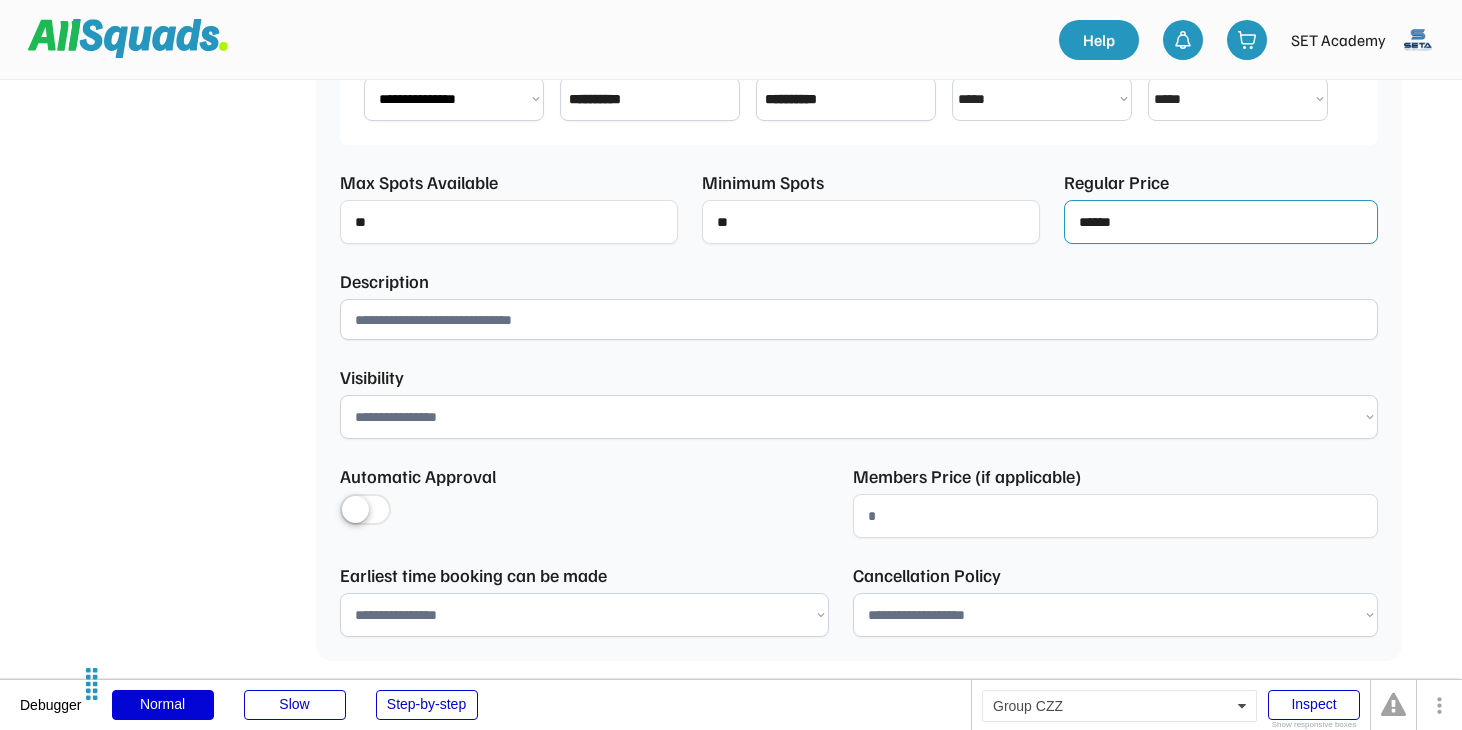 scroll, scrollTop: 647, scrollLeft: 0, axis: vertical 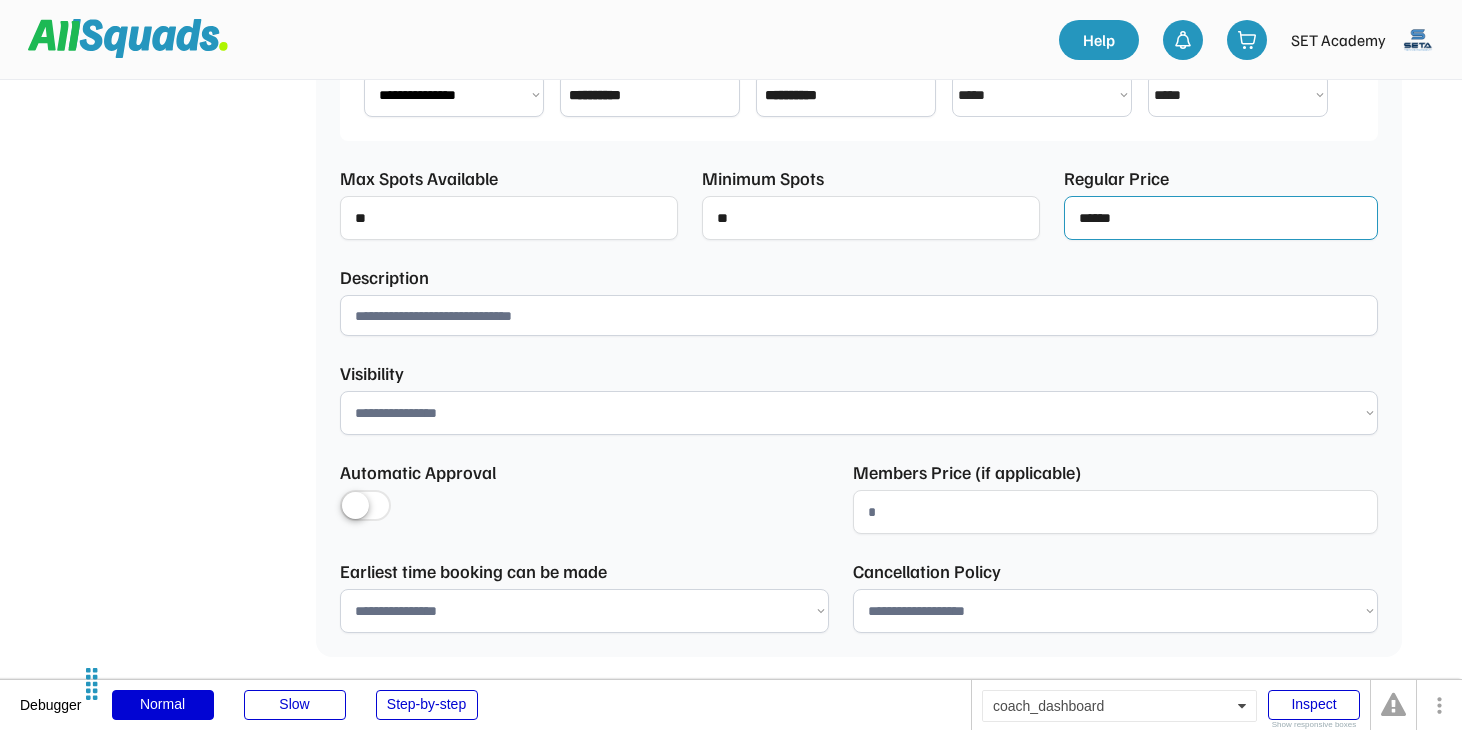 type on "******" 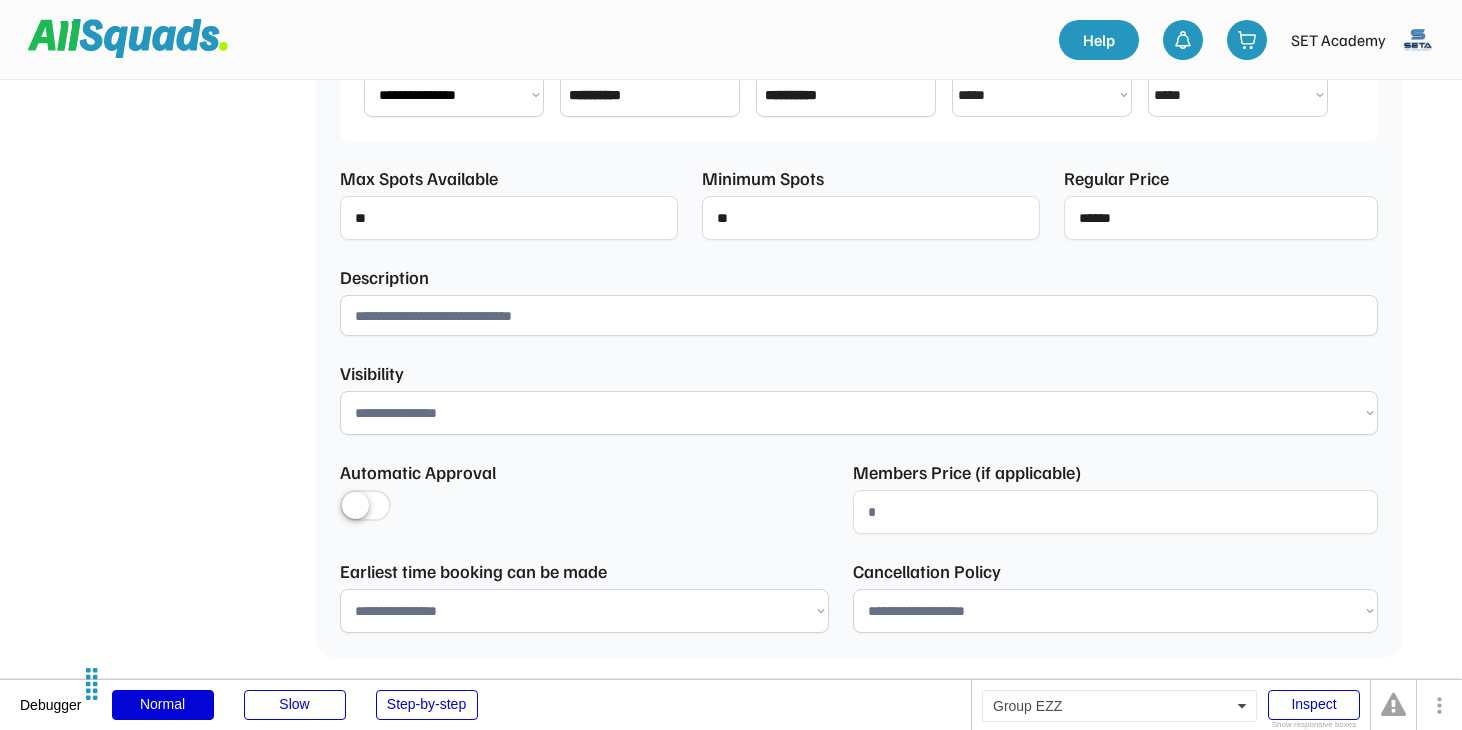 click at bounding box center (859, 315) 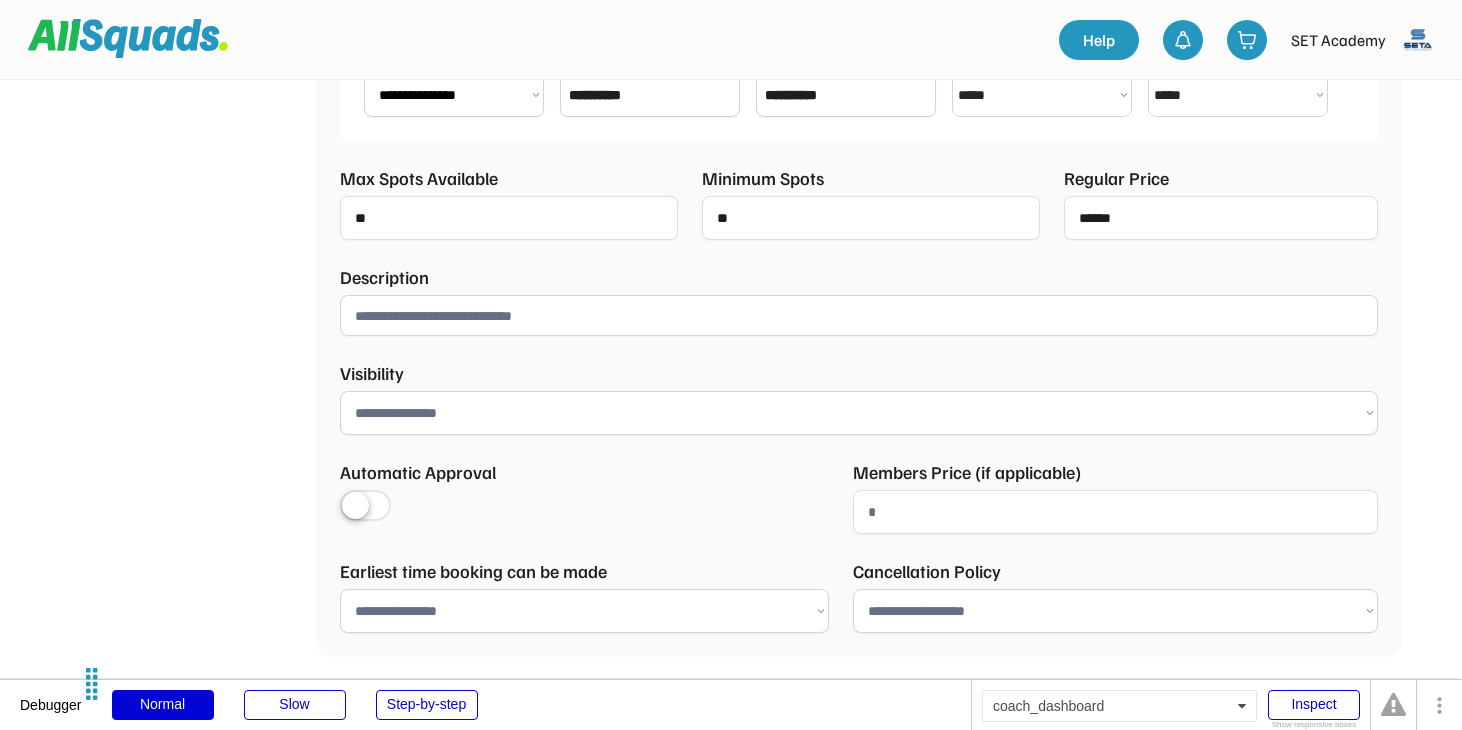paste on "**********" 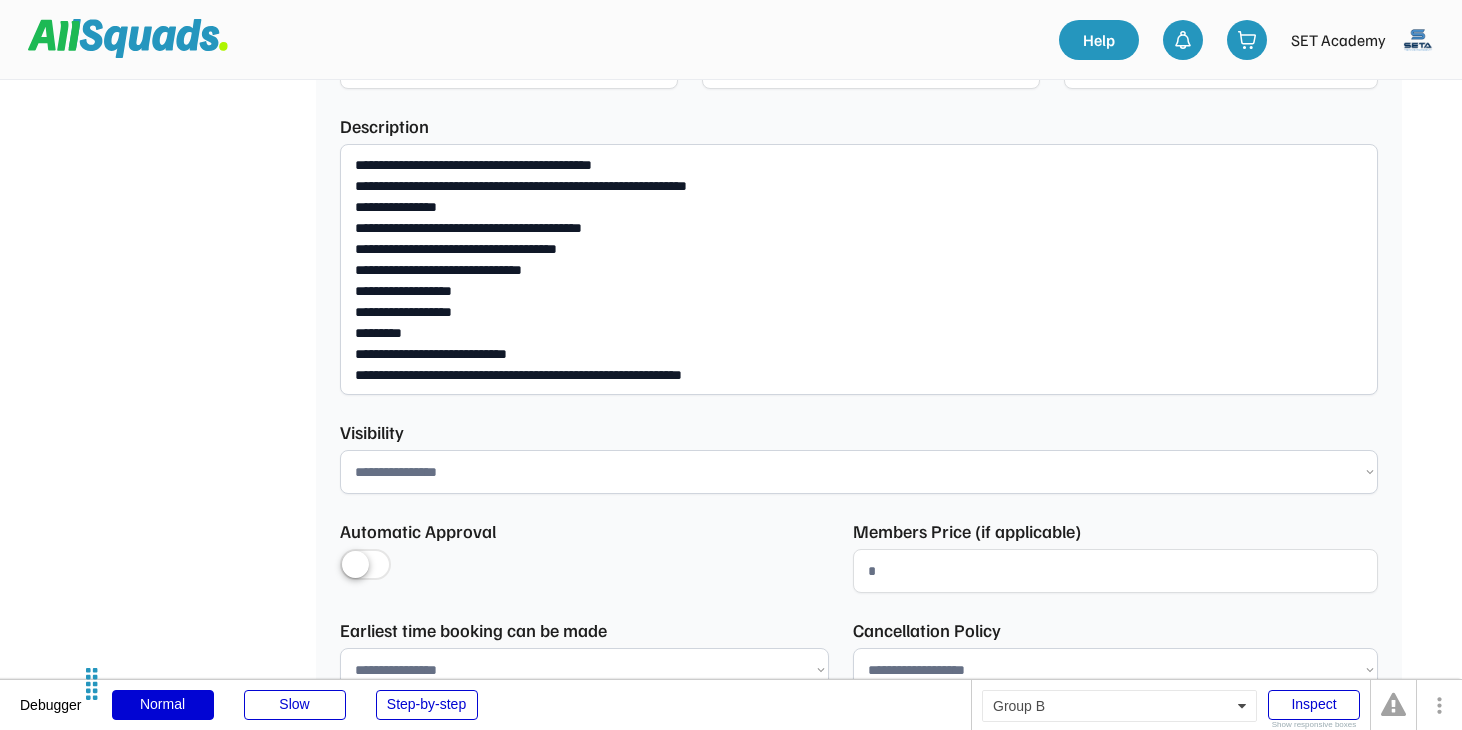 scroll, scrollTop: 824, scrollLeft: 0, axis: vertical 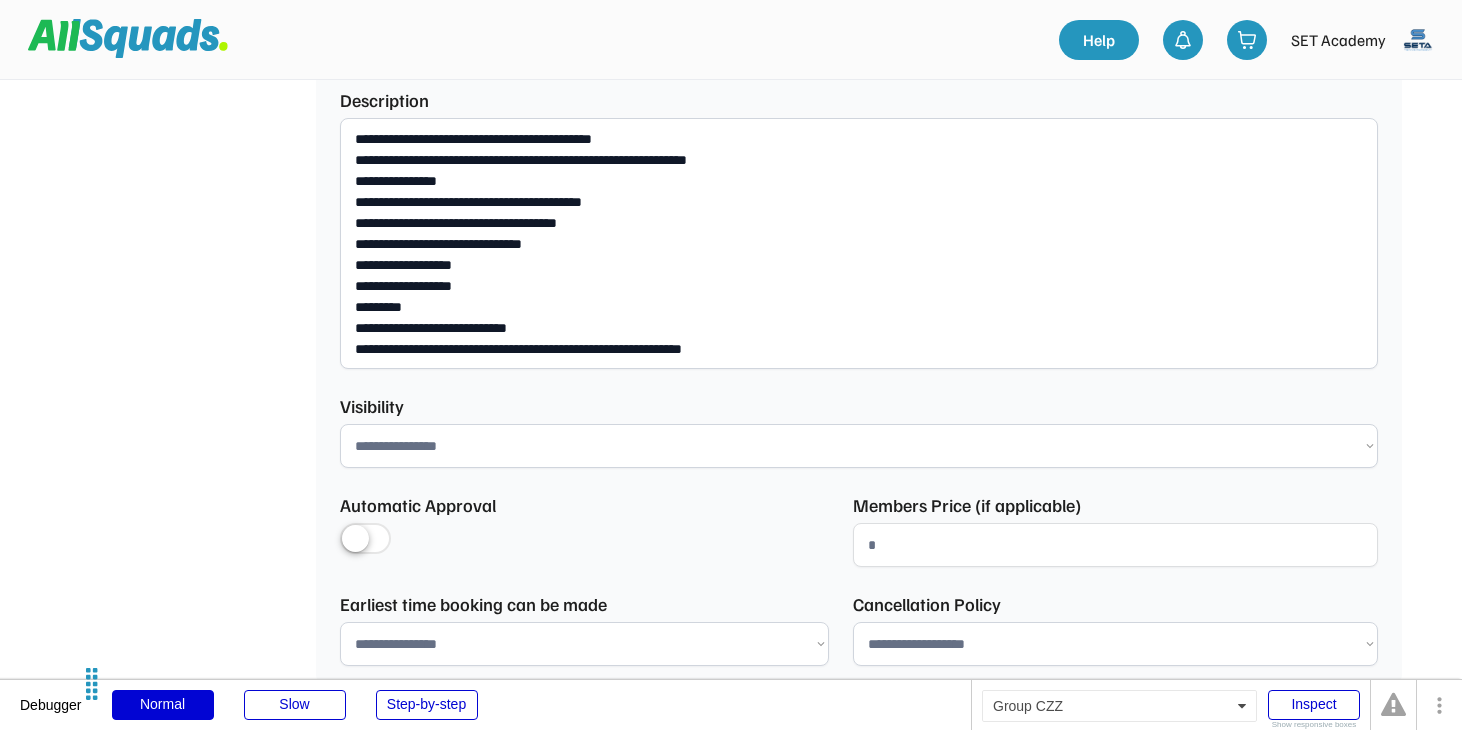 type on "**********" 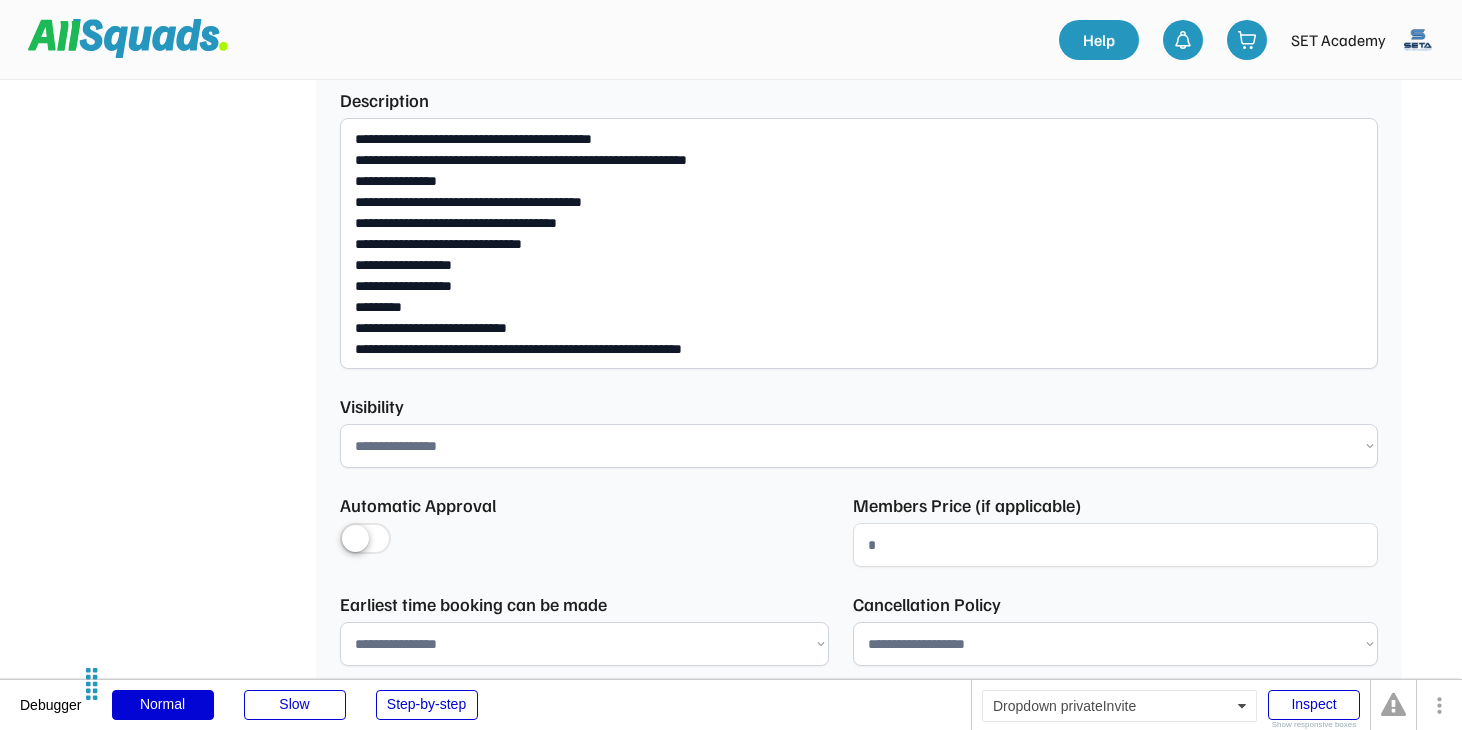 select on "********" 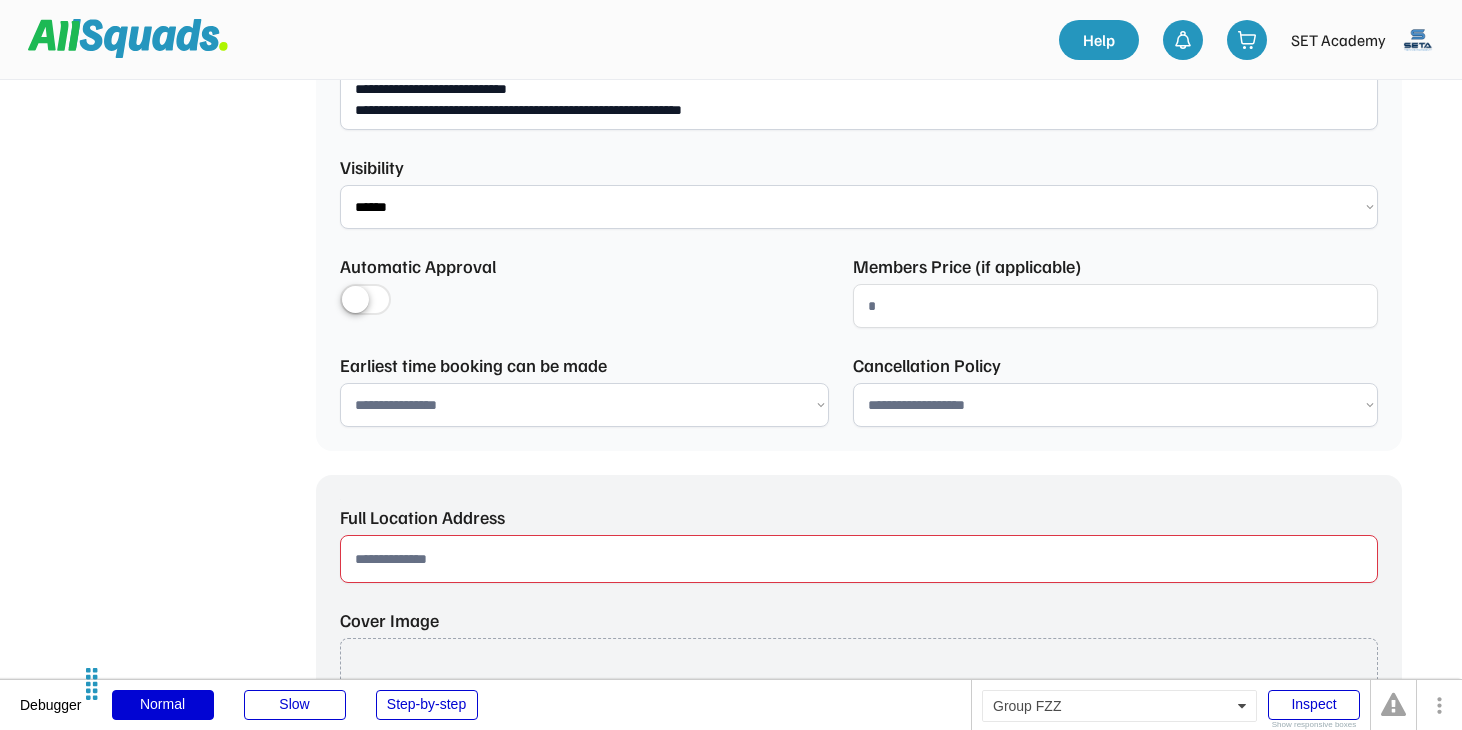 scroll, scrollTop: 1068, scrollLeft: 0, axis: vertical 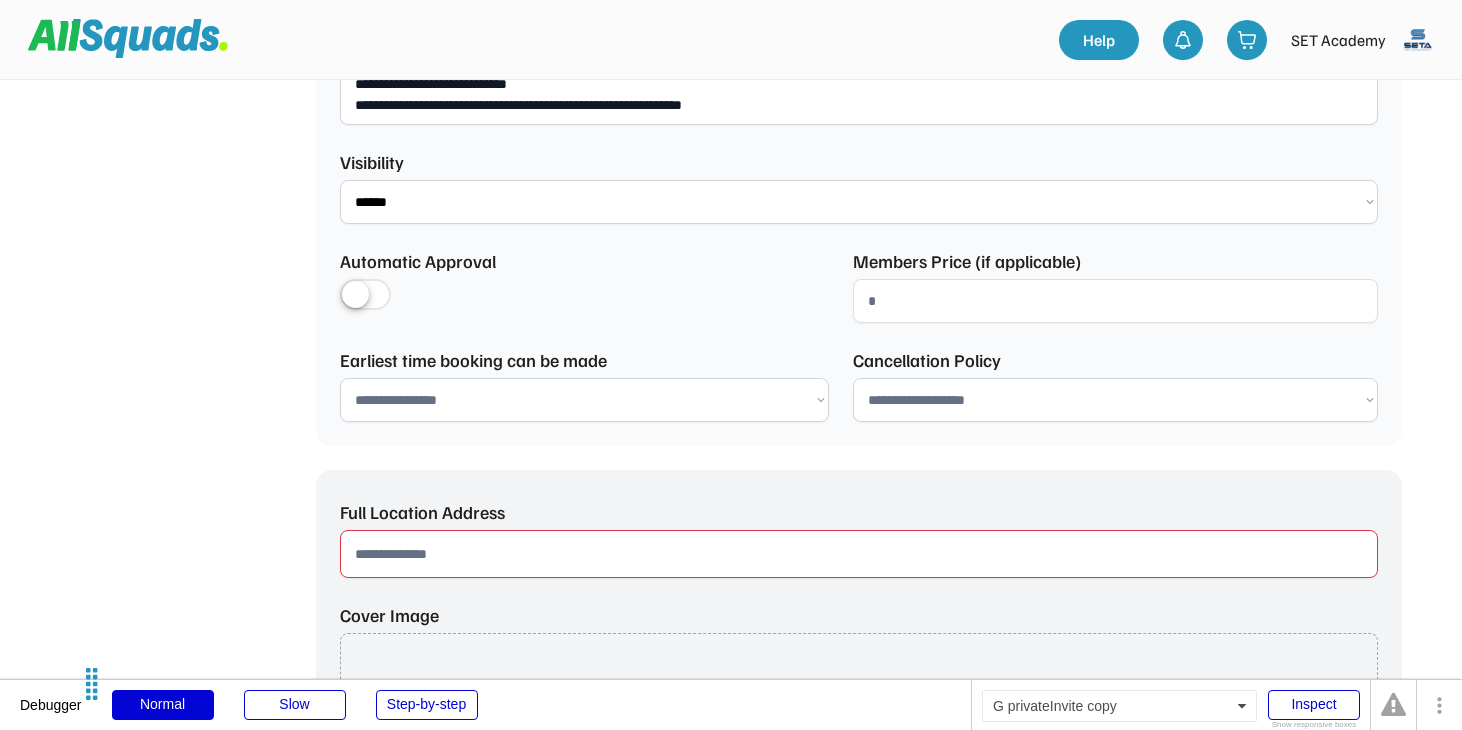 click at bounding box center [365, 296] 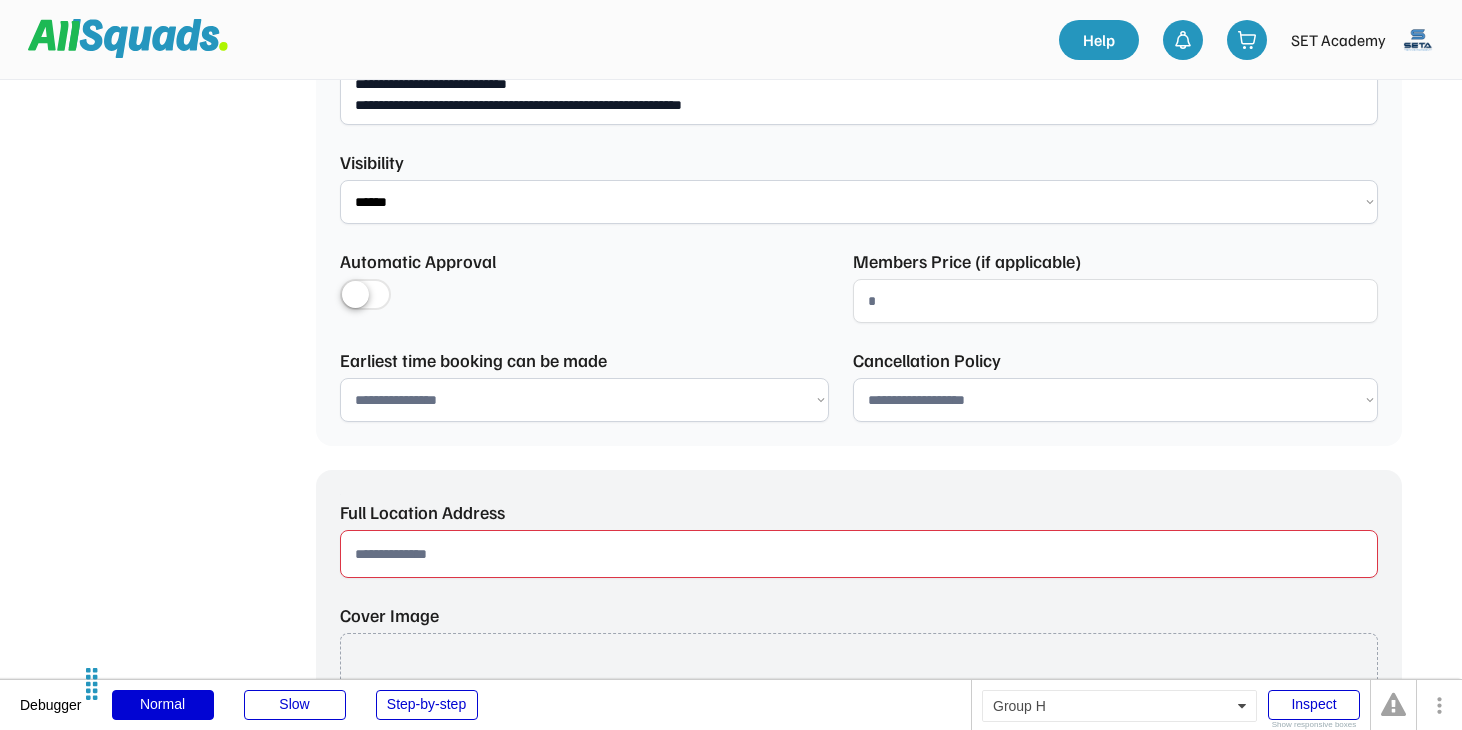 click on "**********" at bounding box center [584, 400] 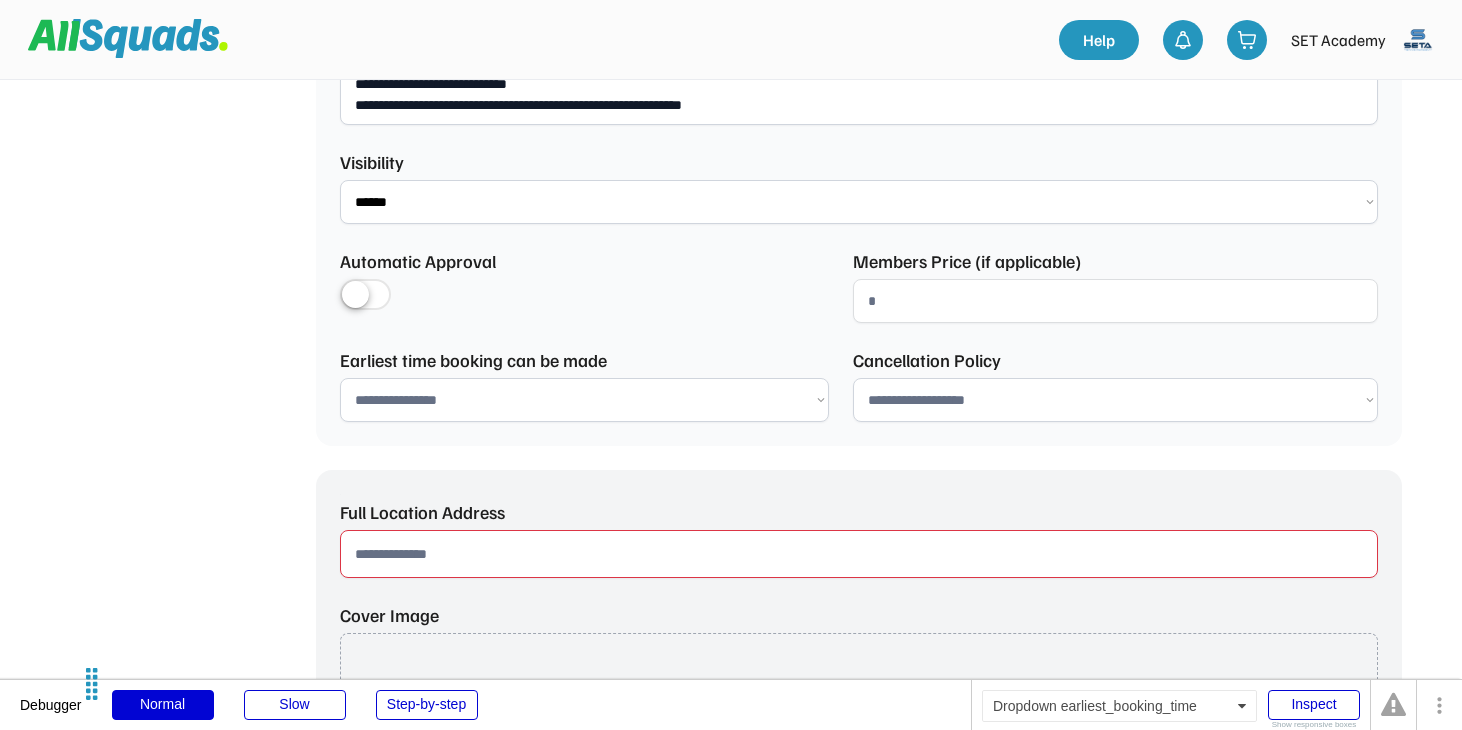 select on "********" 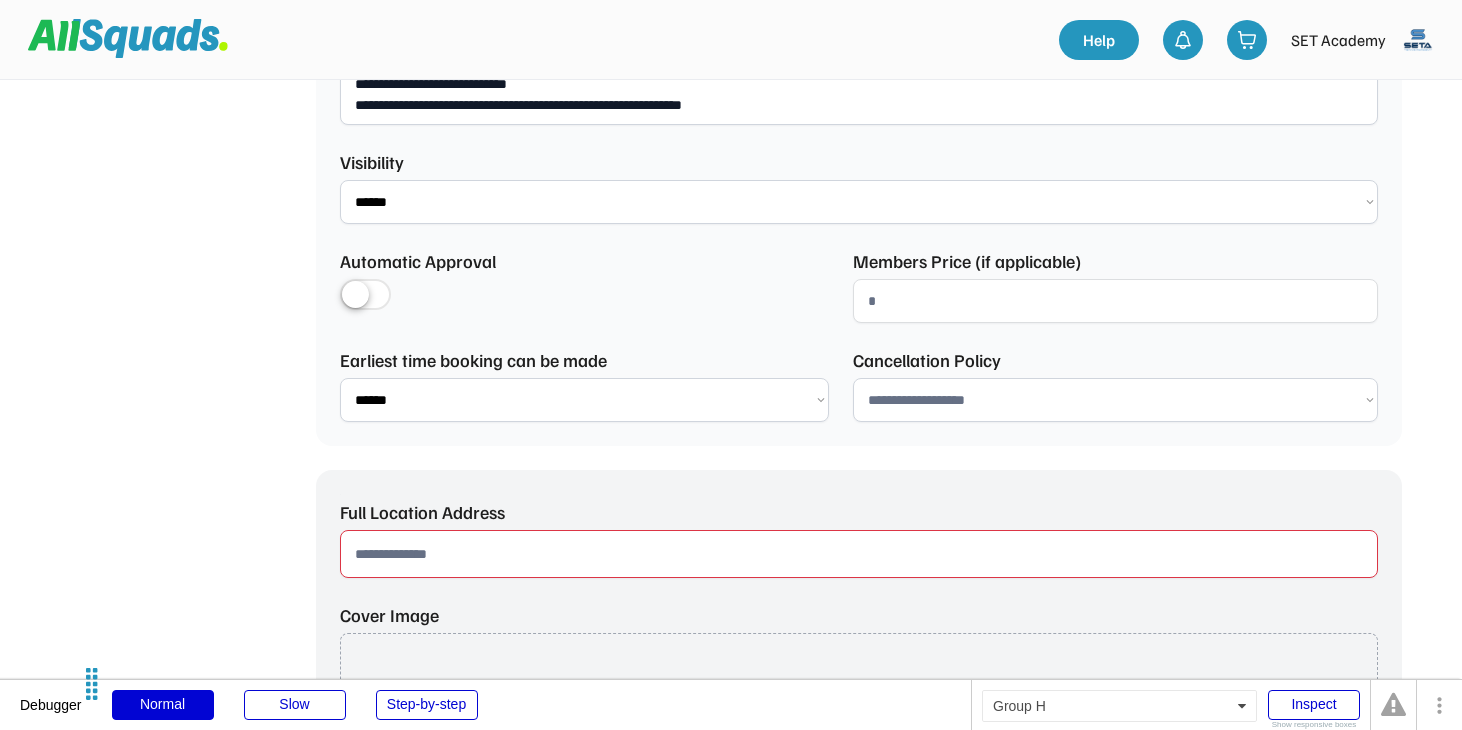 click on "**********" at bounding box center (1115, 400) 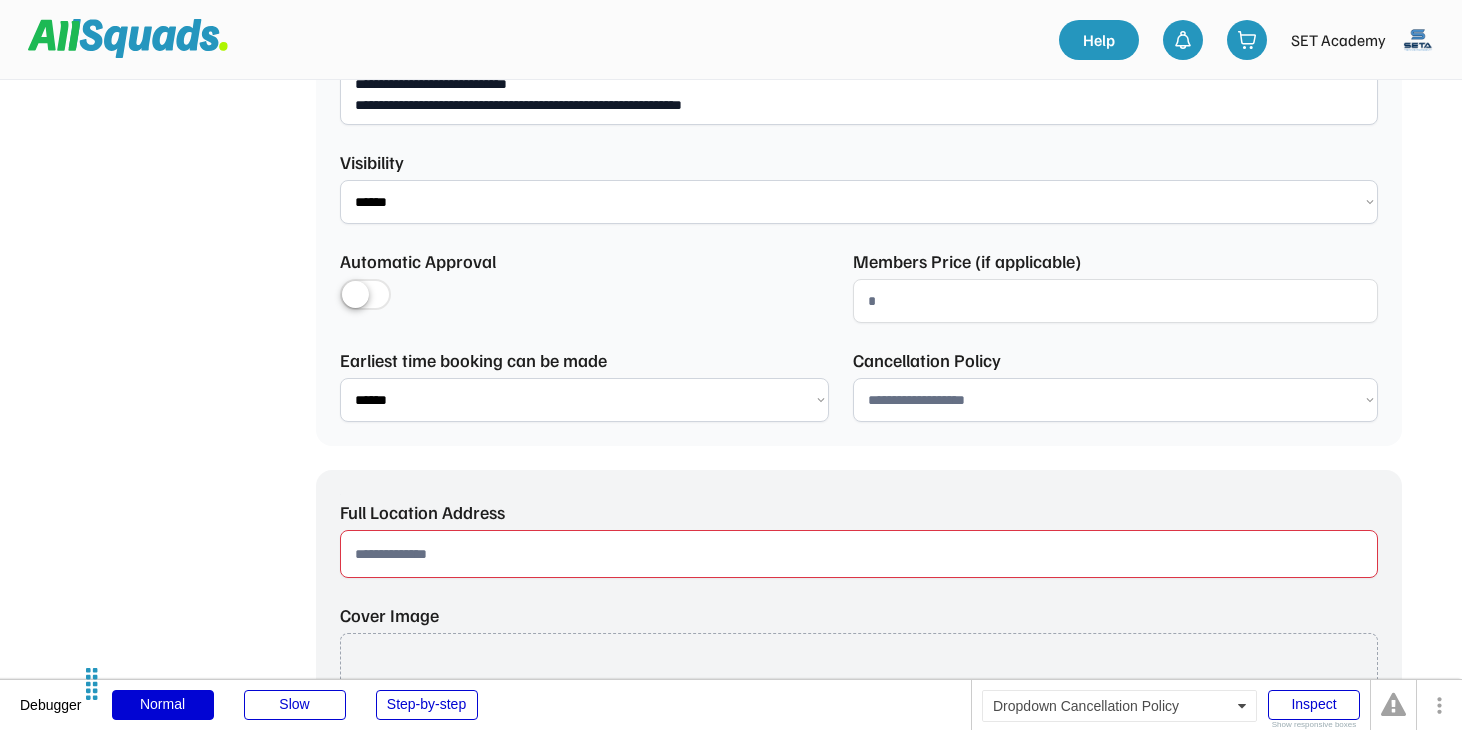 select on "**********" 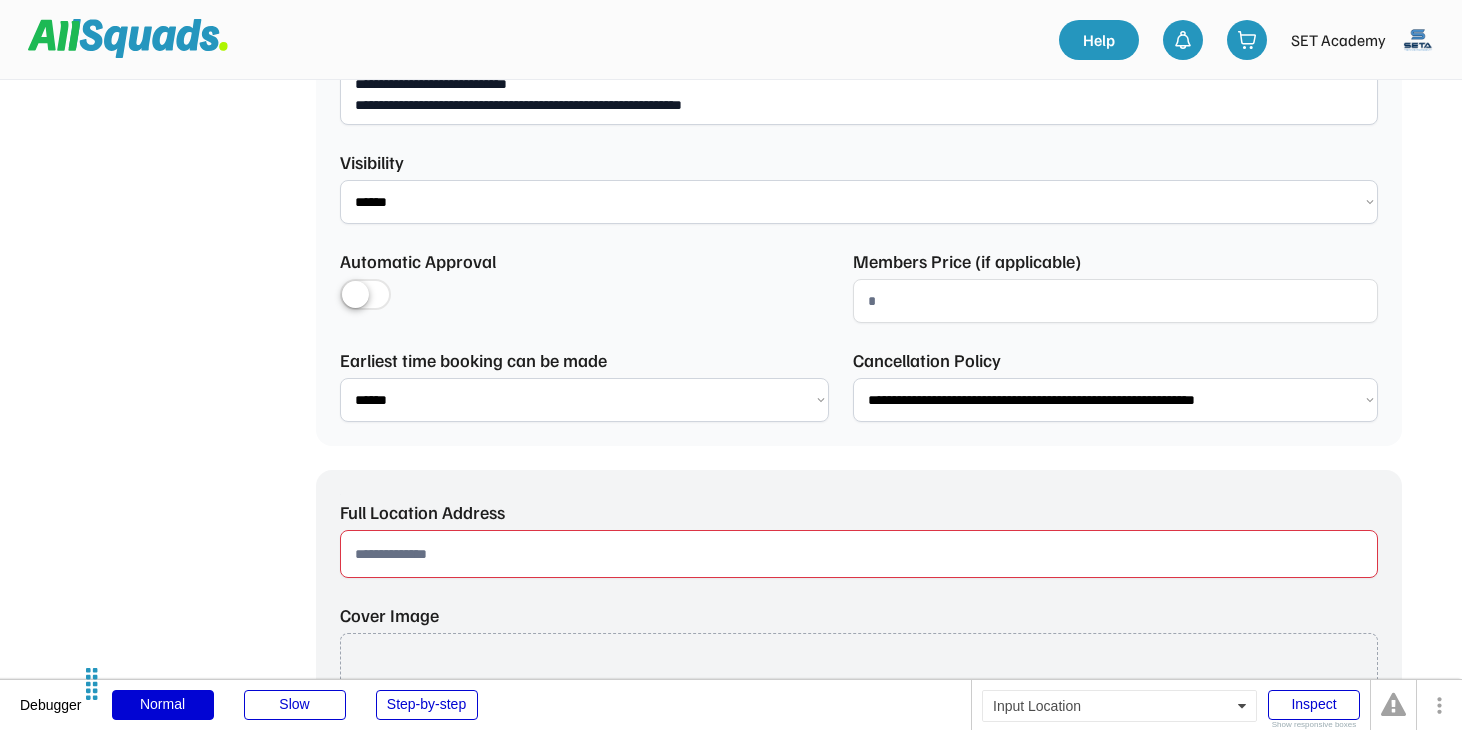 click at bounding box center (859, 554) 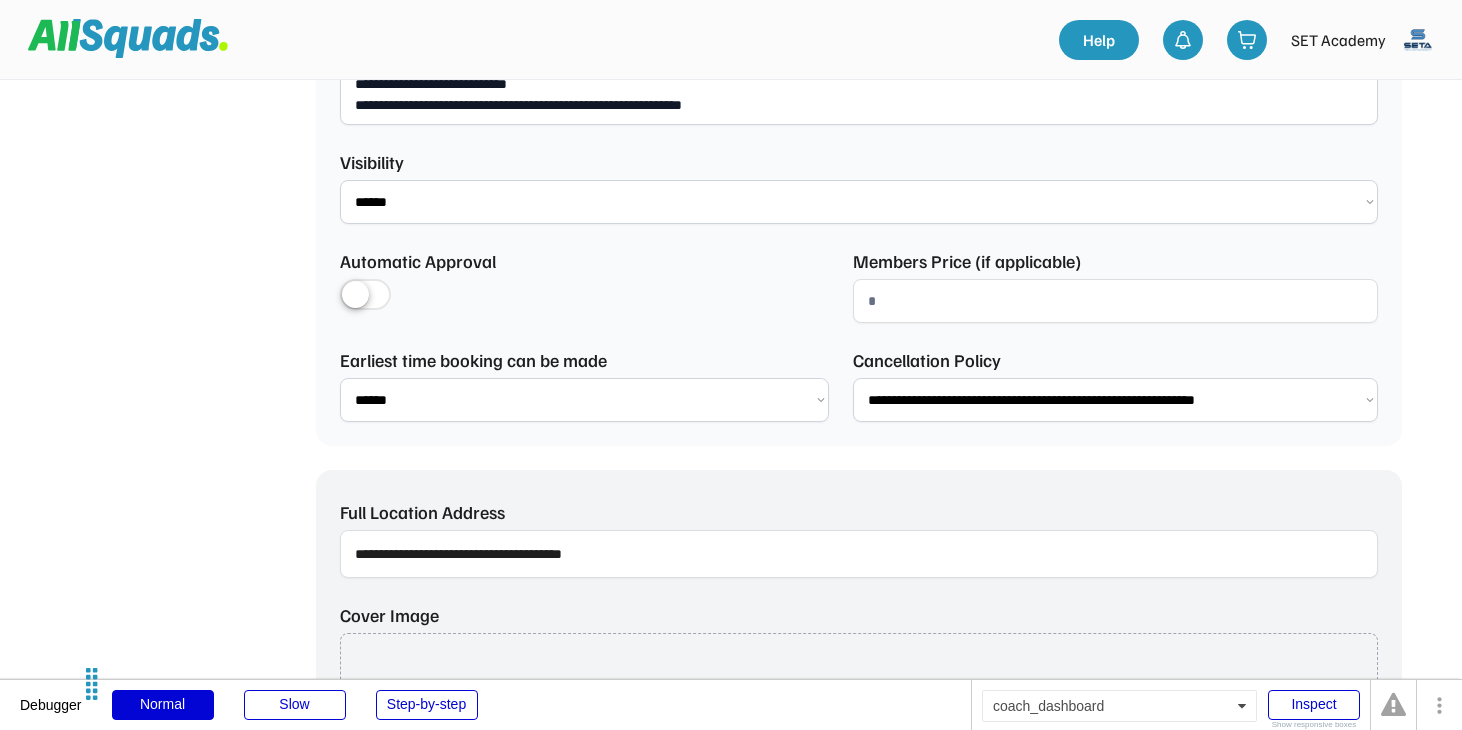 type on "**********" 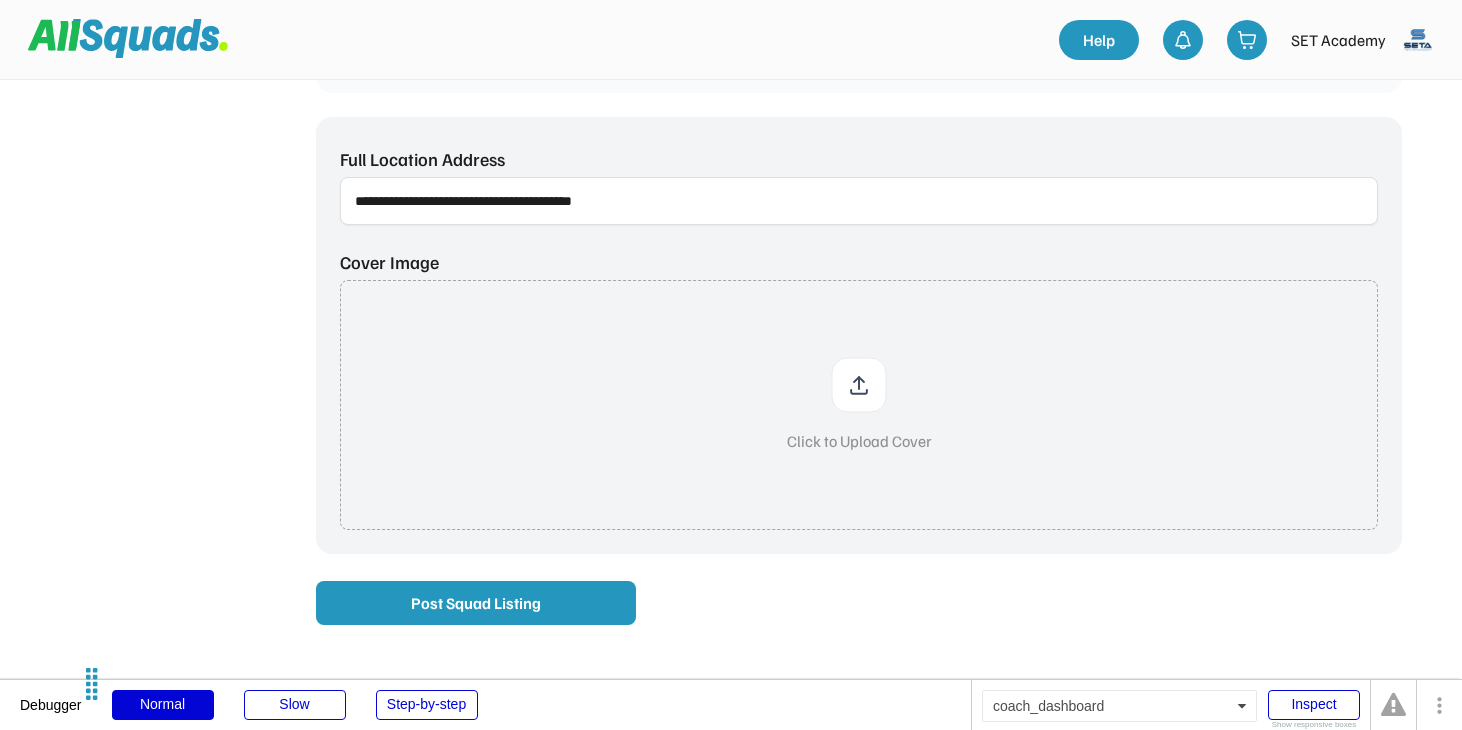 scroll, scrollTop: 1506, scrollLeft: 0, axis: vertical 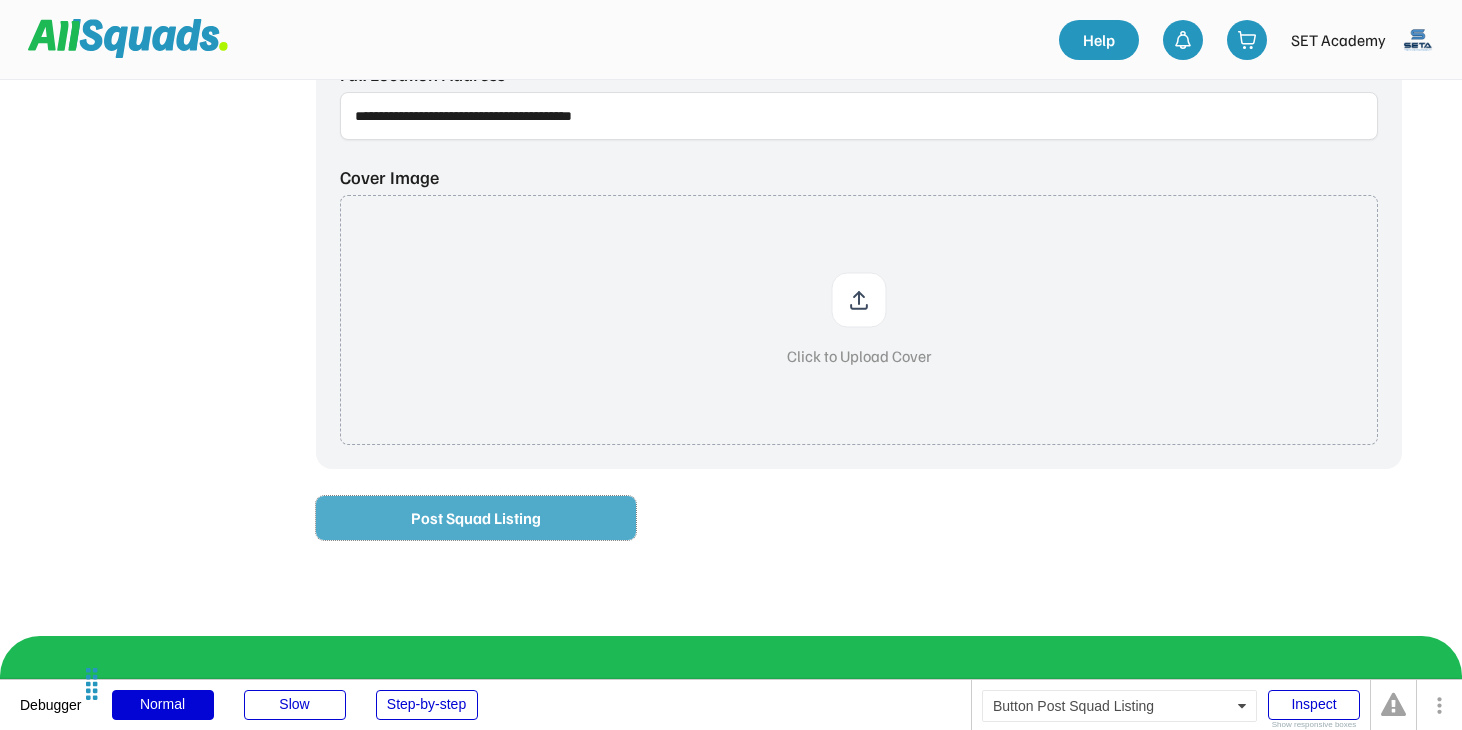 click on "Post Squad Listing" at bounding box center (476, 518) 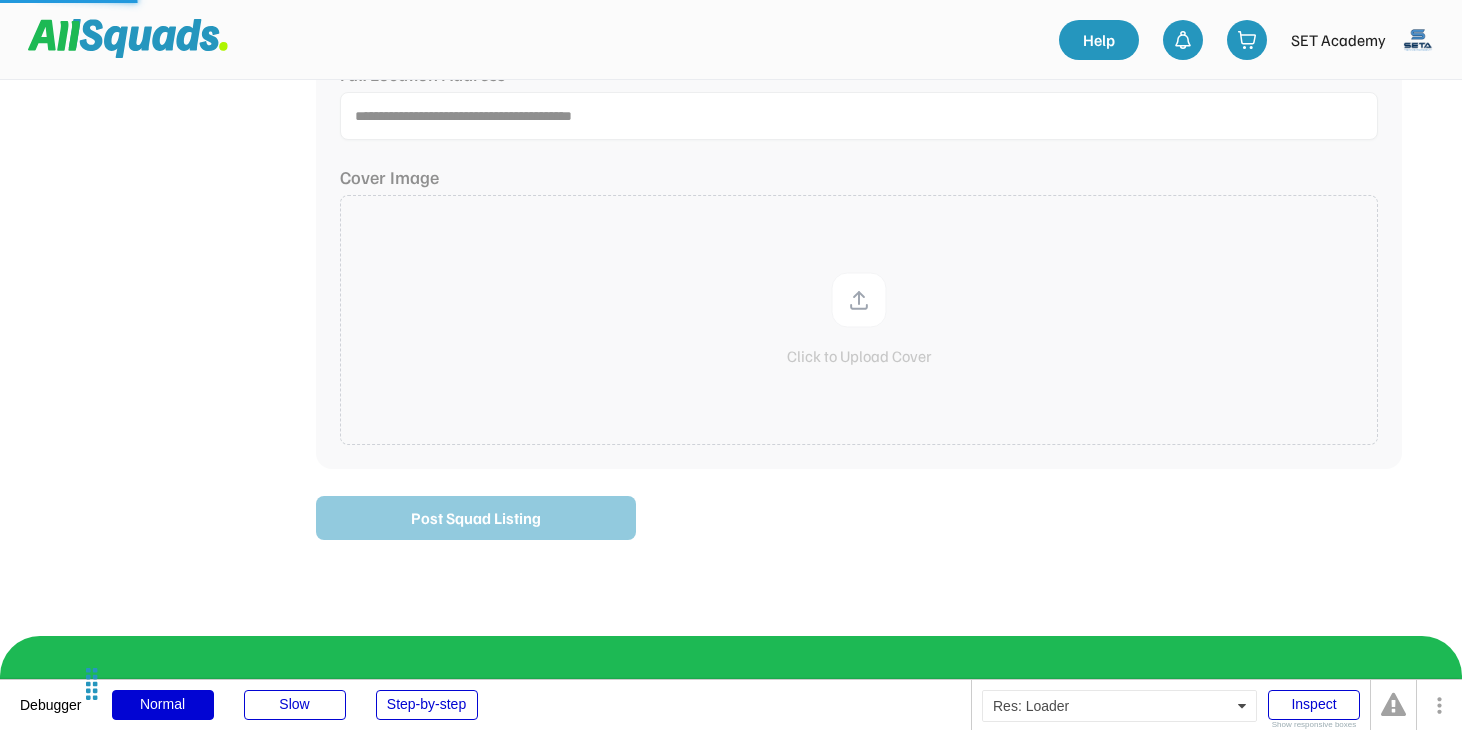 type 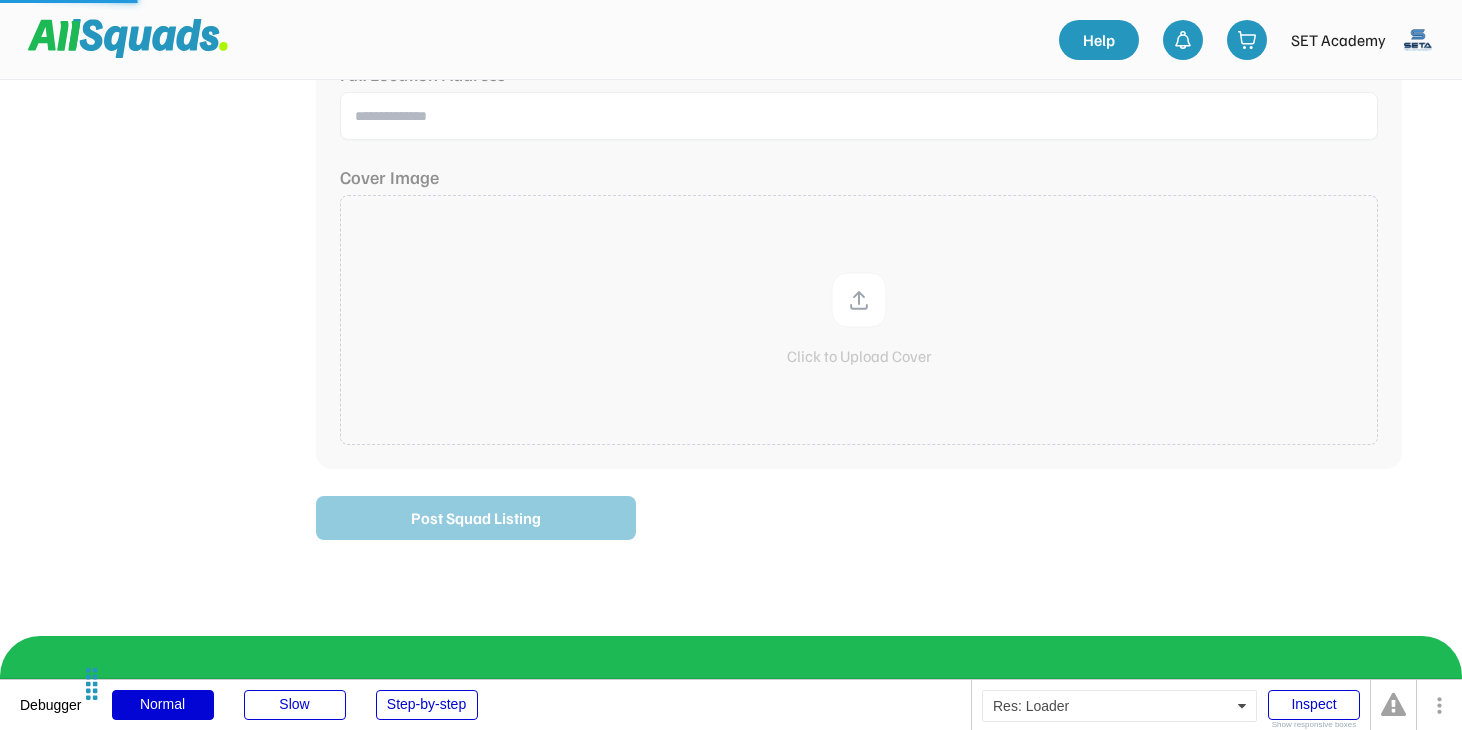 select 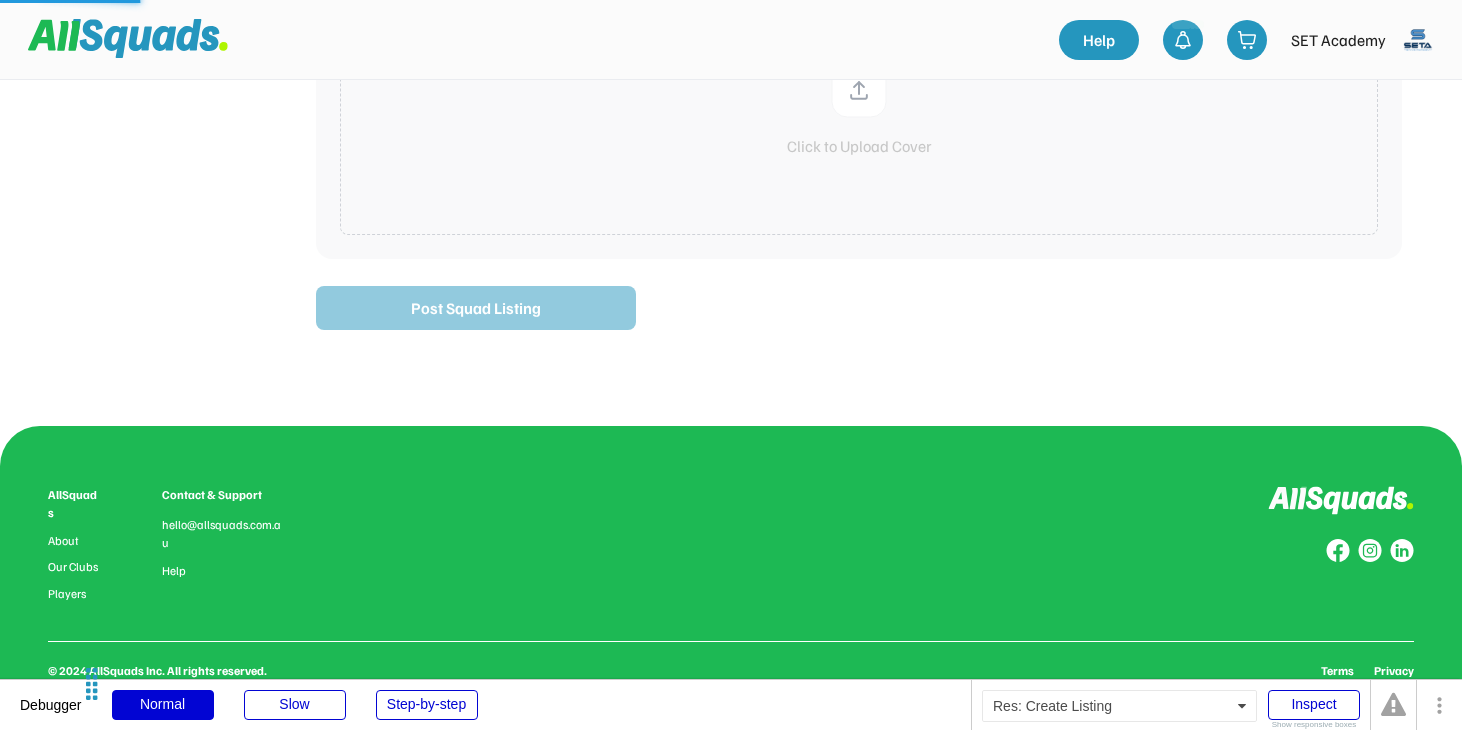 scroll, scrollTop: 286, scrollLeft: 0, axis: vertical 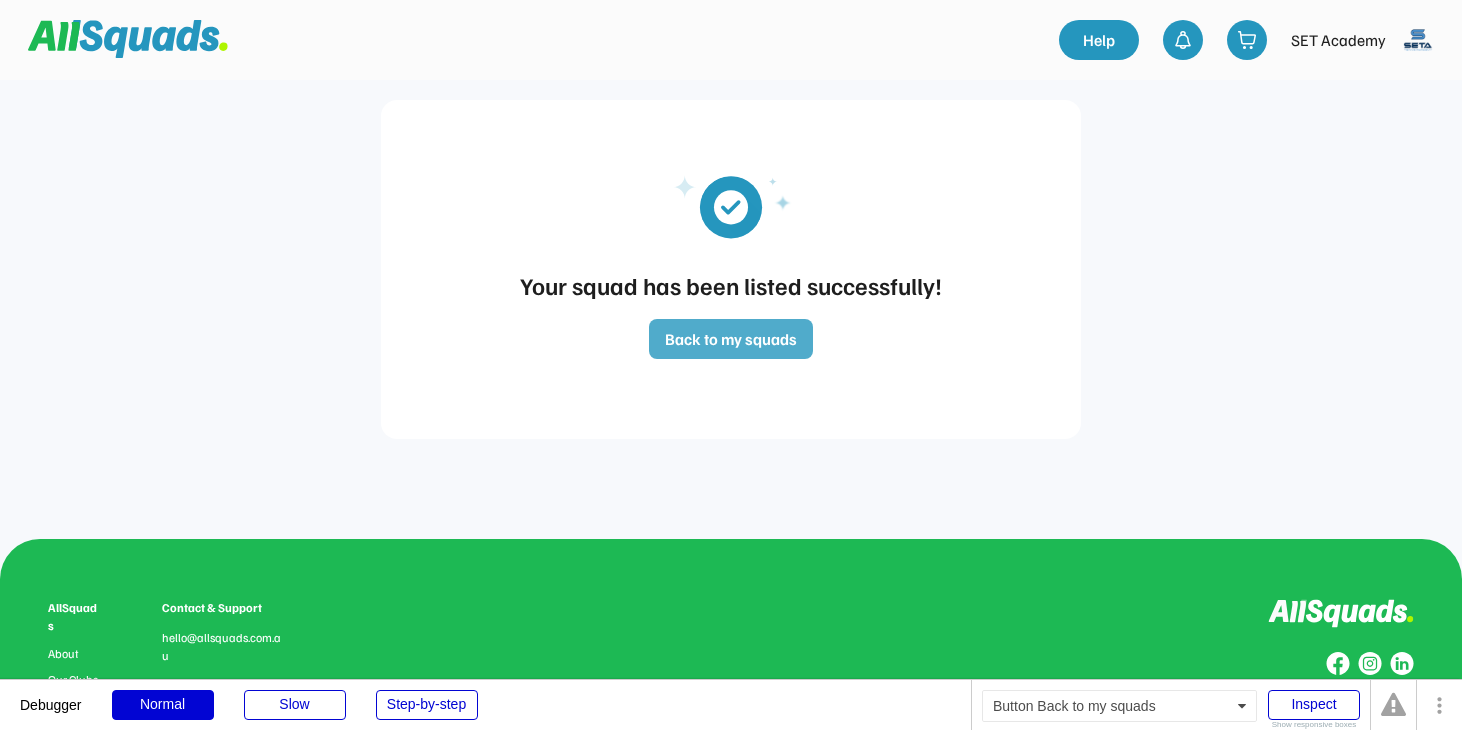 click on "Back to my squads" at bounding box center (731, 339) 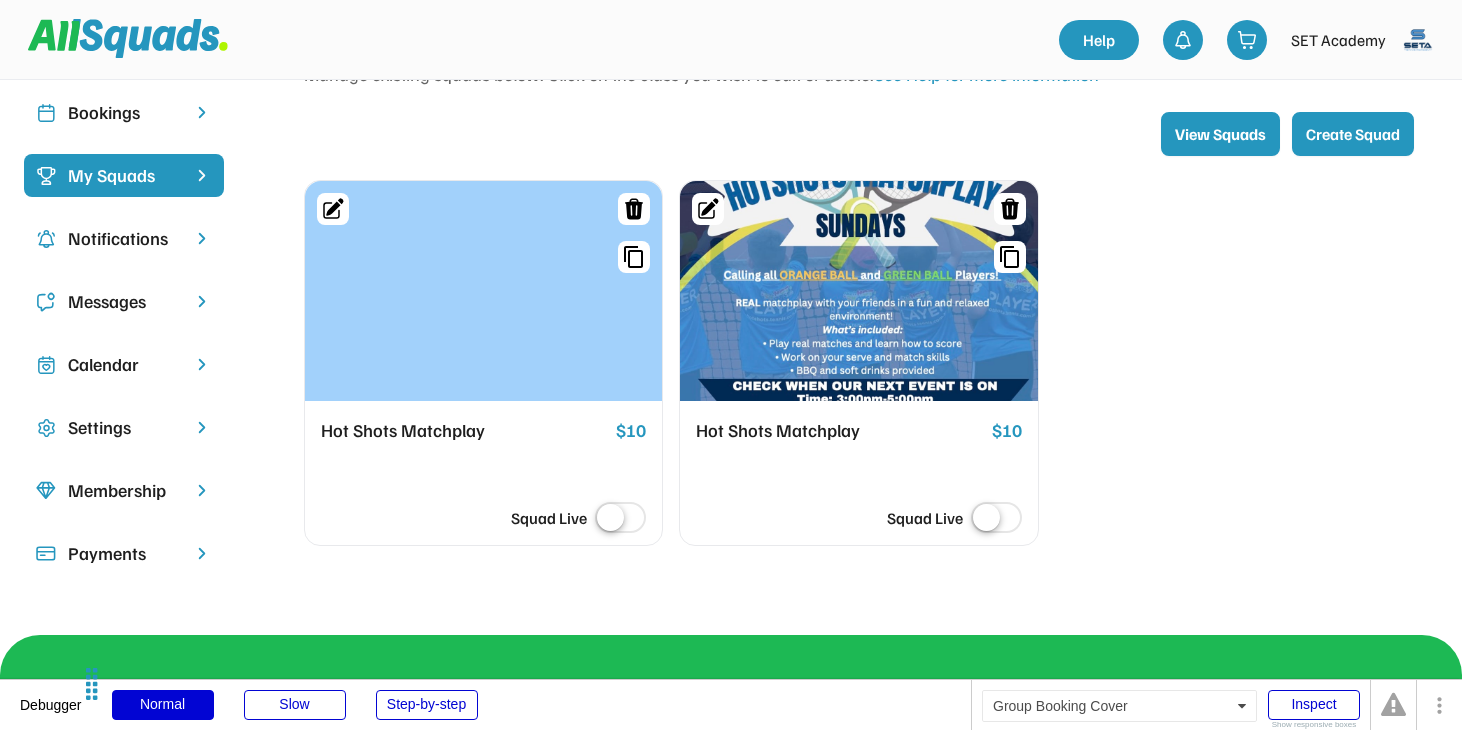 scroll, scrollTop: 138, scrollLeft: 0, axis: vertical 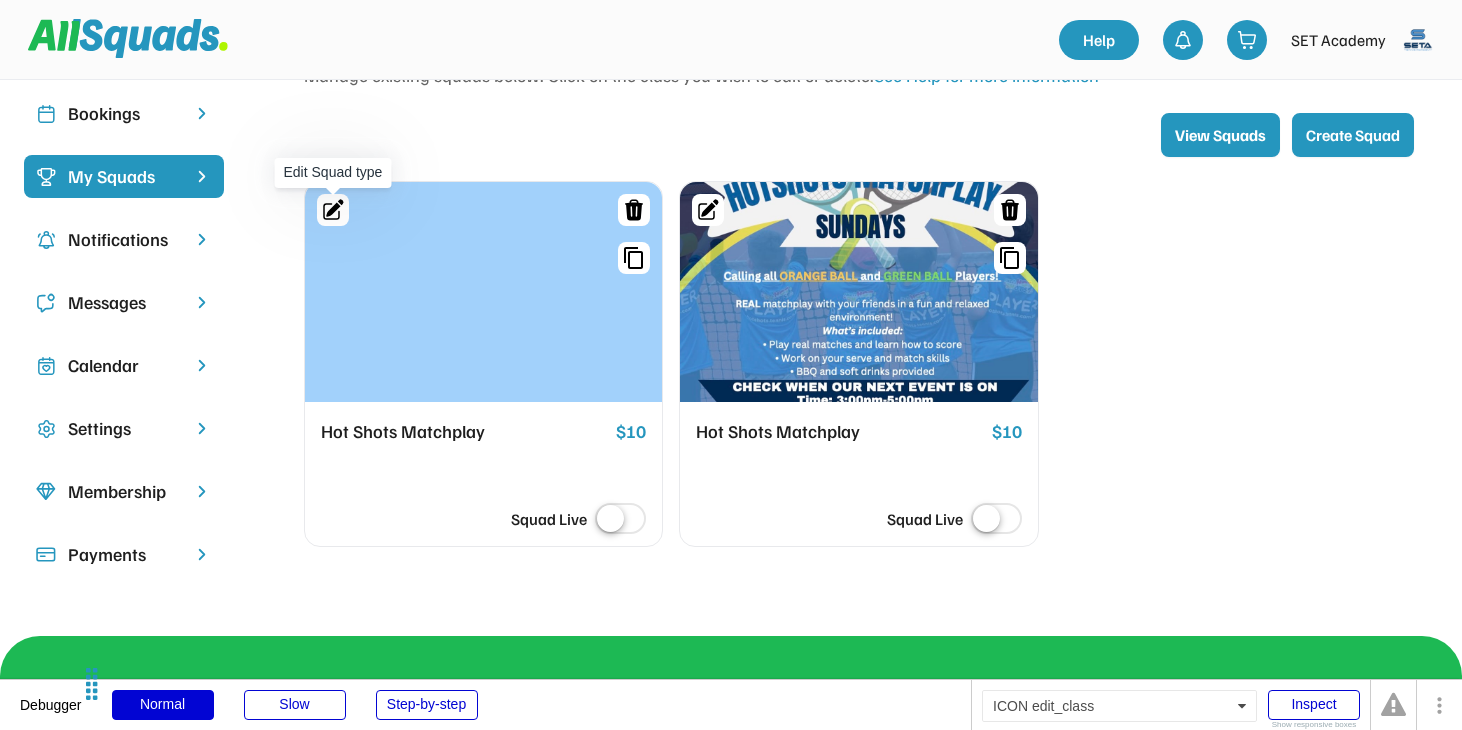 click 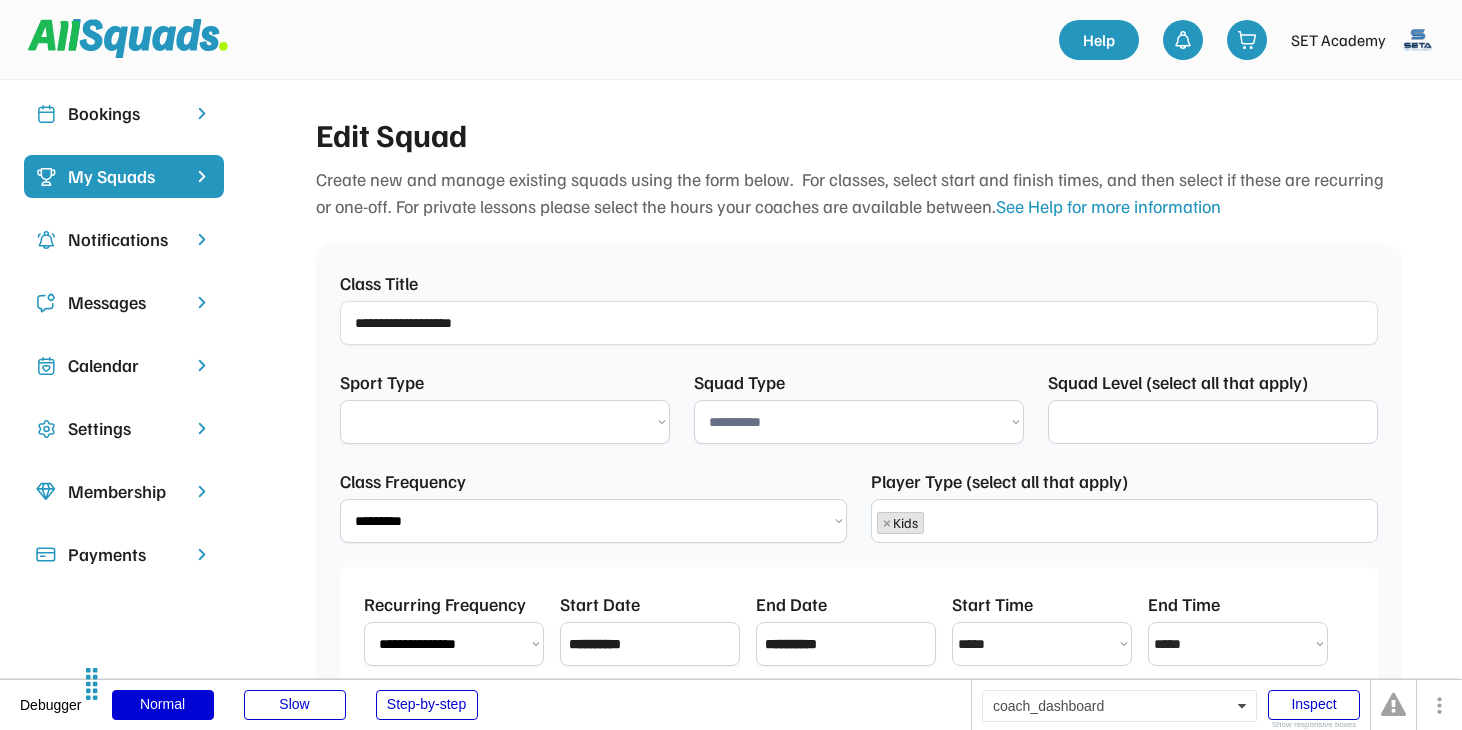 select on "****" 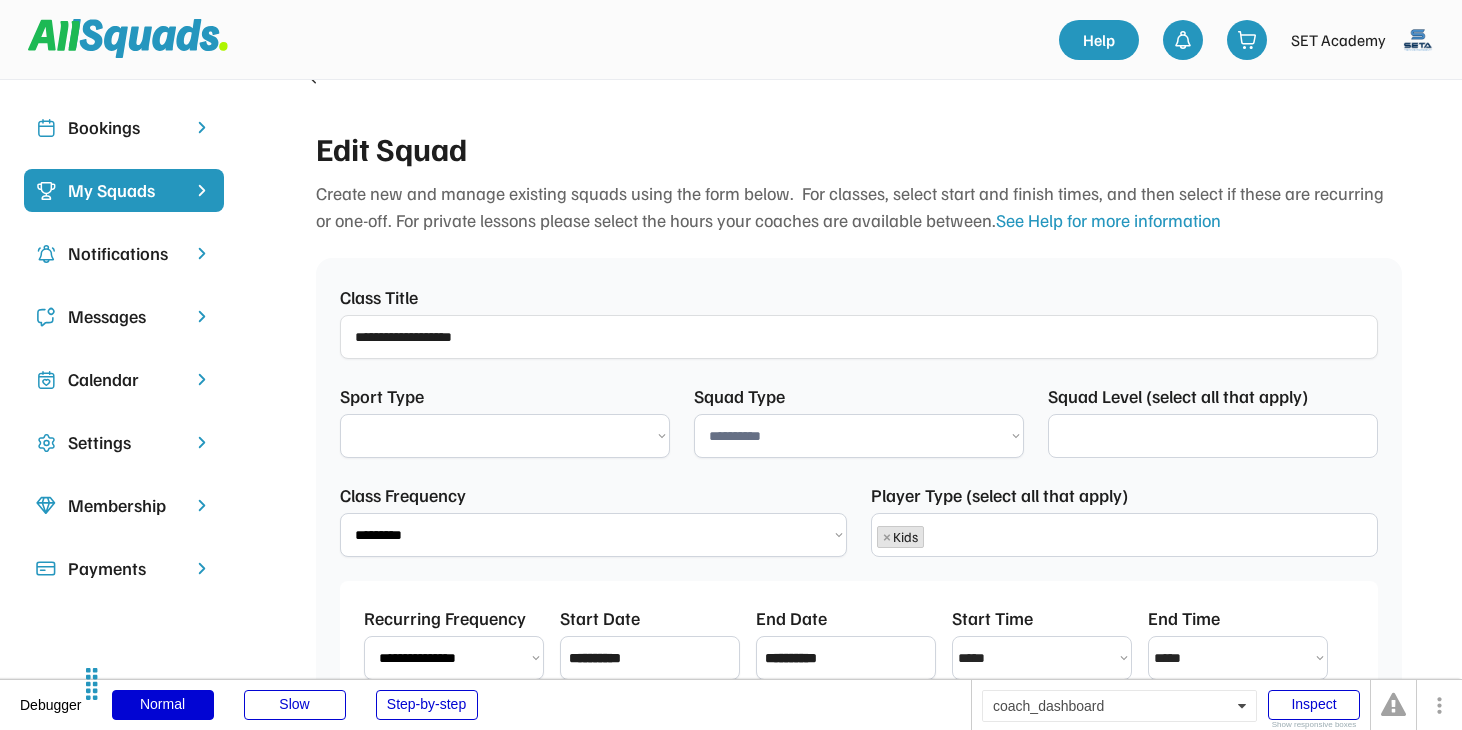 select on "**********" 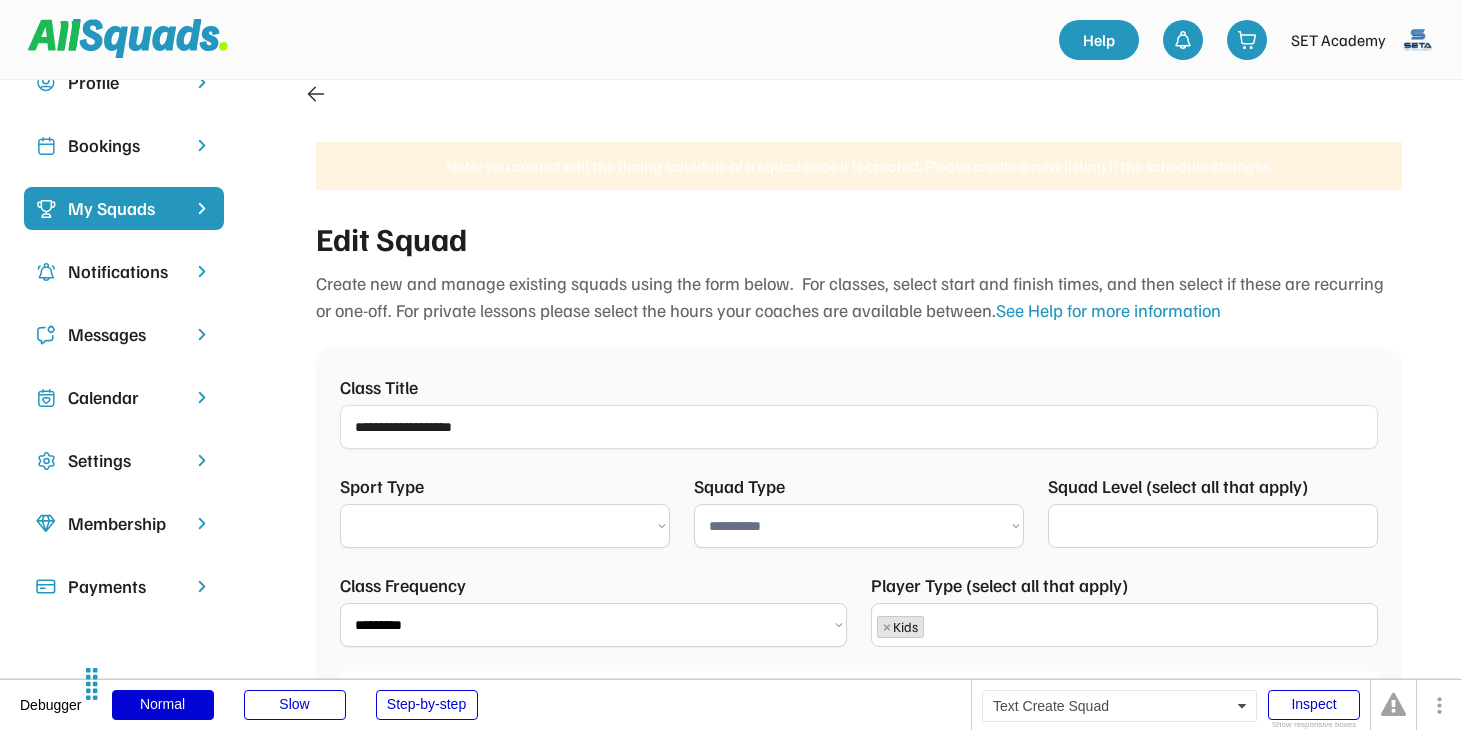 select 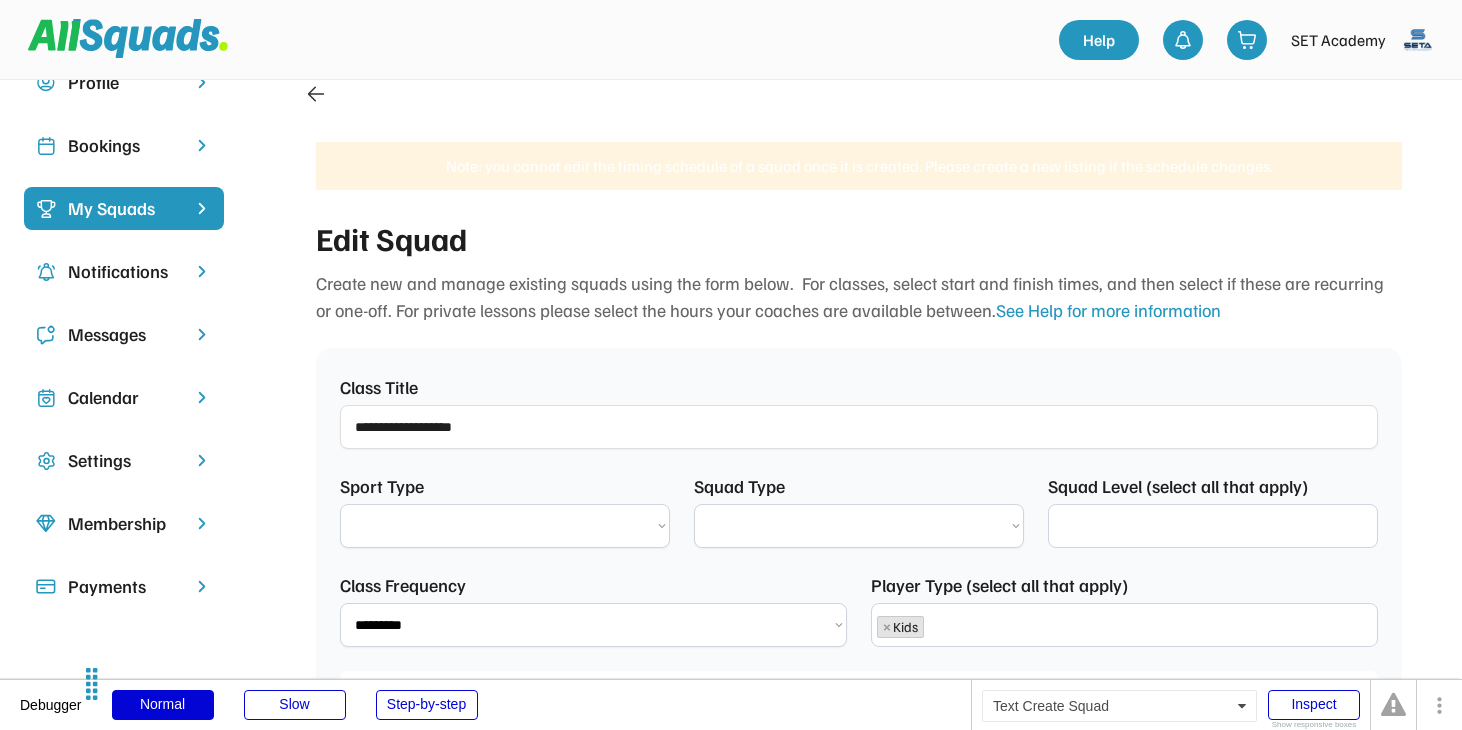 scroll, scrollTop: 104, scrollLeft: 0, axis: vertical 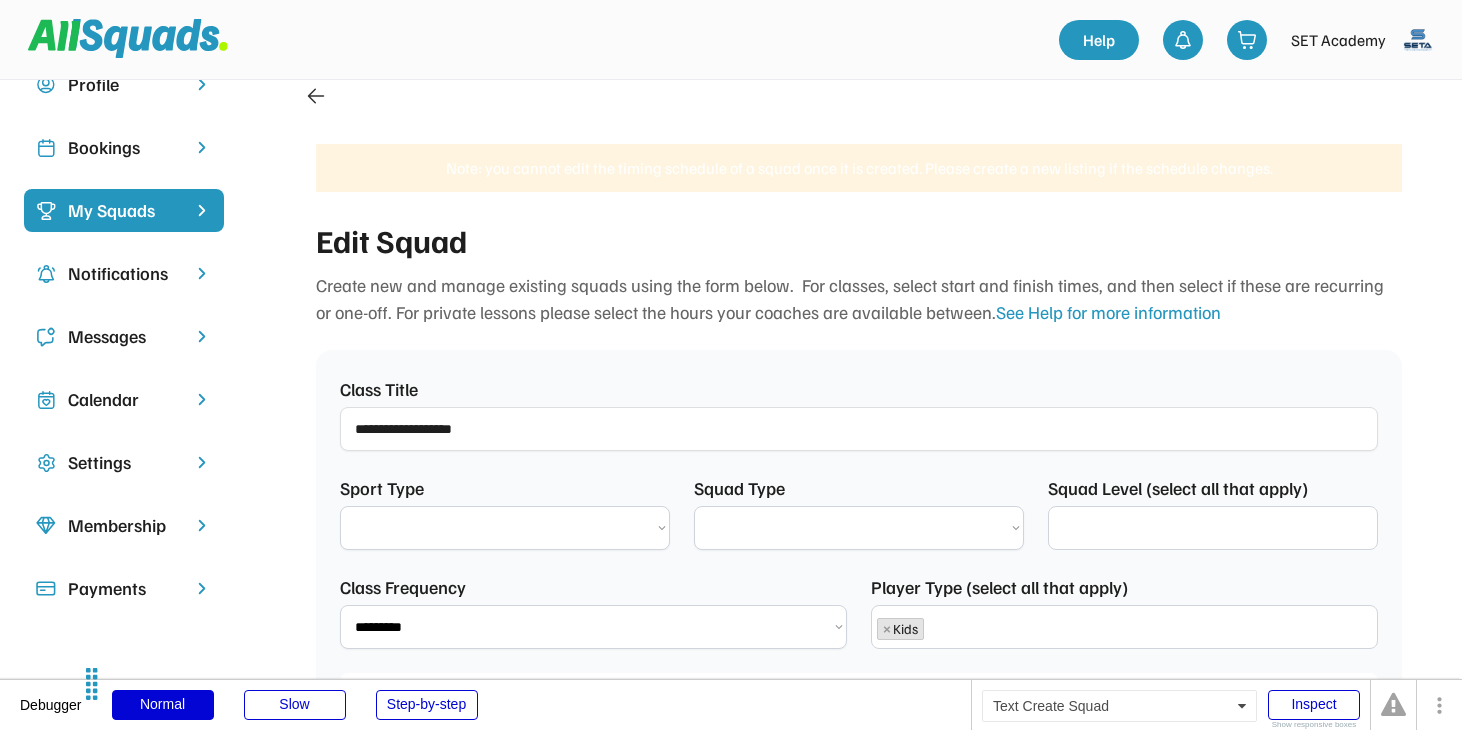 select on "********" 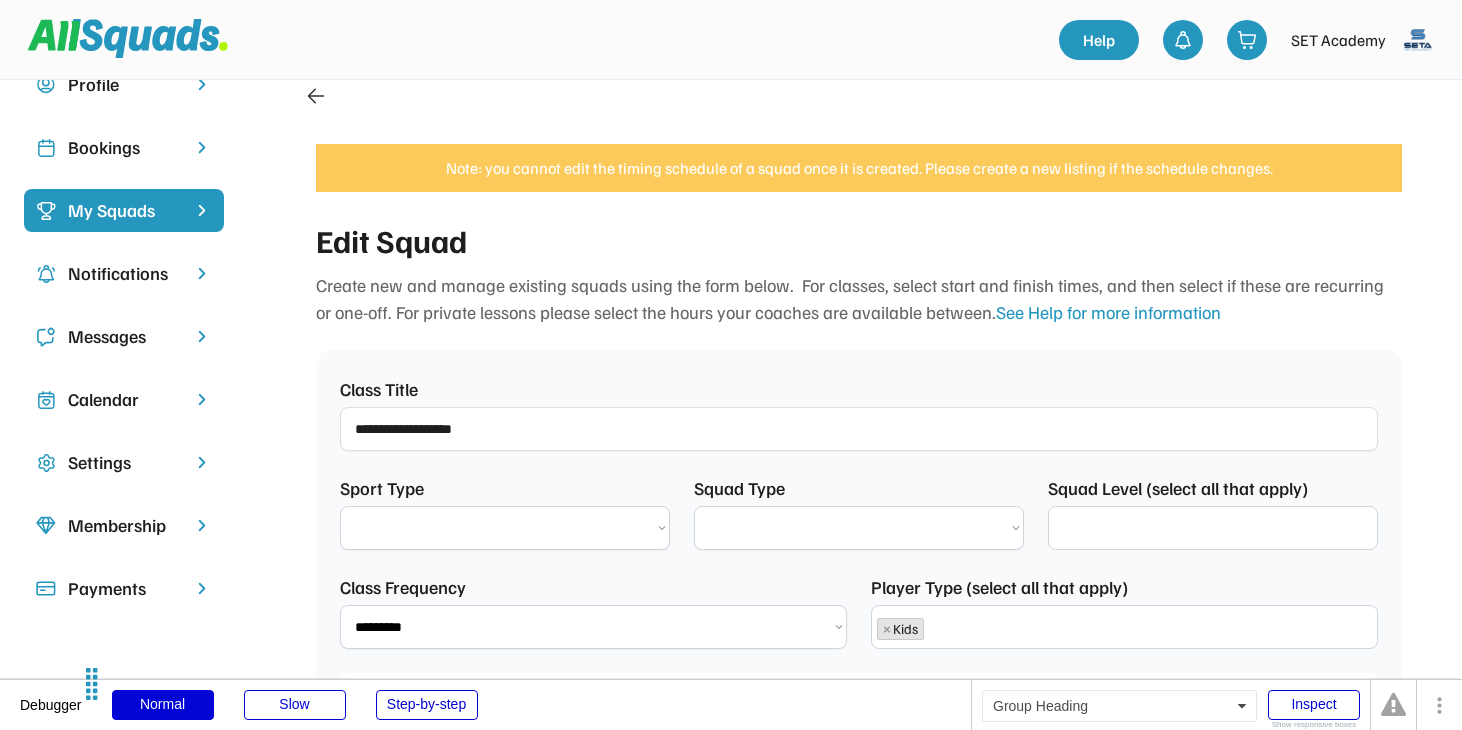 select on "**********" 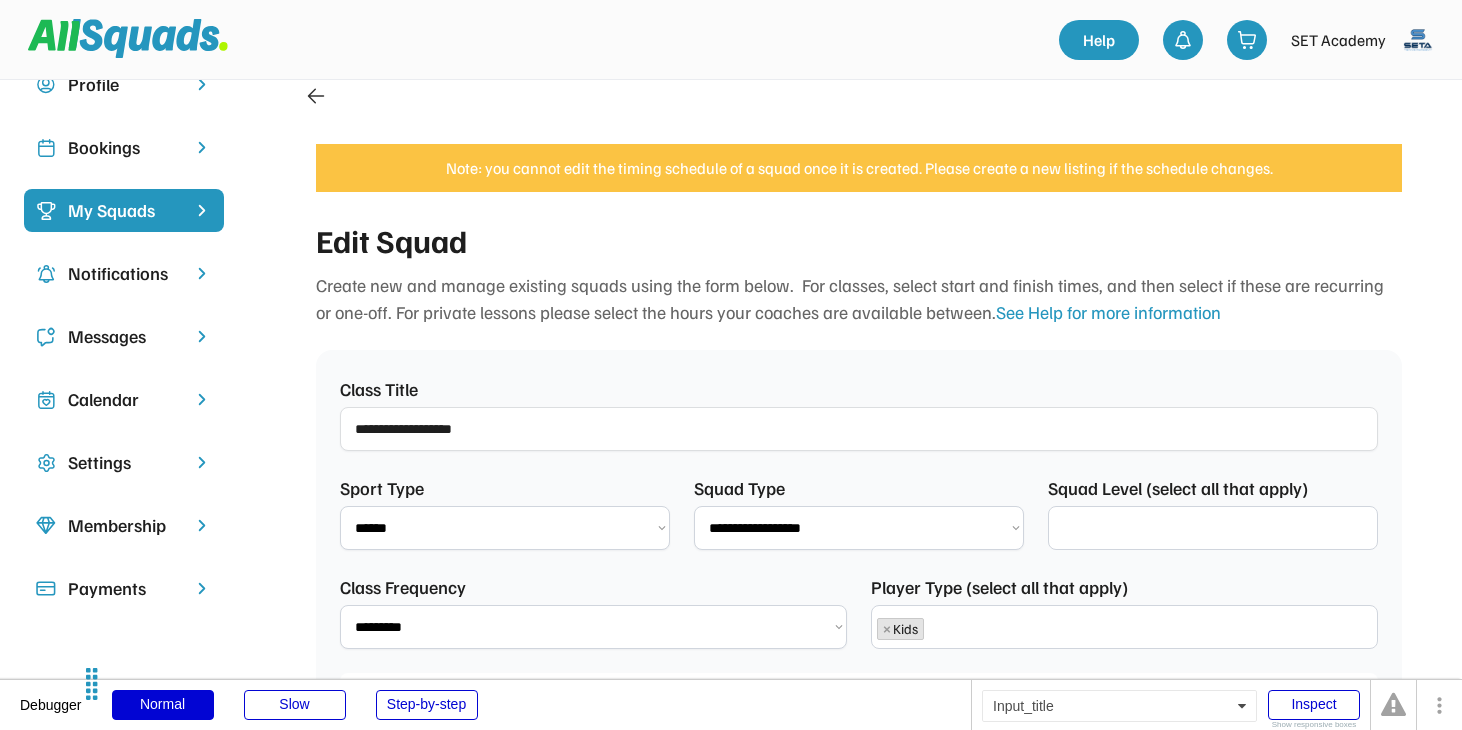 scroll, scrollTop: 17, scrollLeft: 0, axis: vertical 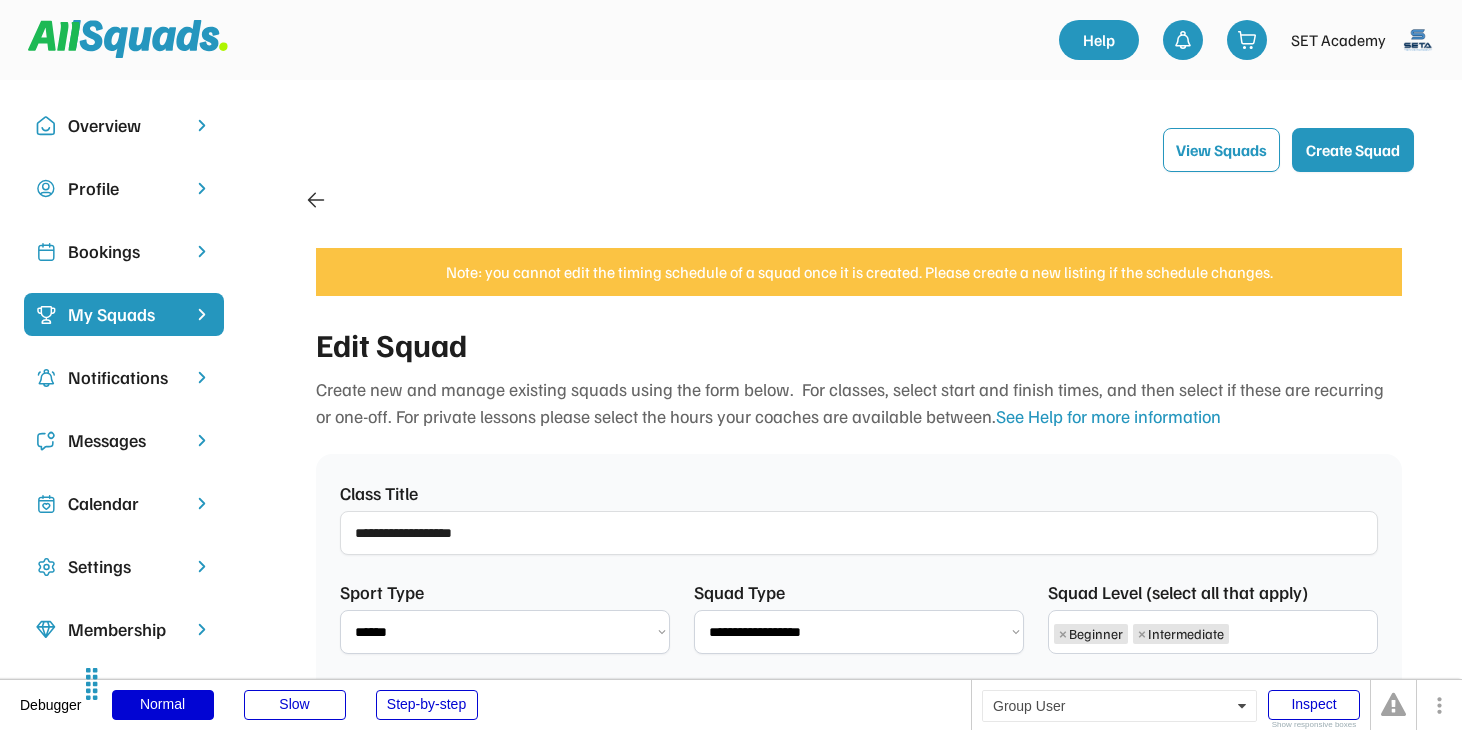 click 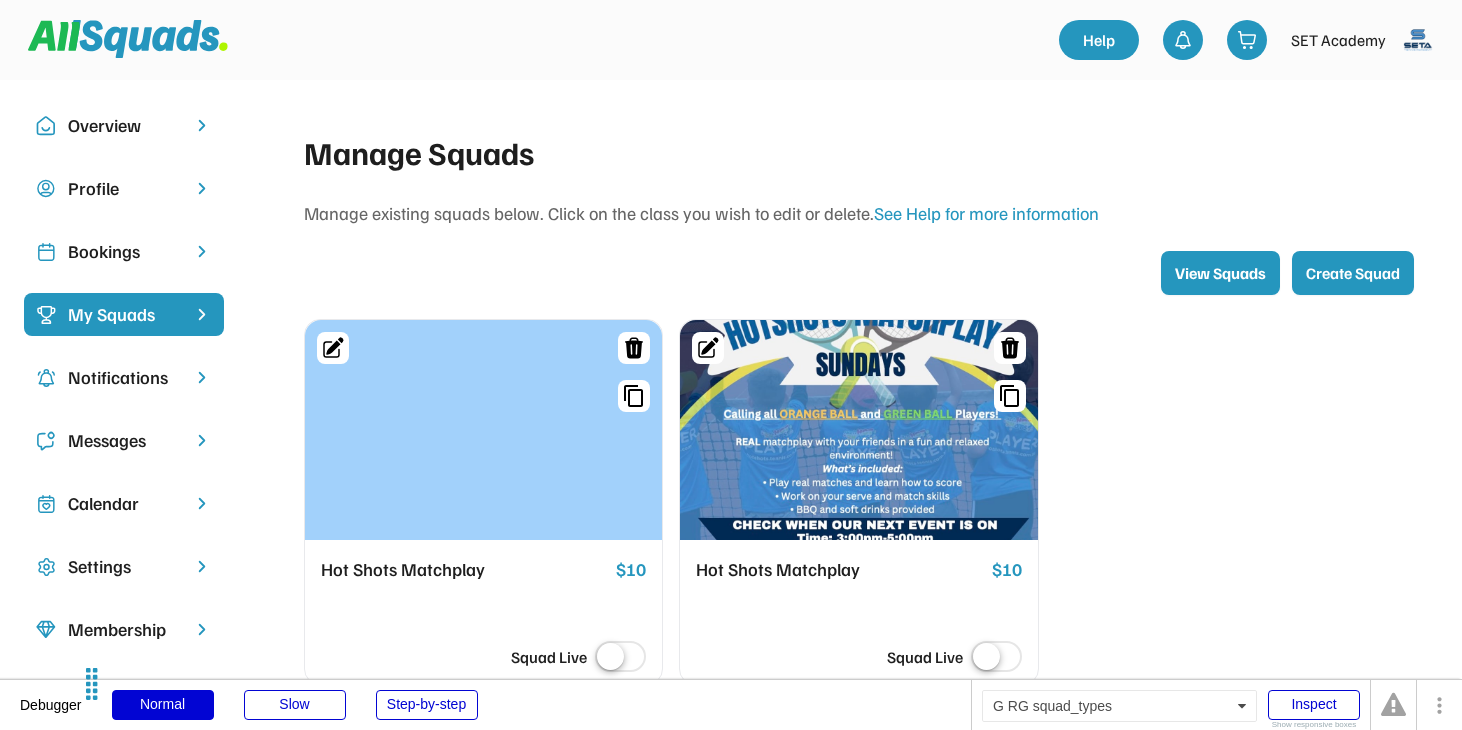 click at bounding box center [858, 430] 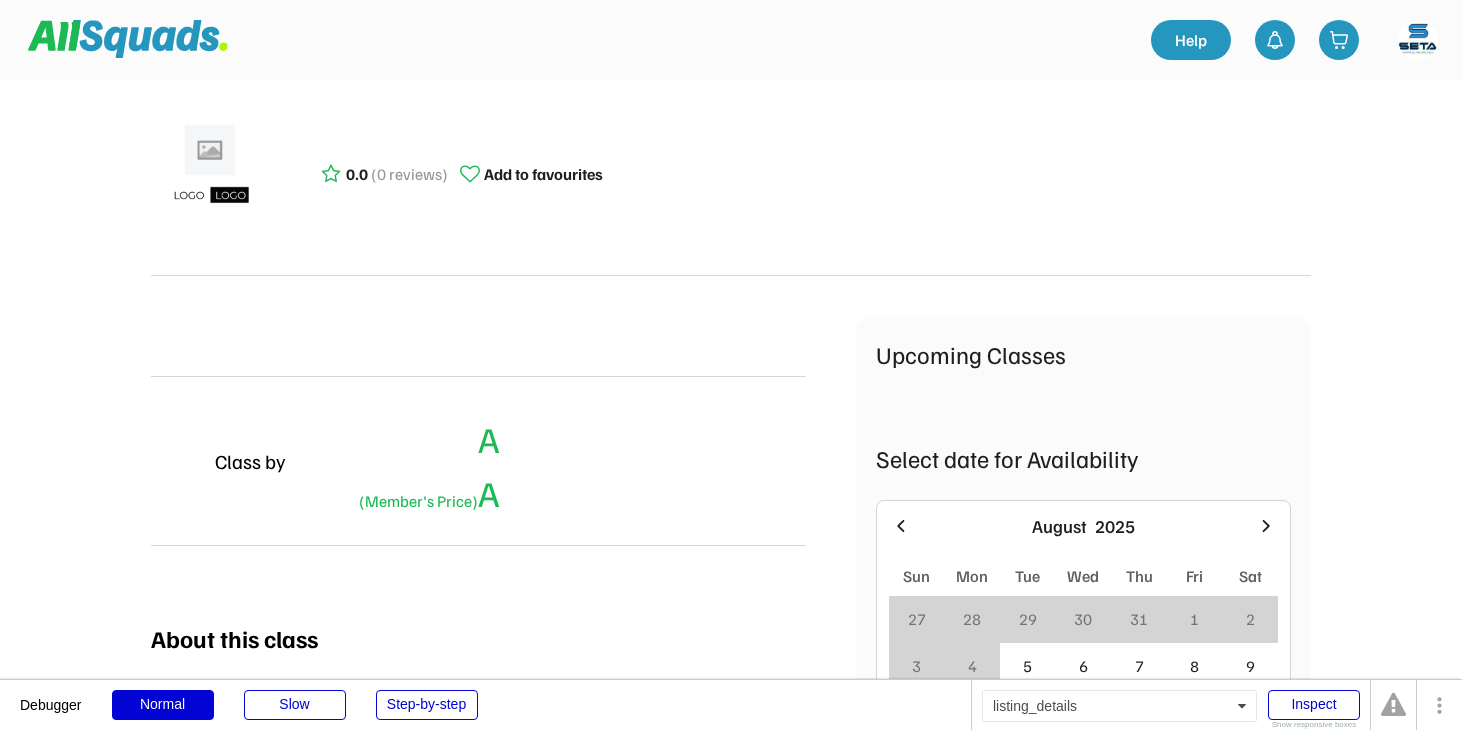 scroll, scrollTop: 0, scrollLeft: 0, axis: both 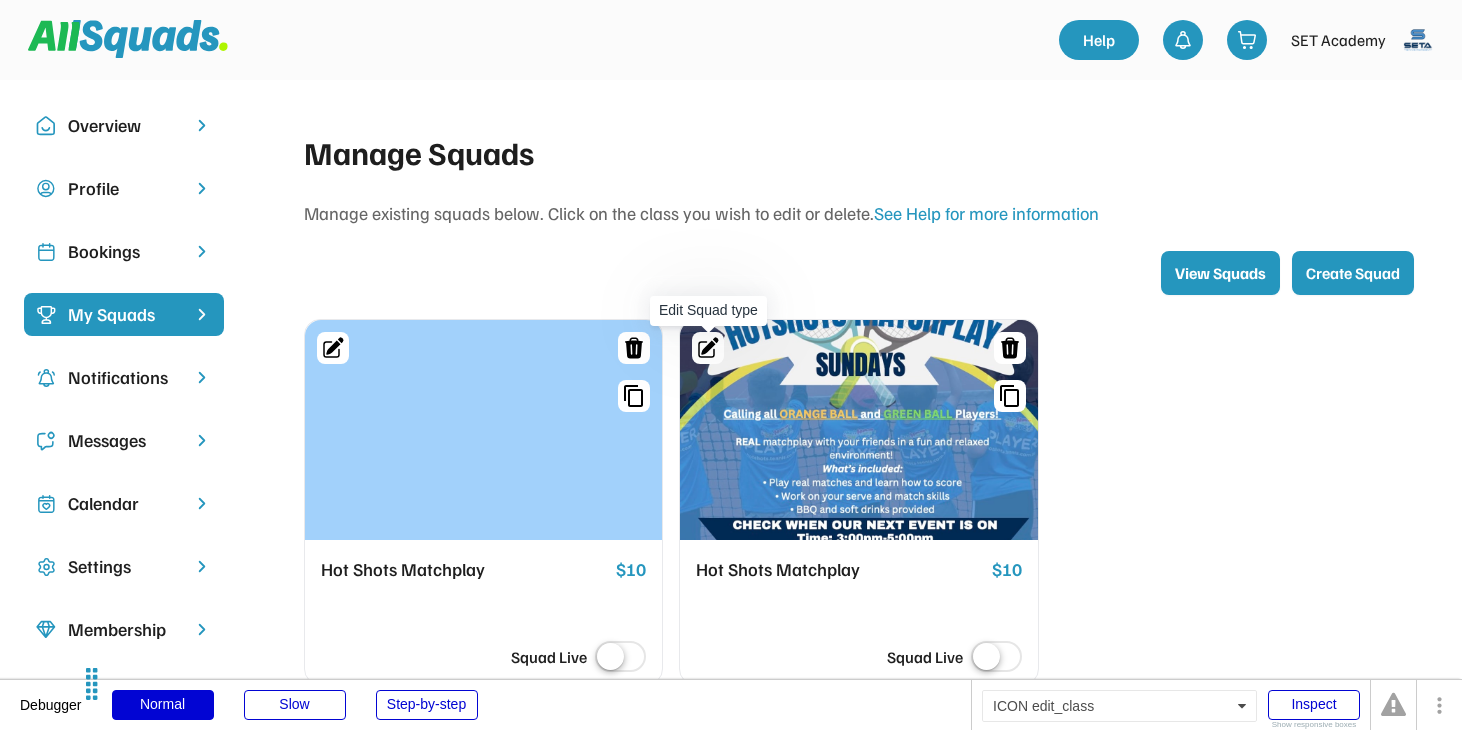 click 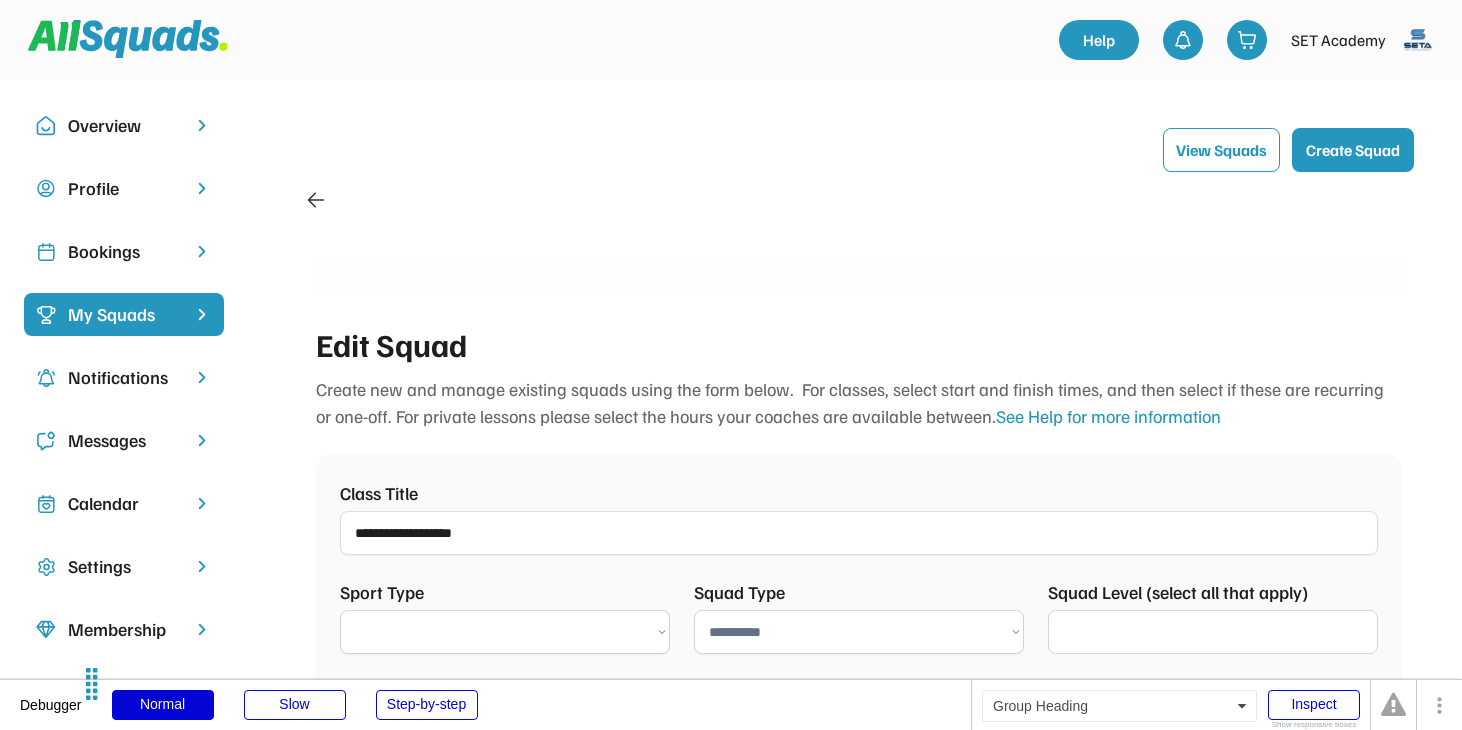 scroll, scrollTop: 104, scrollLeft: 0, axis: vertical 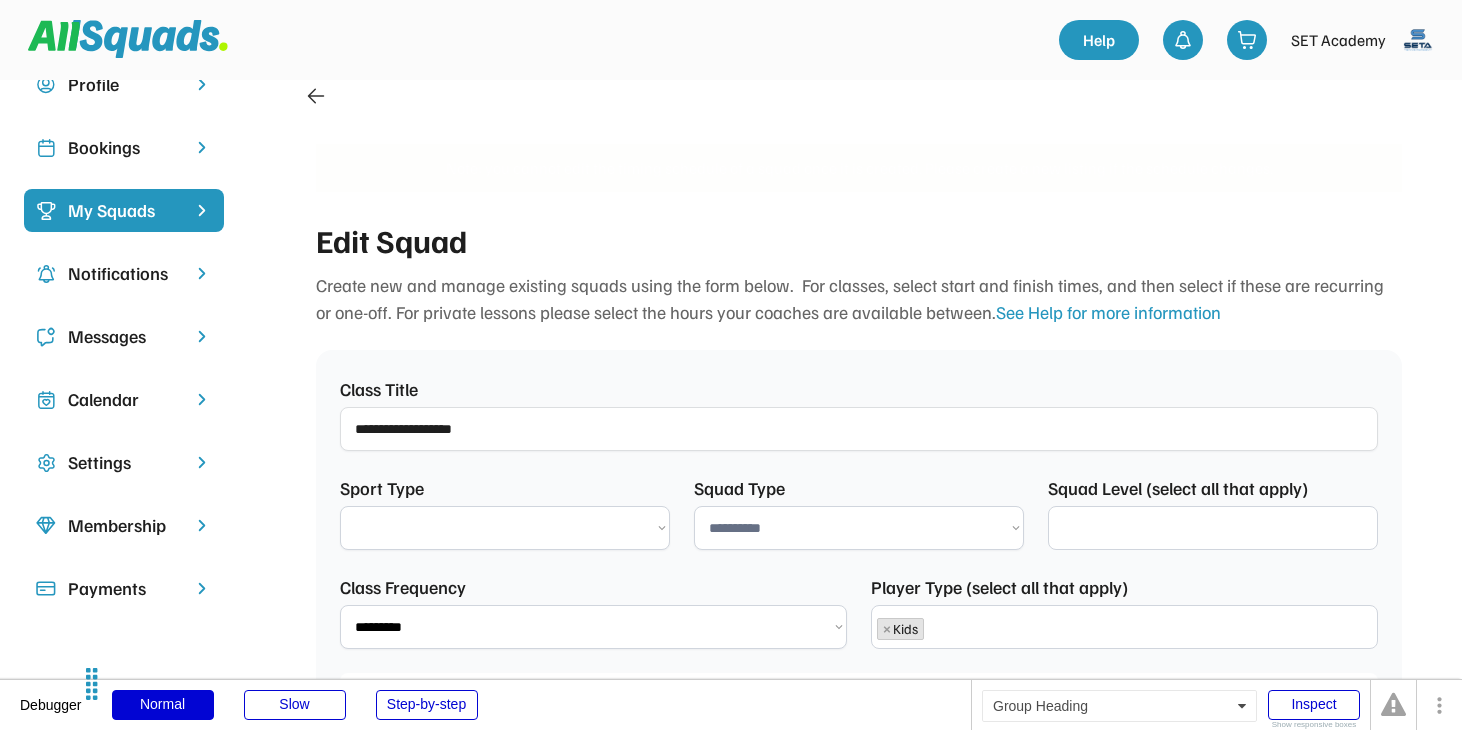 select 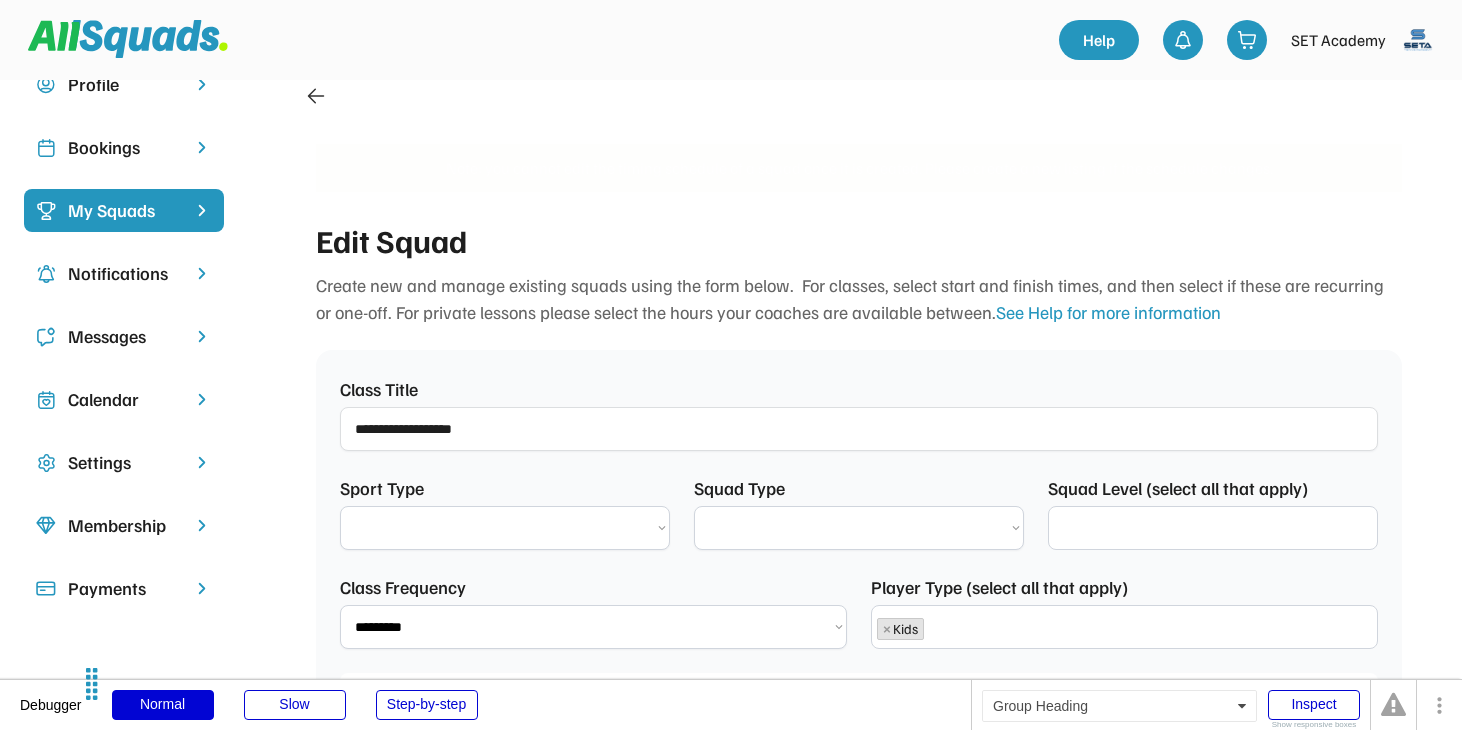 select on "********" 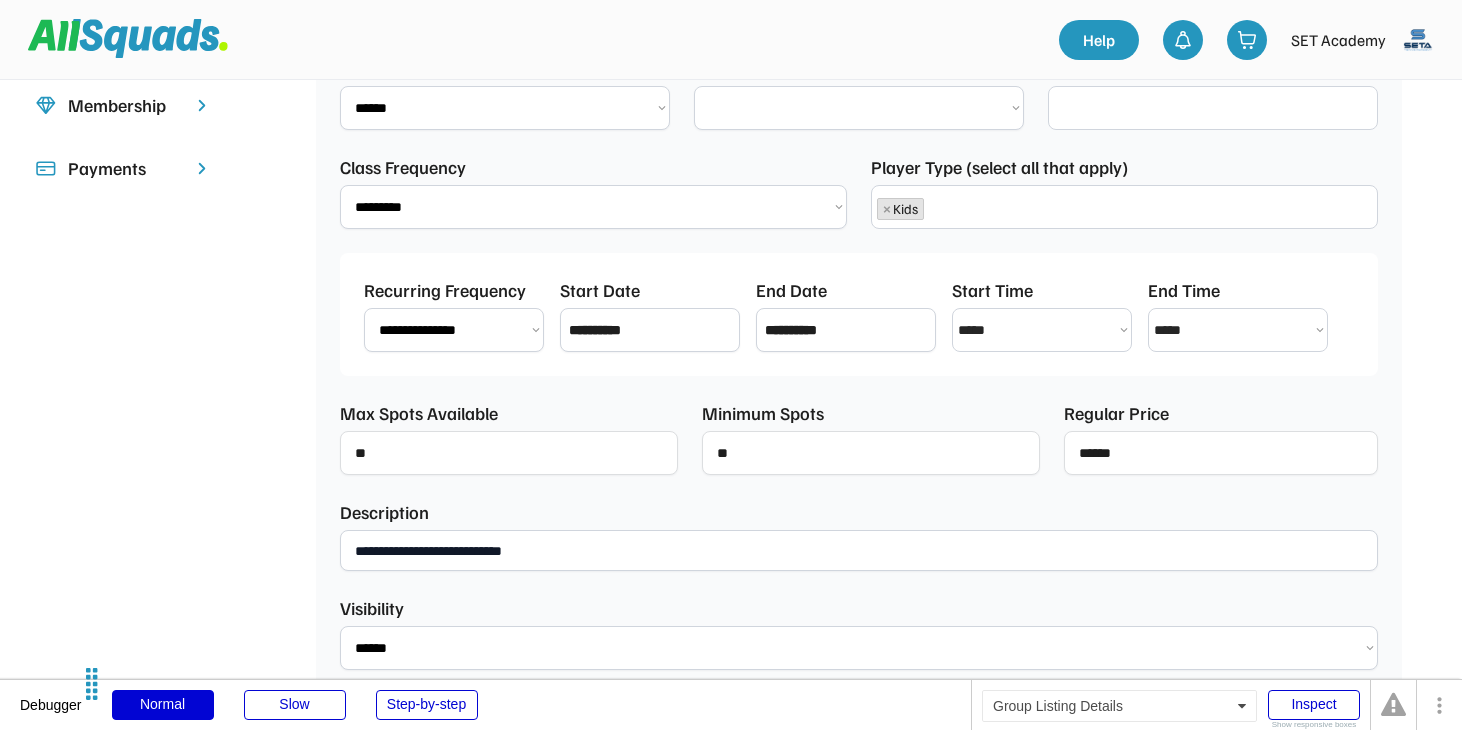 select on "**********" 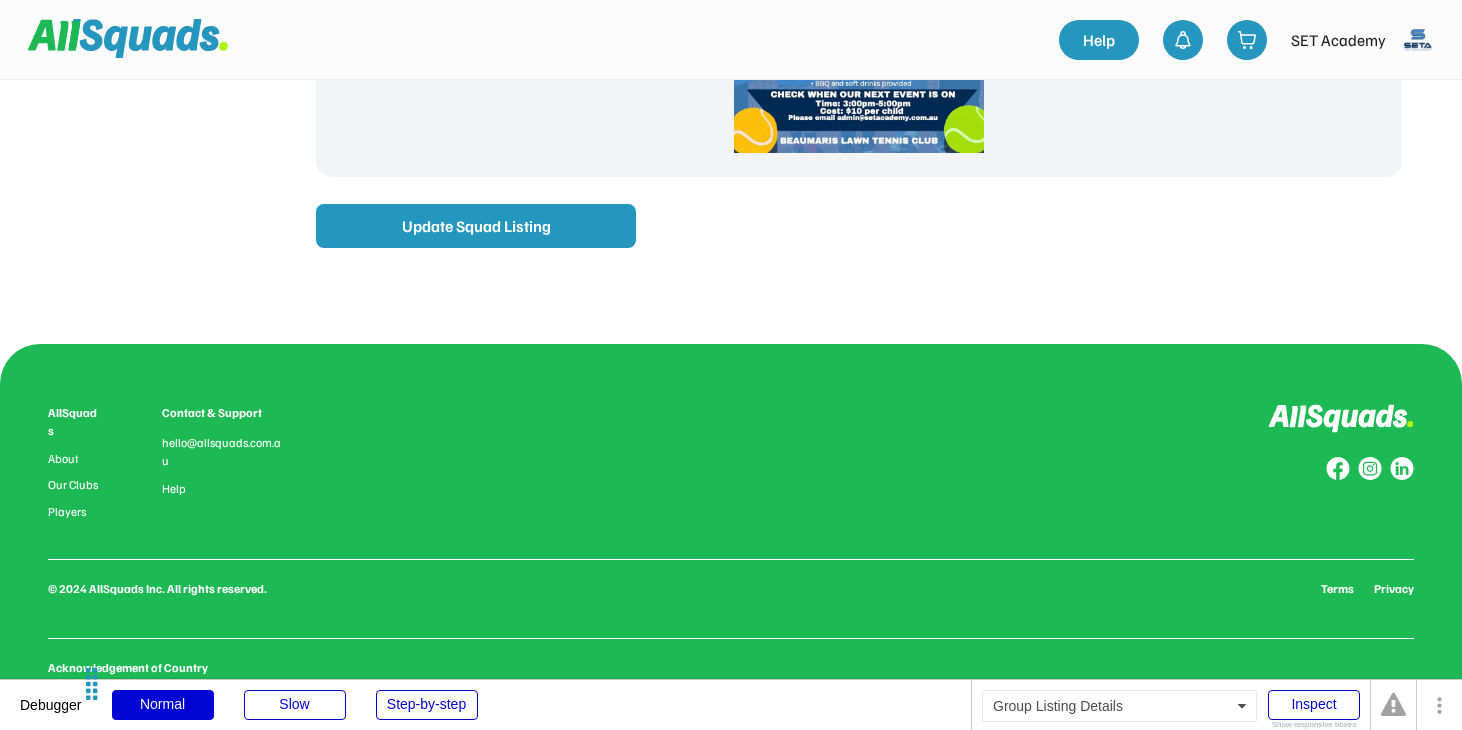 select on "**********" 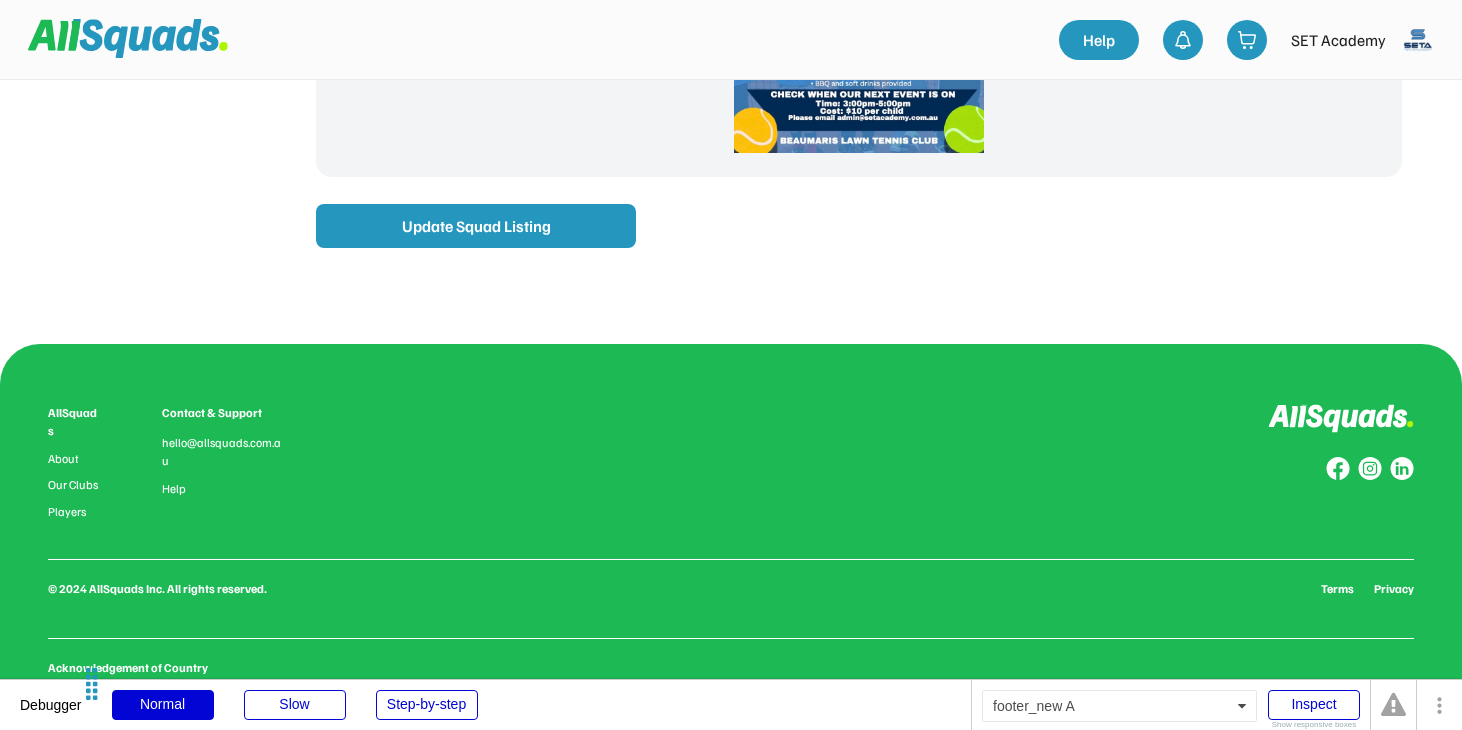 scroll, scrollTop: 2014, scrollLeft: 0, axis: vertical 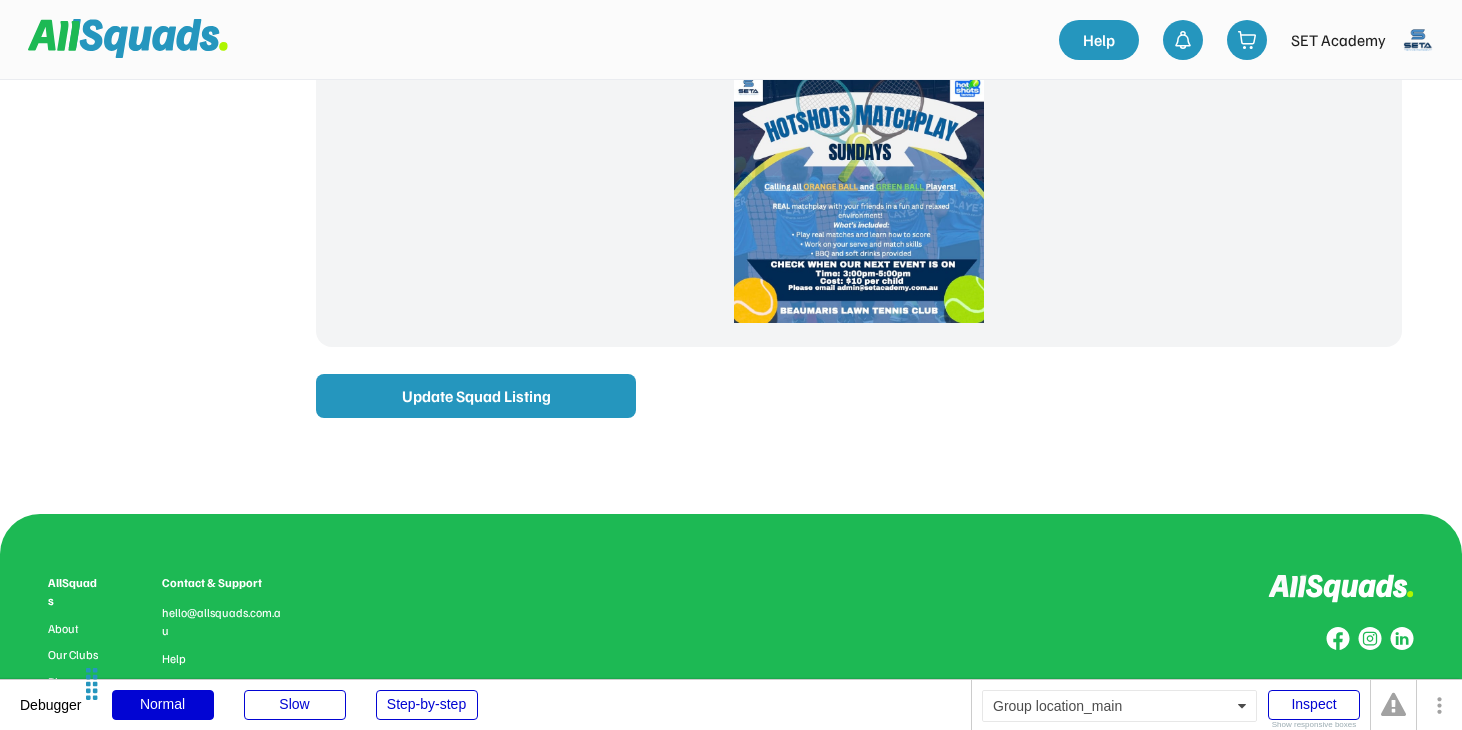 click at bounding box center (859, 198) 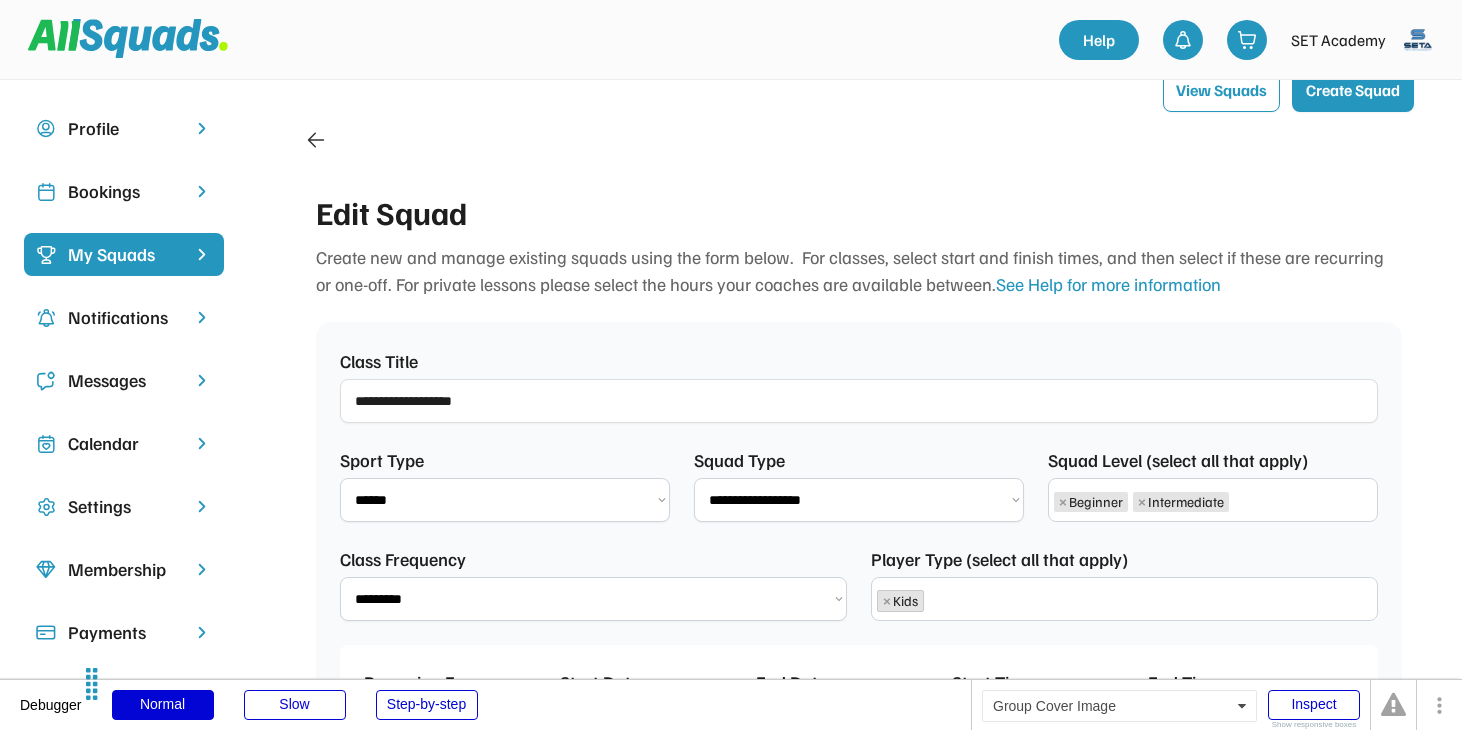 scroll, scrollTop: 0, scrollLeft: 0, axis: both 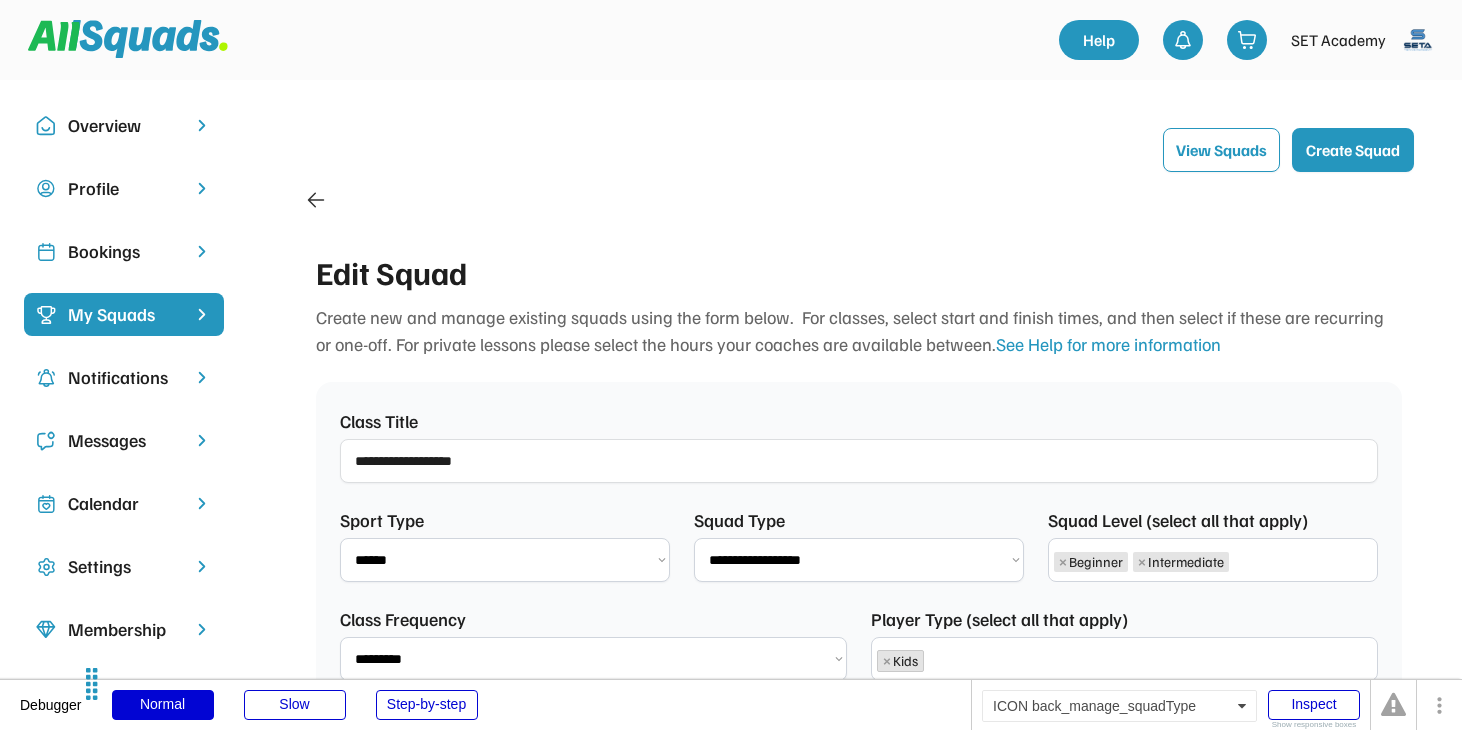 click 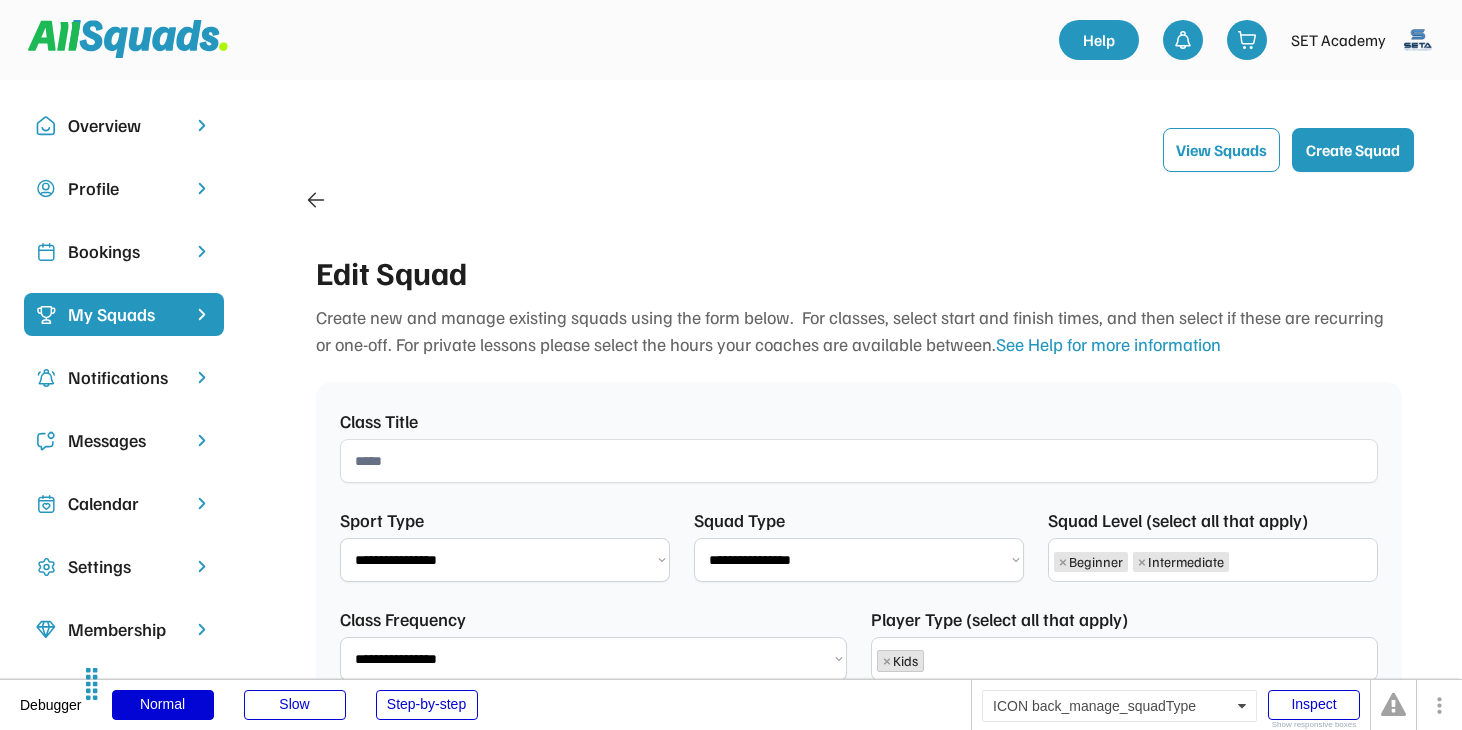 select 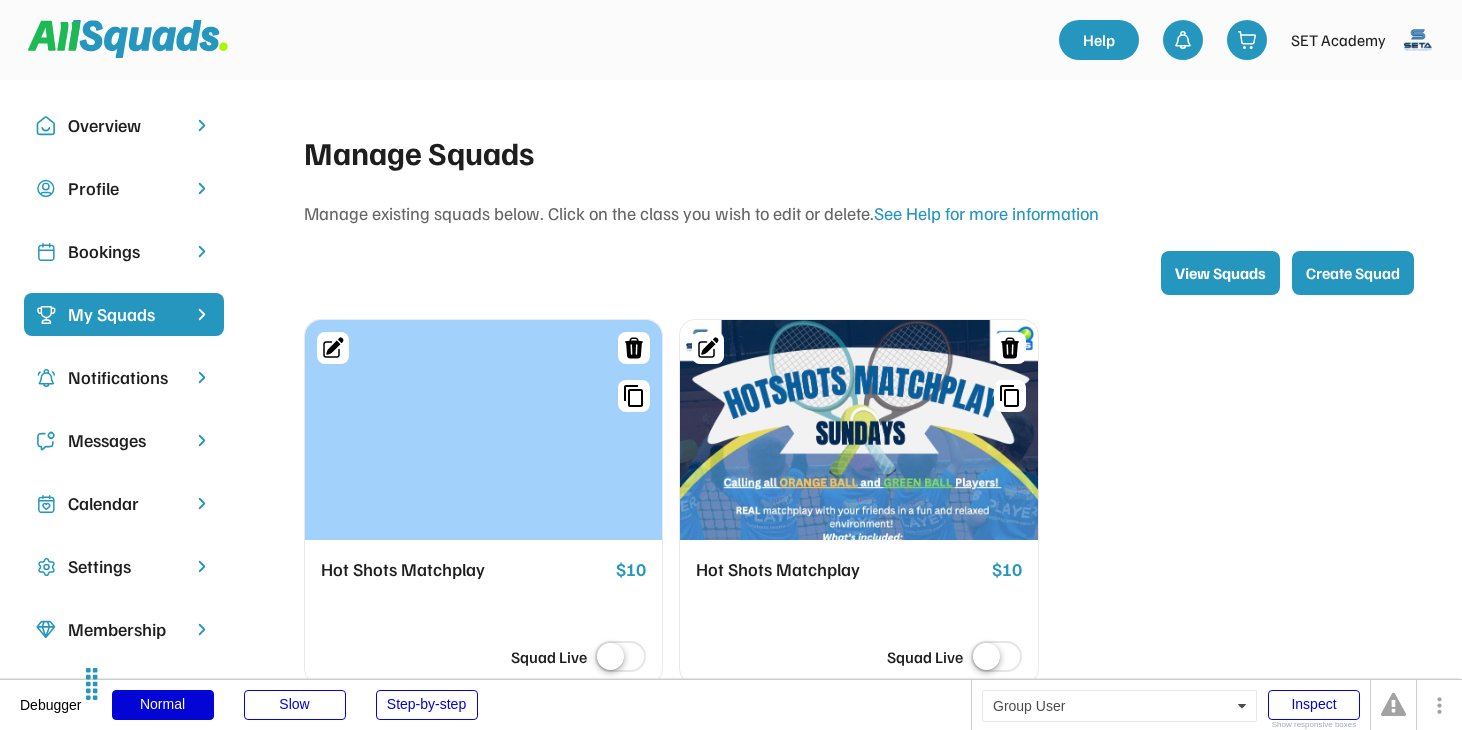 scroll, scrollTop: 0, scrollLeft: 0, axis: both 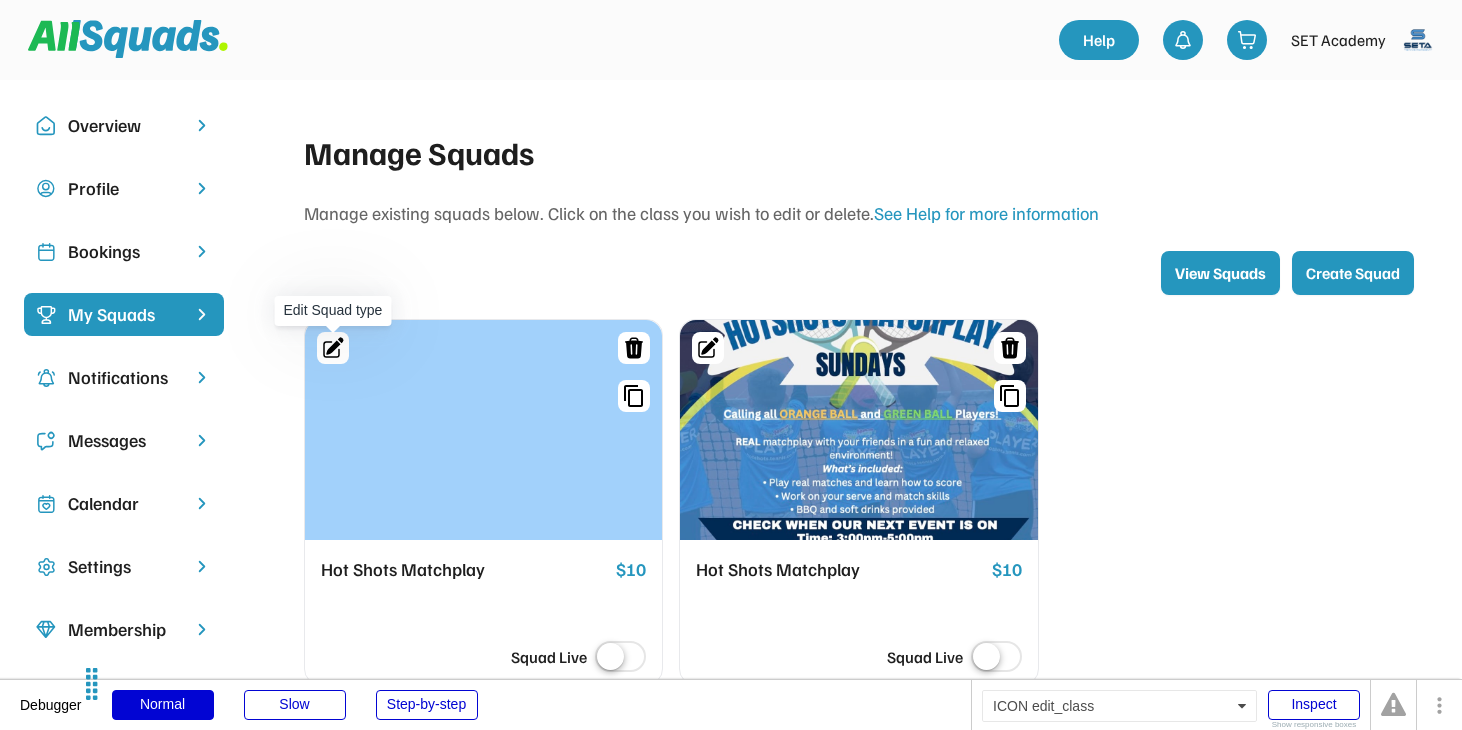 click 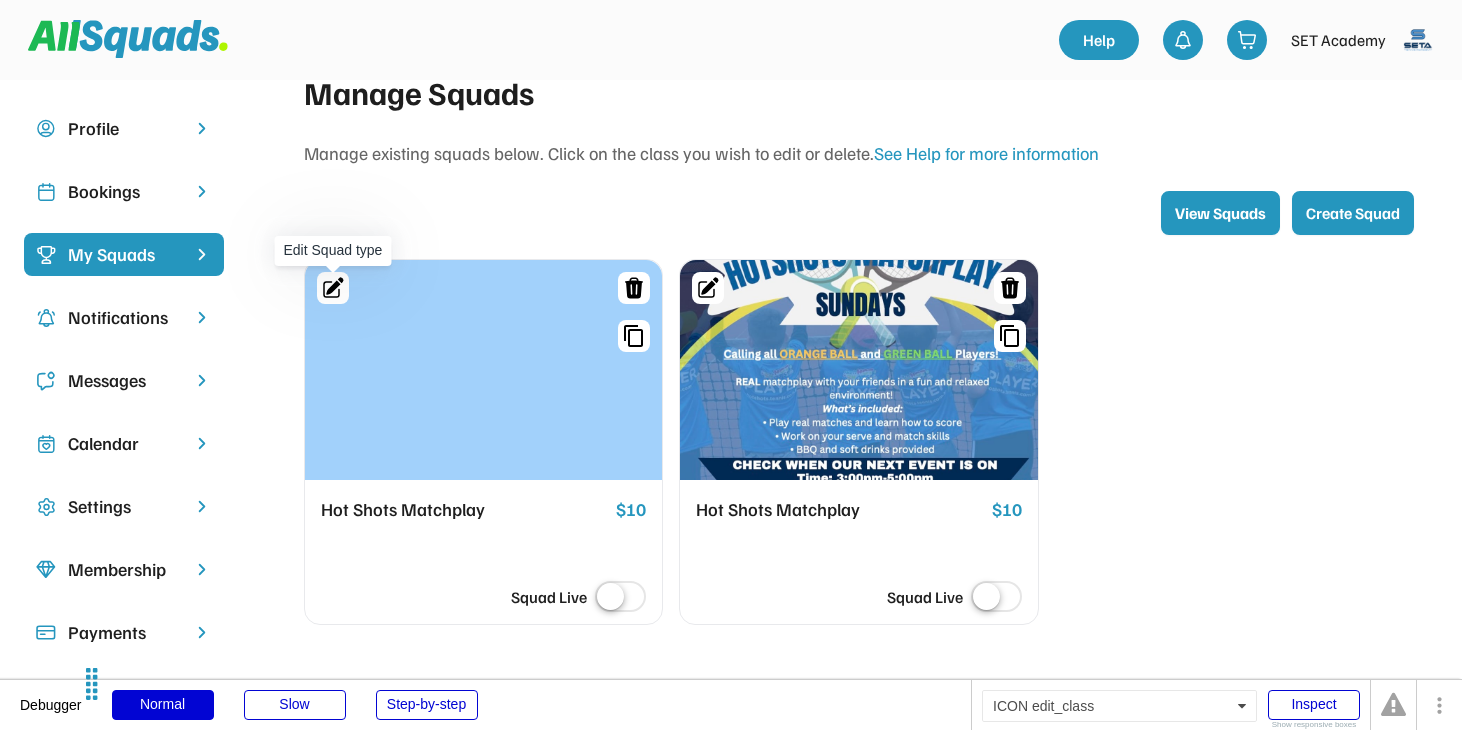 select on "**********" 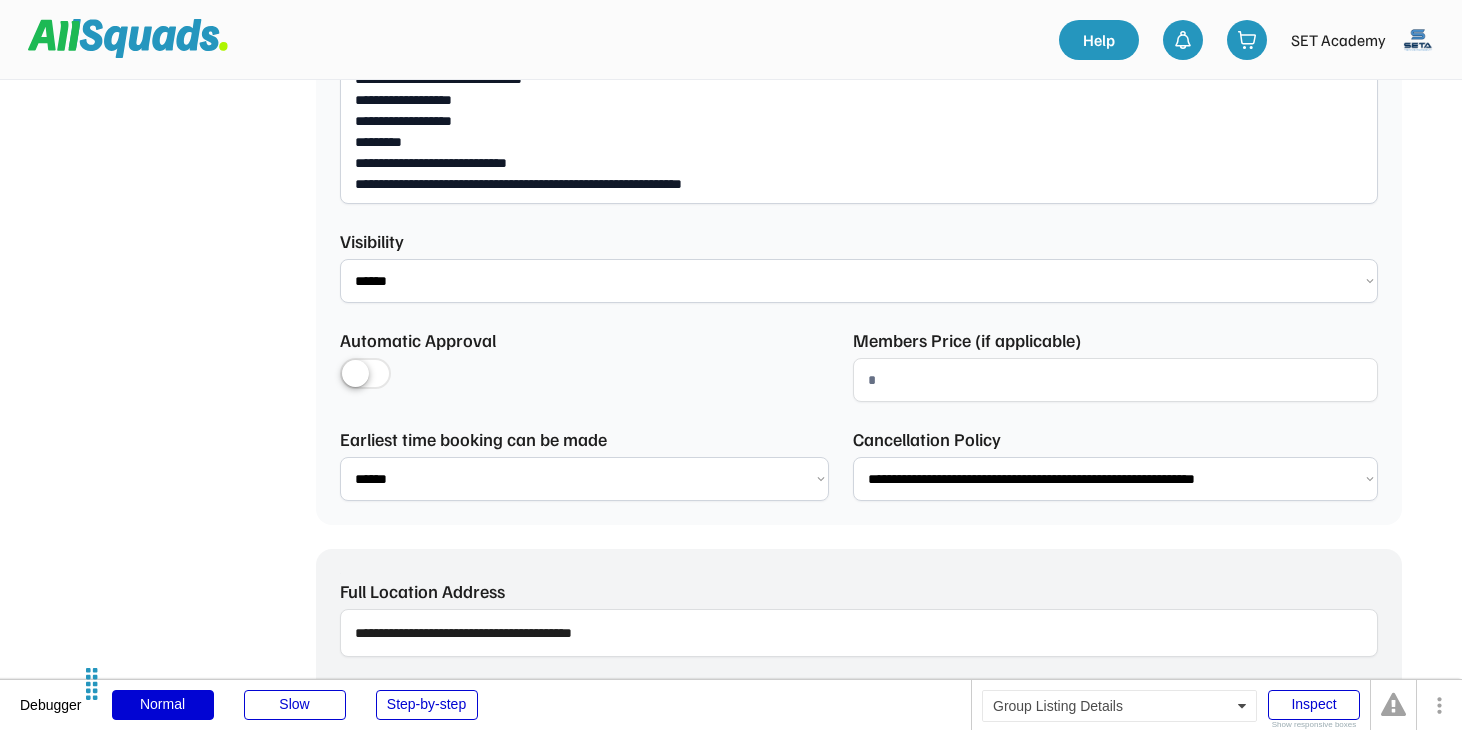scroll, scrollTop: 1655, scrollLeft: 0, axis: vertical 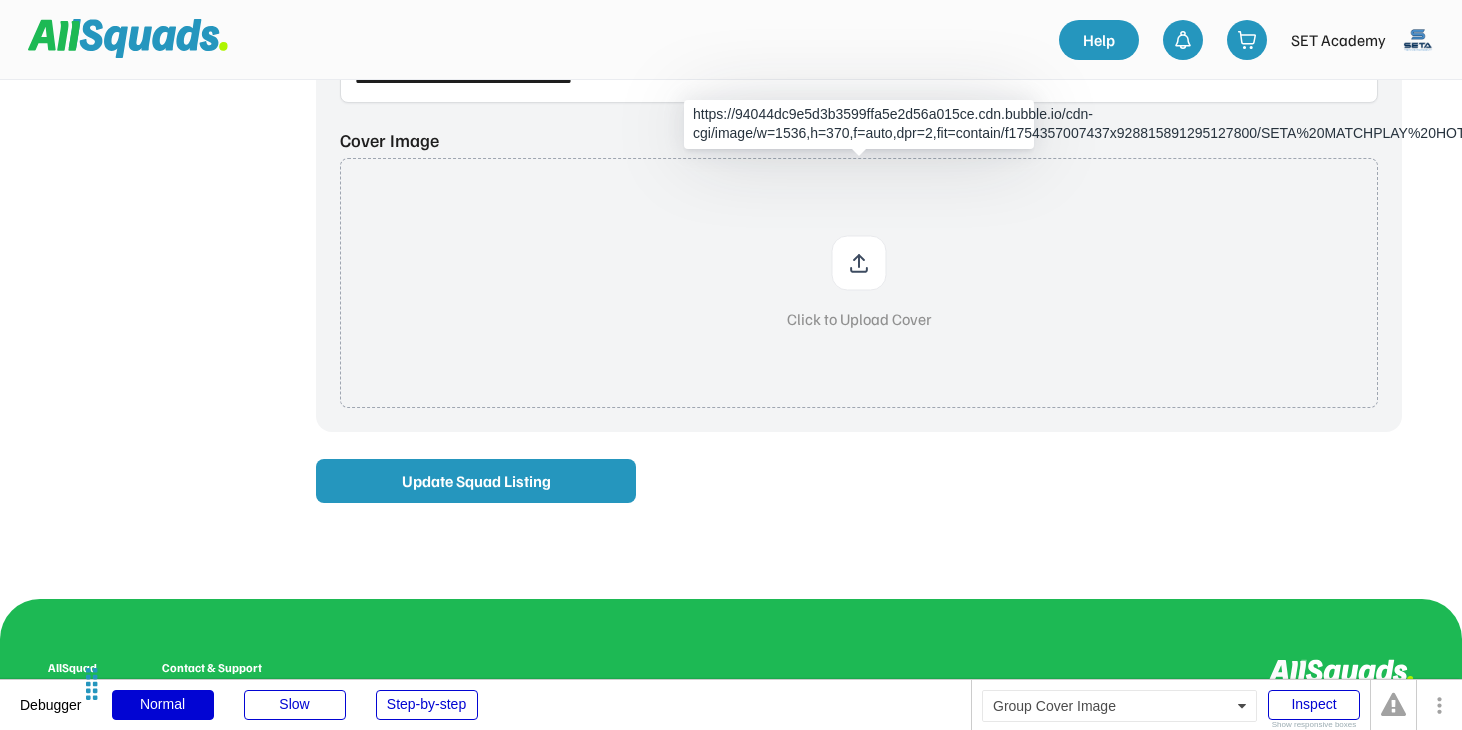 click at bounding box center [859, 283] 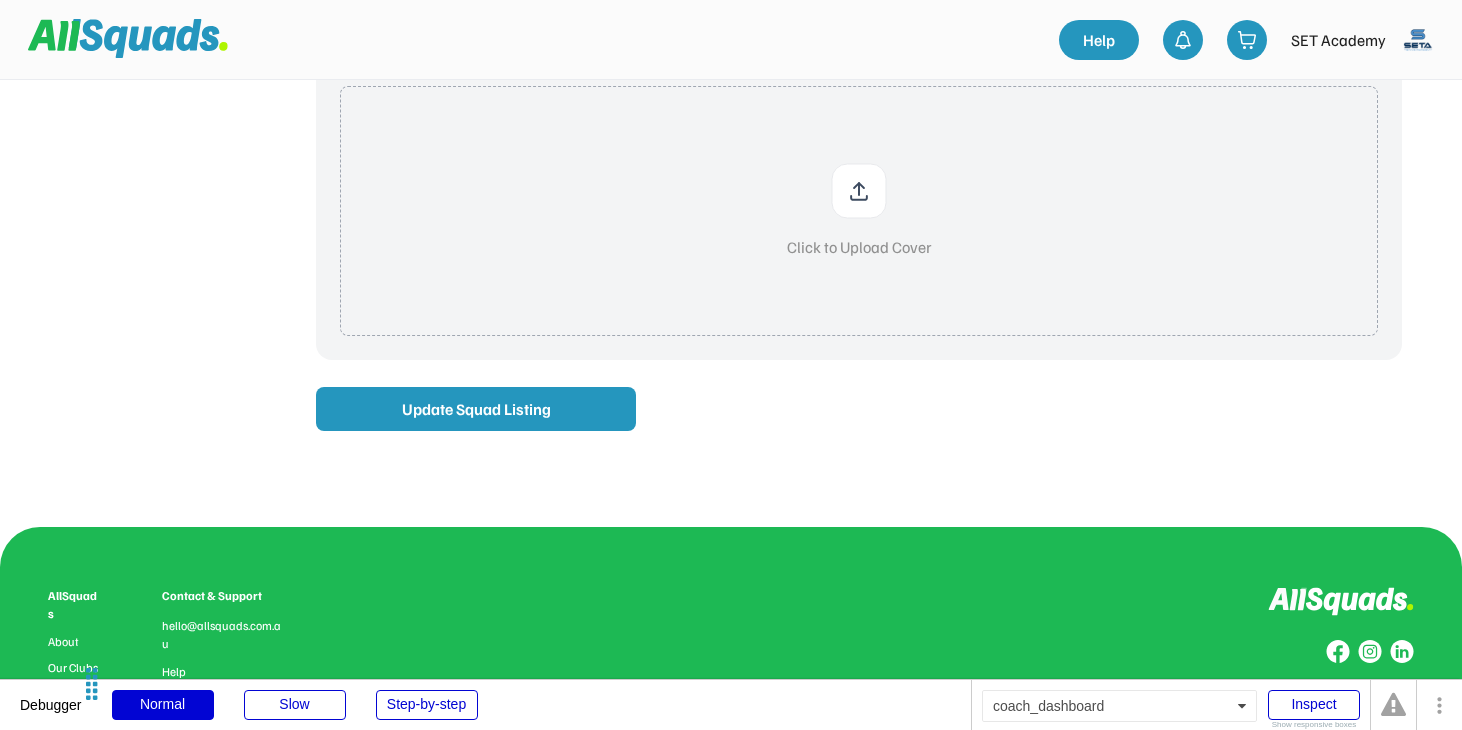 scroll, scrollTop: 1583, scrollLeft: 0, axis: vertical 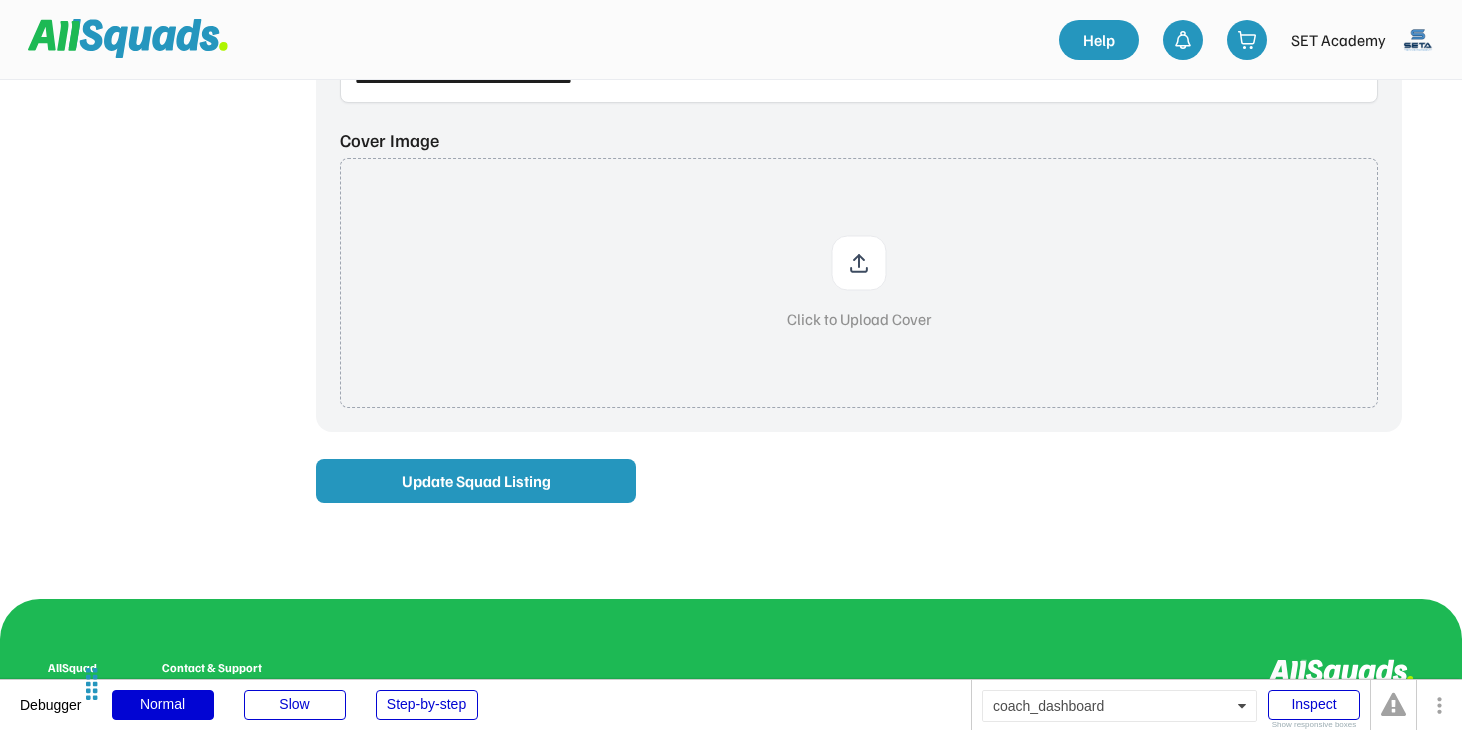 type on "**********" 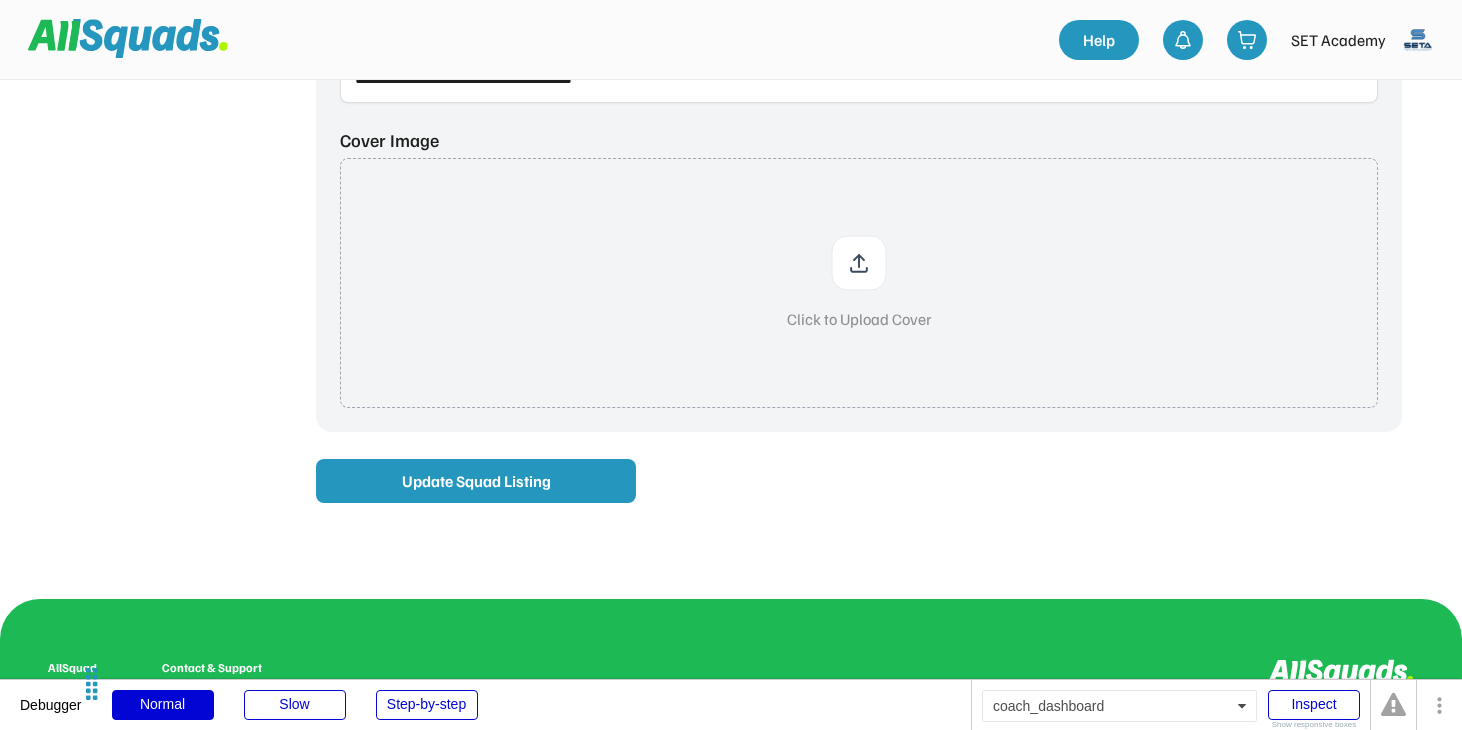 type 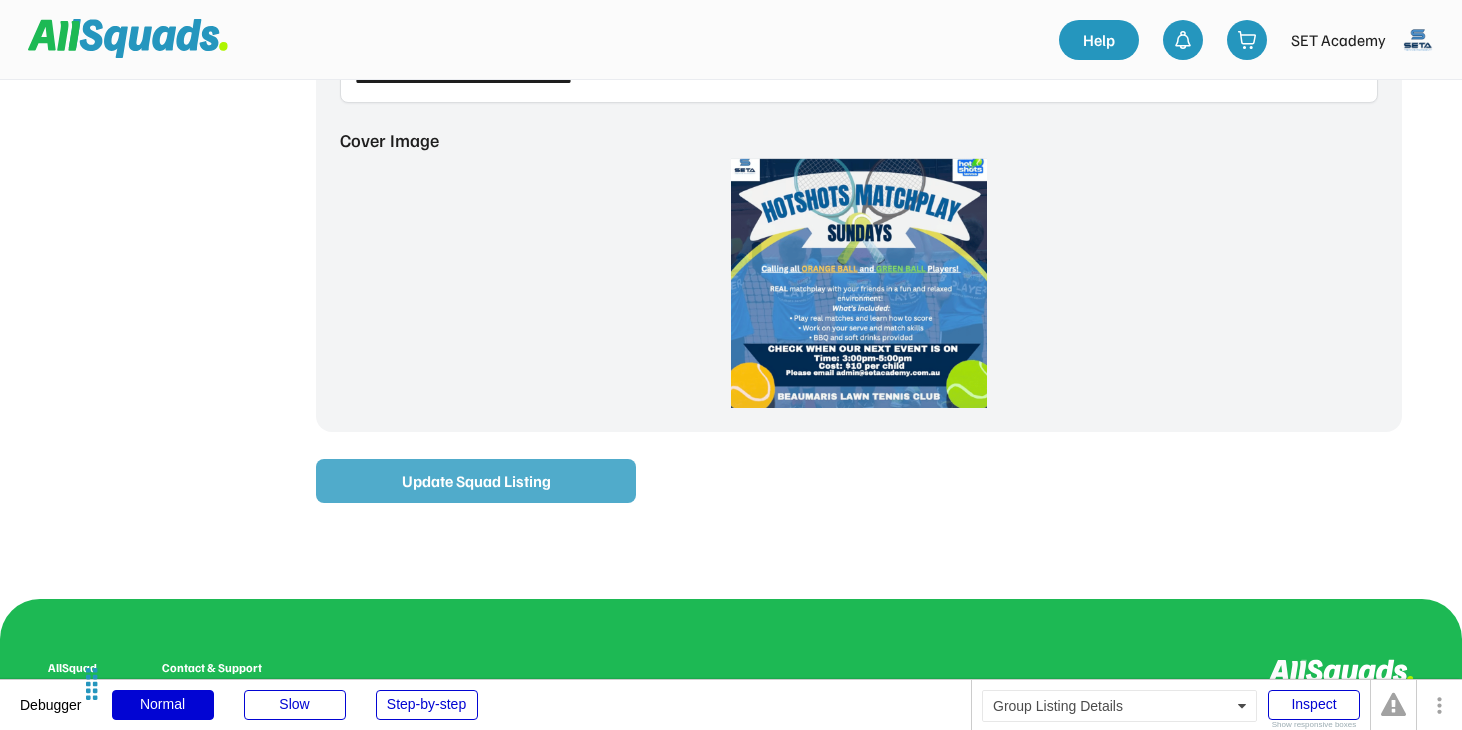 click on "Update Squad Listing" at bounding box center [476, 481] 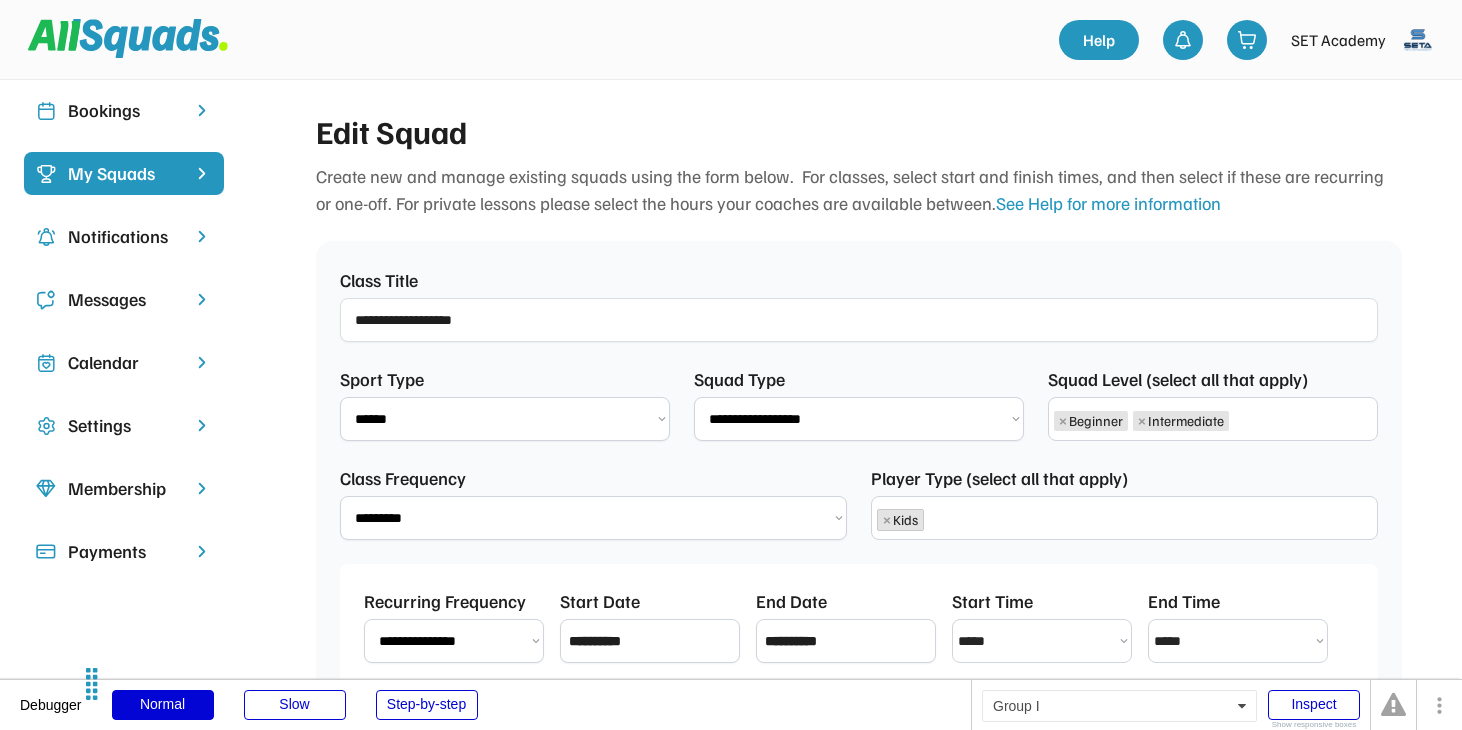 scroll, scrollTop: 0, scrollLeft: 0, axis: both 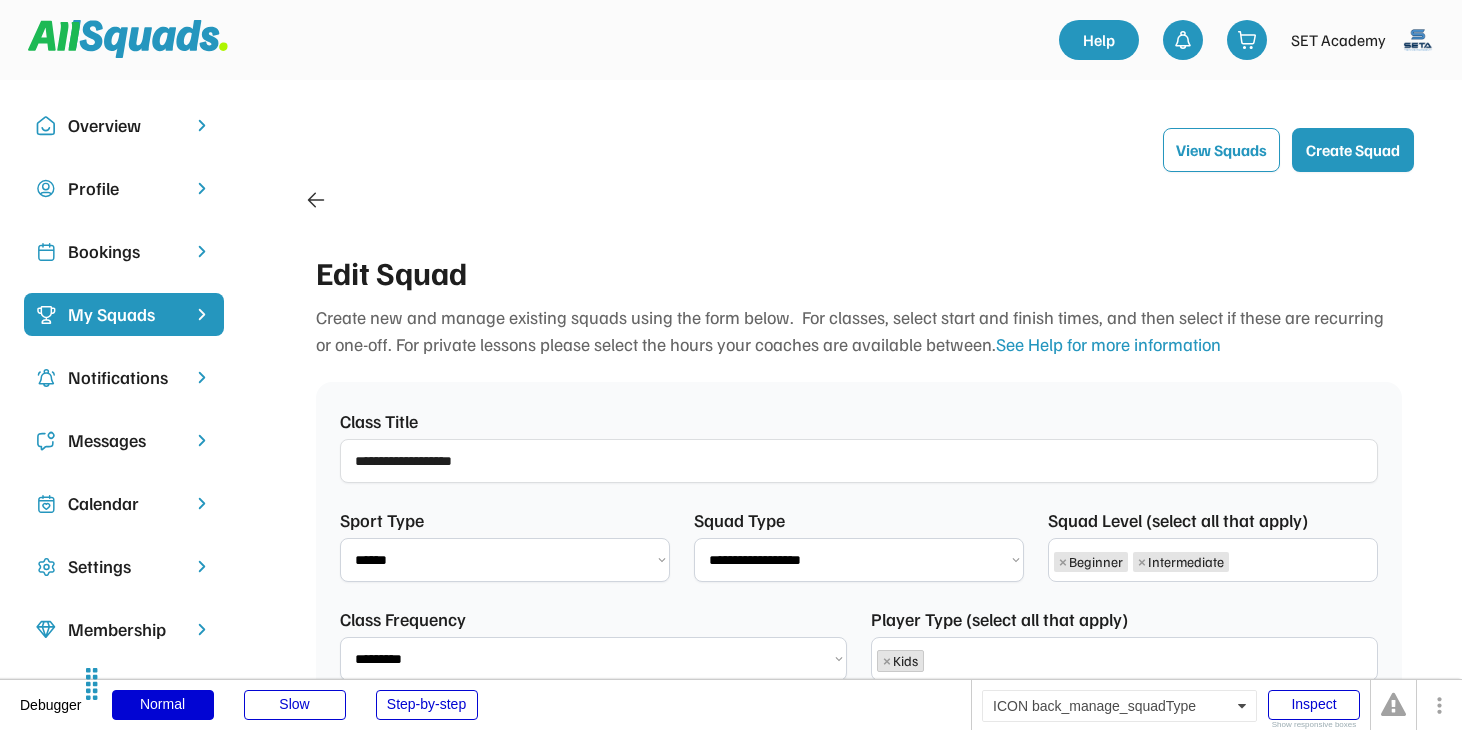 click 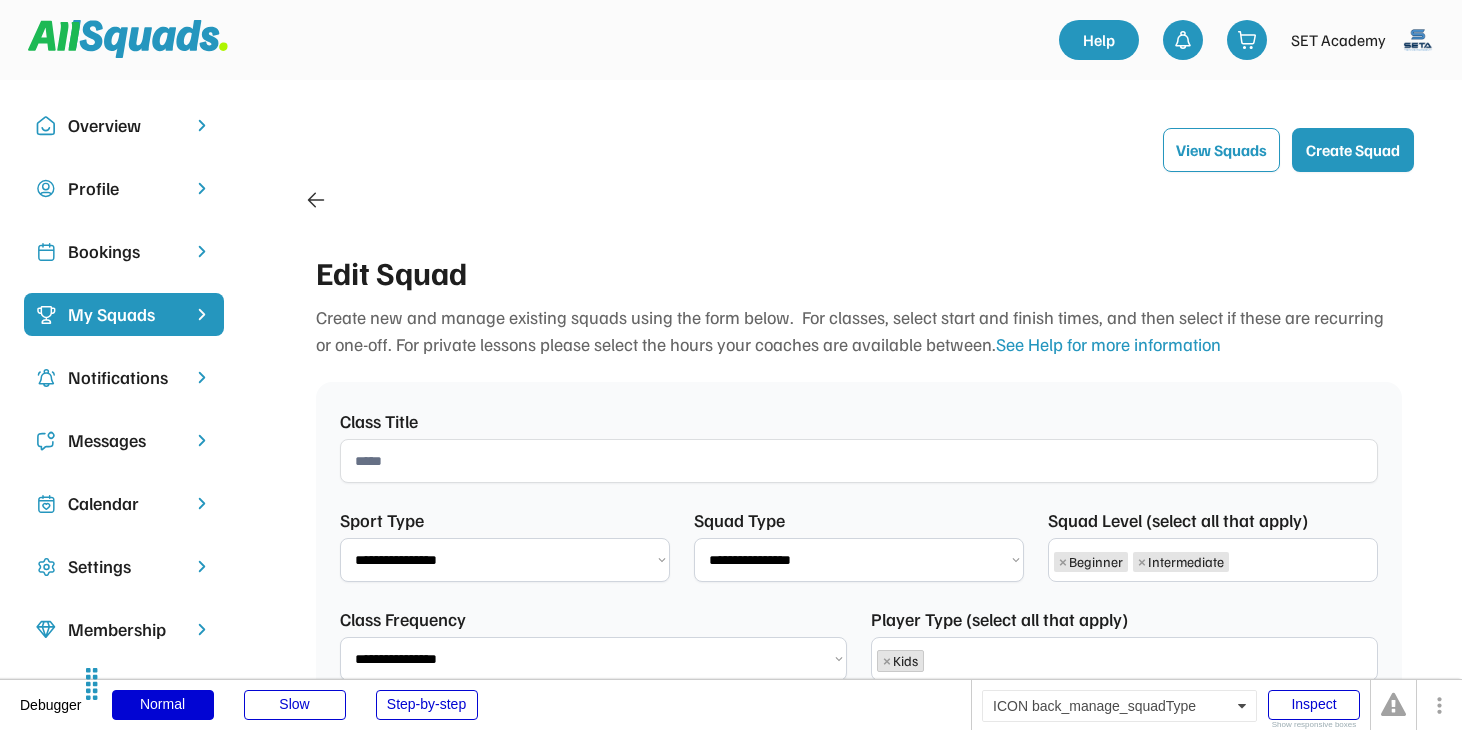 scroll, scrollTop: 0, scrollLeft: 0, axis: both 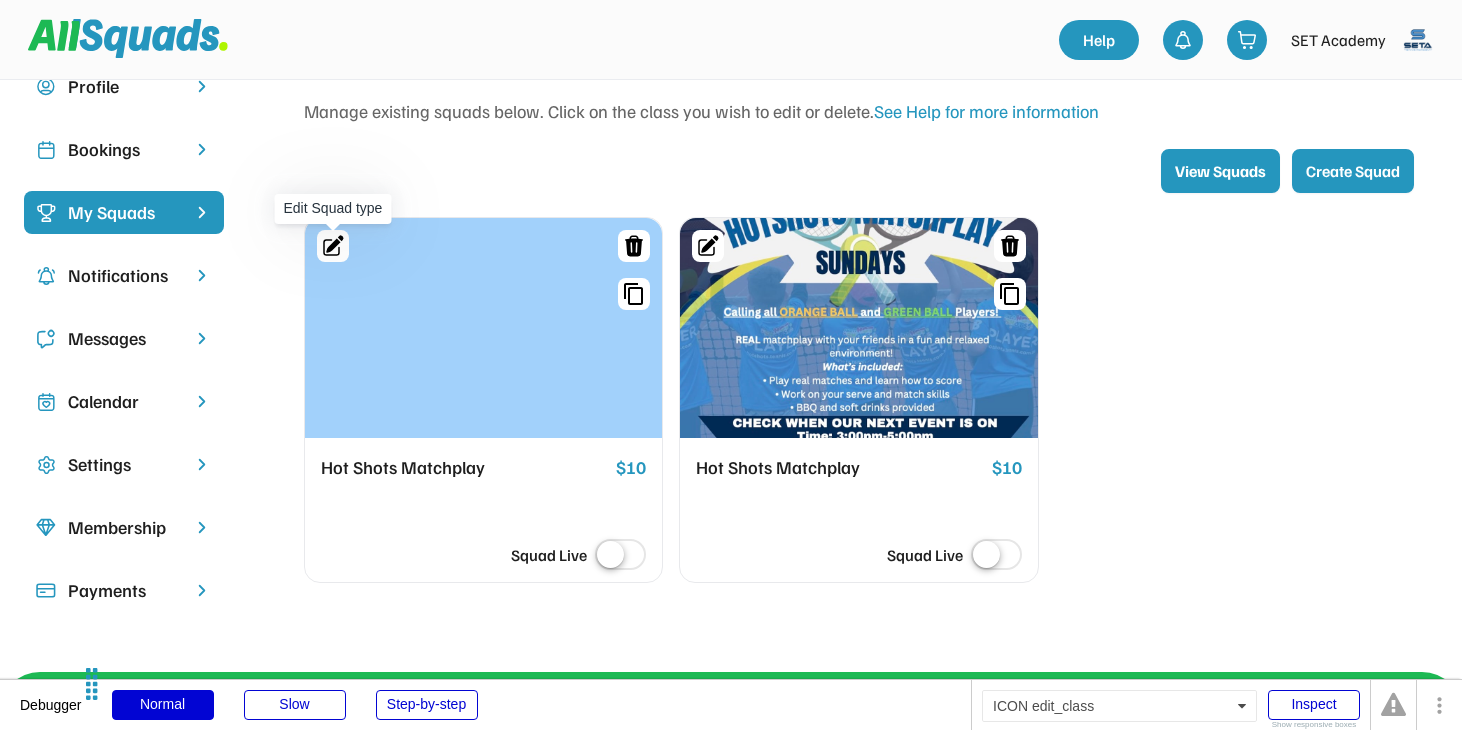 click 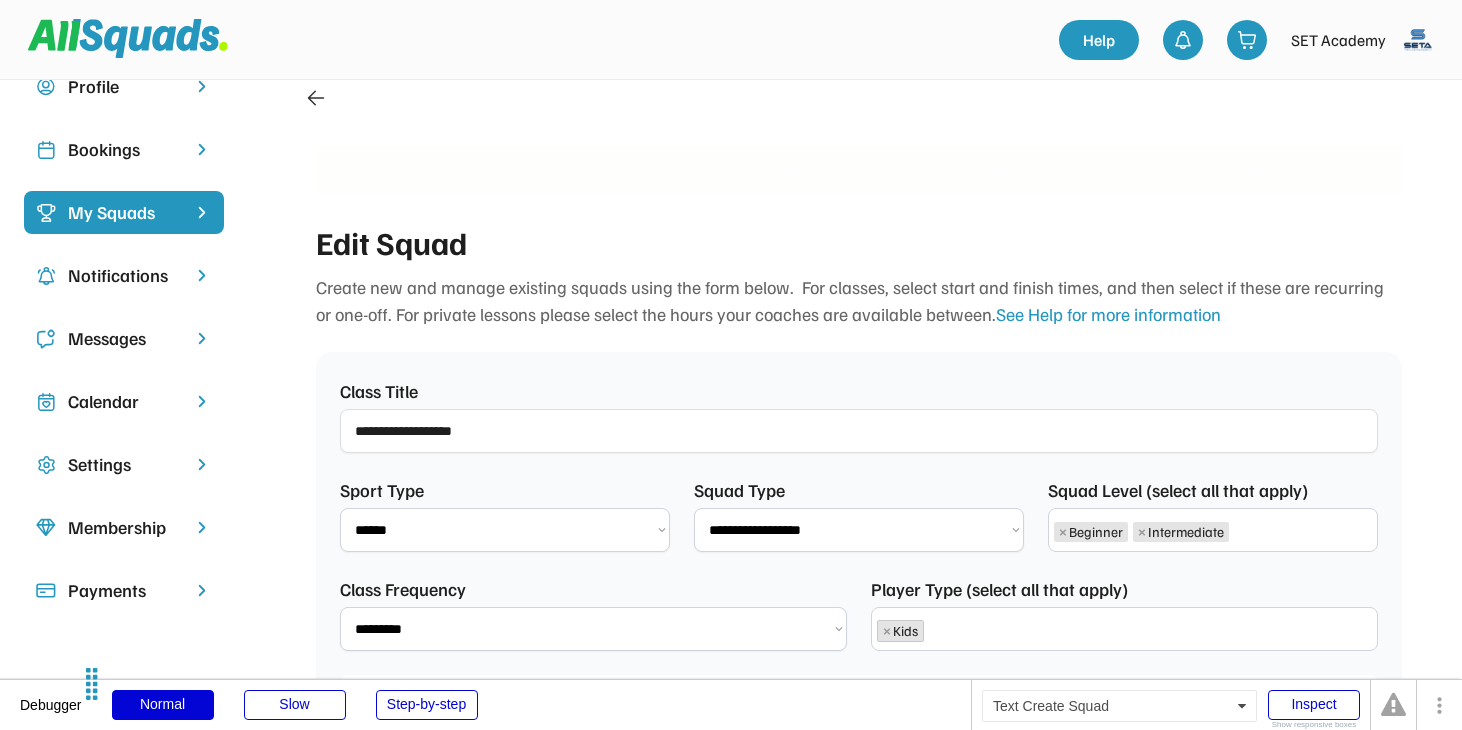 scroll, scrollTop: 103, scrollLeft: 0, axis: vertical 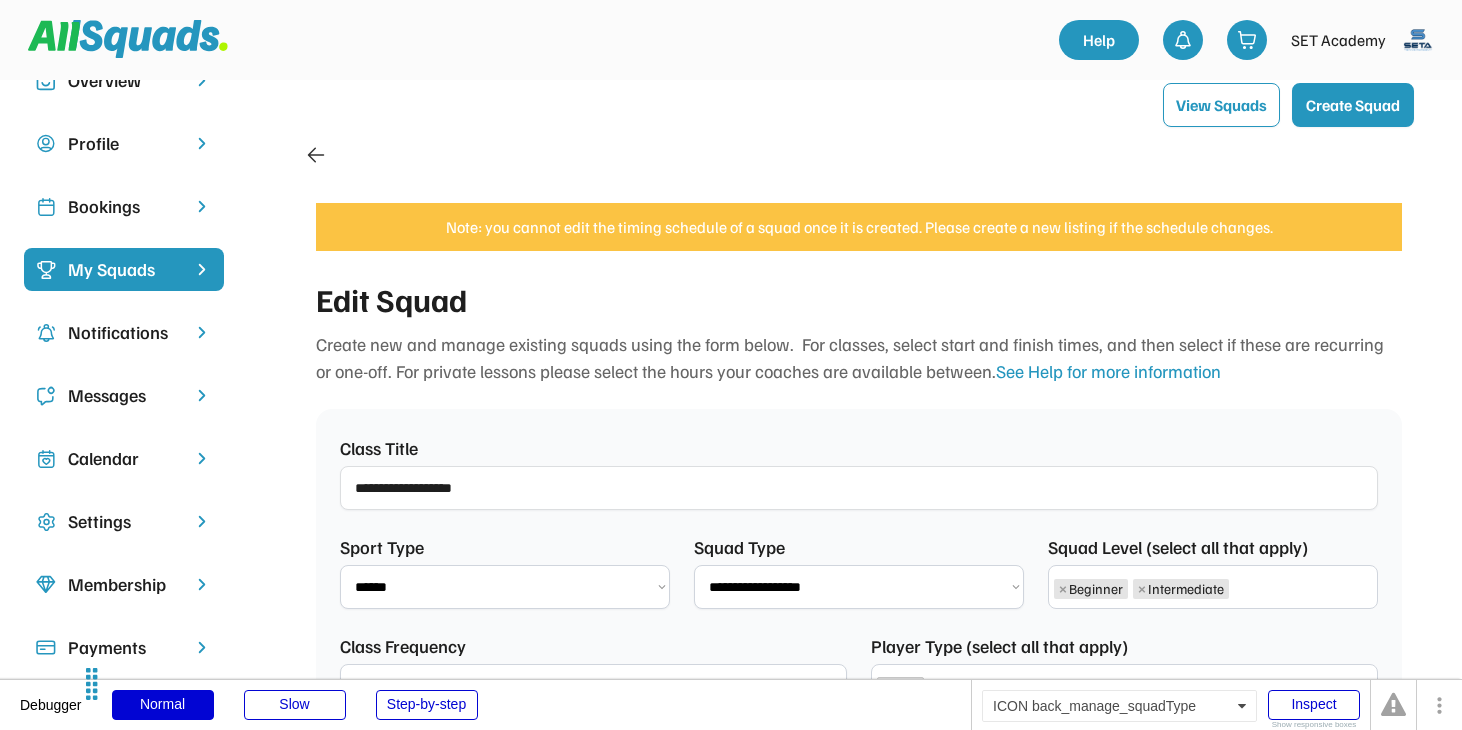 click 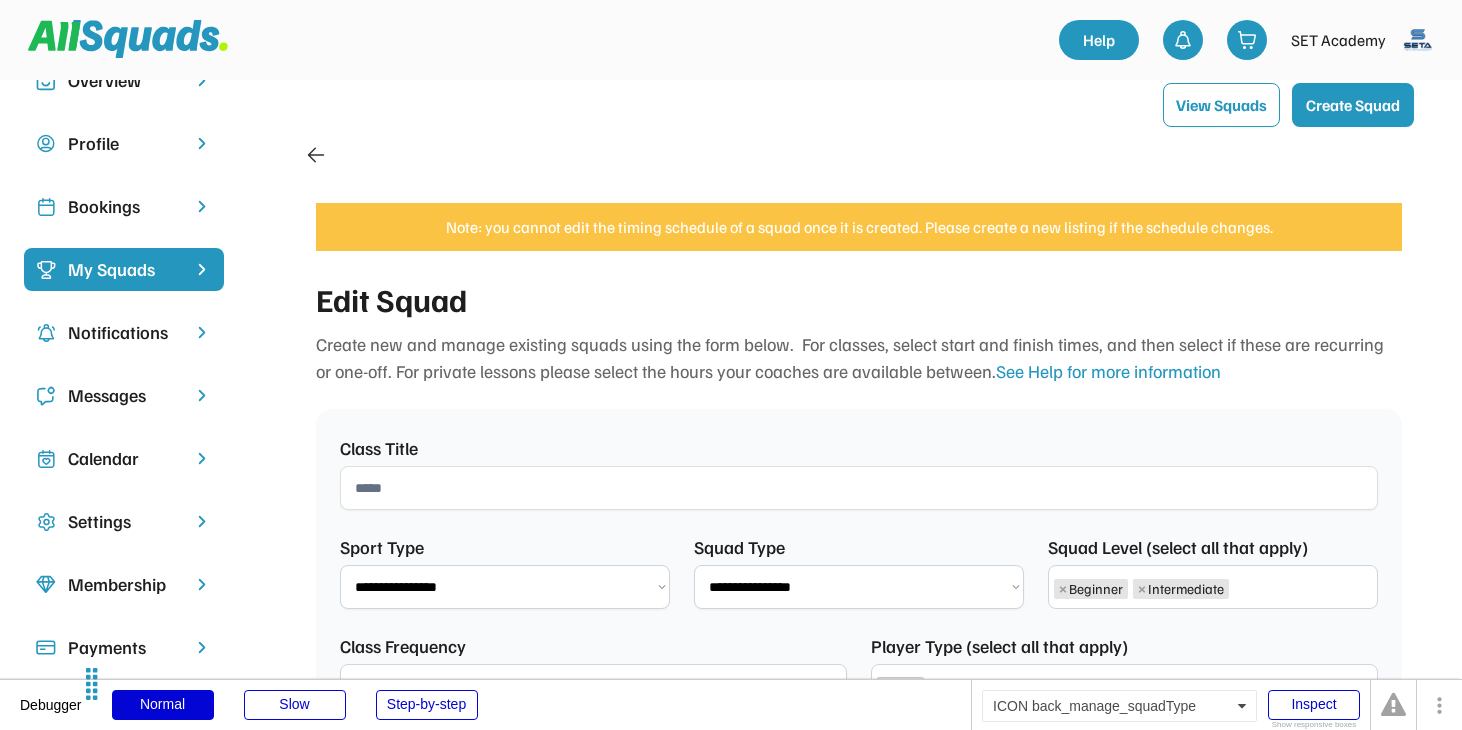 scroll, scrollTop: 0, scrollLeft: 0, axis: both 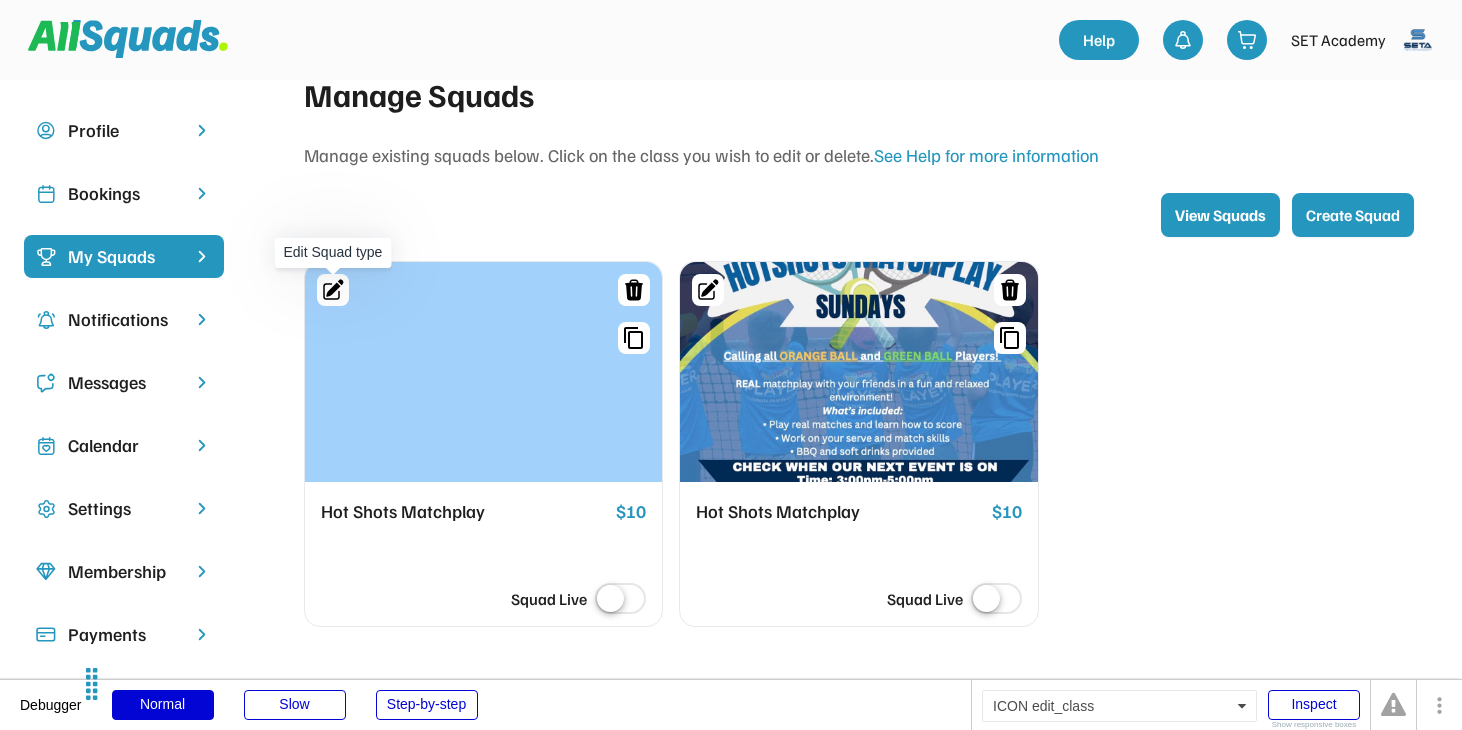 click 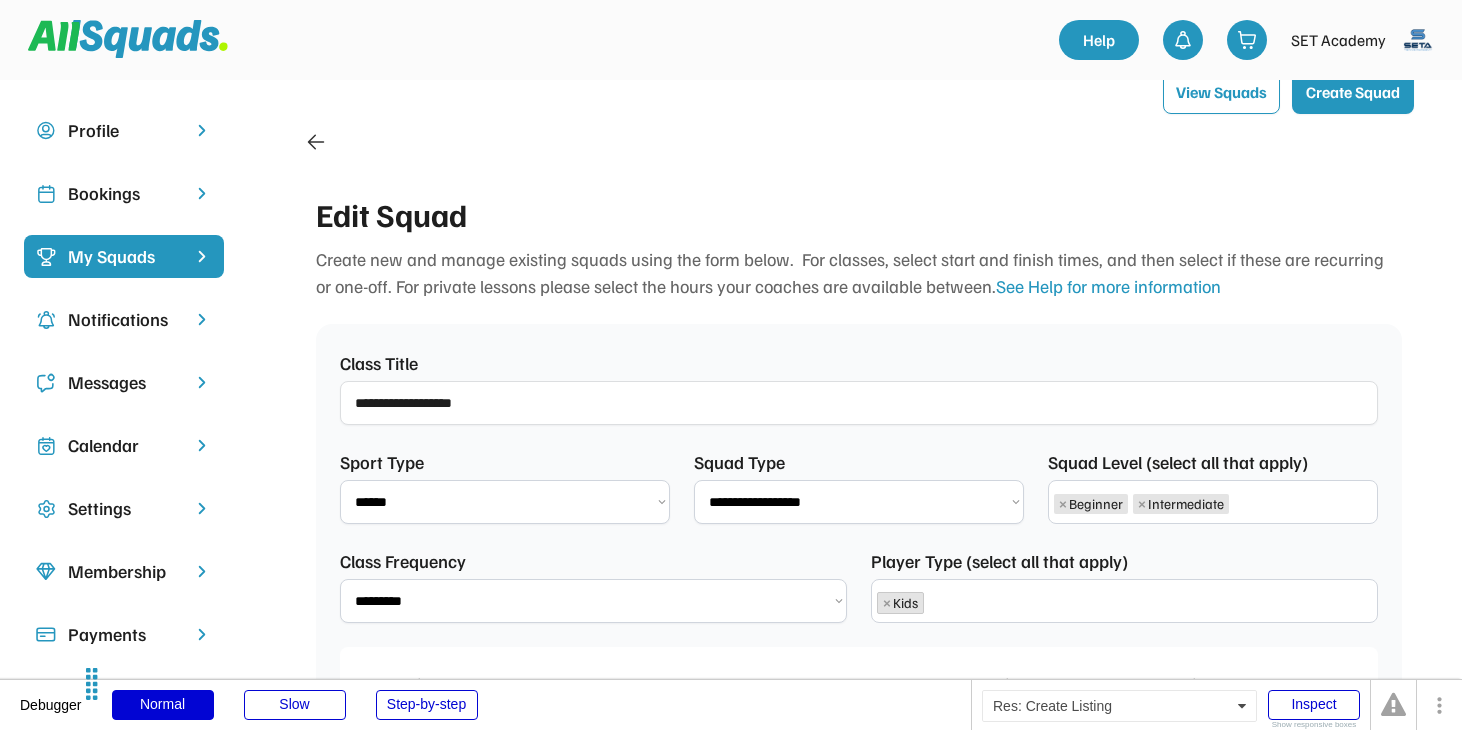 scroll, scrollTop: 69, scrollLeft: 0, axis: vertical 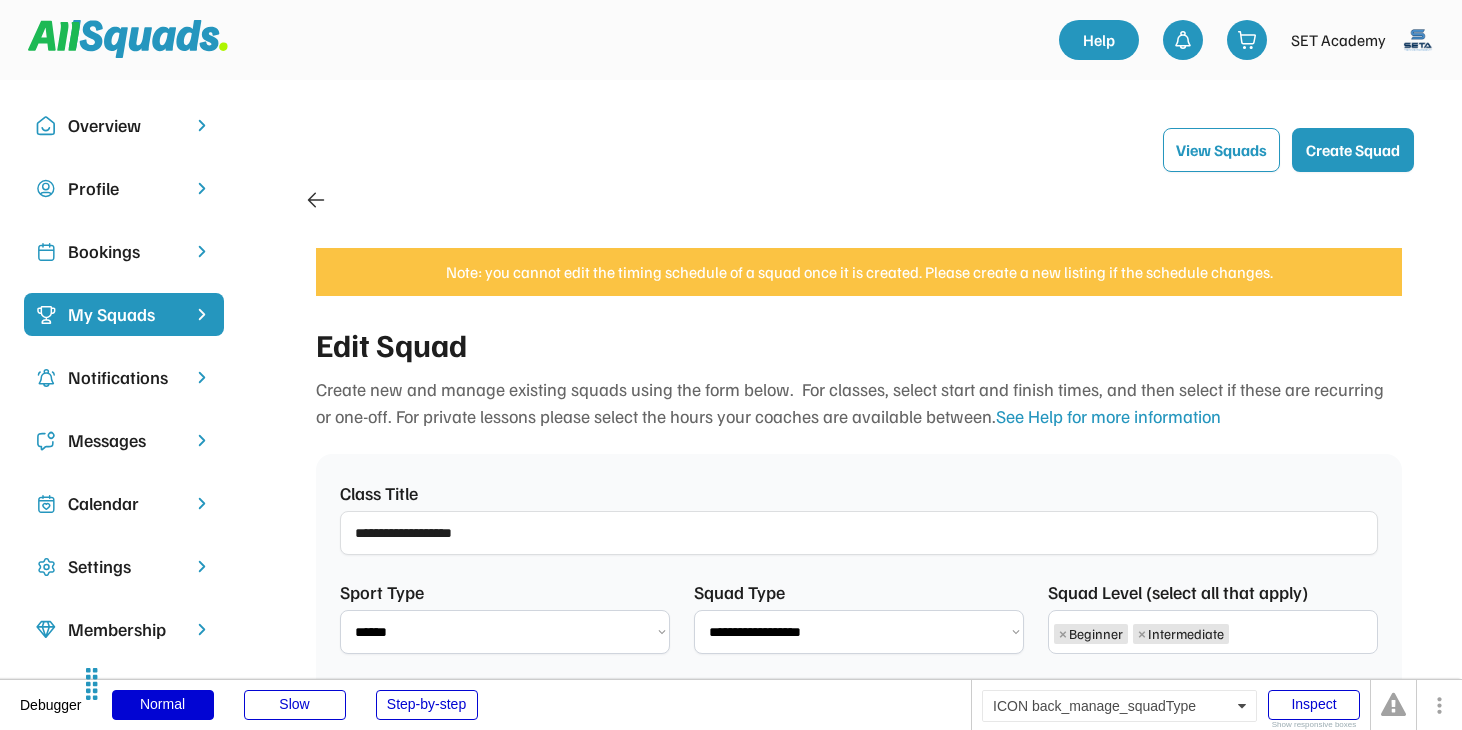 click 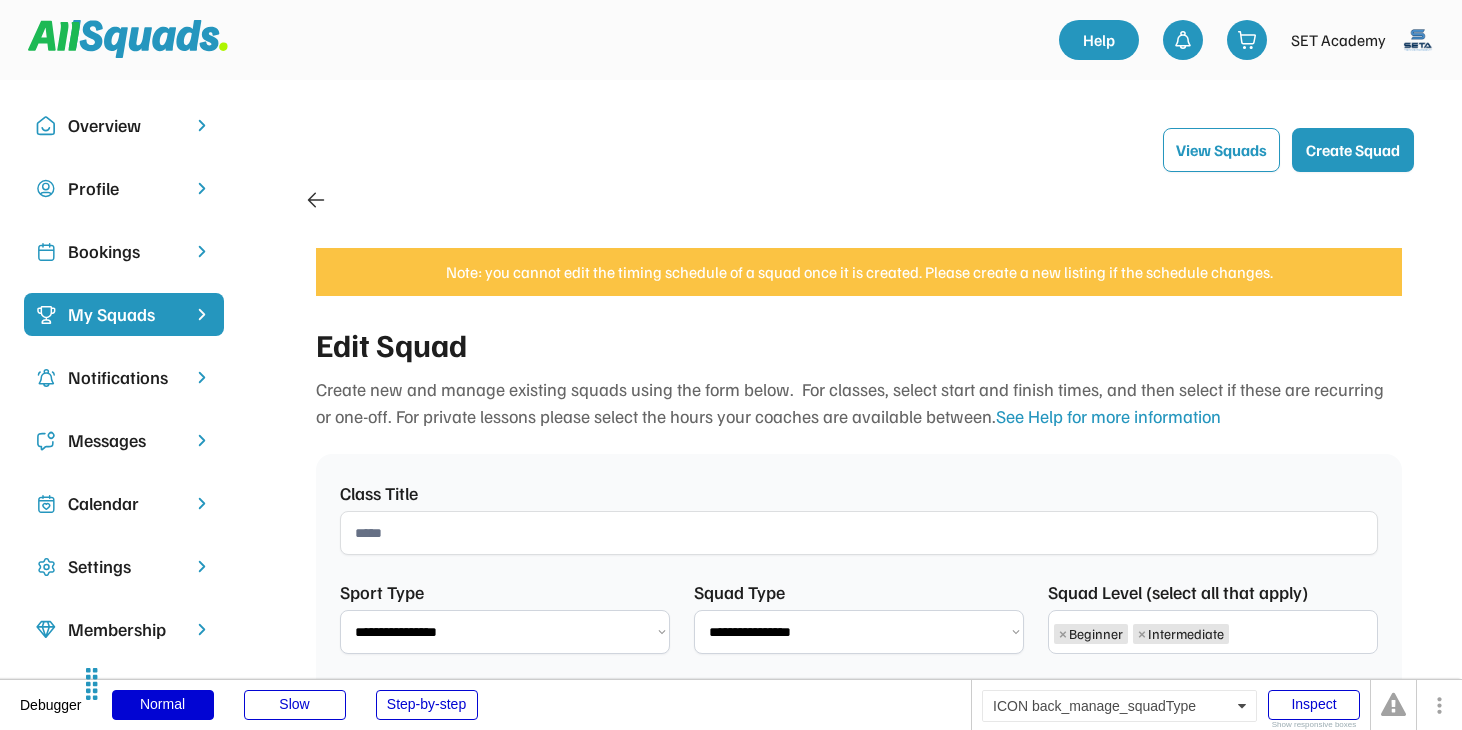 scroll, scrollTop: 0, scrollLeft: 0, axis: both 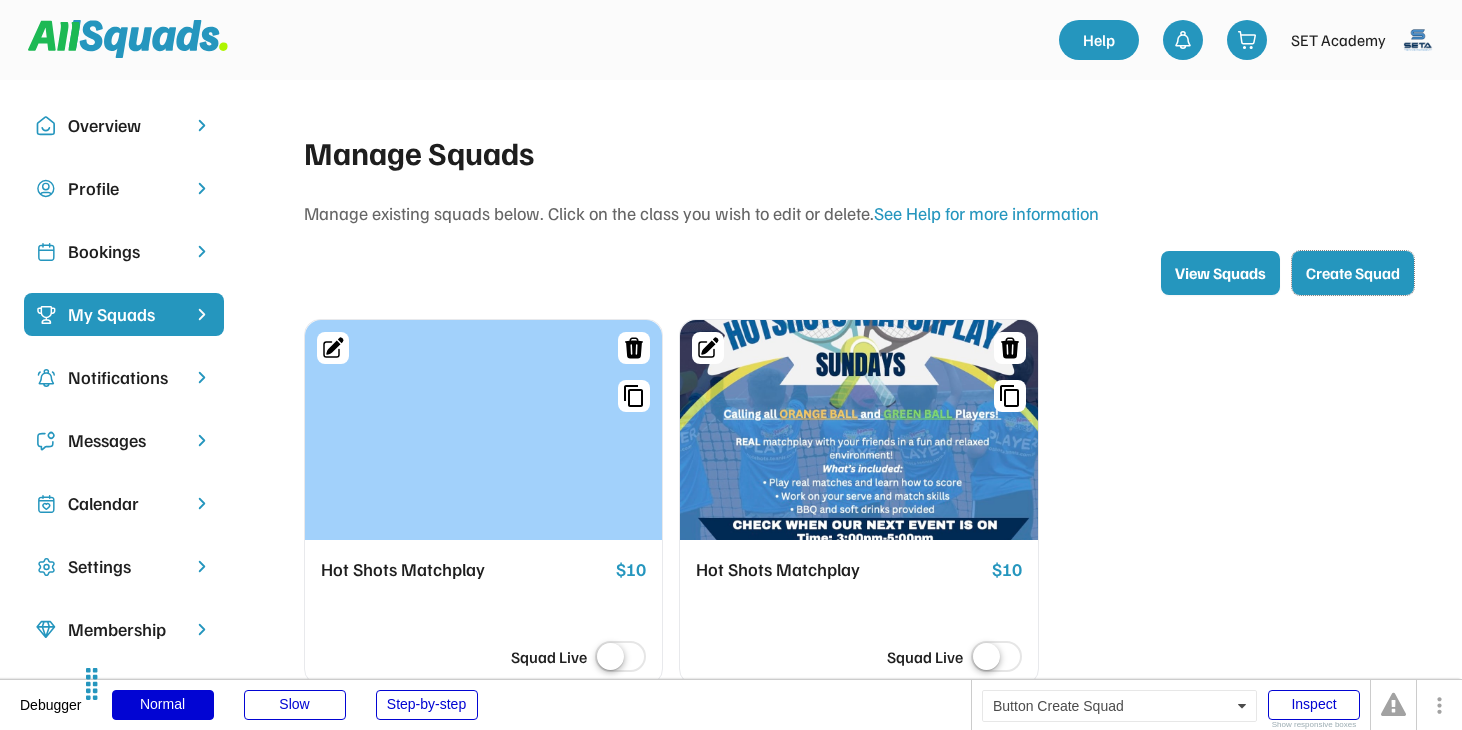 click on "Create Squad" at bounding box center (1353, 273) 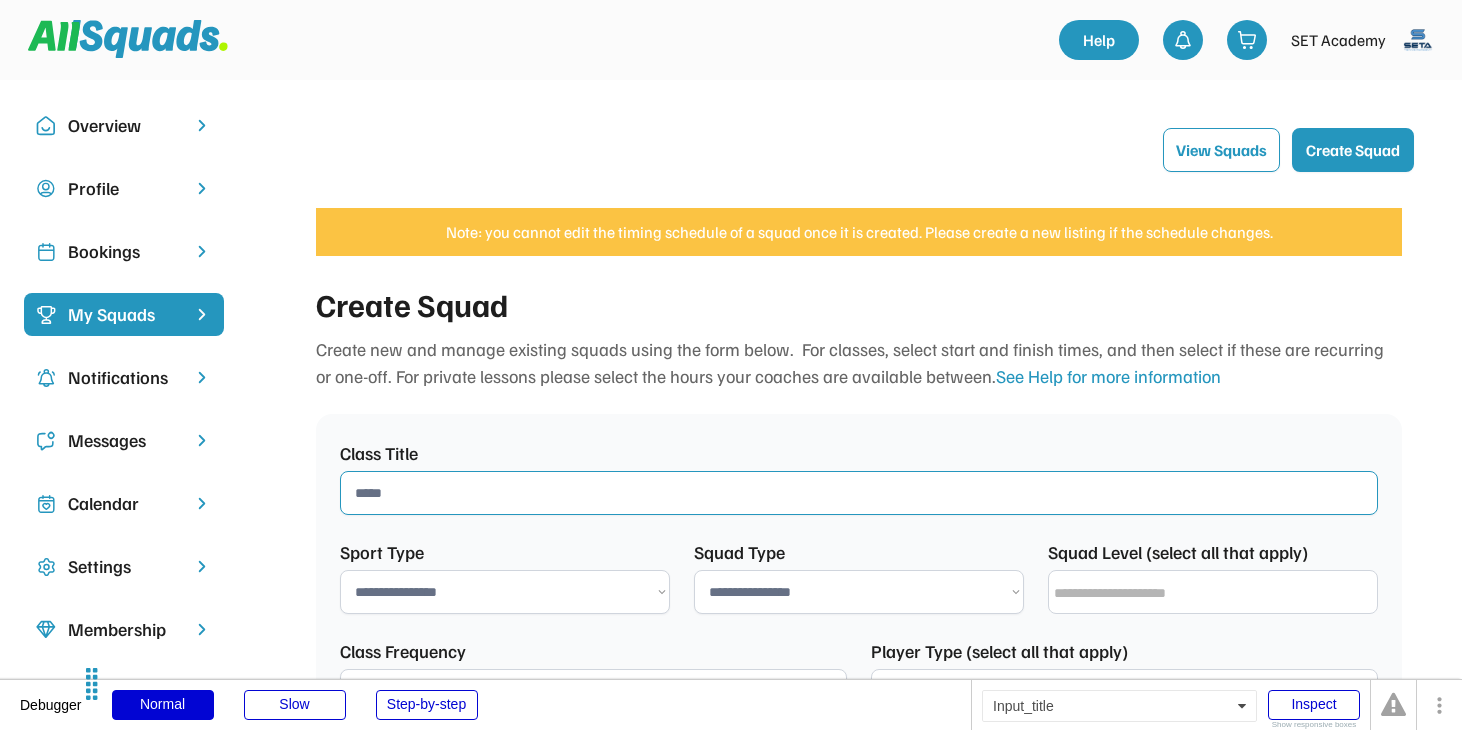 click at bounding box center [859, 493] 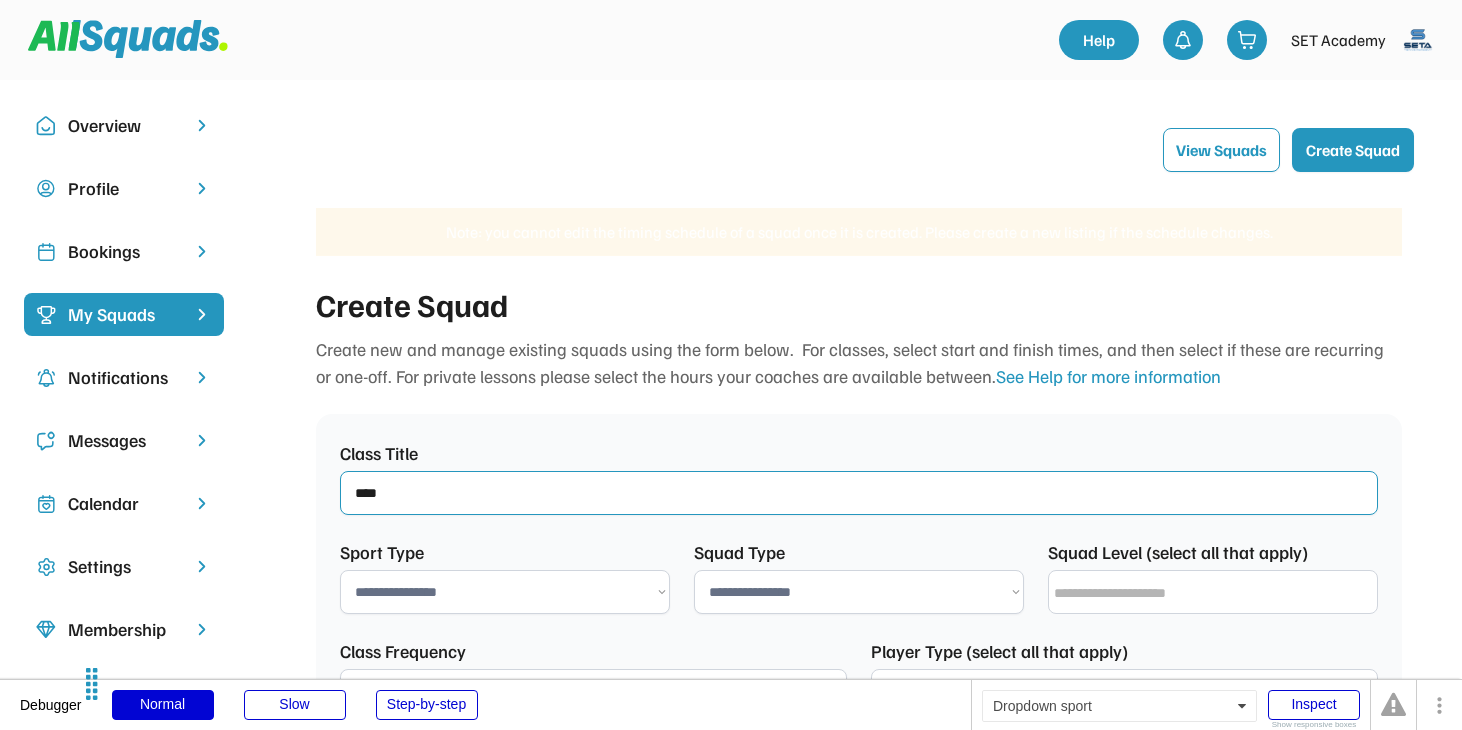 type on "****" 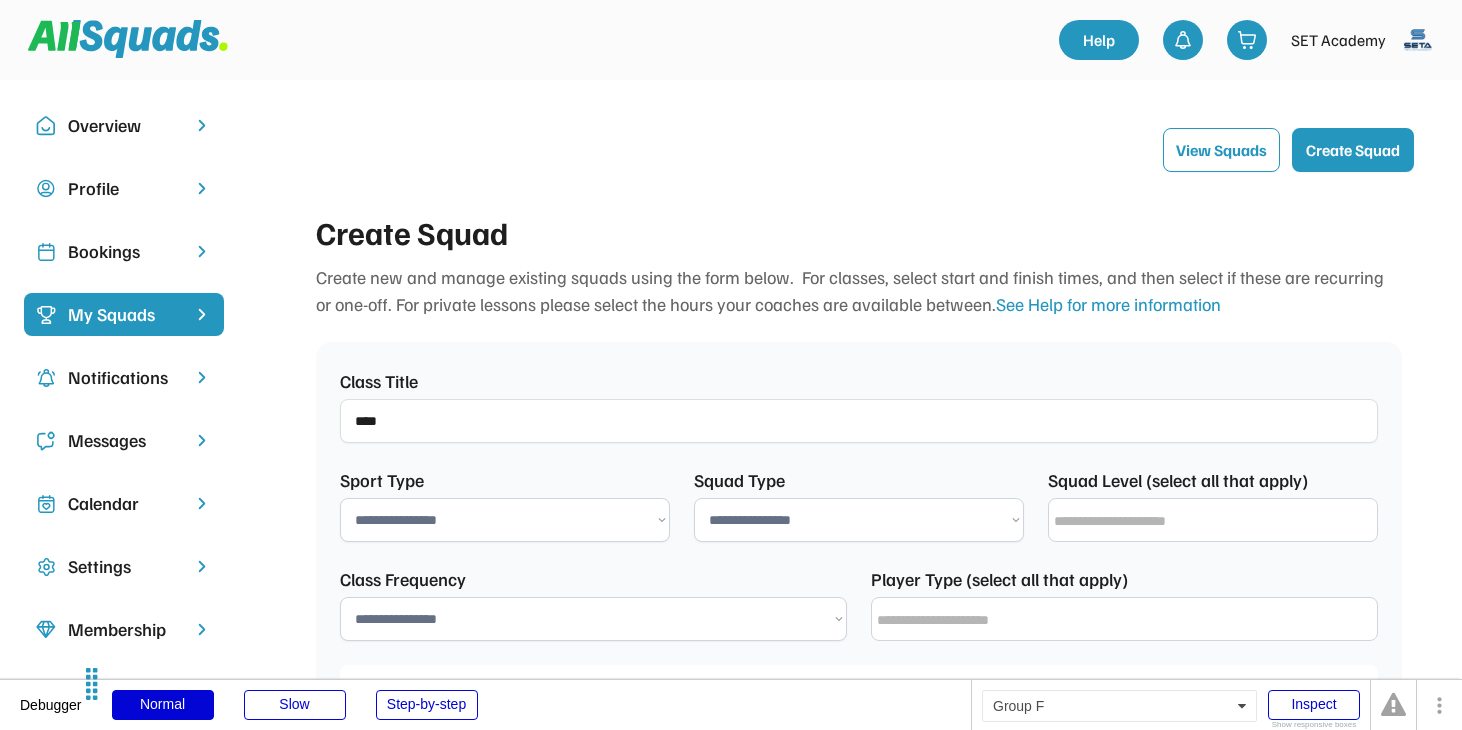 click on "**********" at bounding box center [505, 520] 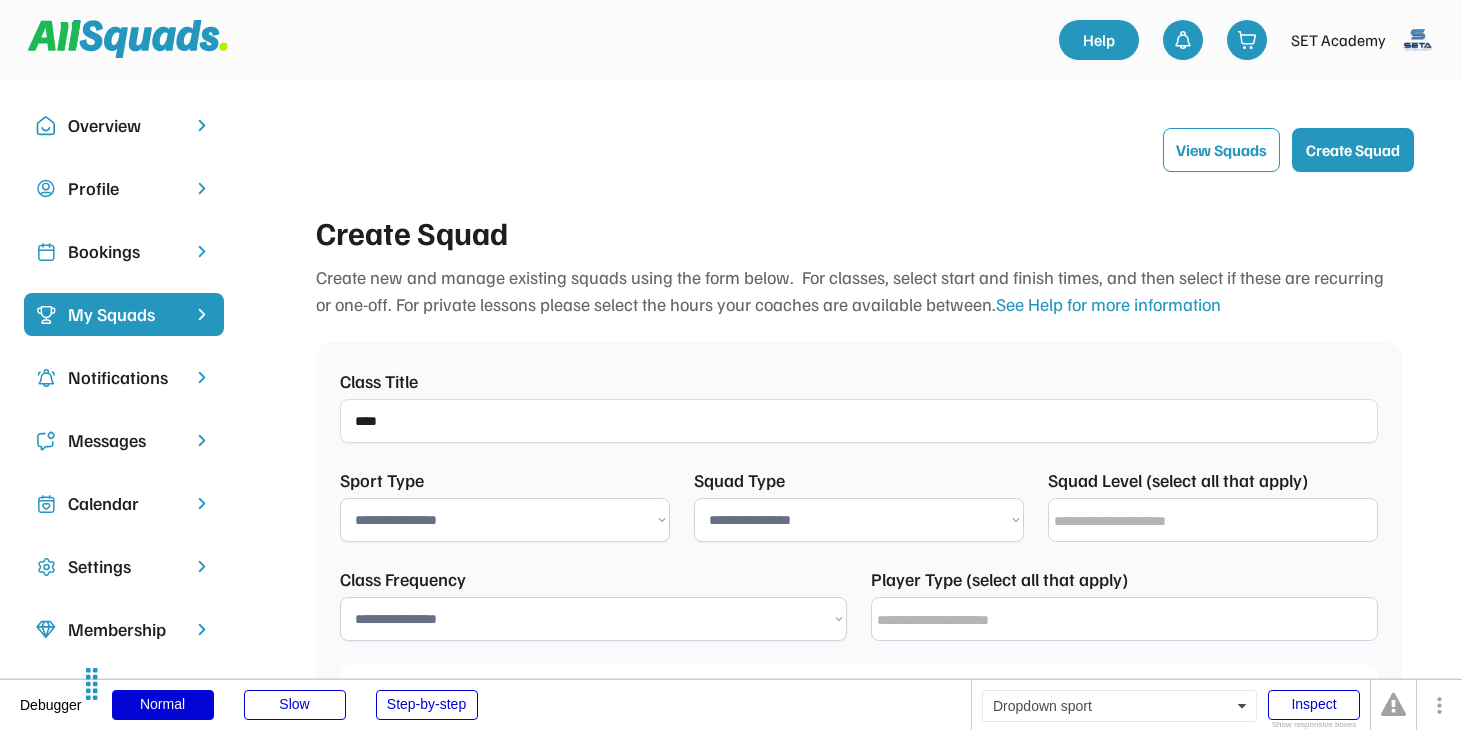 select on "**********" 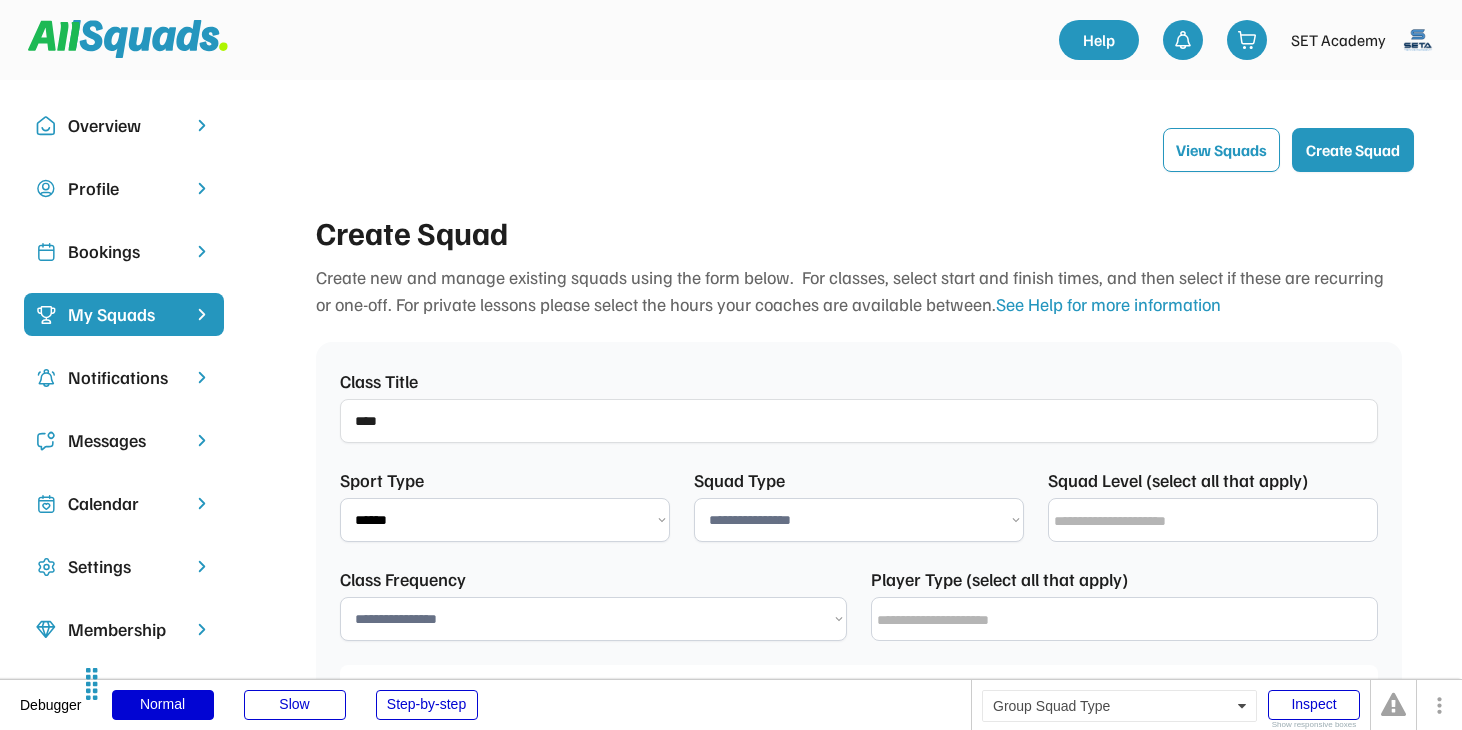 click on "**********" at bounding box center (859, 520) 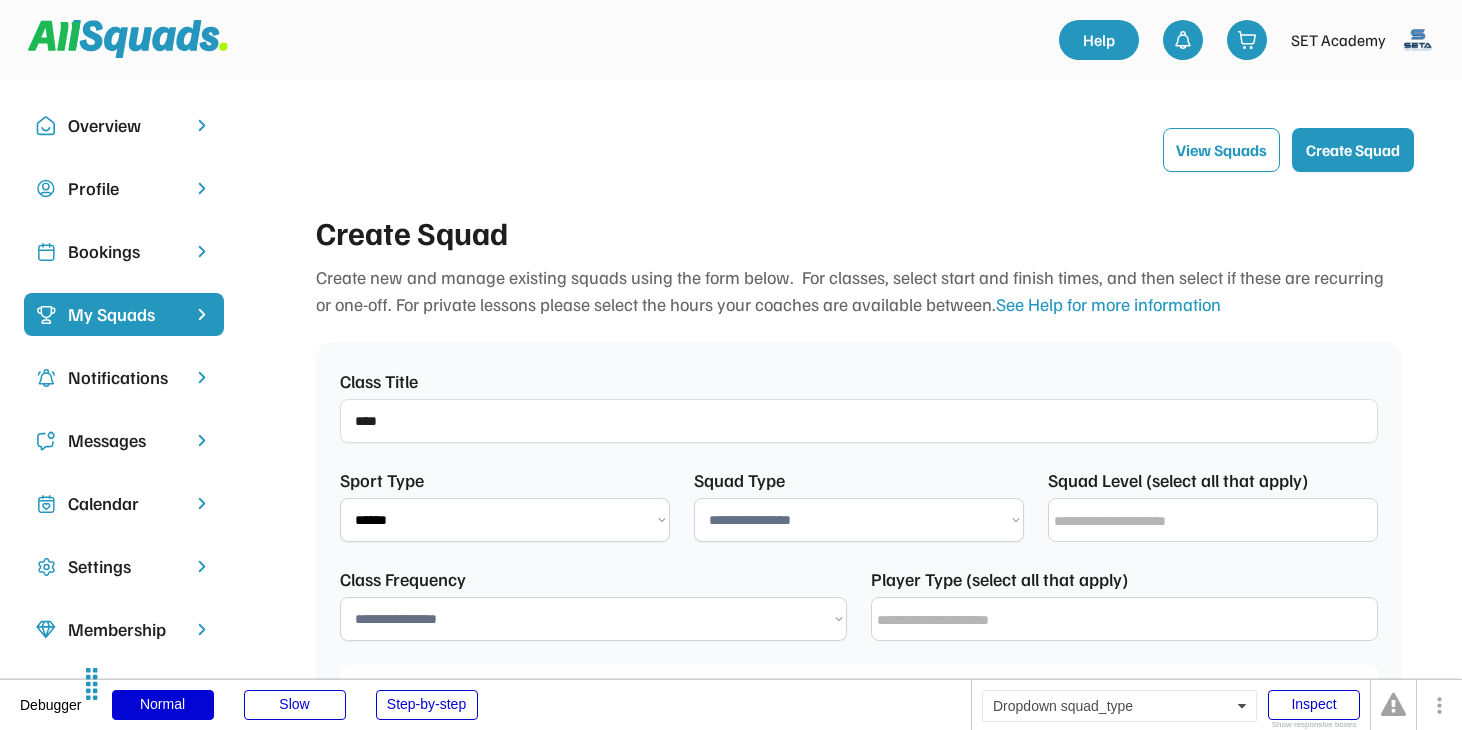 select on "**********" 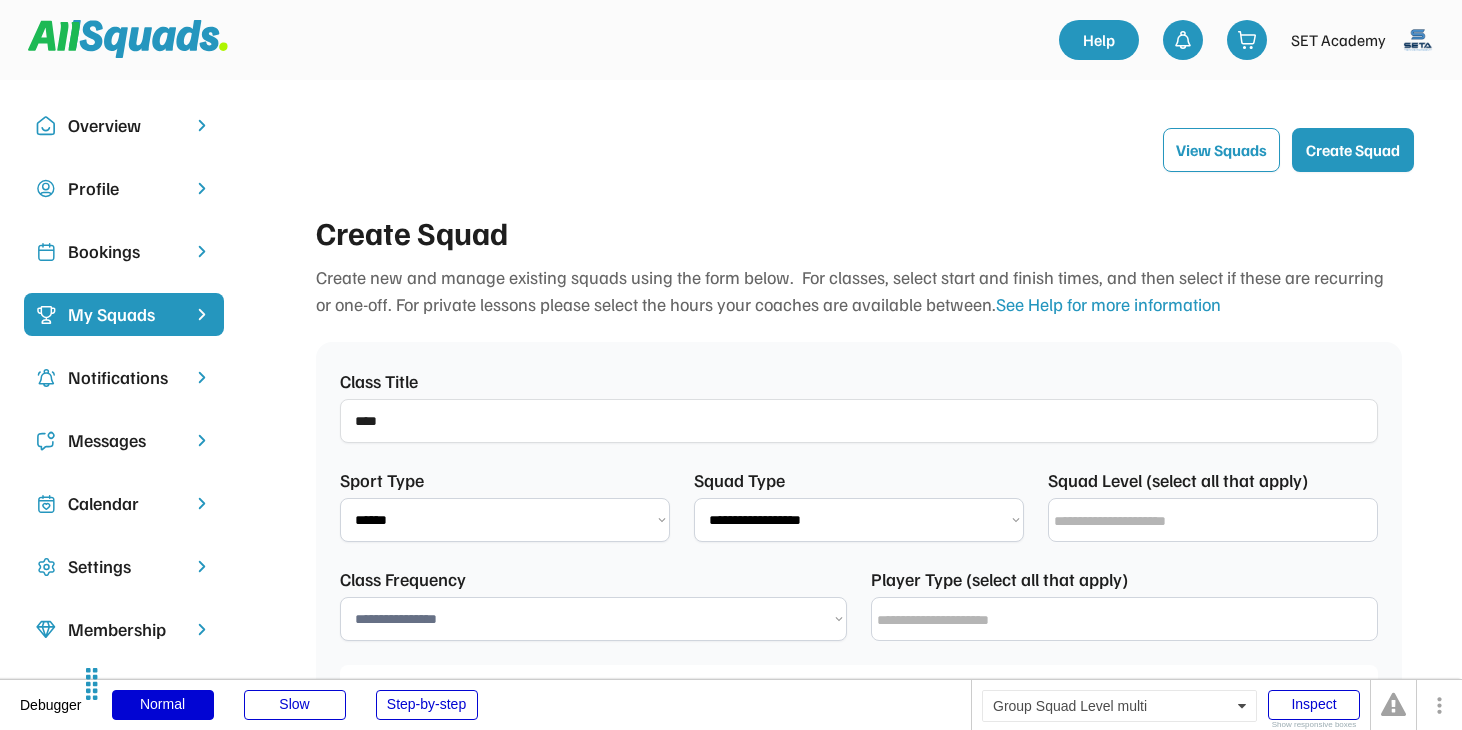 click at bounding box center [1218, 521] 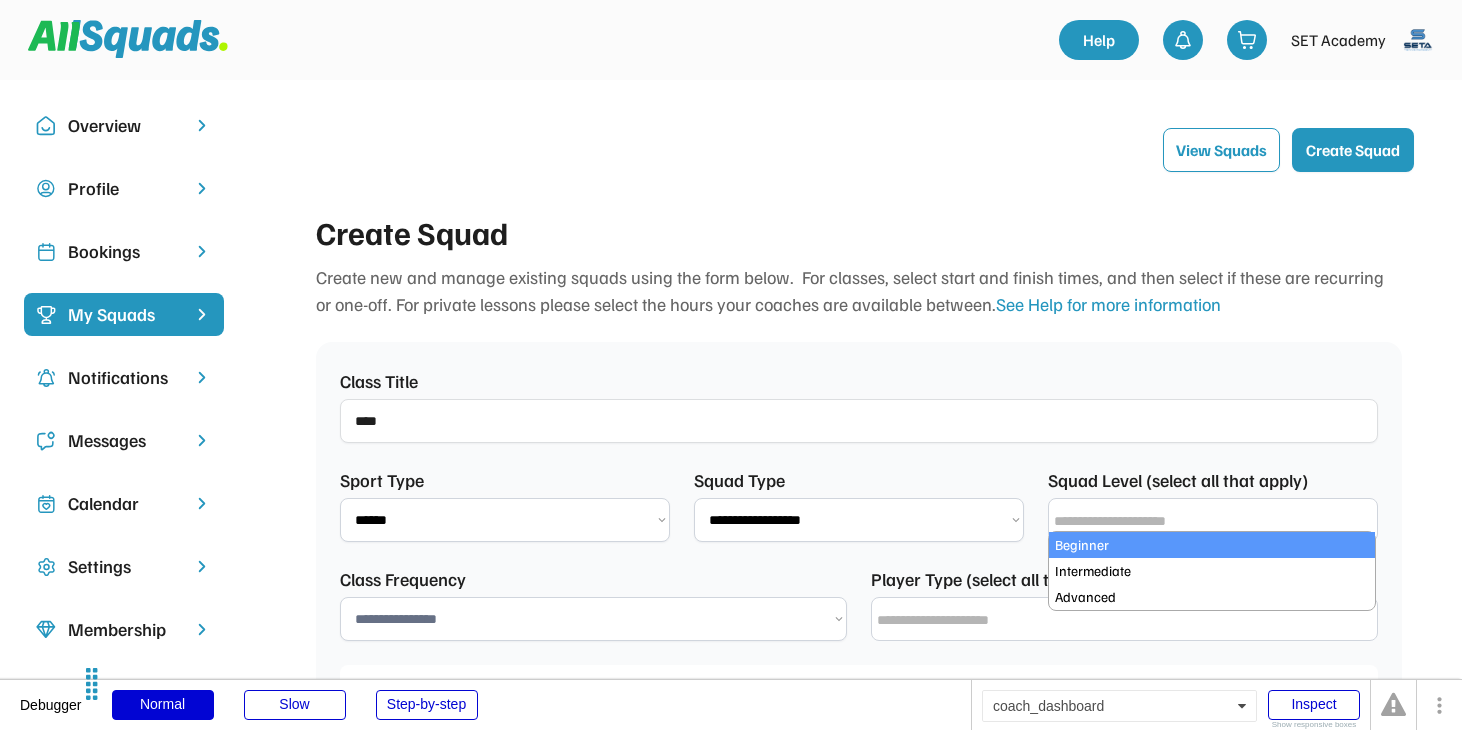 select on "**********" 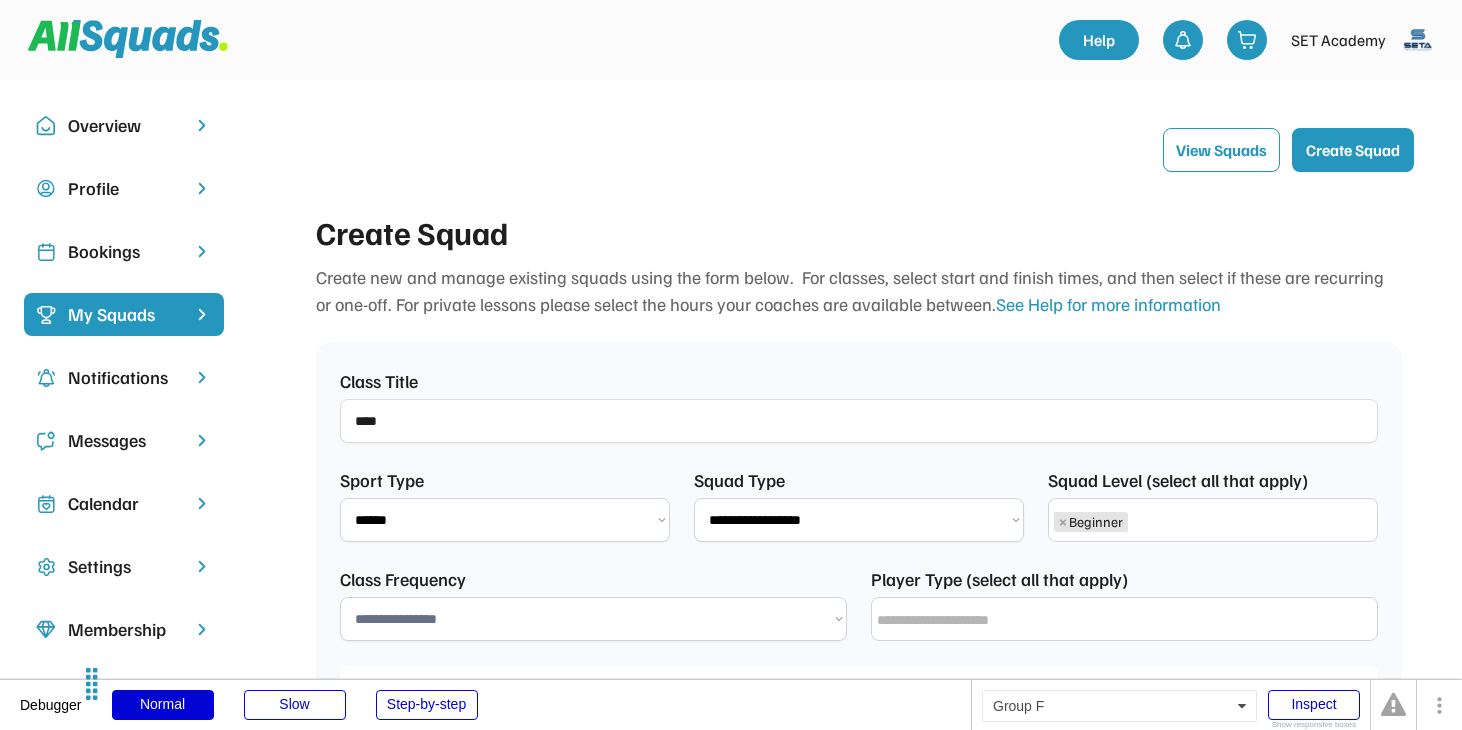 click at bounding box center [1138, 519] 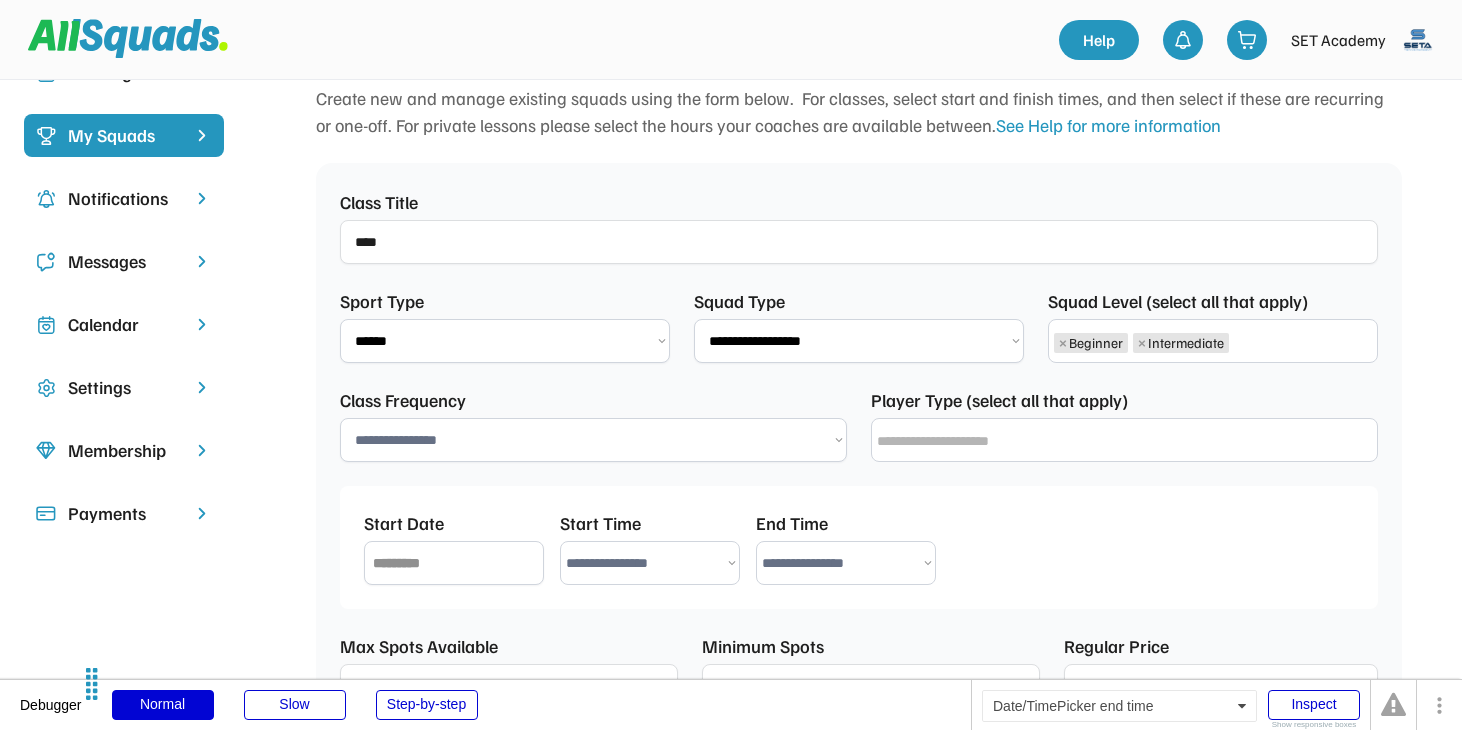 scroll, scrollTop: 241, scrollLeft: 0, axis: vertical 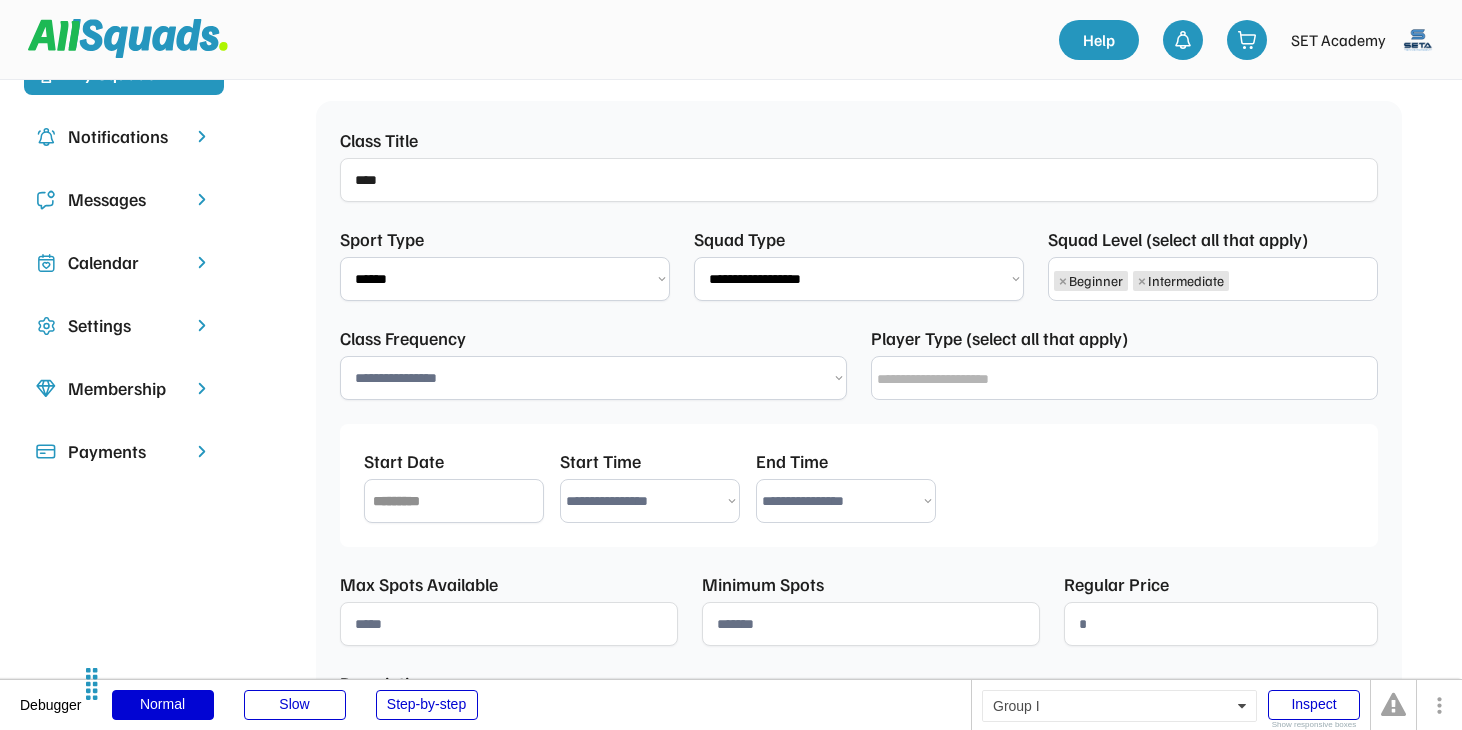 click on "**********" at bounding box center [593, 378] 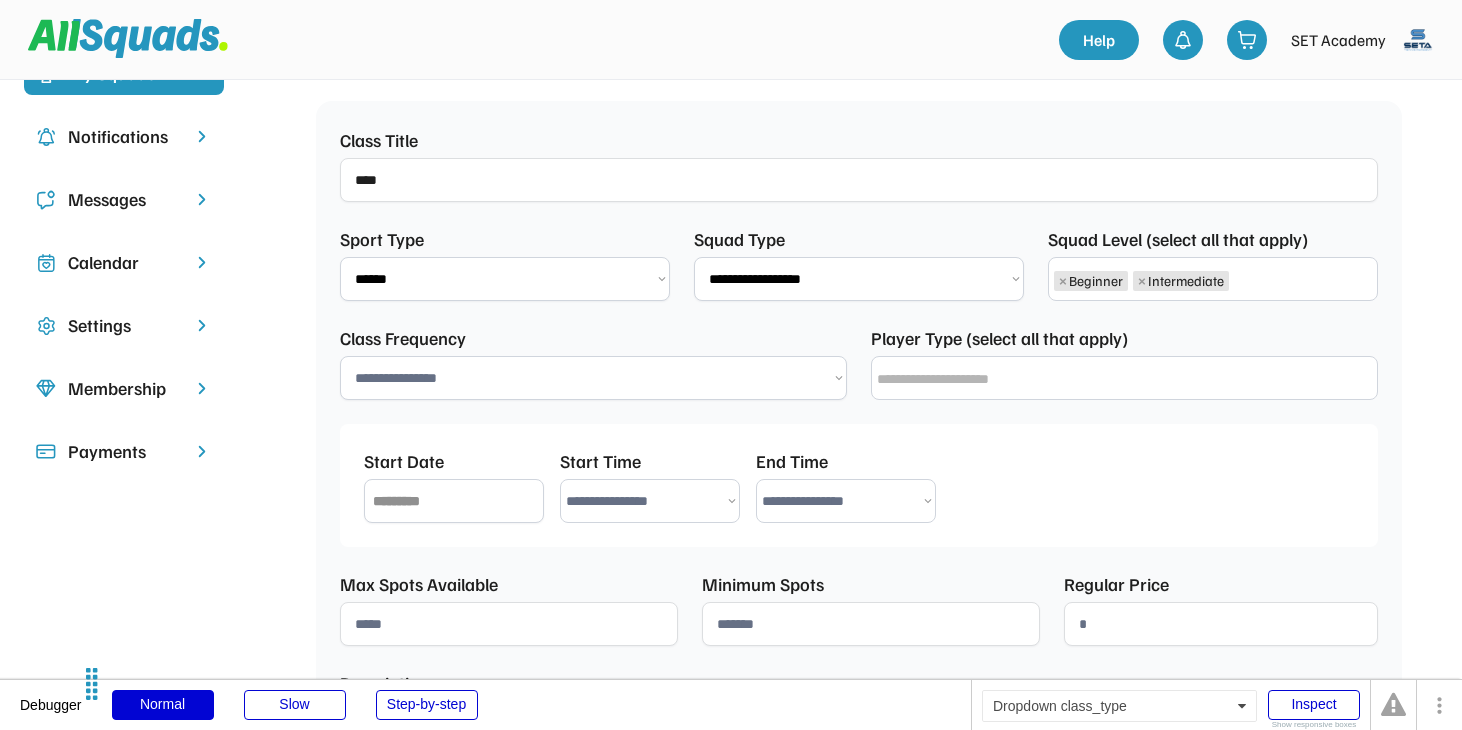 select on "**********" 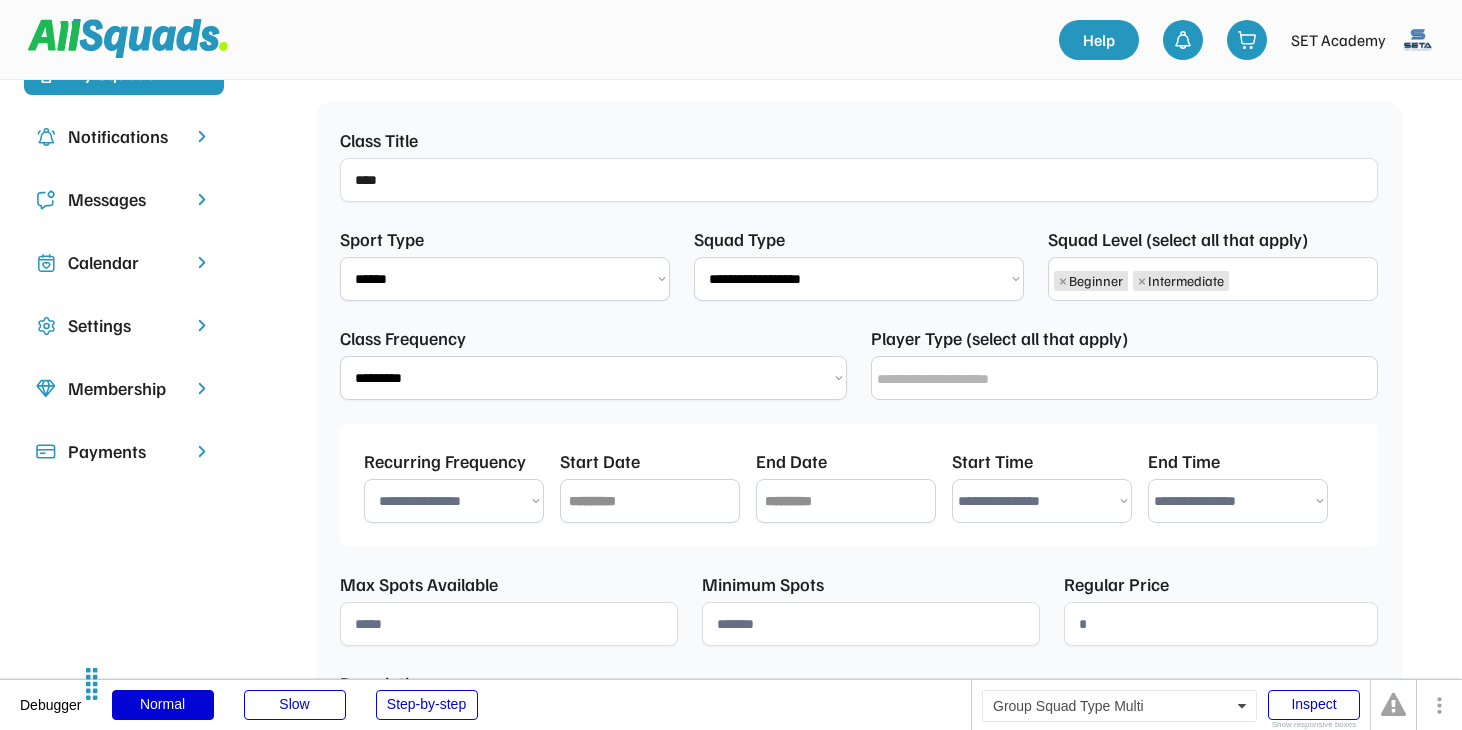 click on "**********" at bounding box center [1124, 378] 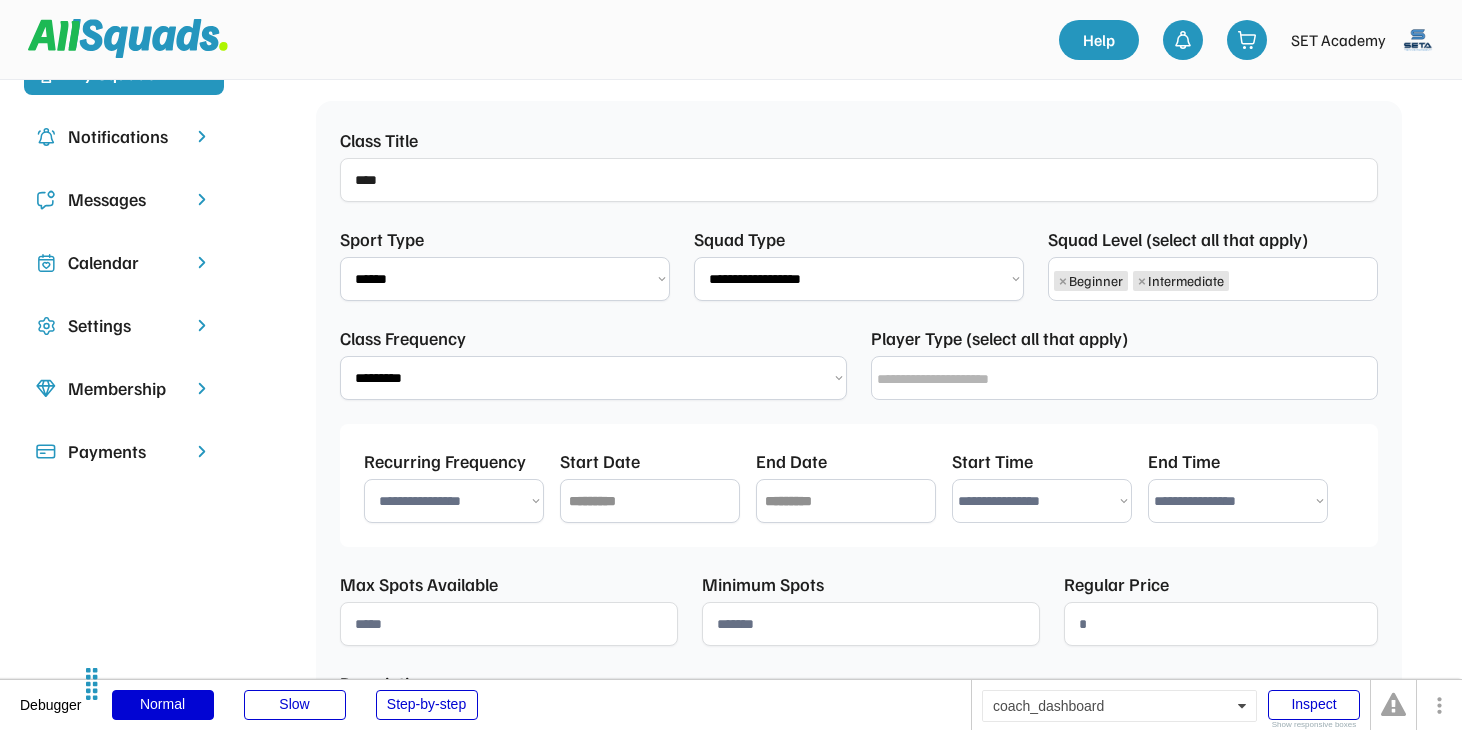 click at bounding box center [1129, 379] 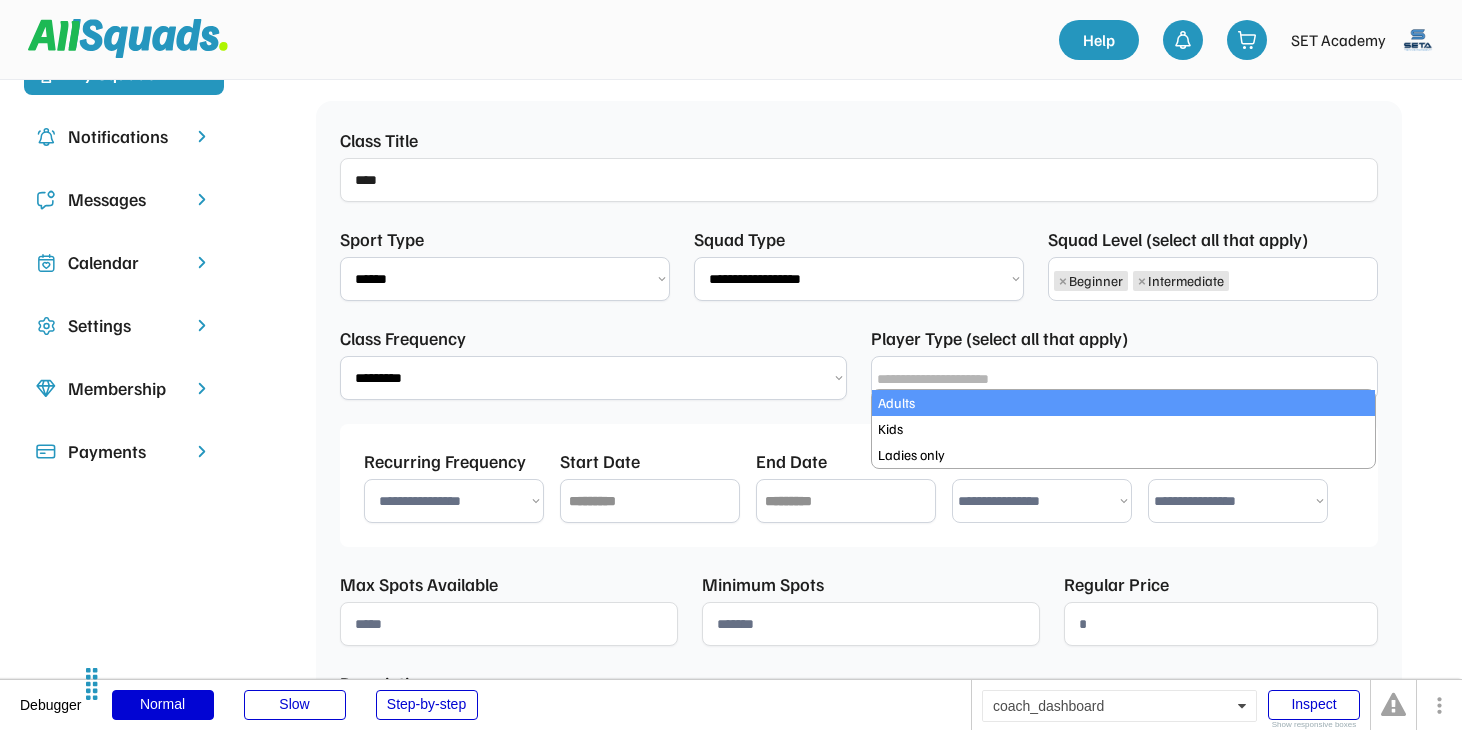 select on "*****" 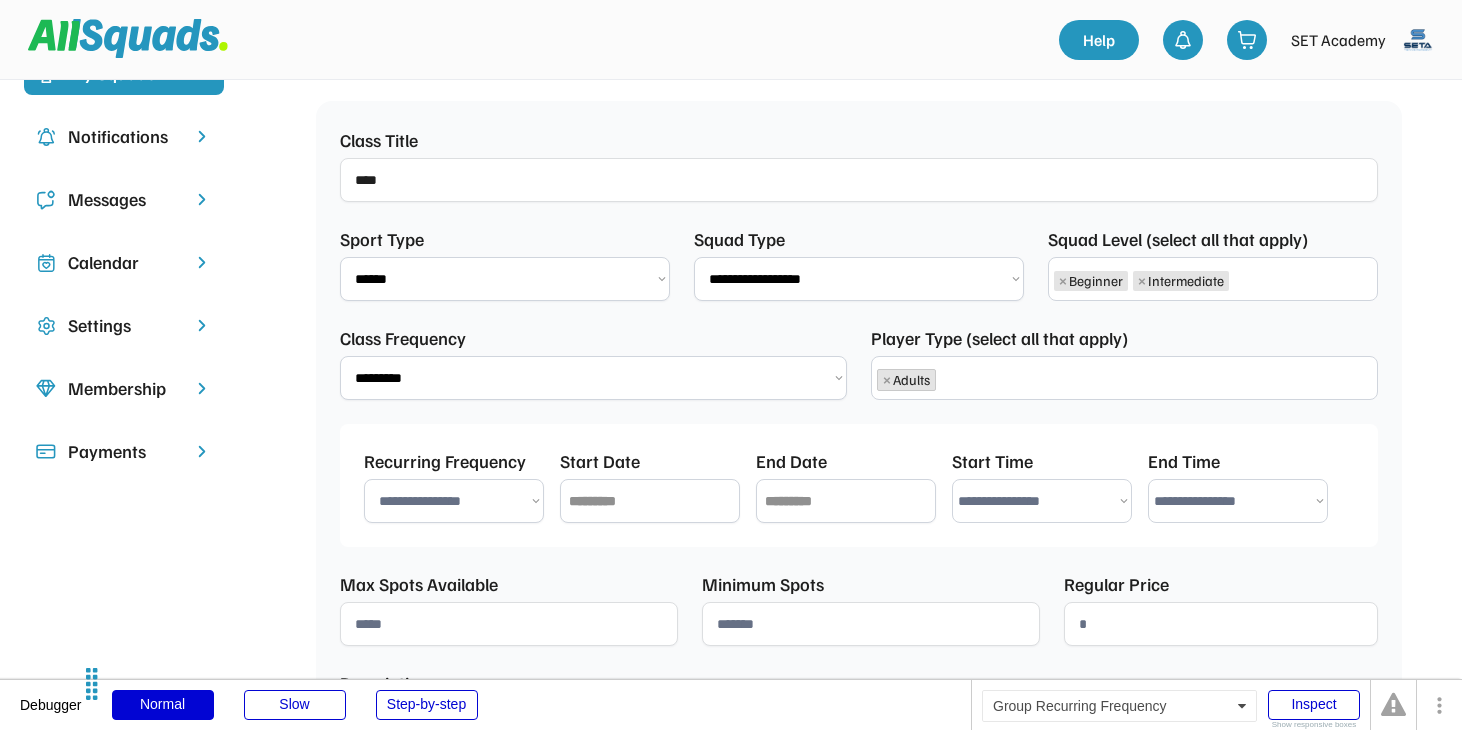 click on "**********" at bounding box center [454, 501] 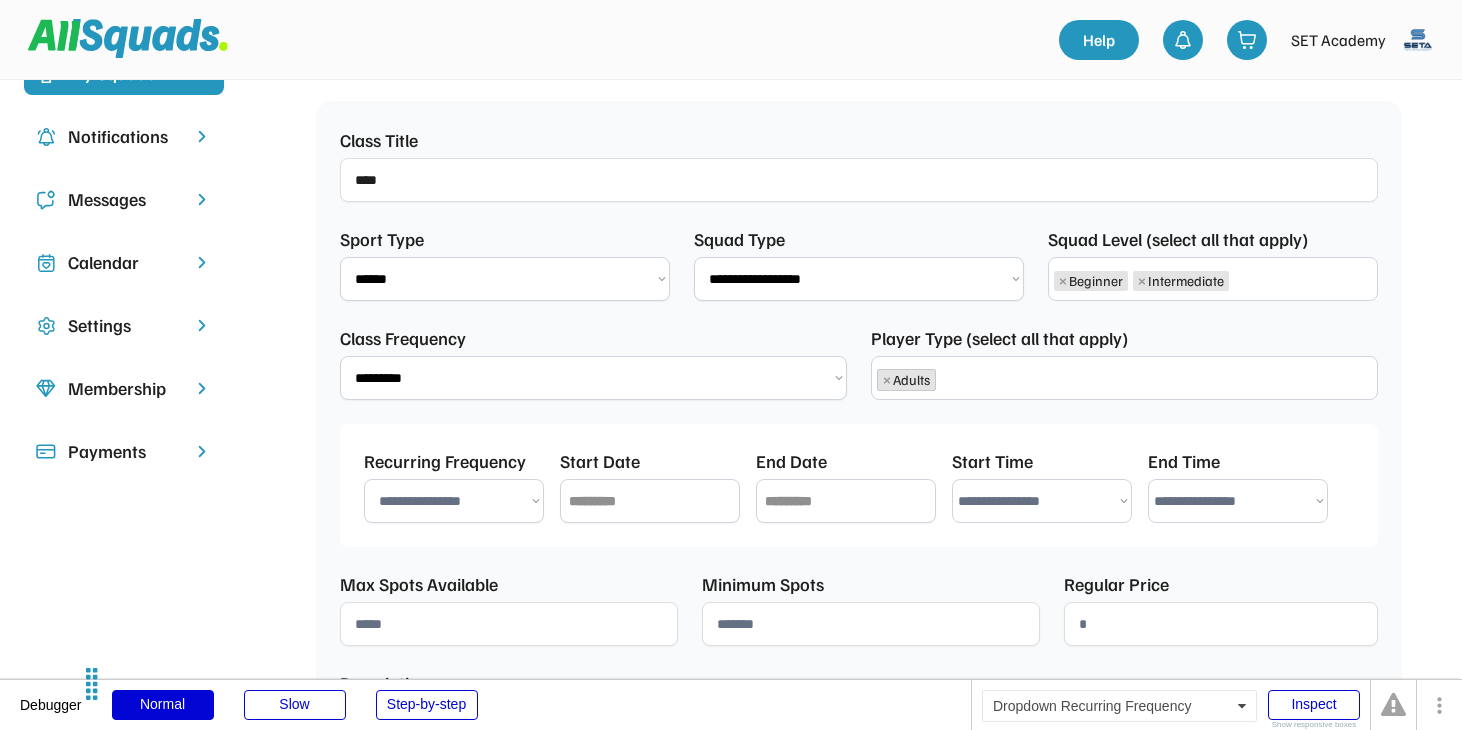 select on "**********" 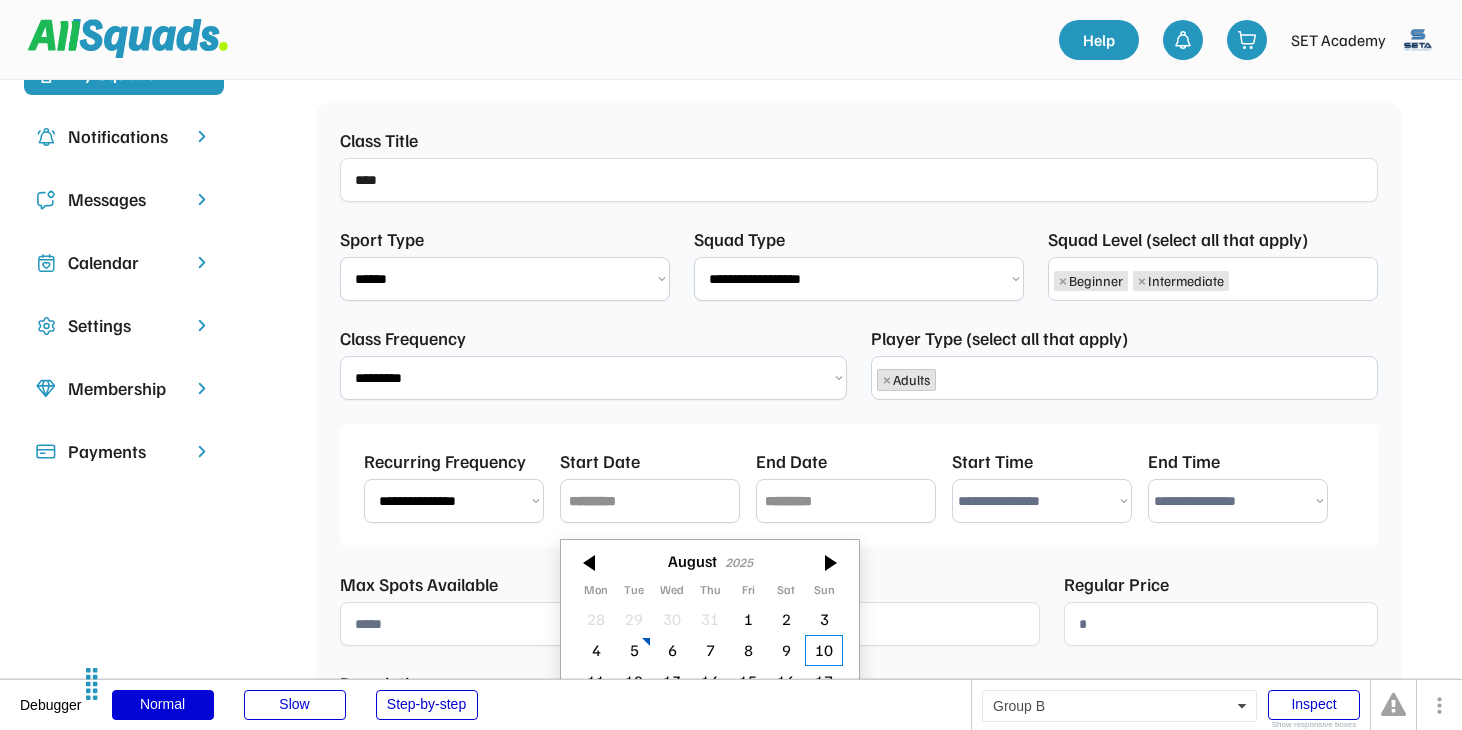 click at bounding box center (650, 501) 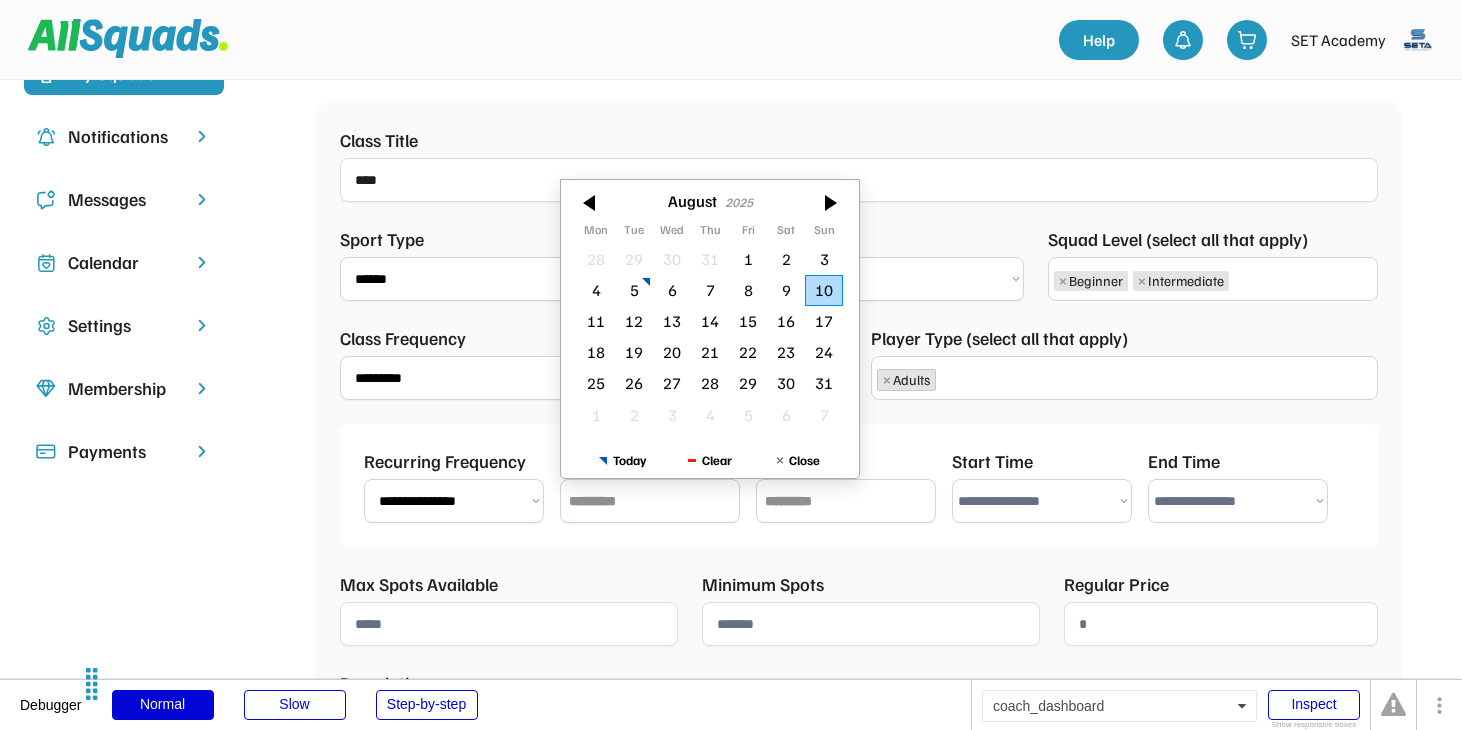 click on "10" at bounding box center [824, 290] 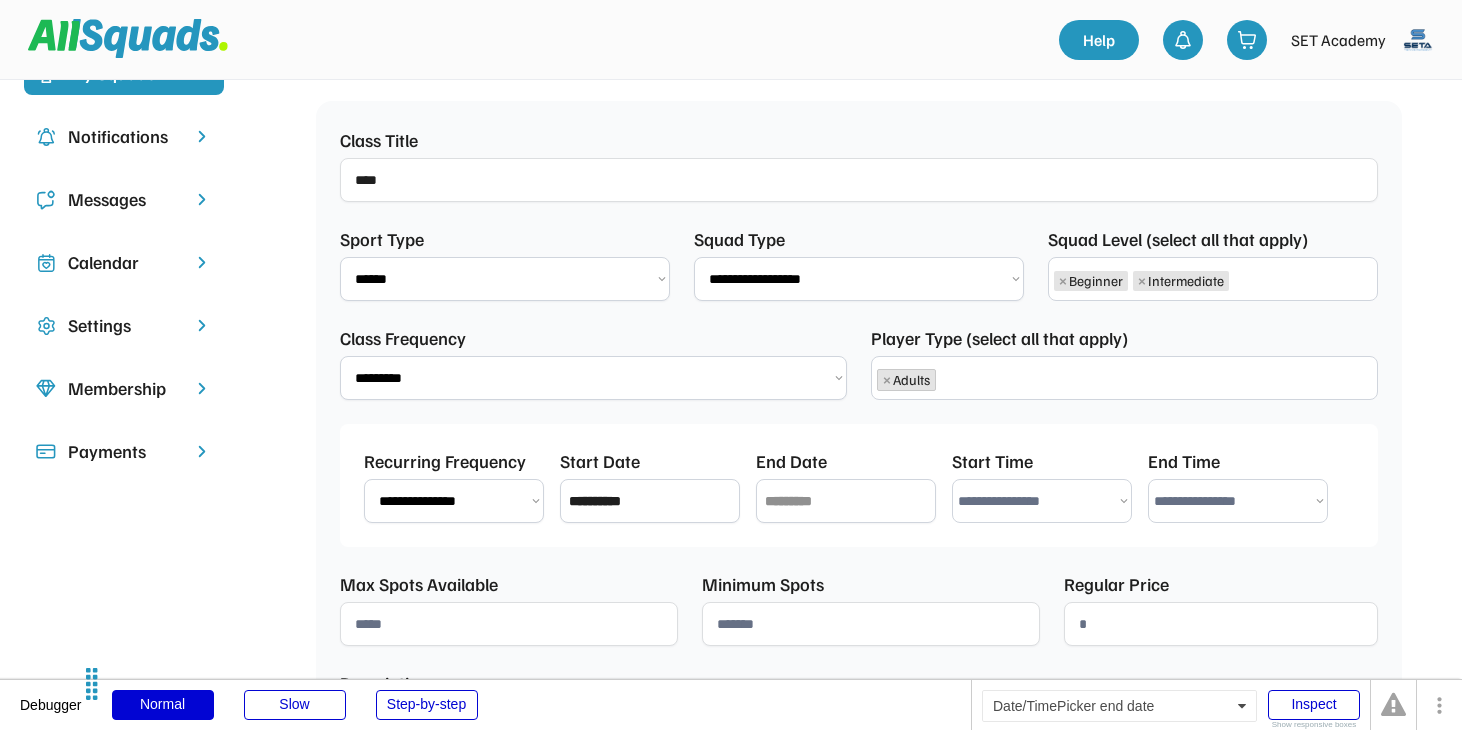 click at bounding box center (846, 501) 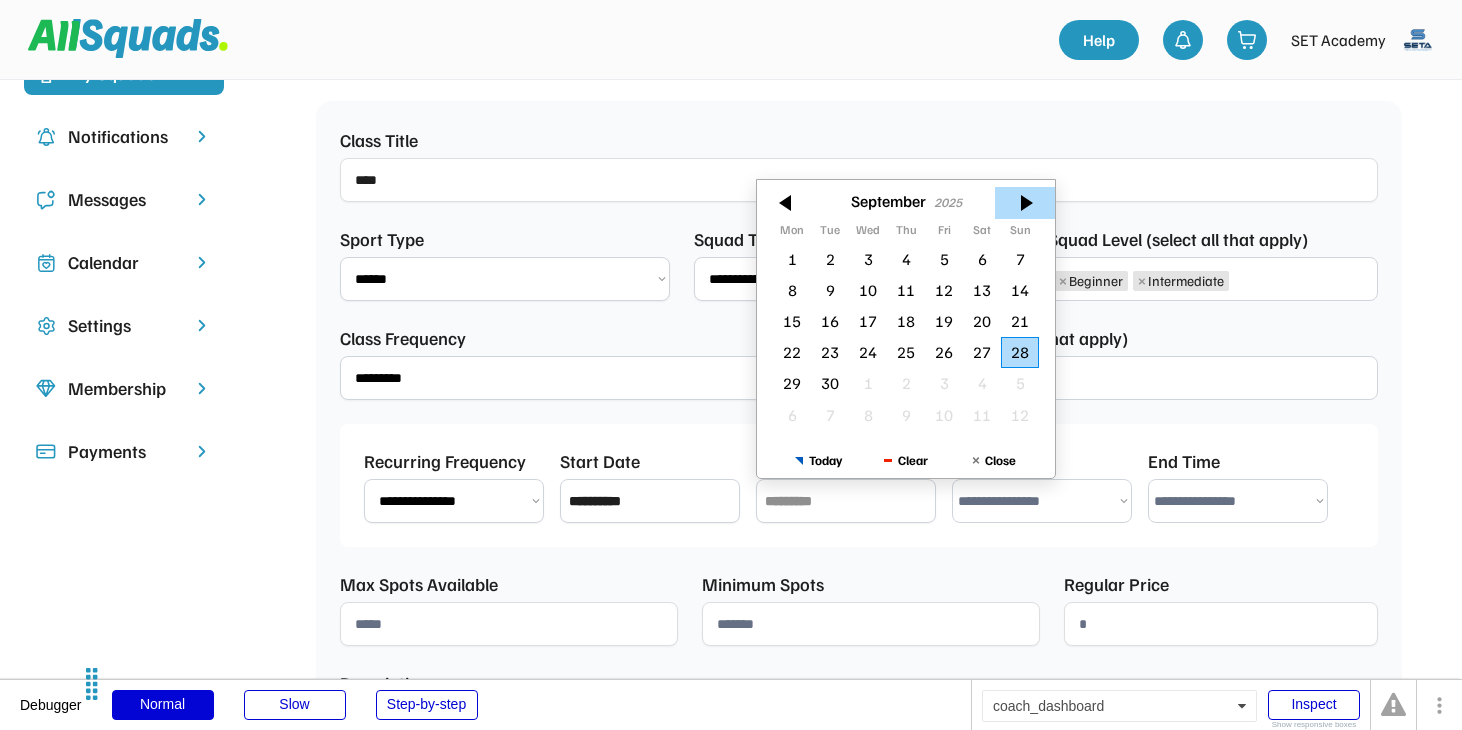 click at bounding box center [1025, 203] 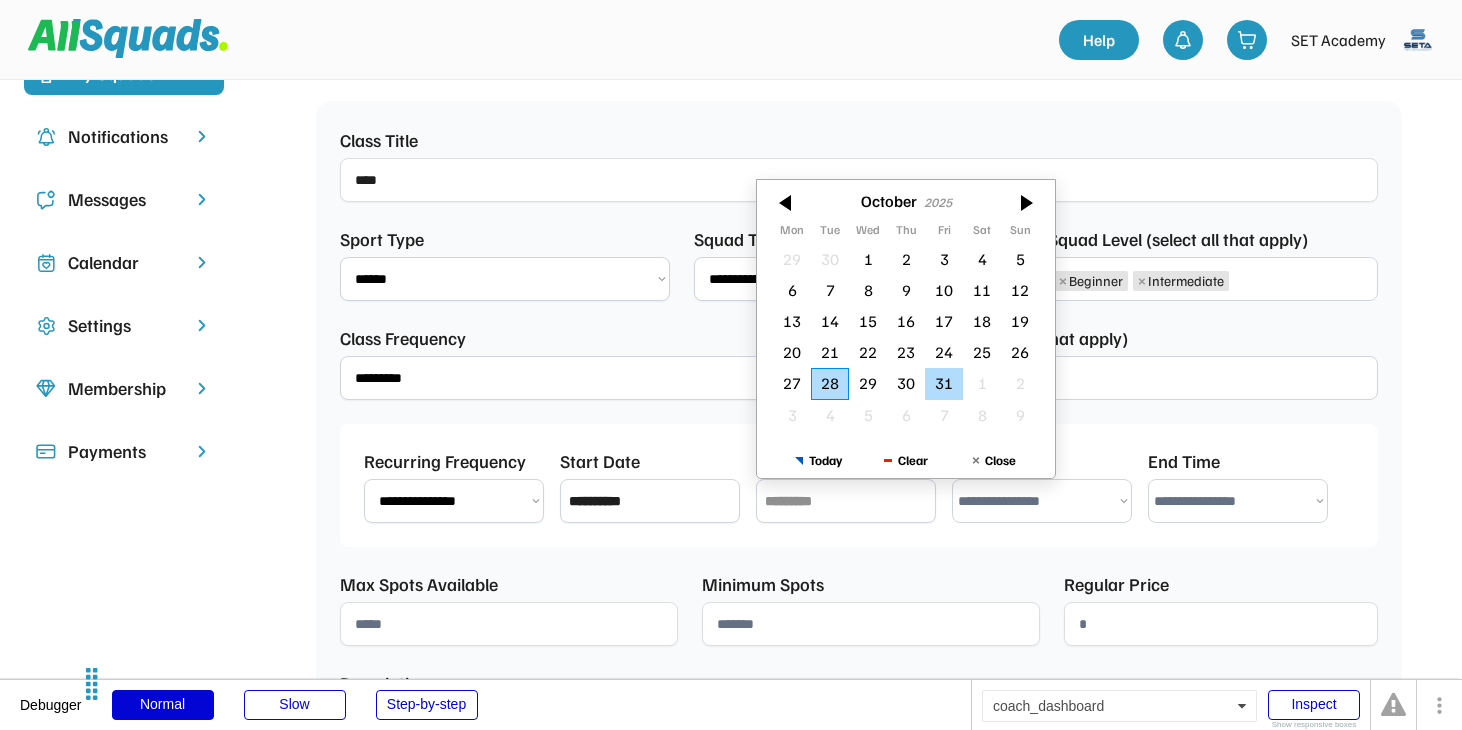 click on "31" at bounding box center (944, 384) 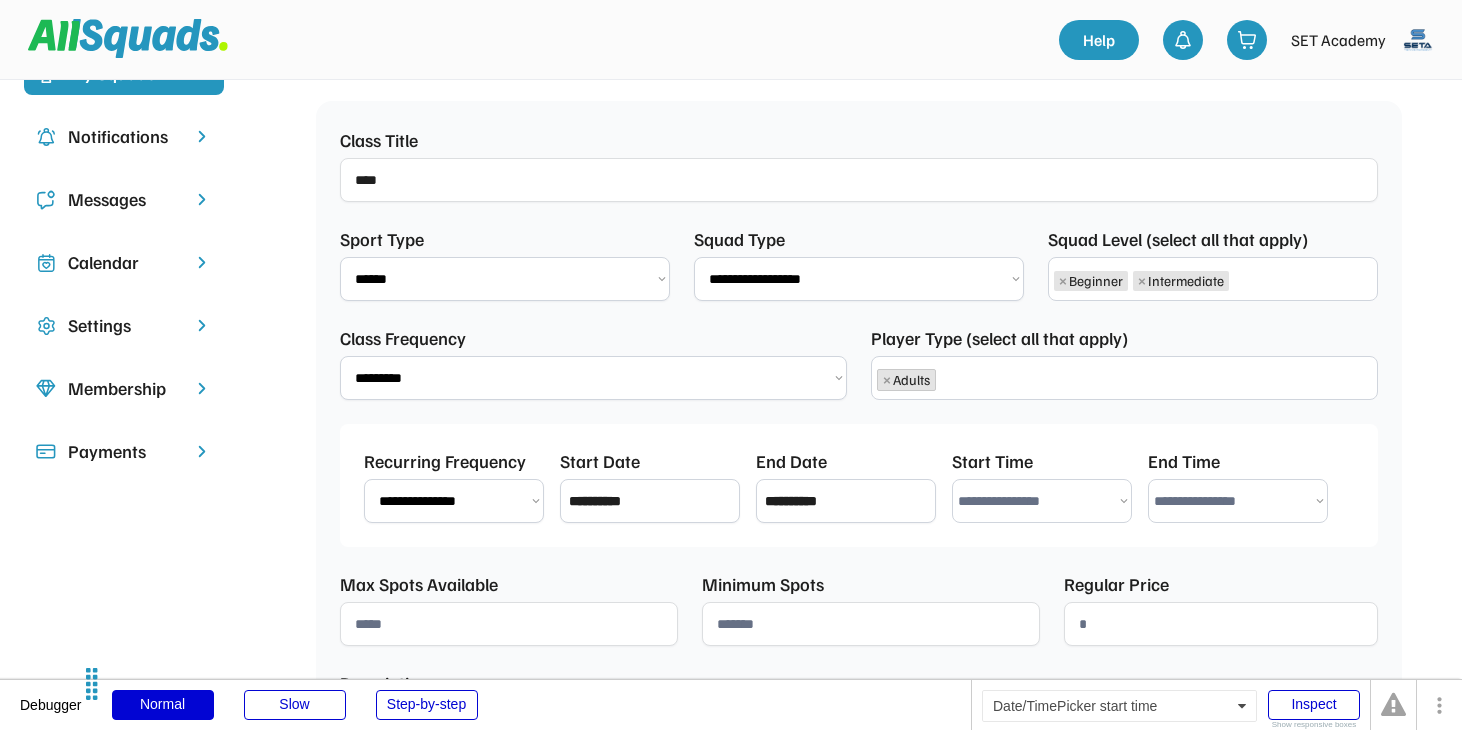 click on "**********" at bounding box center [1042, 501] 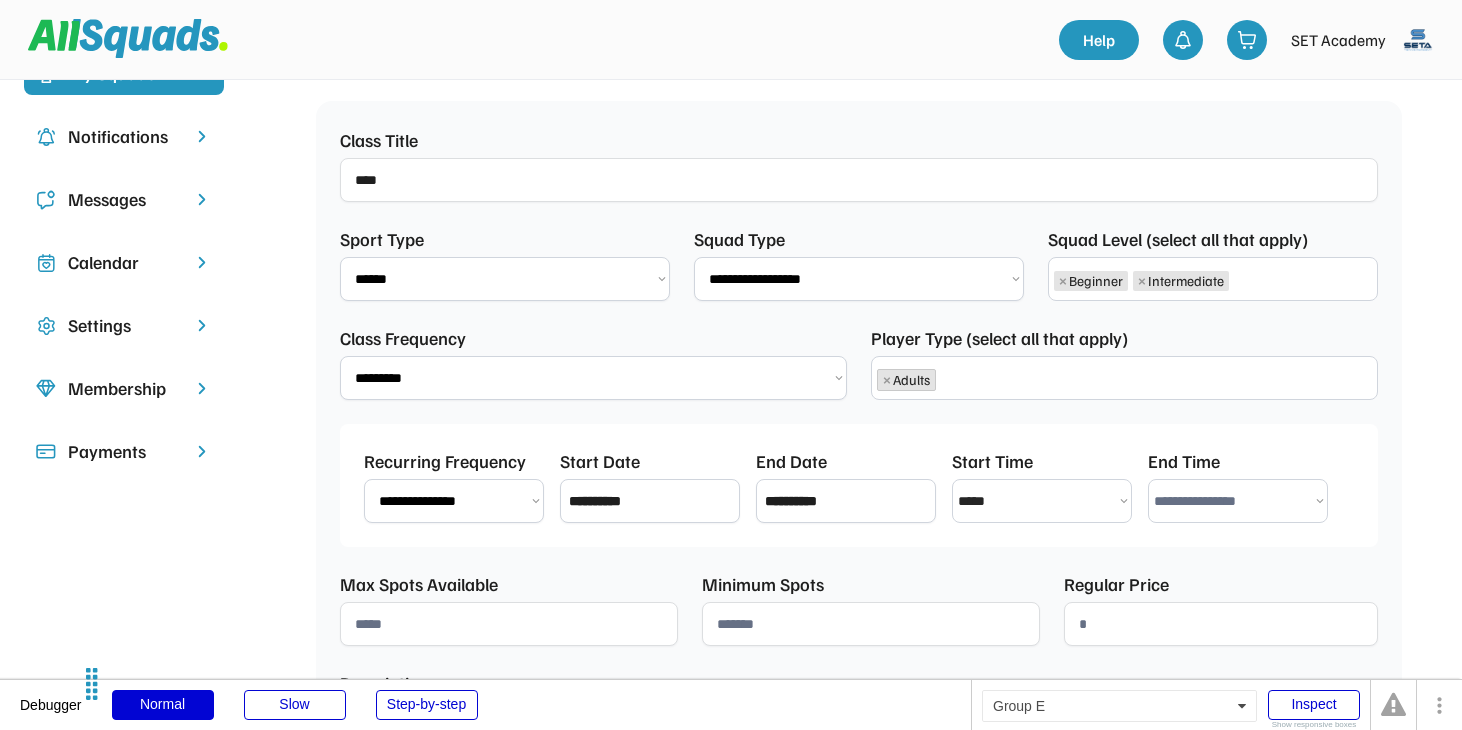 click on "**********" at bounding box center (1238, 501) 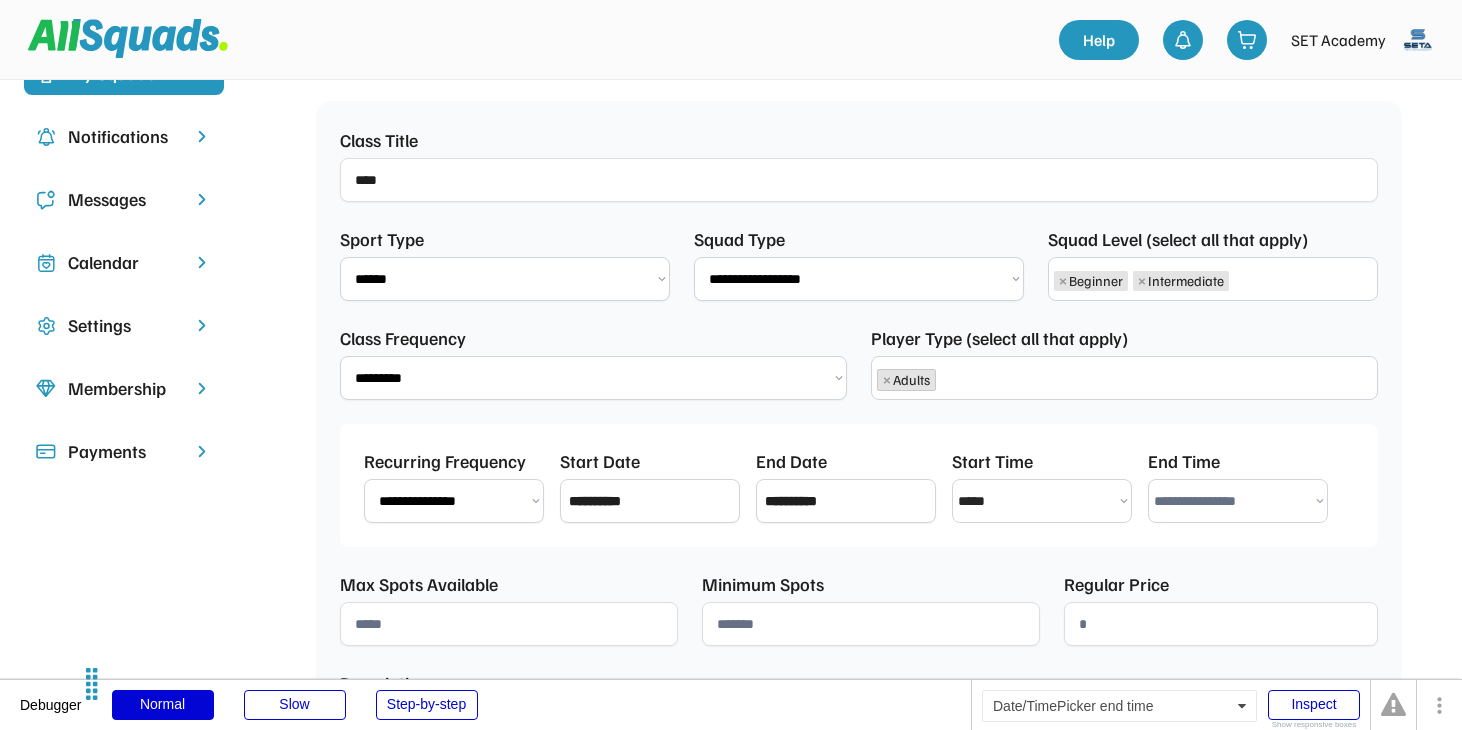 select on "*******" 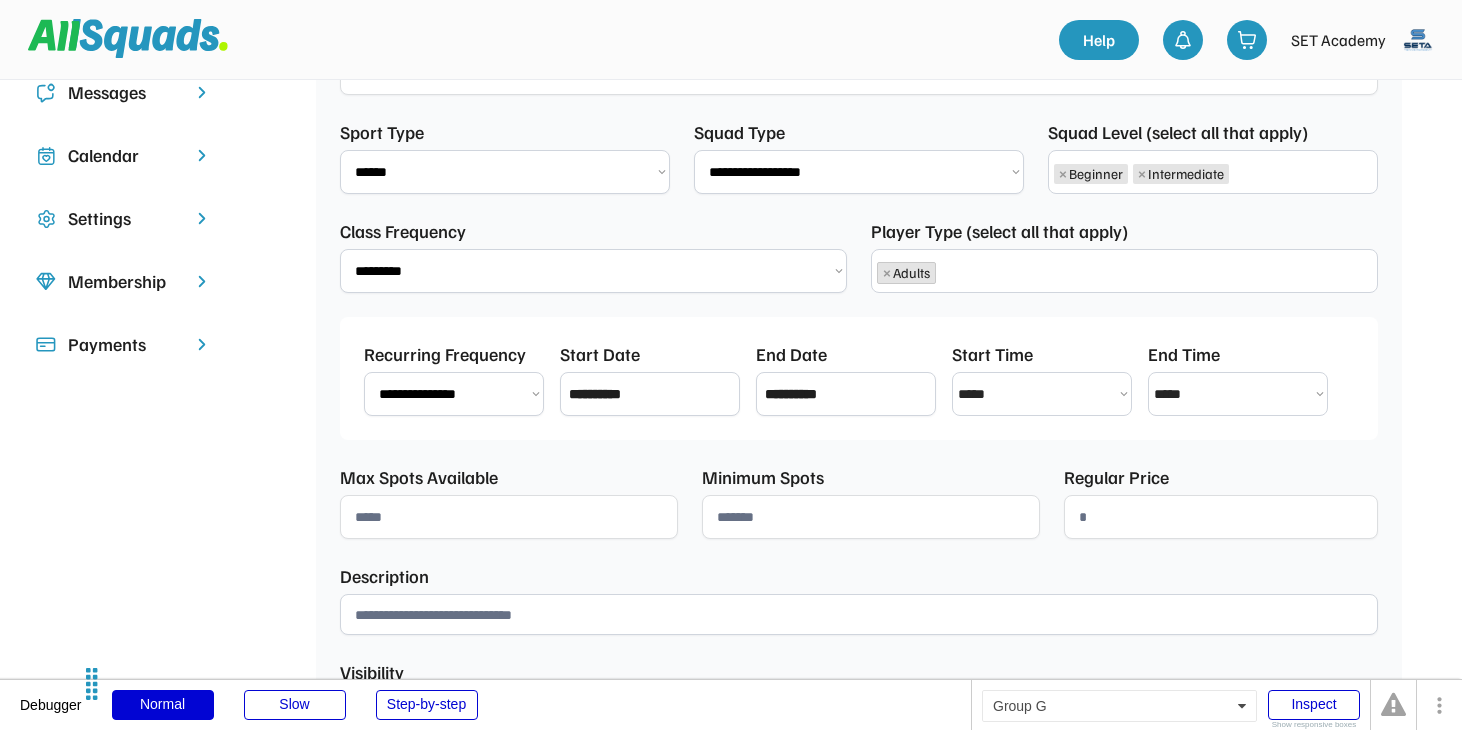 scroll, scrollTop: 441, scrollLeft: 0, axis: vertical 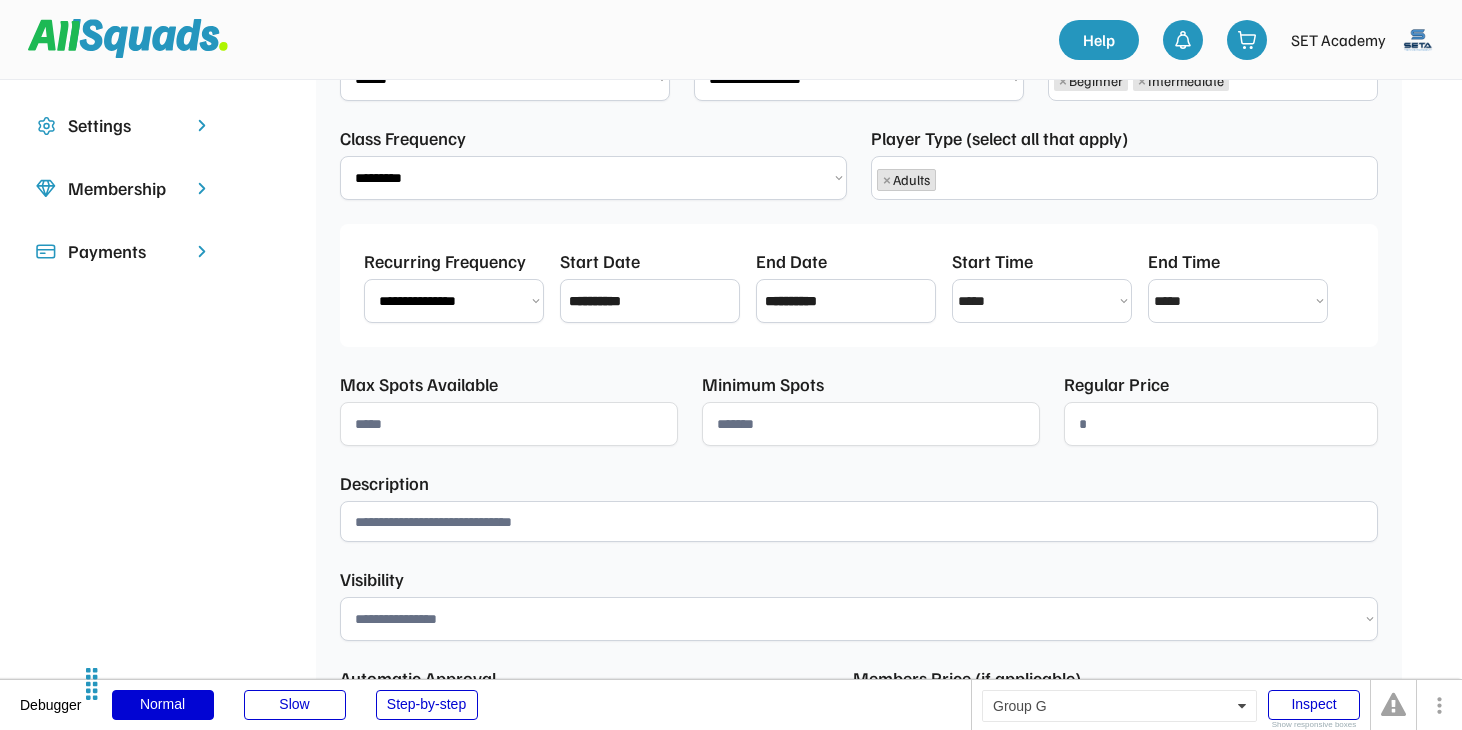 click at bounding box center [509, 424] 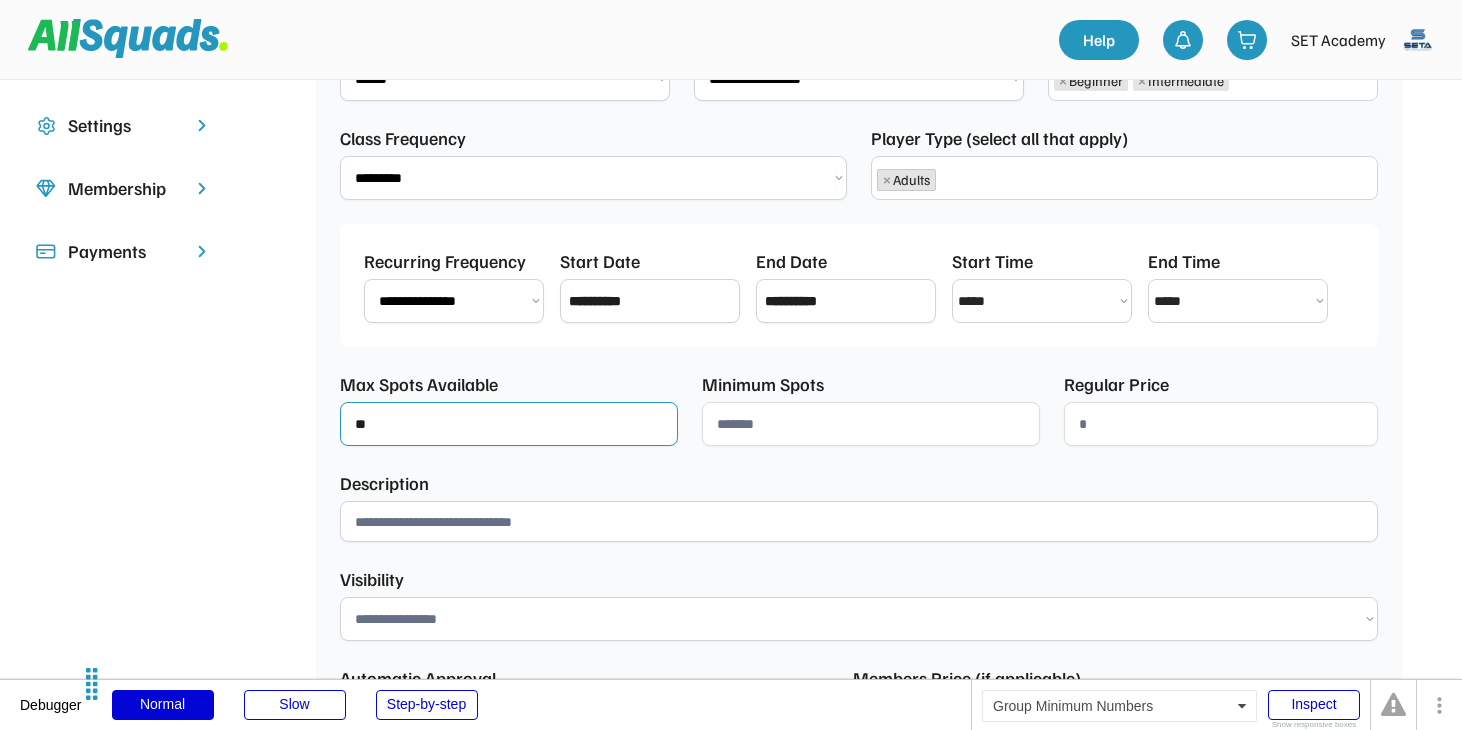 type on "**" 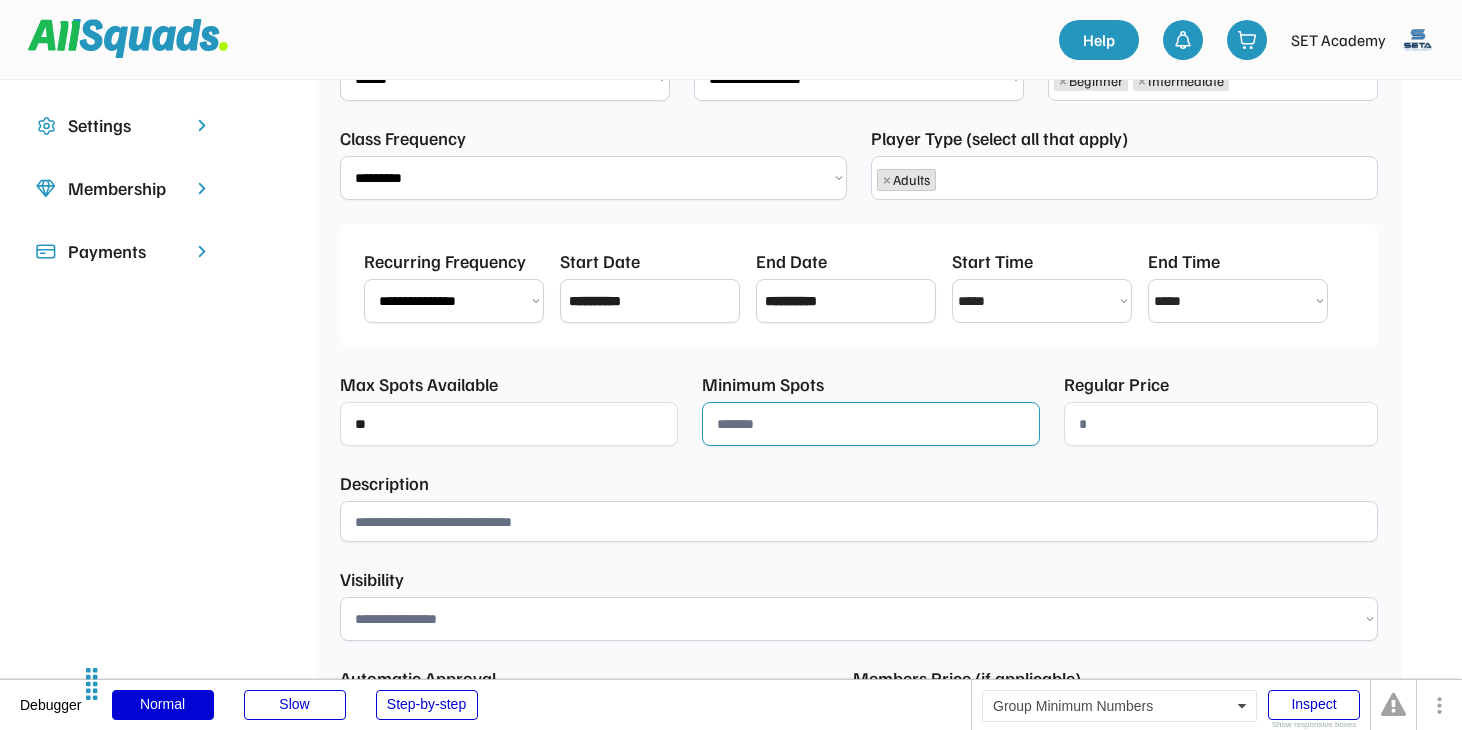 click at bounding box center [871, 424] 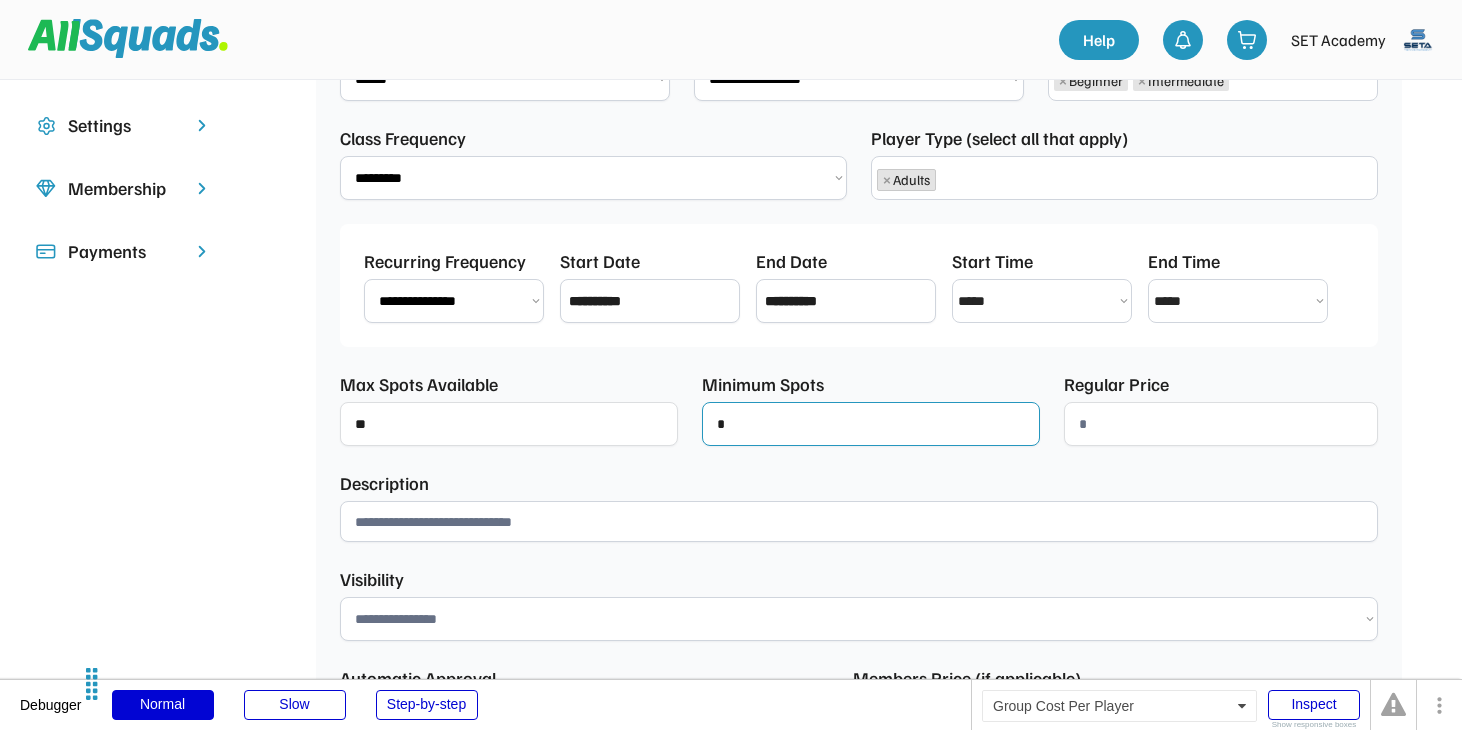 type on "*" 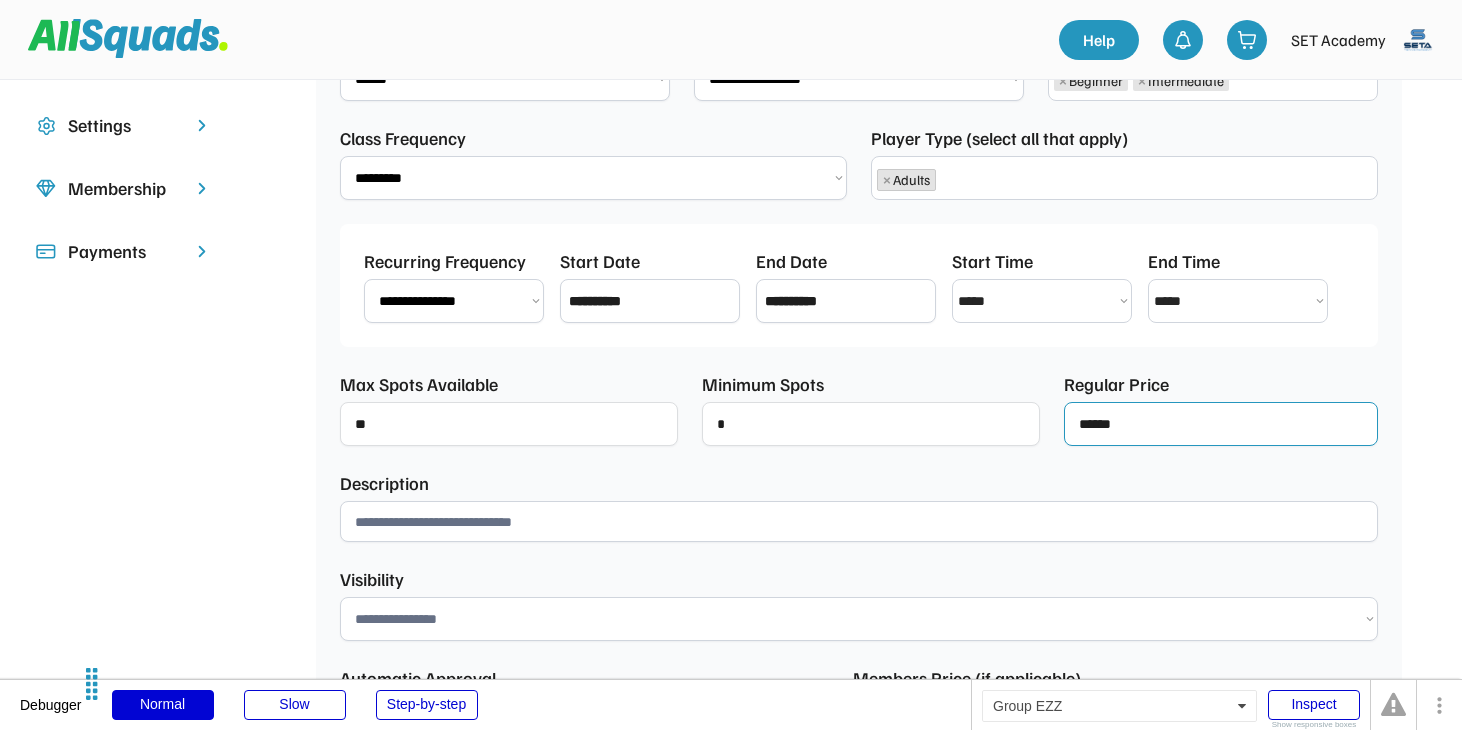 type on "******" 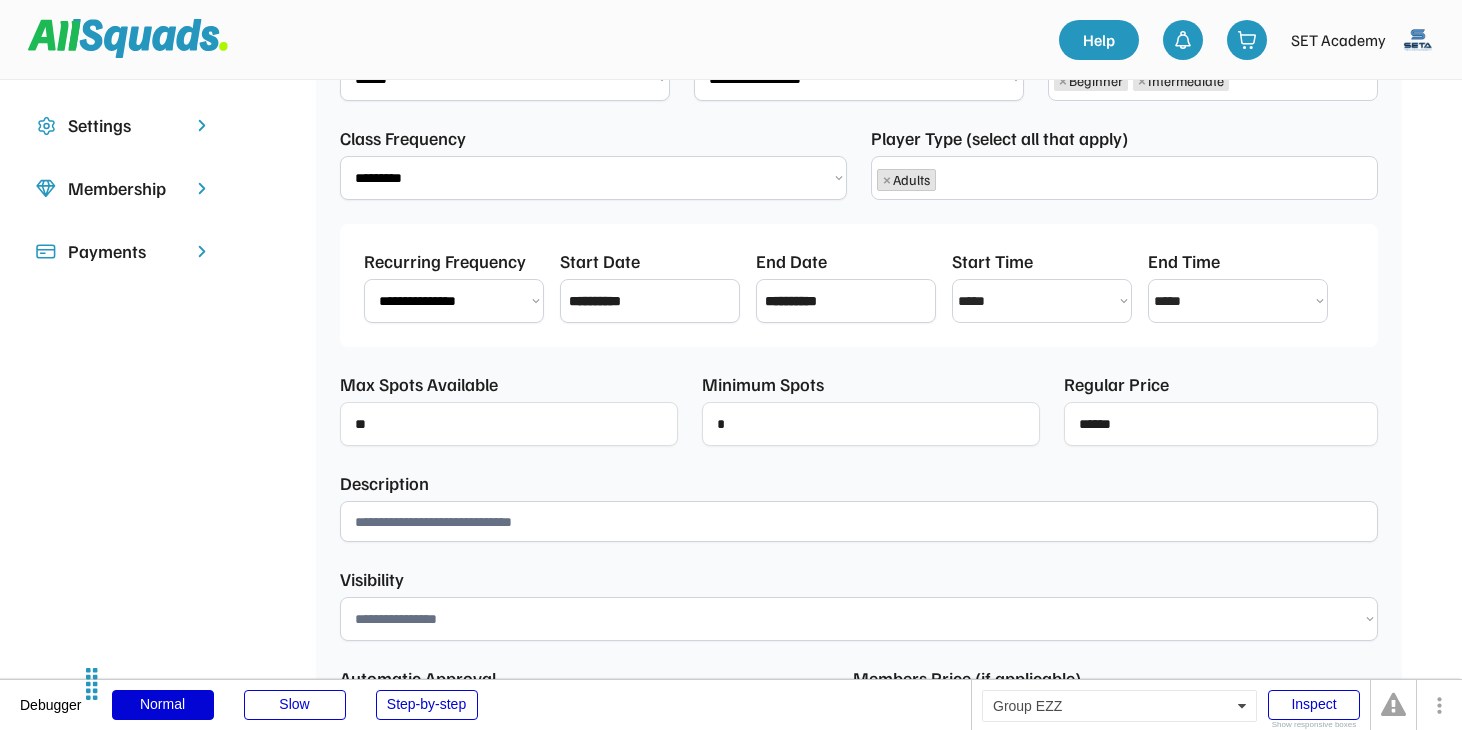 click on "Description" at bounding box center (859, 506) 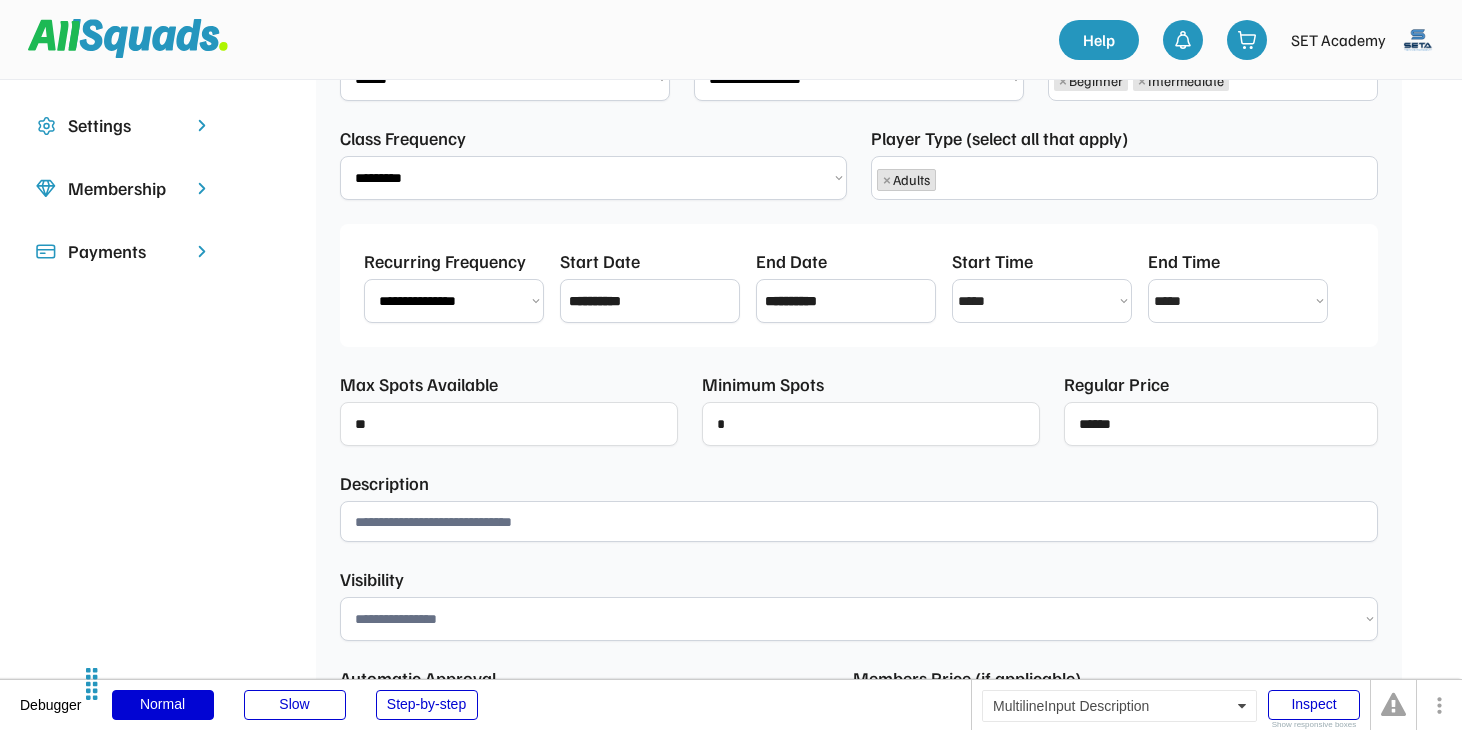 click at bounding box center (859, 521) 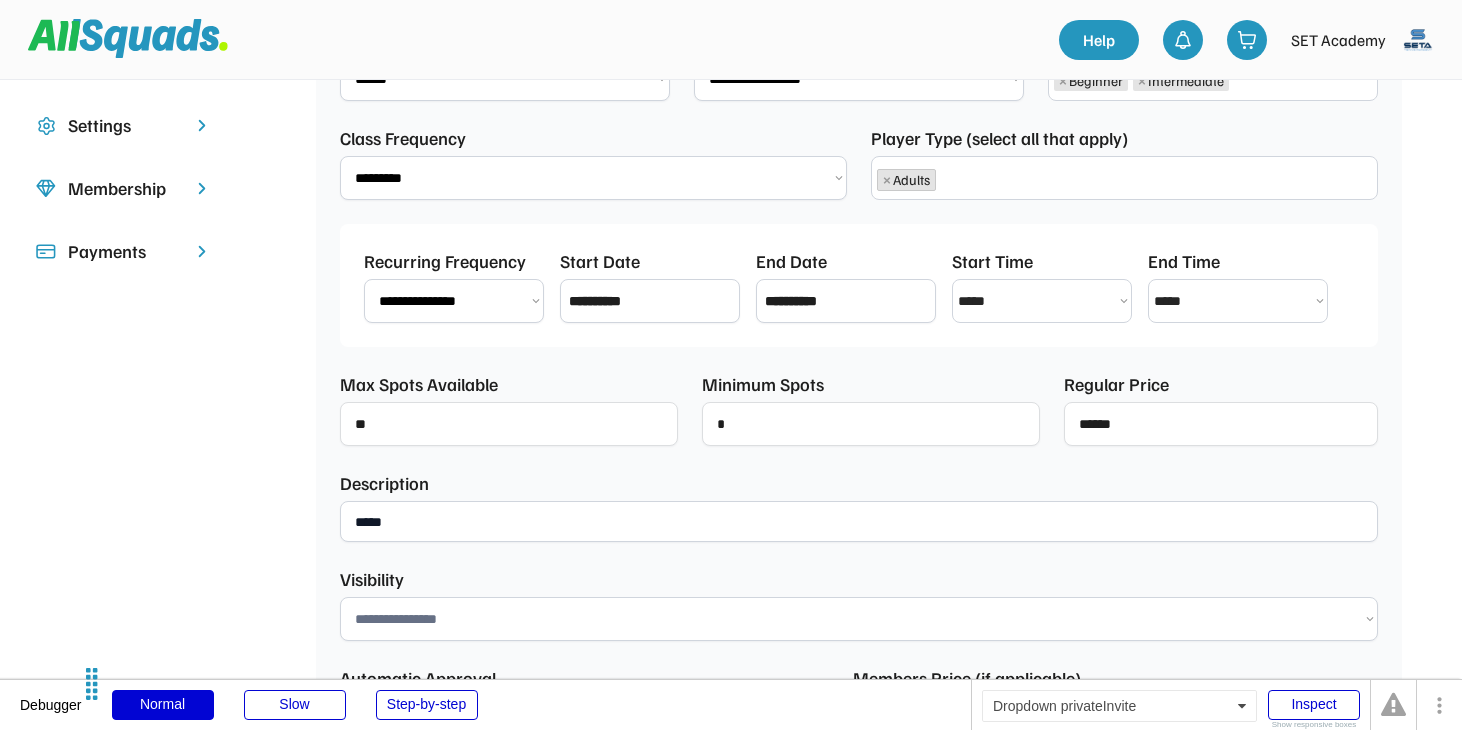 type on "****" 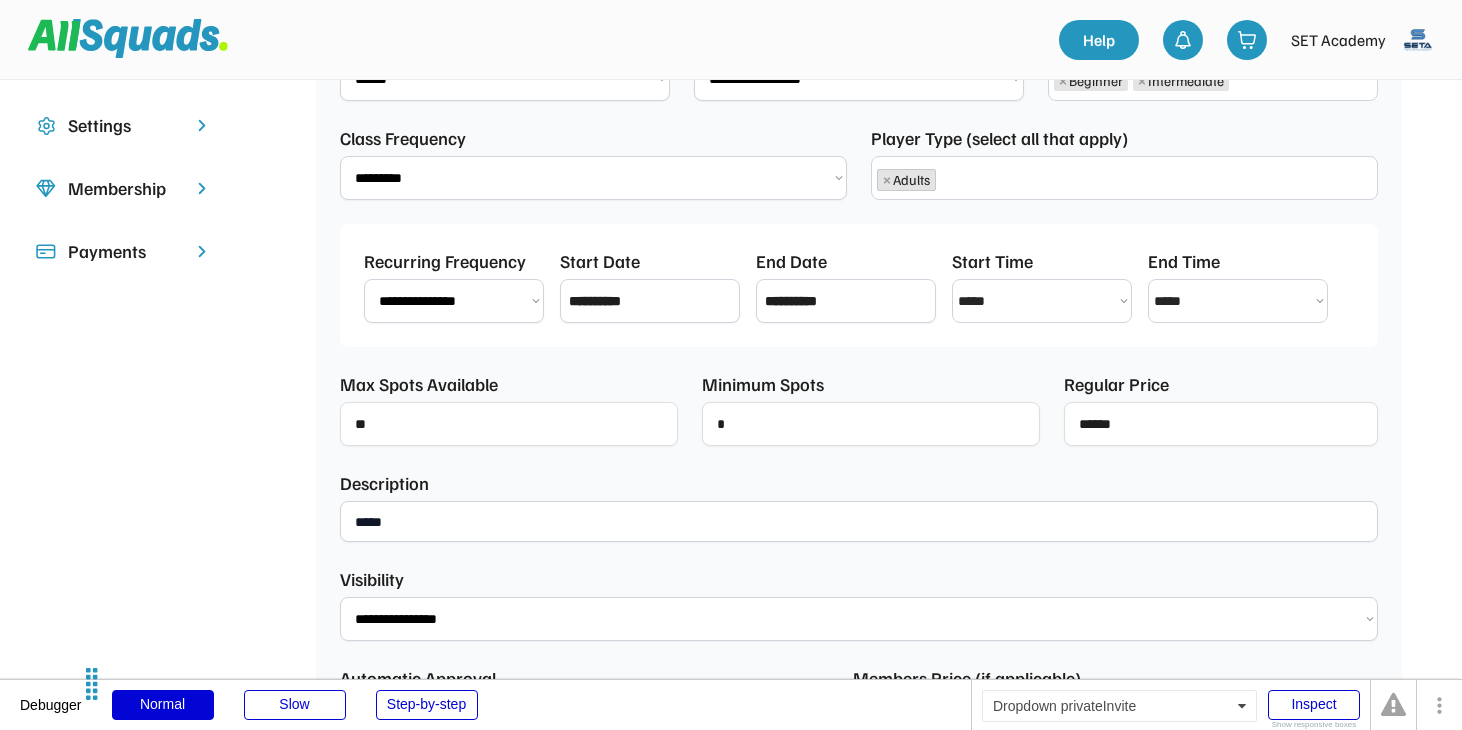 click on "**********" at bounding box center [859, 619] 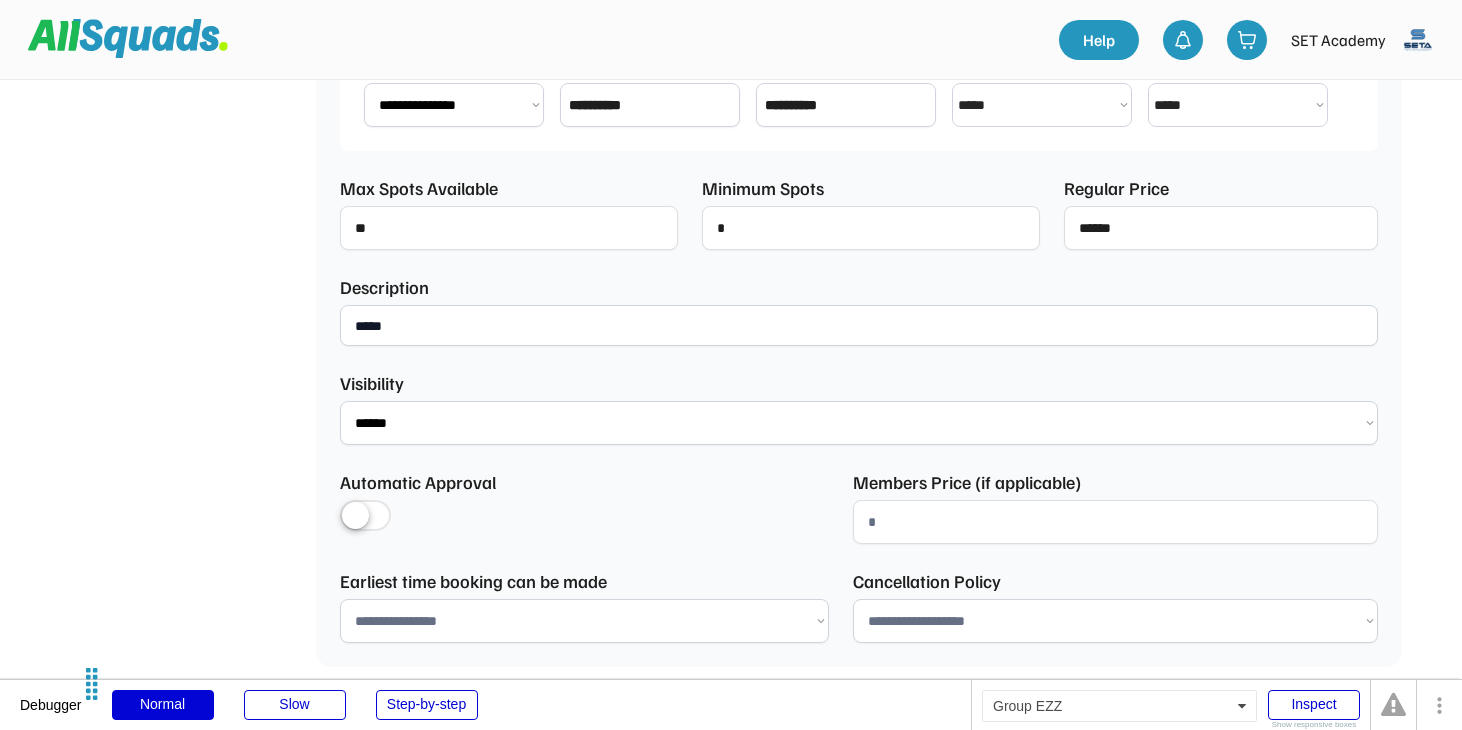 scroll, scrollTop: 729, scrollLeft: 0, axis: vertical 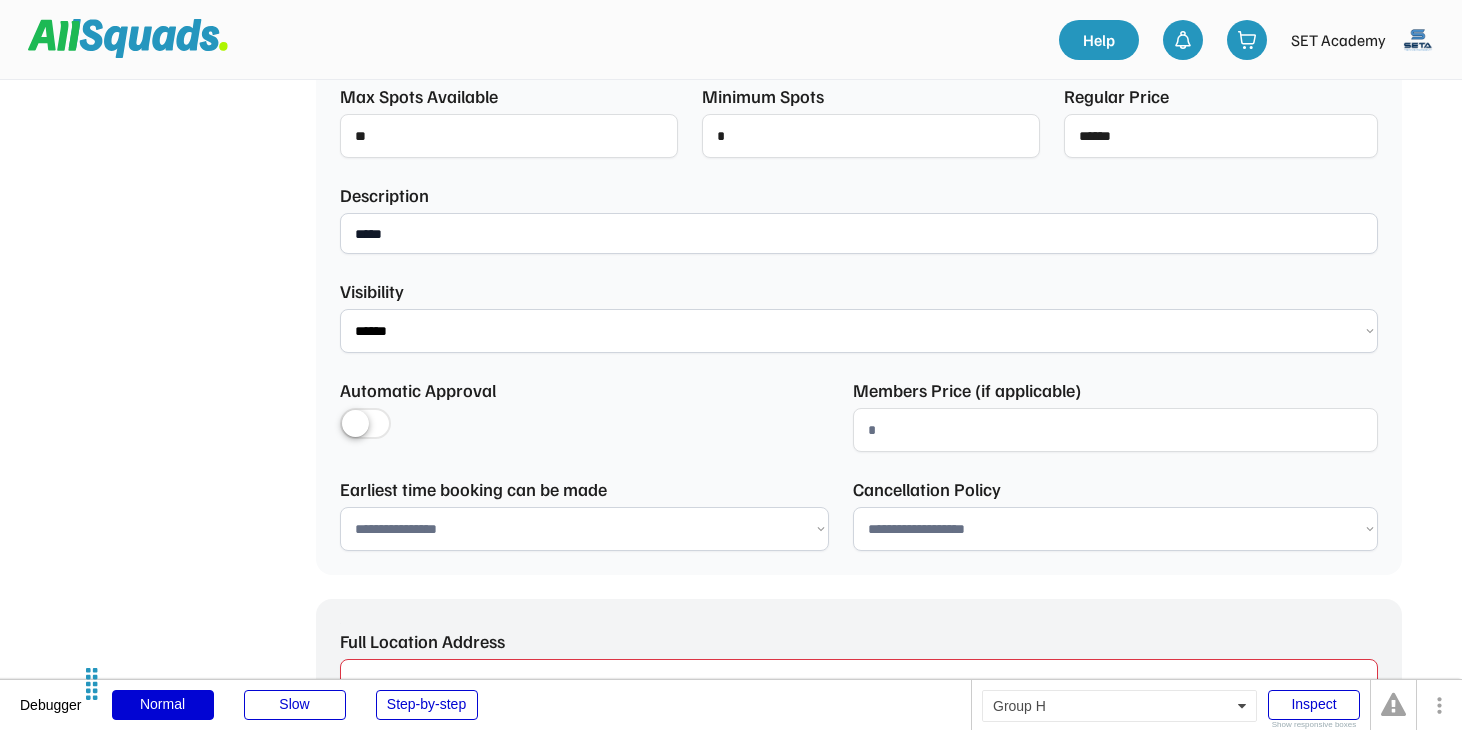 click on "**********" at bounding box center [584, 529] 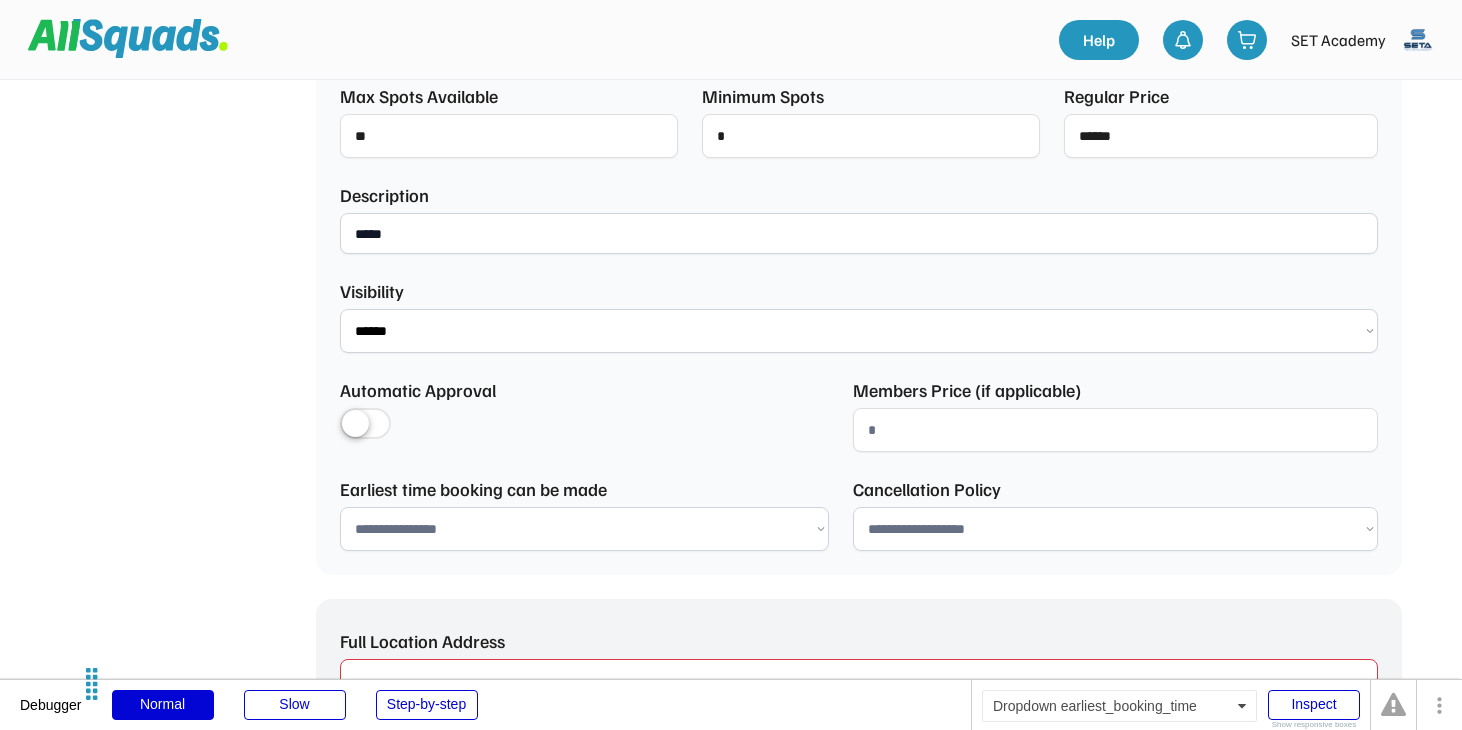select on "********" 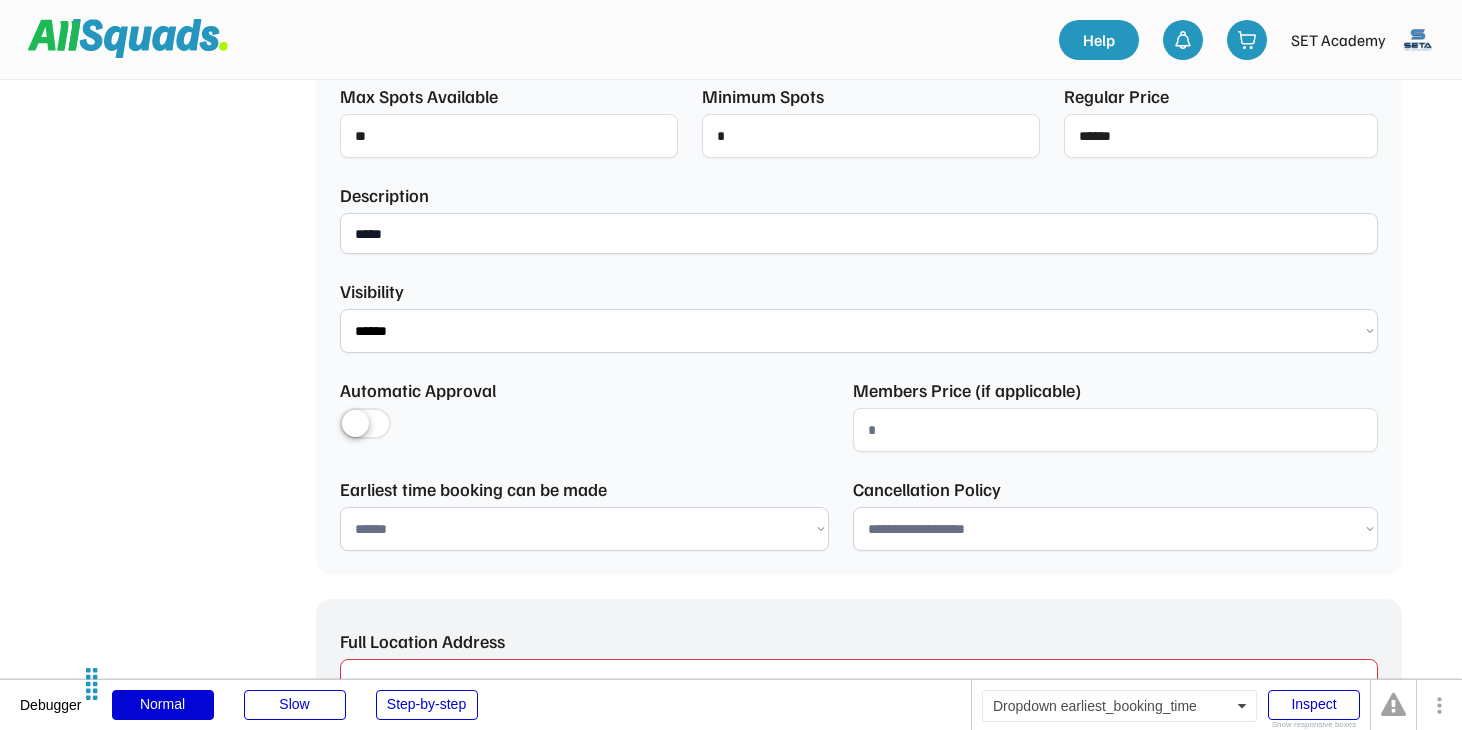 click on "**********" at bounding box center (1115, 529) 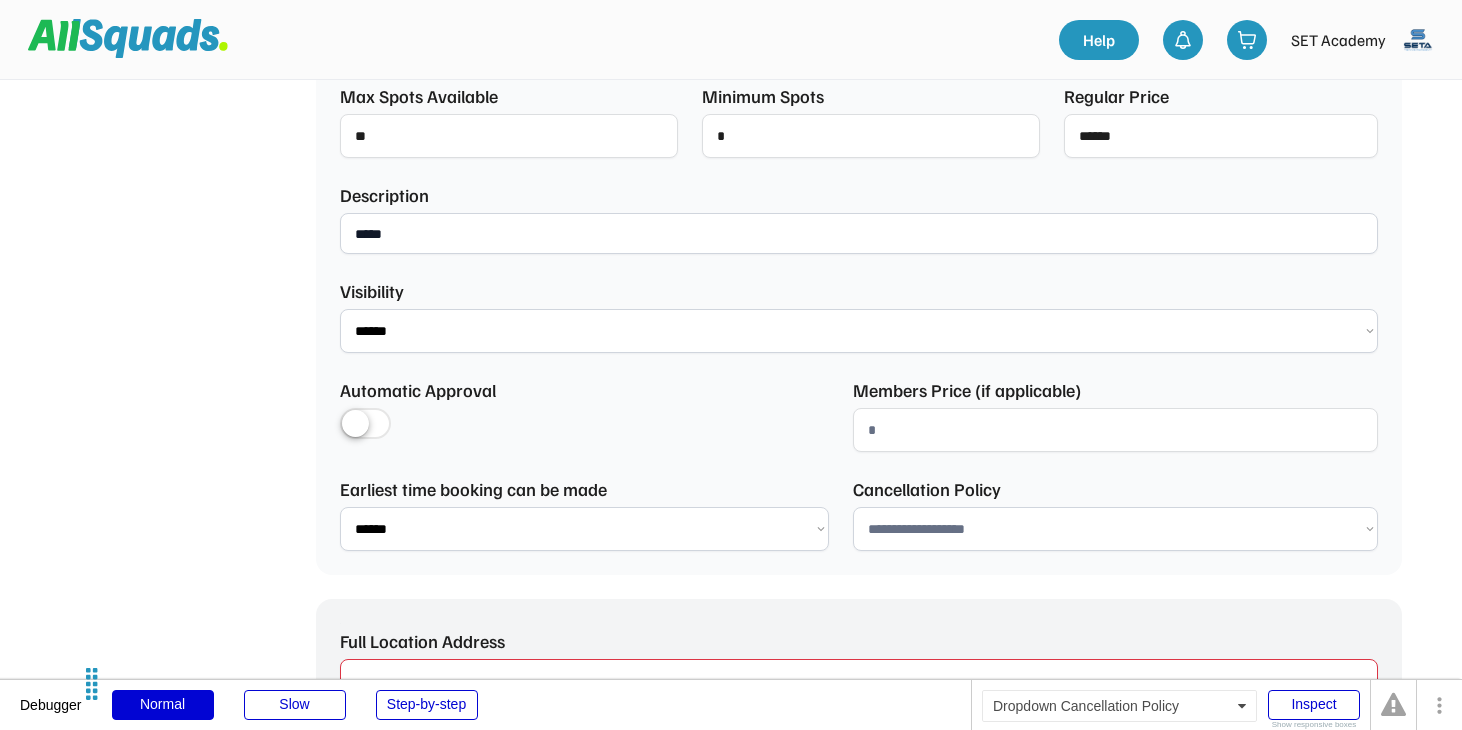 select on "**********" 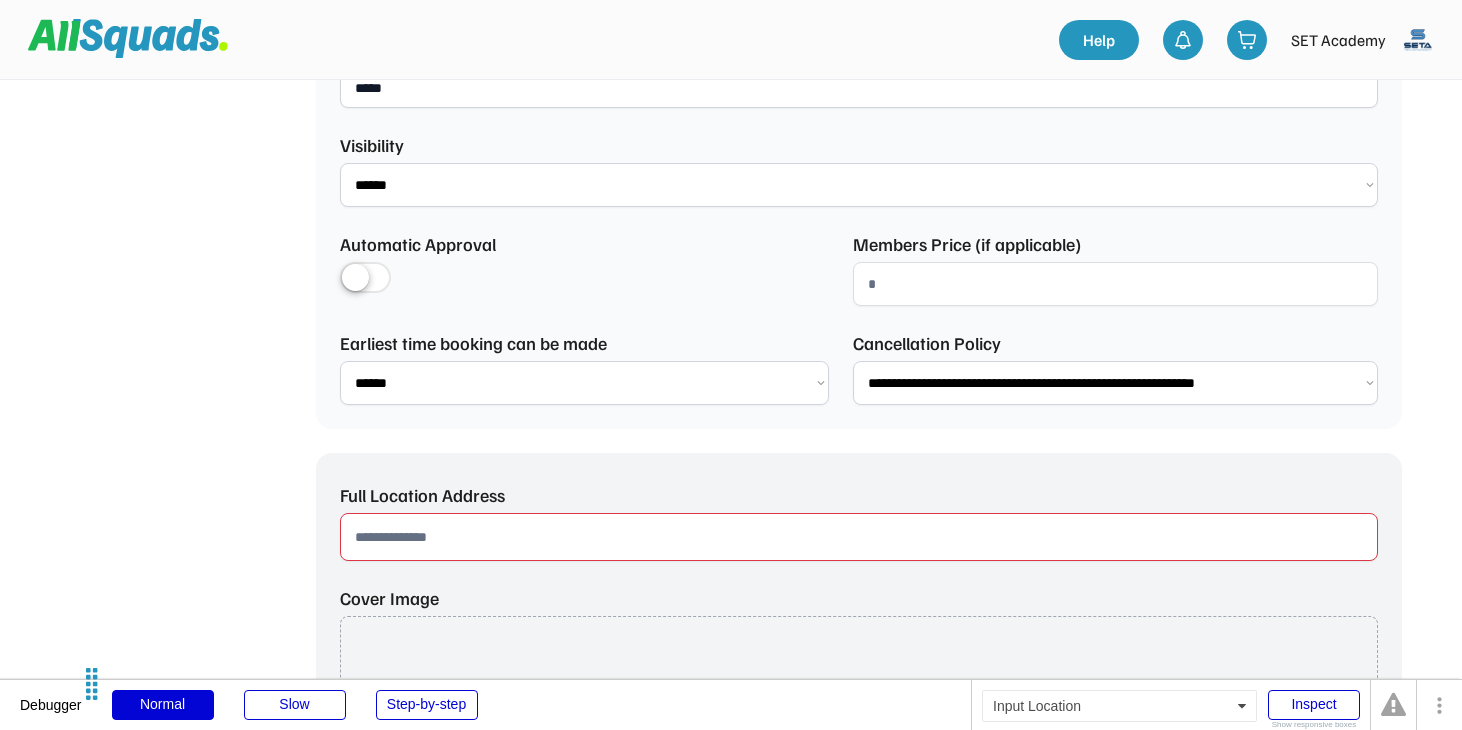 scroll, scrollTop: 901, scrollLeft: 0, axis: vertical 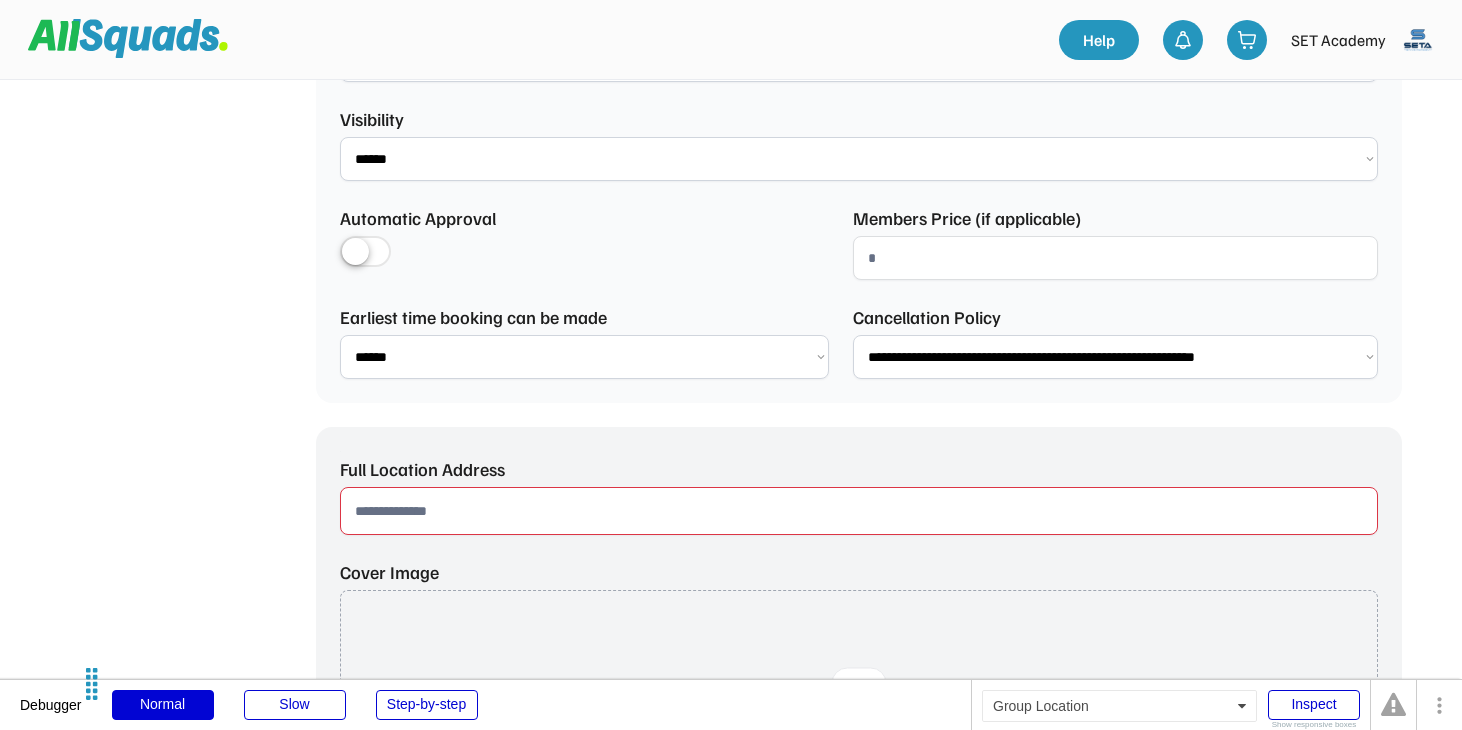 click at bounding box center (859, 511) 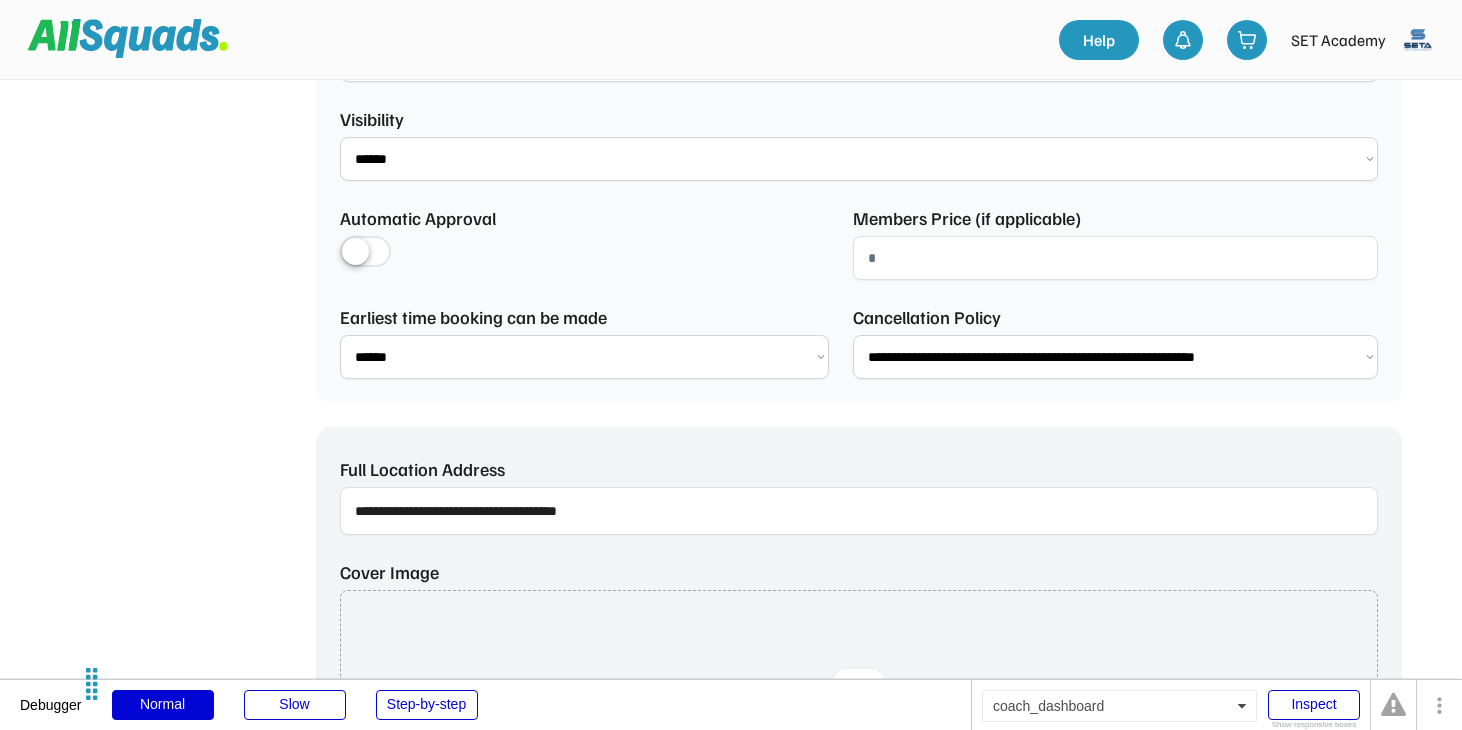 type on "**********" 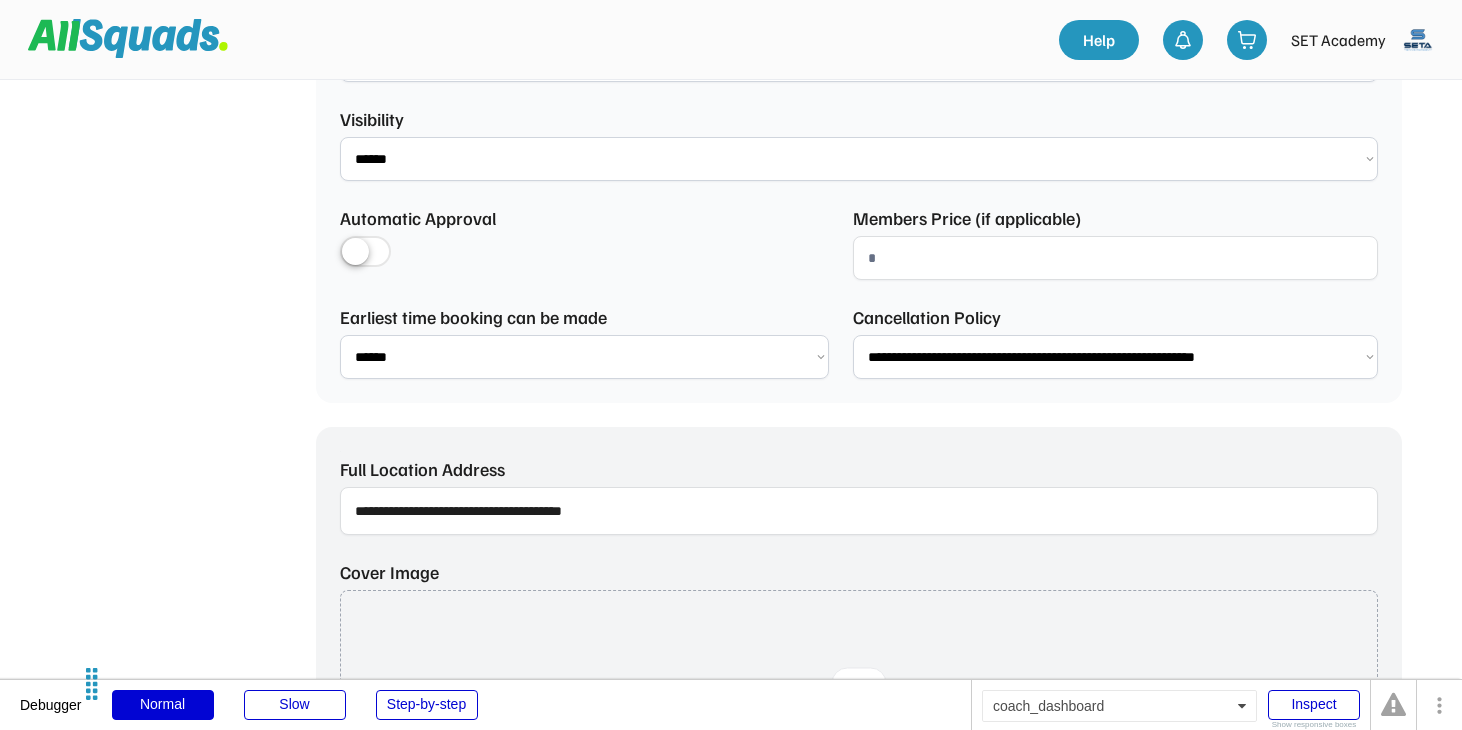 scroll, scrollTop: 1310, scrollLeft: 0, axis: vertical 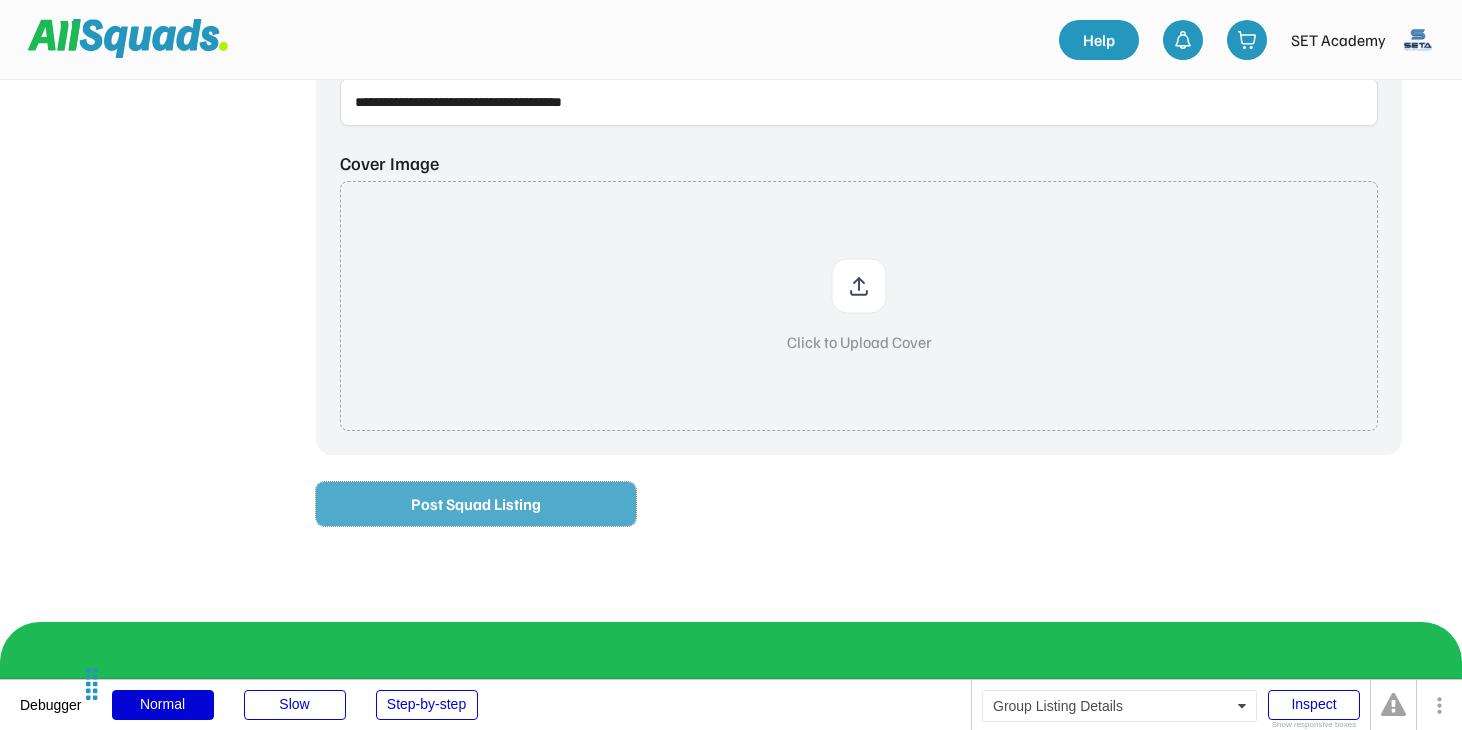 click on "Post Squad Listing" at bounding box center [476, 504] 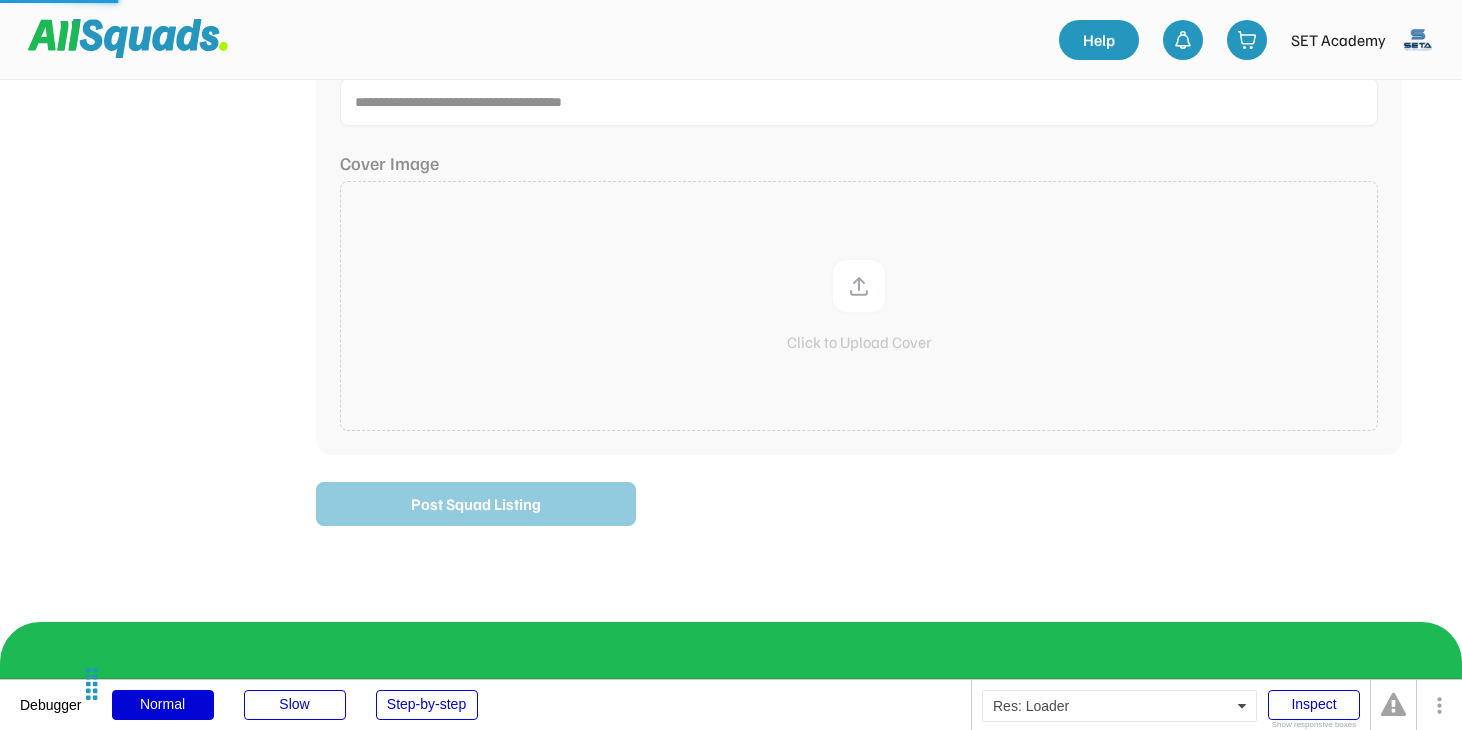 type 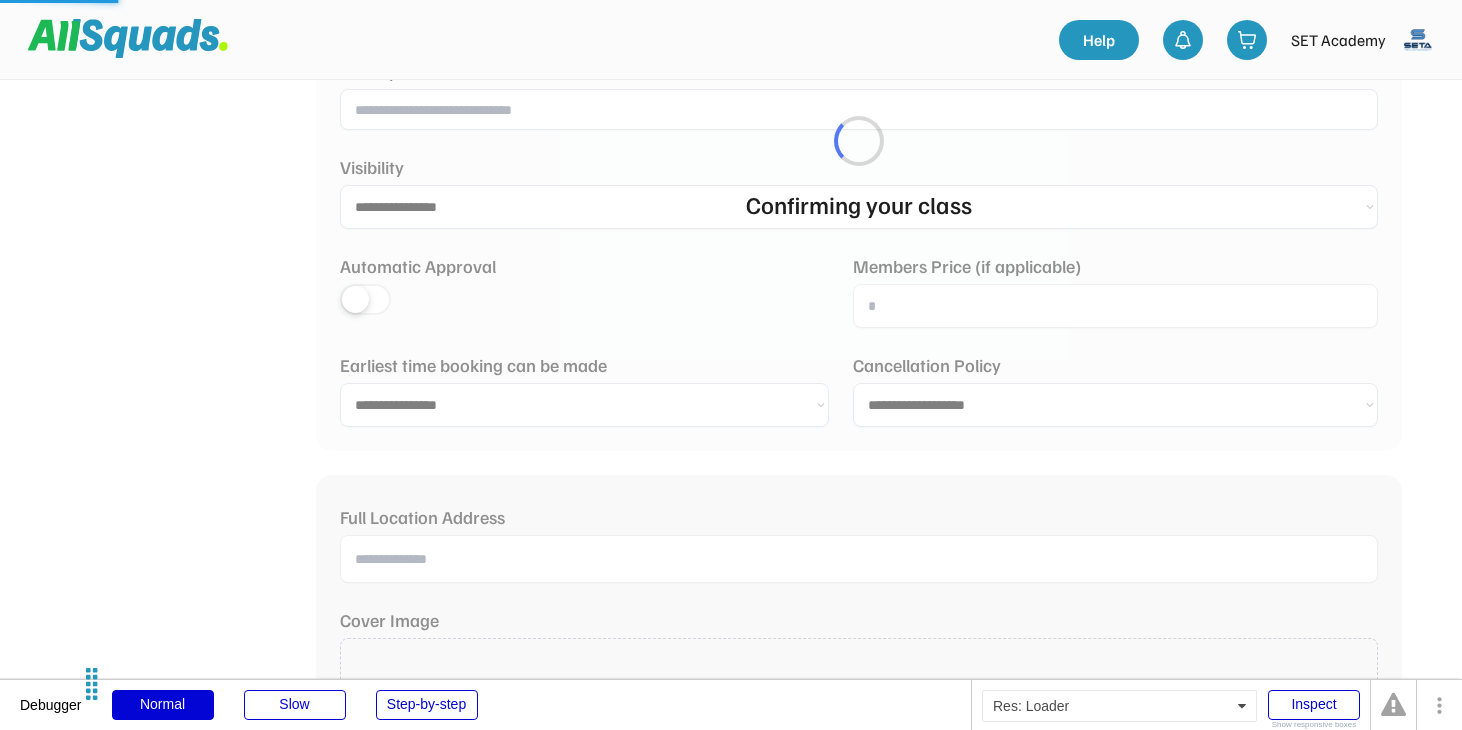 select 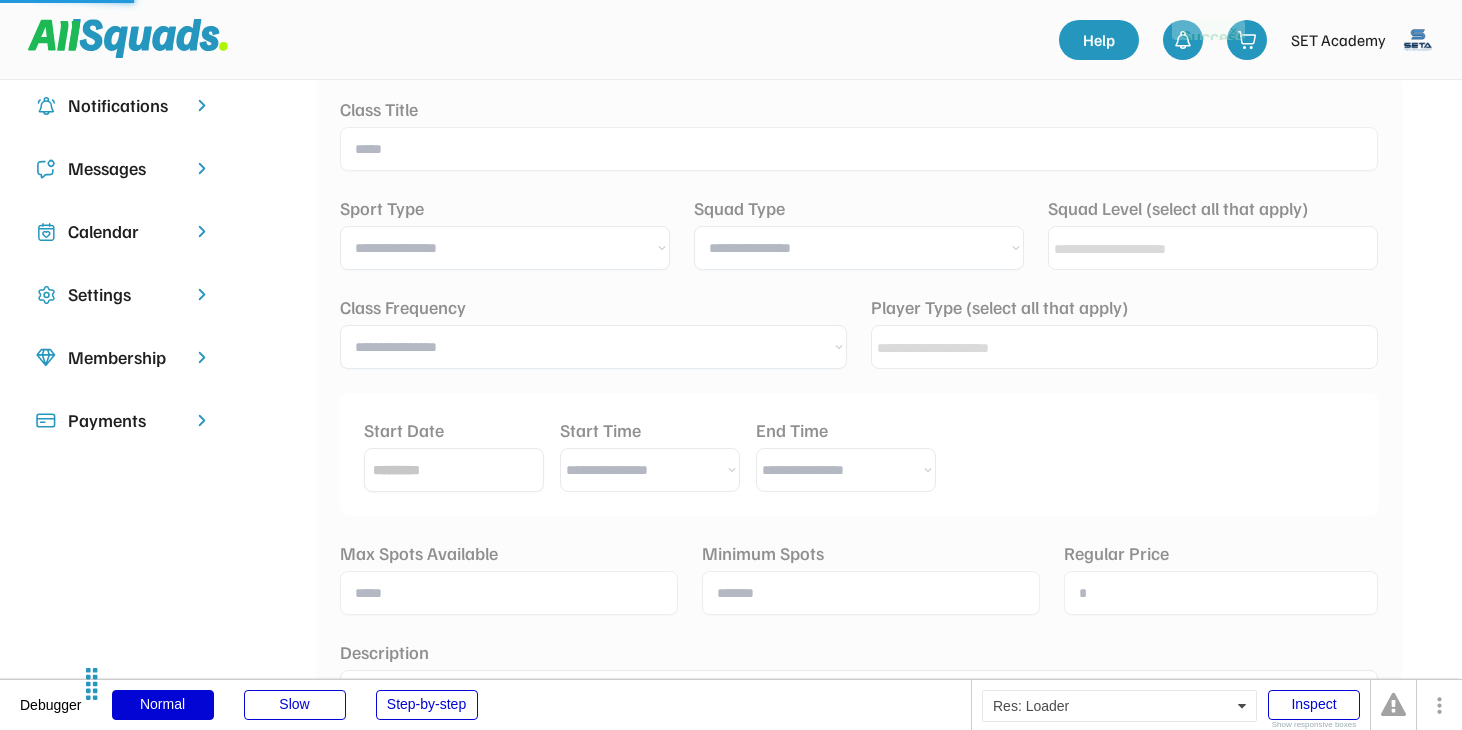 scroll, scrollTop: 196, scrollLeft: 0, axis: vertical 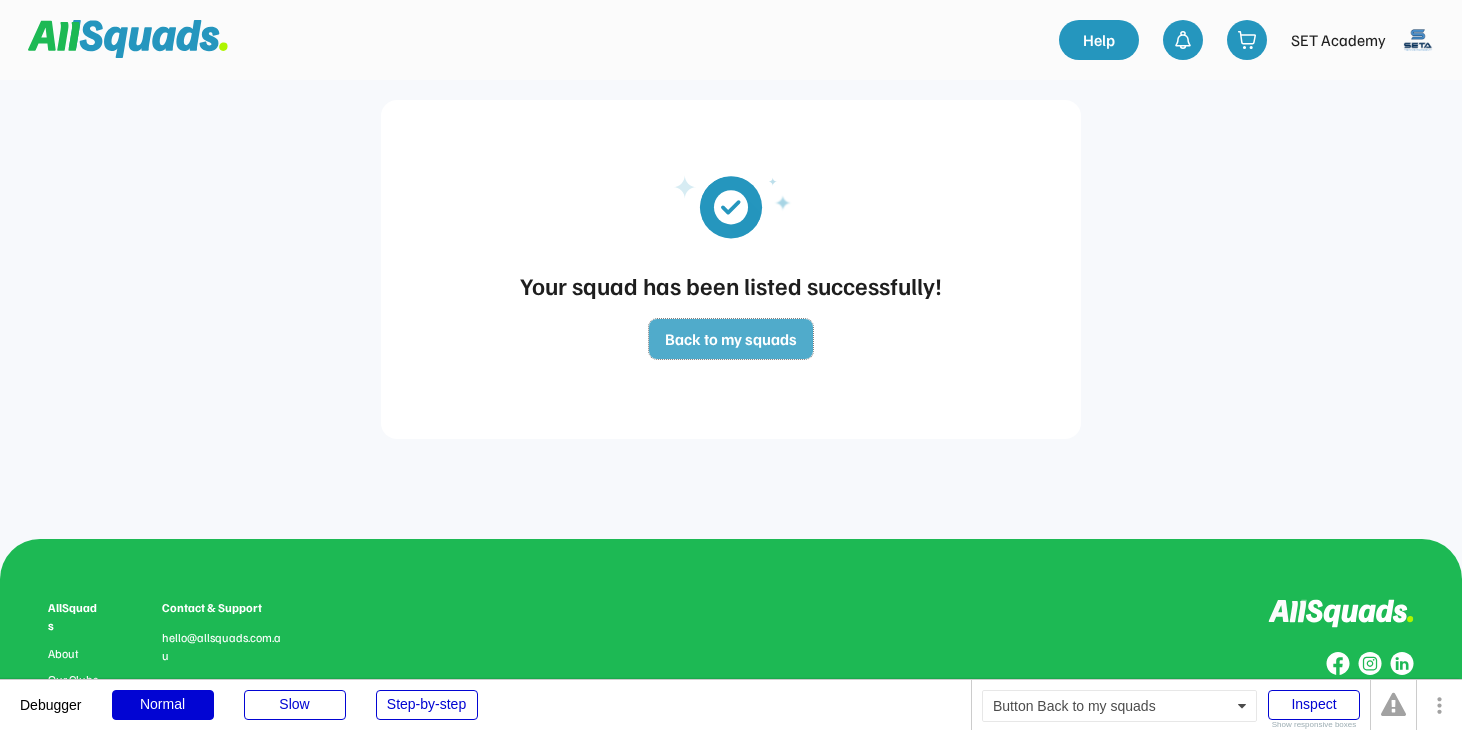 click on "Back to my squads" at bounding box center [731, 339] 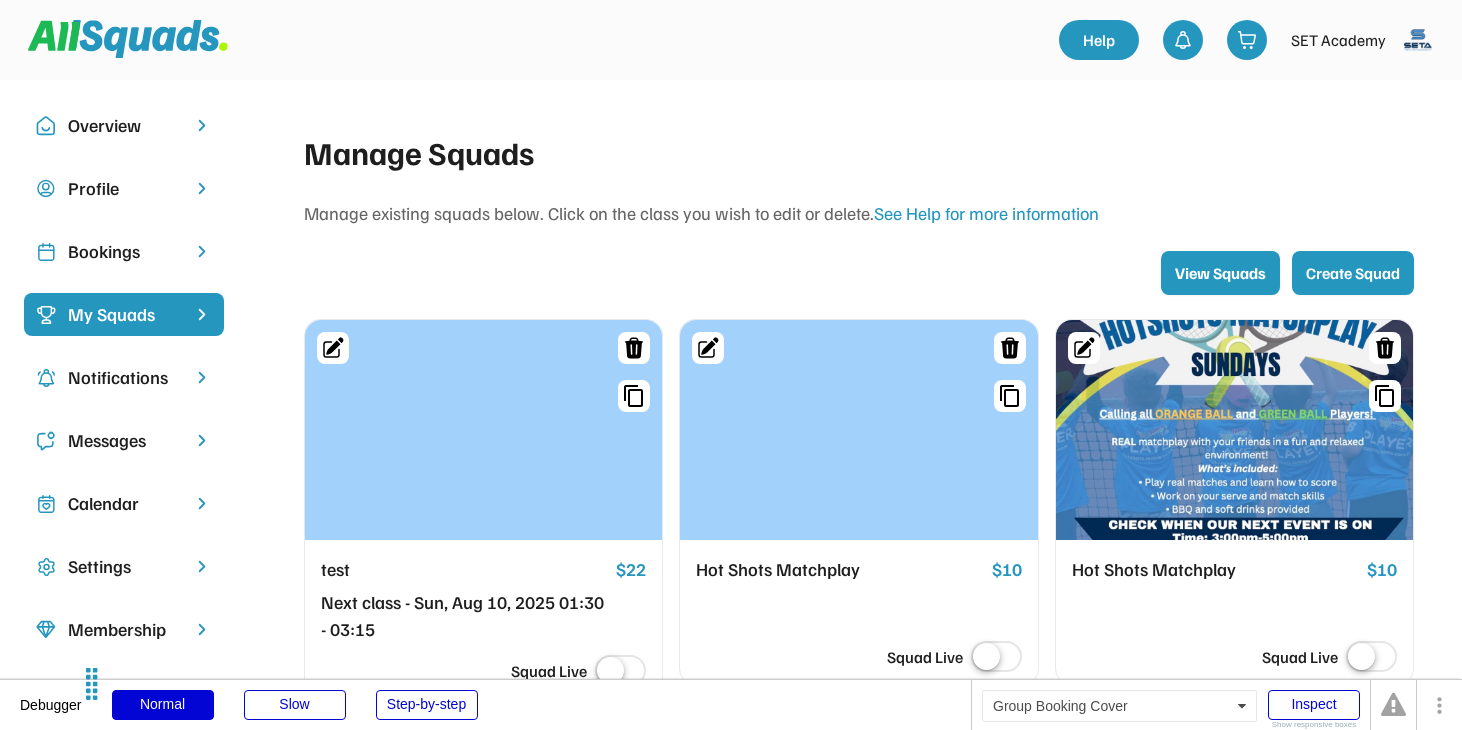 scroll, scrollTop: 72, scrollLeft: 0, axis: vertical 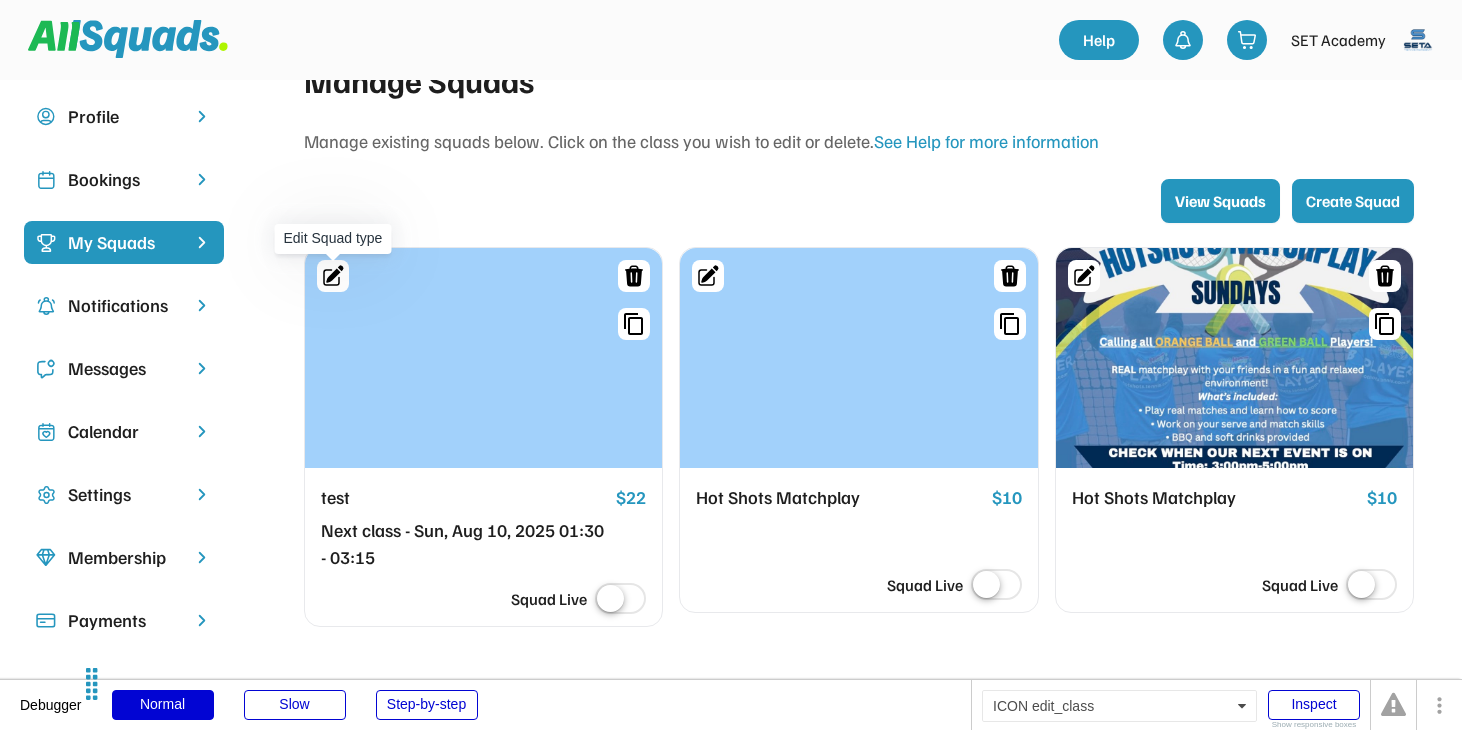 click 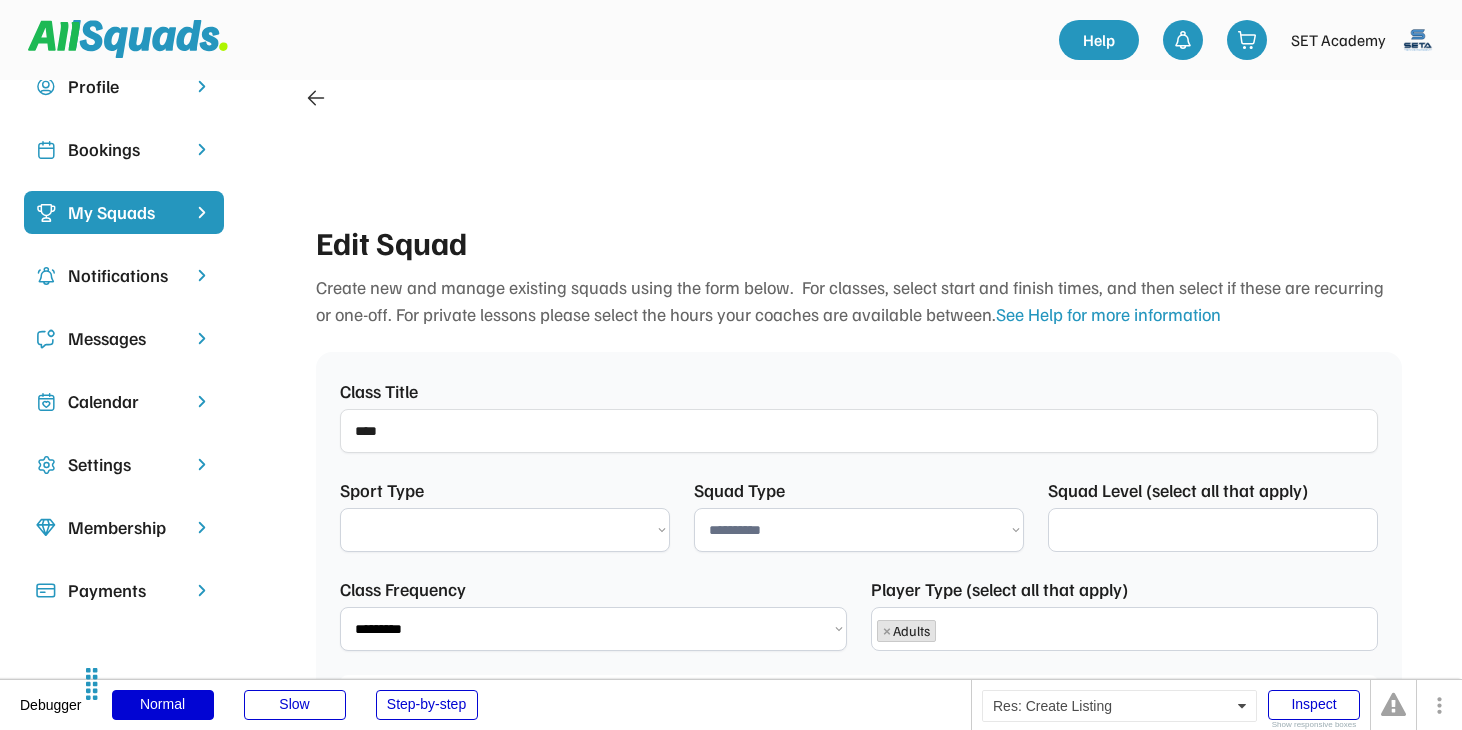 select 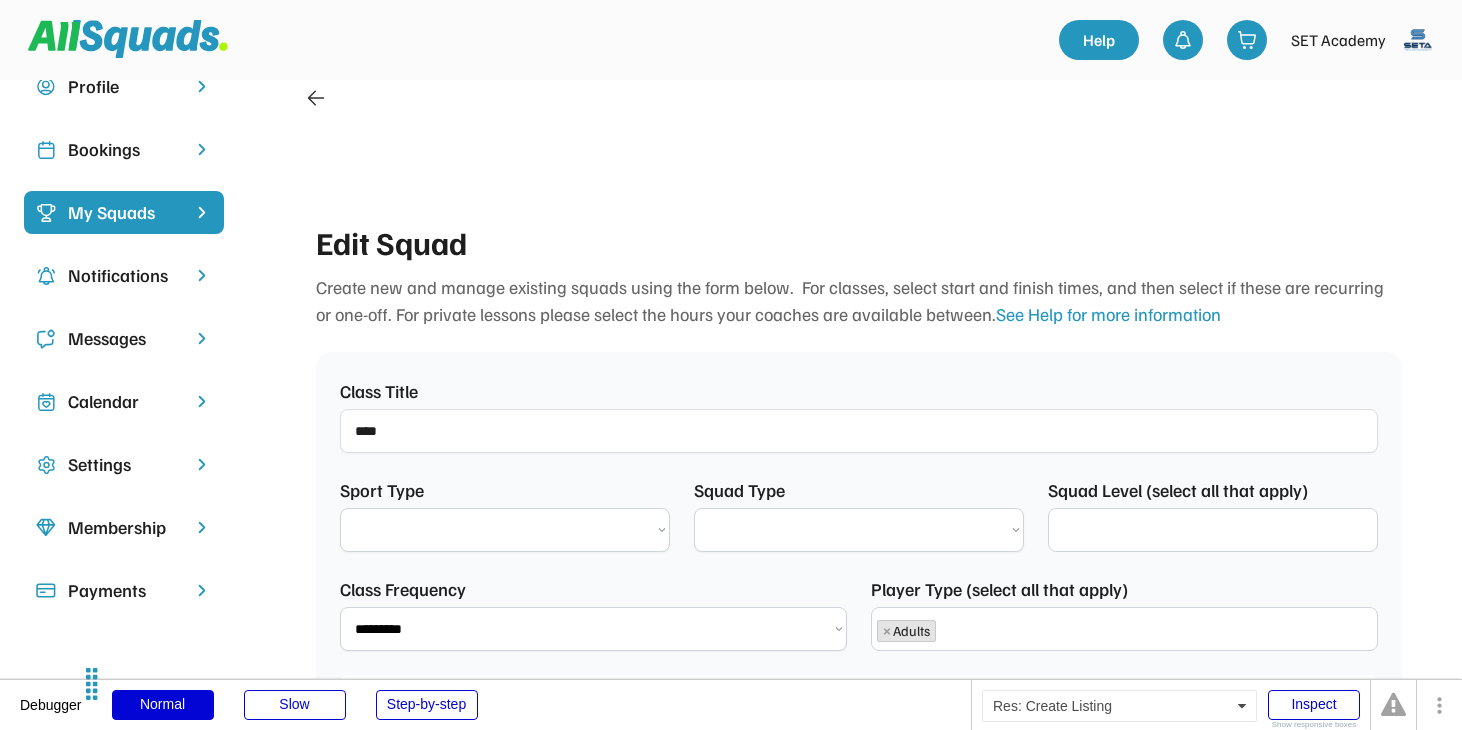 select 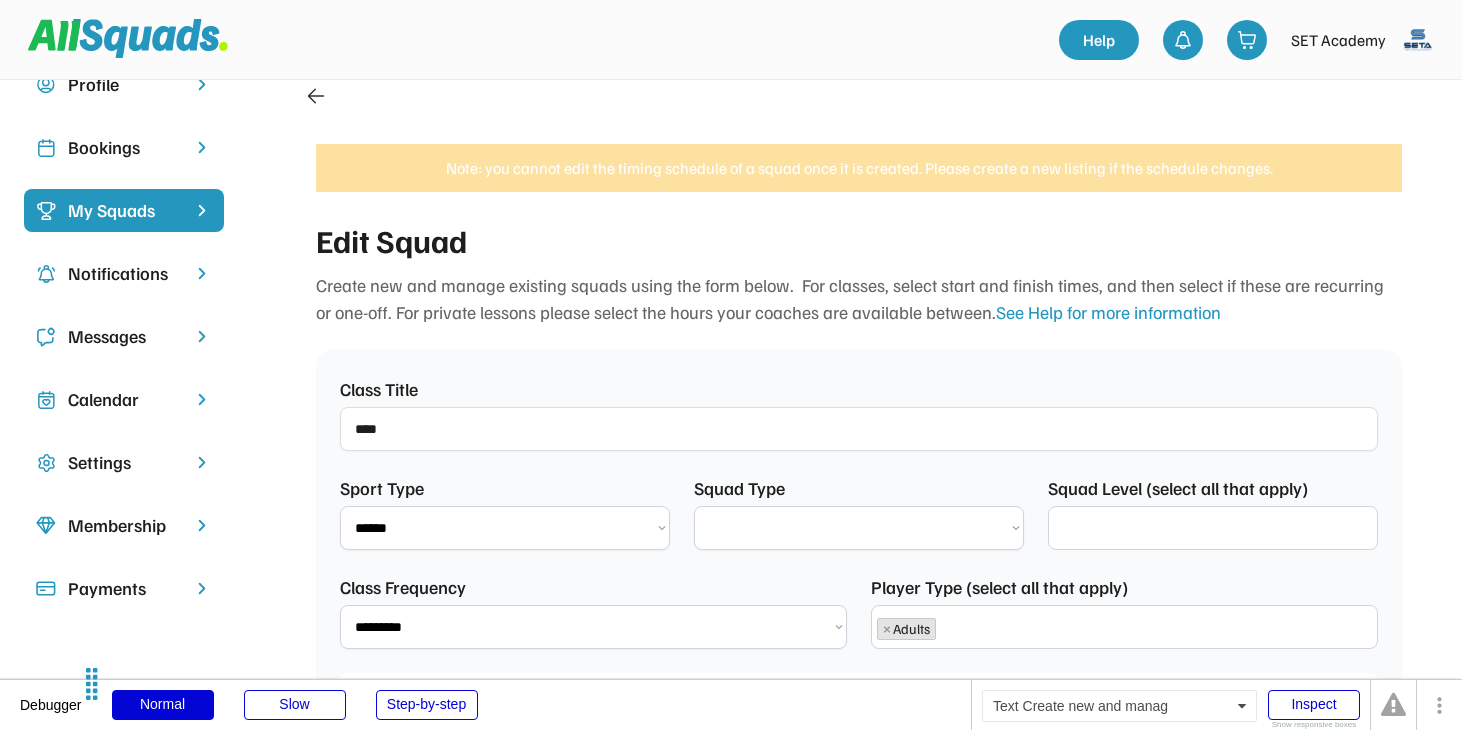 select on "**********" 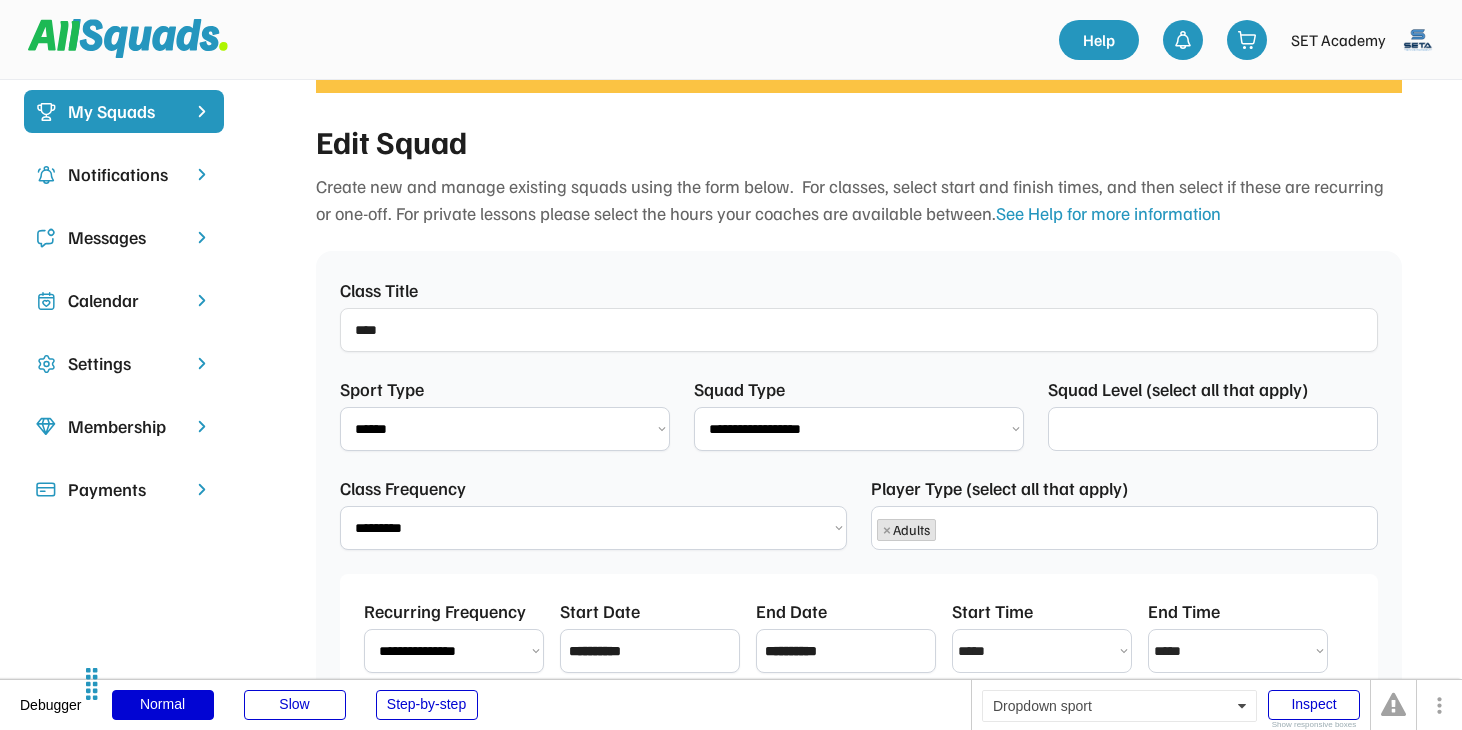 select on "**********" 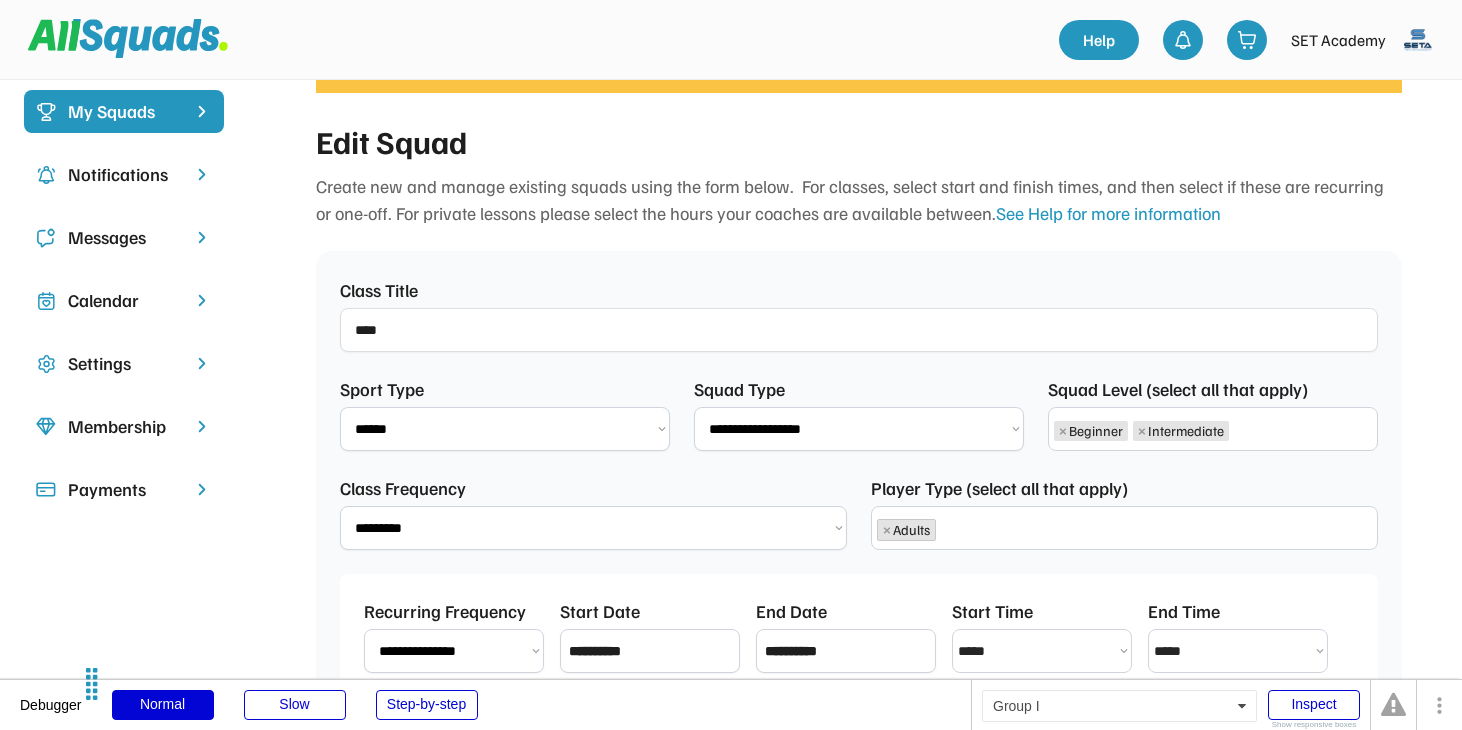 scroll, scrollTop: 350, scrollLeft: 0, axis: vertical 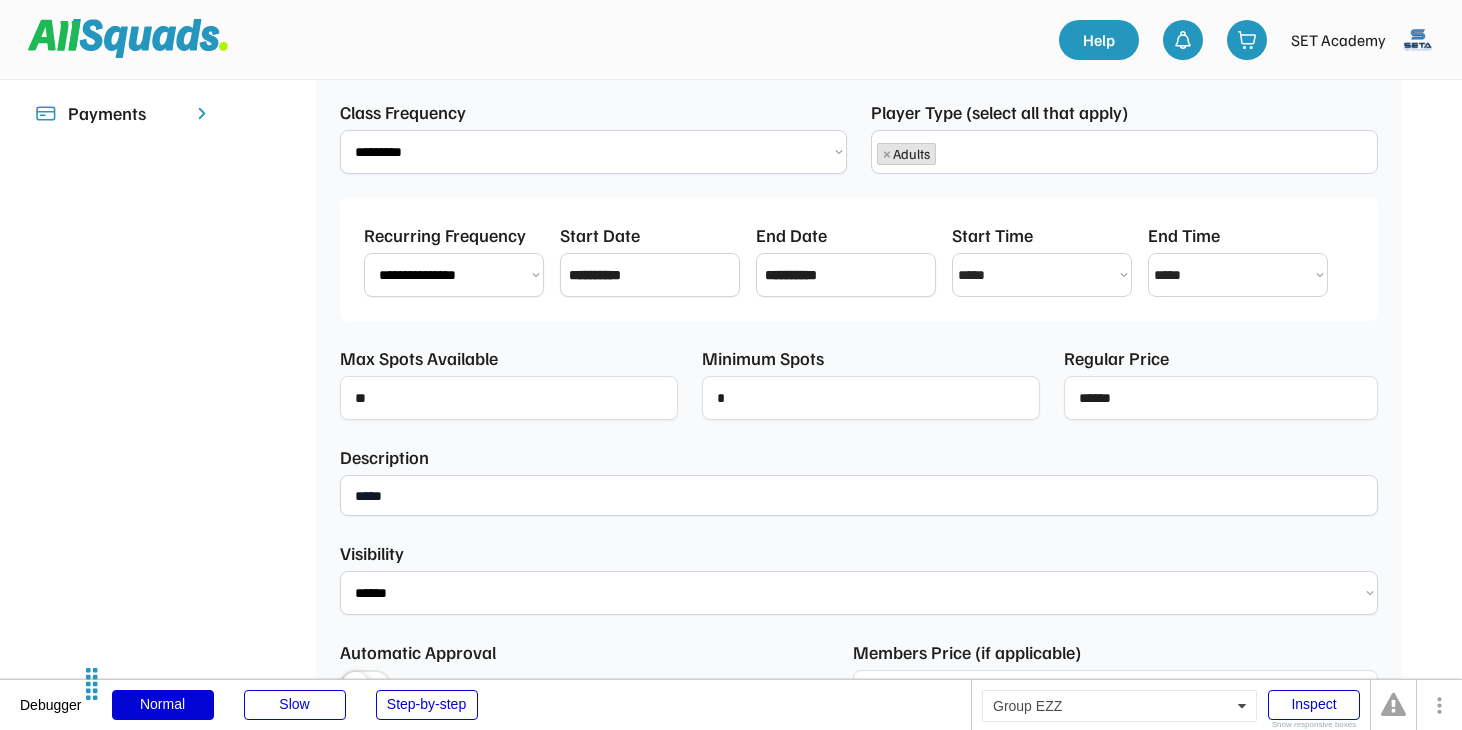 click on "****" at bounding box center [859, 495] 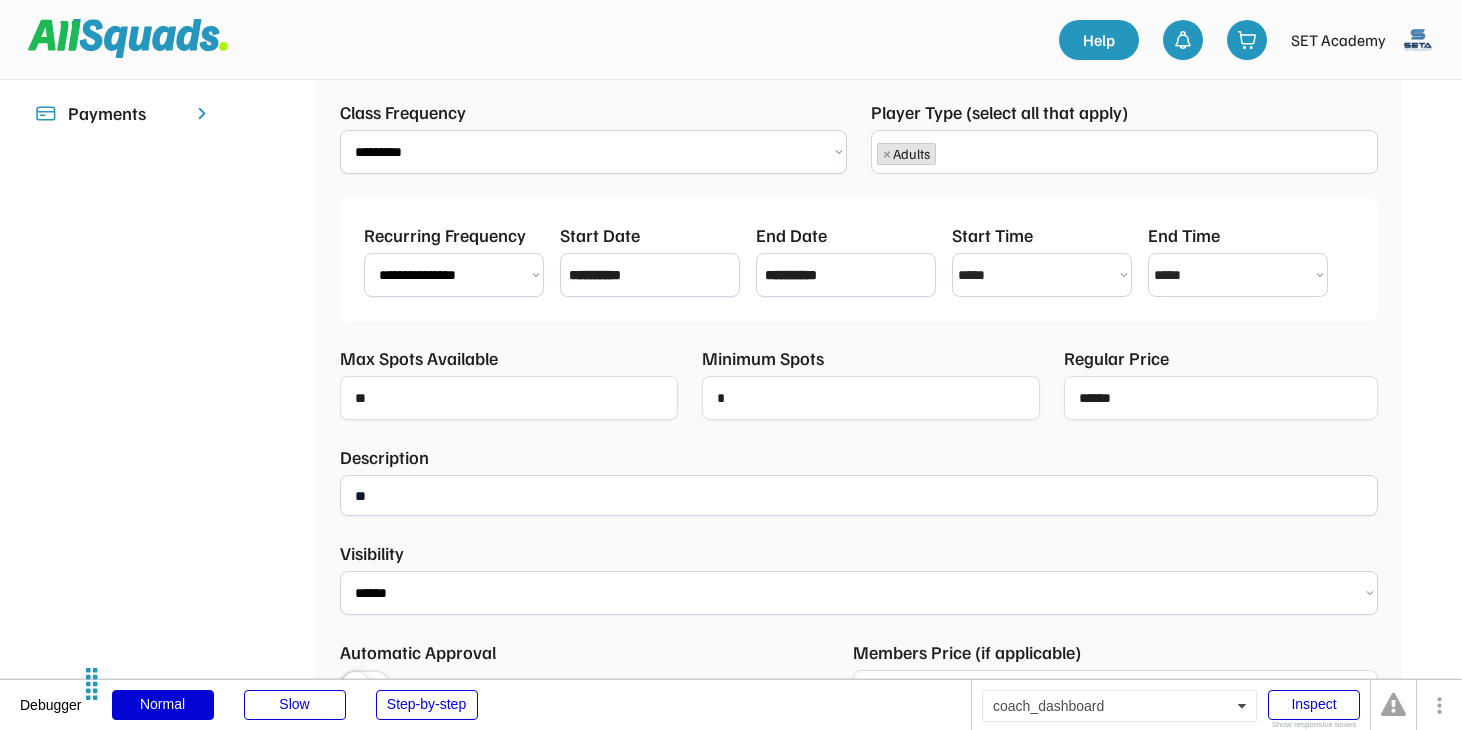 type on "*" 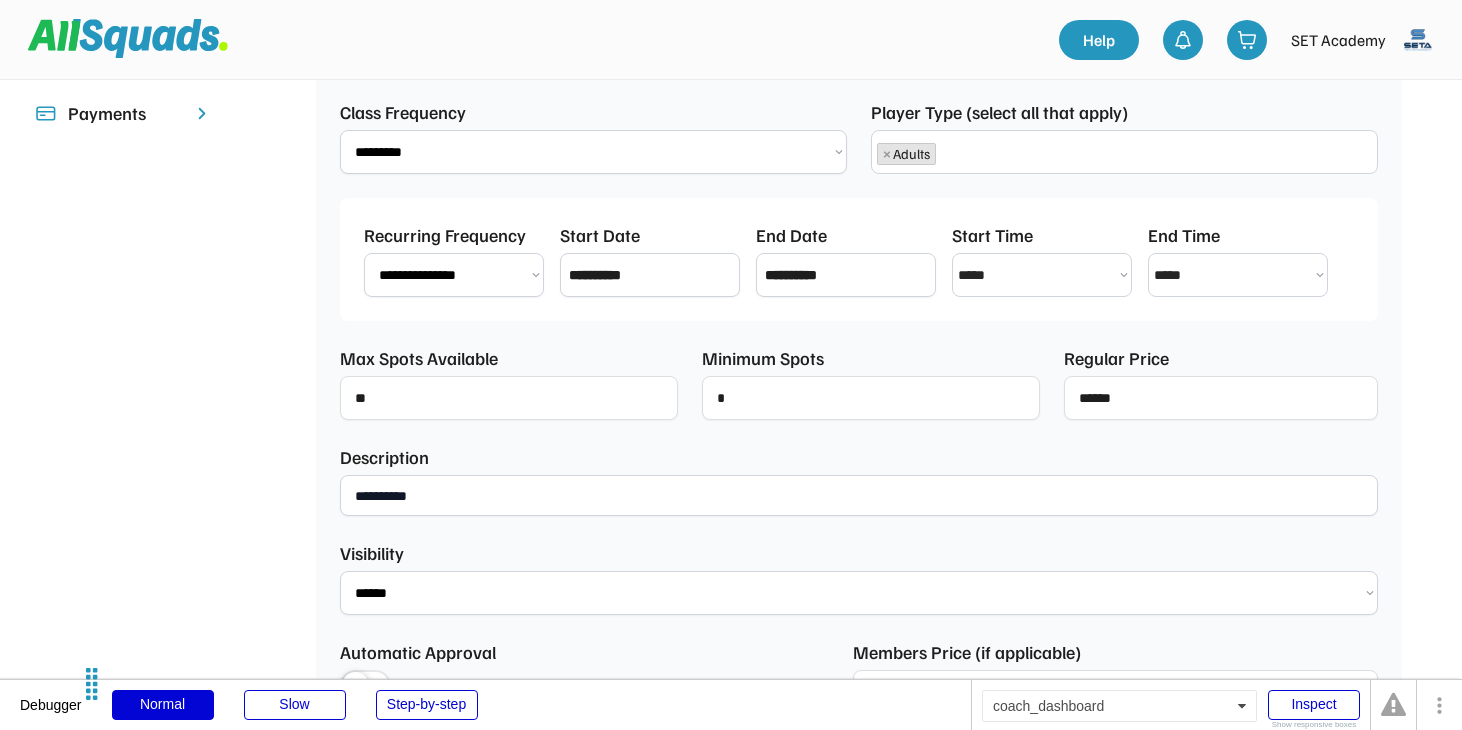 scroll, scrollTop: 1325, scrollLeft: 0, axis: vertical 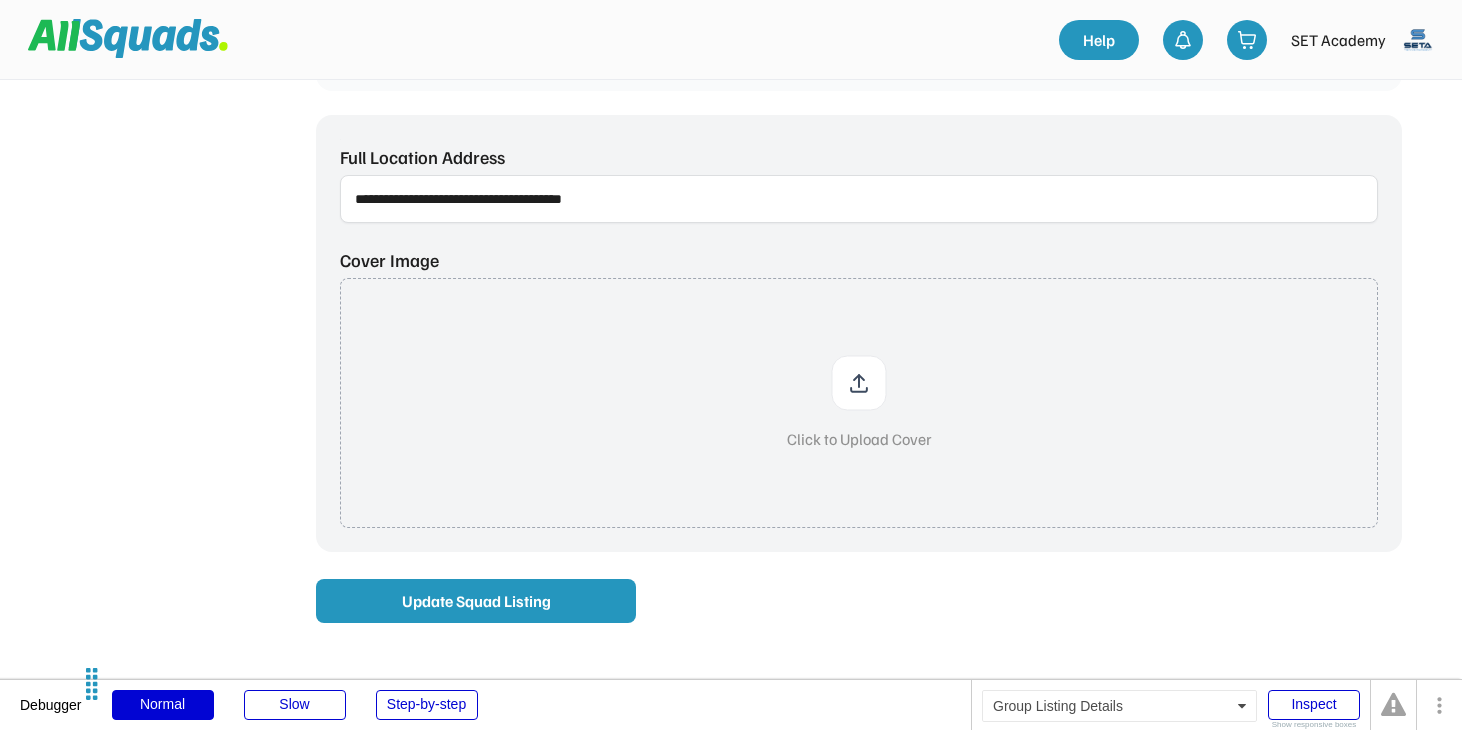 type on "*********" 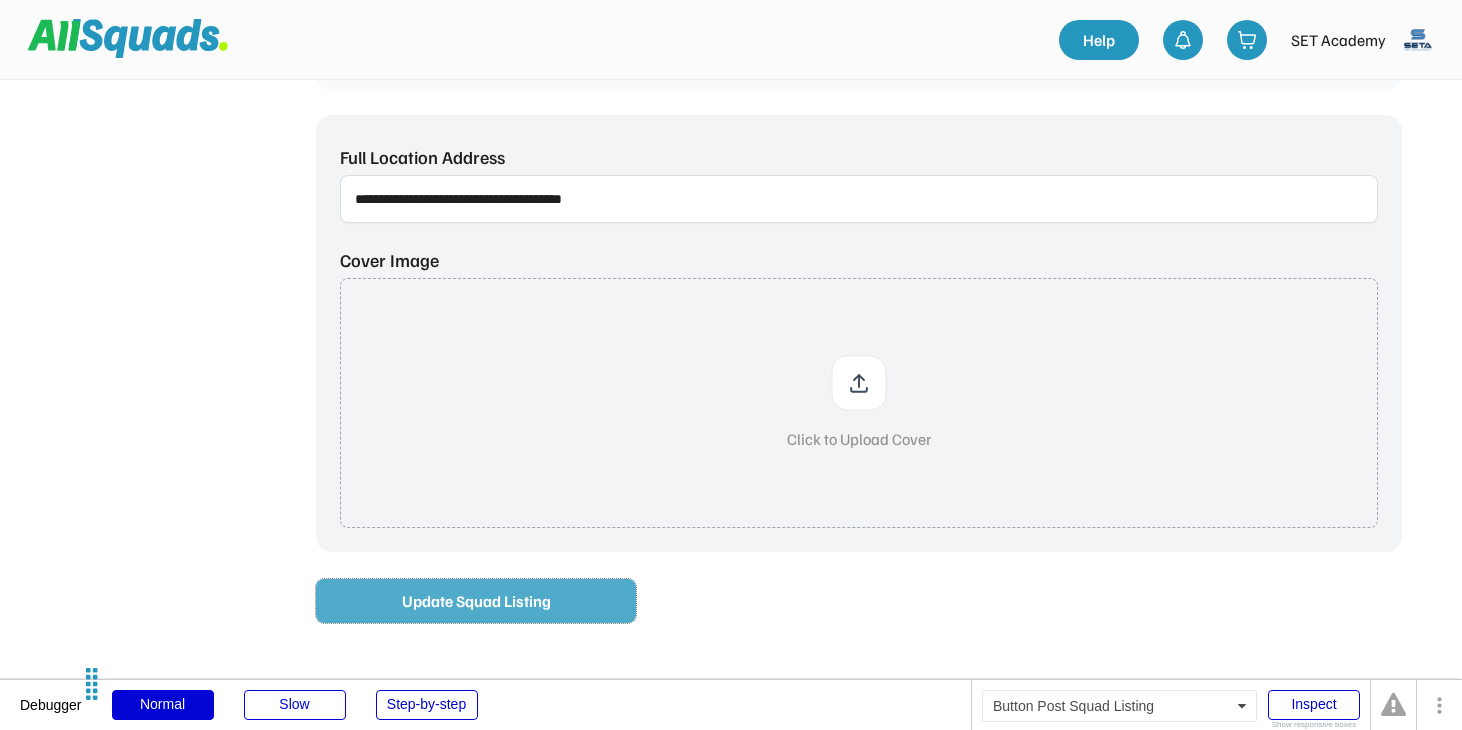 click on "Update Squad Listing" at bounding box center [476, 601] 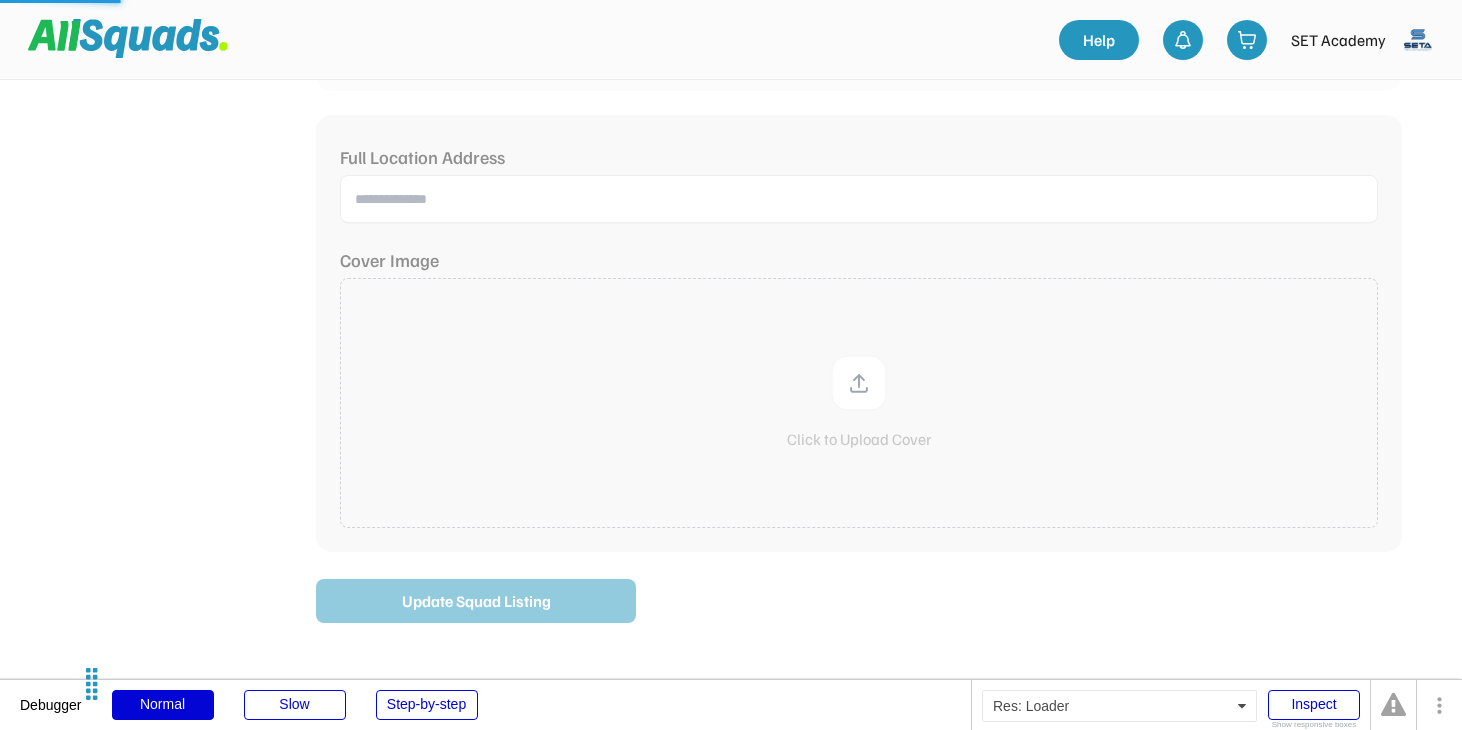 type on "**********" 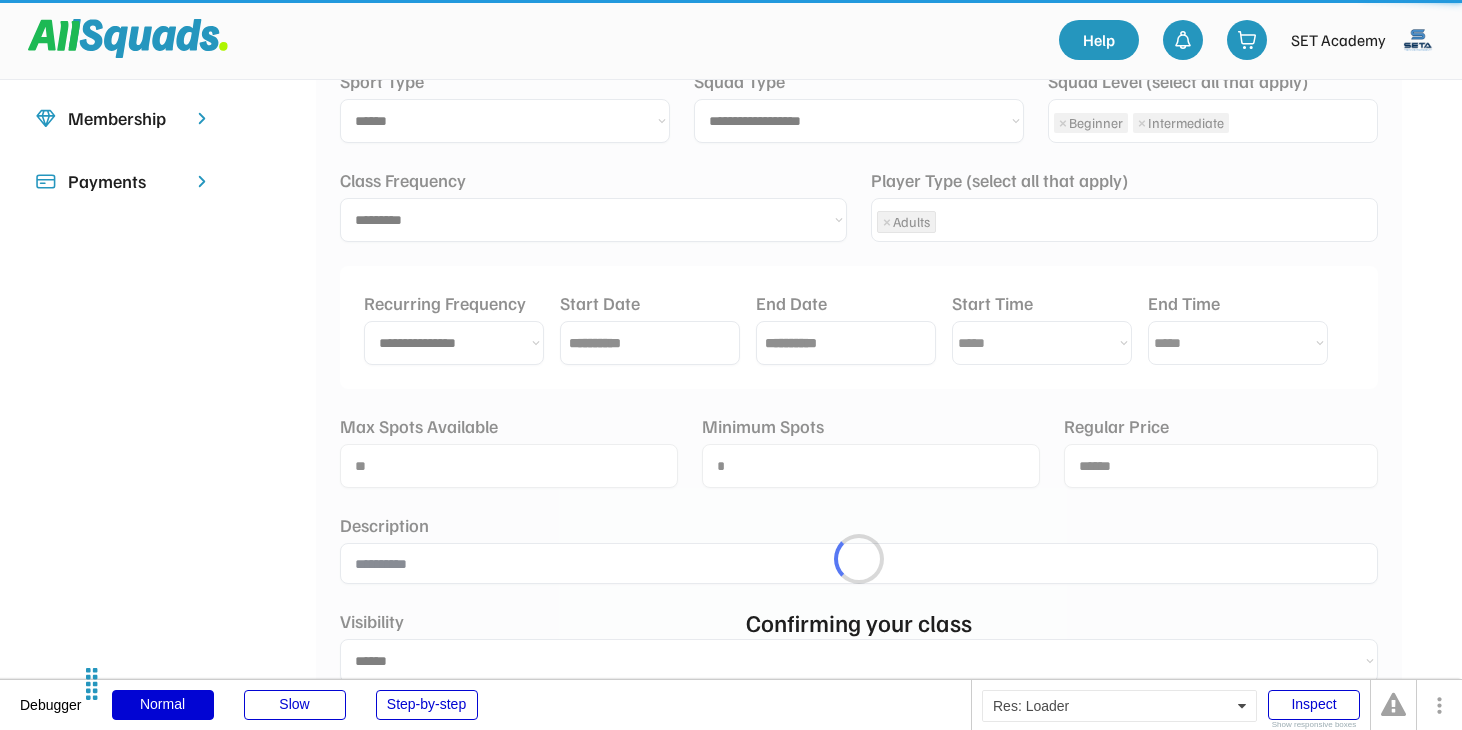scroll, scrollTop: 236, scrollLeft: 0, axis: vertical 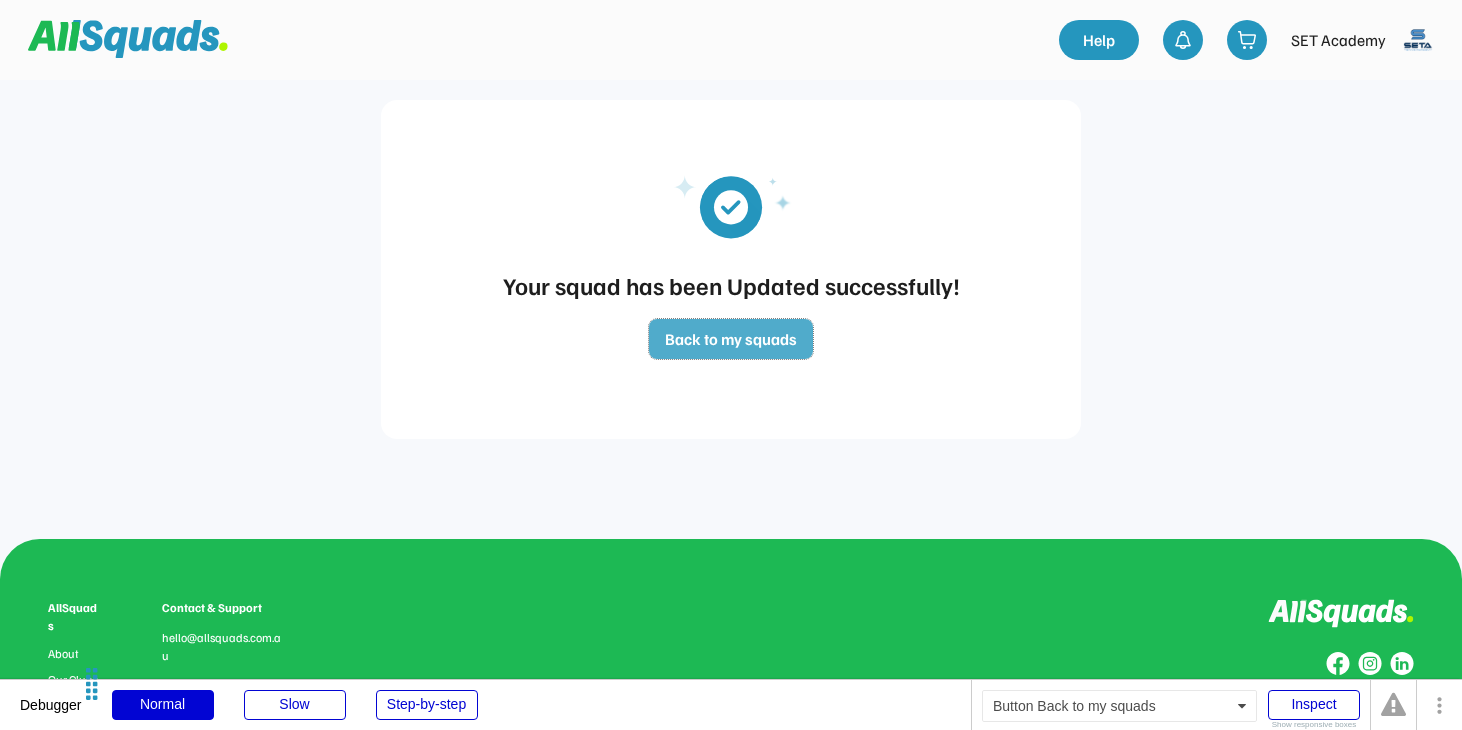 click on "Back to my squads" at bounding box center (731, 339) 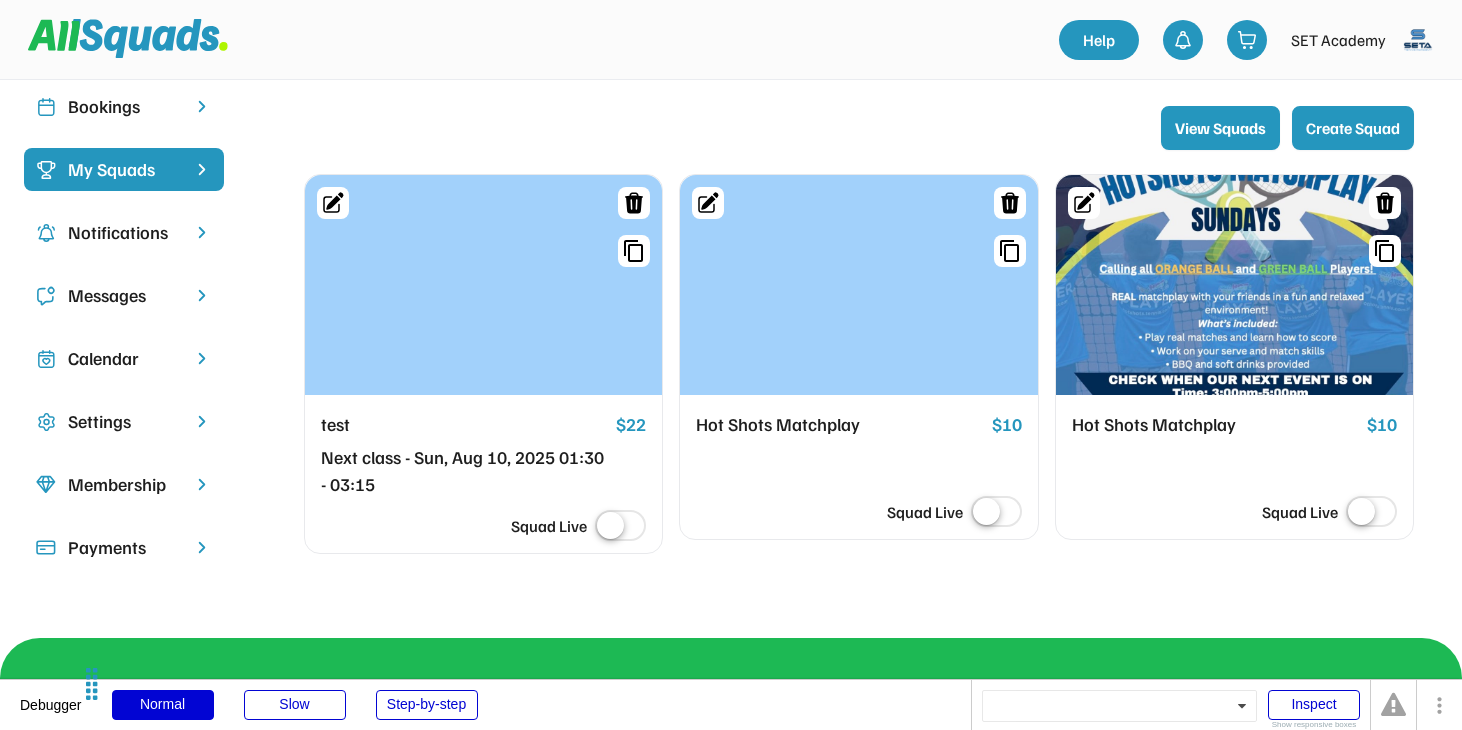 scroll, scrollTop: 153, scrollLeft: 0, axis: vertical 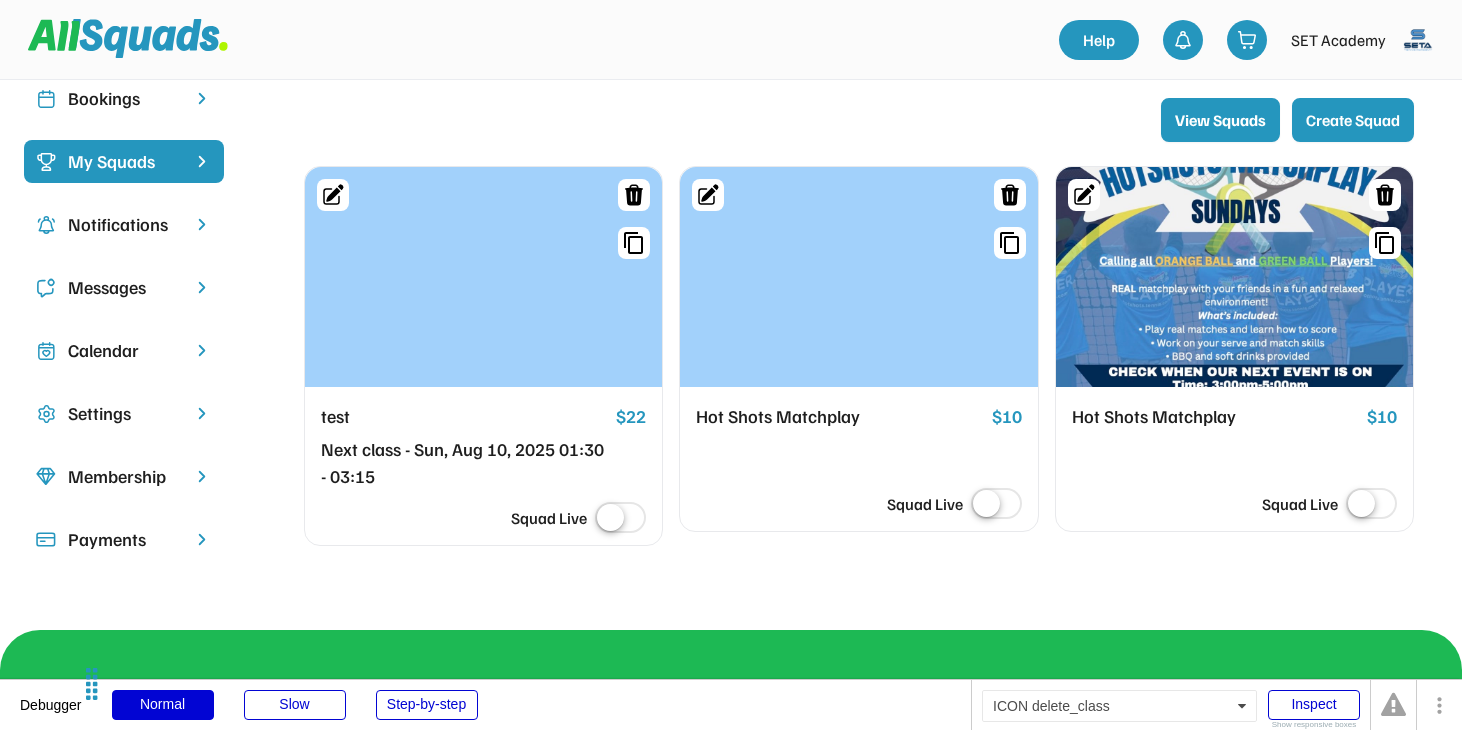 click 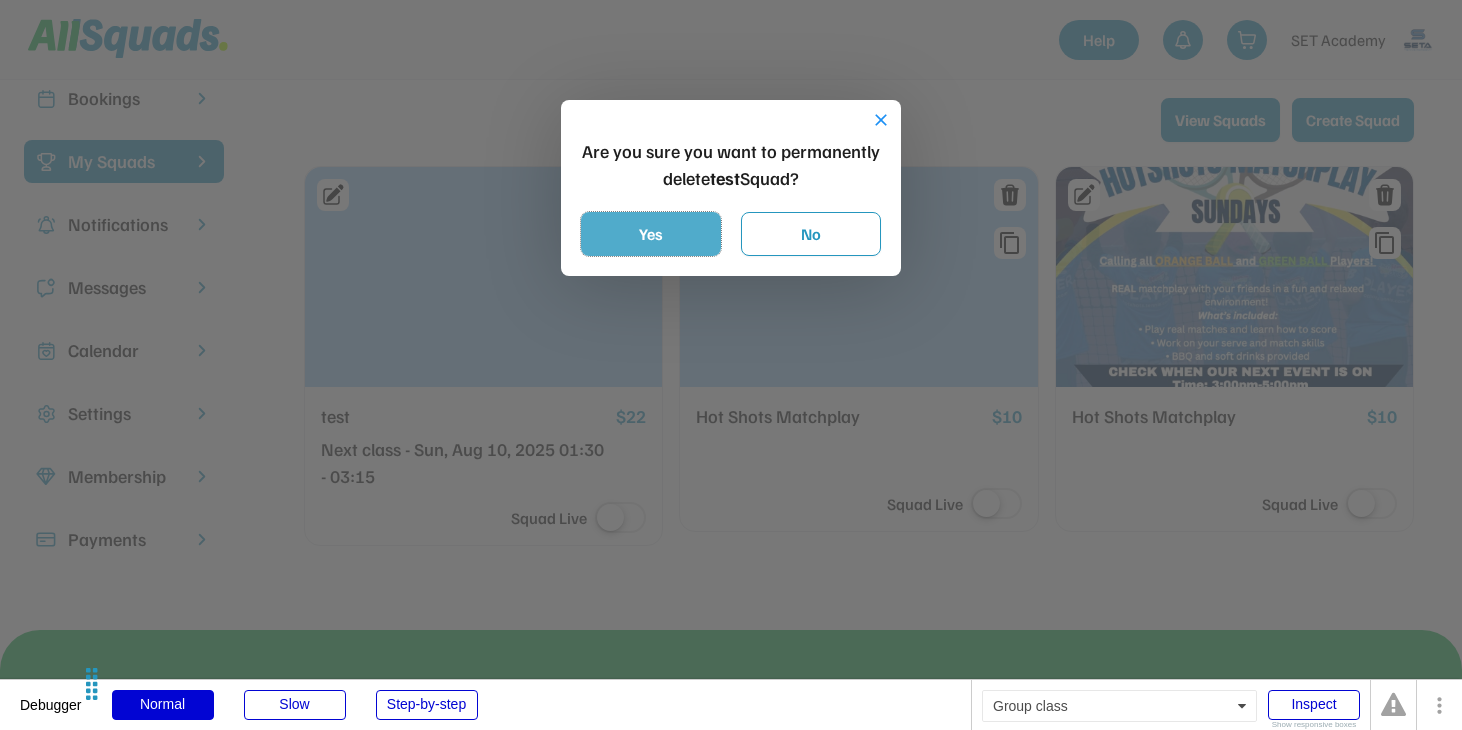 click on "Yes" at bounding box center [651, 234] 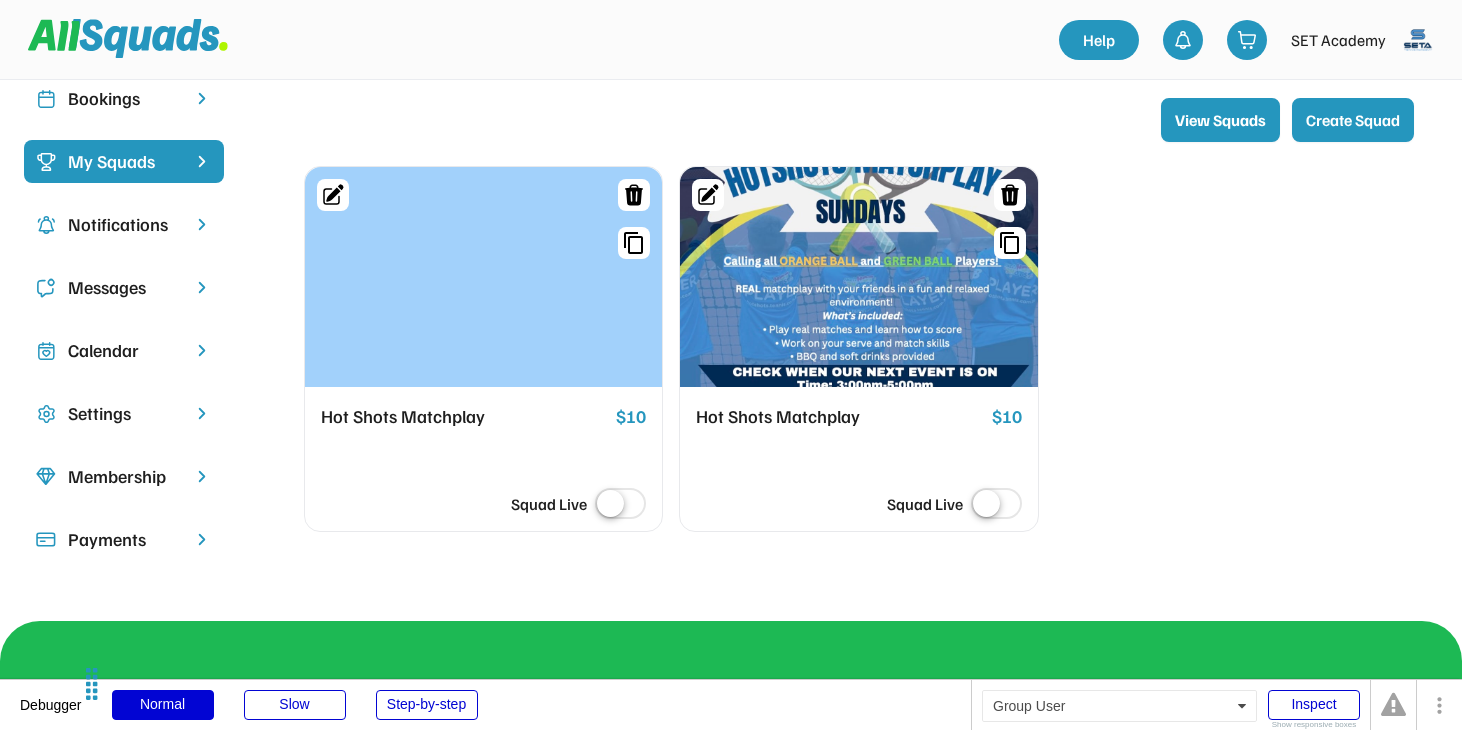 click on "View Squads Create Squad" at bounding box center [859, 120] 